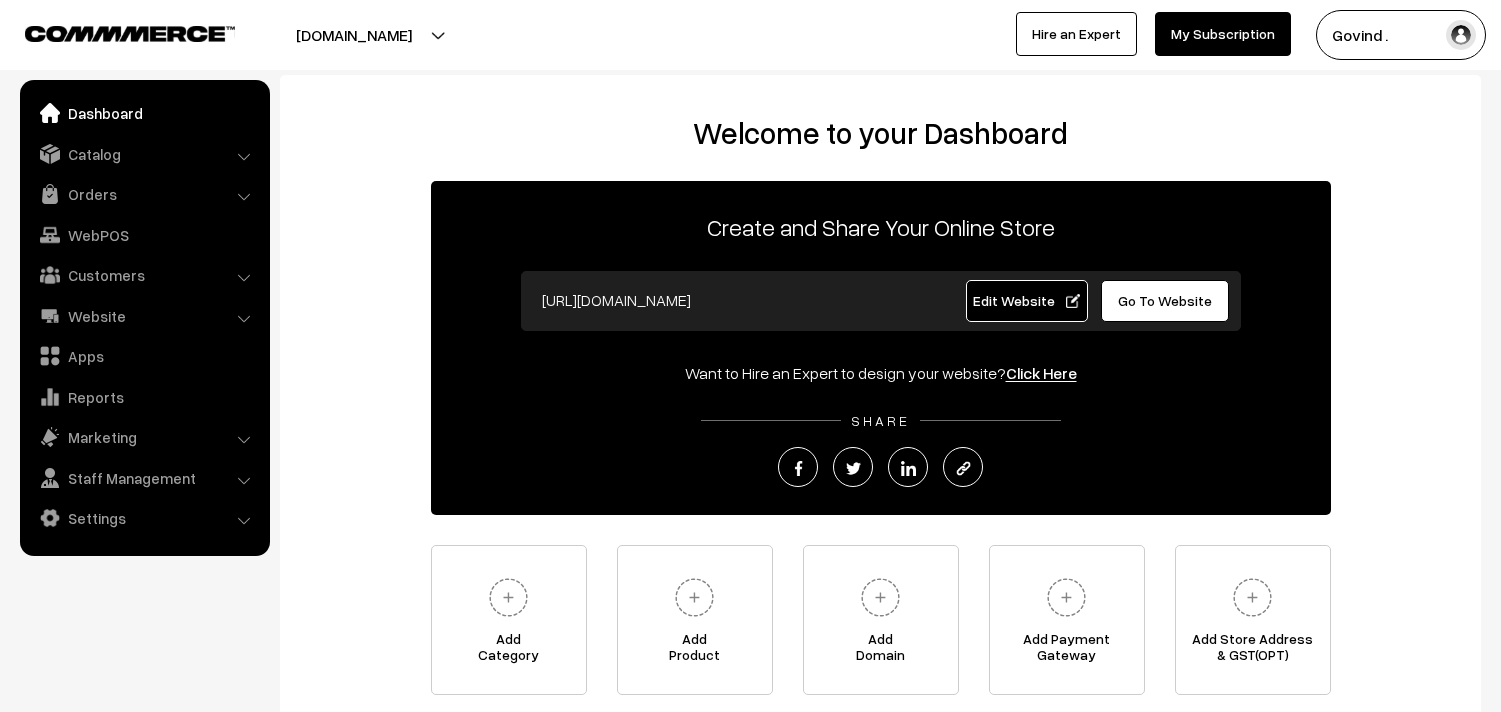 scroll, scrollTop: 0, scrollLeft: 0, axis: both 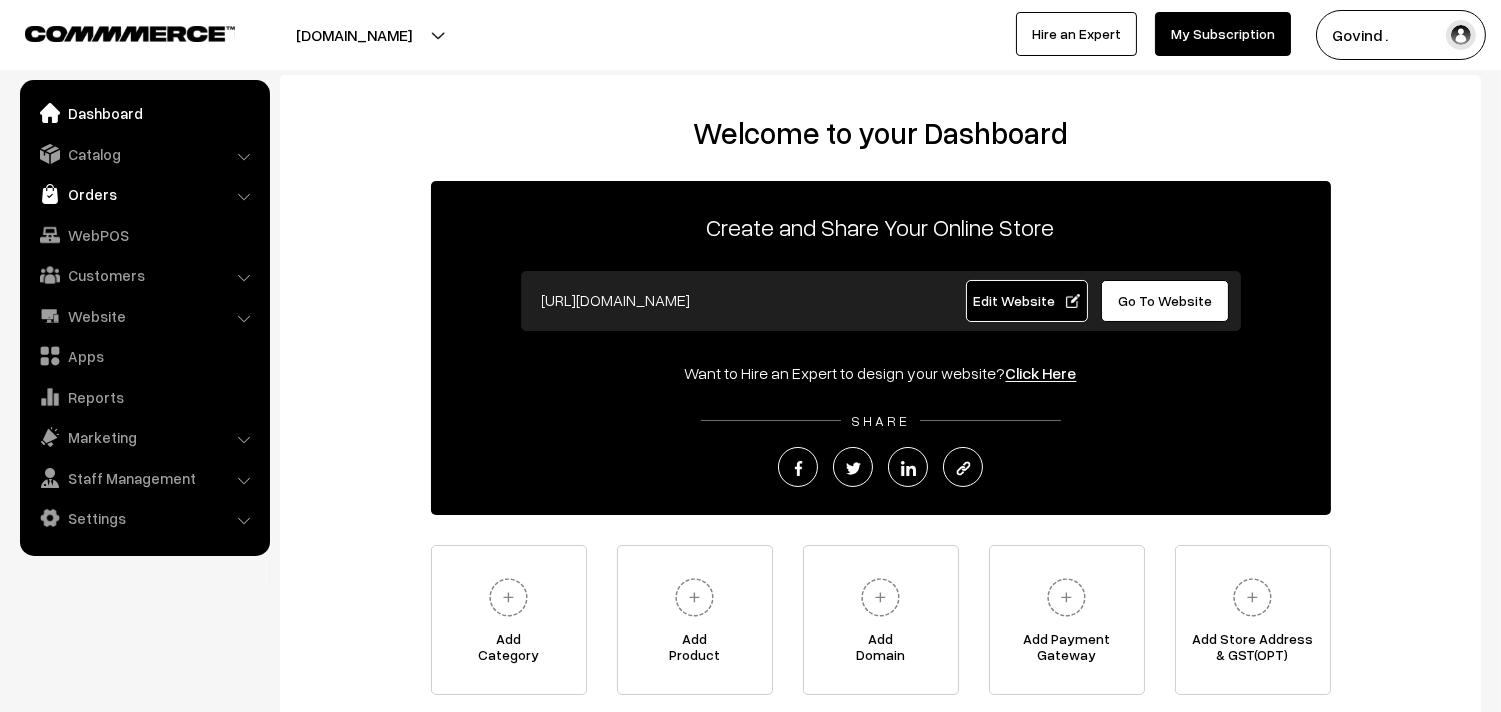 click on "Orders" at bounding box center [144, 194] 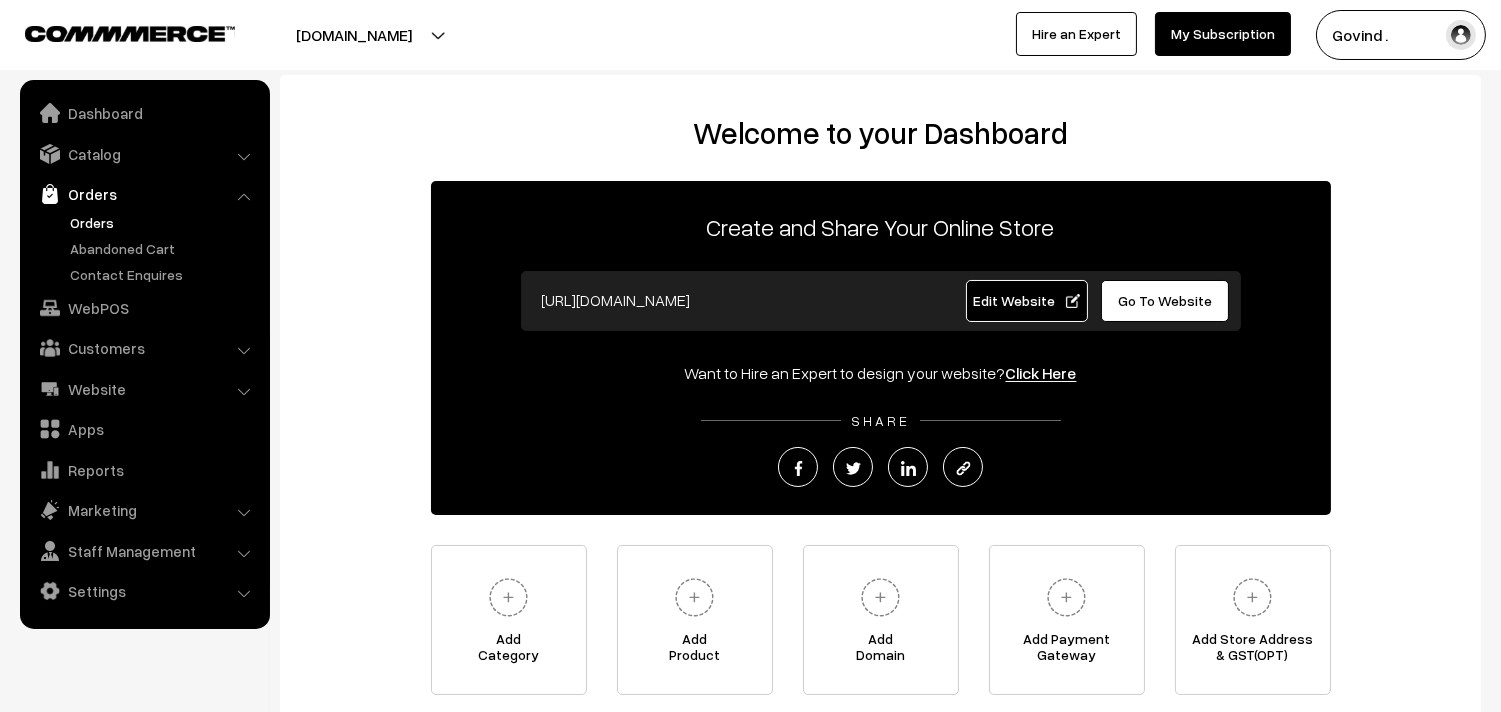 click on "Orders" at bounding box center (164, 222) 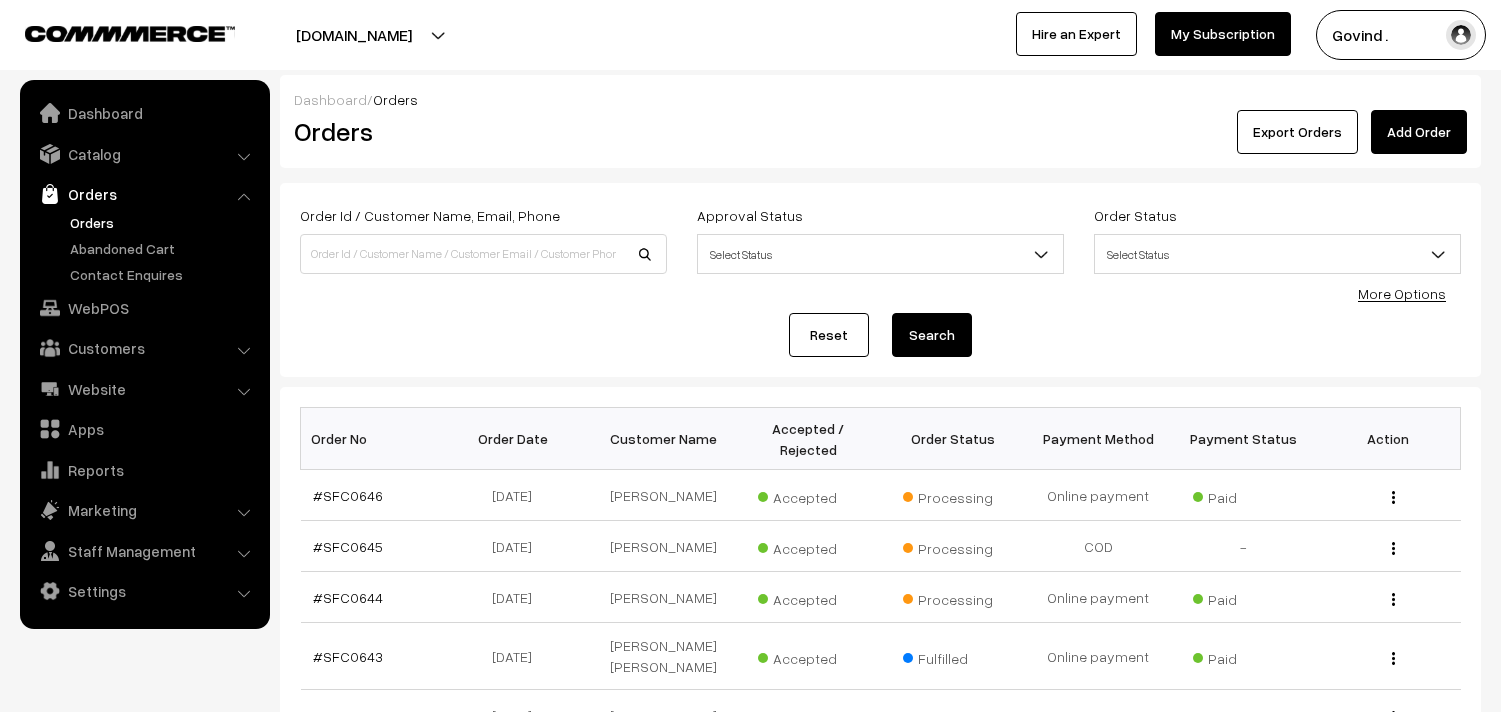 scroll, scrollTop: 0, scrollLeft: 0, axis: both 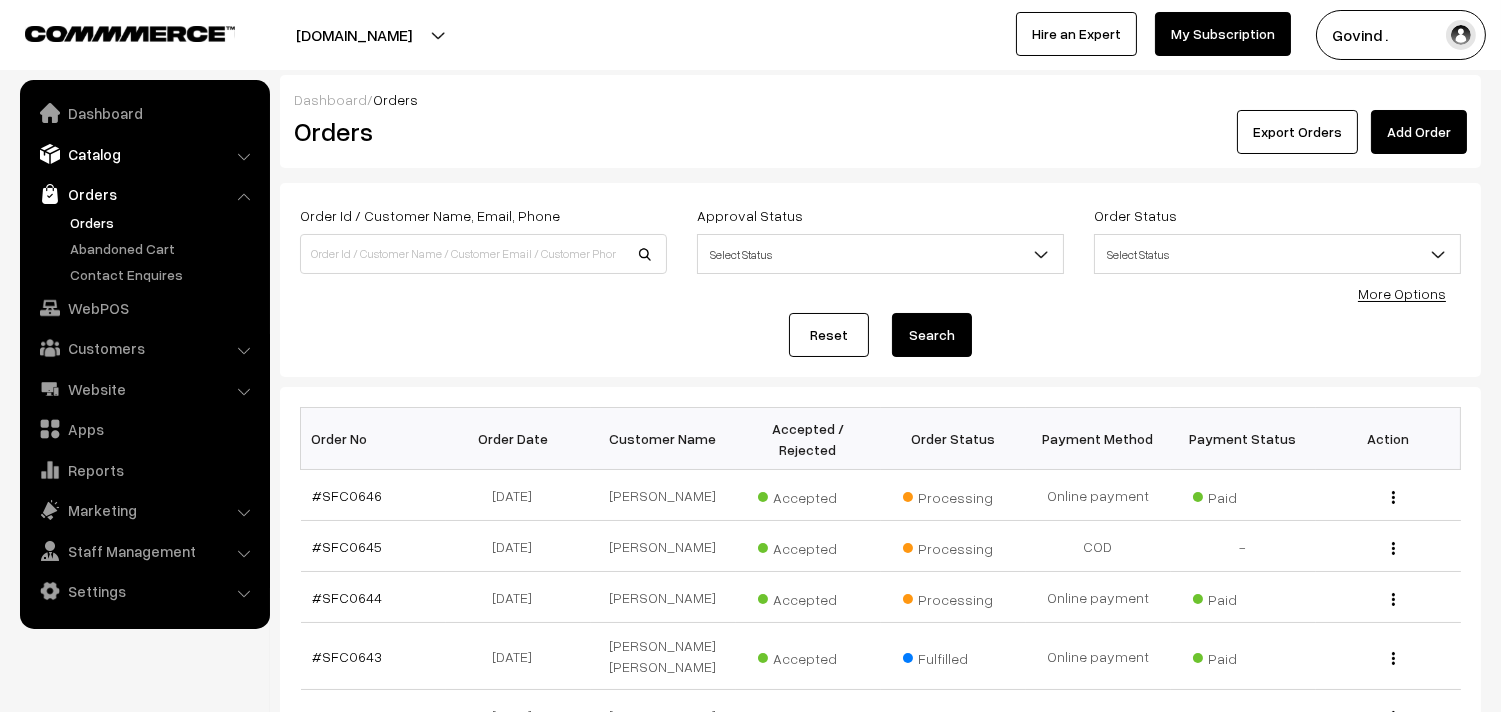 click on "Catalog" at bounding box center (144, 154) 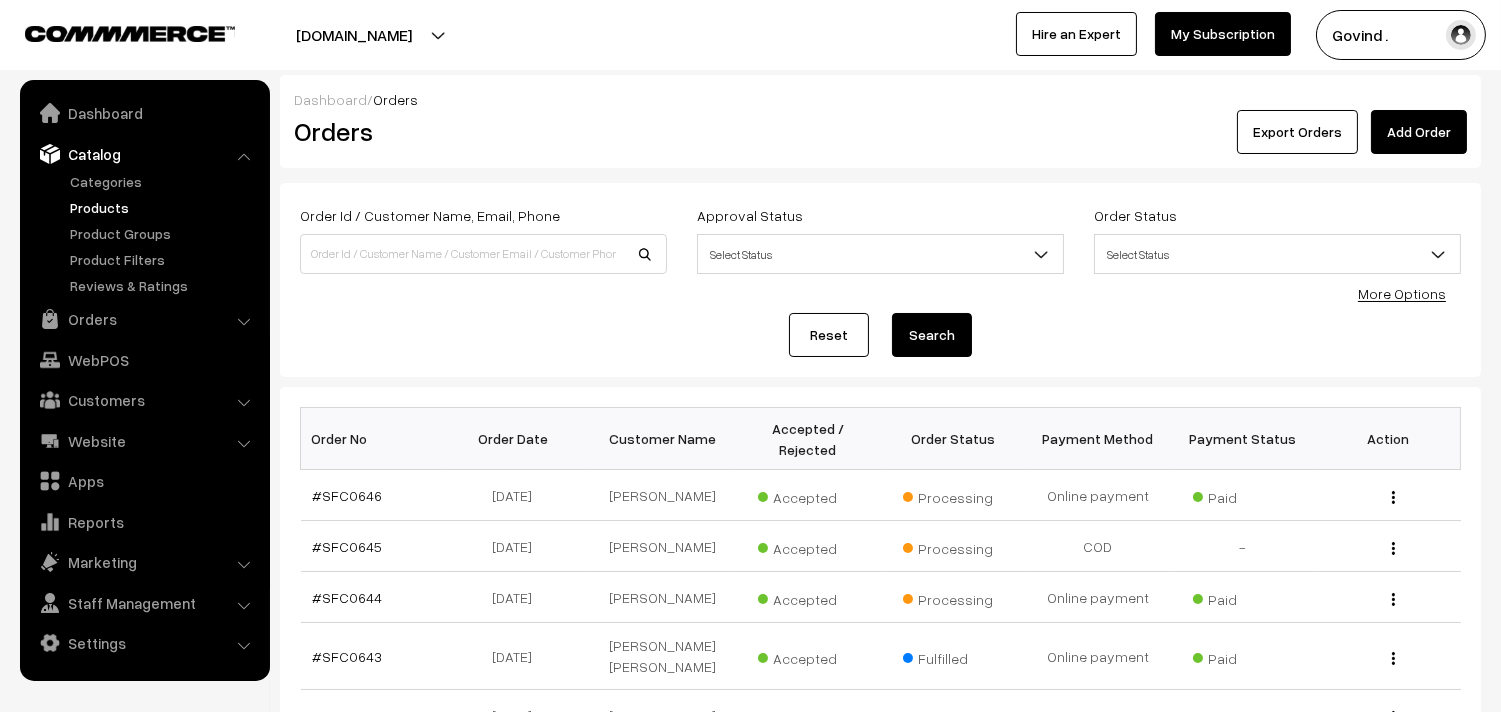 click on "Products" at bounding box center (164, 207) 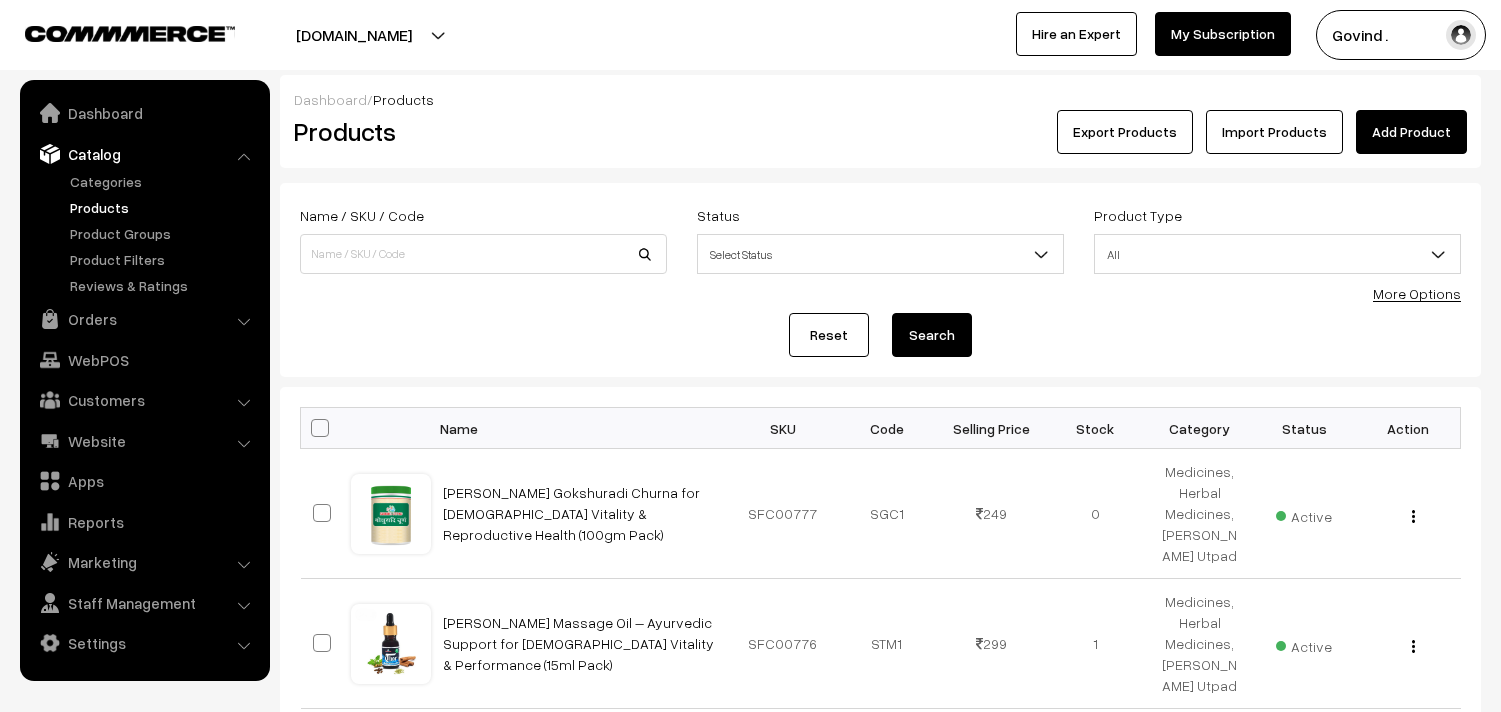 scroll, scrollTop: 0, scrollLeft: 0, axis: both 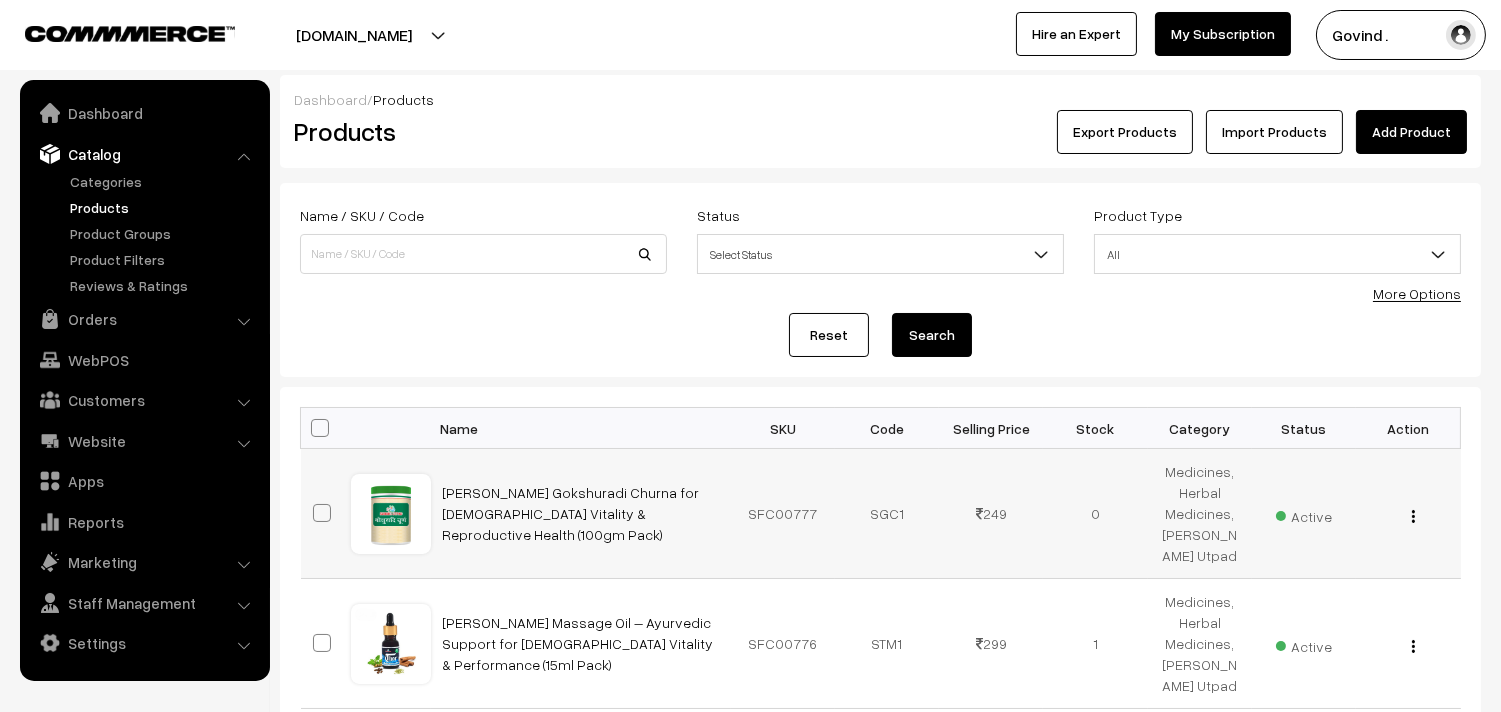 click at bounding box center [1413, 516] 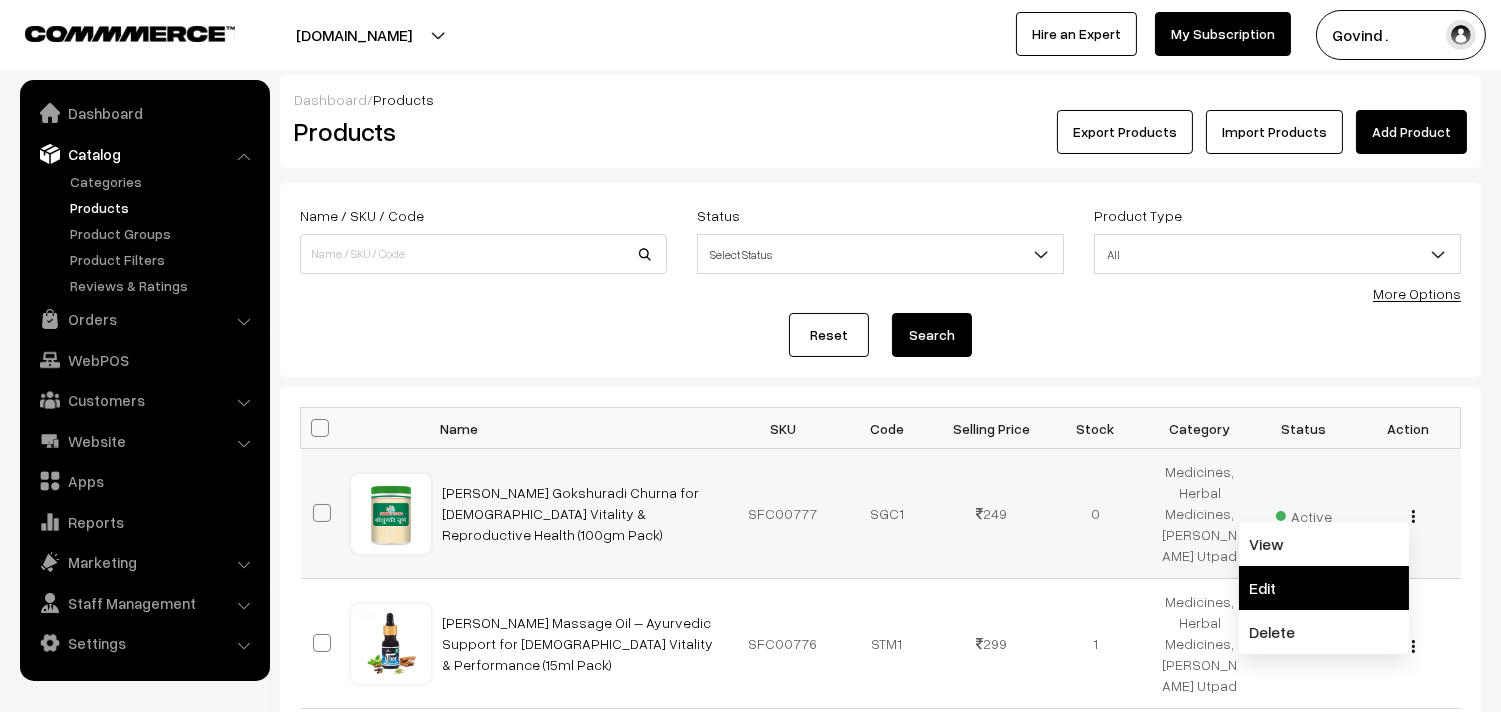click on "Edit" at bounding box center [1324, 588] 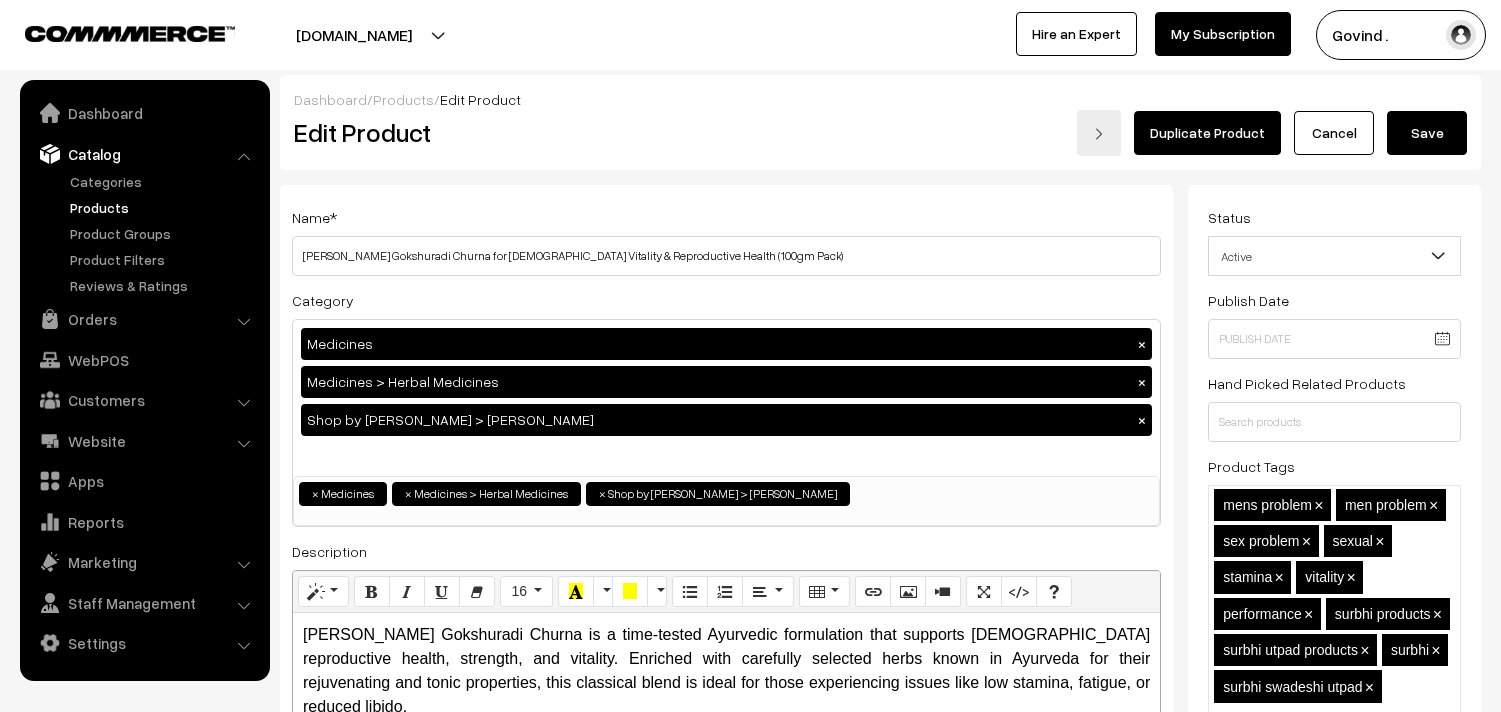 scroll, scrollTop: 0, scrollLeft: 0, axis: both 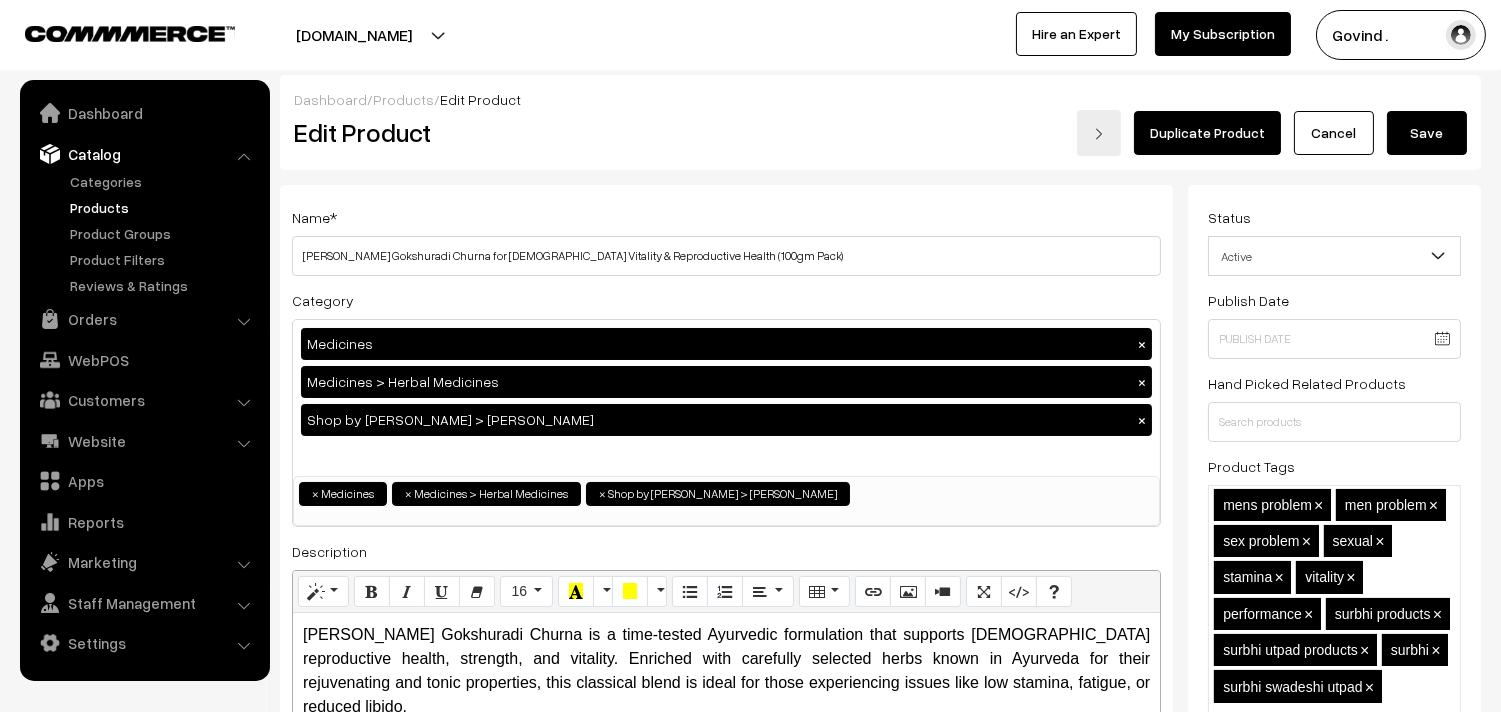 click on "Cancel" at bounding box center [1334, 133] 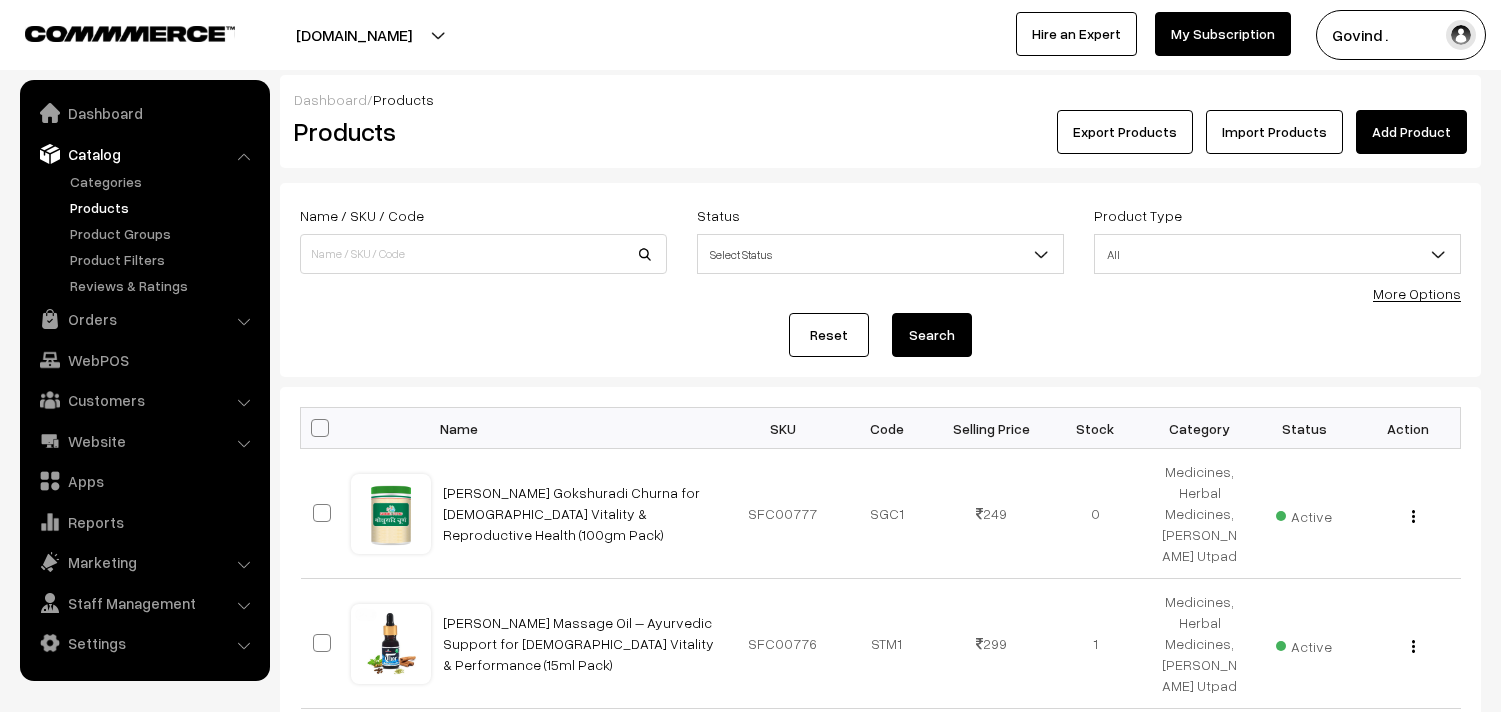 scroll, scrollTop: 0, scrollLeft: 0, axis: both 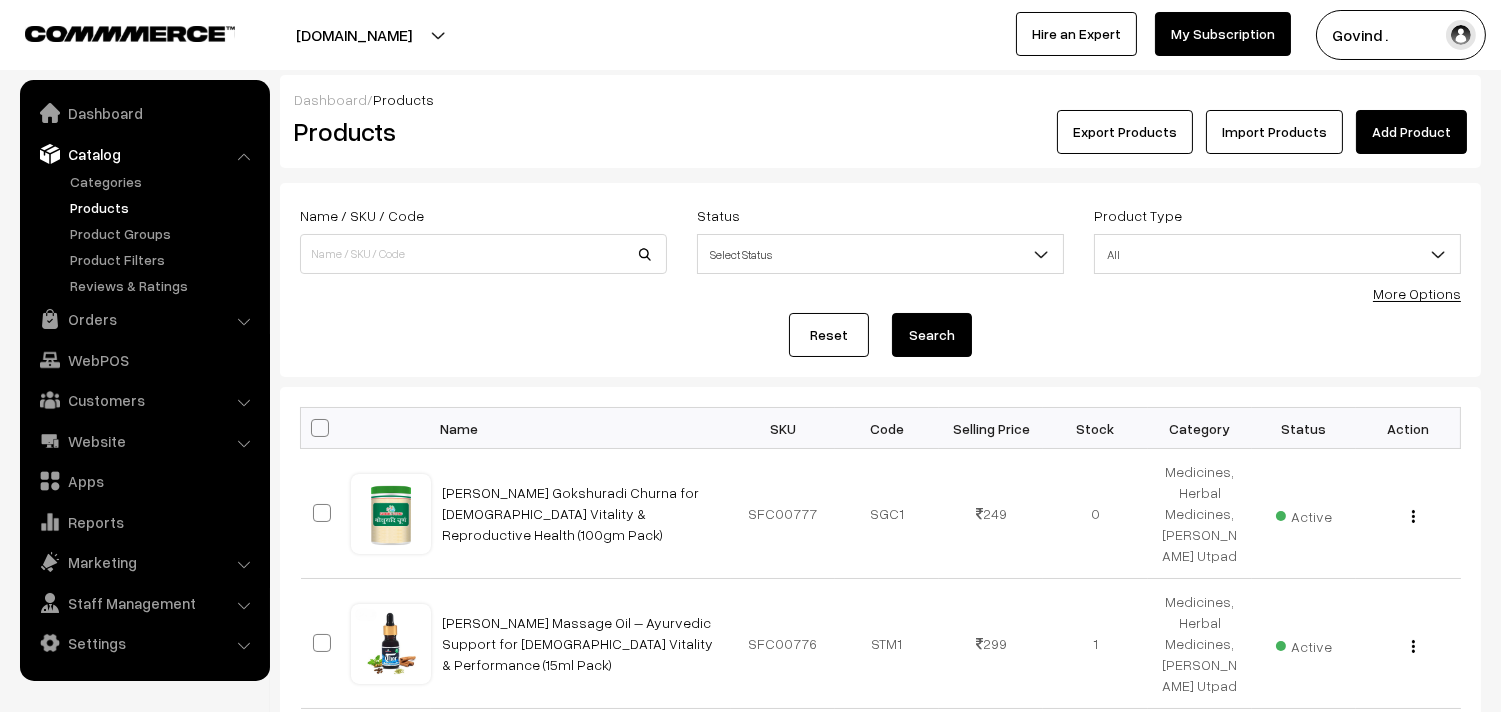 click on "Products" at bounding box center [164, 207] 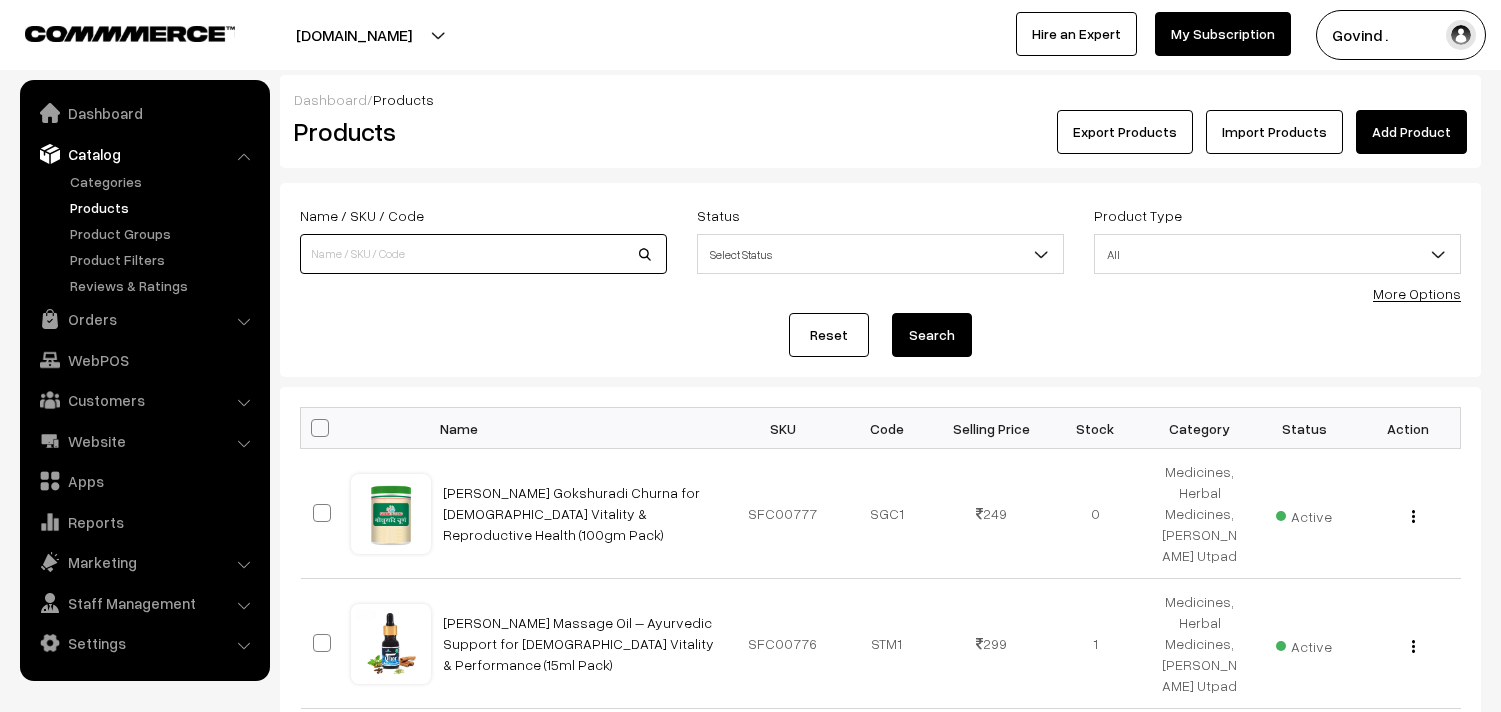 scroll, scrollTop: 0, scrollLeft: 0, axis: both 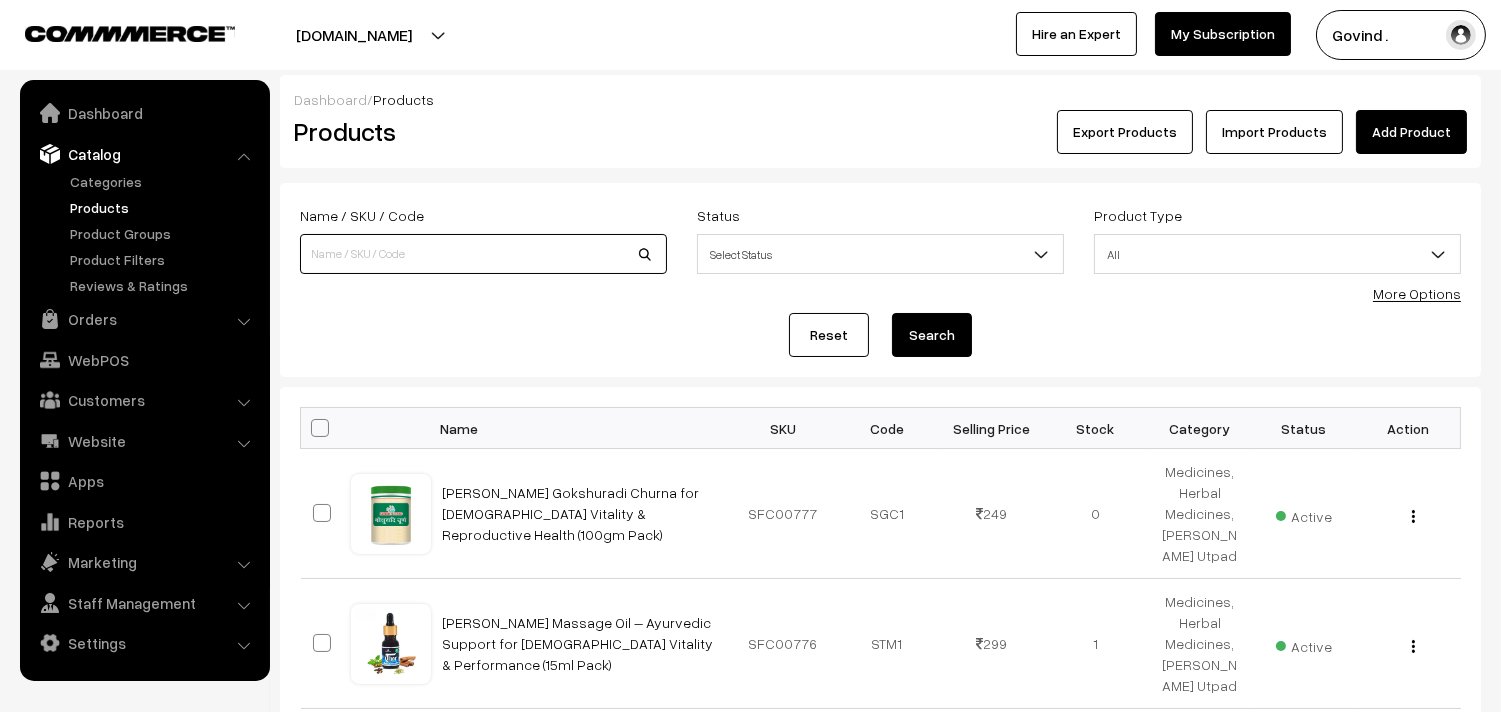 drag, startPoint x: 0, startPoint y: 0, endPoint x: 413, endPoint y: 261, distance: 488.5591 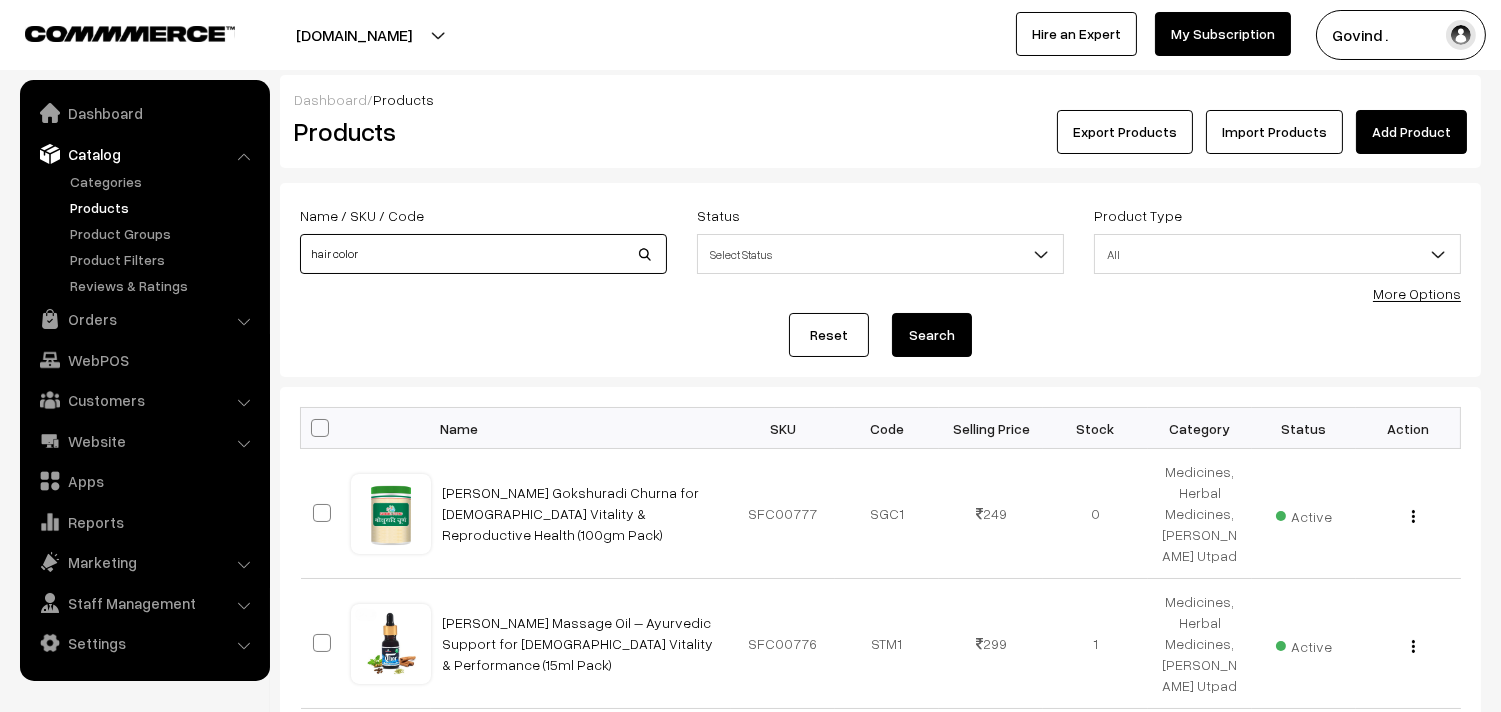 type on "hair color" 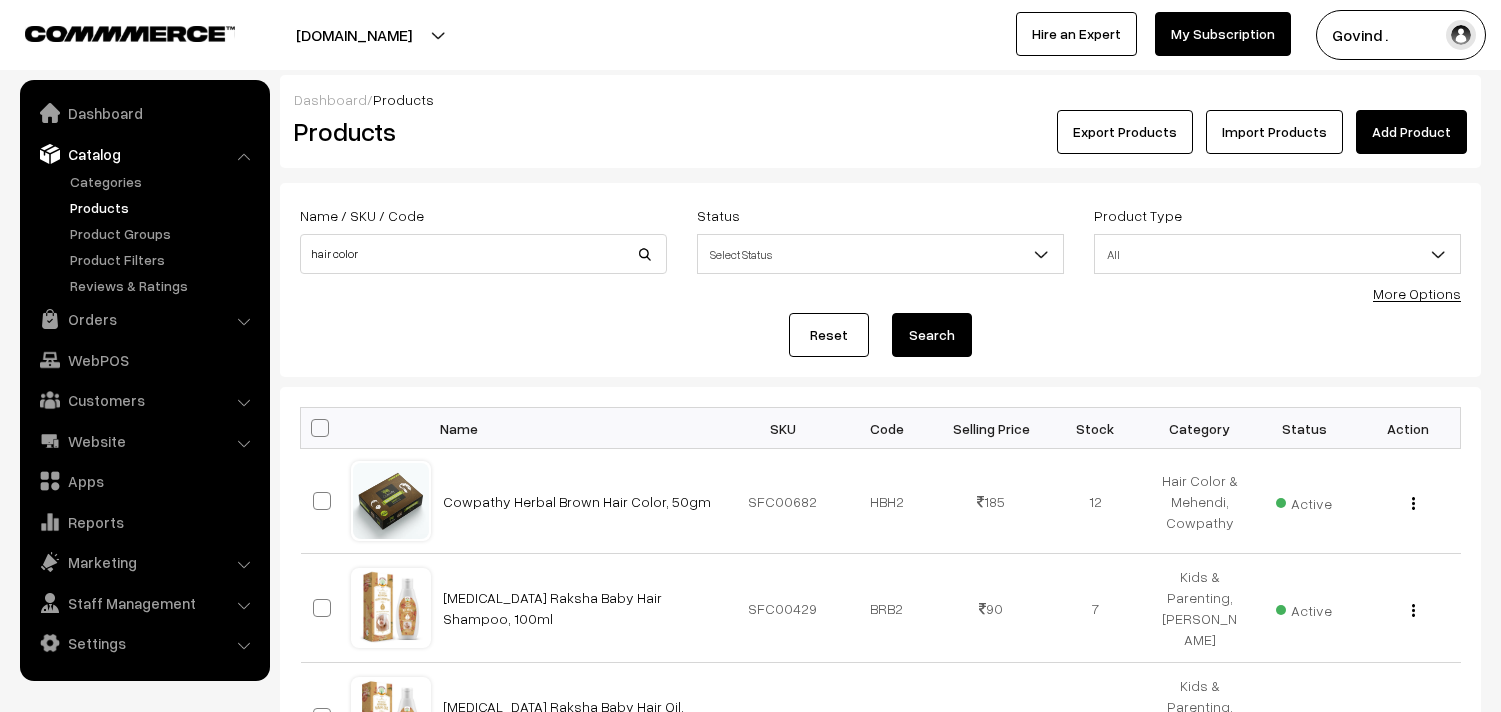 scroll, scrollTop: 0, scrollLeft: 0, axis: both 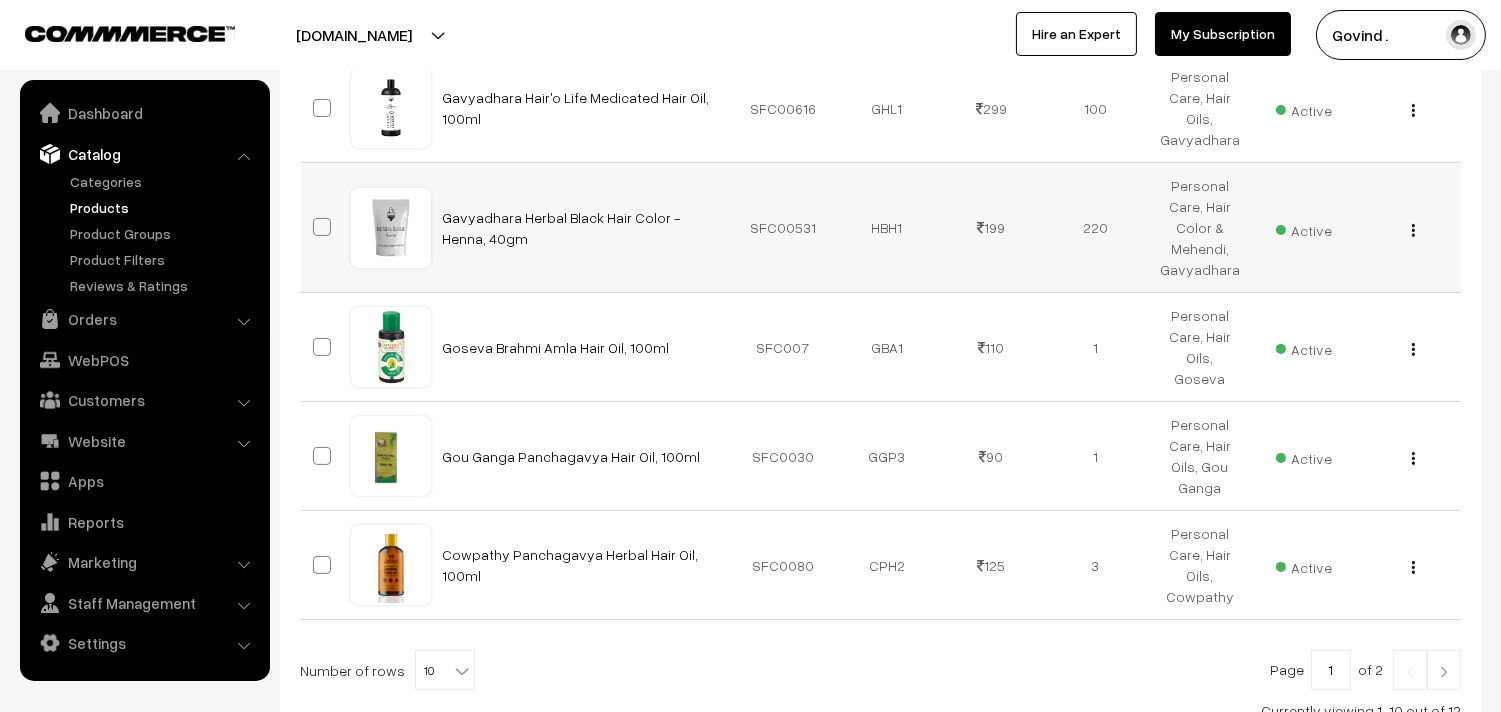 click at bounding box center (1413, 230) 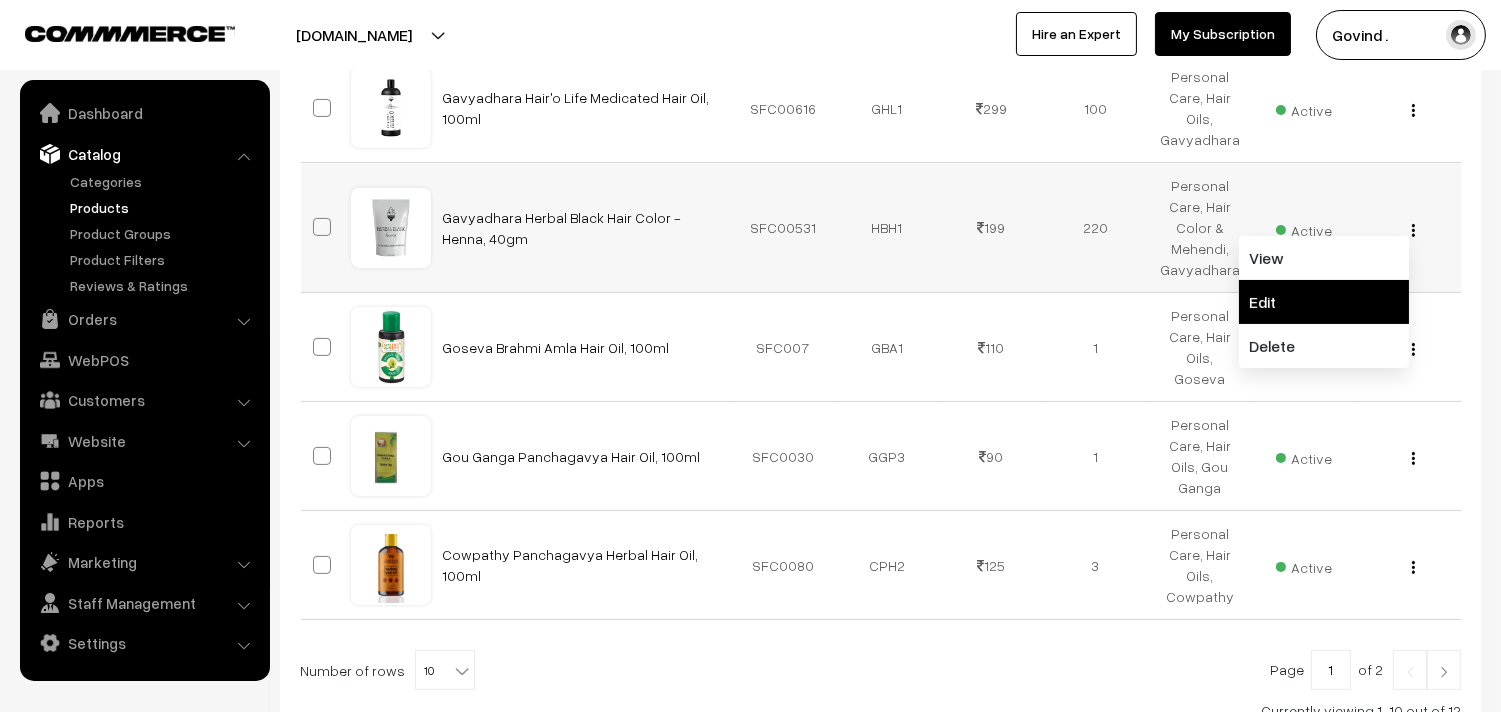 click on "Edit" at bounding box center (1324, 302) 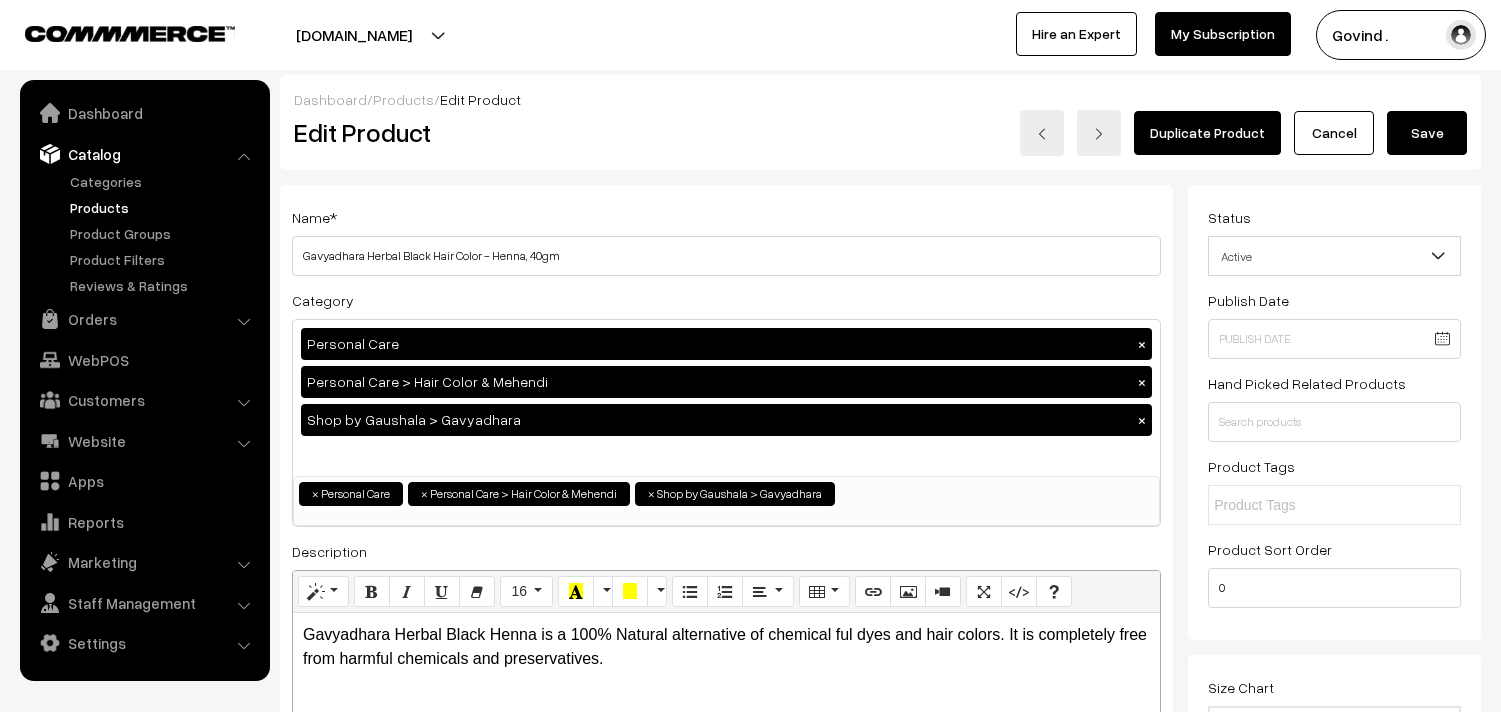 scroll, scrollTop: 0, scrollLeft: 0, axis: both 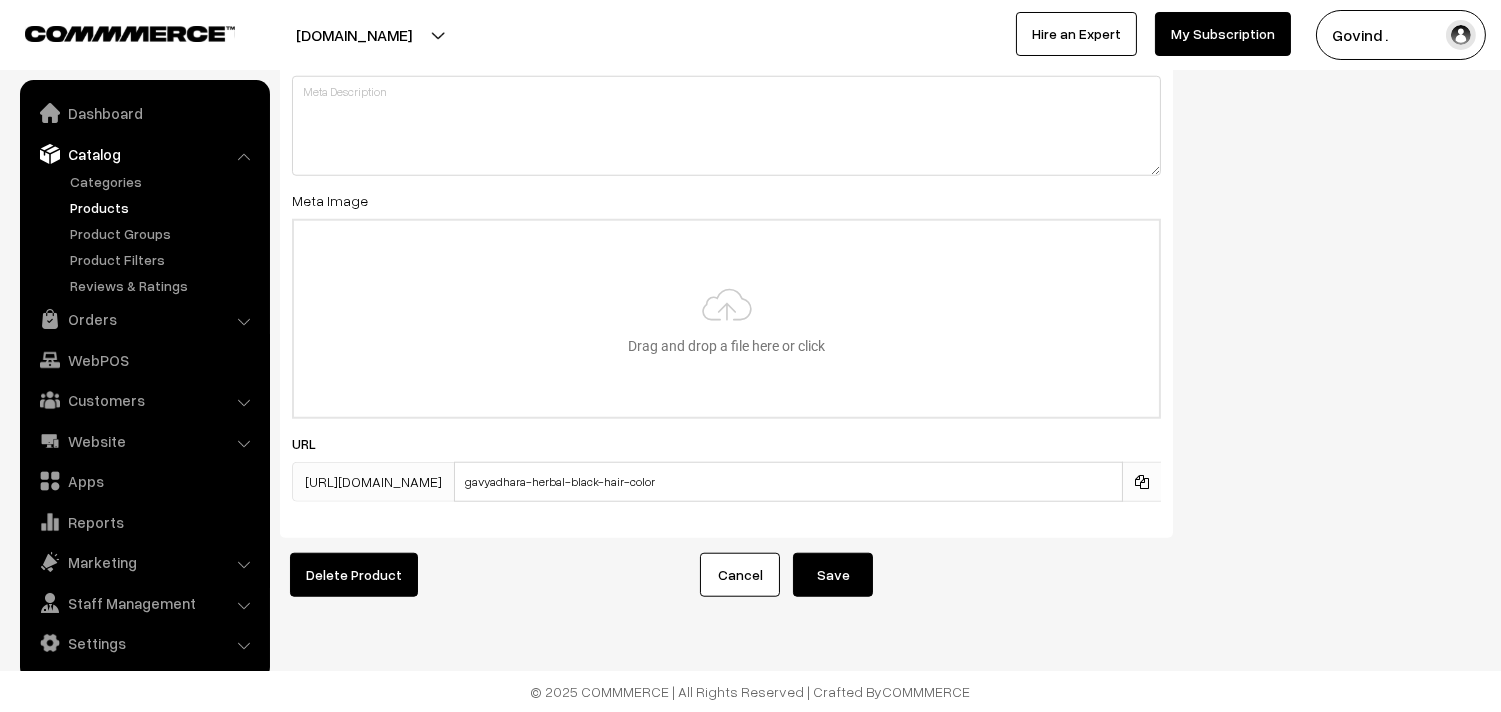 click on "https://shopforcows.com/products/" at bounding box center [373, 482] 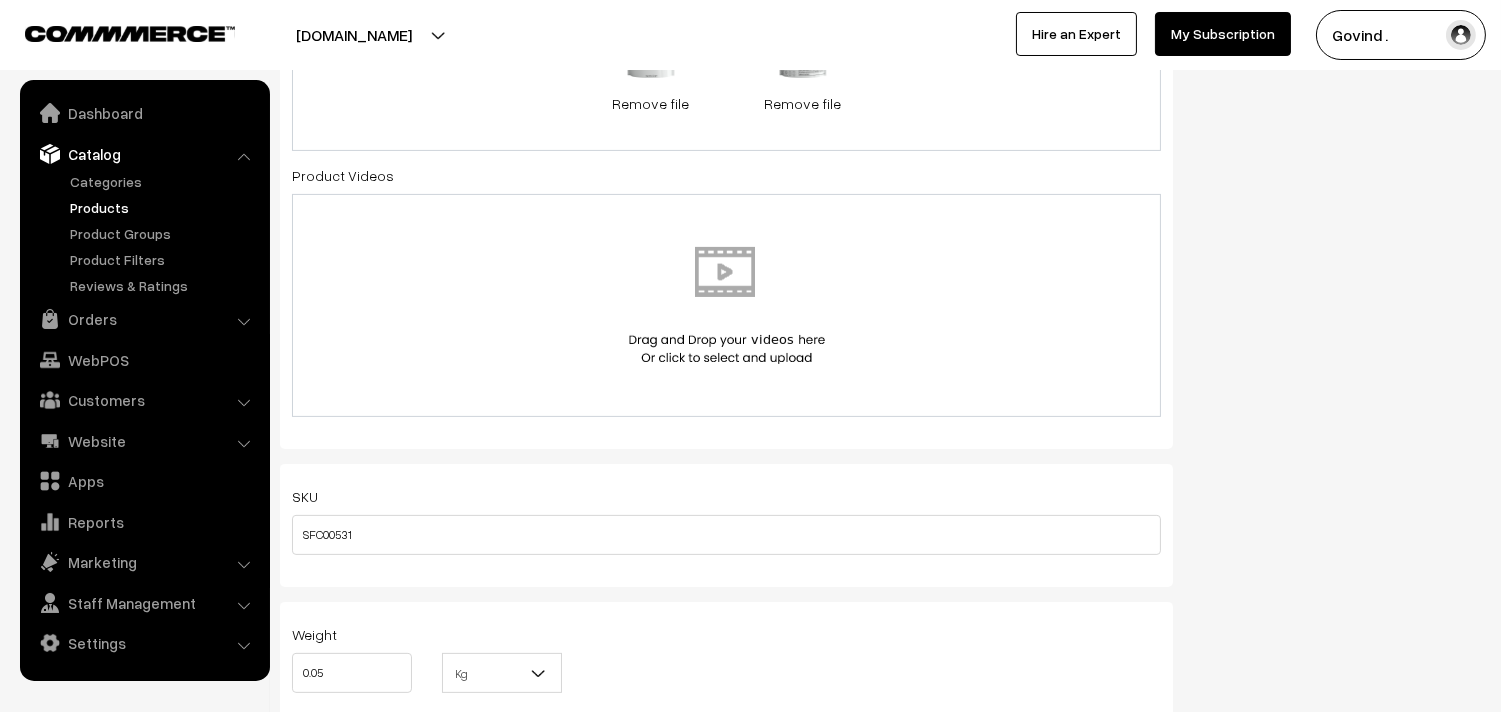 scroll, scrollTop: 1064, scrollLeft: 0, axis: vertical 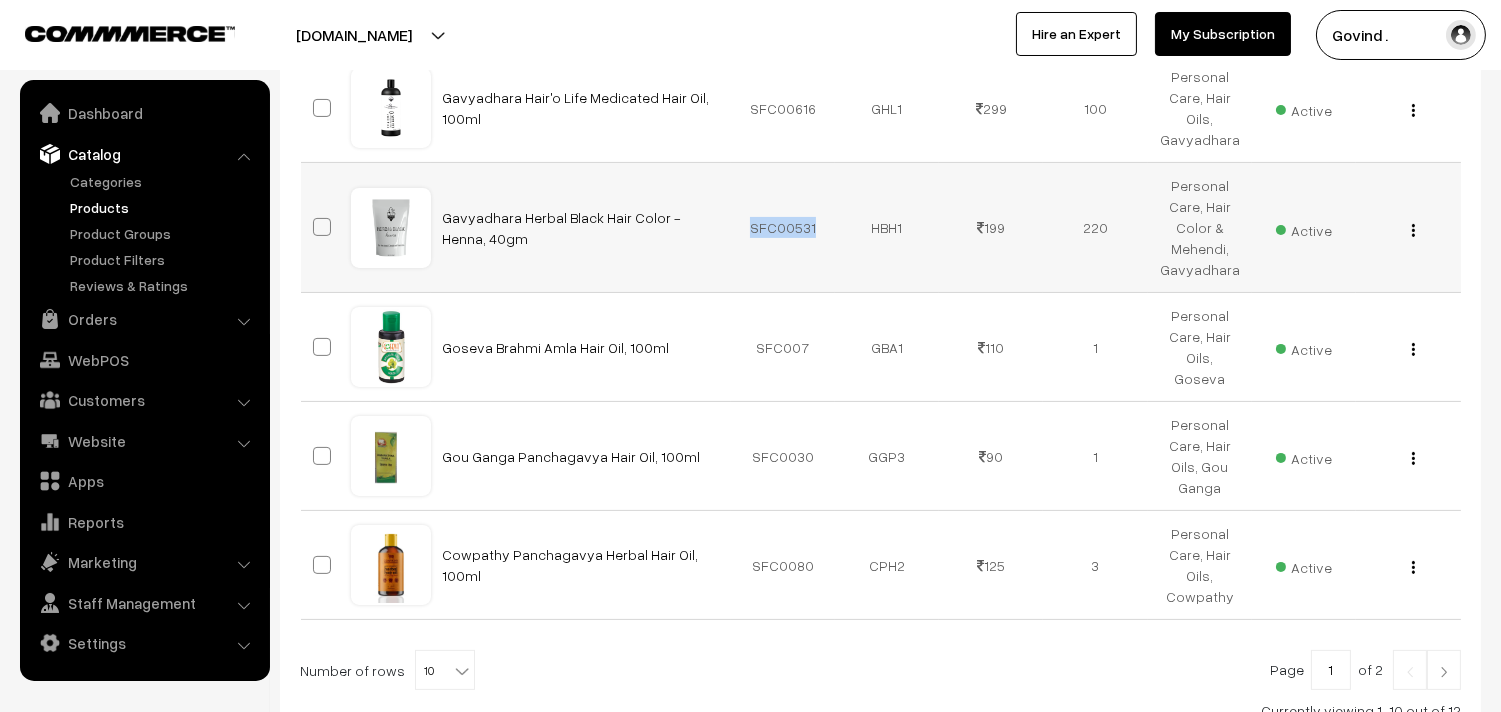 drag, startPoint x: 816, startPoint y: 270, endPoint x: 756, endPoint y: 274, distance: 60.133186 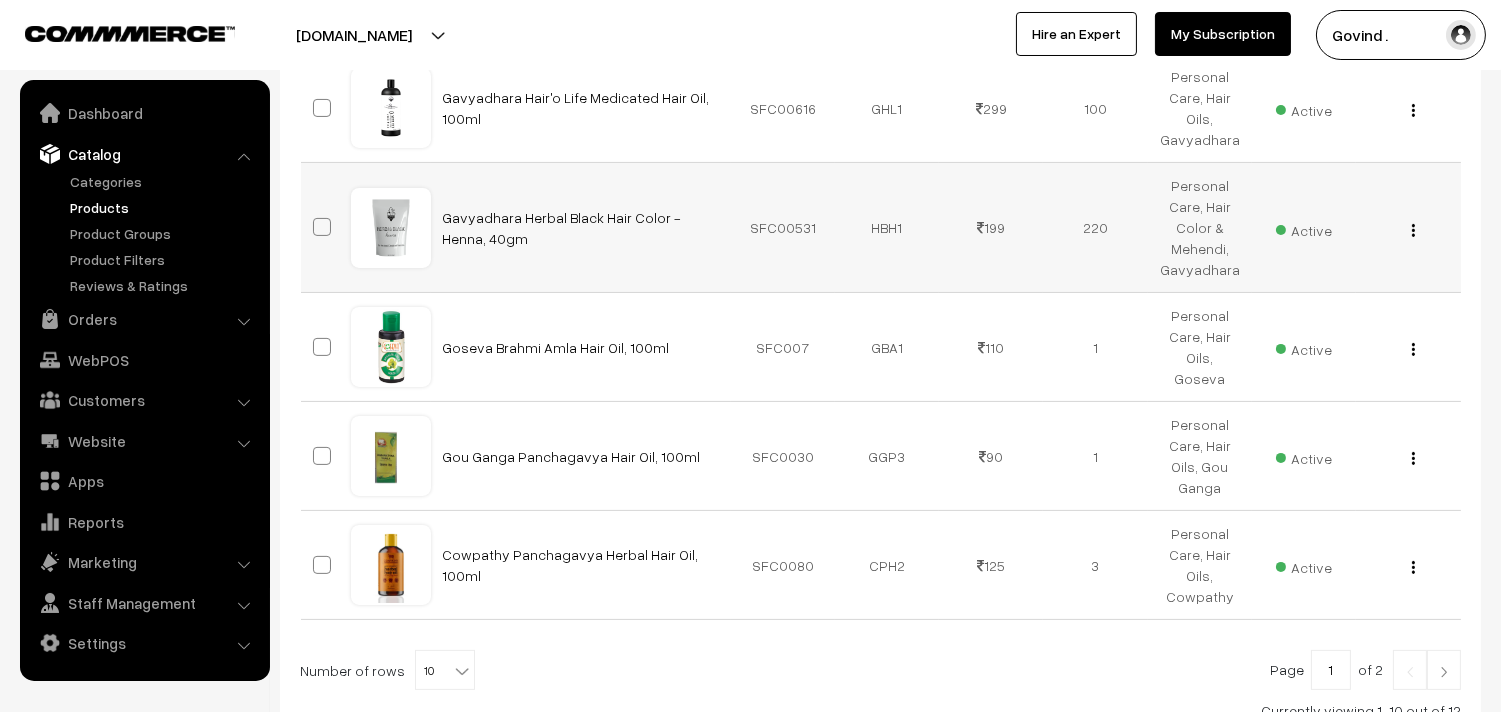 click on "HBH1" at bounding box center (887, 228) 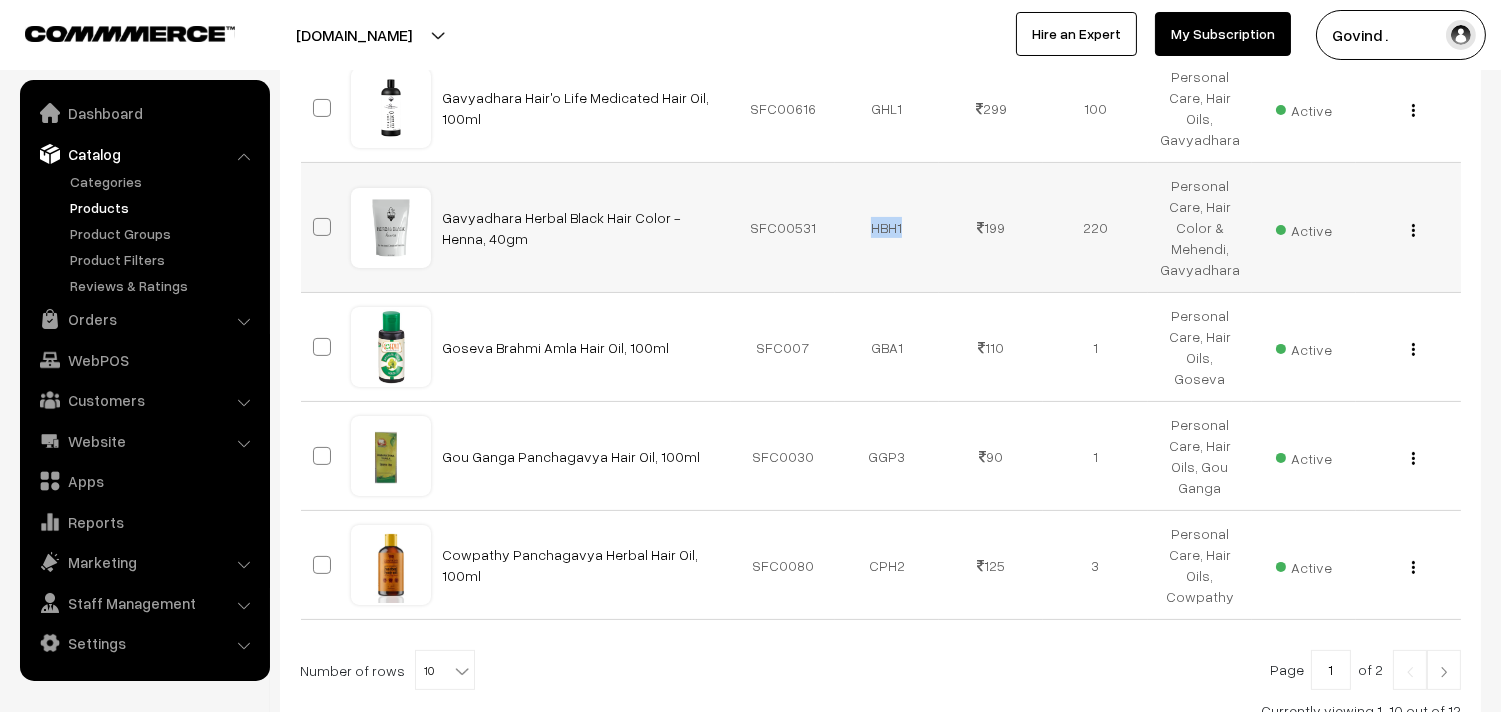 click on "HBH1" at bounding box center (887, 228) 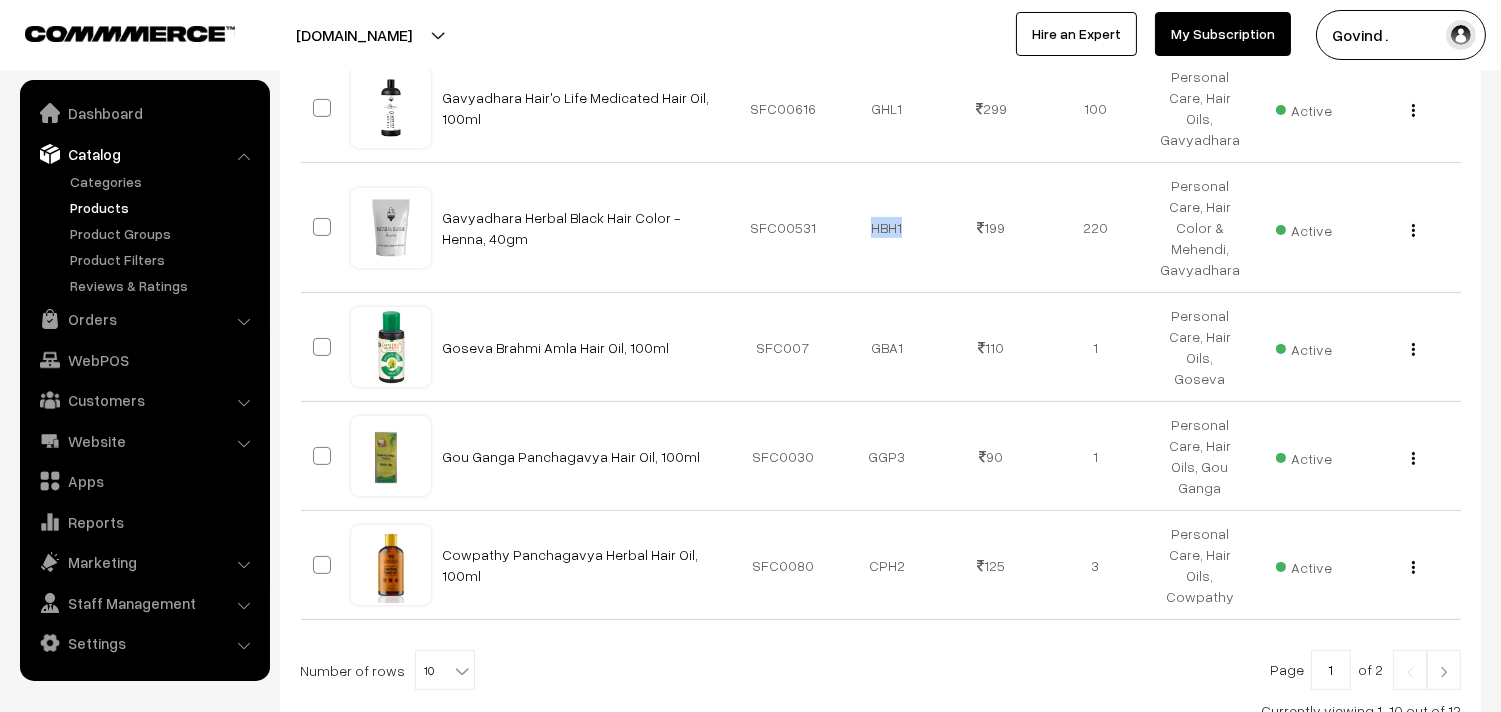 scroll, scrollTop: 0, scrollLeft: 0, axis: both 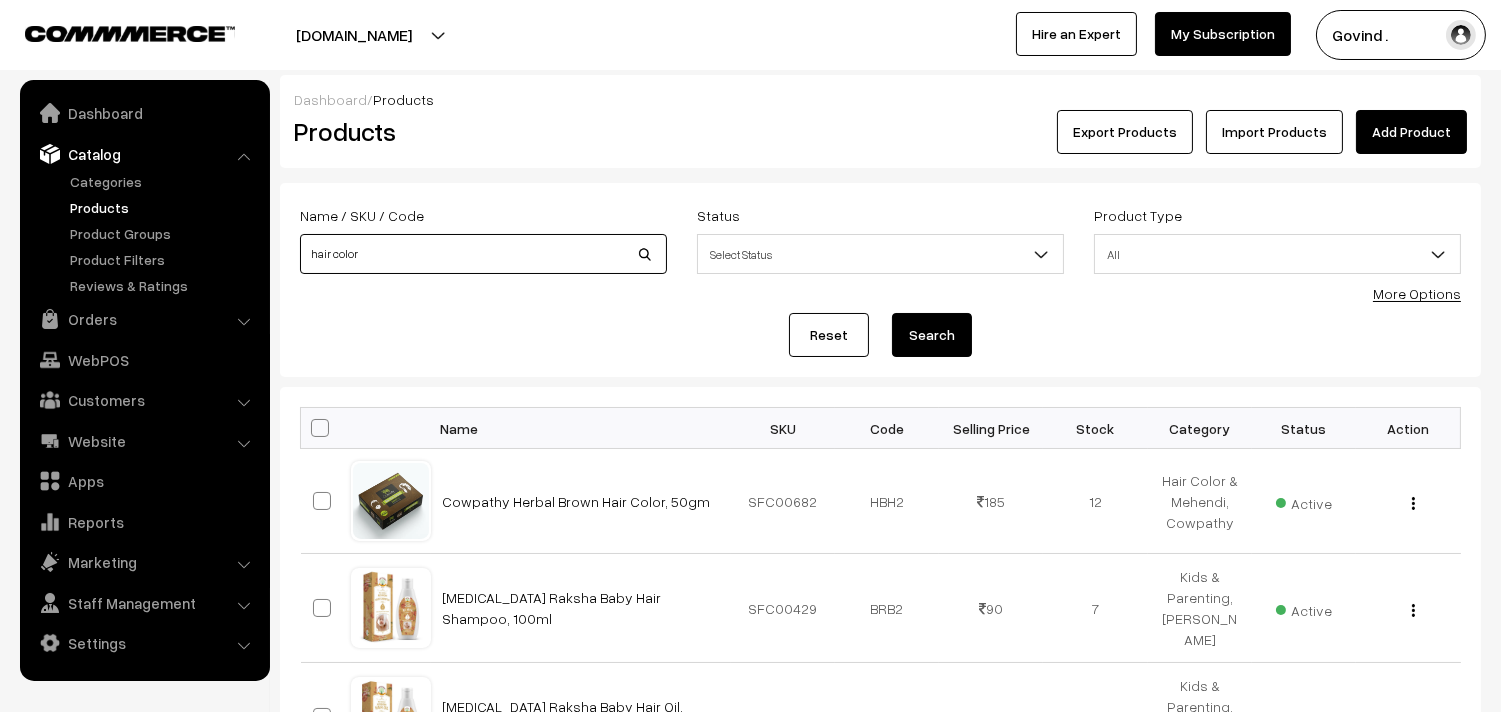 click on "hair color" at bounding box center (483, 254) 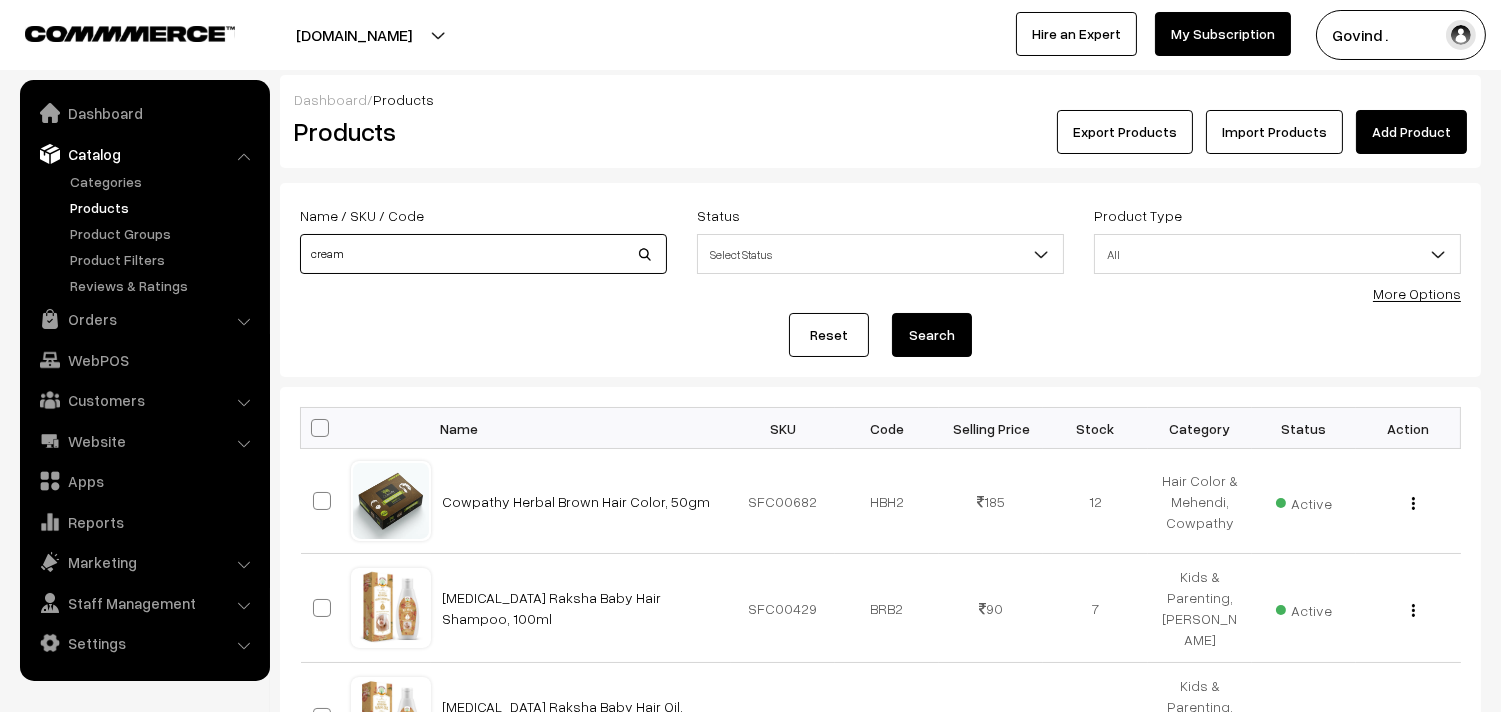 type on "cream" 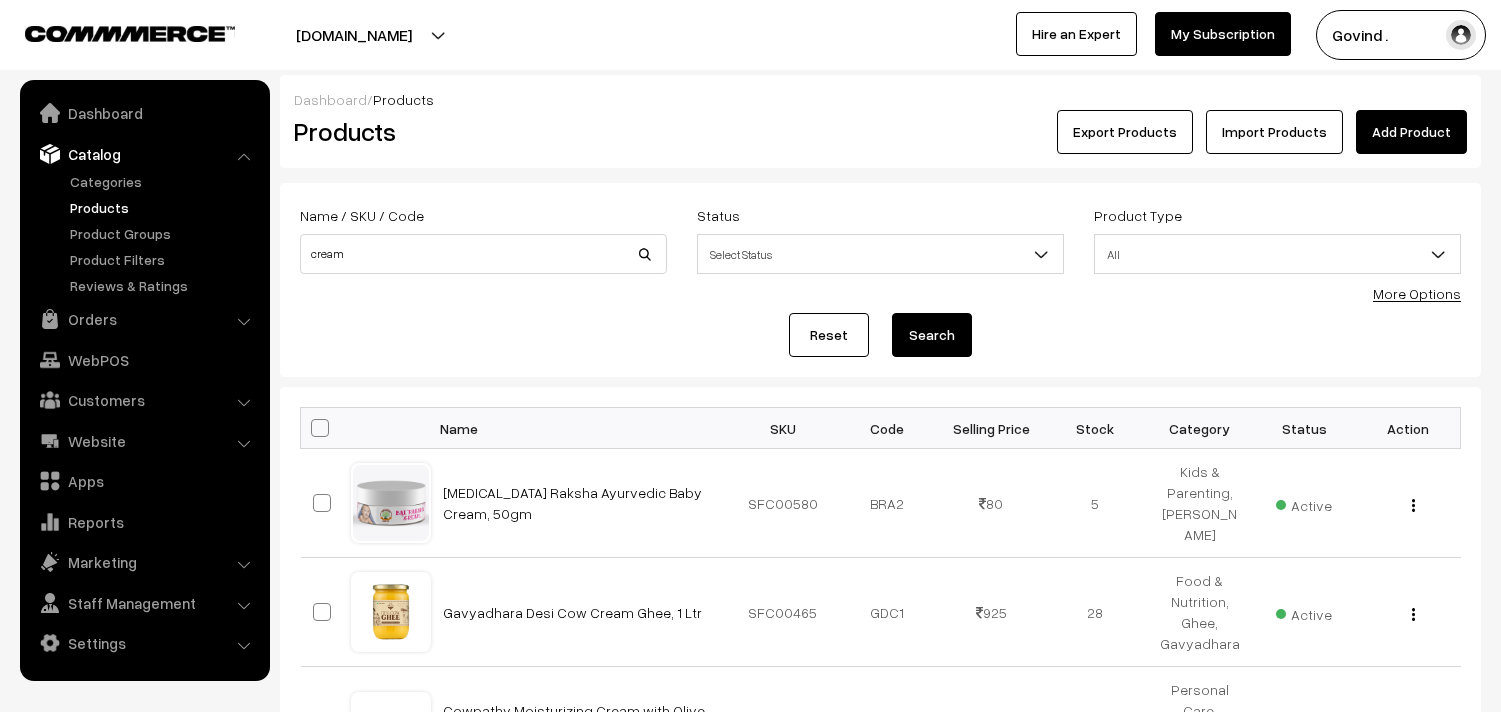 scroll, scrollTop: 0, scrollLeft: 0, axis: both 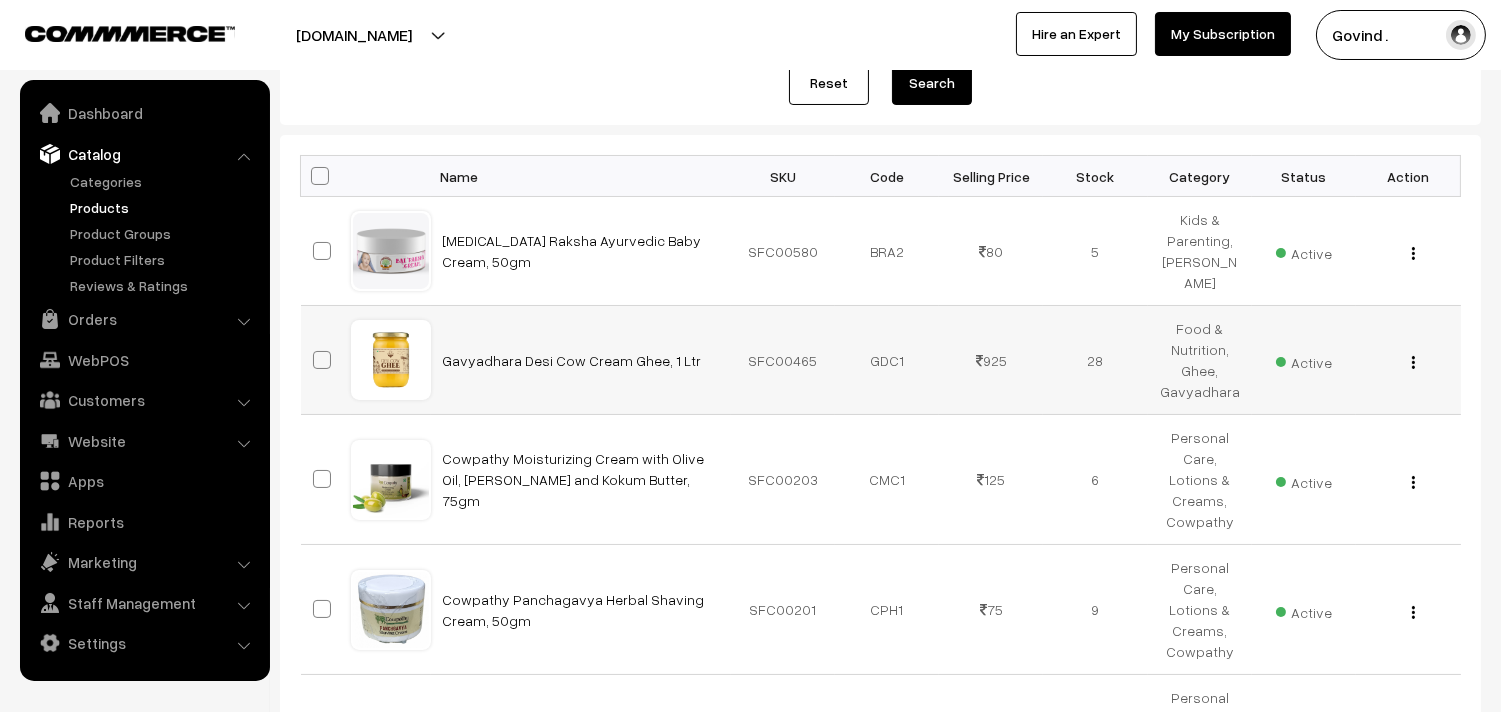 click at bounding box center [1413, 362] 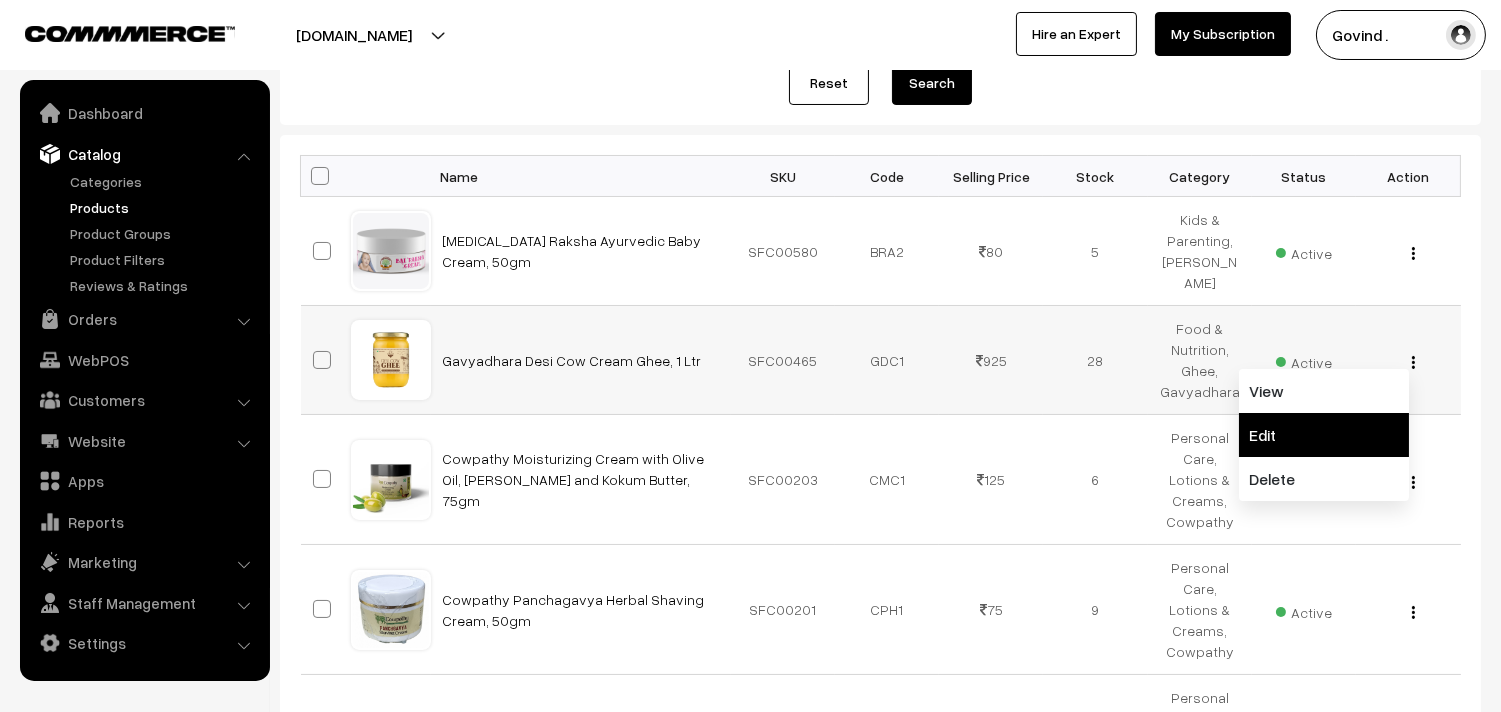 click on "Edit" at bounding box center [1324, 435] 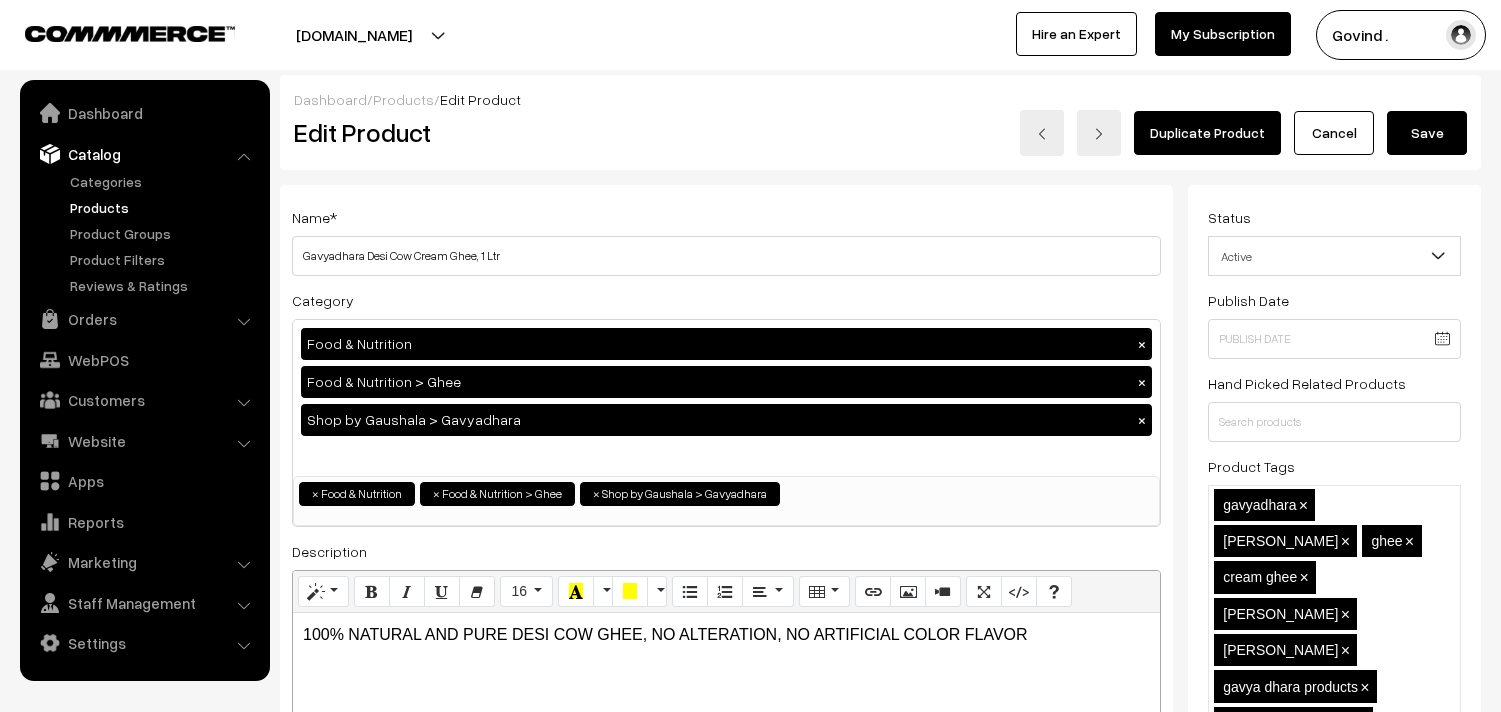 scroll, scrollTop: 0, scrollLeft: 0, axis: both 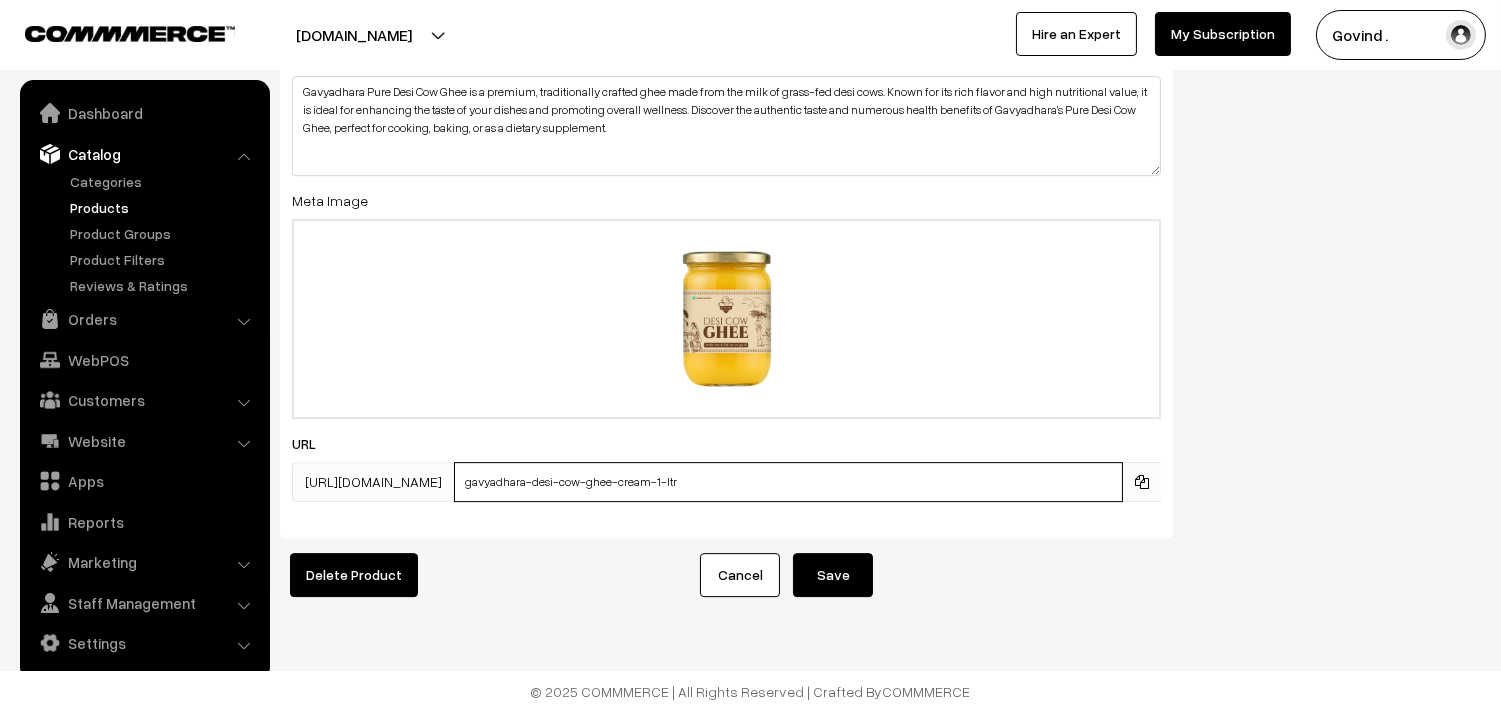 click on "gavyadhara-desi-cow-ghee-cream-1-ltr" at bounding box center [788, 482] 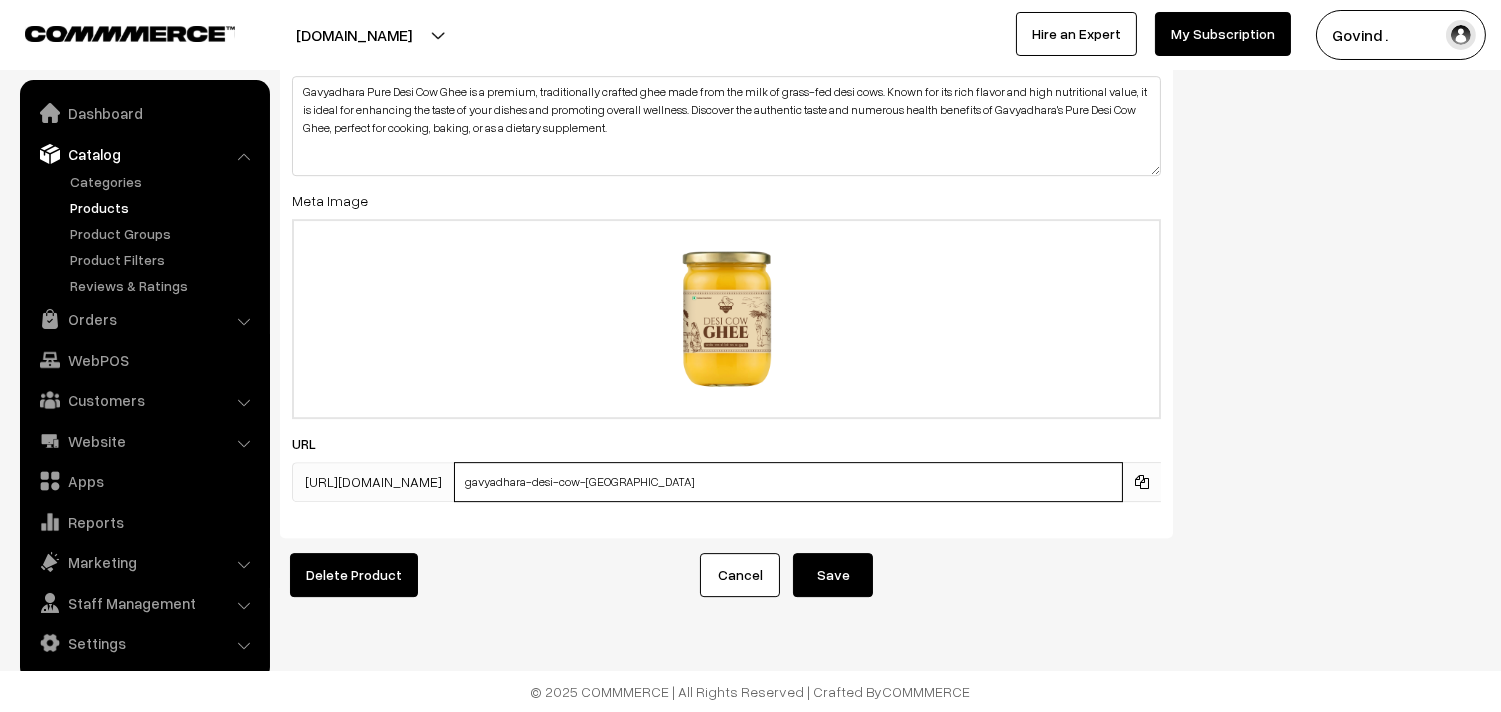 type on "gavyadhara-desi-cow-[GEOGRAPHIC_DATA]" 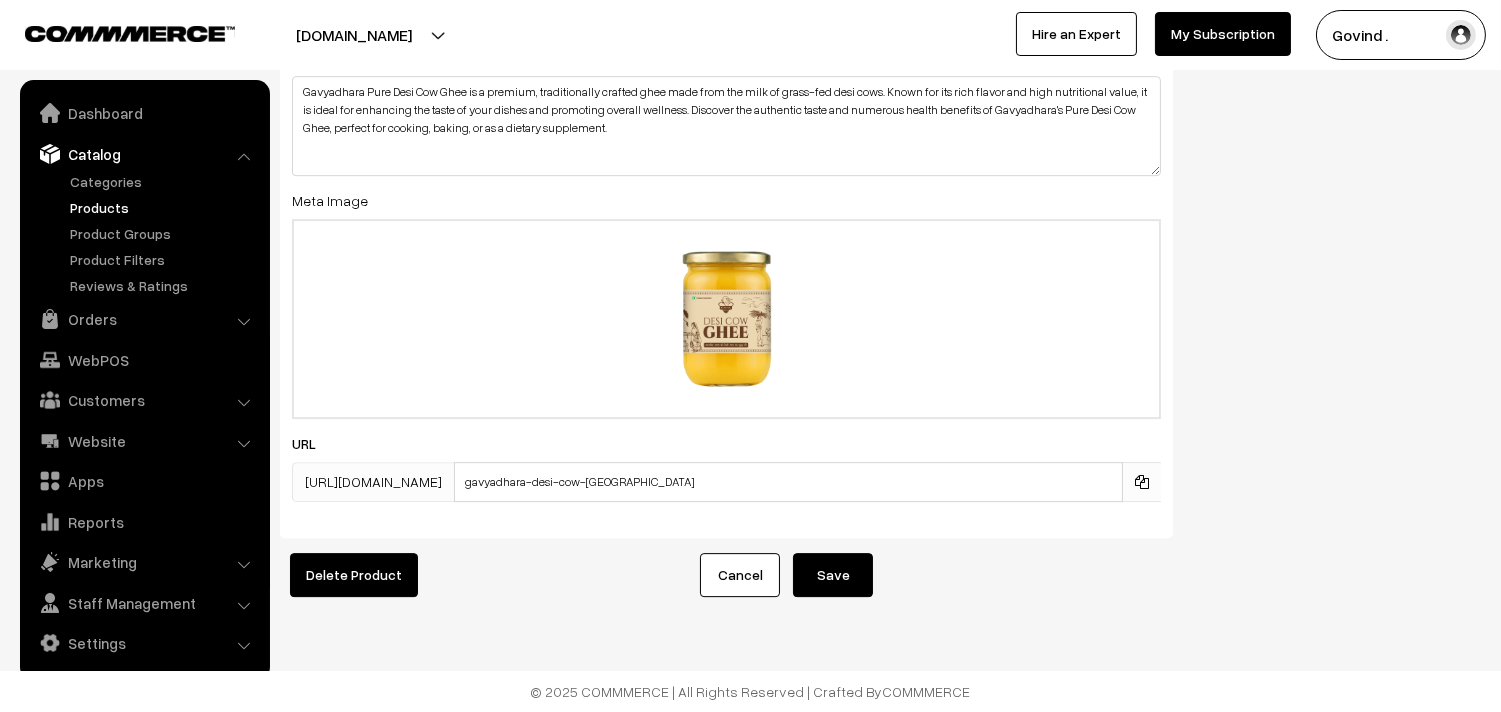 click on "SEO
Meta Title
Buy Gavyadhara Pure Desi Cow Ghee Online
Prefix: Shopforcows
Suffix: A2 Ghee, Triphala, [GEOGRAPHIC_DATA] Nasal Drops etc.
Meta Keywords
[GEOGRAPHIC_DATA]    [GEOGRAPHIC_DATA] products    [GEOGRAPHIC_DATA] desi cow ghee    [GEOGRAPHIC_DATA] [GEOGRAPHIC_DATA]    [GEOGRAPHIC_DATA] bilona ghee    [GEOGRAPHIC_DATA] organic farm    [GEOGRAPHIC_DATA] organic farm photos    [GEOGRAPHIC_DATA] bilona ghee price    [GEOGRAPHIC_DATA] organic pvt ltd    [GEOGRAPHIC_DATA] organic farm private limited    gavya [PERSON_NAME]    [PERSON_NAME]    gavya [PERSON_NAME] price    gavya dhara desi ghee    gavya dhara [PERSON_NAME] dairy    gavya [PERSON_NAME] website    gavya [PERSON_NAME] [GEOGRAPHIC_DATA] website    [GEOGRAPHIC_DATA] [PERSON_NAME] jaipur price    gavya dhara [PERSON_NAME] dairy price    gavya [PERSON_NAME] contact number    gavya [PERSON_NAME] official website    gavya [PERSON_NAME] amazon    gavya [PERSON_NAME] Jaipur    buy gavyadhara ghee online" at bounding box center [880, -3698] 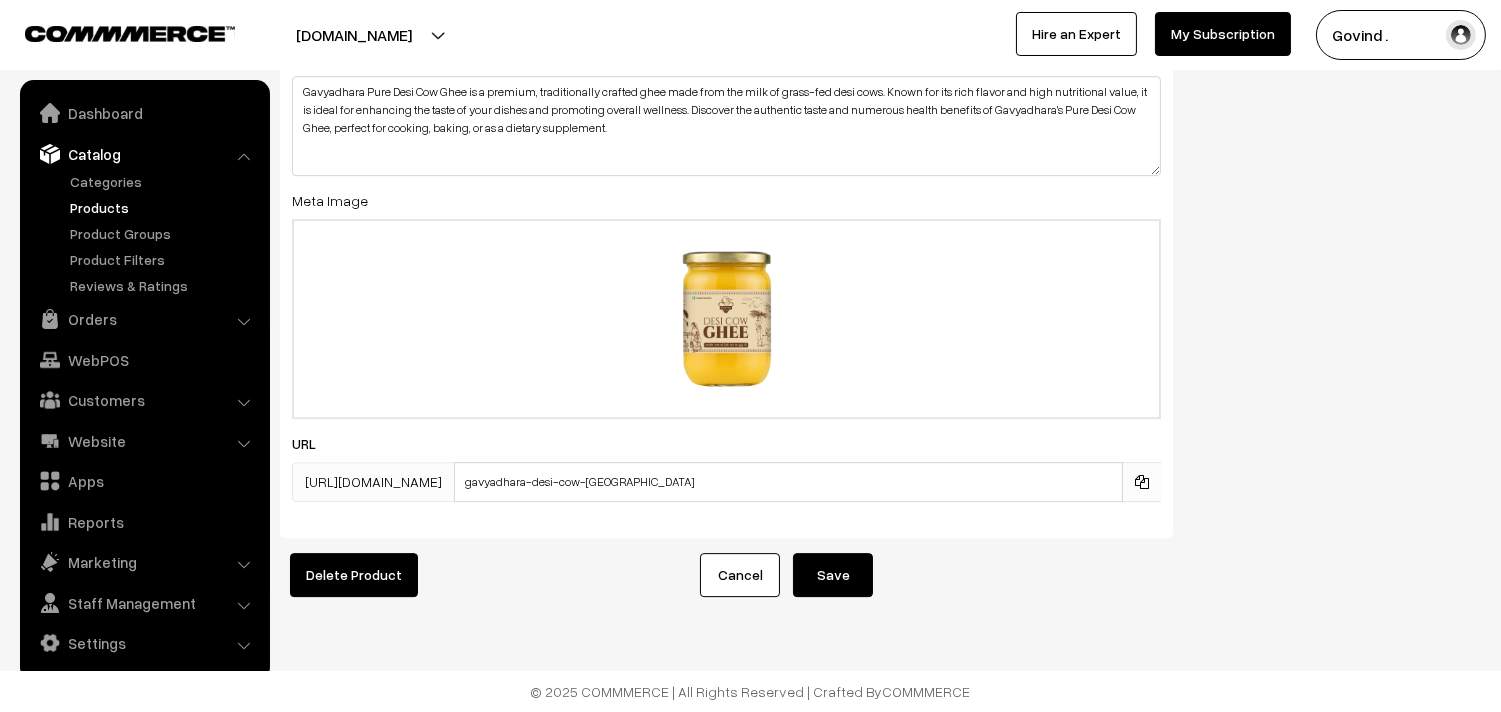 click on "Save" at bounding box center (833, 575) 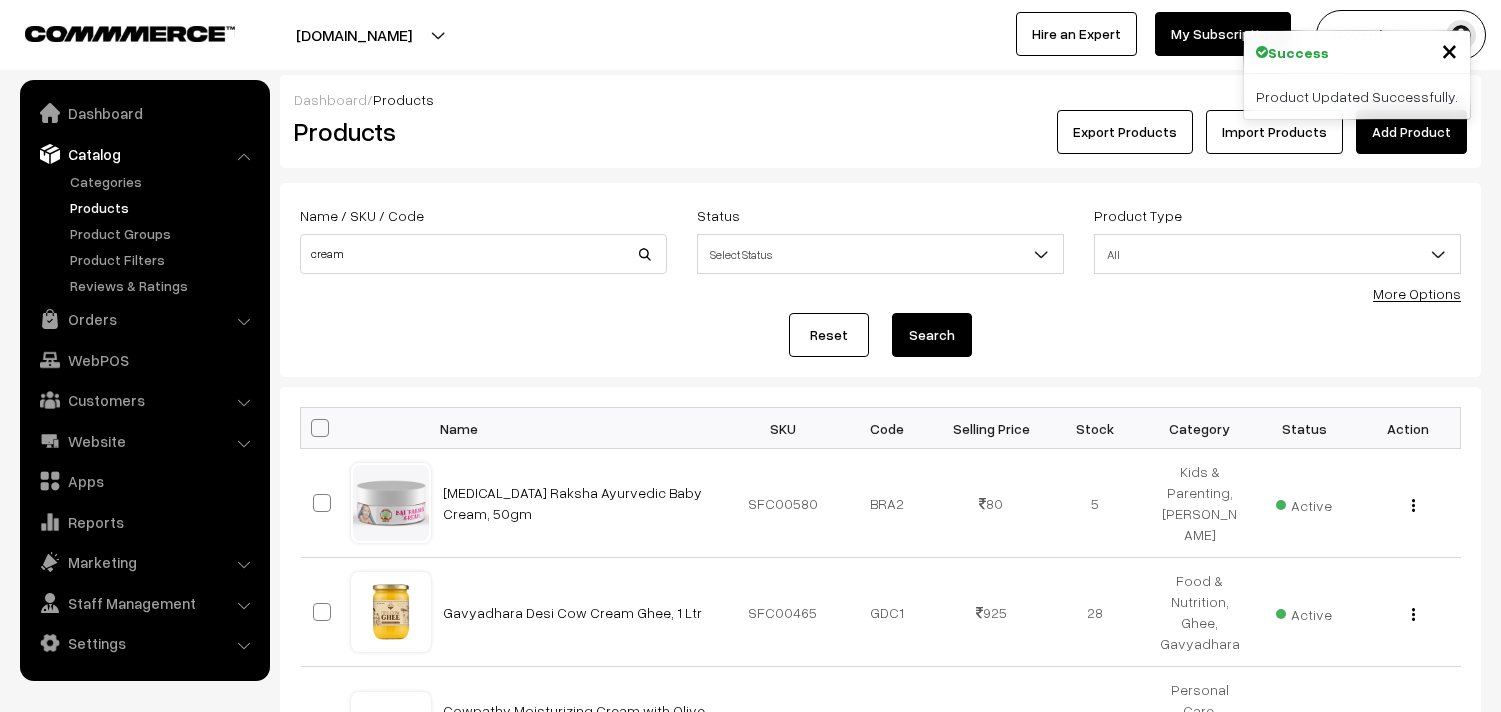 scroll, scrollTop: 0, scrollLeft: 0, axis: both 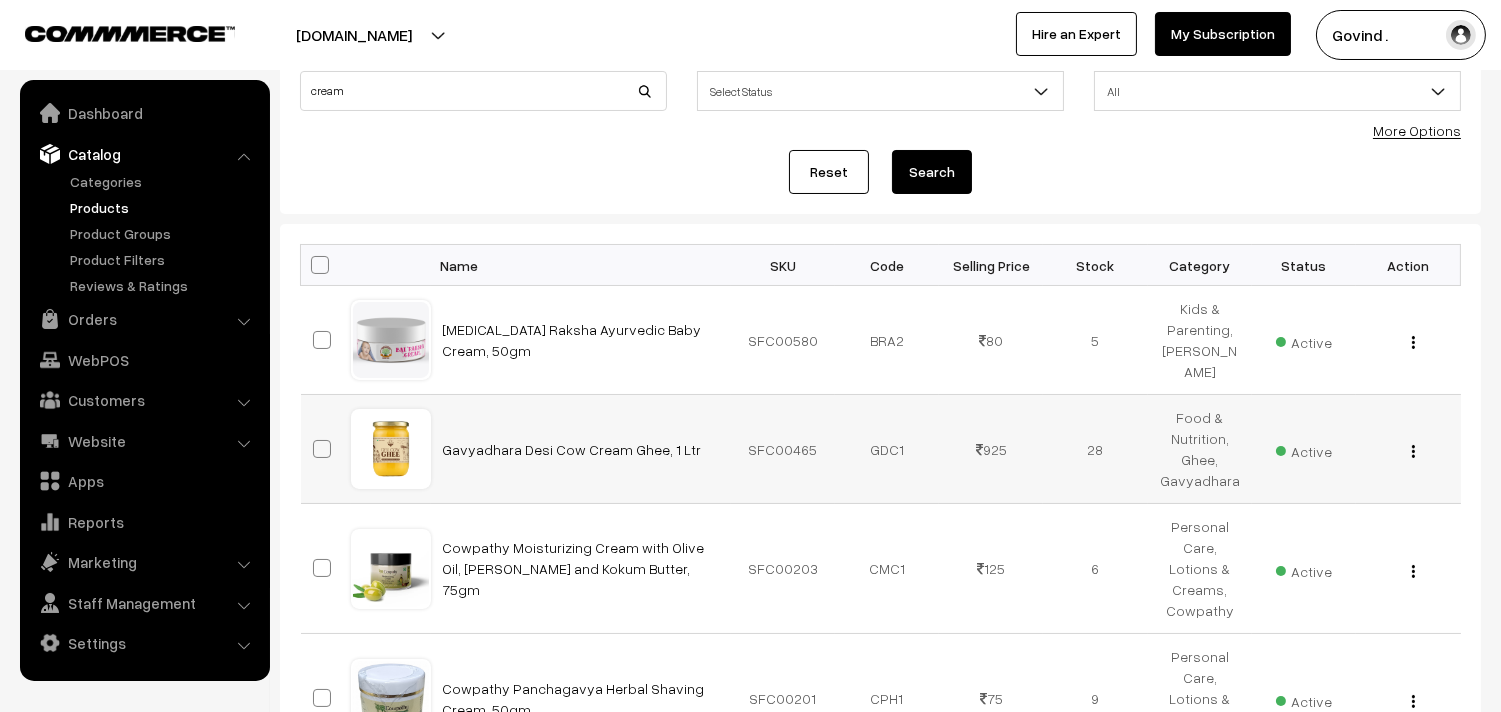 click on "SFC00465" at bounding box center (783, 449) 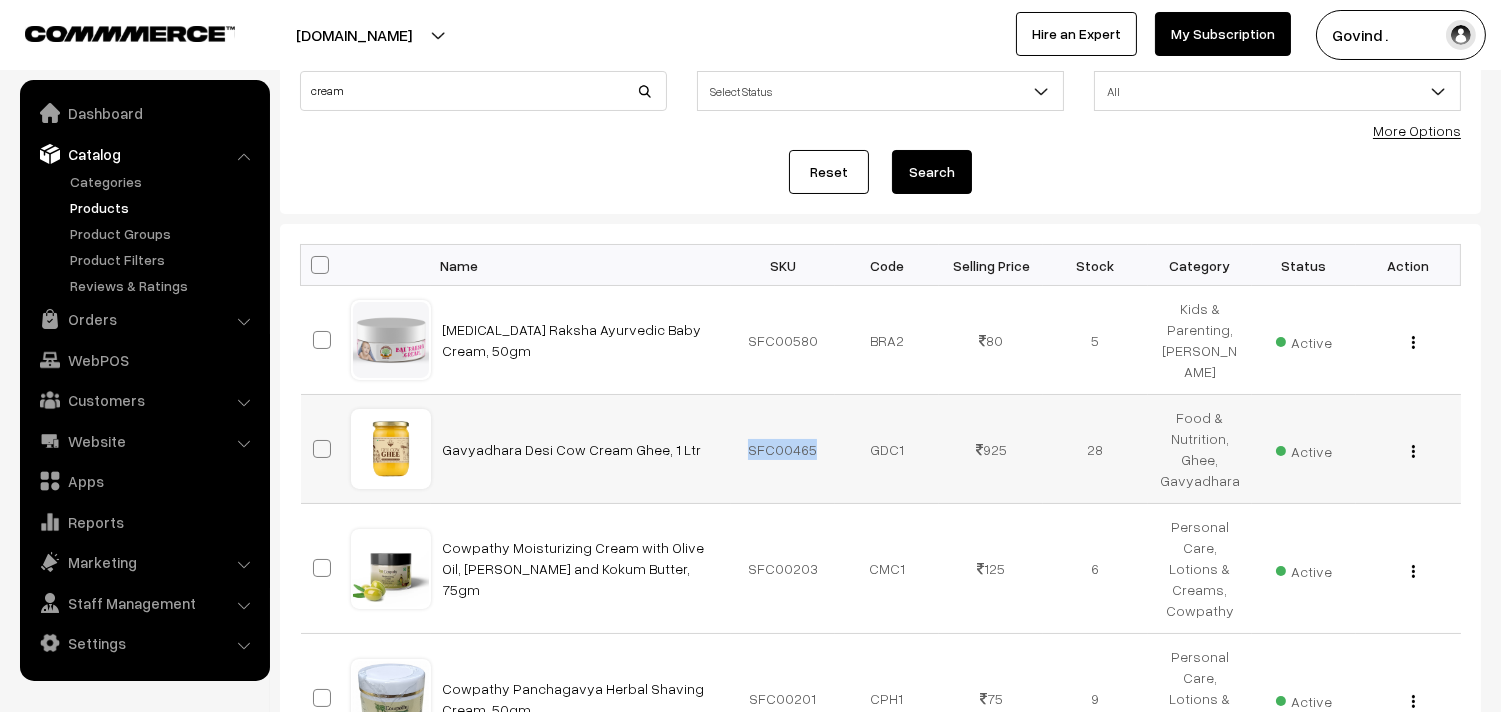 click on "SFC00465" at bounding box center [783, 449] 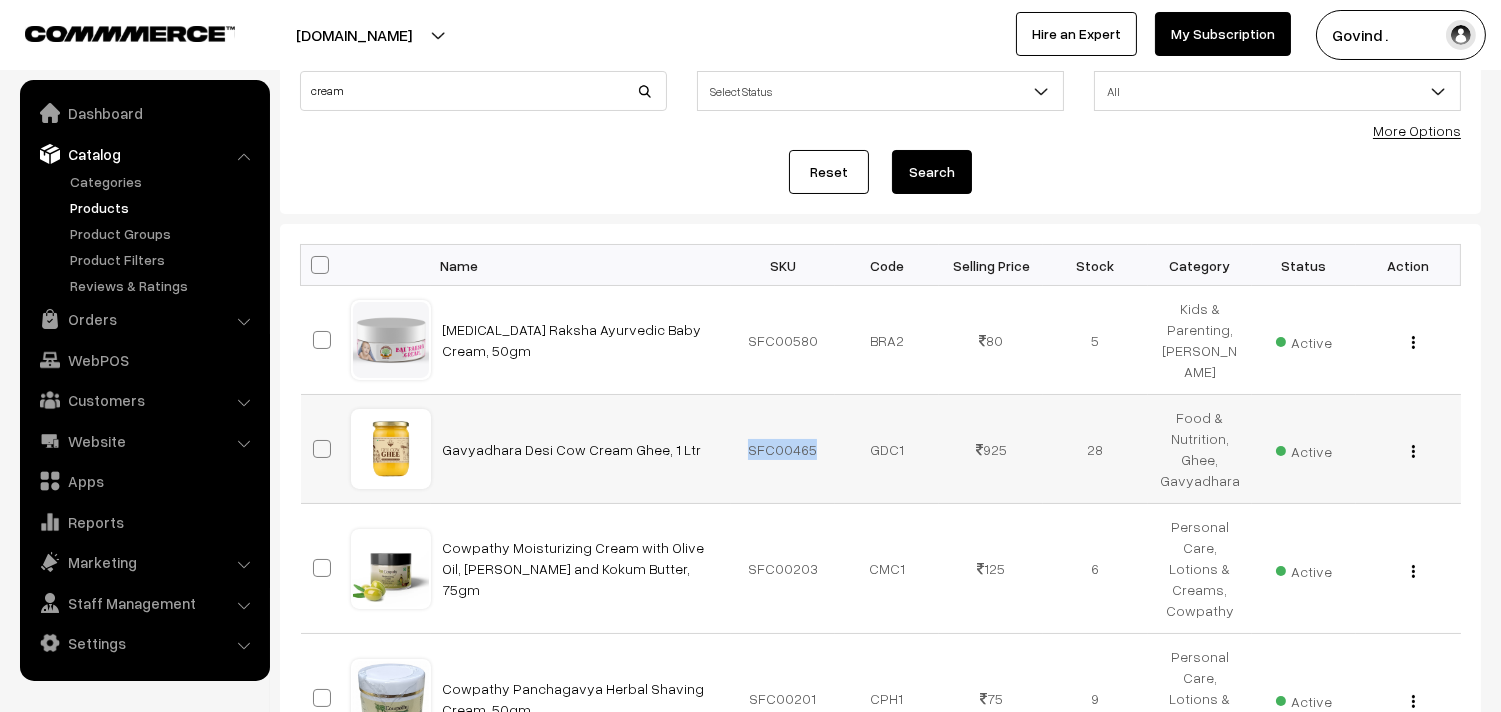 copy on "SFC00465" 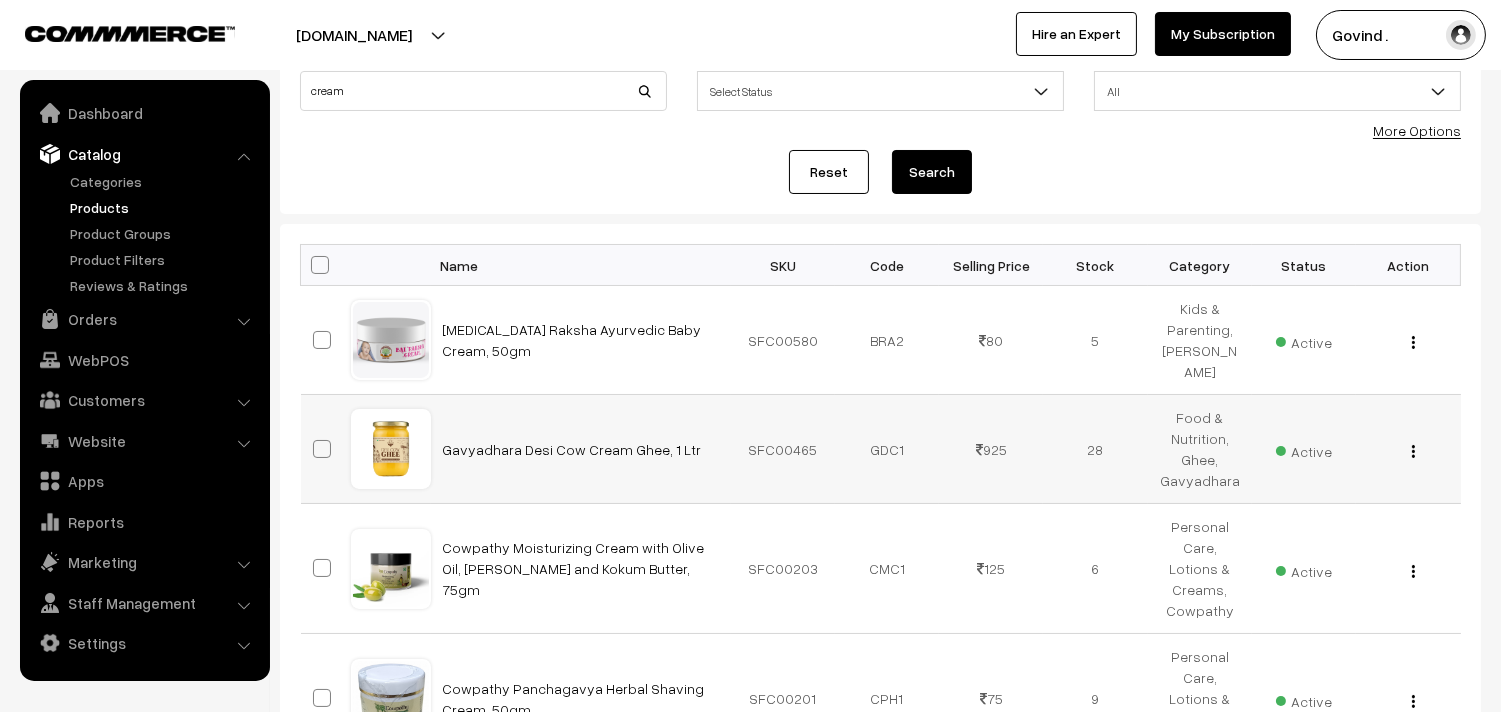 click on "GDC1" at bounding box center [887, 449] 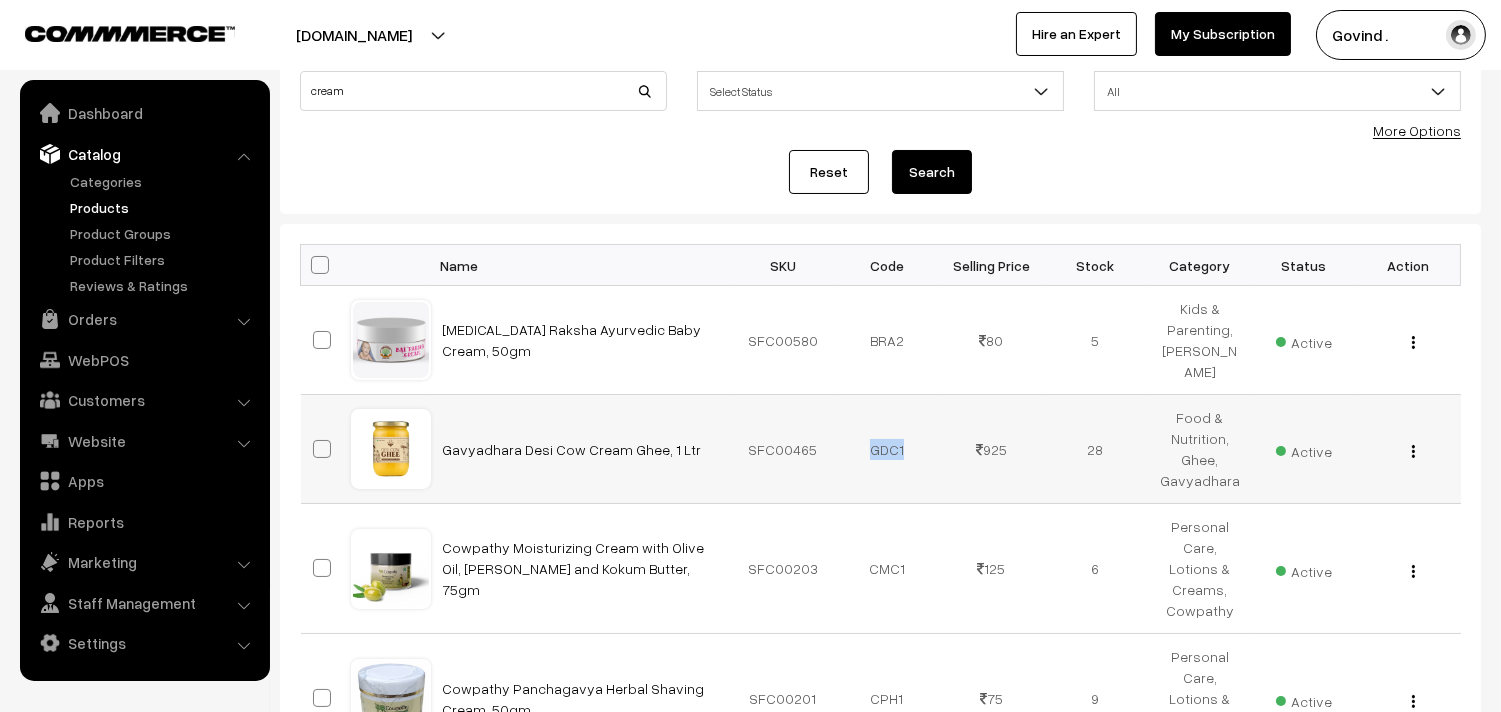 click on "GDC1" at bounding box center [887, 449] 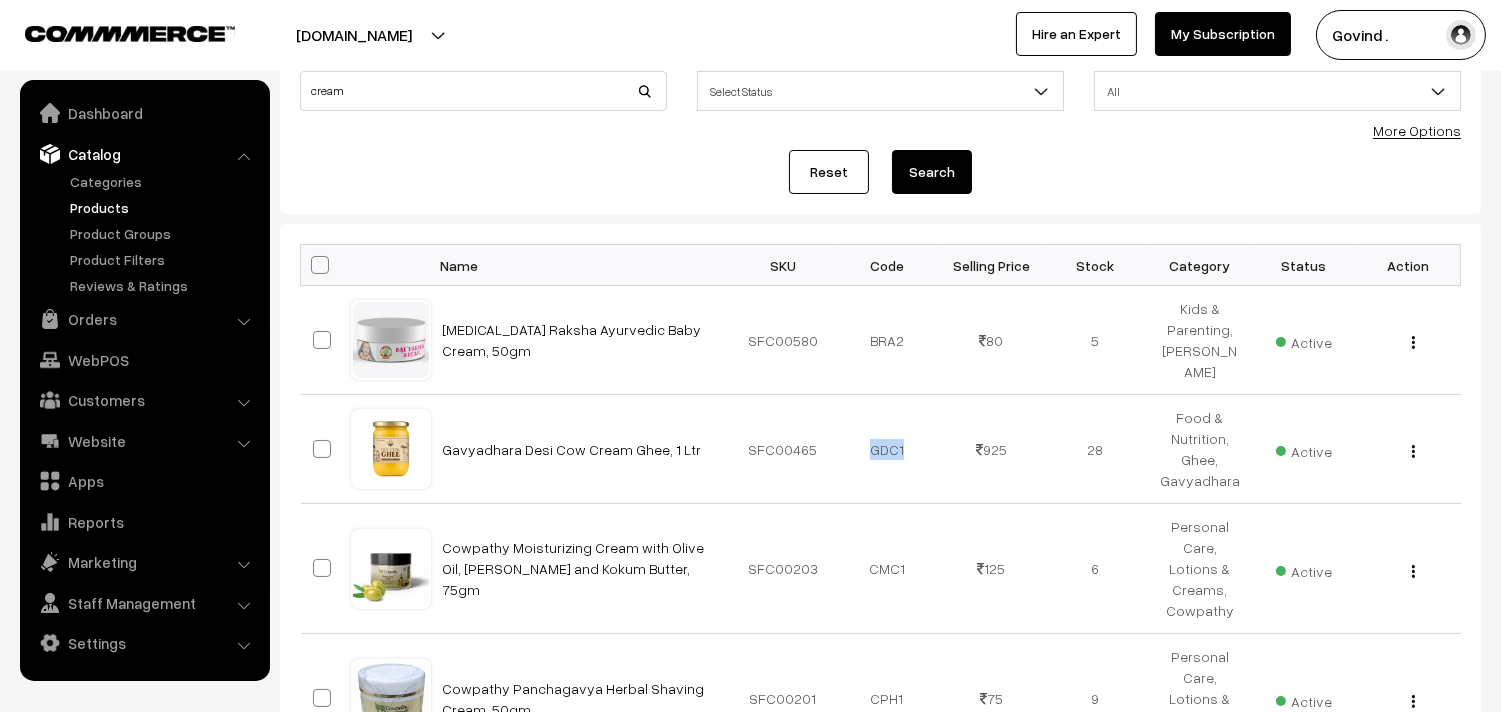 scroll, scrollTop: 0, scrollLeft: 0, axis: both 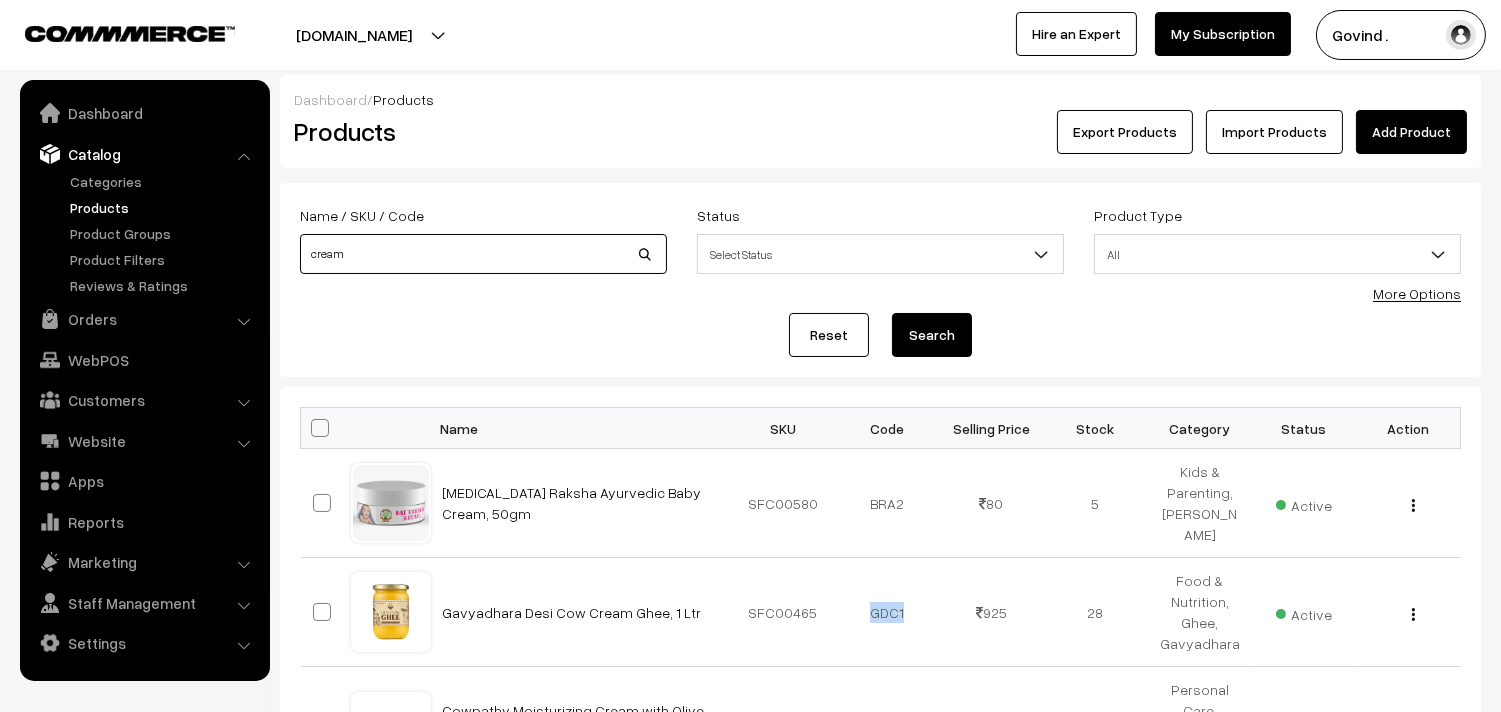 click on "cream" at bounding box center (483, 254) 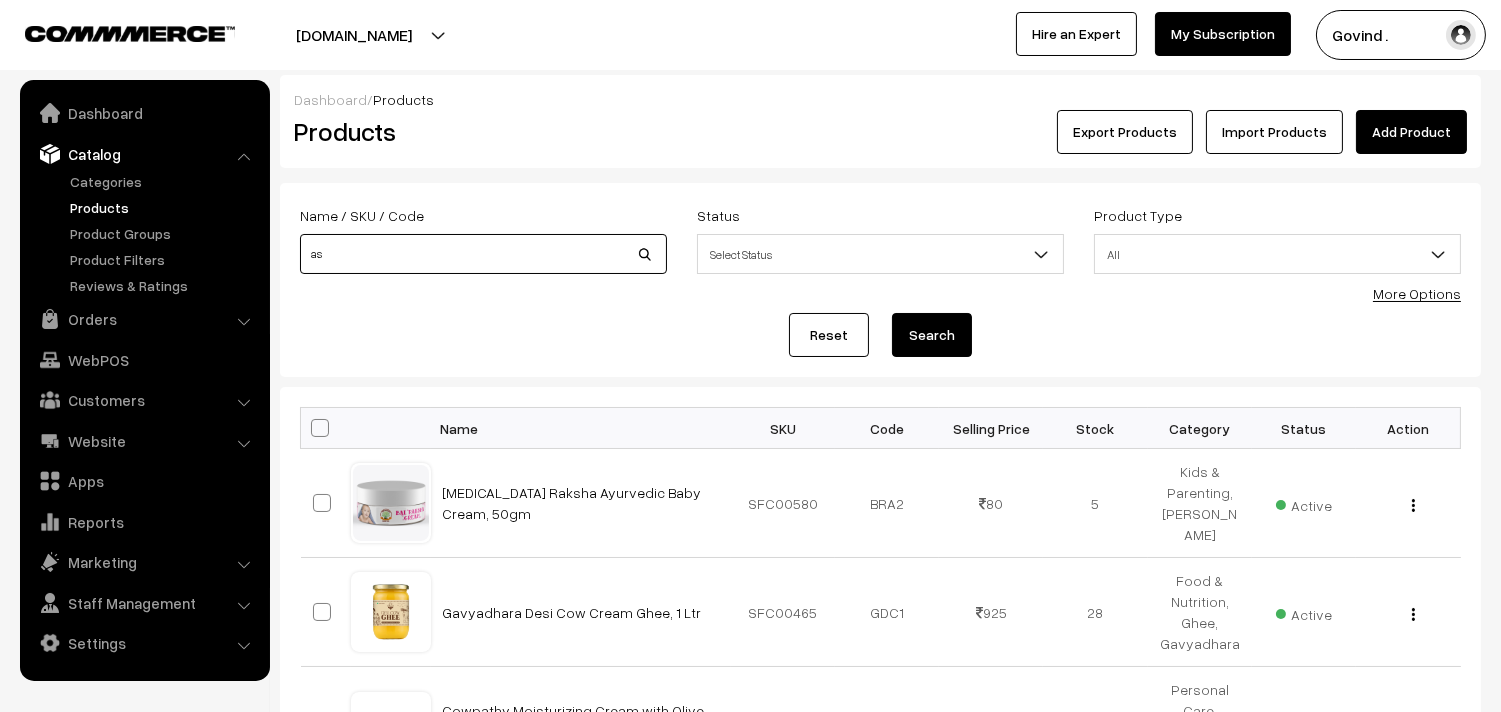 type on "a" 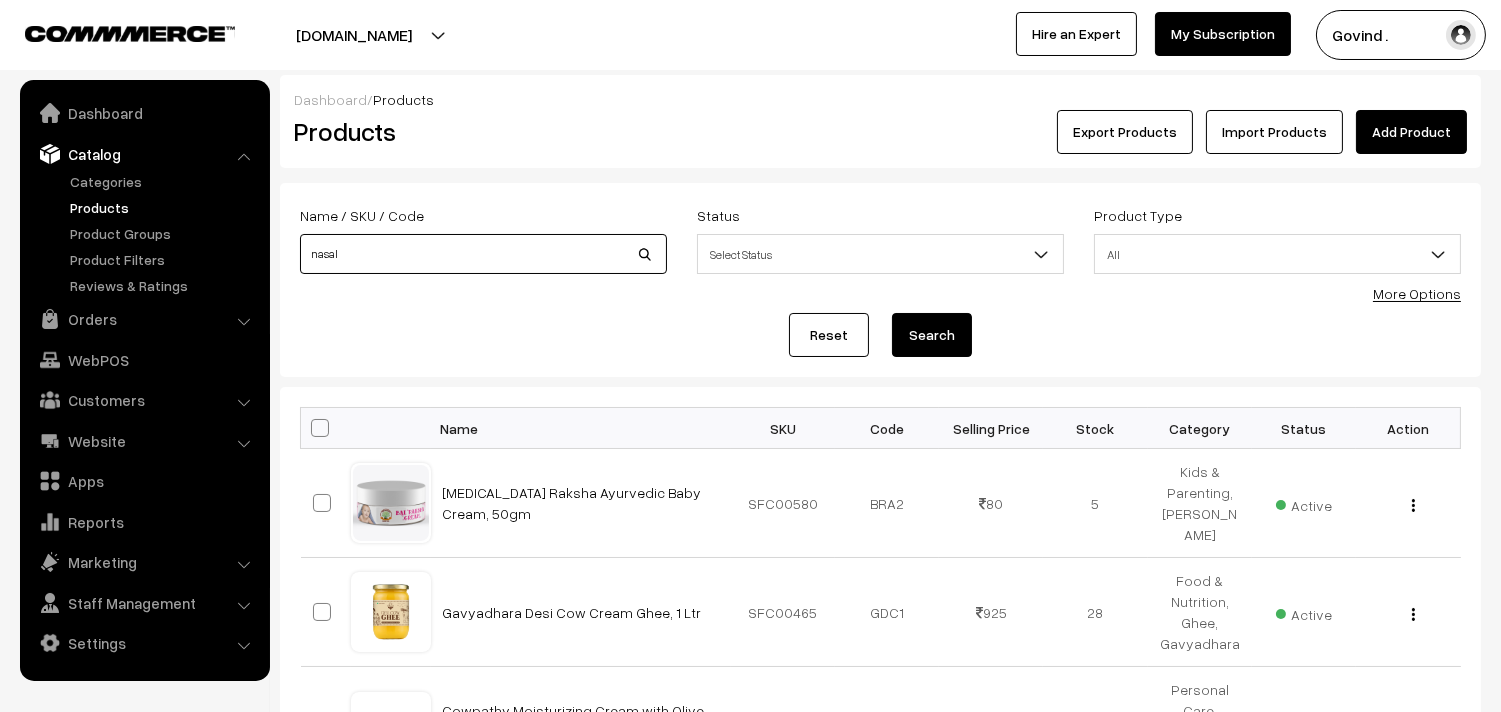type on "nasal" 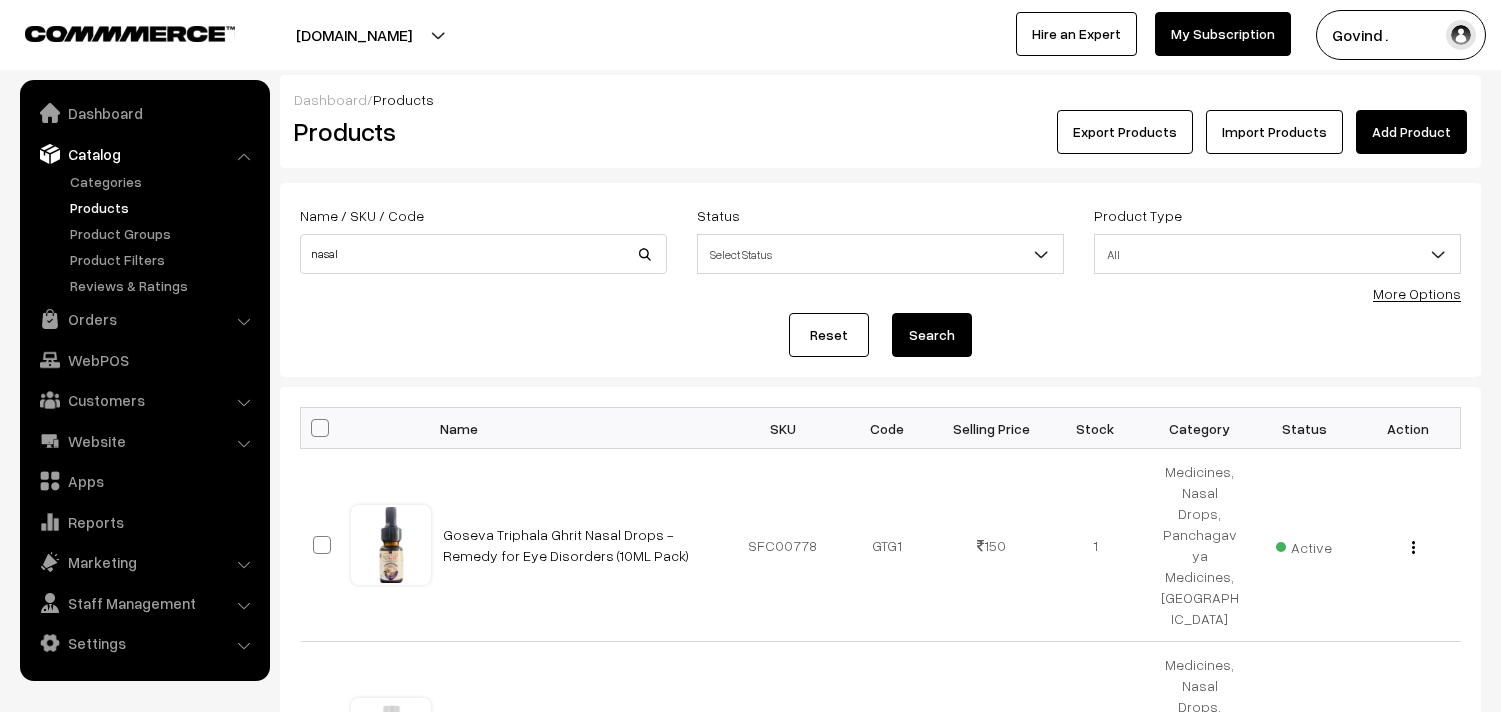 scroll, scrollTop: 0, scrollLeft: 0, axis: both 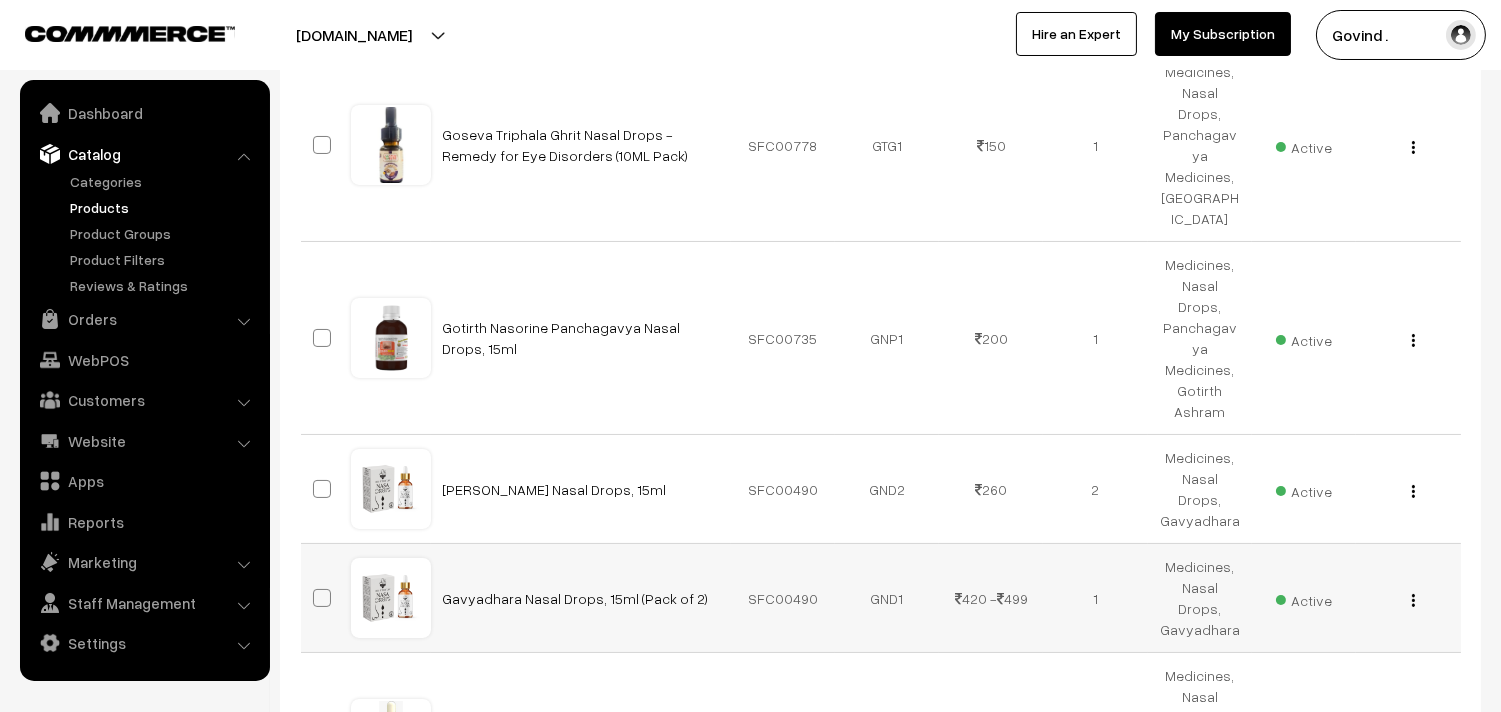 click at bounding box center [1413, 600] 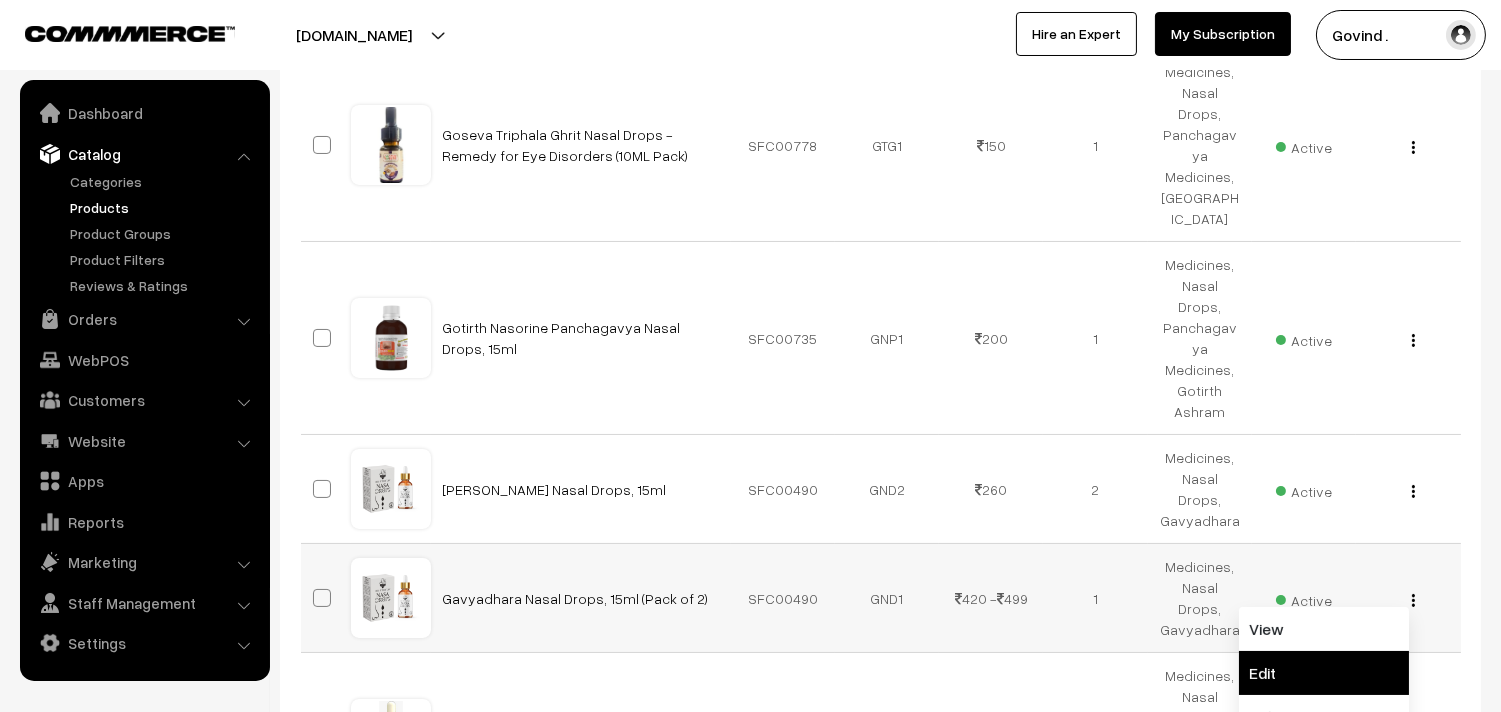 click on "Edit" at bounding box center [1324, 673] 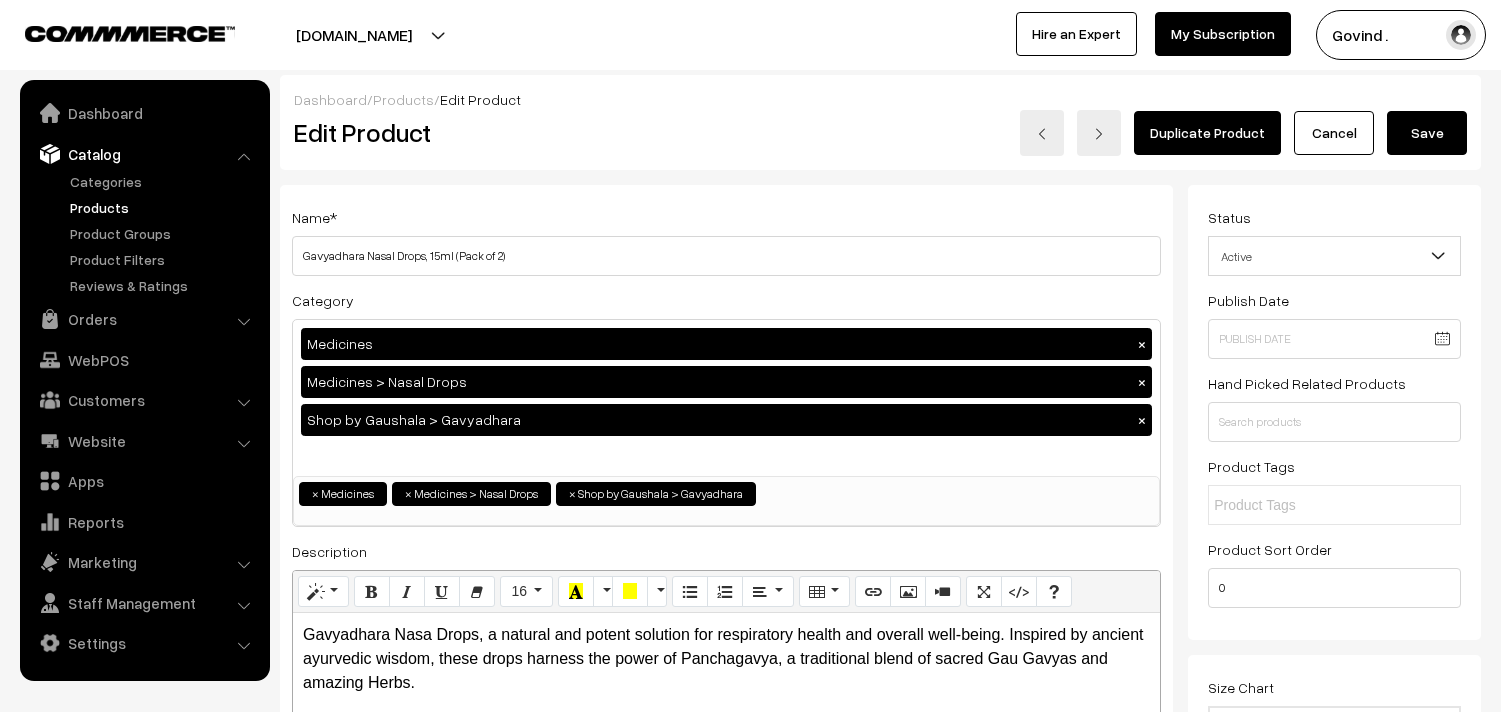 scroll, scrollTop: 0, scrollLeft: 0, axis: both 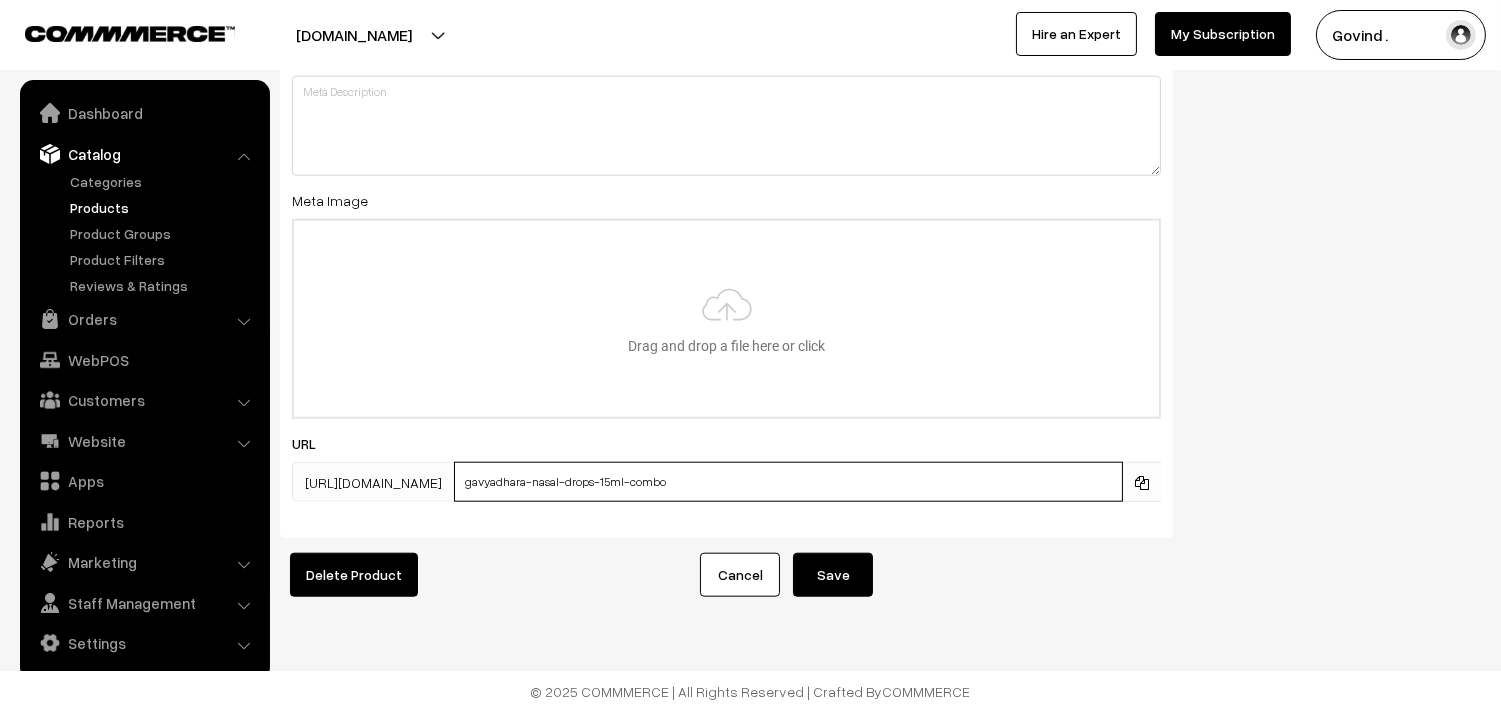 click on "gavyadhara-nasal-drops-15ml-combo" at bounding box center (788, 482) 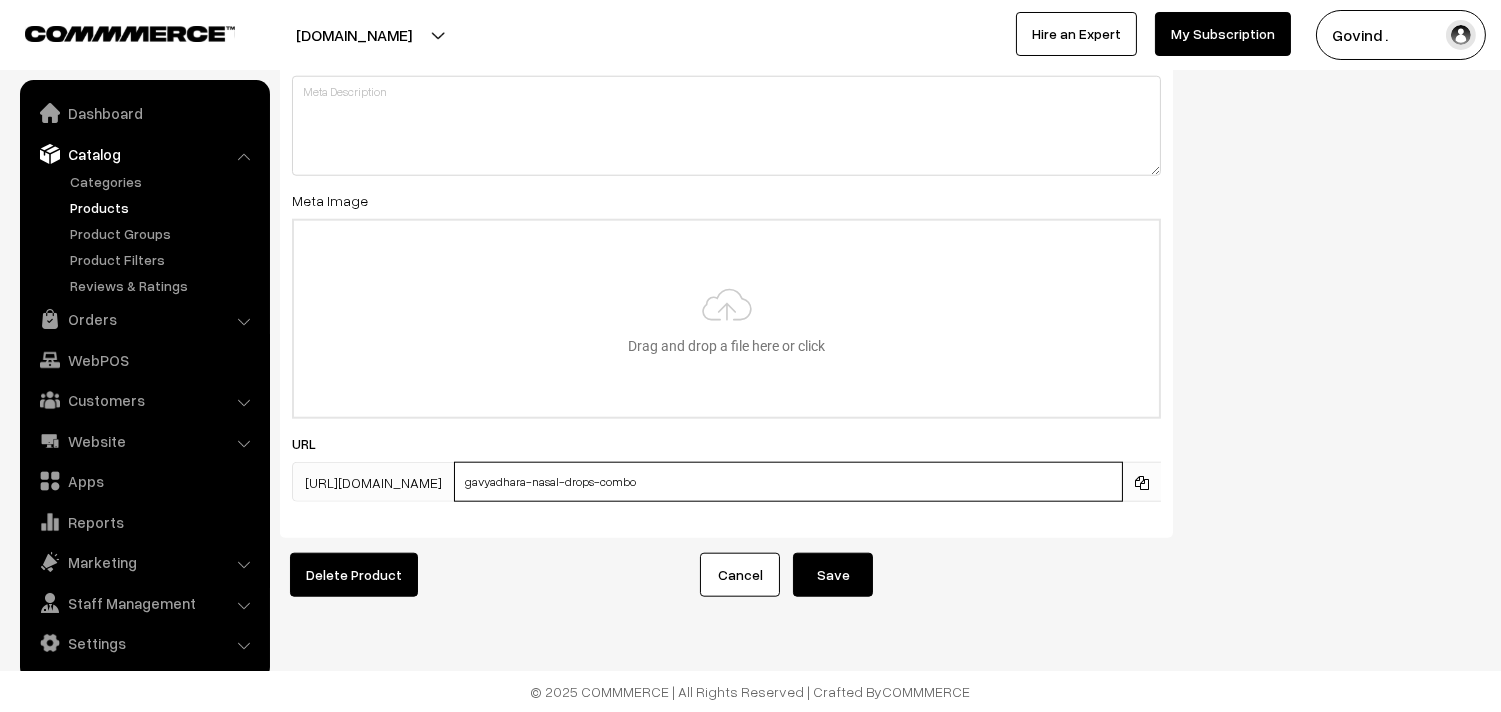 type on "gavyadhara-nasal-drops-combo" 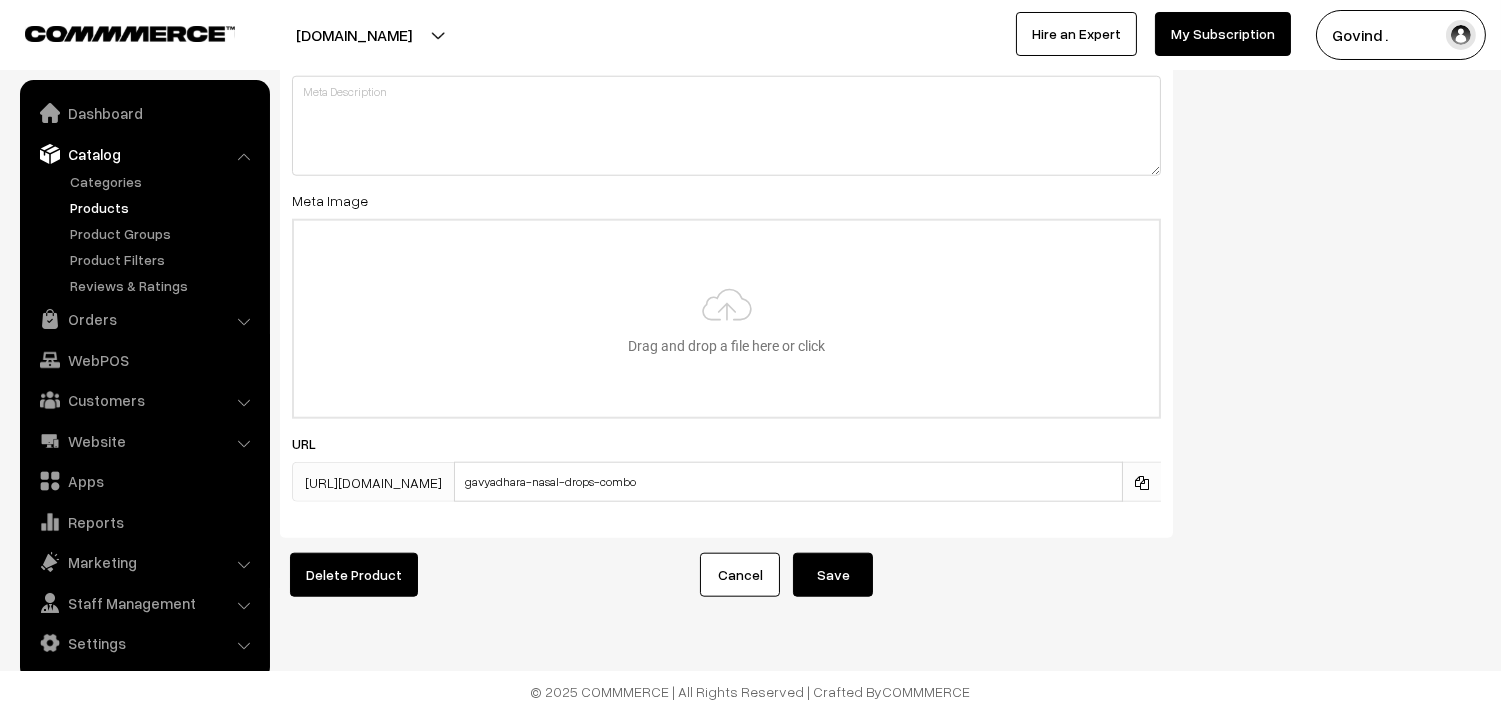 click on "Delete Product
Cancel
Save" at bounding box center [880, 575] 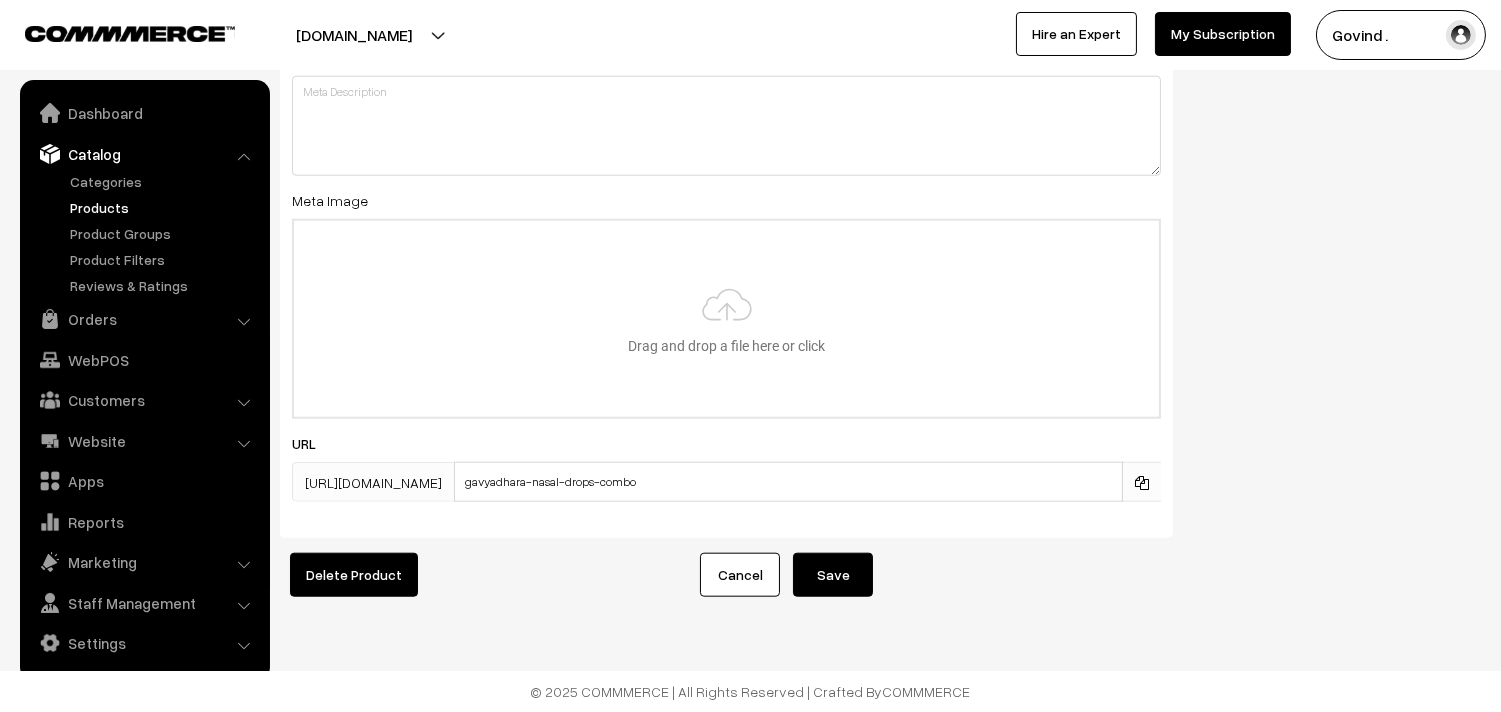 click on "Save" at bounding box center (833, 575) 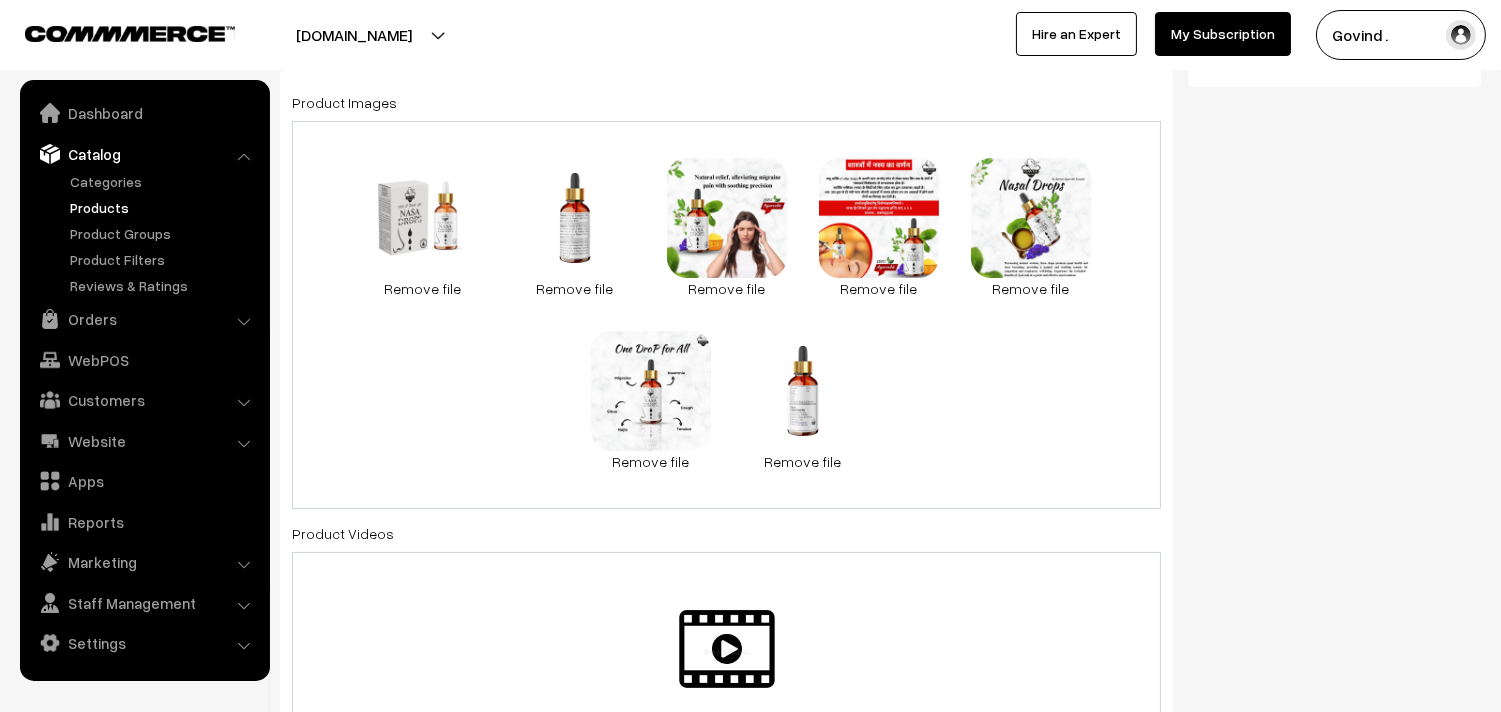 scroll, scrollTop: 888, scrollLeft: 0, axis: vertical 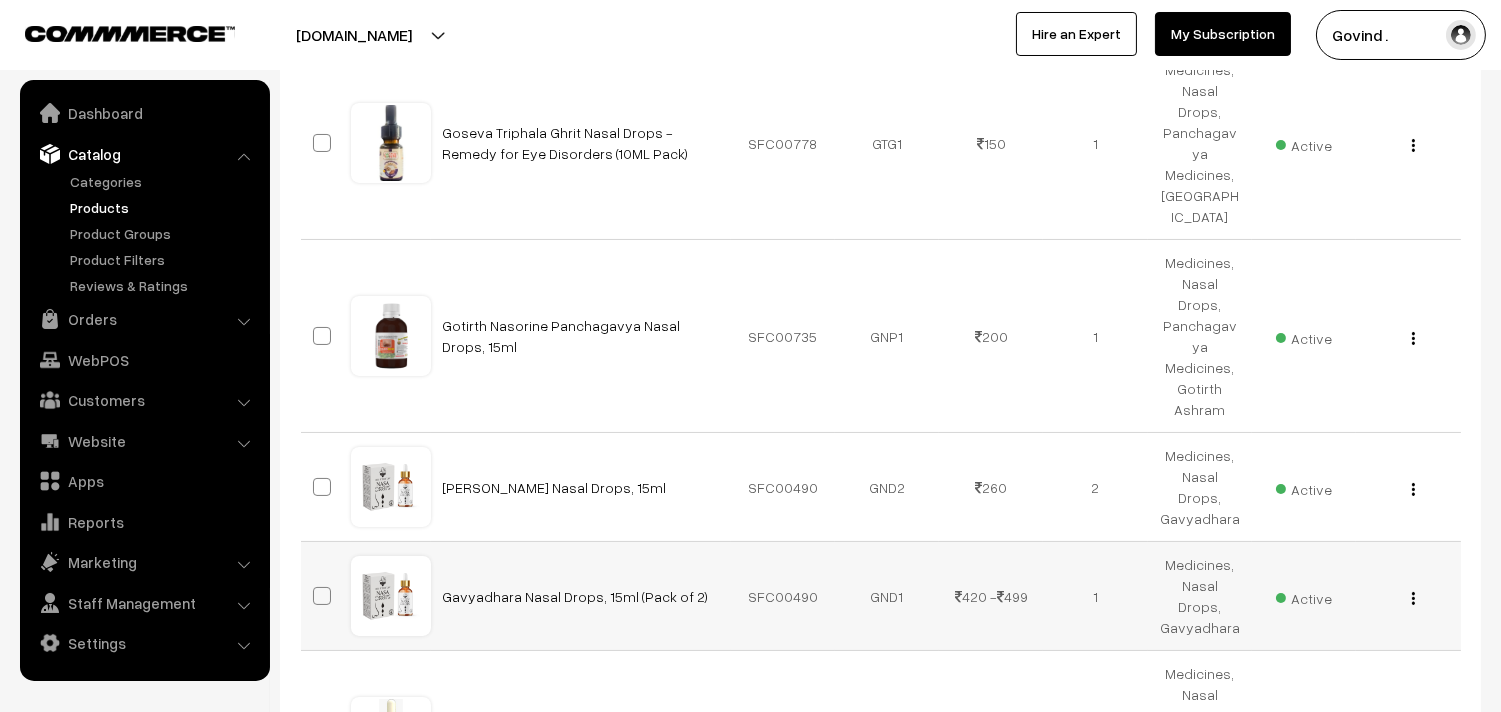 click on "SFC00490" at bounding box center [783, 596] 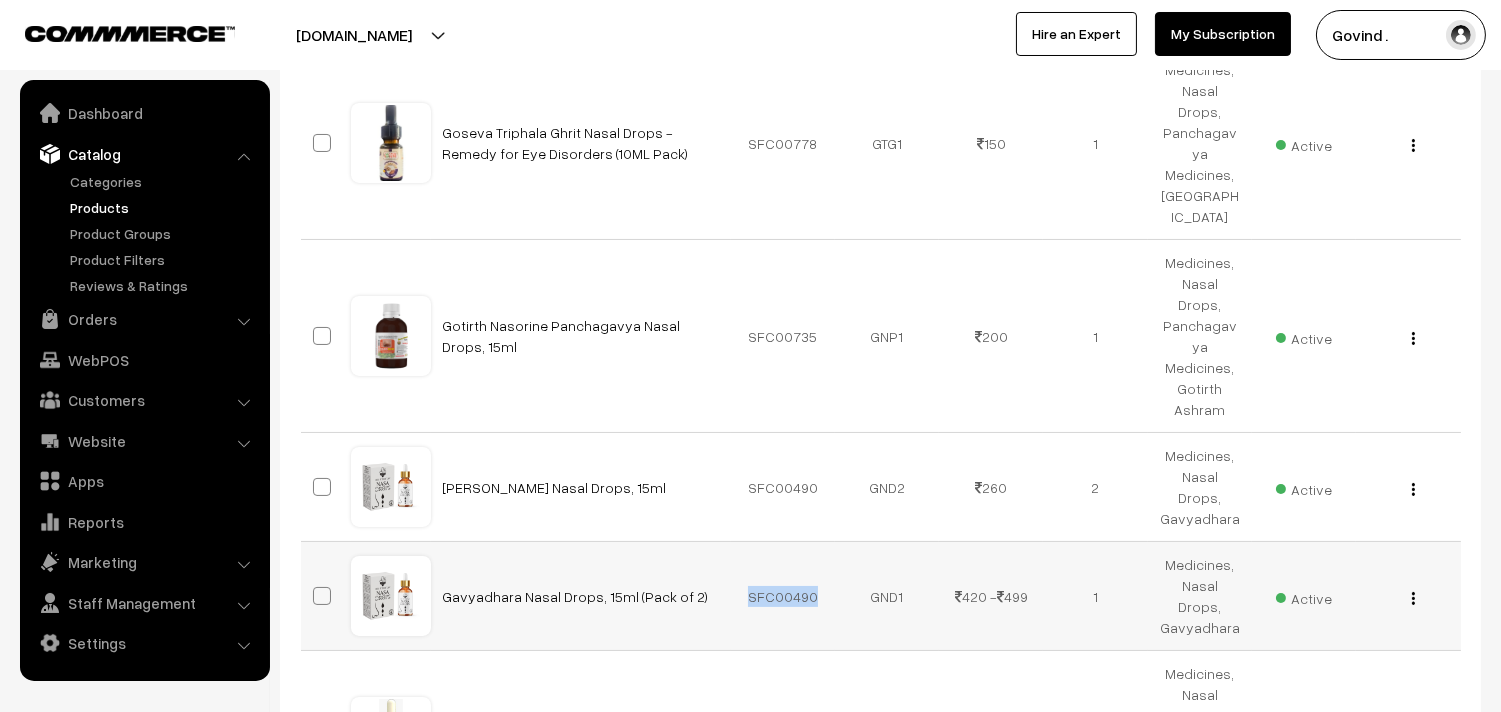 click on "SFC00490" at bounding box center (783, 596) 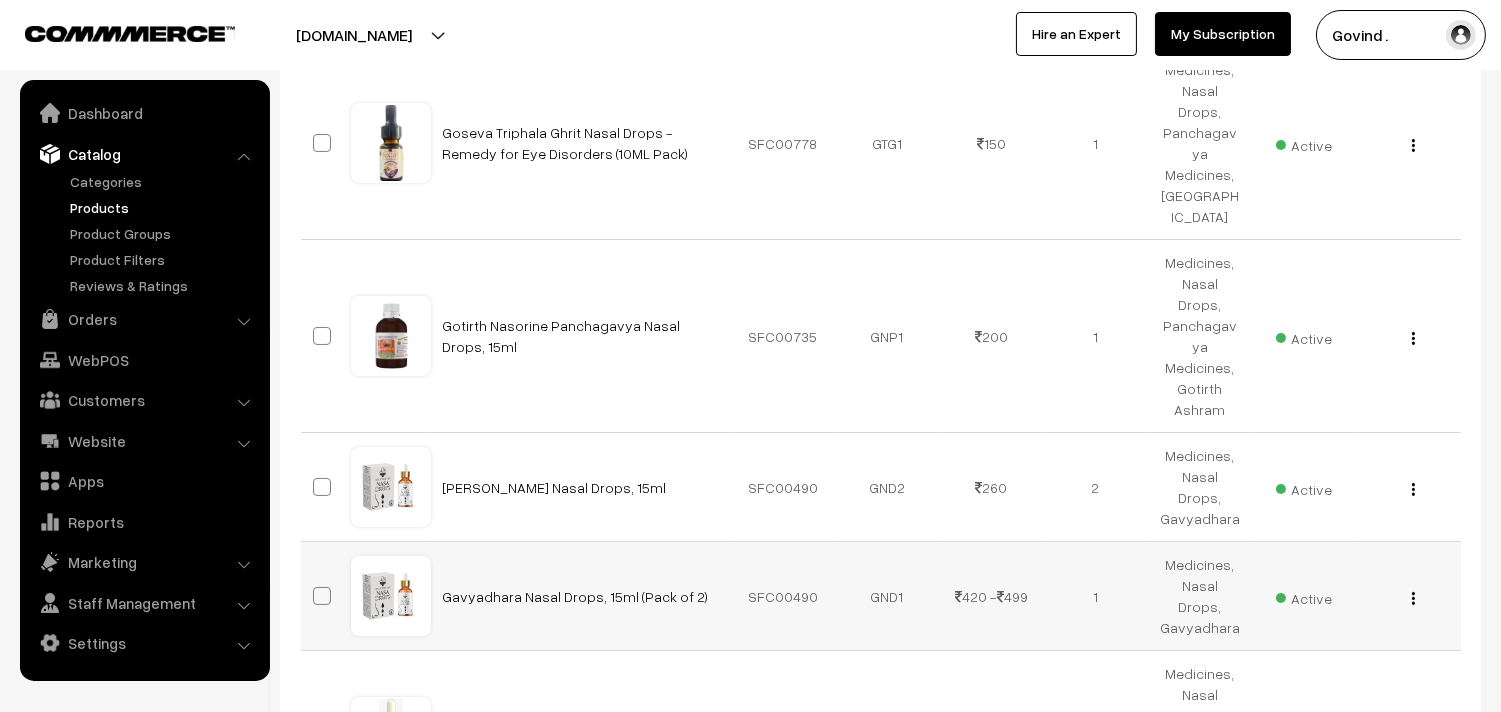 click on "GND1" at bounding box center (887, 596) 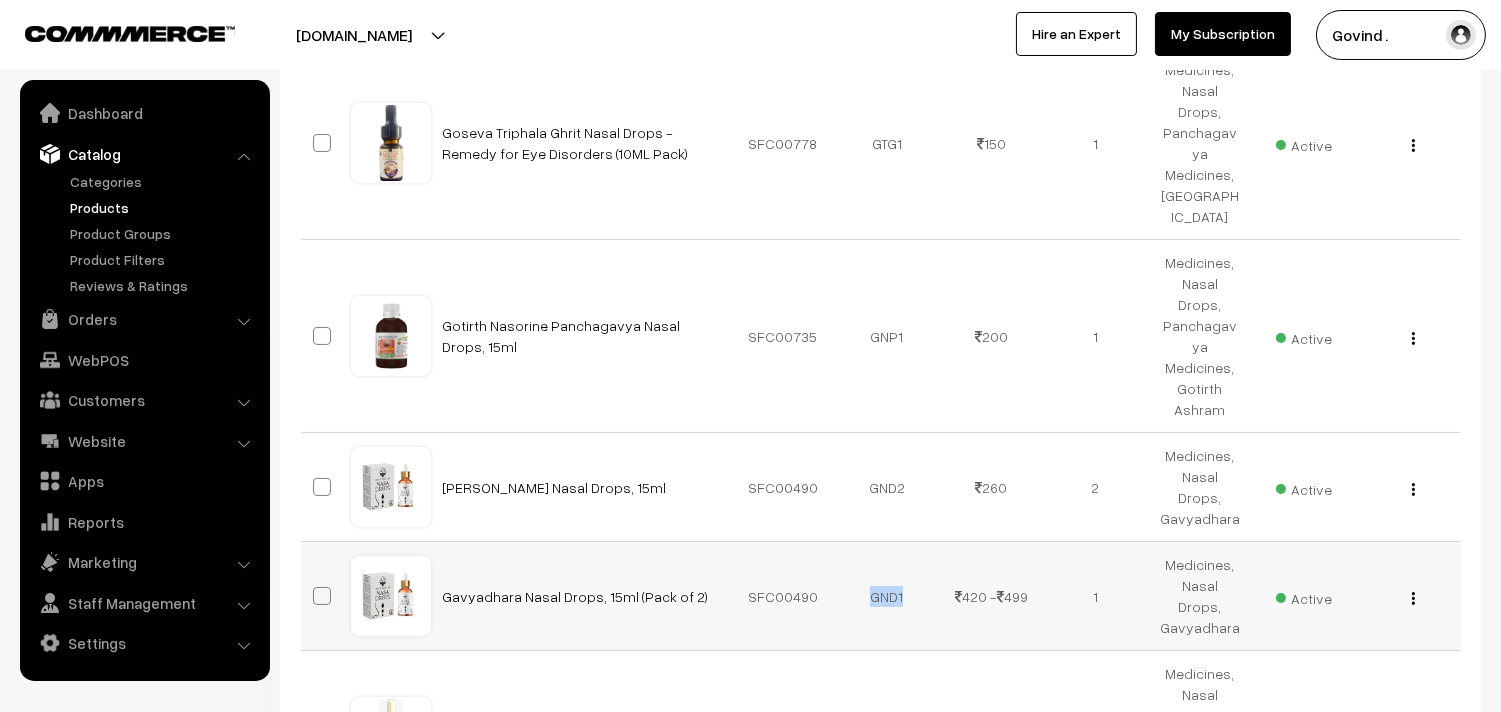 click on "GND1" at bounding box center [887, 596] 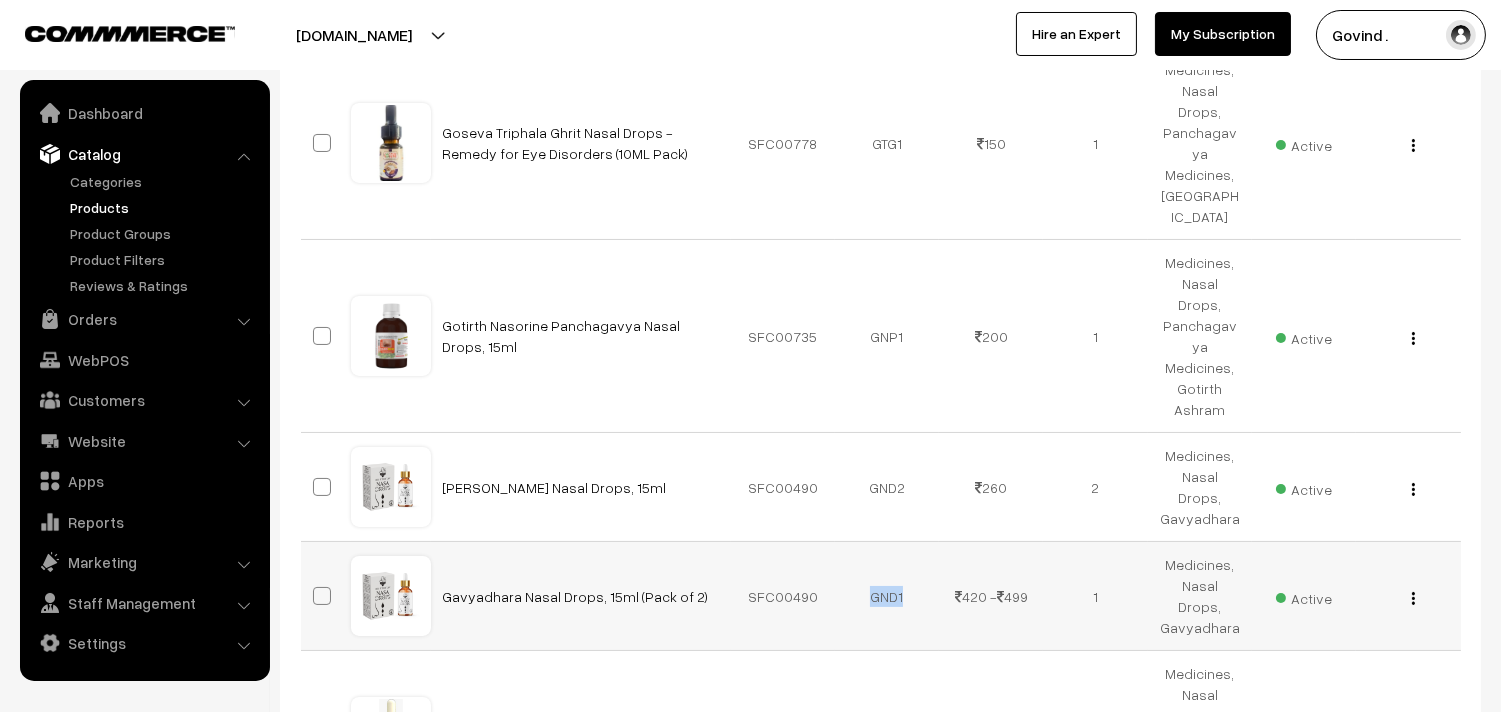 copy on "GND1" 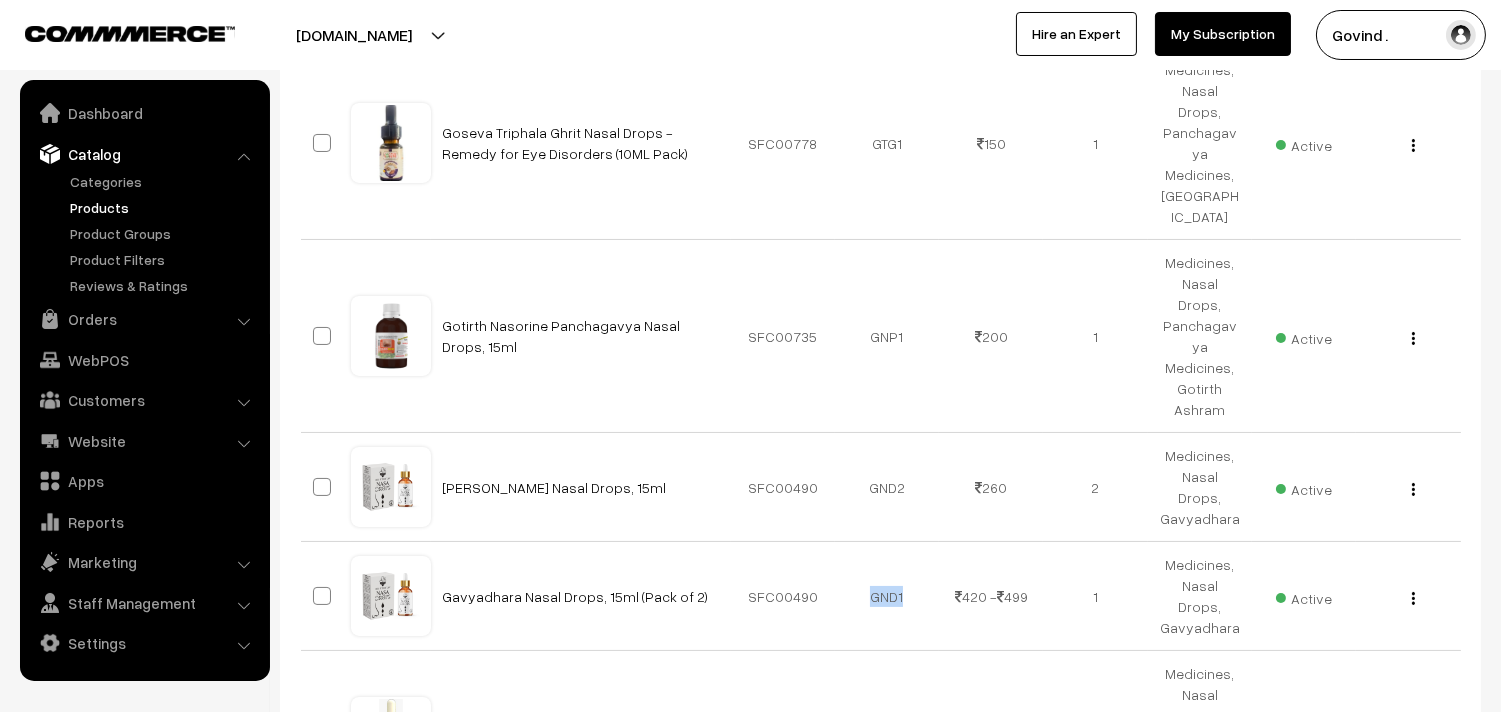 scroll, scrollTop: 0, scrollLeft: 0, axis: both 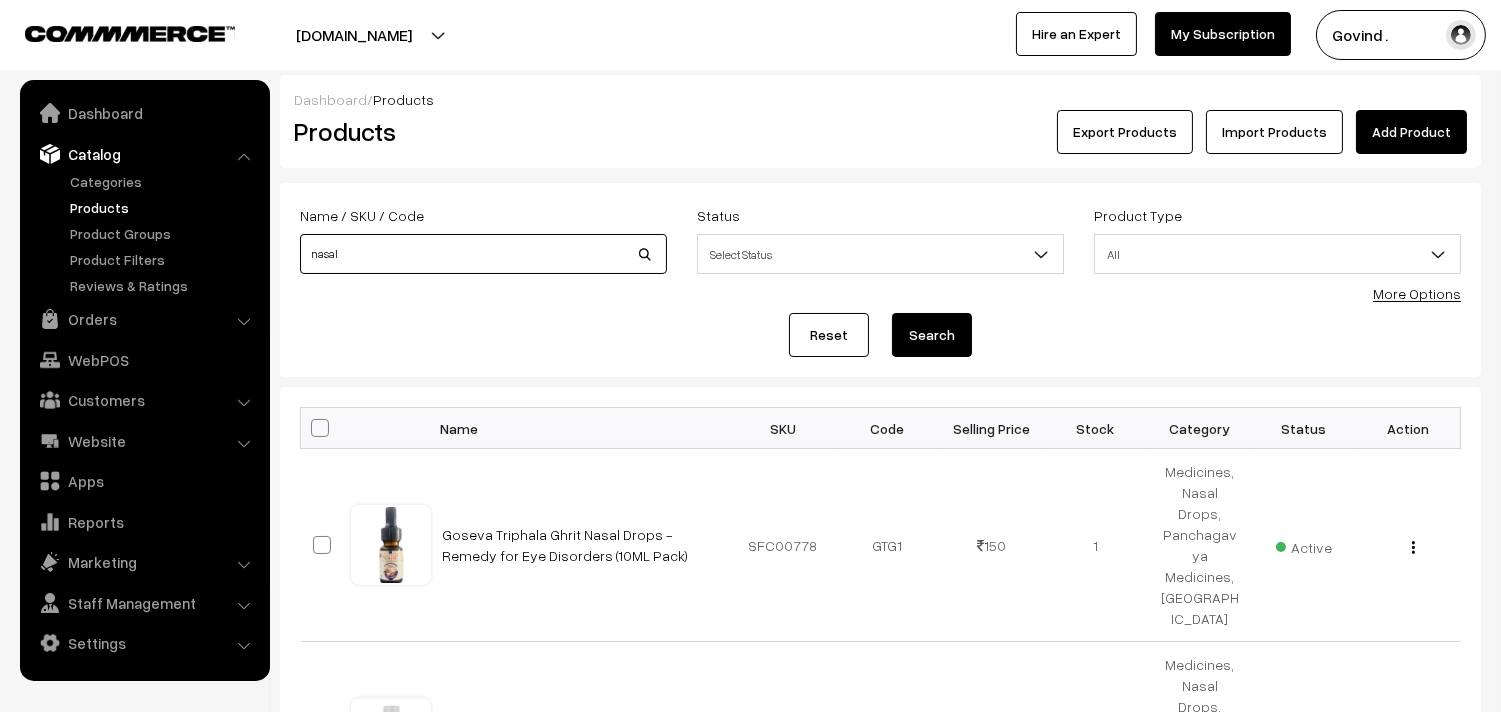 click on "nasal" at bounding box center (483, 254) 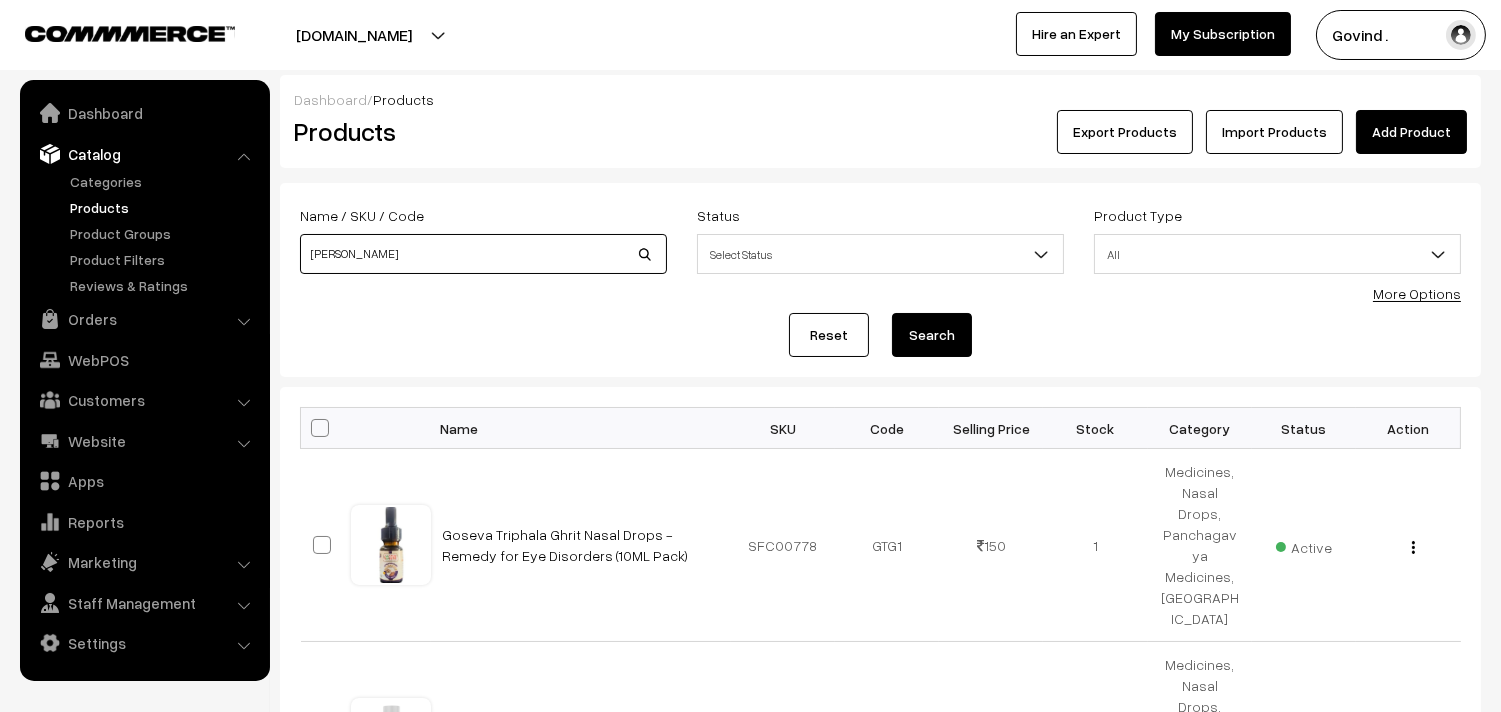 type on "suvarn" 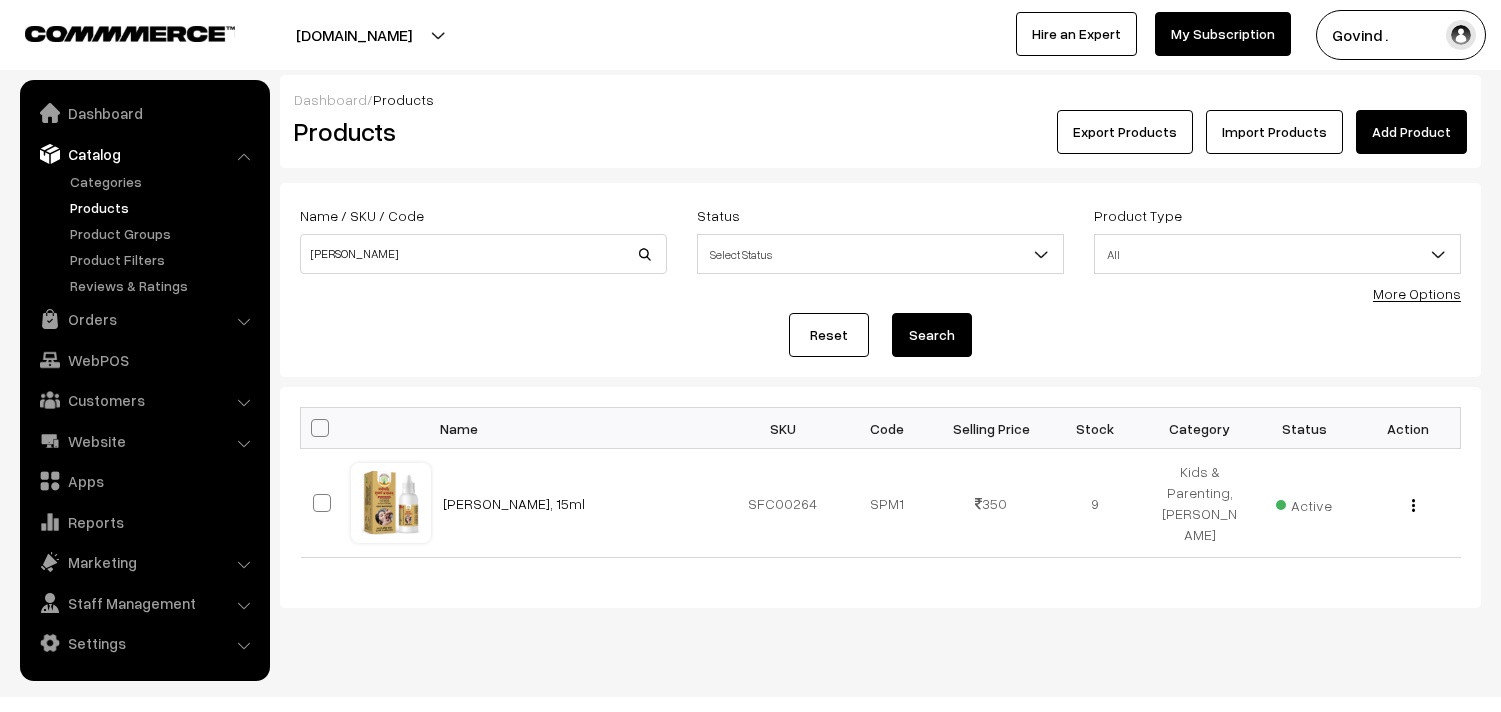 scroll, scrollTop: 0, scrollLeft: 0, axis: both 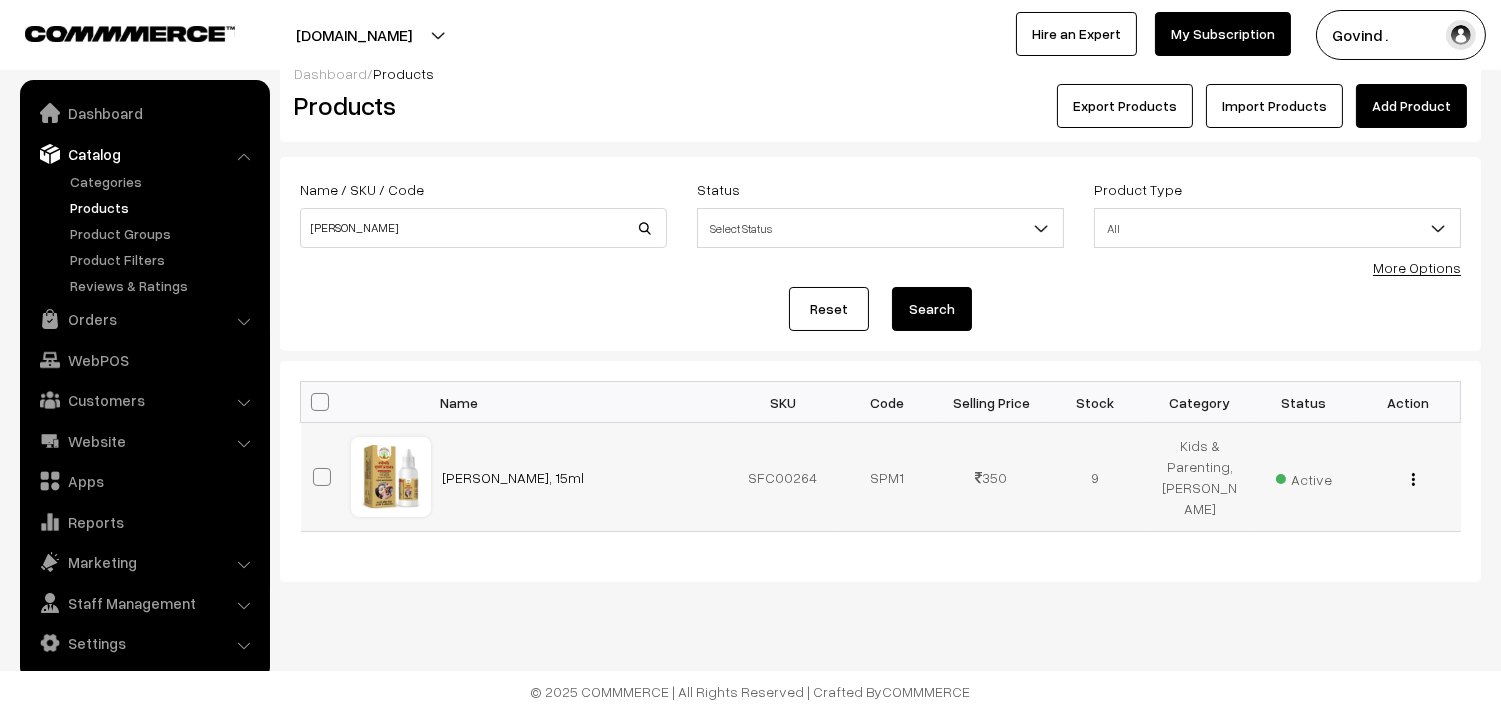 click at bounding box center [1413, 479] 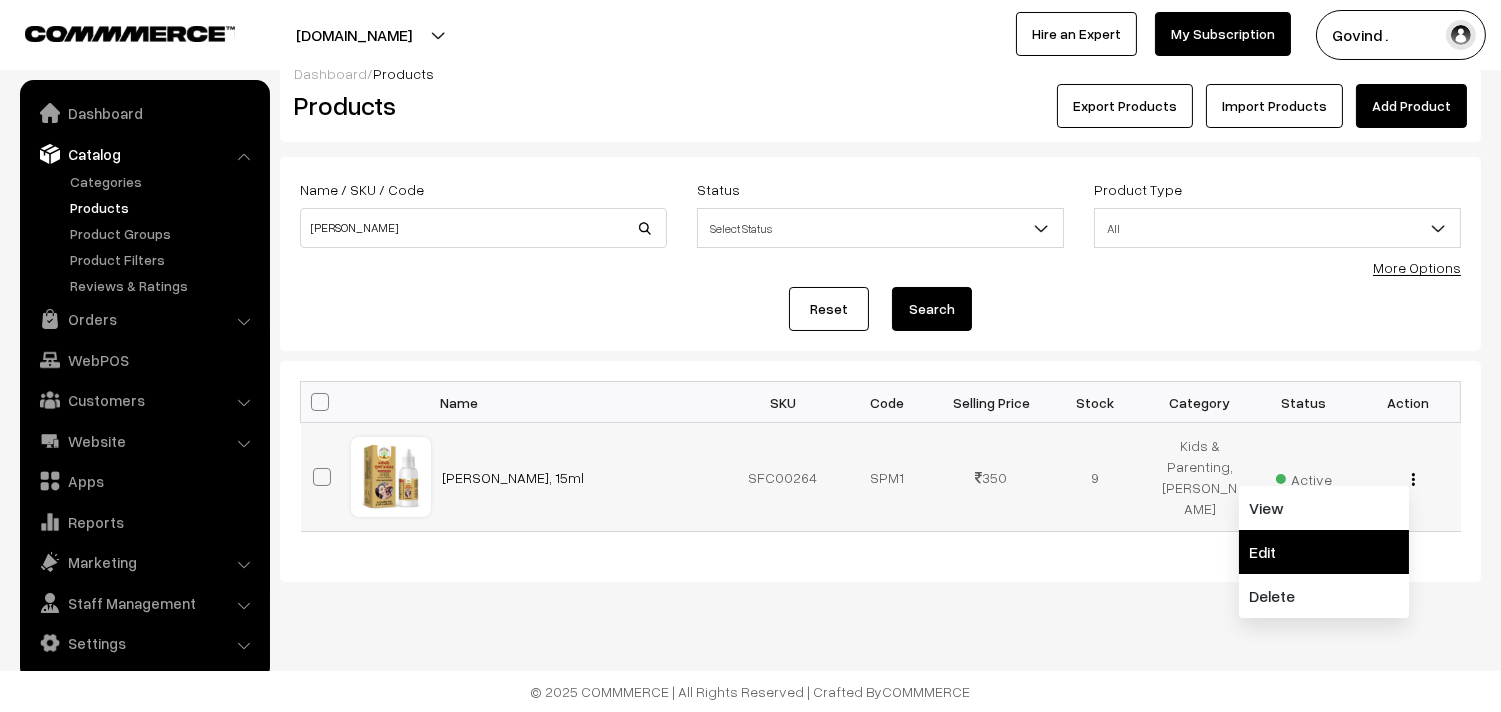 click on "Edit" at bounding box center (1324, 552) 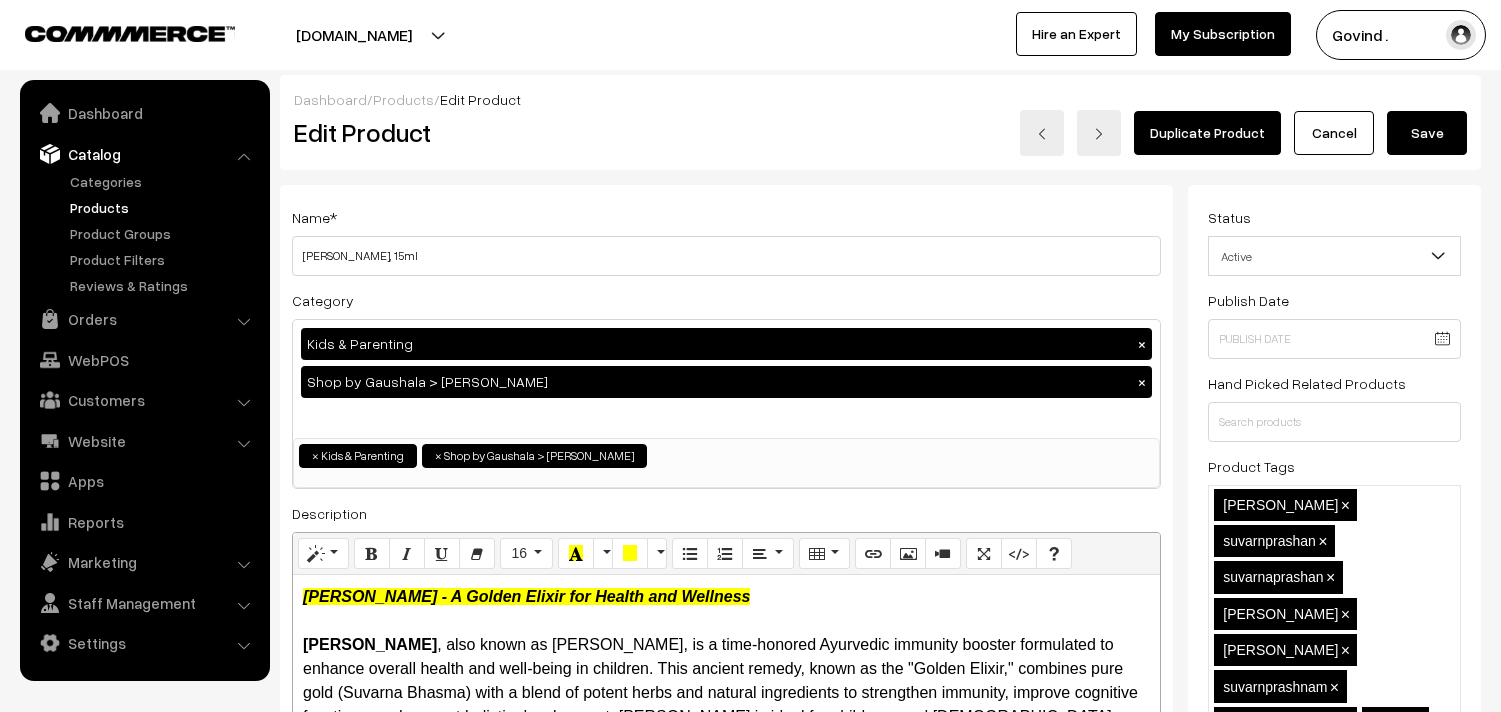 scroll, scrollTop: 0, scrollLeft: 0, axis: both 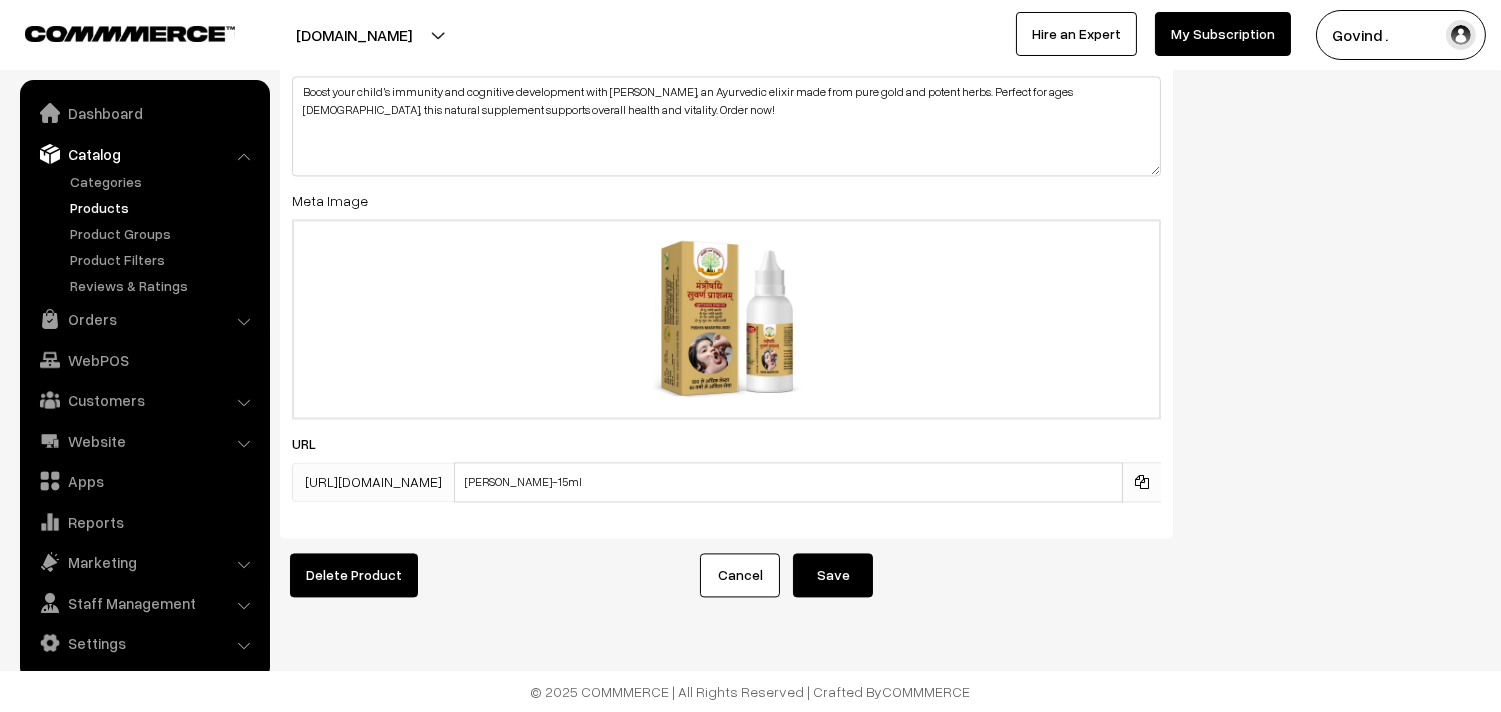 drag, startPoint x: 1511, startPoint y: 36, endPoint x: 1516, endPoint y: 685, distance: 649.0193 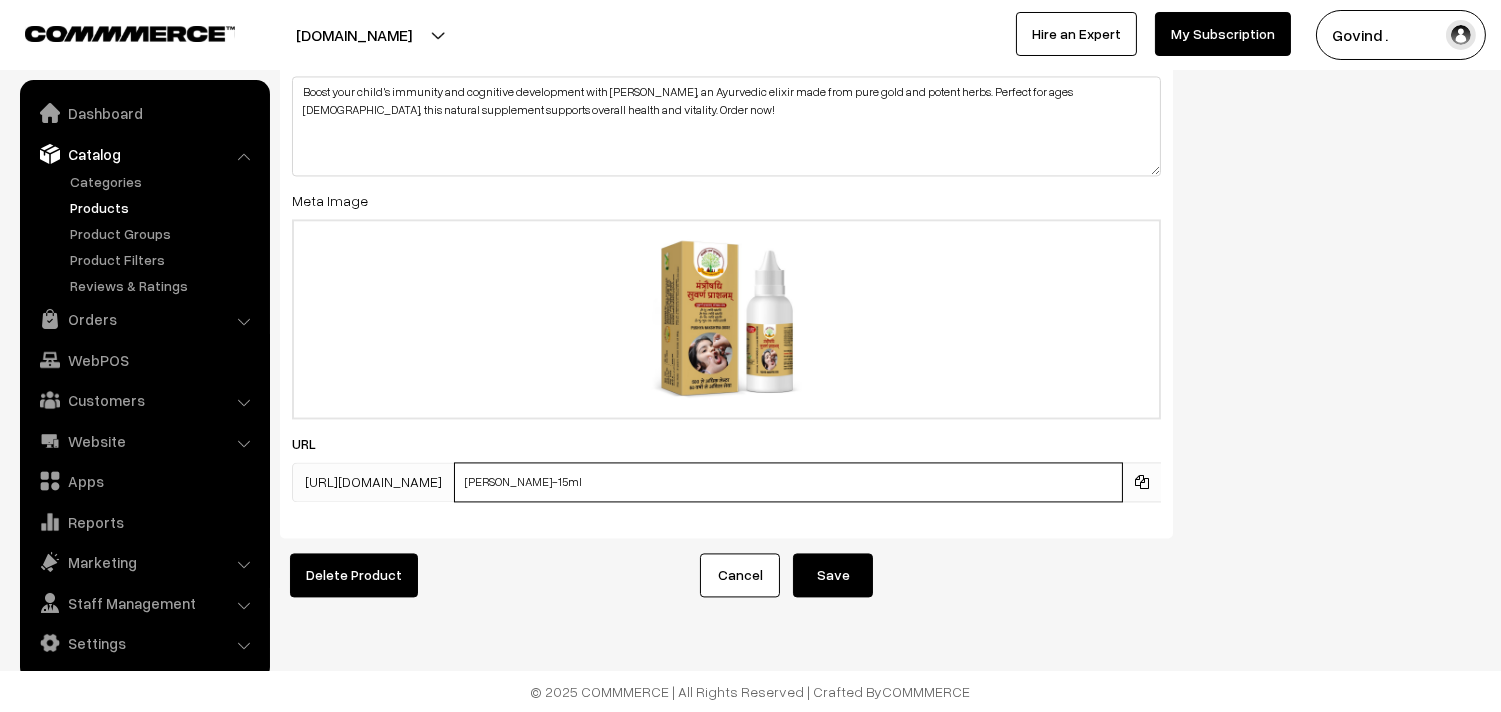 click on "suvarna-prashan-15ml" at bounding box center [788, 482] 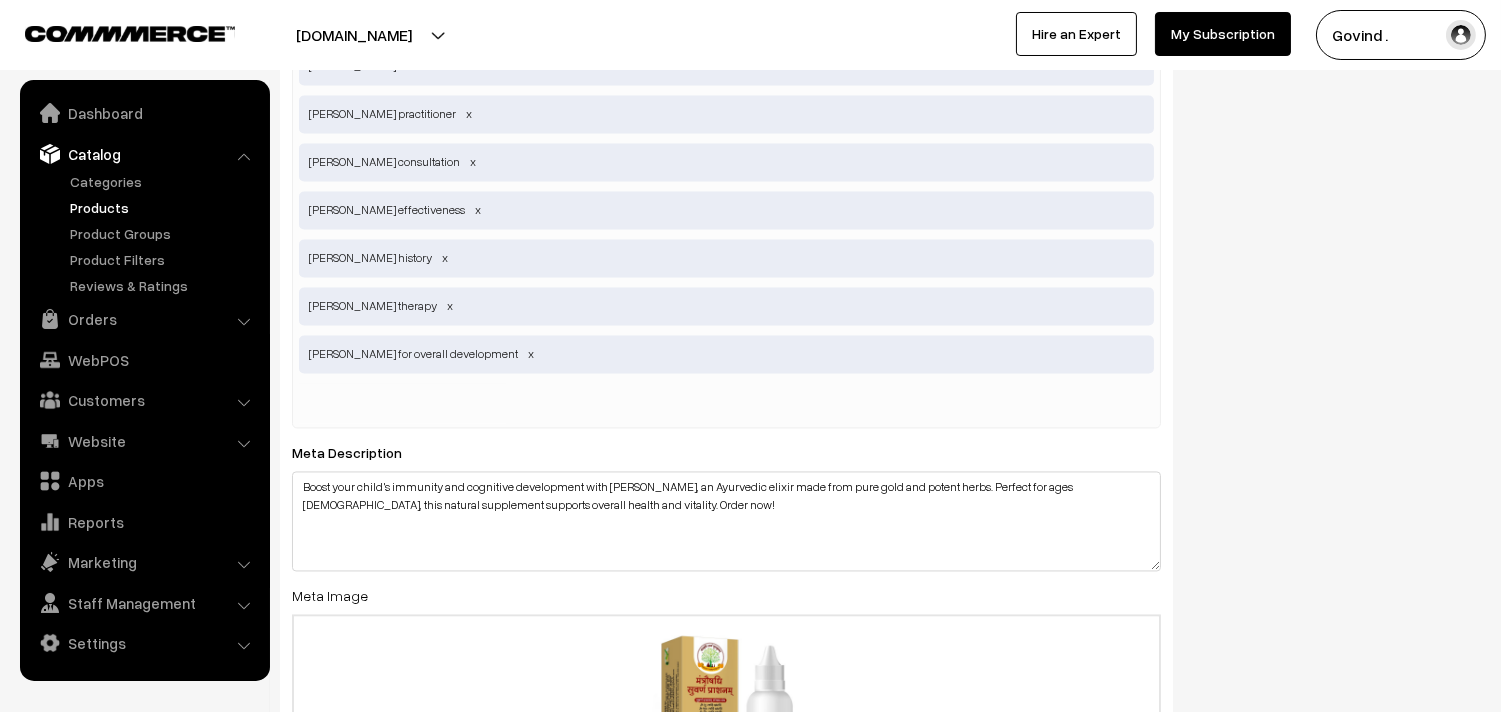 scroll, scrollTop: 7408, scrollLeft: 0, axis: vertical 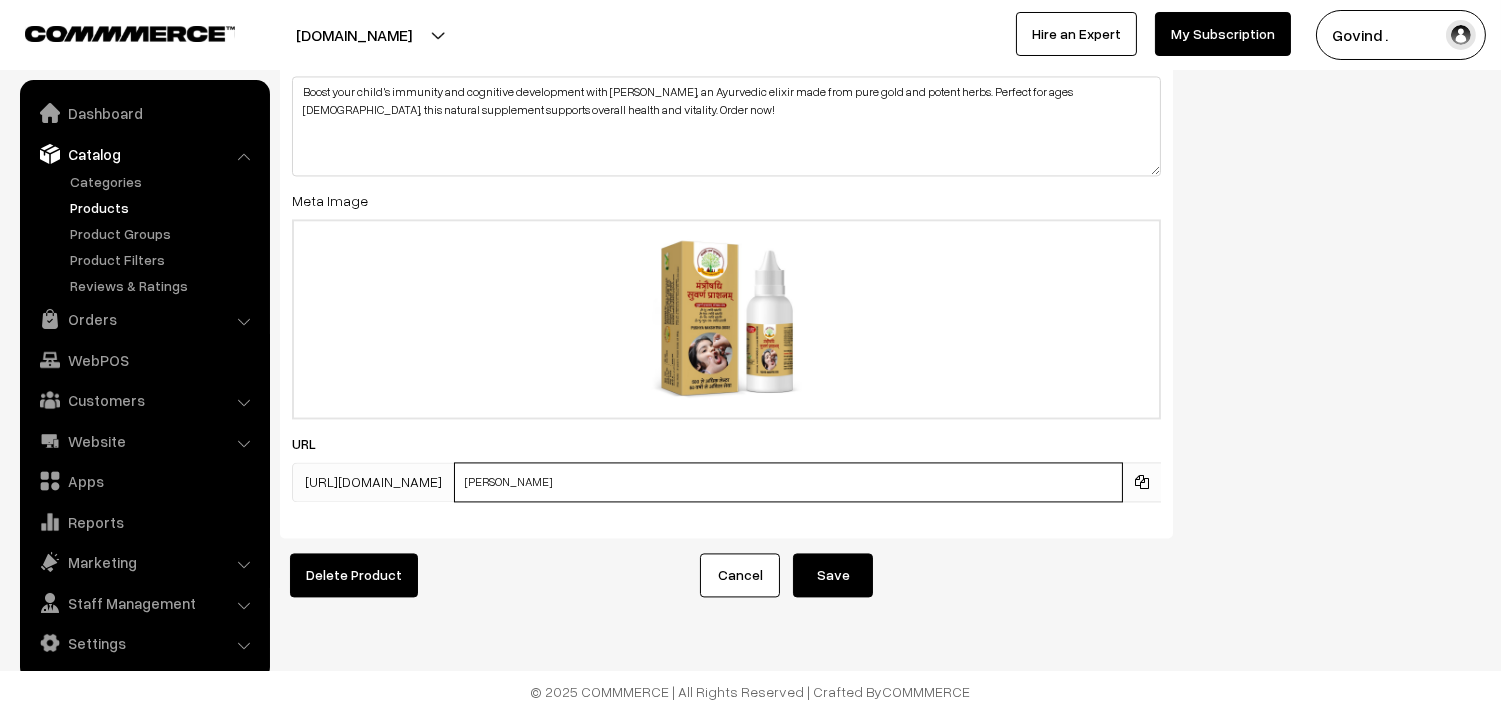 click on "suvarna-prashan" at bounding box center (788, 482) 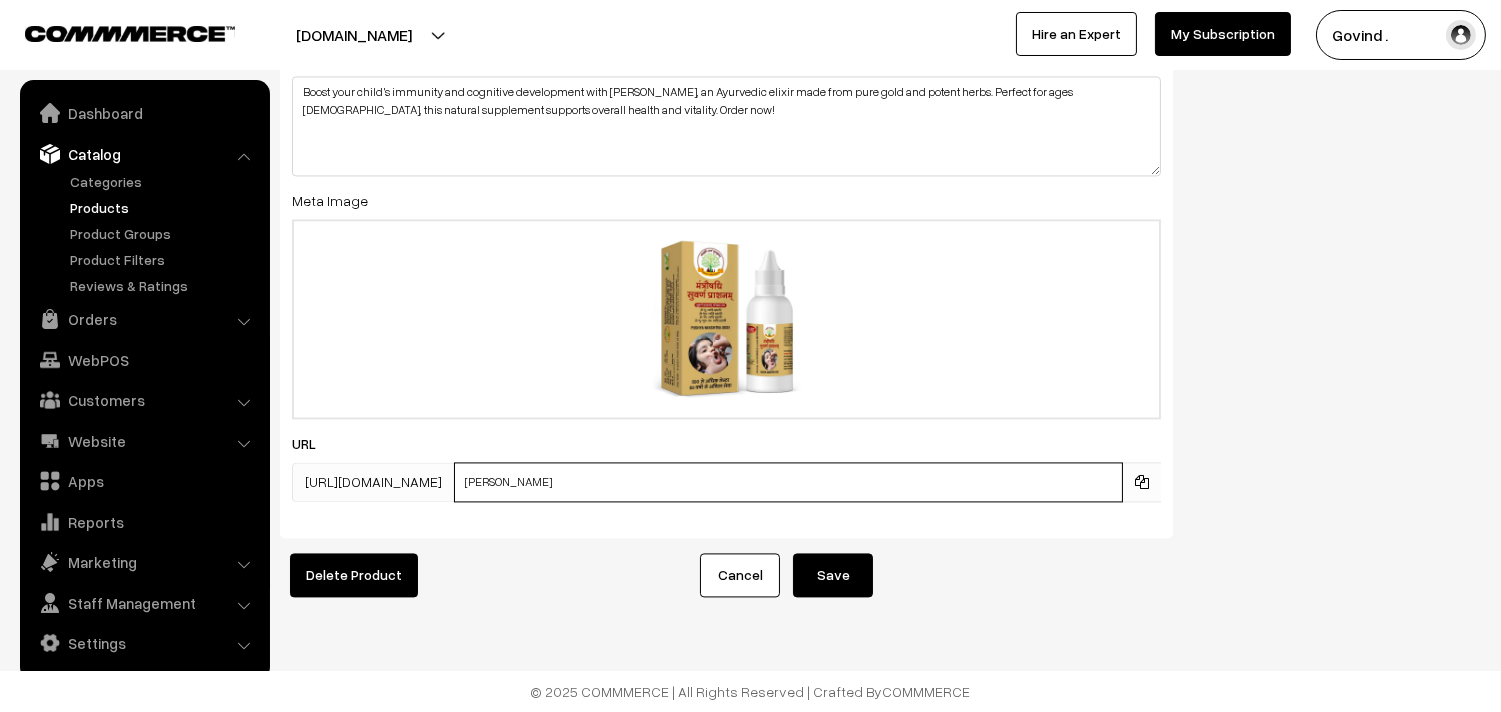 click on "suvarna-prashan" at bounding box center [788, 482] 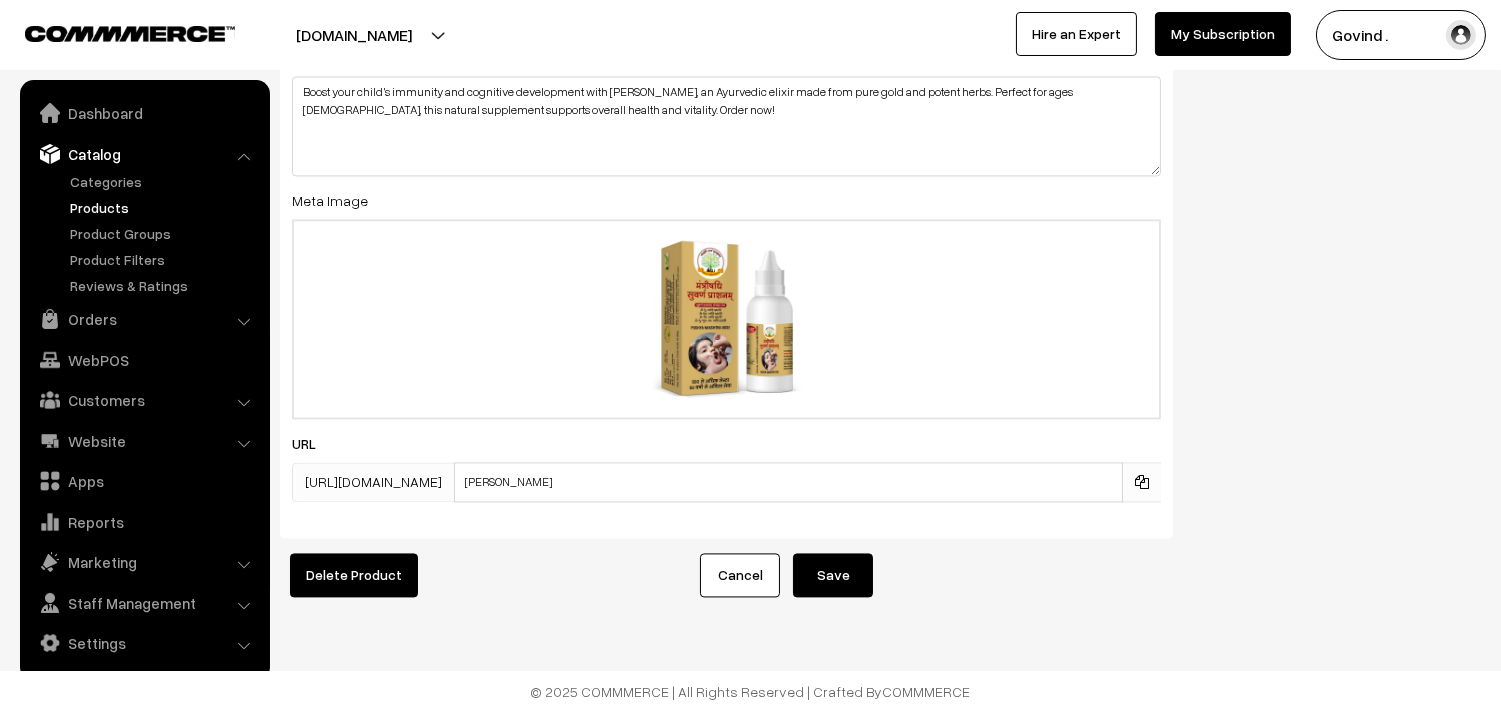 click on "SEO
Meta Title
Suvarn Prashan - Ayurvedic Immunity Booster for Children
Prefix: Shopforcows
Suffix: A2 Ghee, Triphala, Panchagavya Nasal Drops etc.
Meta Keywords
suvarnprashan   suvarn prashan   .suvarn prashnam   suvarnaprashan   suvarna prashan   suvarna prashnam   gurukul rajkot suvarn prashan   rajkot gurukul suvarn prashan   sanskruti arya gurukulam suvarn prashan   sanskruti arya gurukul suvarn prashan   gau sanskruti ayurved suvarnprashan   gau sanskruti ayurved suvarn prashan   ayurvedic suvarn prashan   suvarn prashan with pure gold bhasma   suvarn prashan with pure gold bhasm   gaudhuli suvarnprashan   gaudhuli suvarn prashan   suvarn bindu drops   authentic suvarn prashan   natural suvarn prashan   traditional suvarn prashan   pushya nakshatra suvarn prashan   suvarn prashan pushya nakshatra dose" at bounding box center [880, -1851] 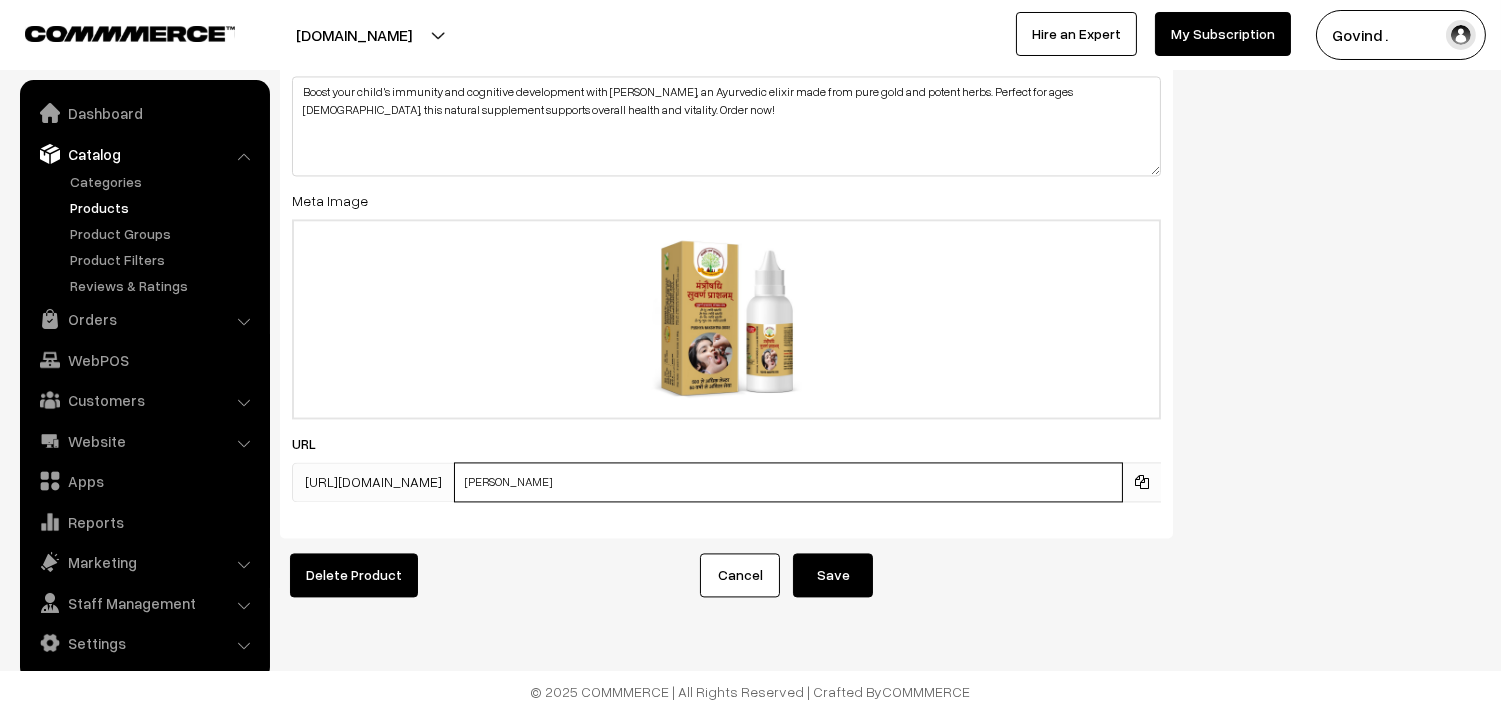 click on "suvarna-prashan" at bounding box center [788, 482] 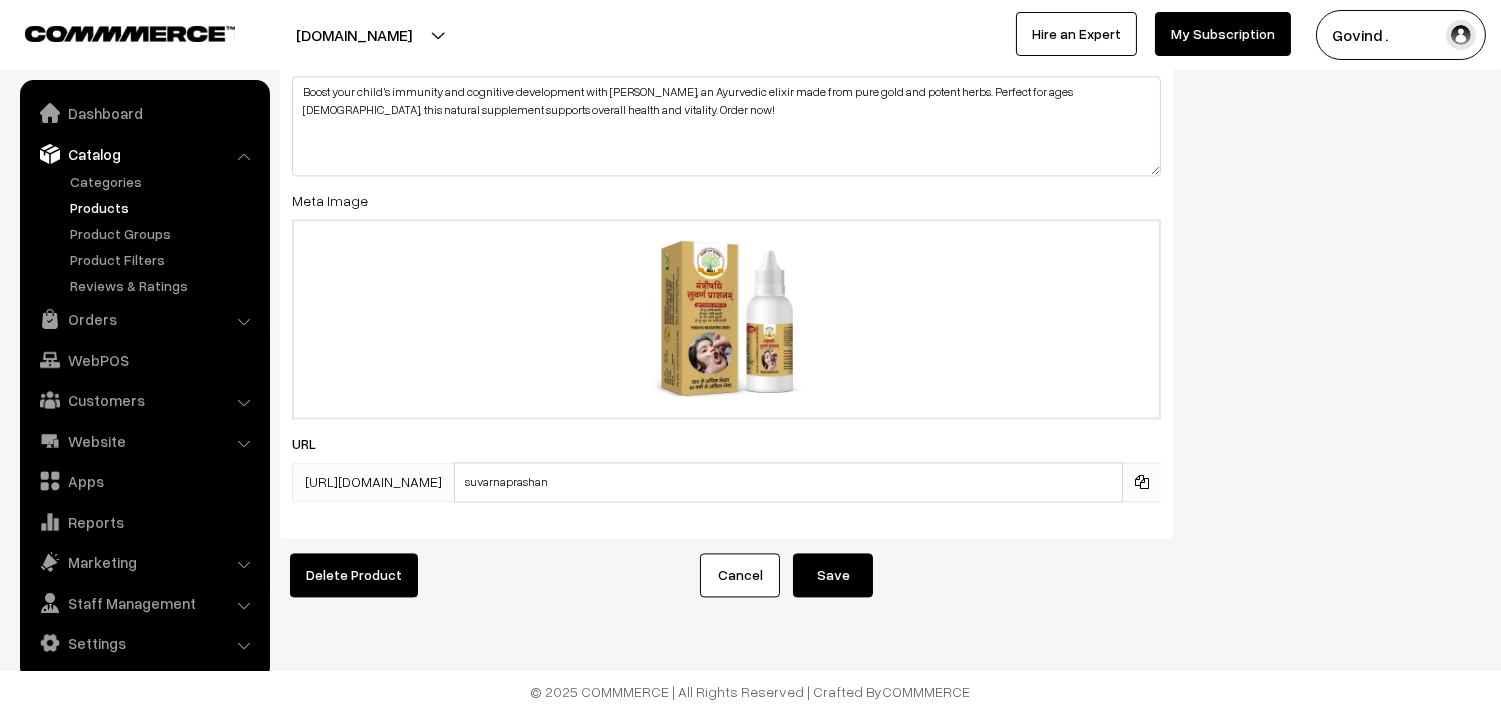 click on "Delete Product
Cancel
Save" at bounding box center (880, 575) 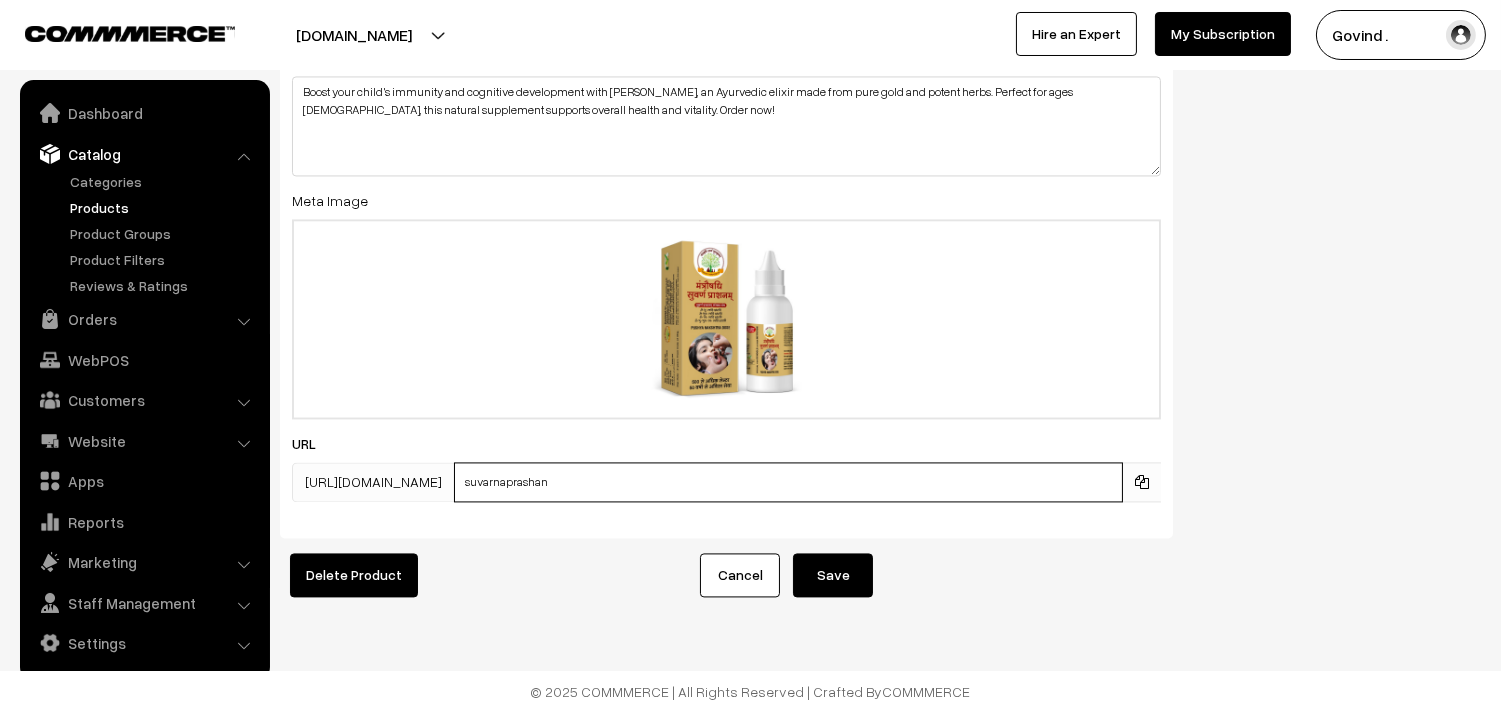 click on "suvarnaprashan" at bounding box center (788, 482) 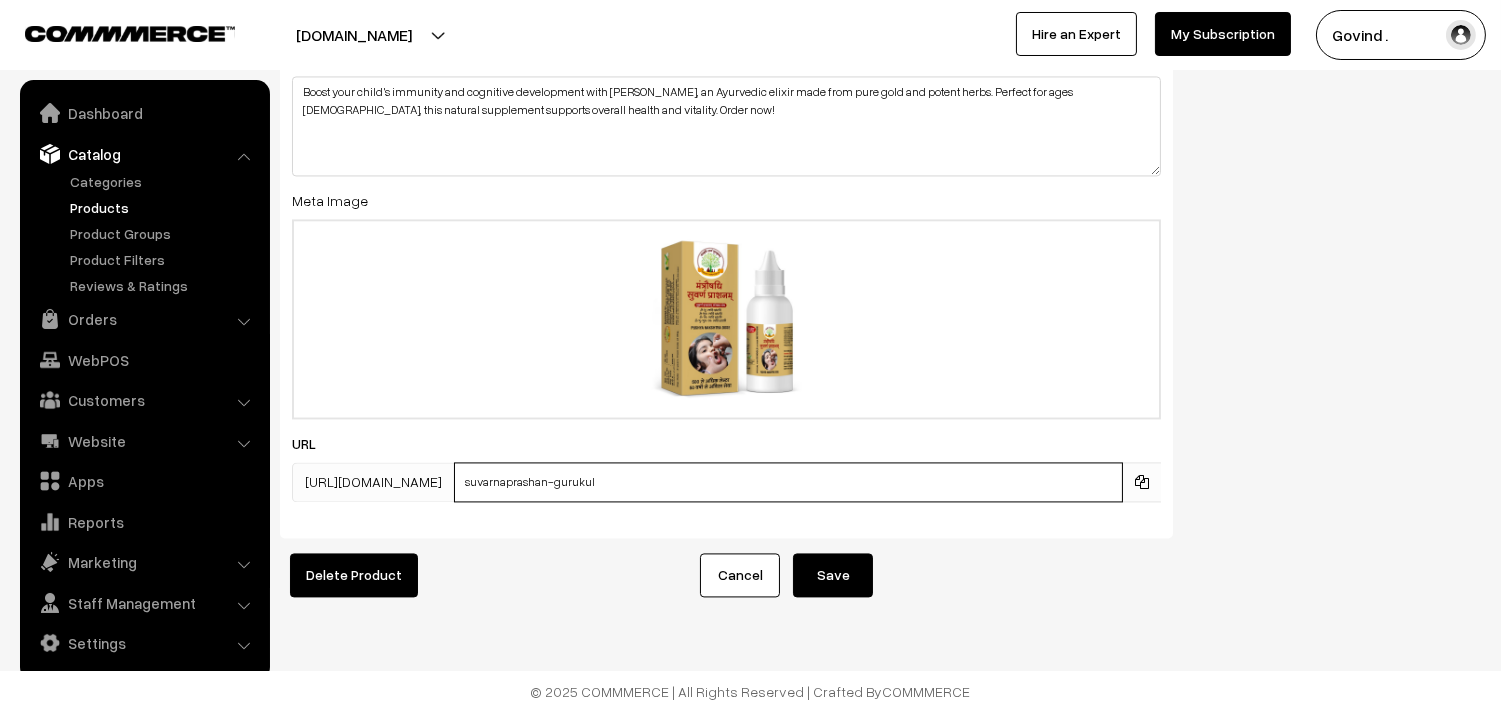 type on "suvarnaprashan-gurukul" 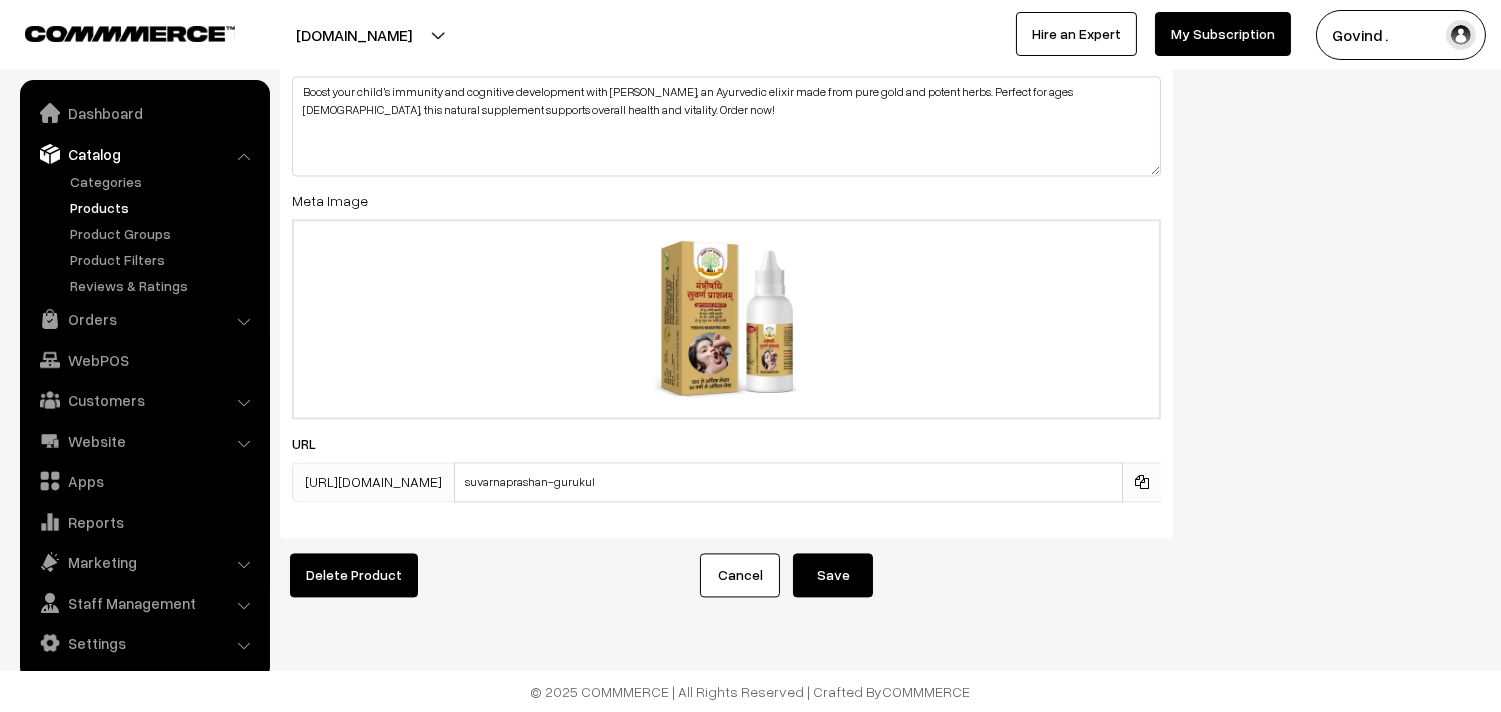 click on "Cancel
Save" at bounding box center [931, 575] 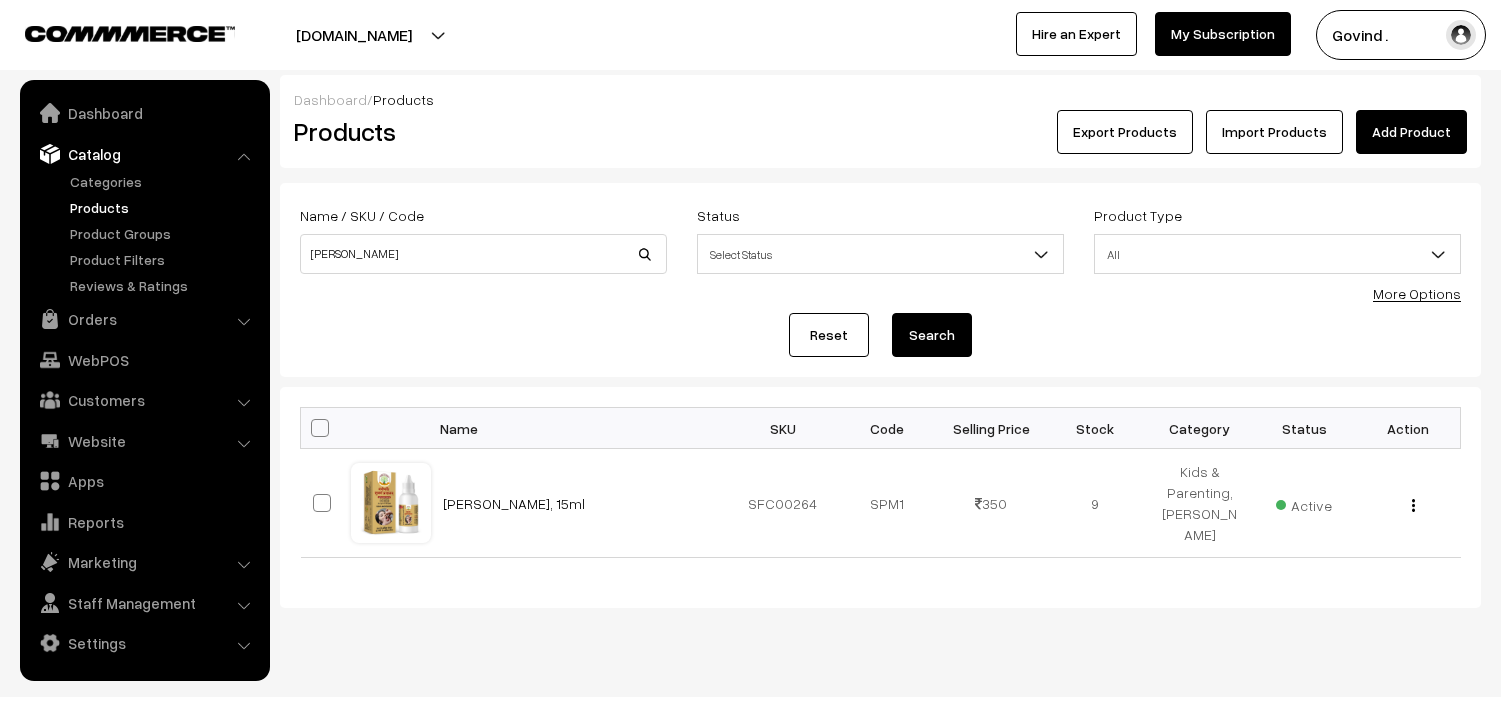 scroll, scrollTop: 0, scrollLeft: 0, axis: both 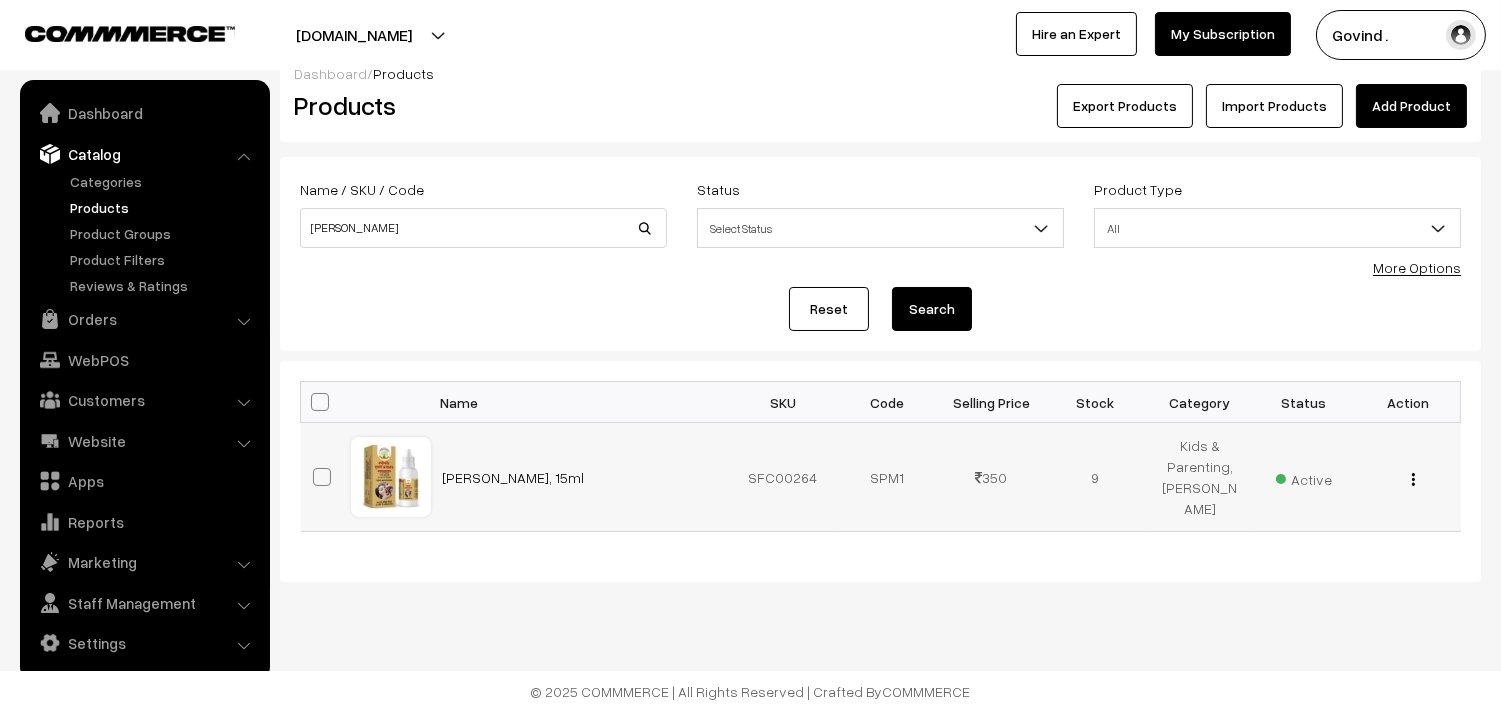 click on "SFC00264" at bounding box center (783, 477) 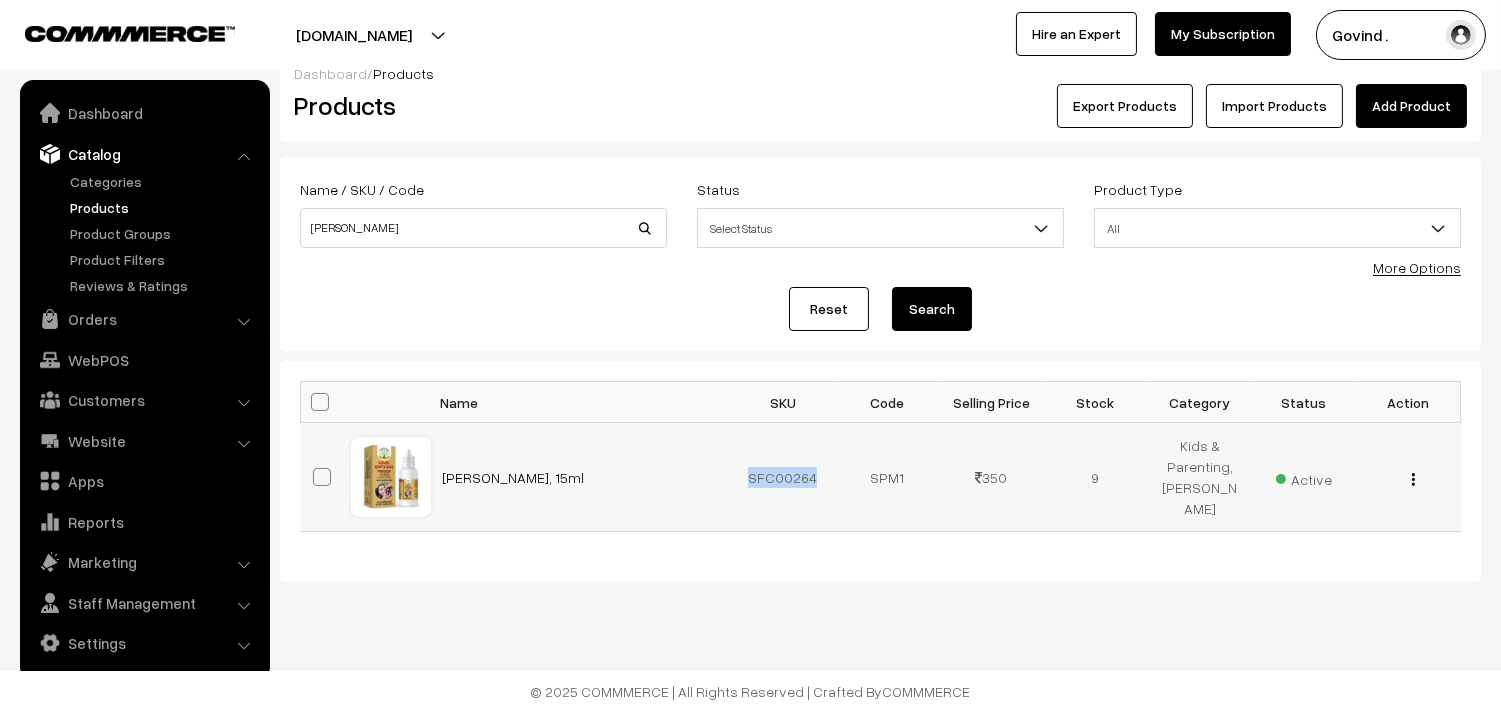 click on "SFC00264" at bounding box center (783, 477) 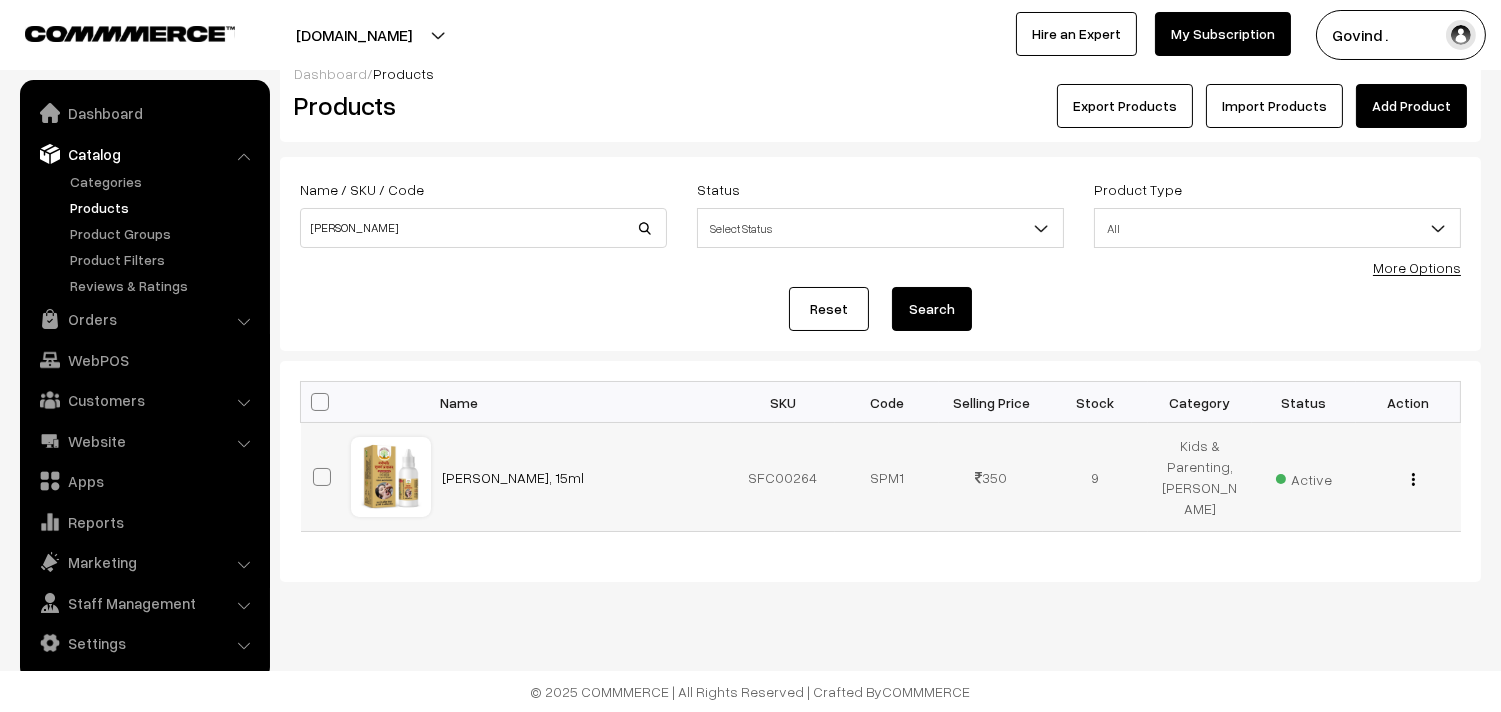 click on "SPM1" at bounding box center (887, 477) 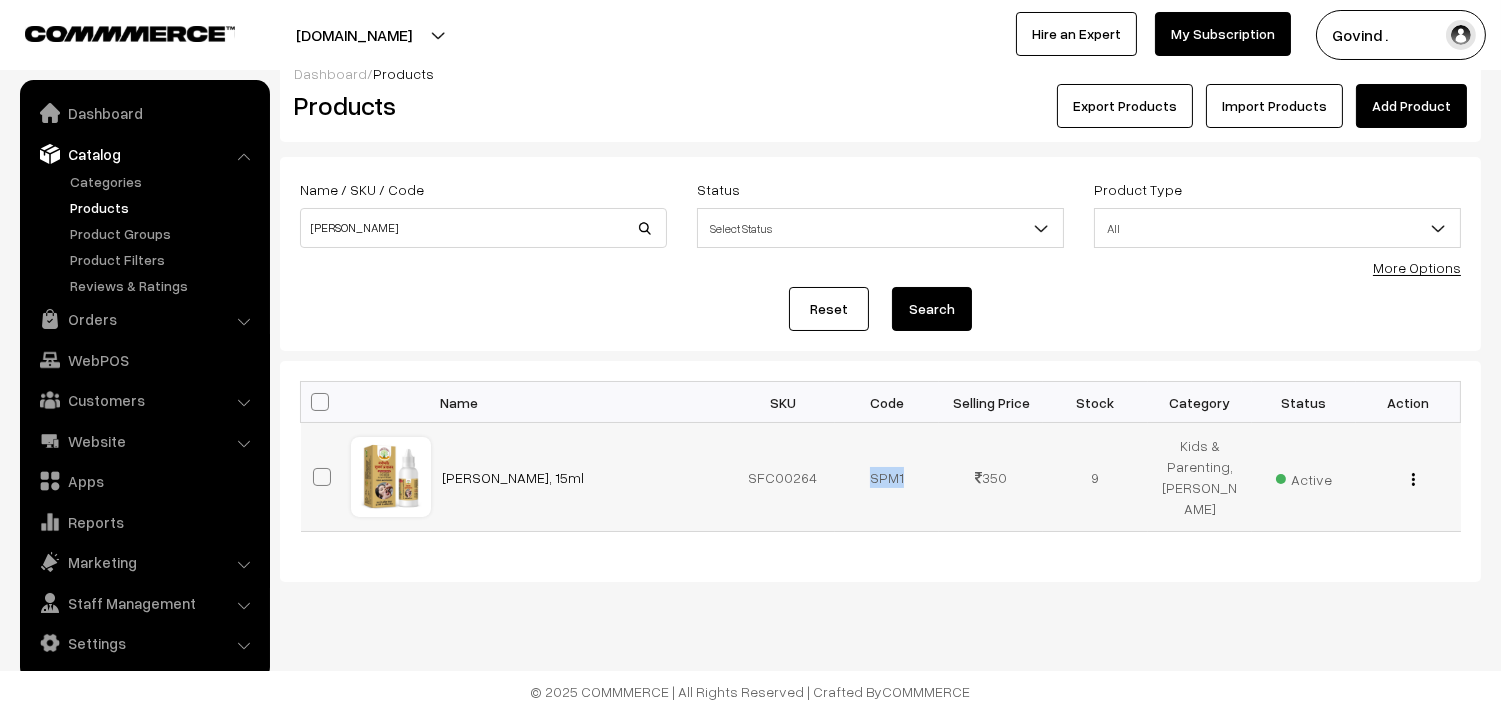 click on "SPM1" at bounding box center (887, 477) 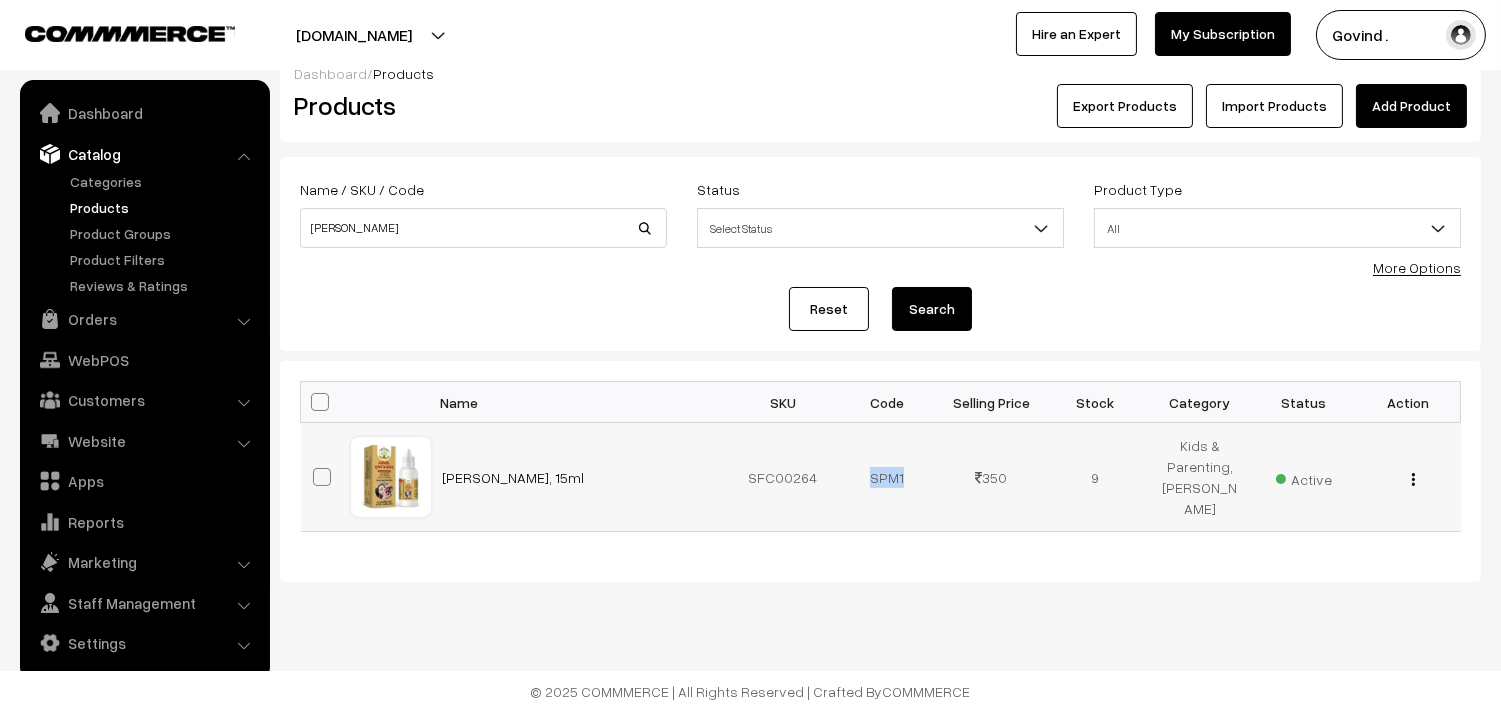 copy on "SPM1" 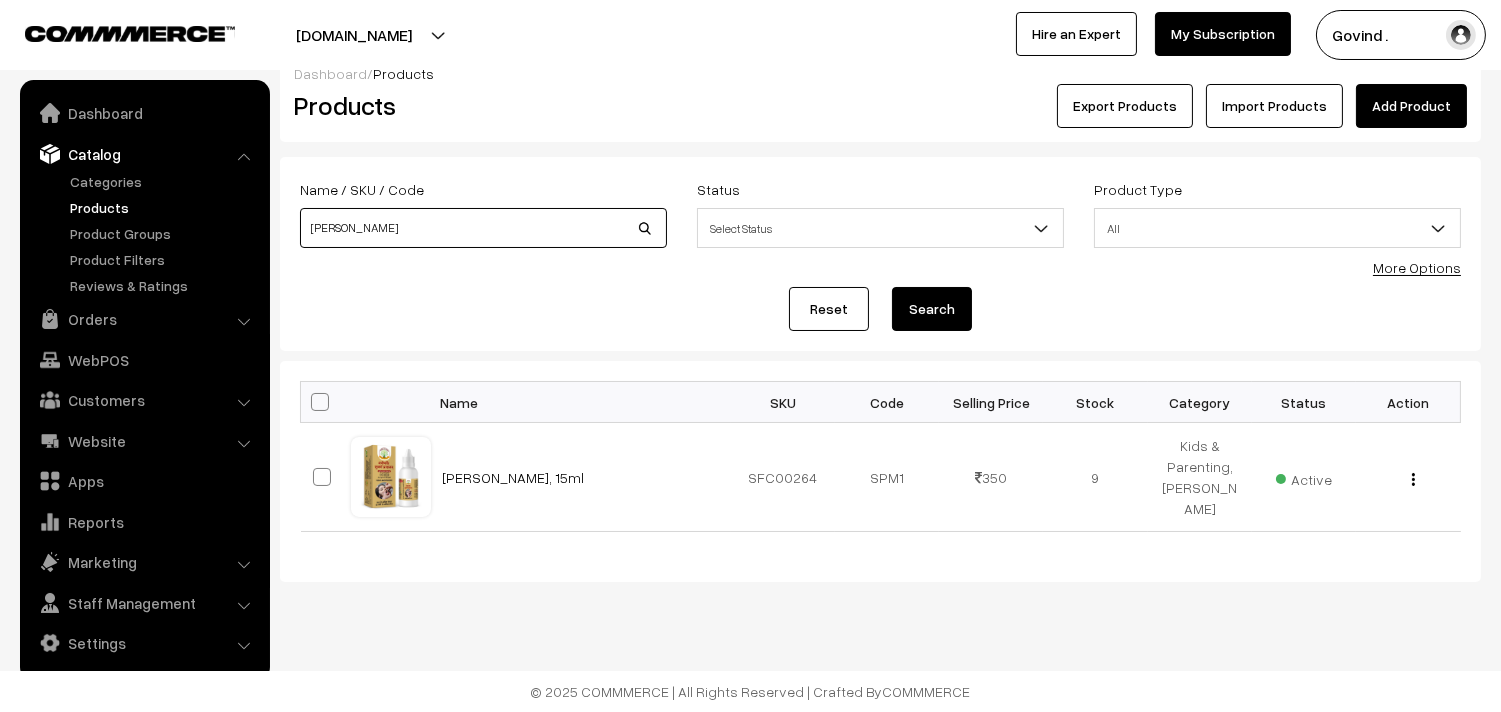 click on "suvarn" at bounding box center (483, 228) 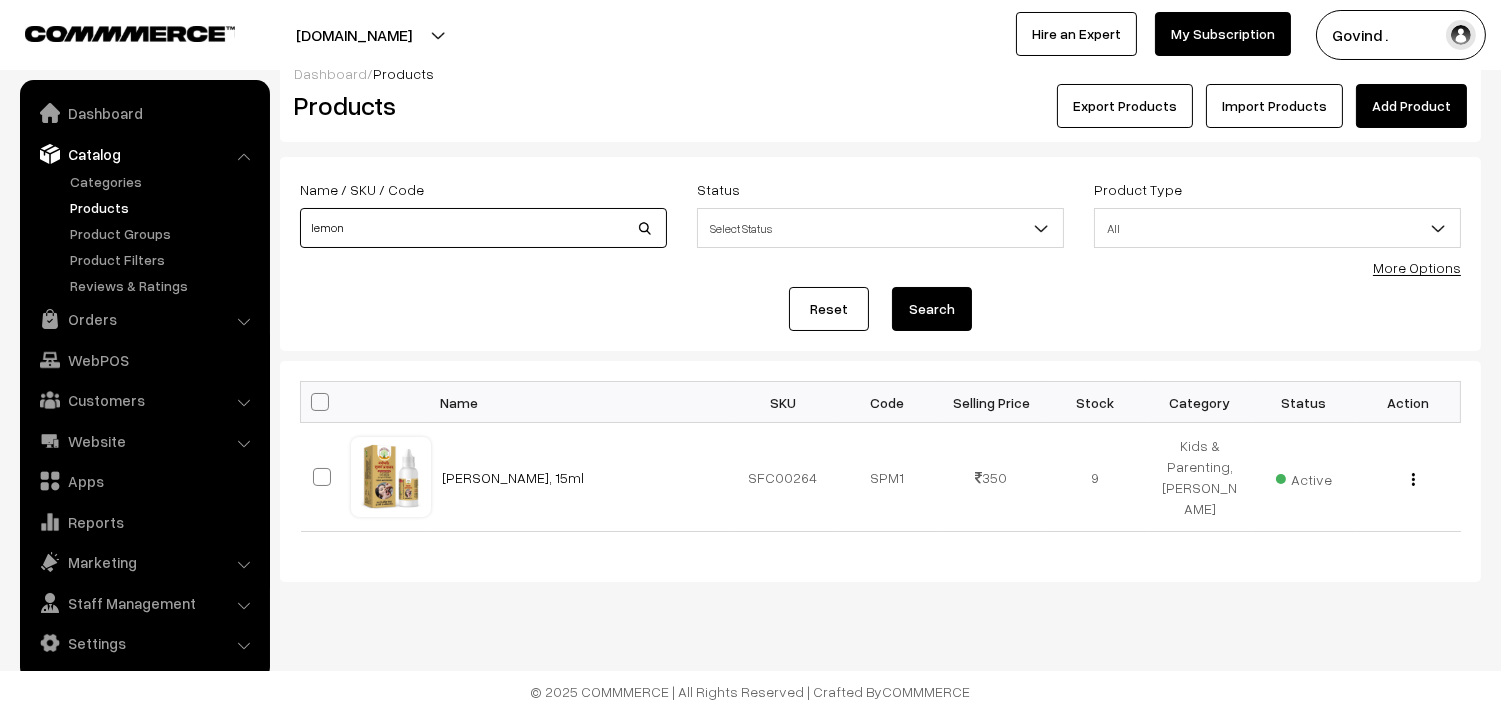 type on "lemon" 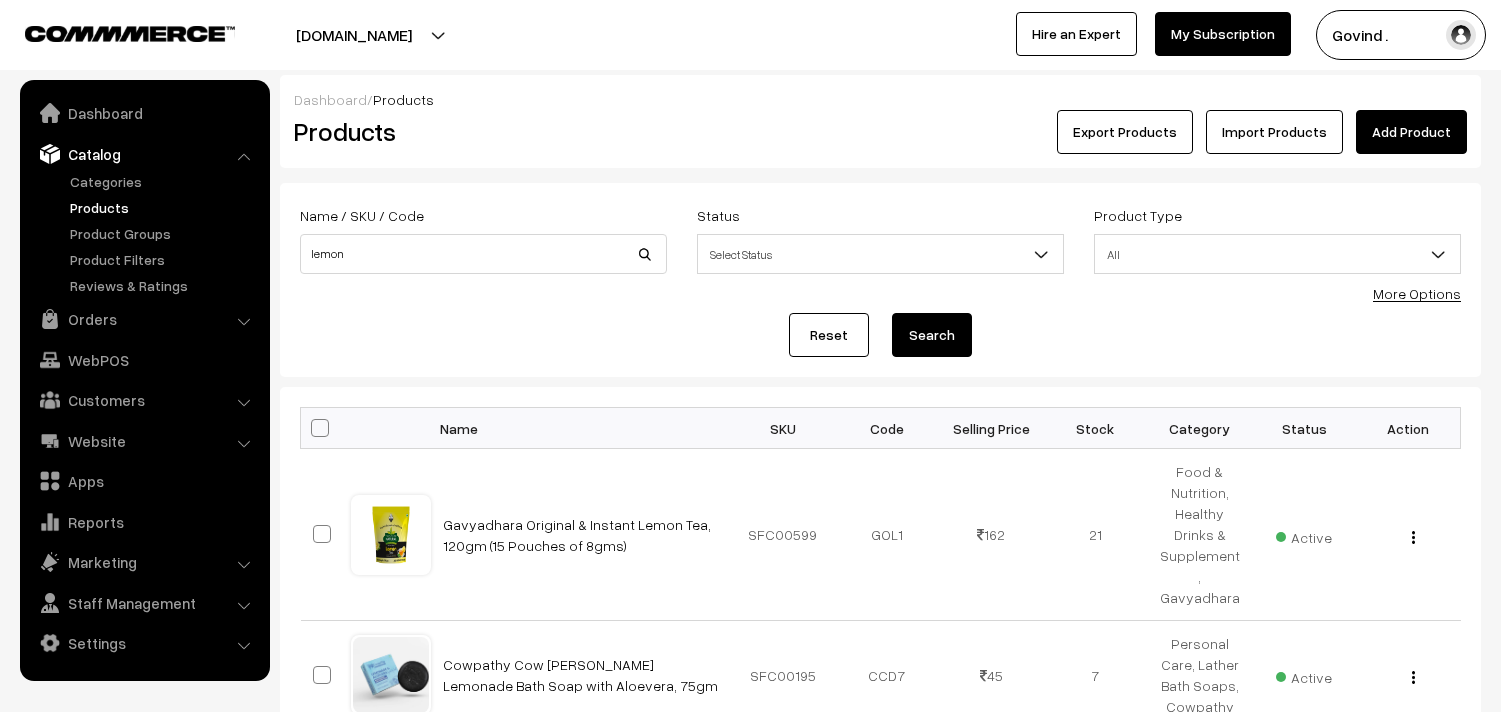 scroll, scrollTop: 0, scrollLeft: 0, axis: both 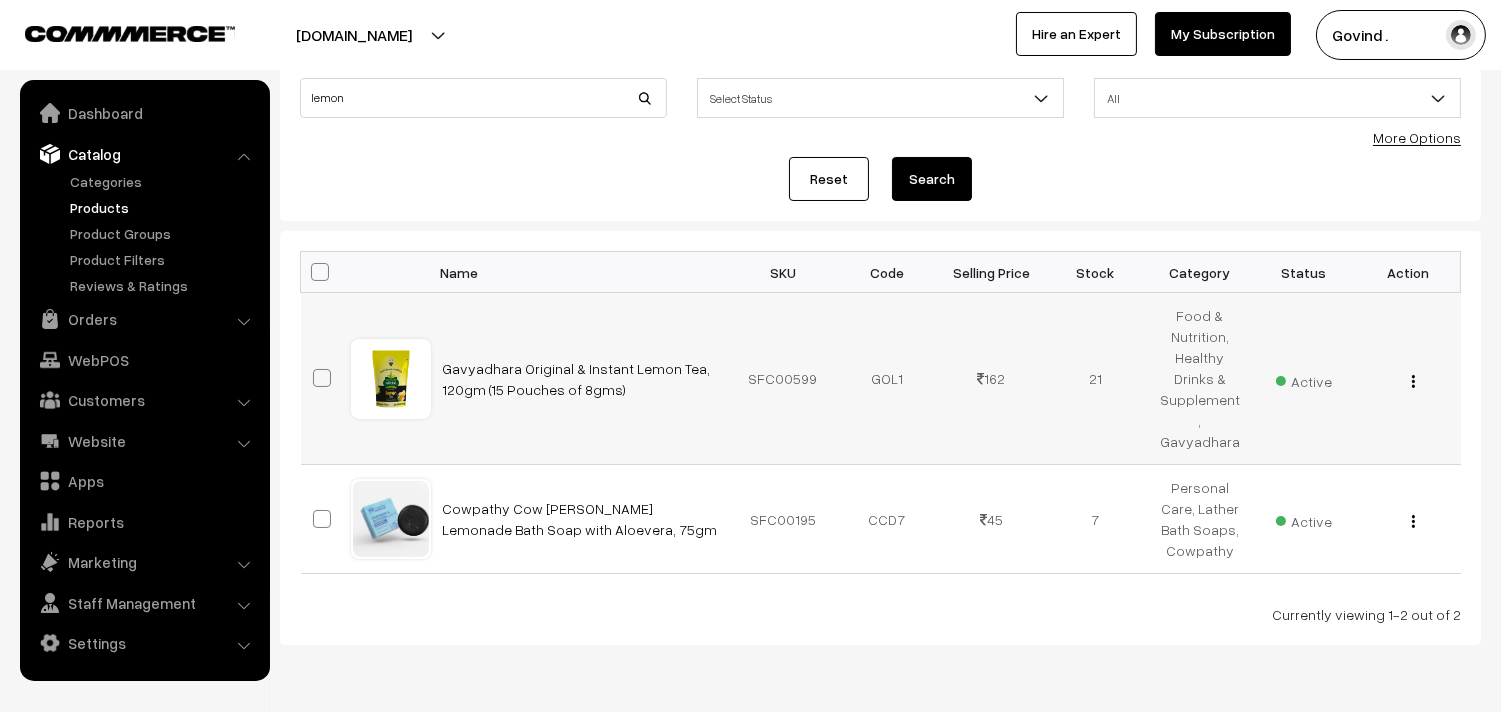 click at bounding box center (1413, 381) 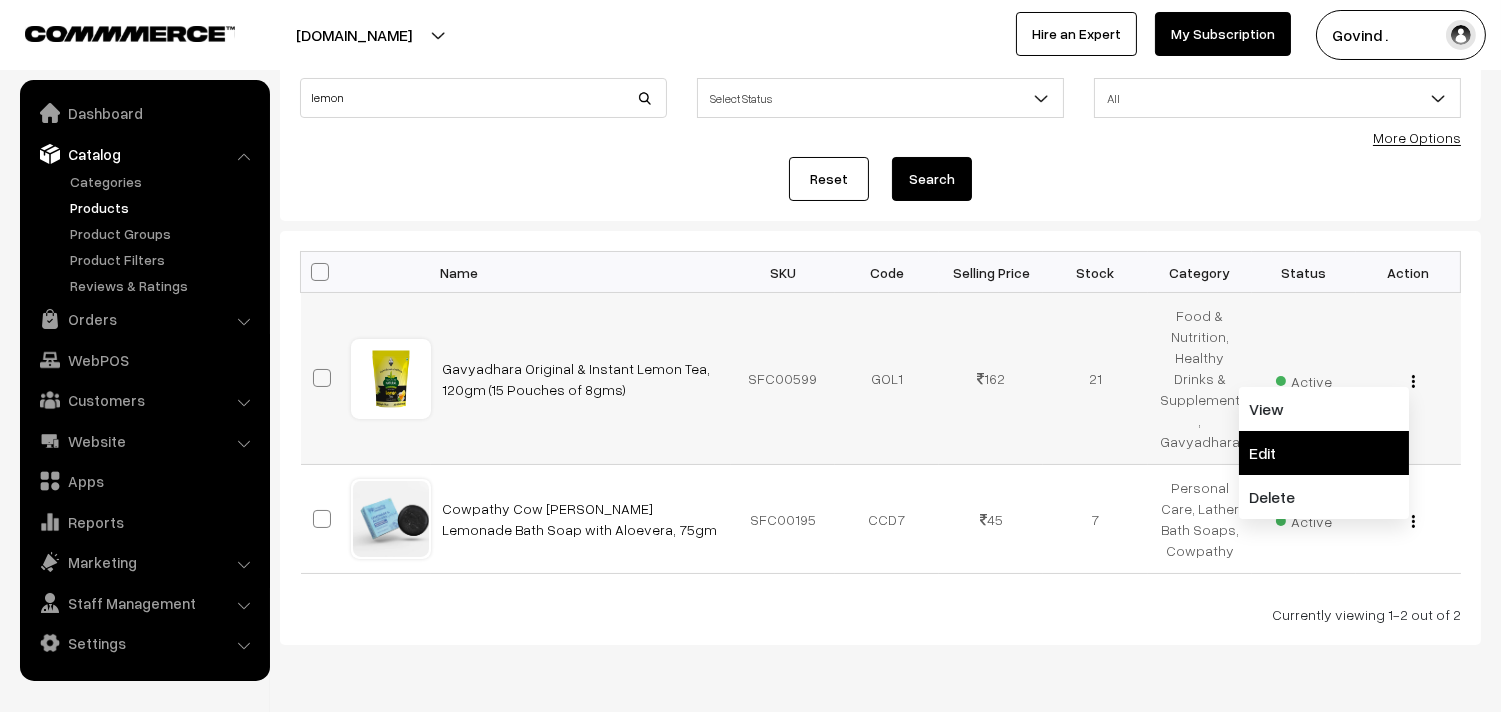 click on "Edit" at bounding box center [1324, 453] 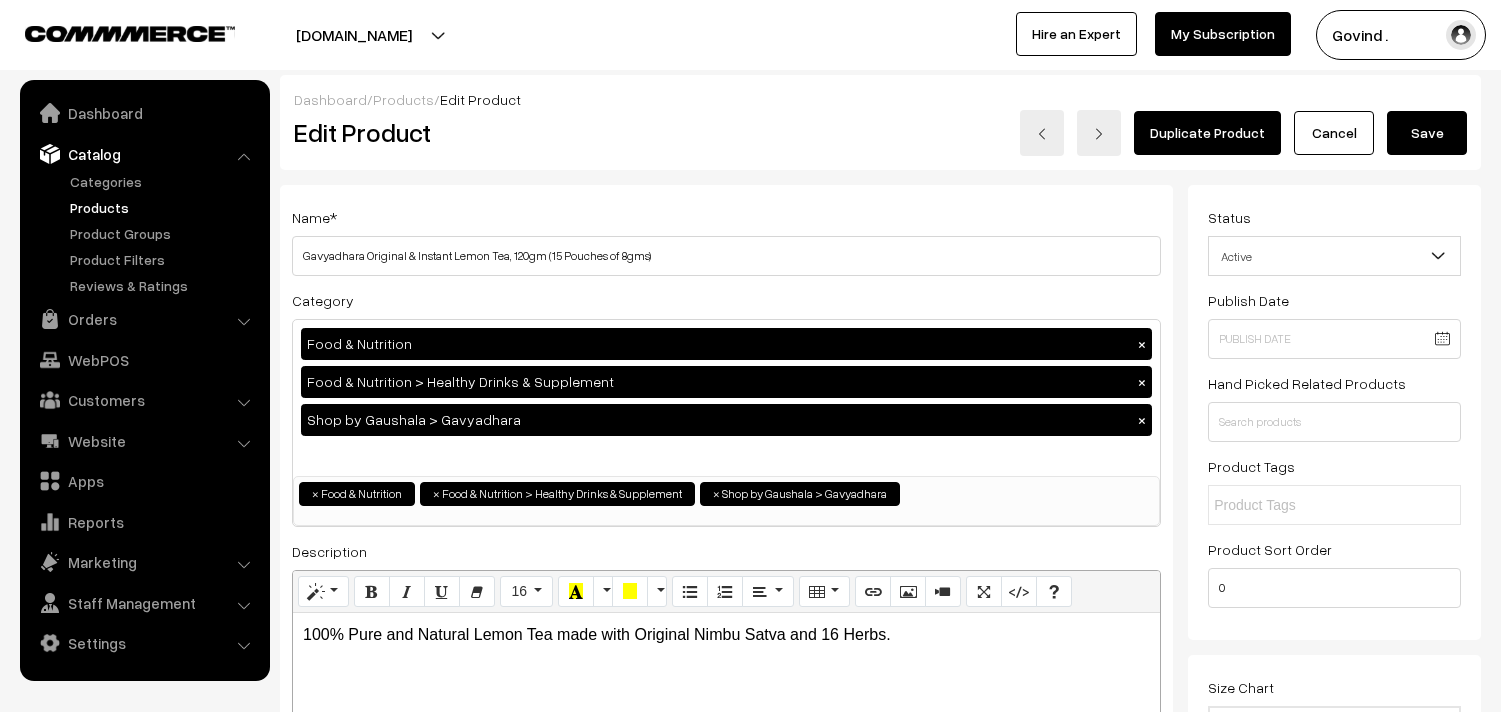 scroll, scrollTop: 0, scrollLeft: 0, axis: both 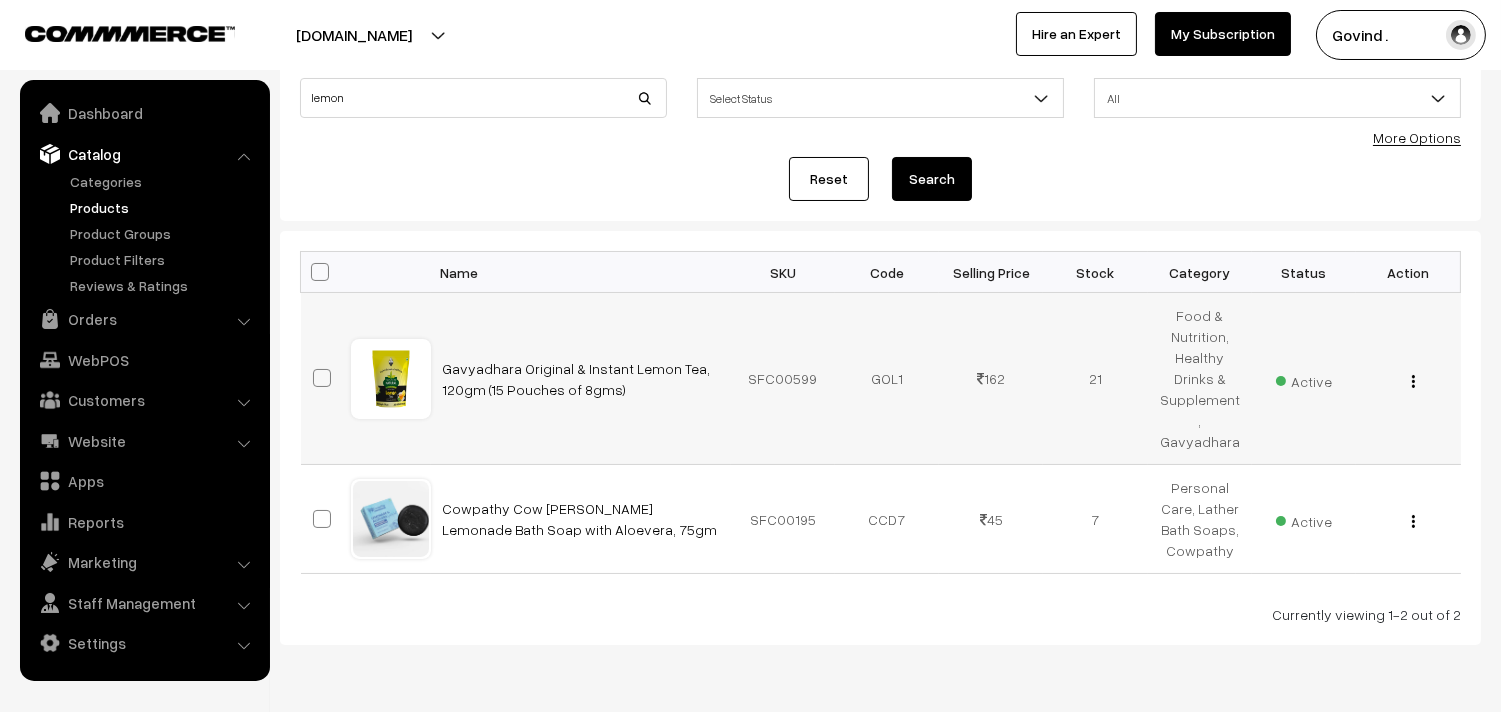 click on "SFC00599" at bounding box center [783, 379] 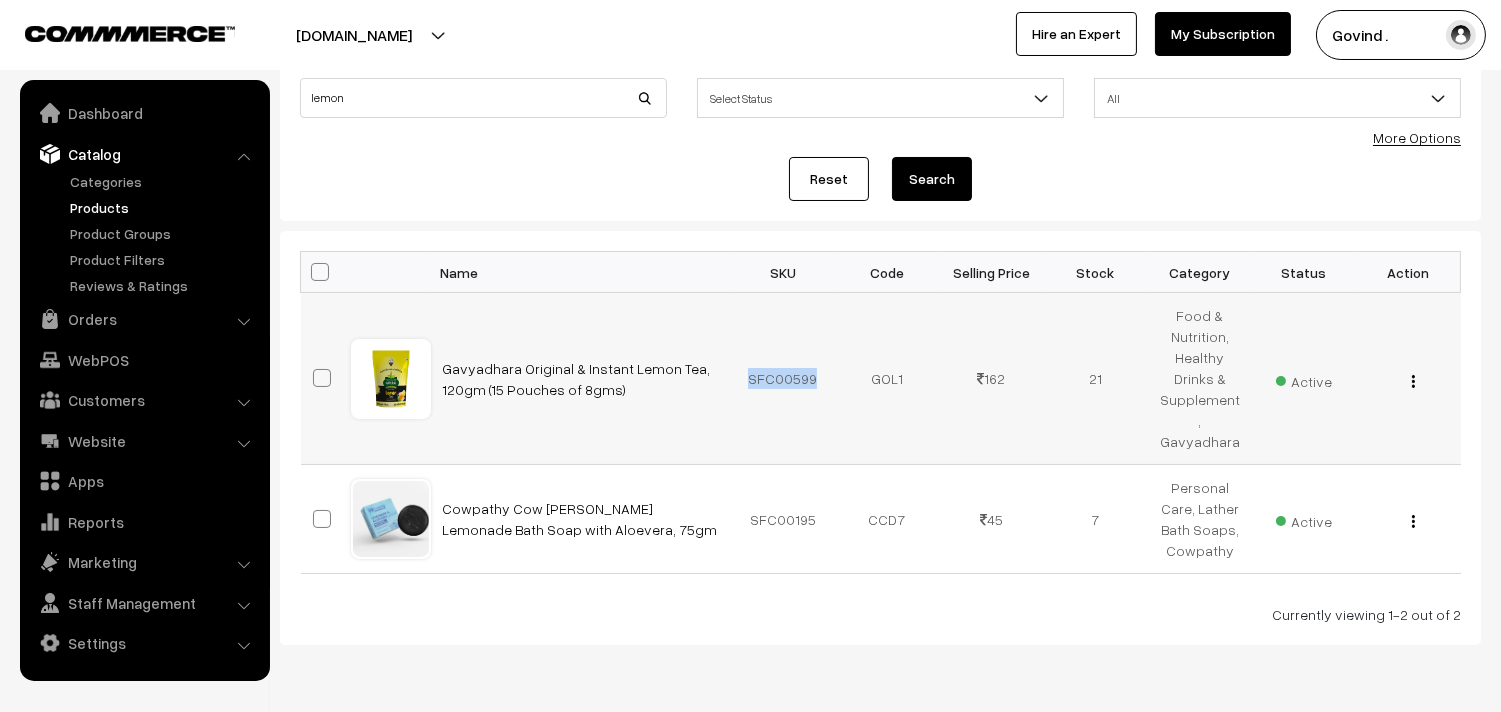 click on "SFC00599" at bounding box center (783, 379) 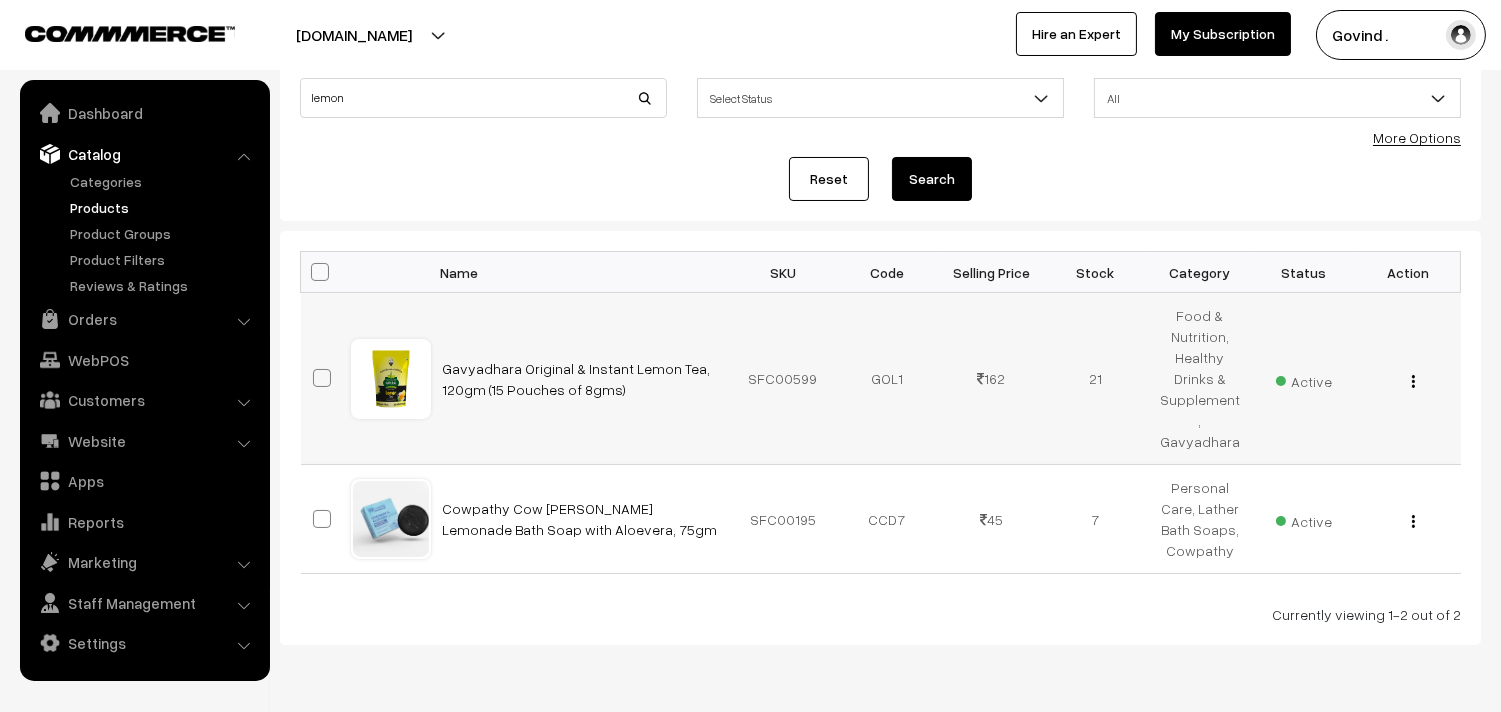click on "GOL1" at bounding box center (887, 379) 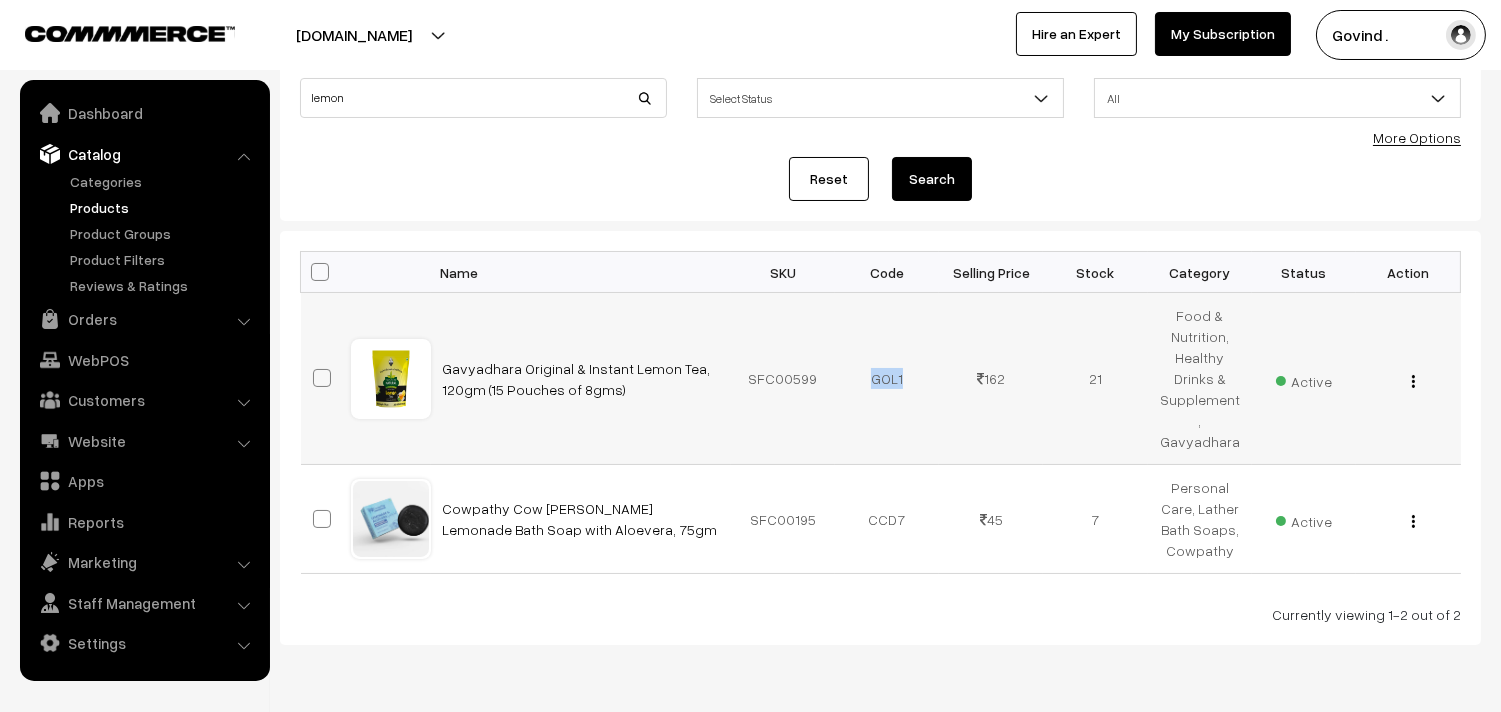 click on "GOL1" at bounding box center [887, 379] 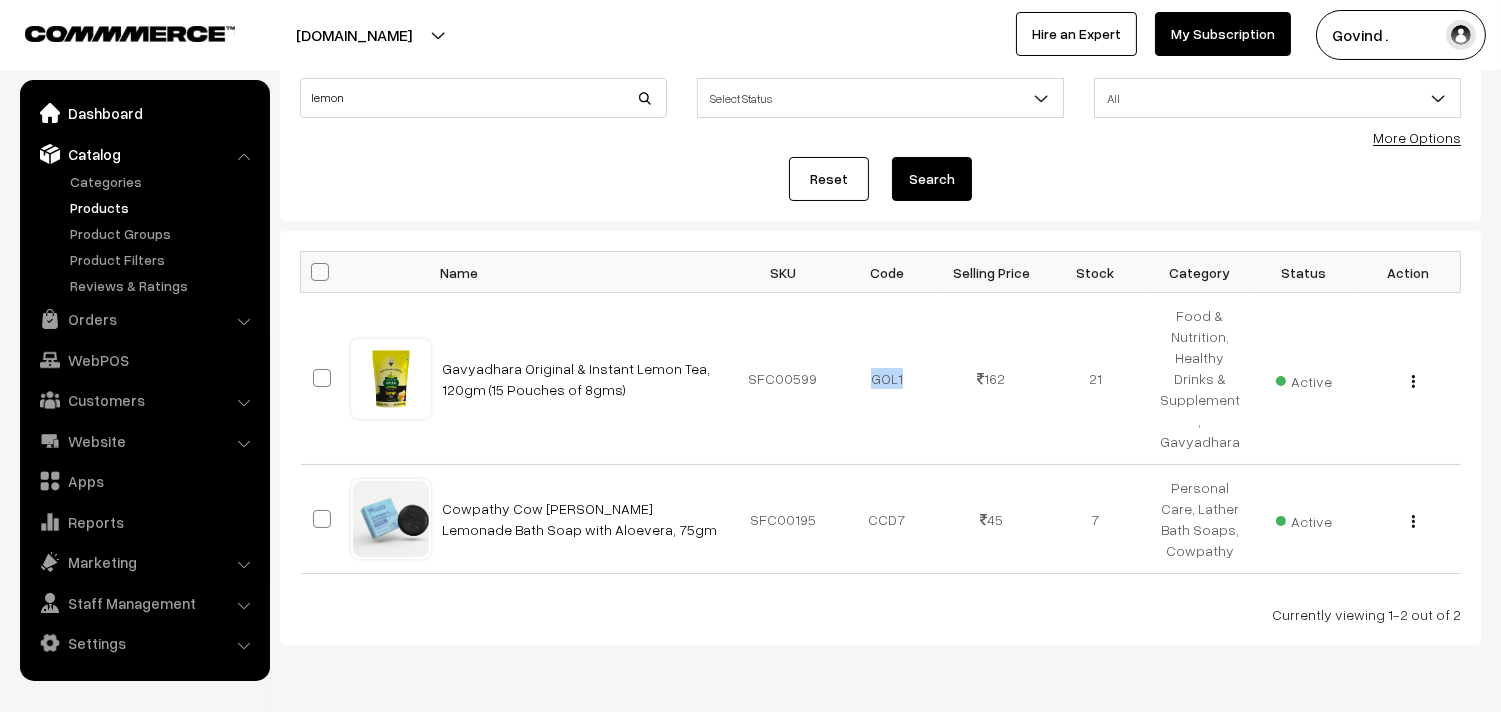 click on "Dashboard" at bounding box center (144, 113) 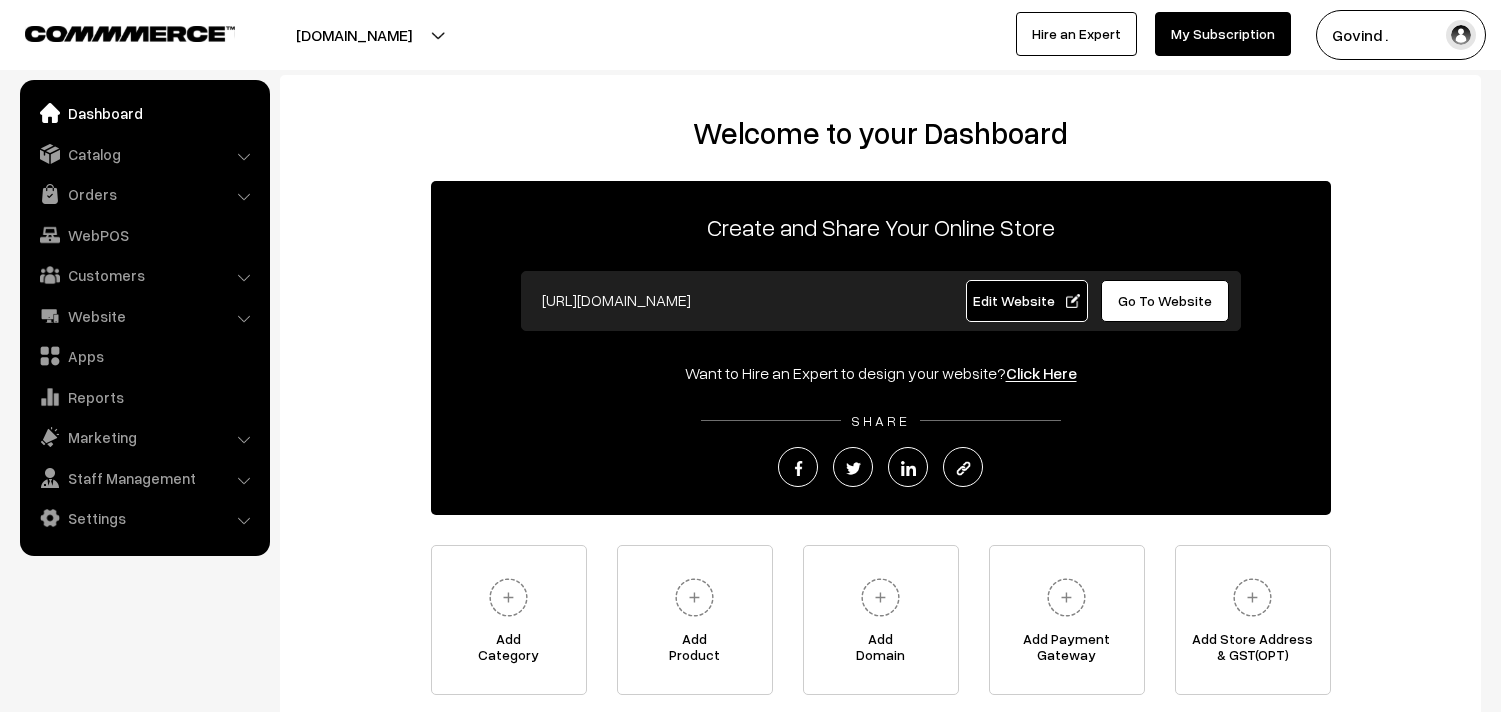 scroll, scrollTop: 0, scrollLeft: 0, axis: both 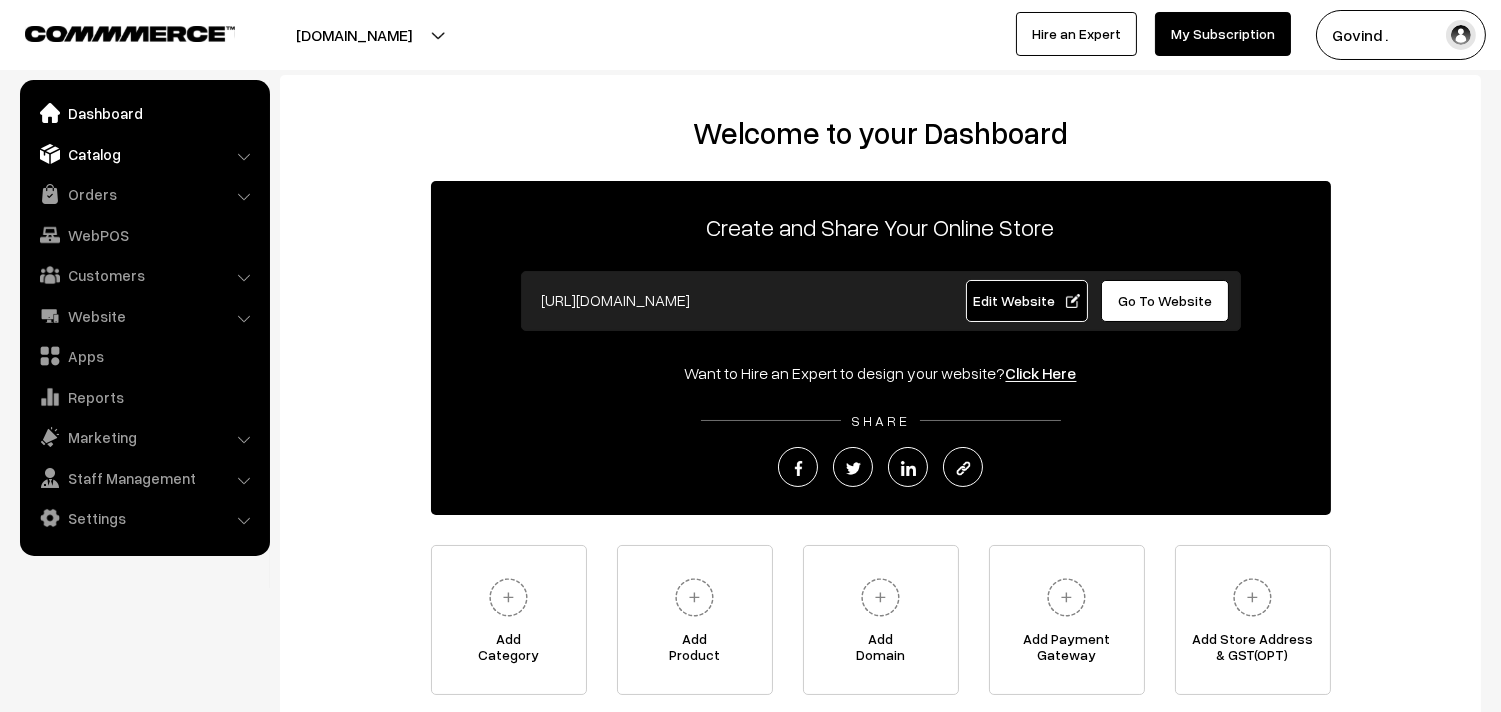 click on "Catalog" at bounding box center [144, 154] 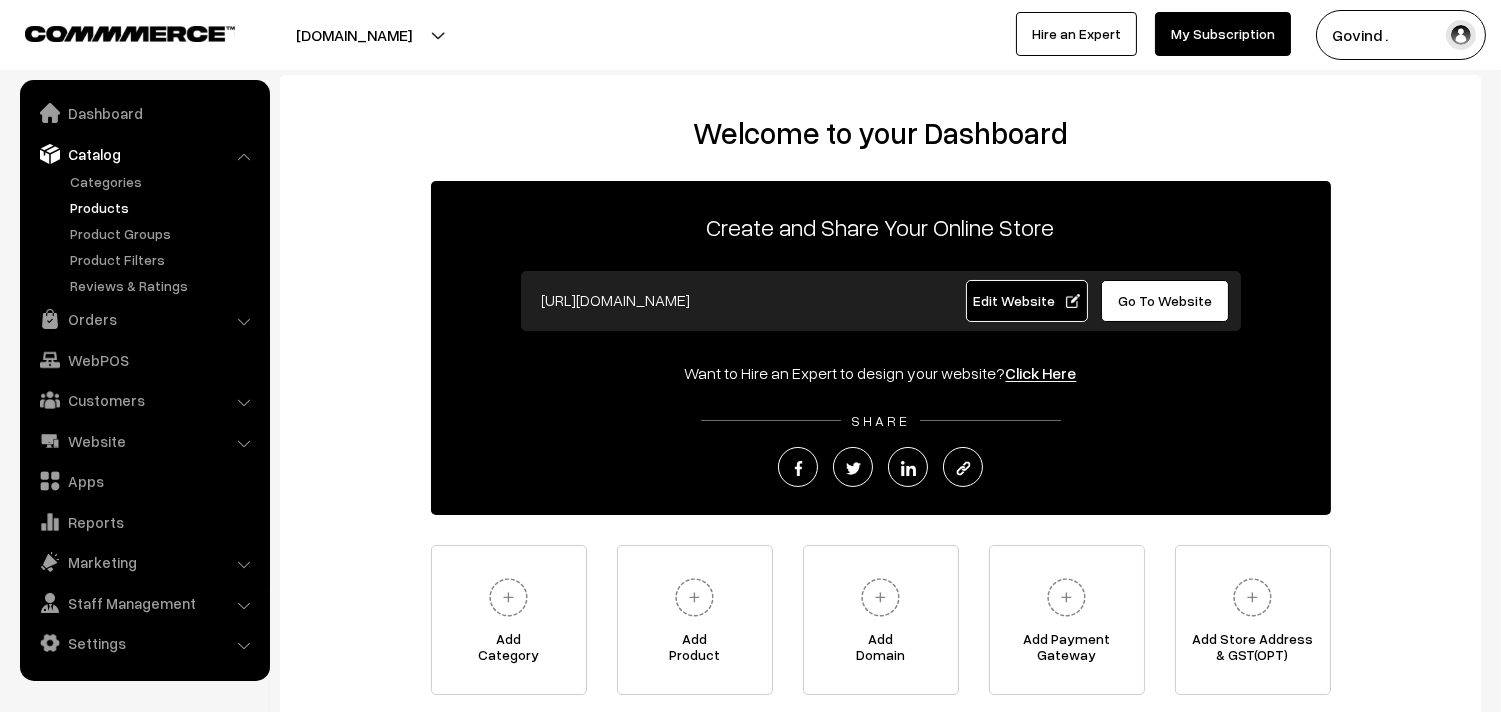 click on "Products" at bounding box center (164, 207) 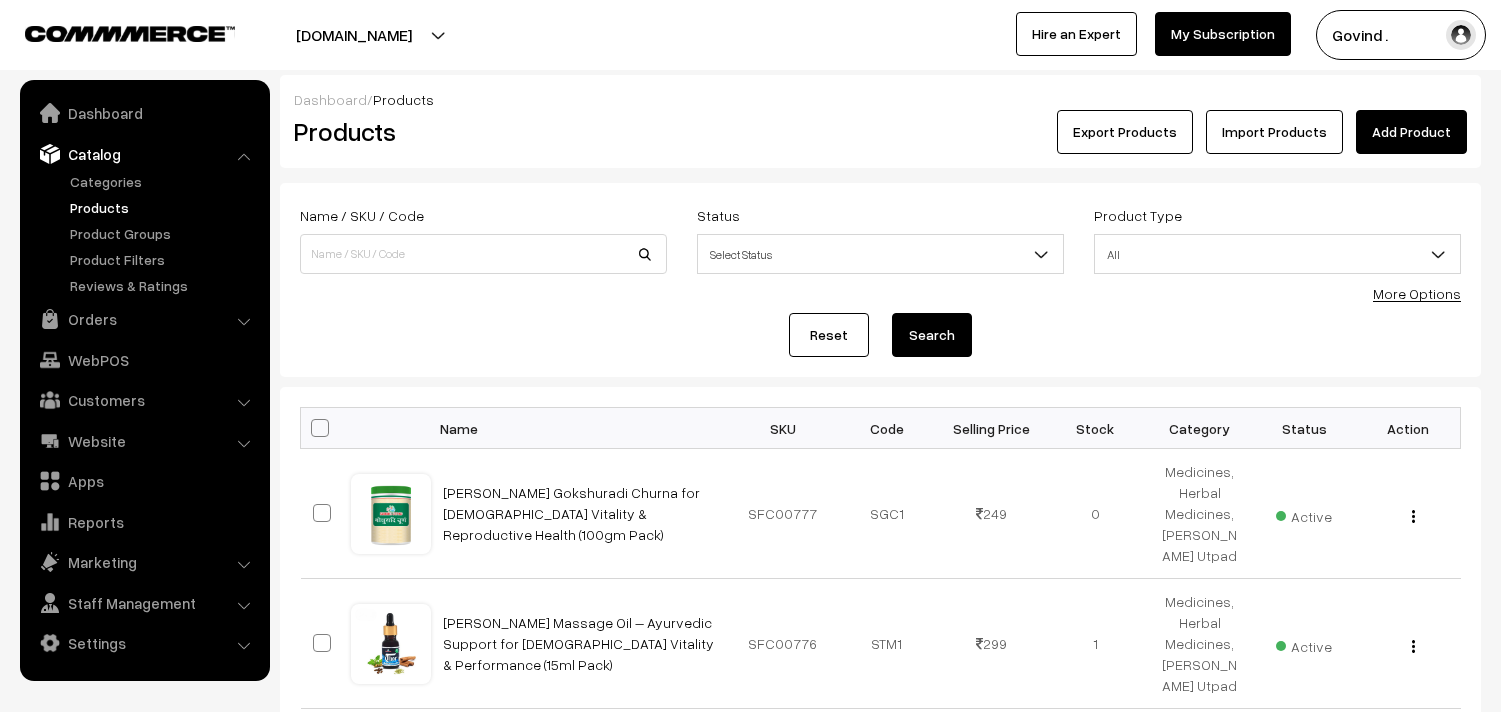 scroll, scrollTop: 0, scrollLeft: 0, axis: both 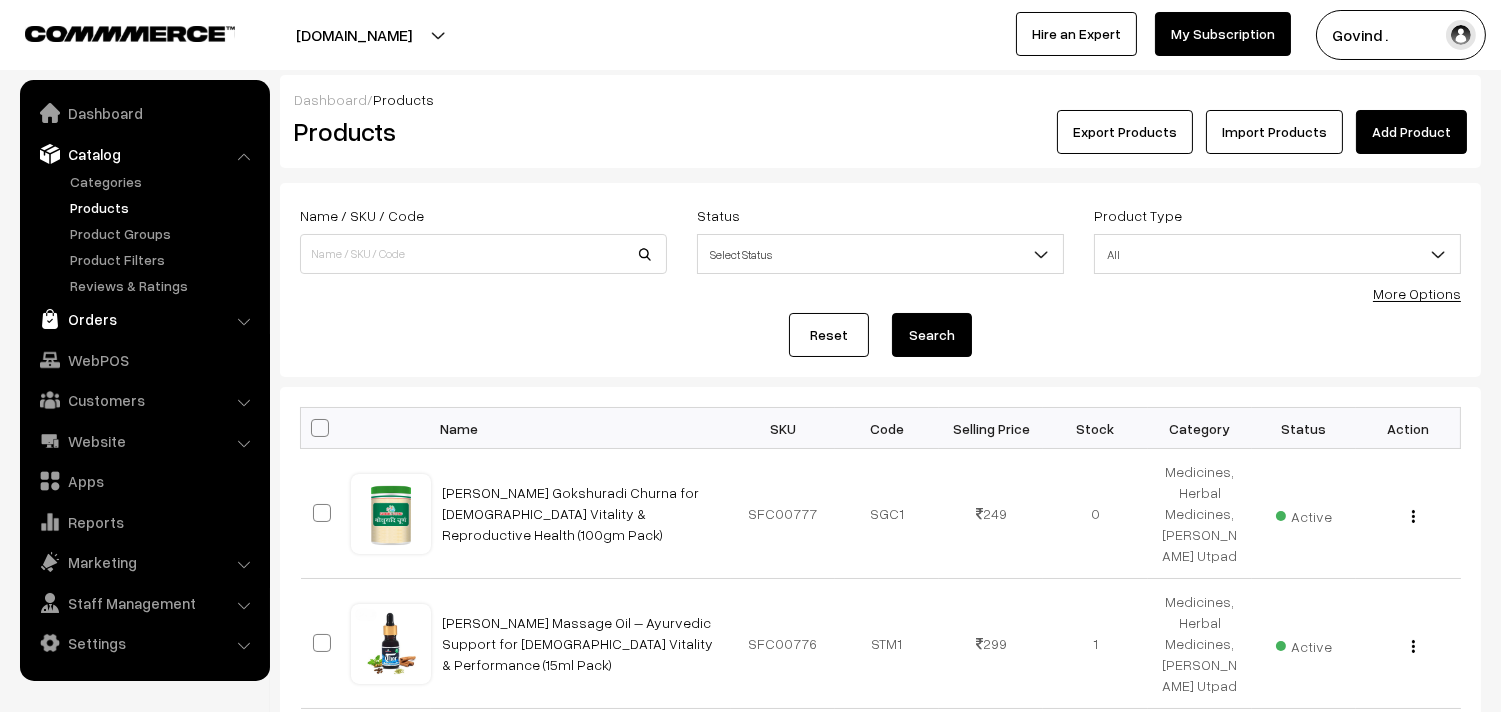 click on "Orders" at bounding box center (144, 319) 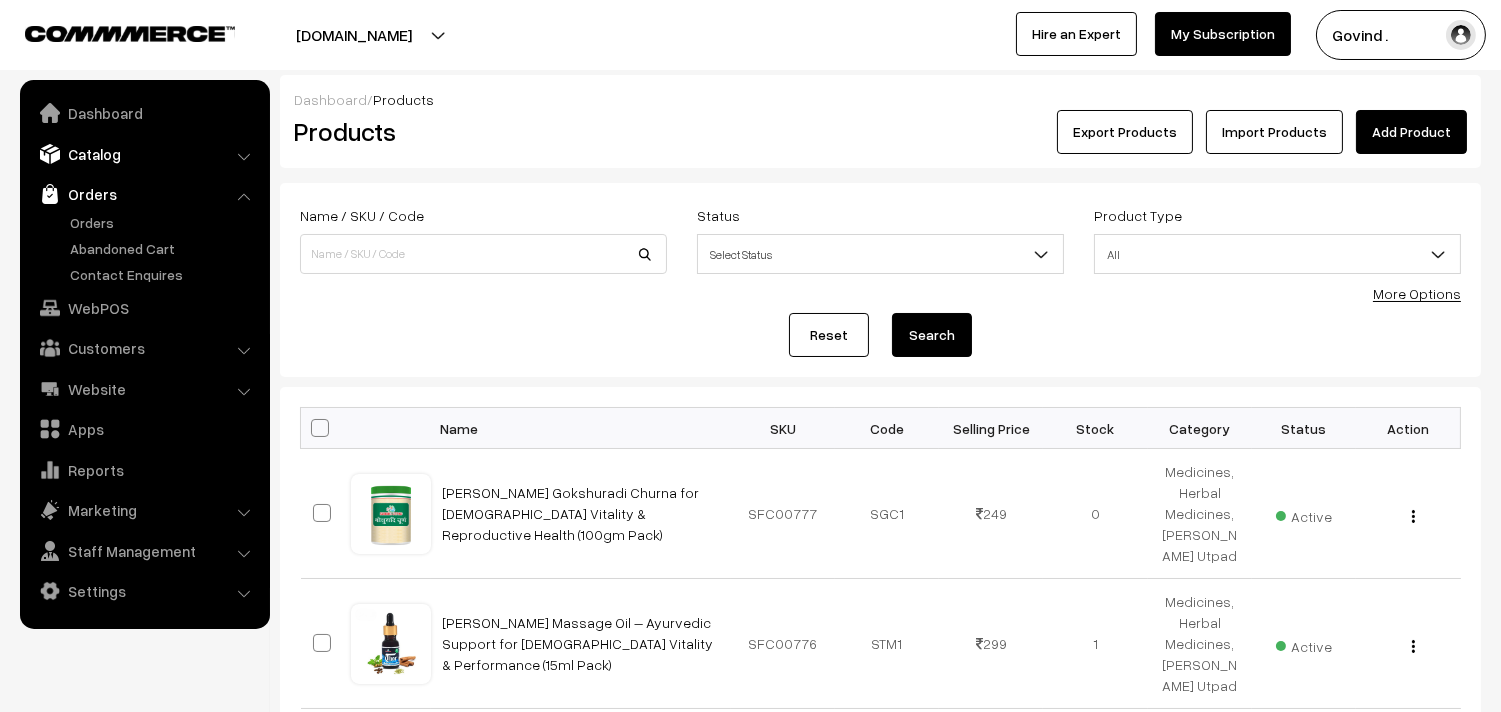 click on "Catalog" at bounding box center (144, 154) 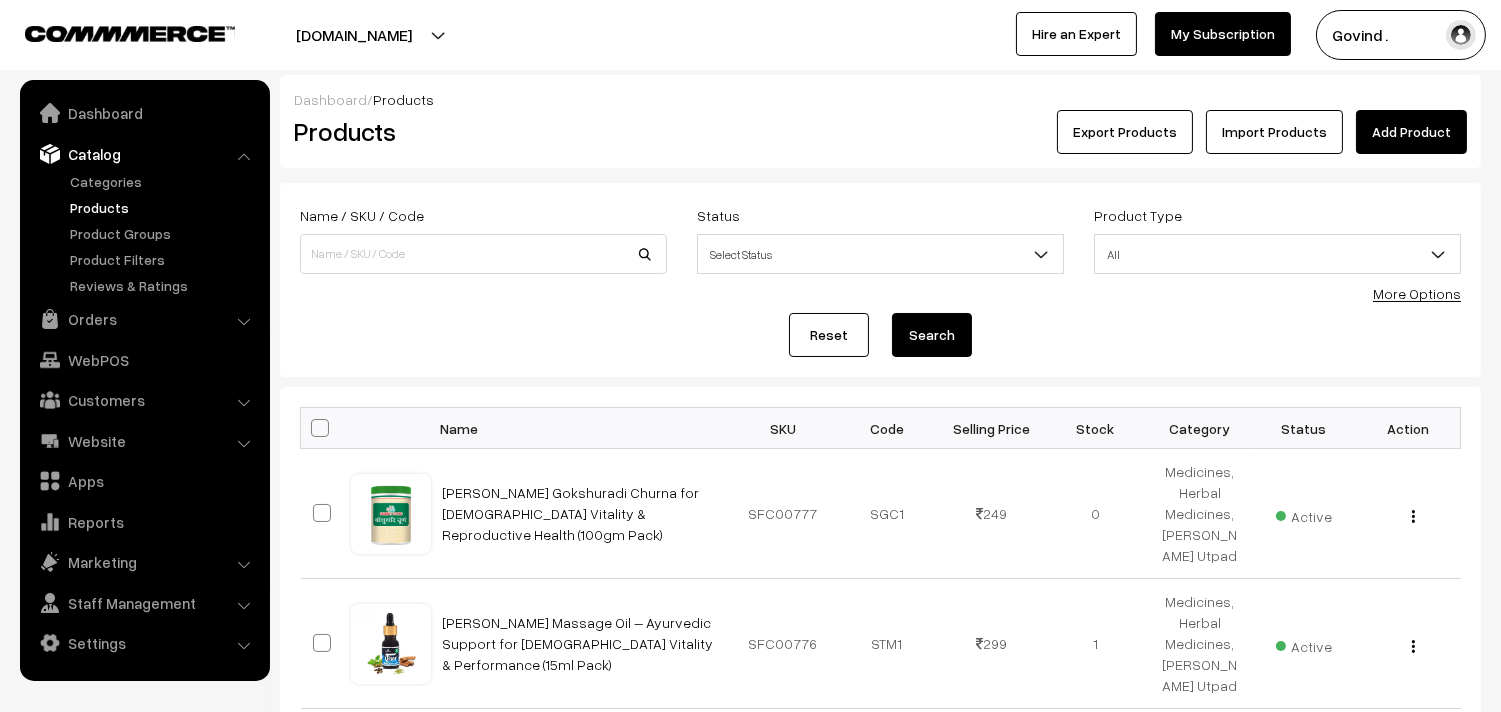 click on "Products" at bounding box center [164, 207] 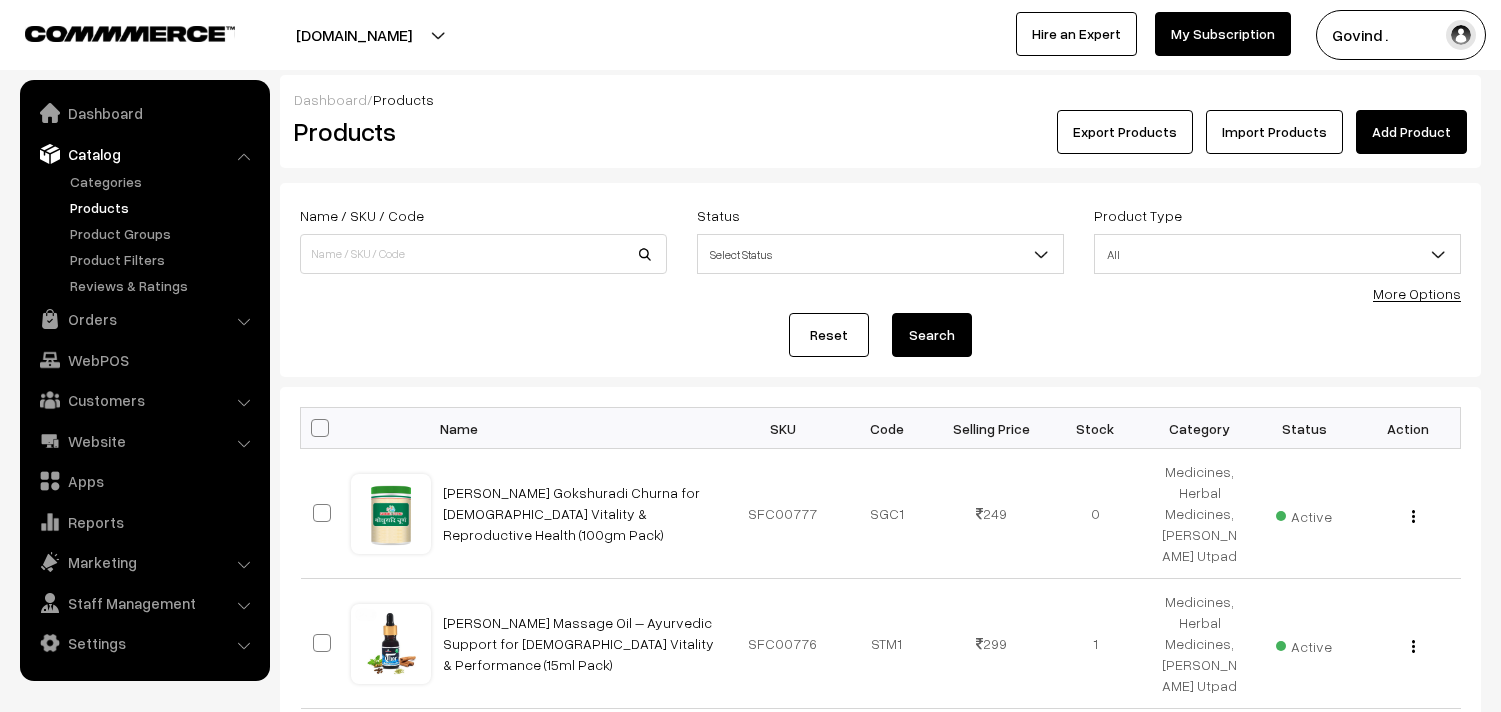 scroll, scrollTop: 0, scrollLeft: 0, axis: both 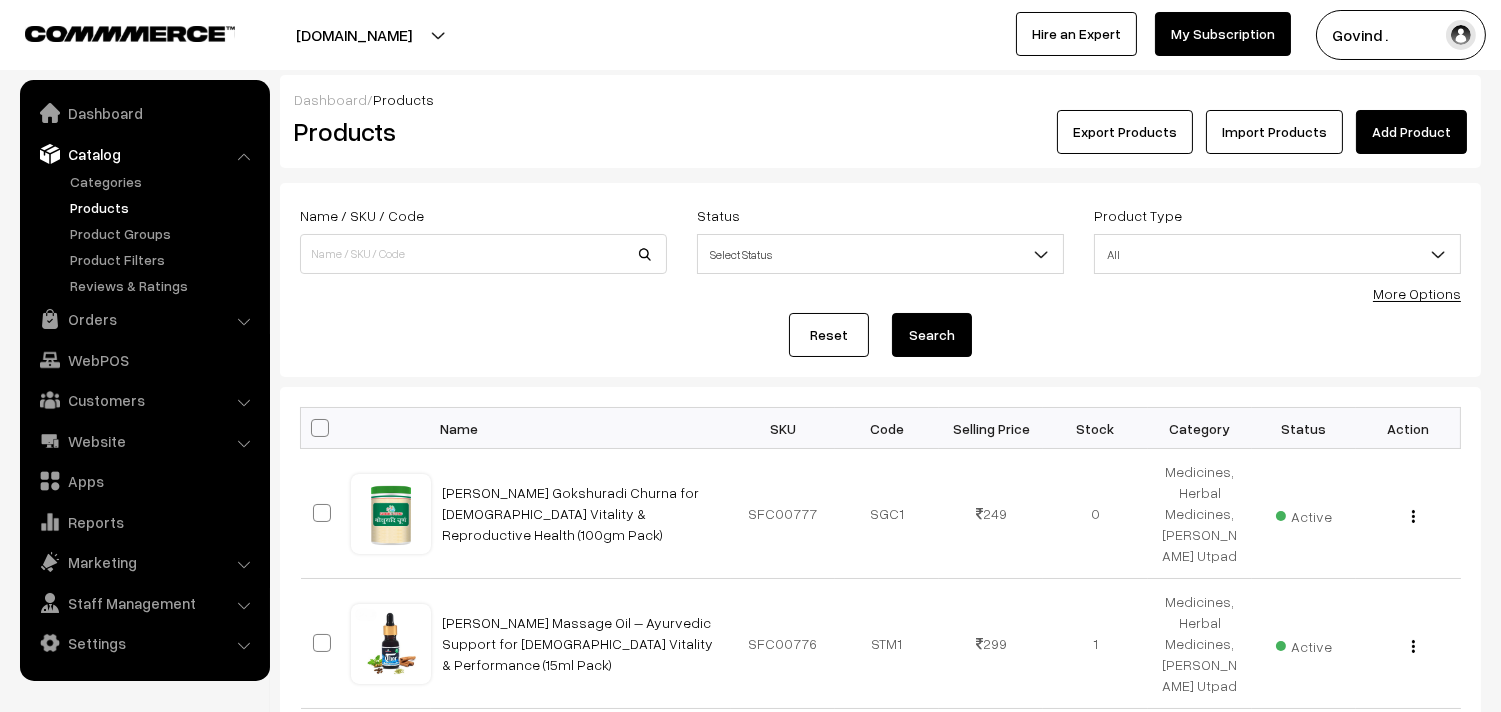 click on "Add Product" at bounding box center (1411, 132) 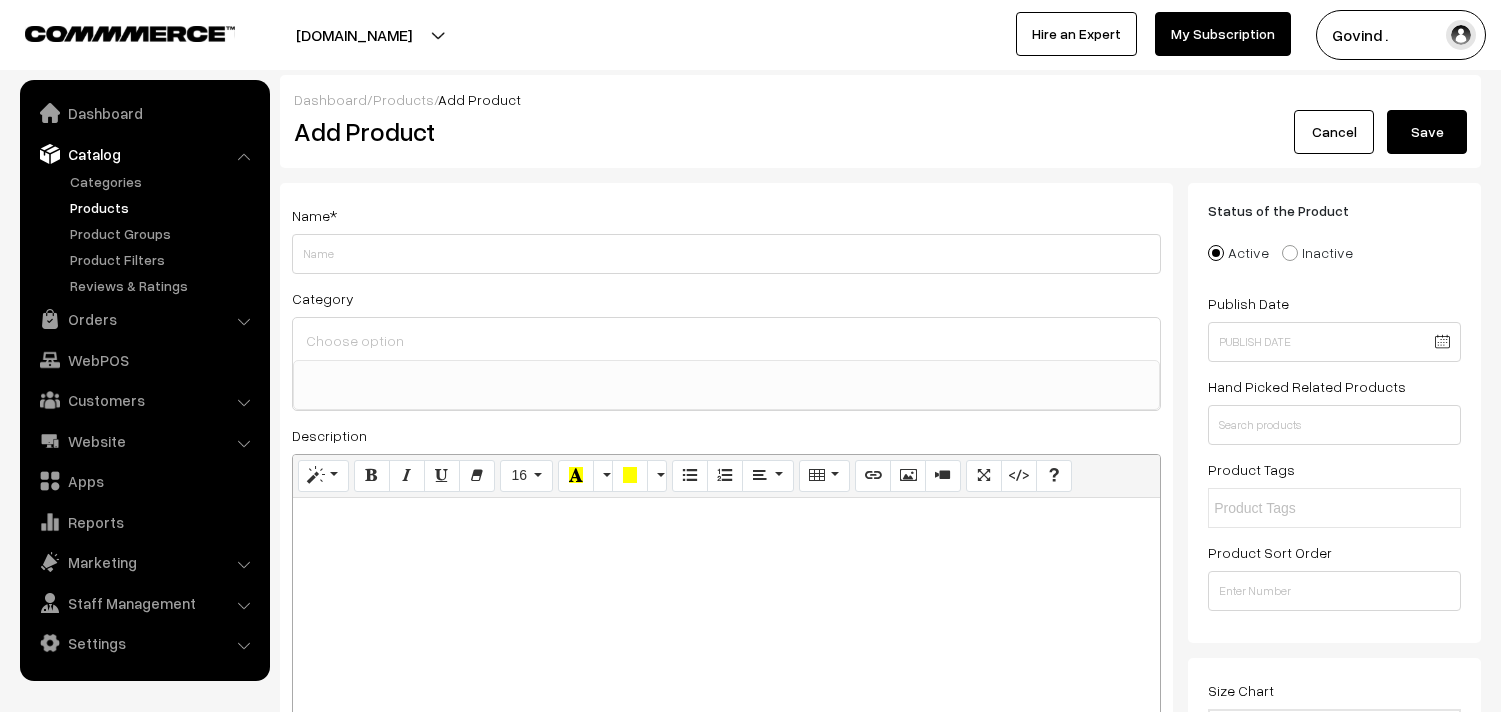 select 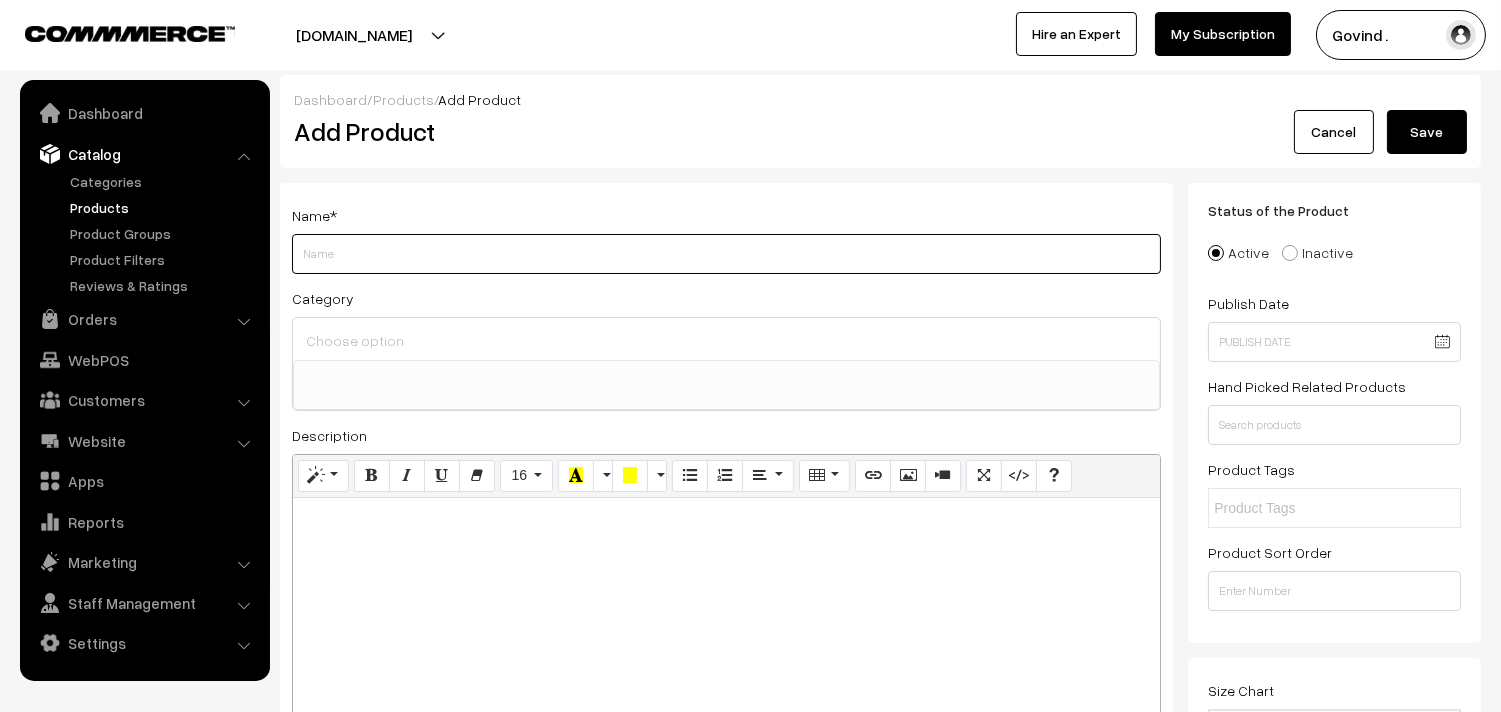 paste on "Surbhi Kumkumadi Oil - Natural Brightness & Skin Glow, 15ml Bottle" 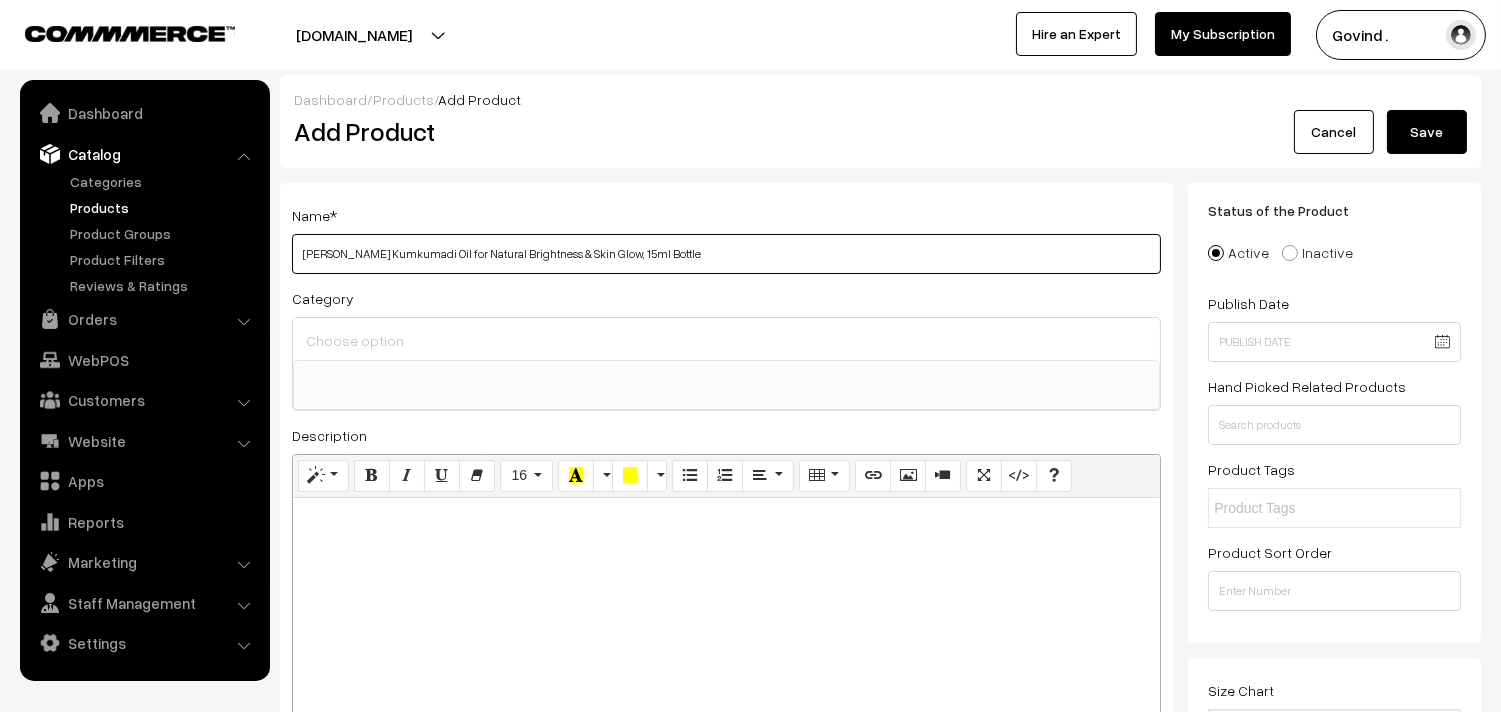 type on "Surbhi Kumkumadi Oil for Natural Brightness & Skin Glow, 15ml Bottle" 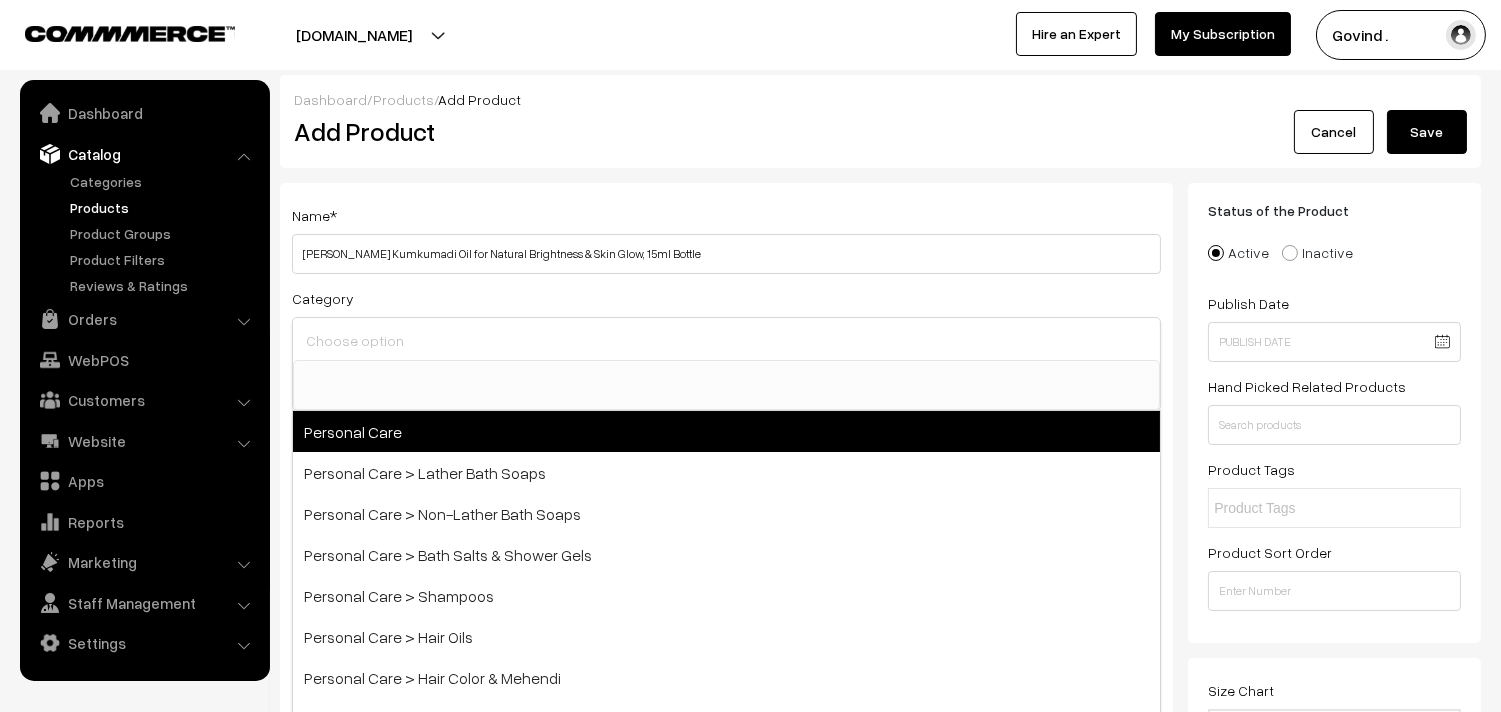 click on "Personal Care" at bounding box center (726, 431) 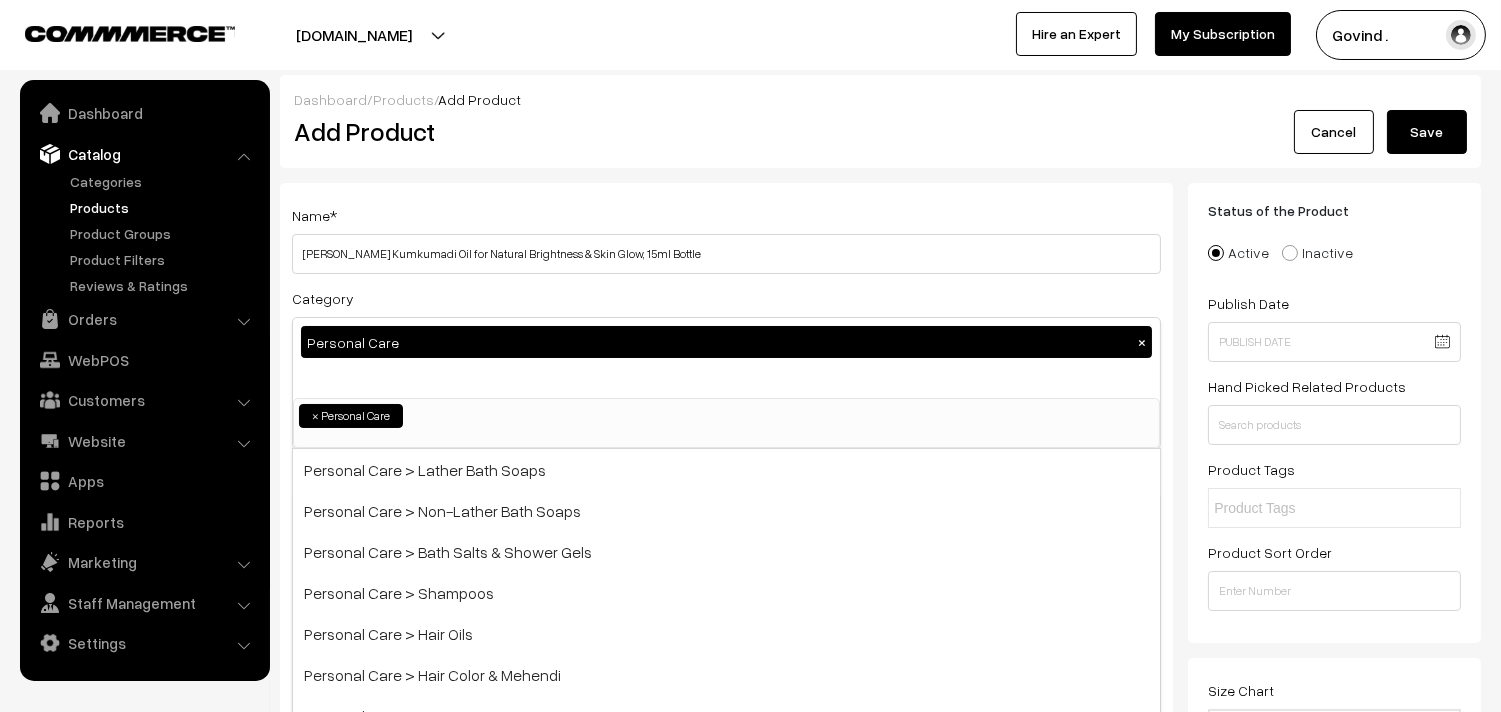 click on "Personal Care ×" at bounding box center (726, 358) 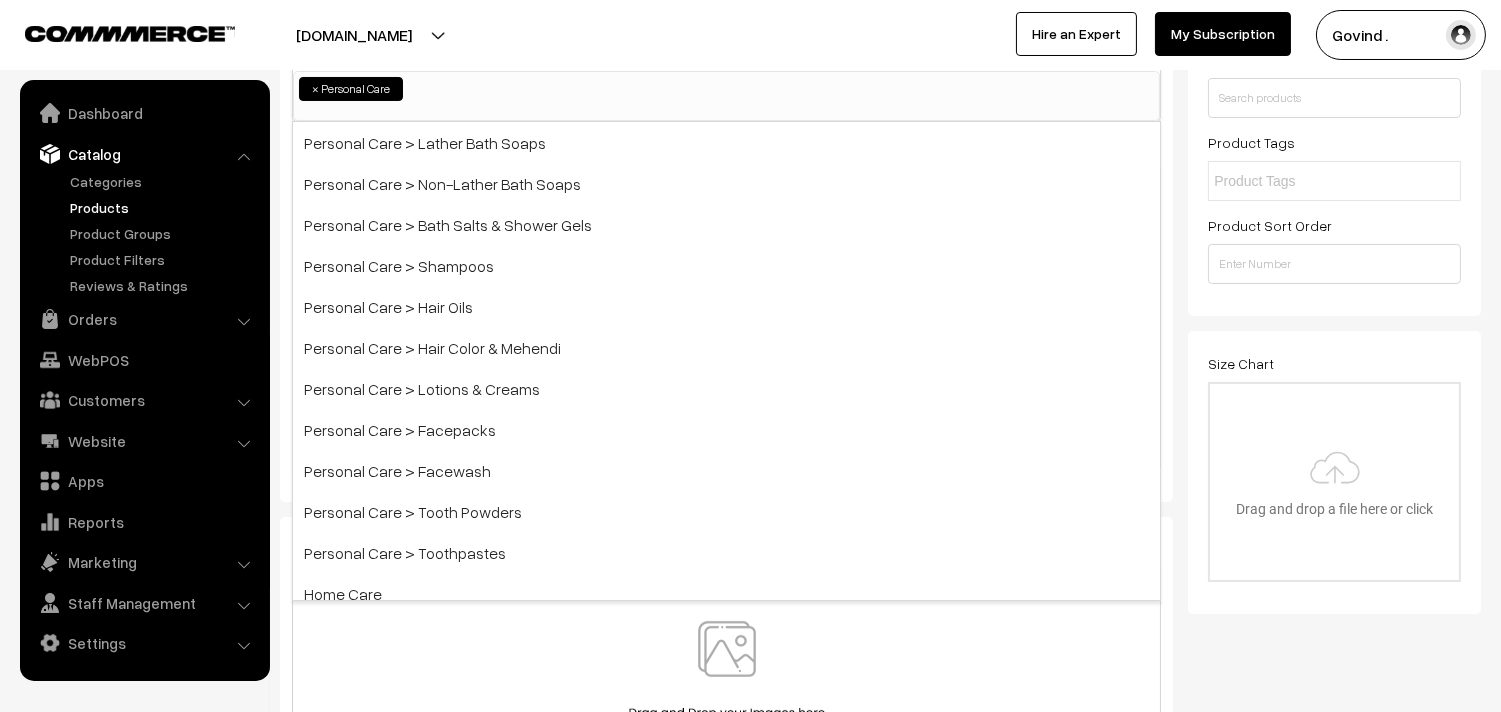 scroll, scrollTop: 352, scrollLeft: 0, axis: vertical 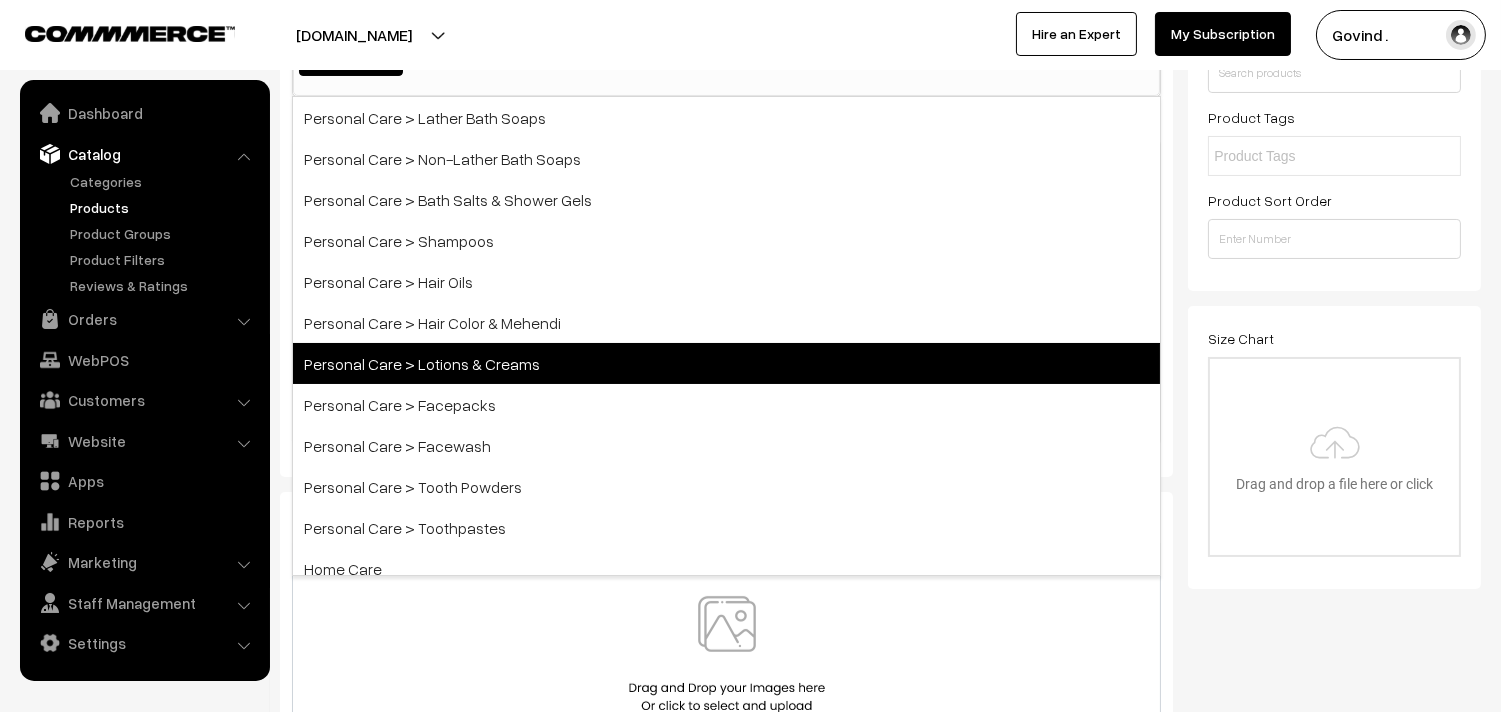 click on "Personal Care > Lotions & Creams" at bounding box center [726, 363] 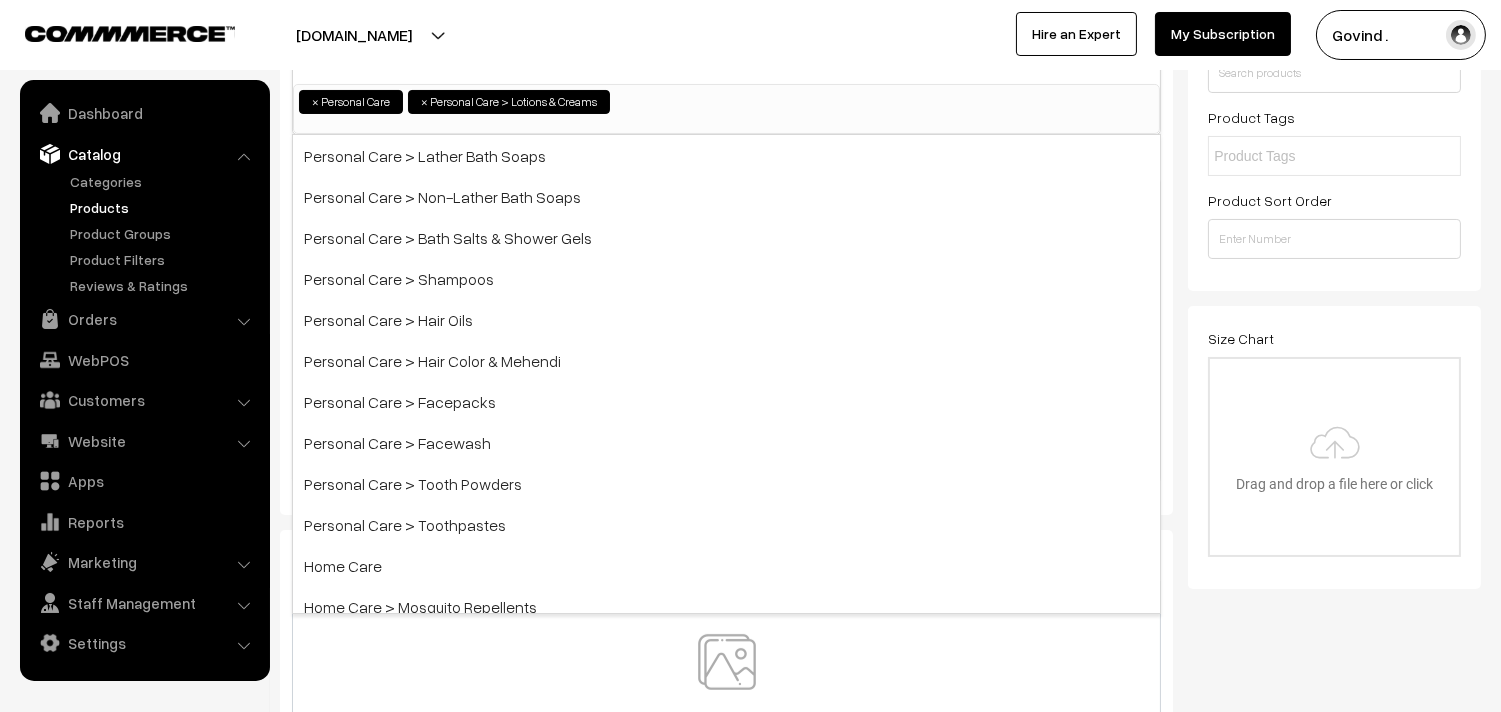 click on "× Personal Care × Personal Care > Lotions & Creams" at bounding box center (726, 99) 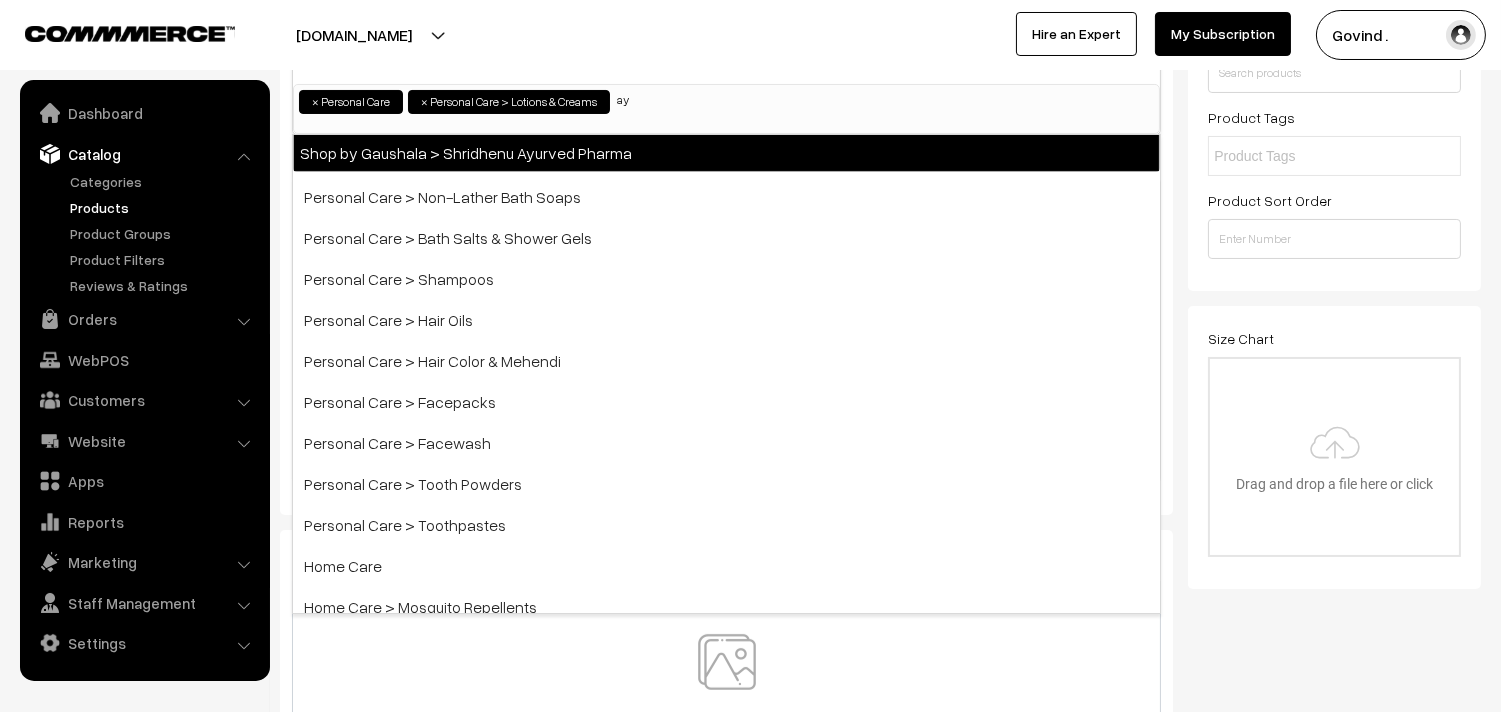 type on "a" 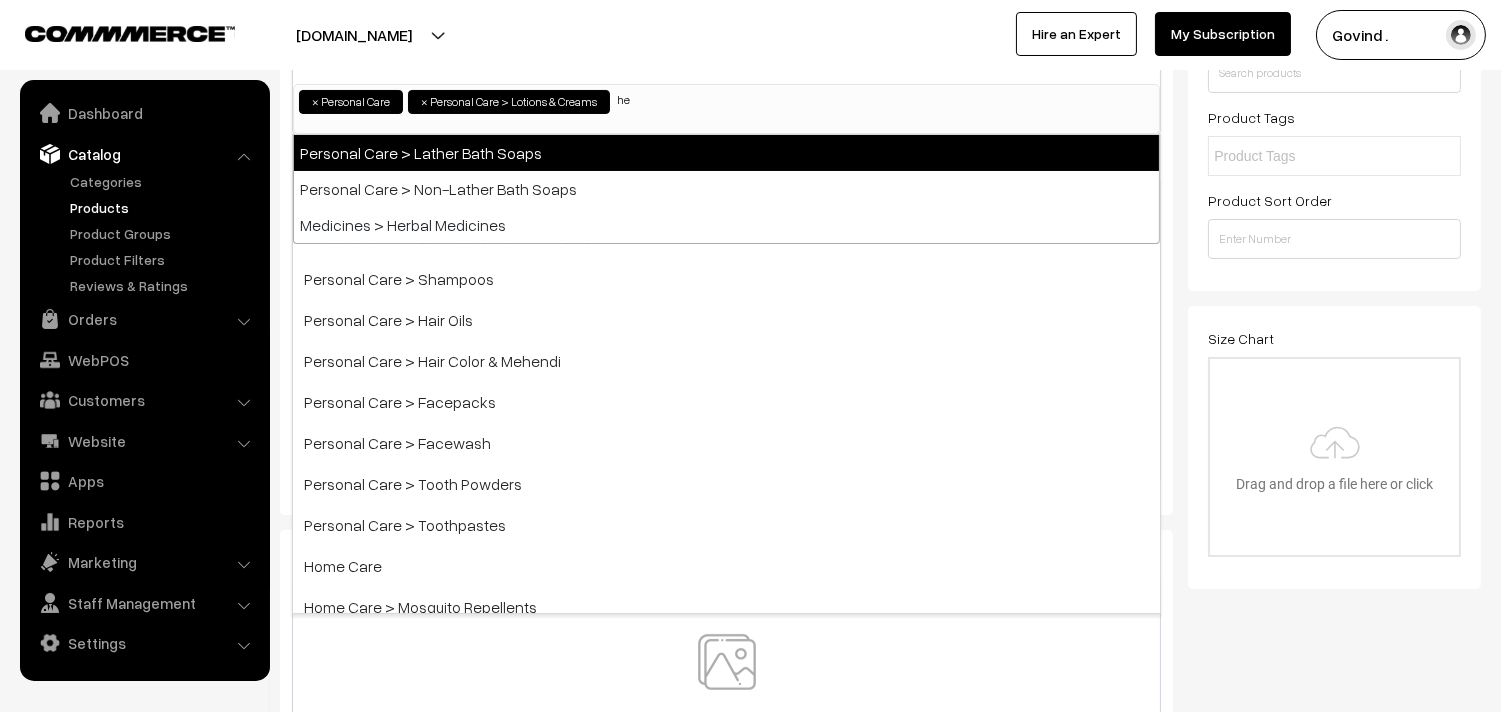 type on "h" 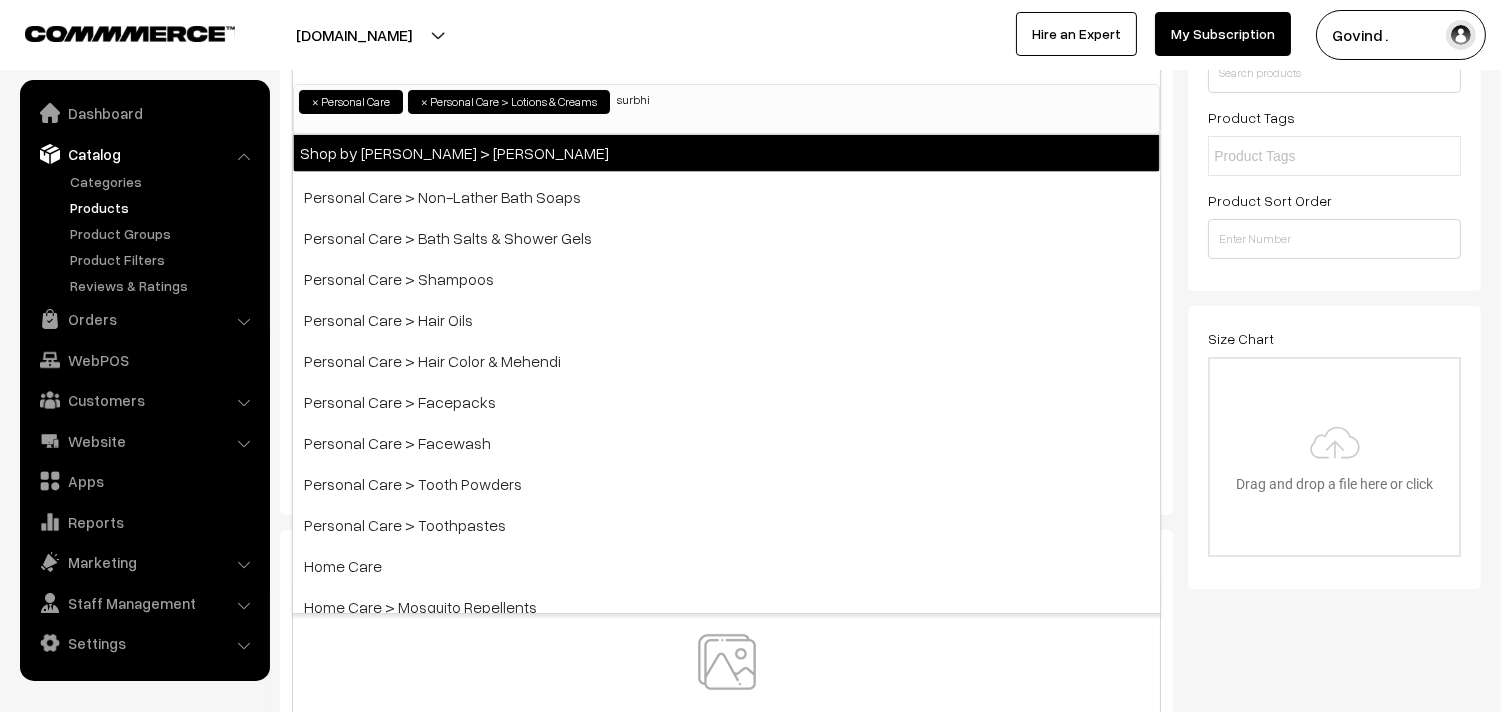 type on "surbhi" 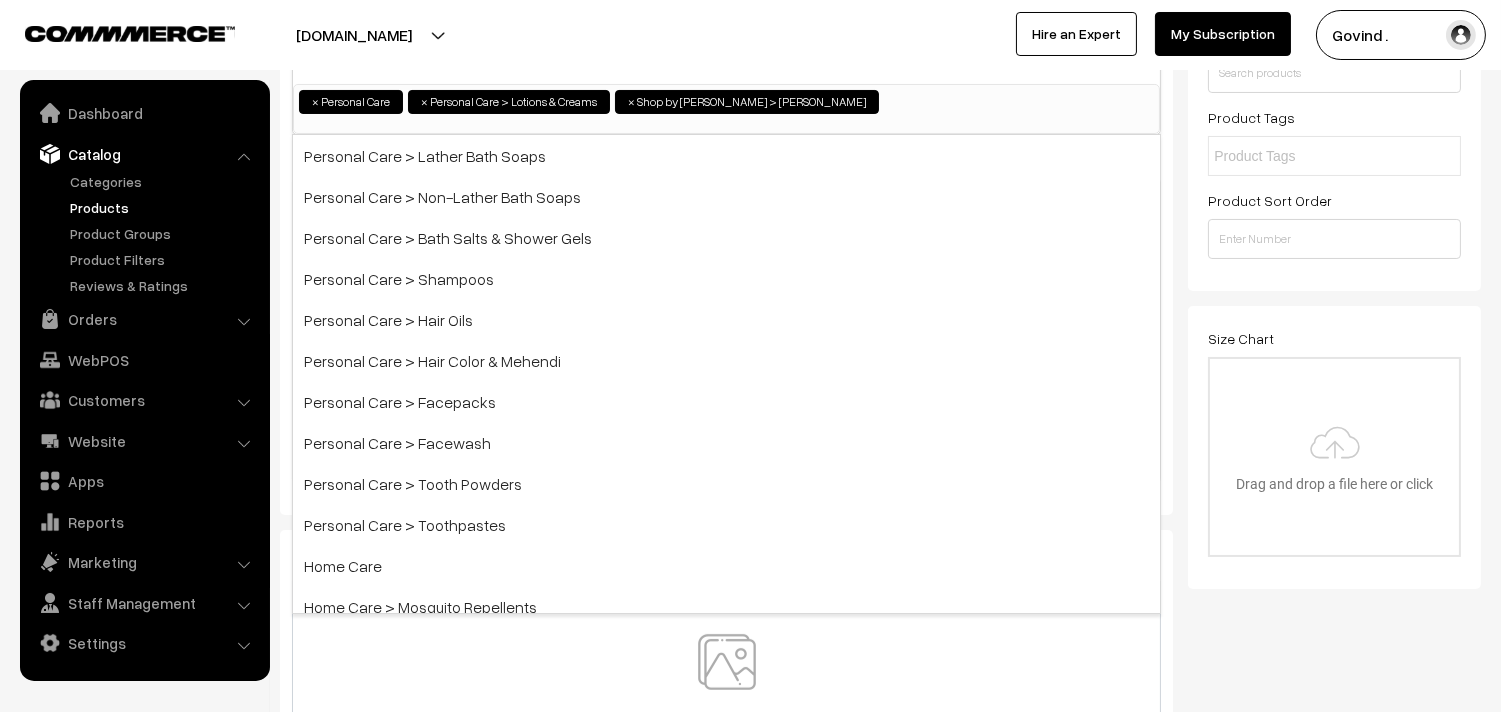 click on "shopforcows.com
Go to Website
Create New Store
Govind .
My Profile
Refer & Earn
Support
Sign Out
Hire an Expert" at bounding box center (750, 35) 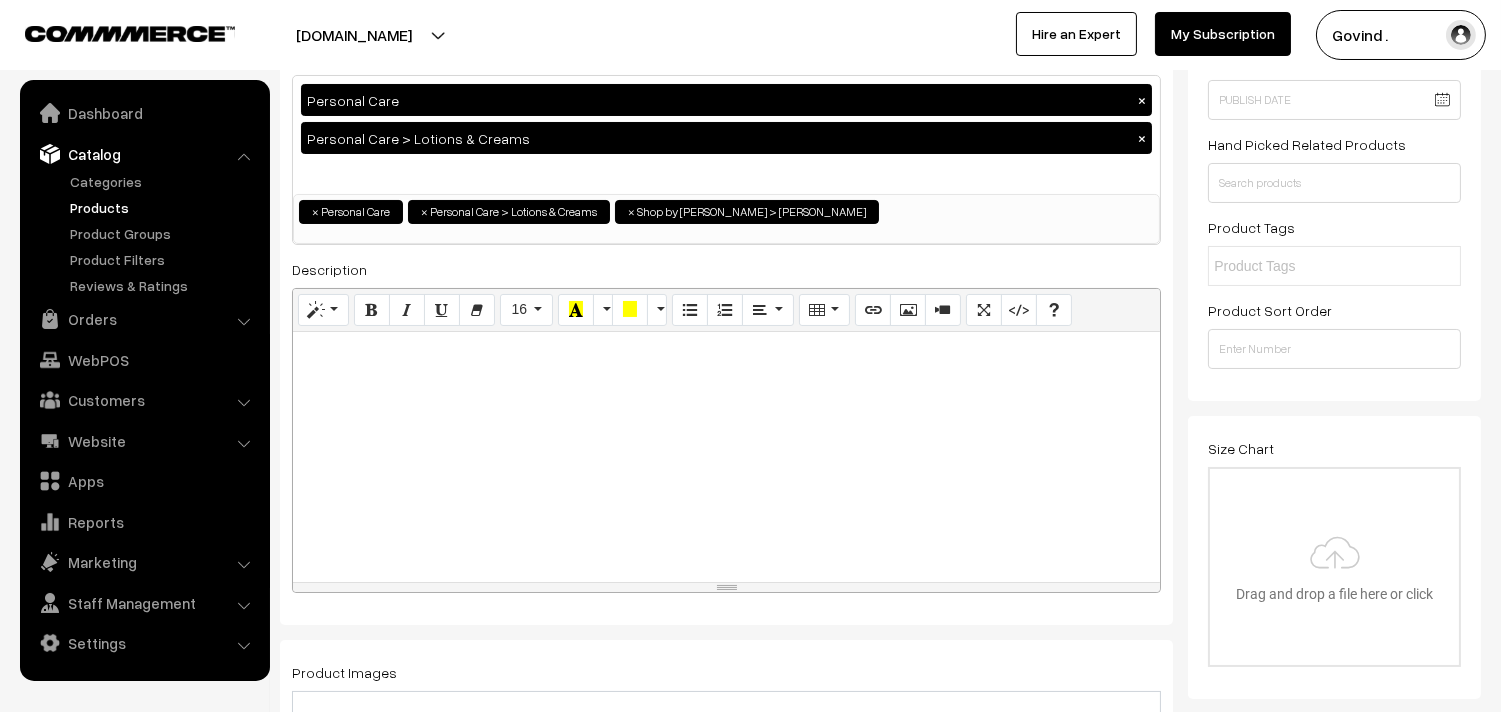scroll, scrollTop: 266, scrollLeft: 0, axis: vertical 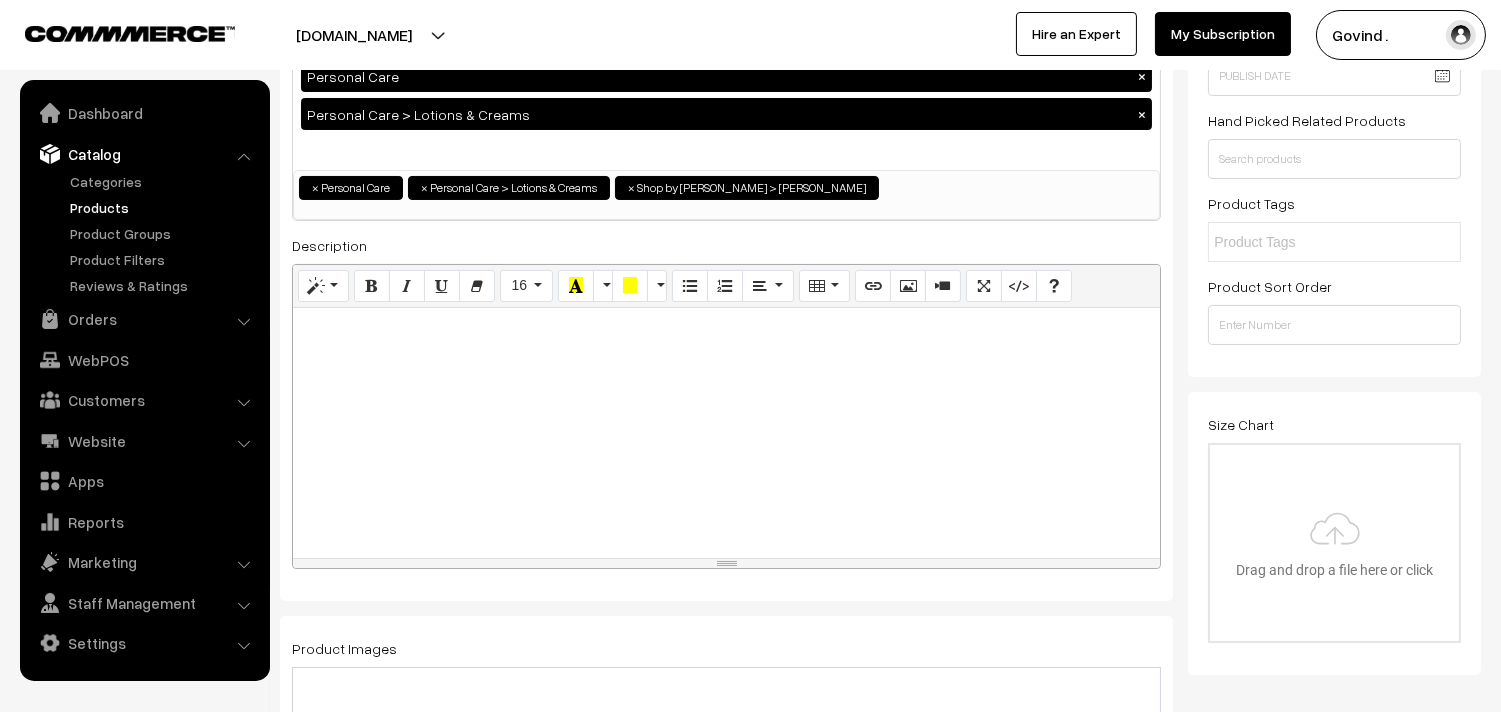 click at bounding box center [1301, 242] 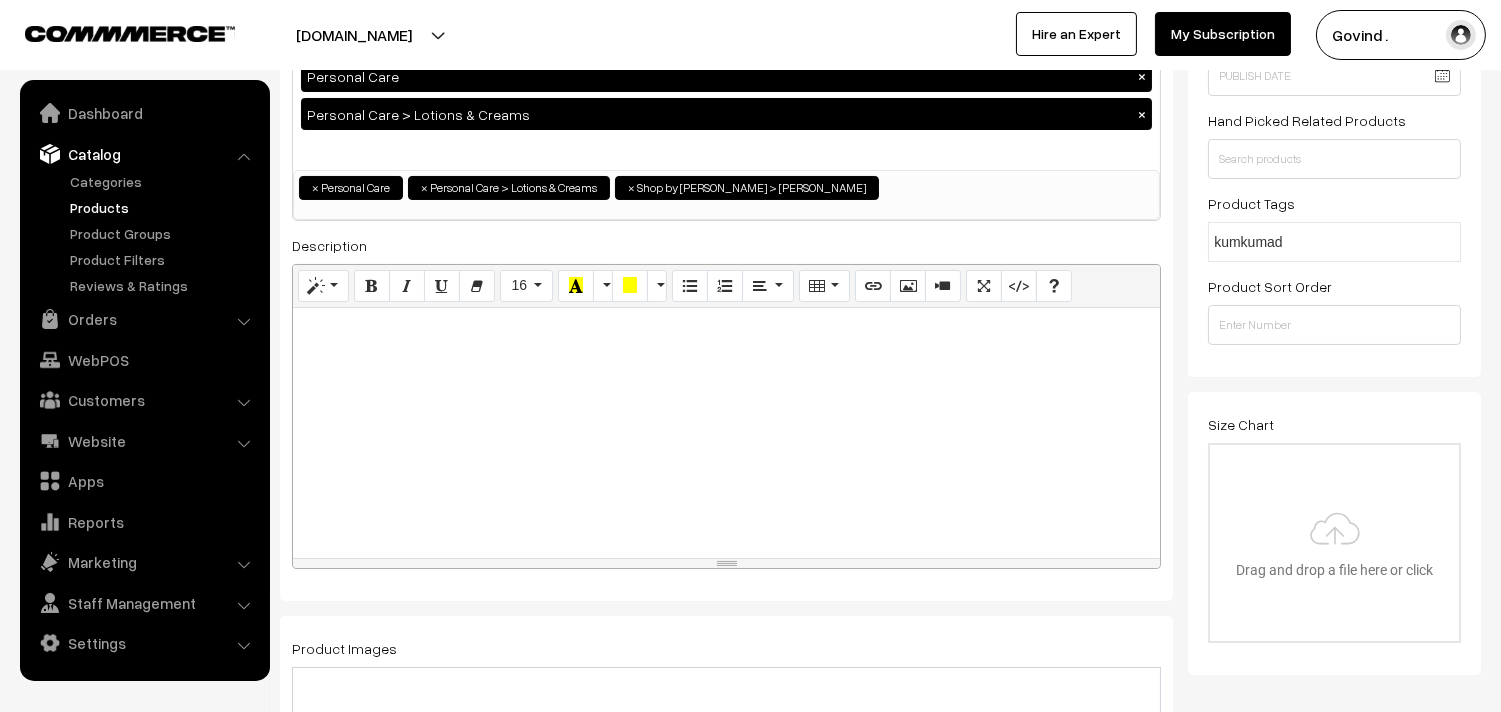 type on "kumkumadi" 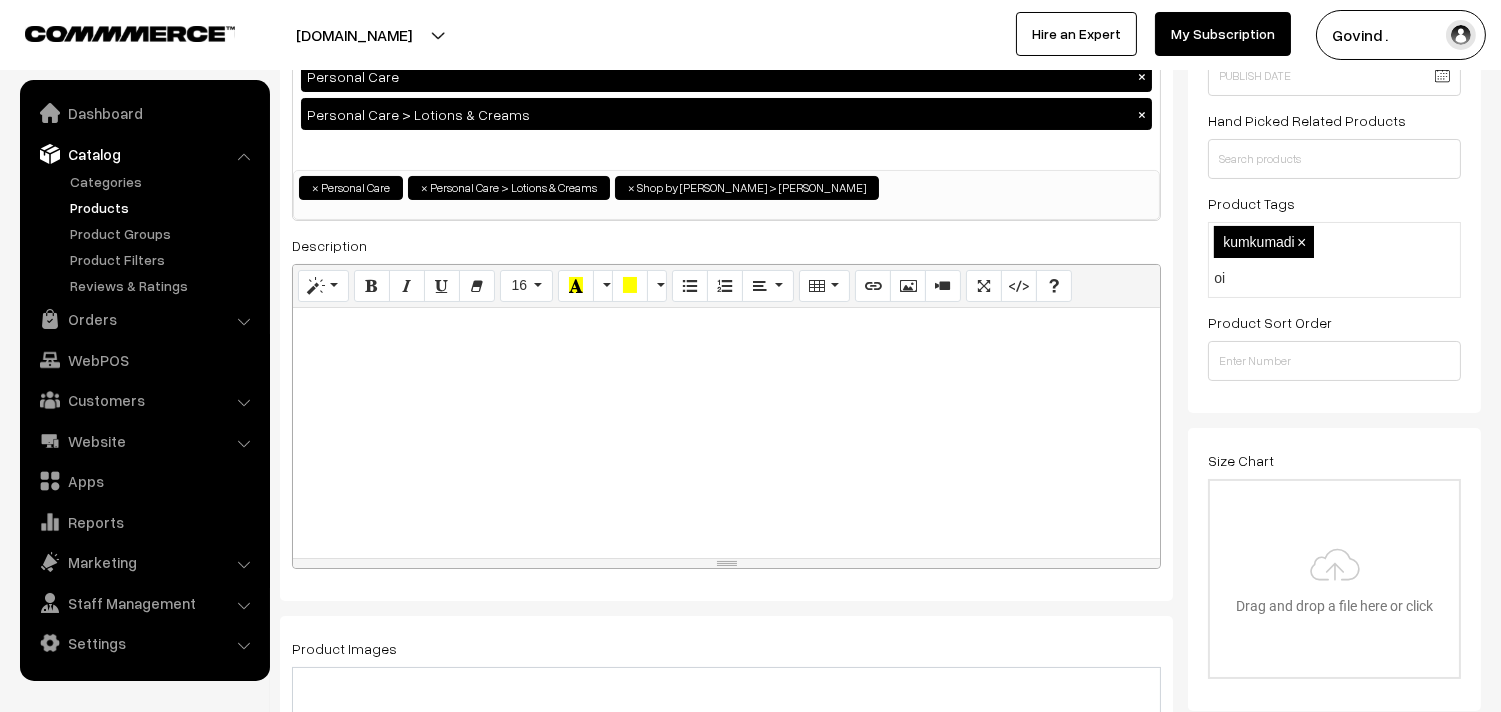 type on "oil" 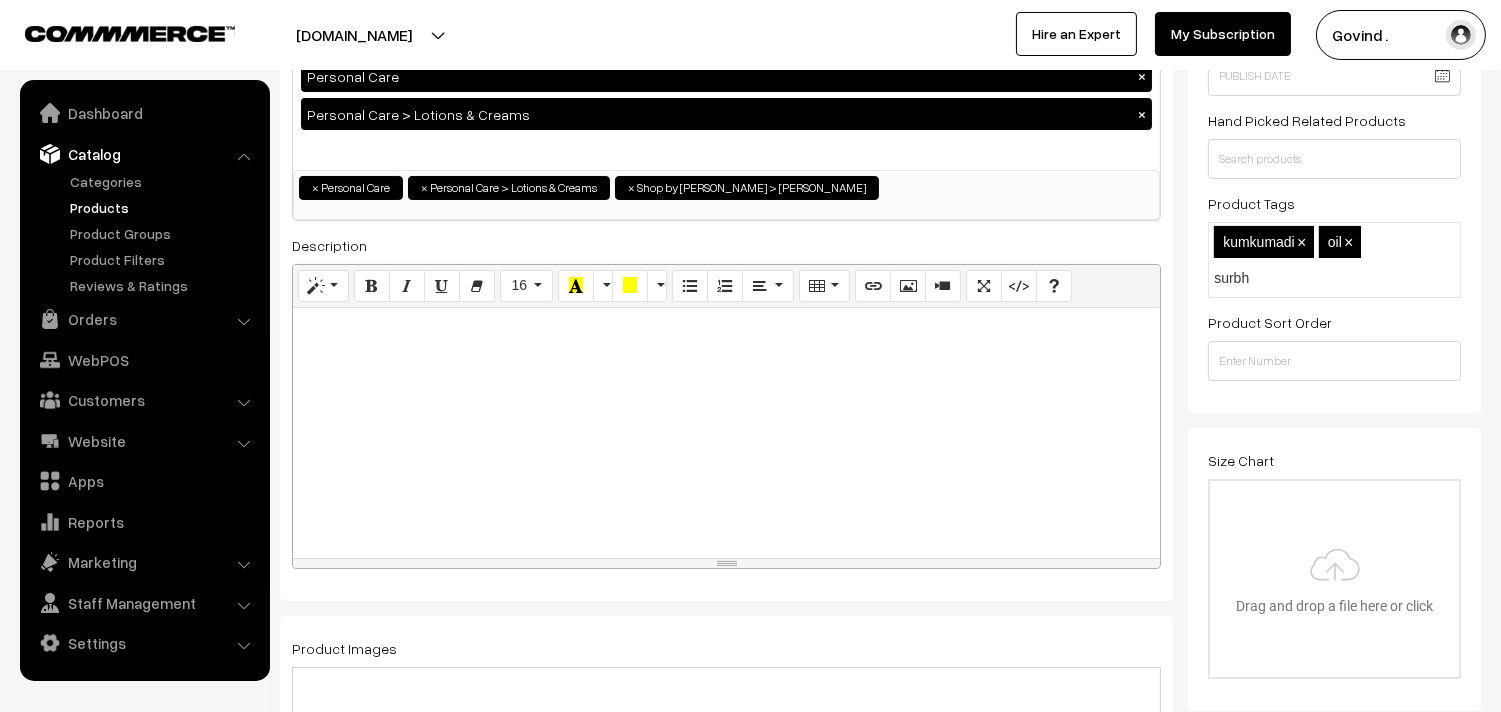 type on "surbhi" 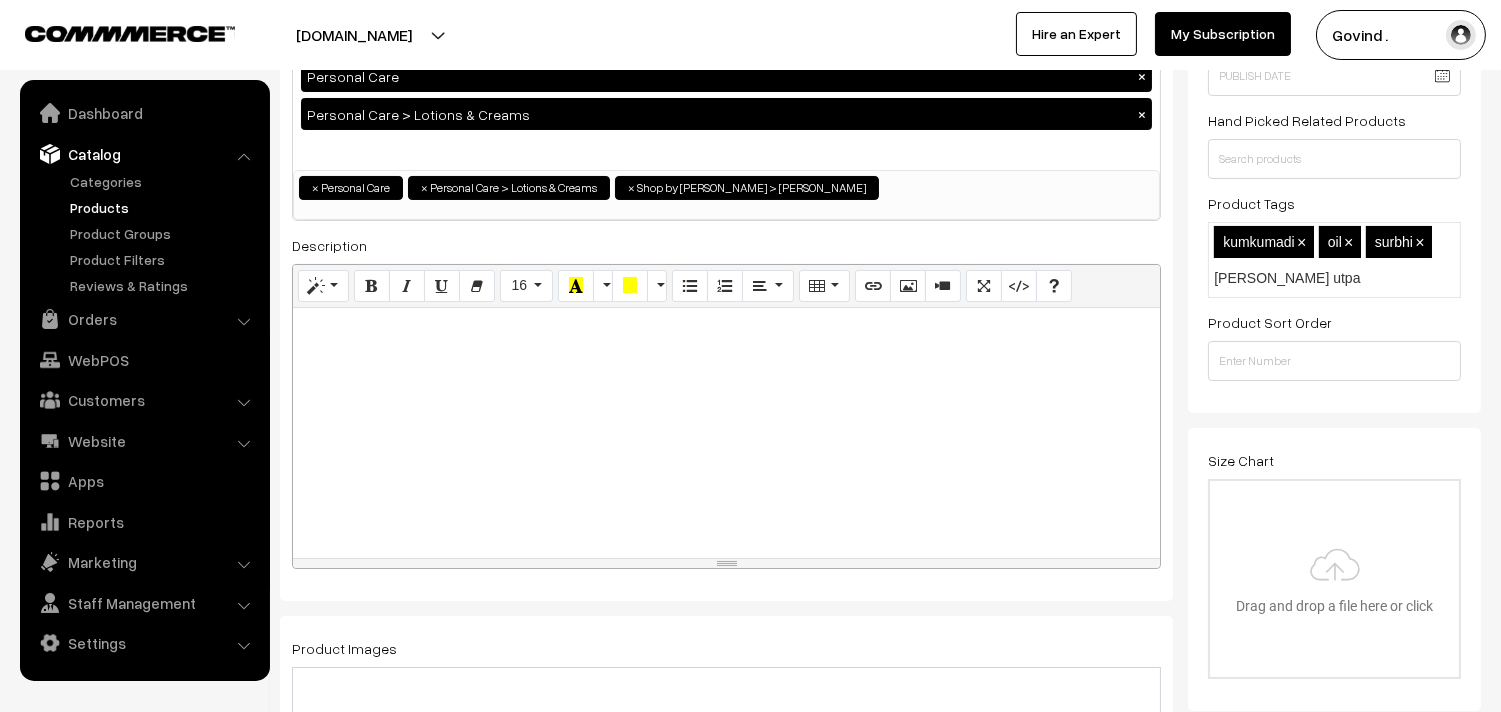 type on "surbhi utpad" 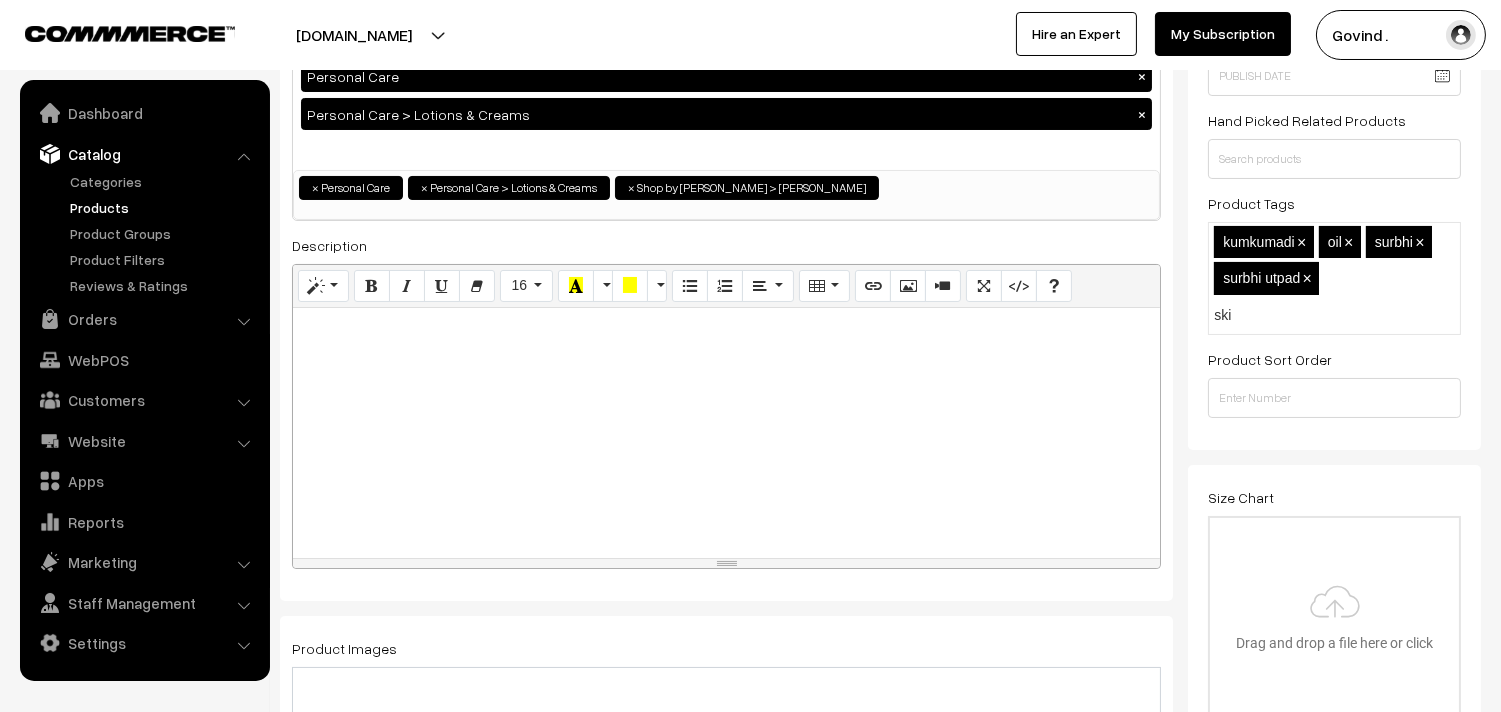 type on "skin" 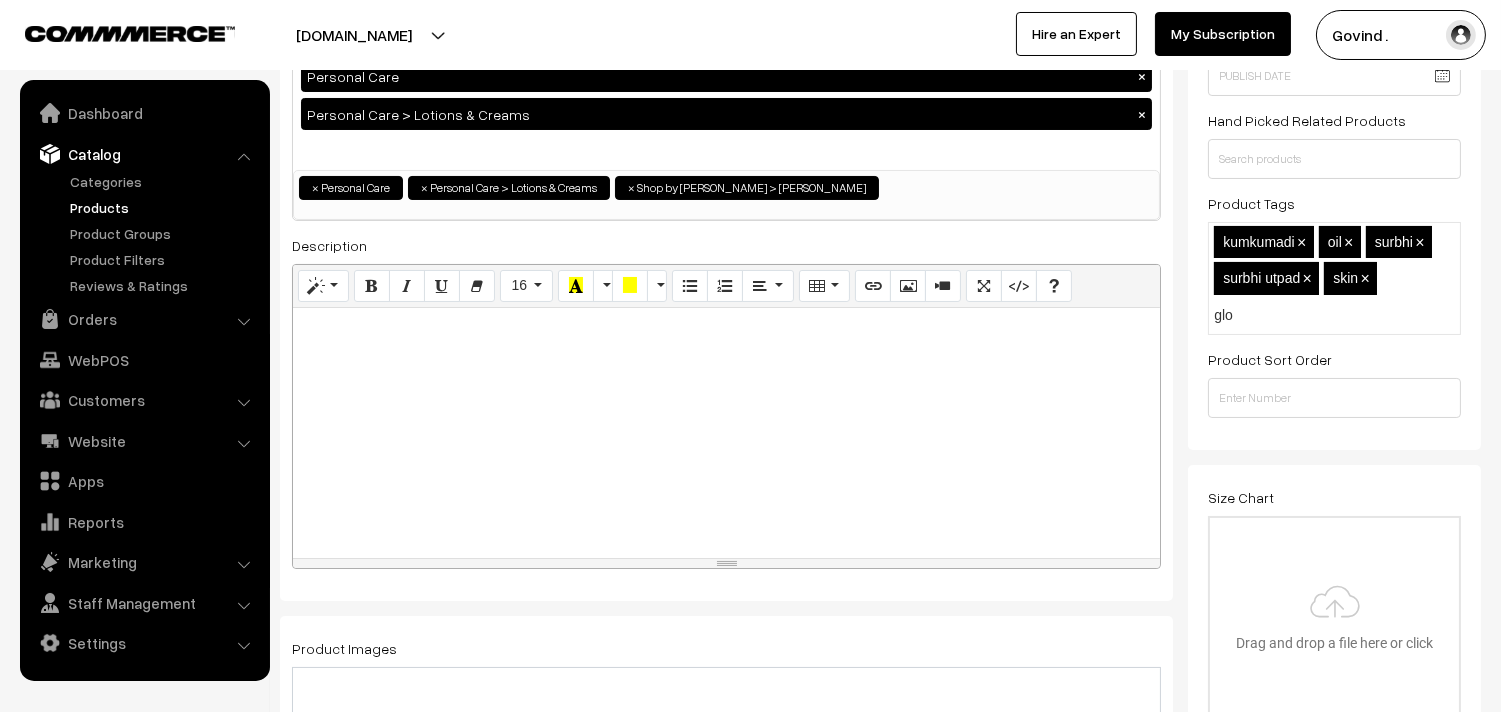type on "glow" 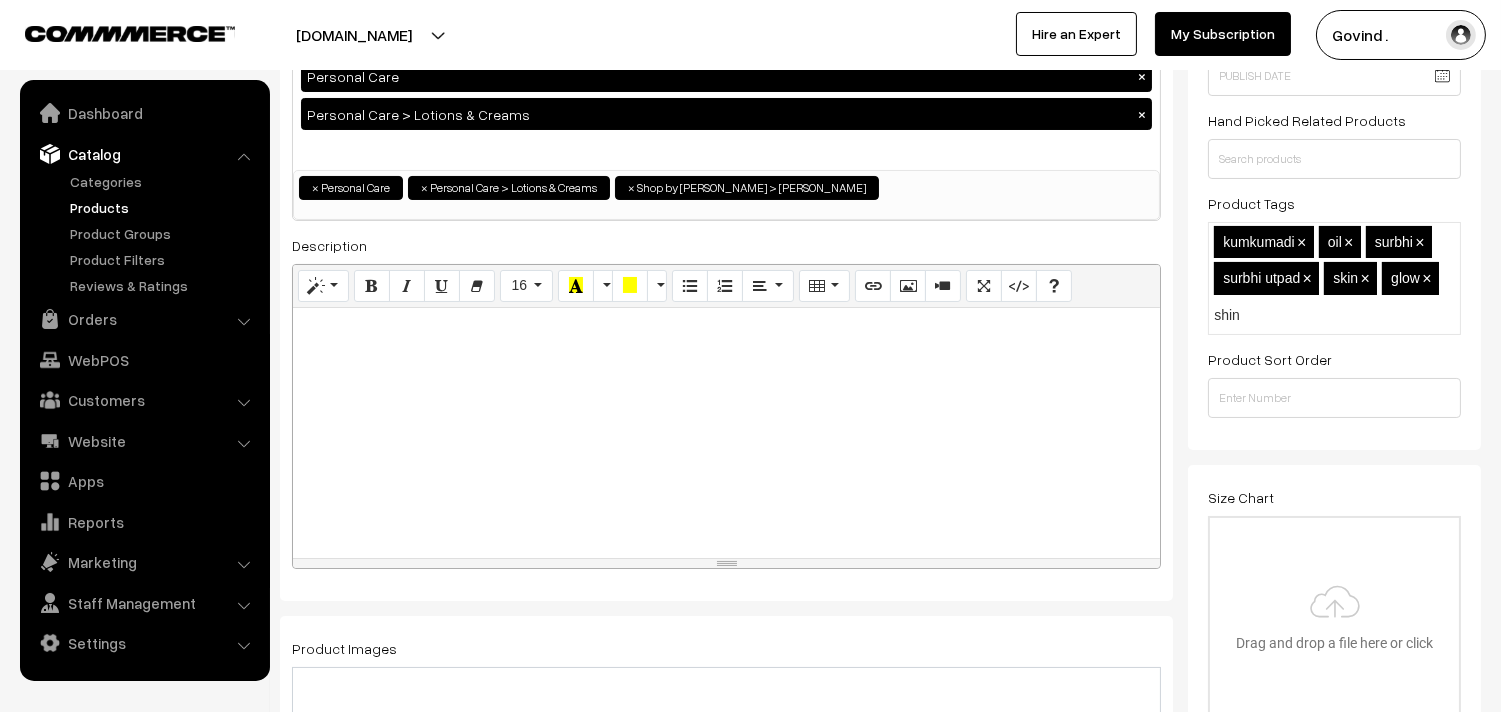 type on "shine" 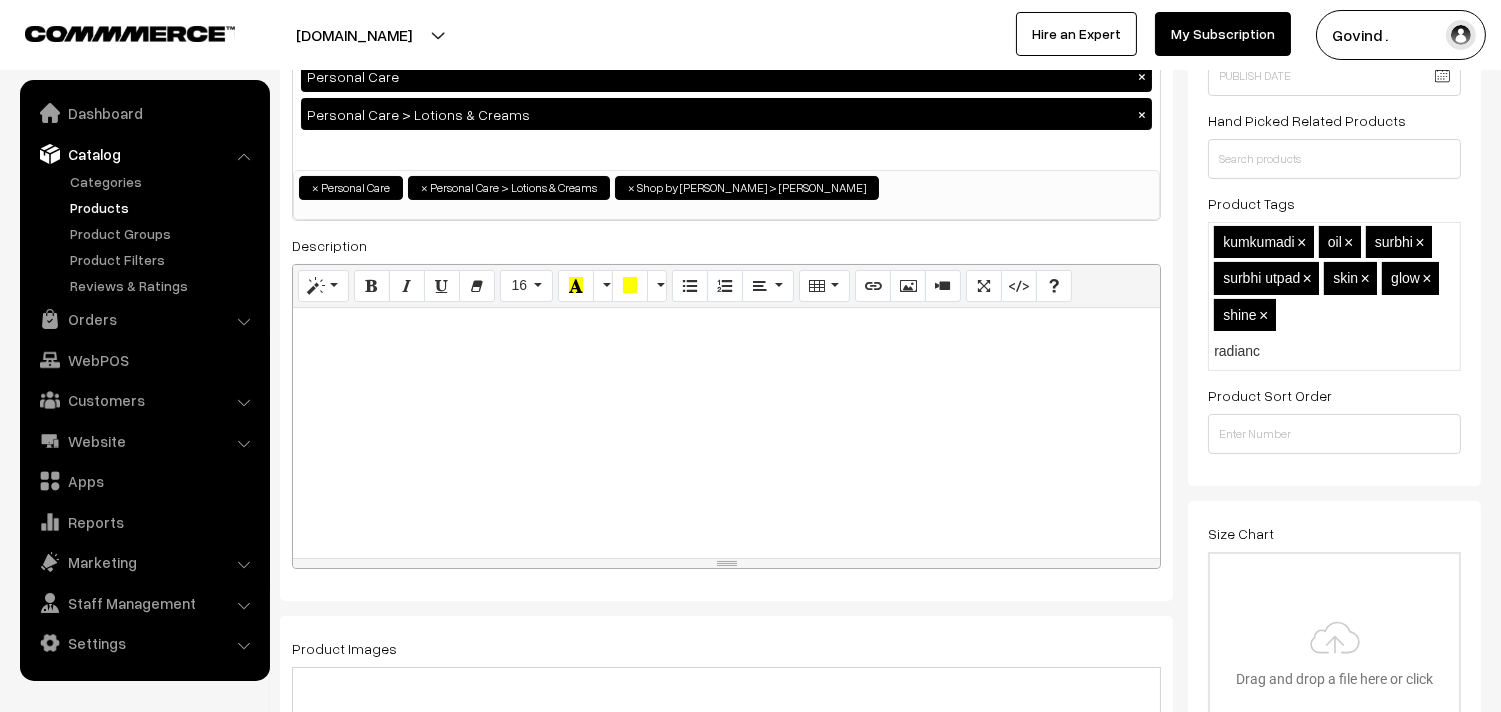 type on "radiance" 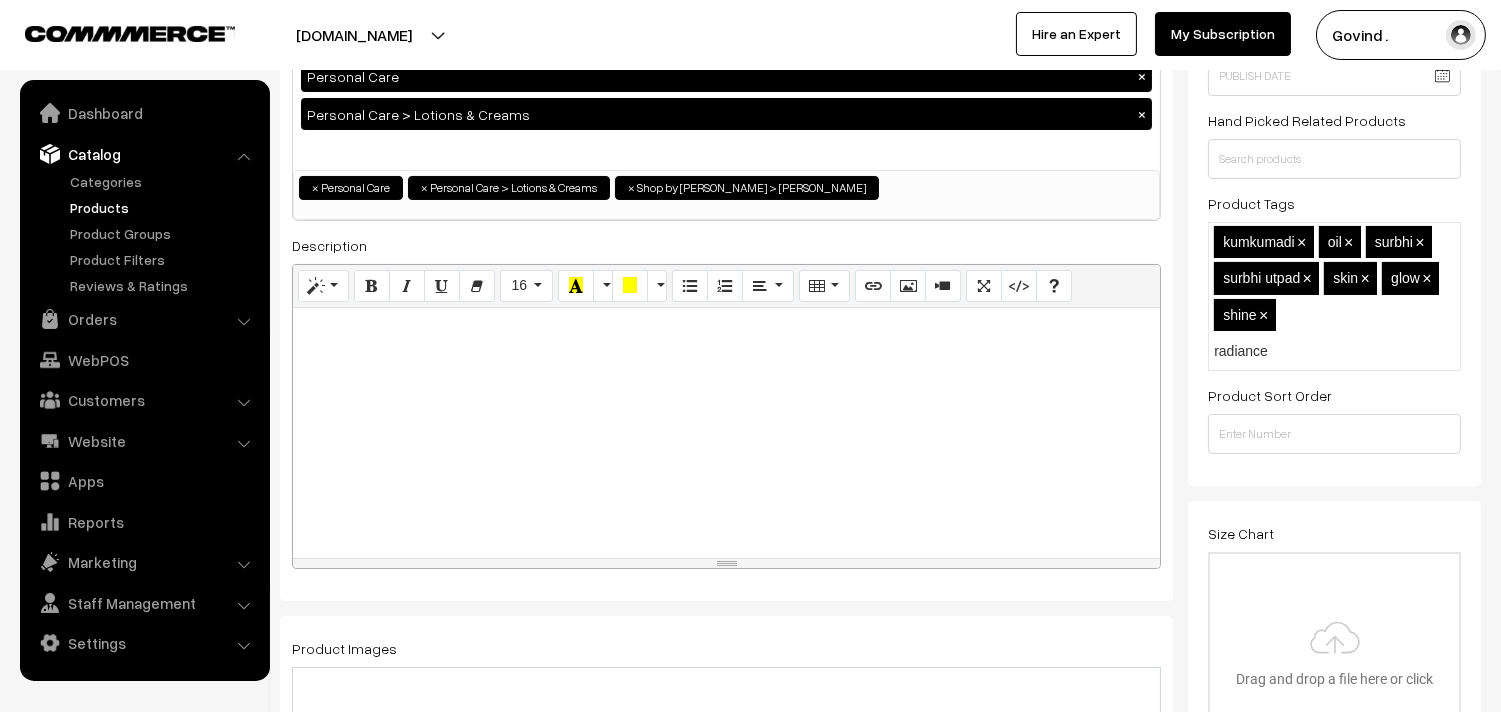 type 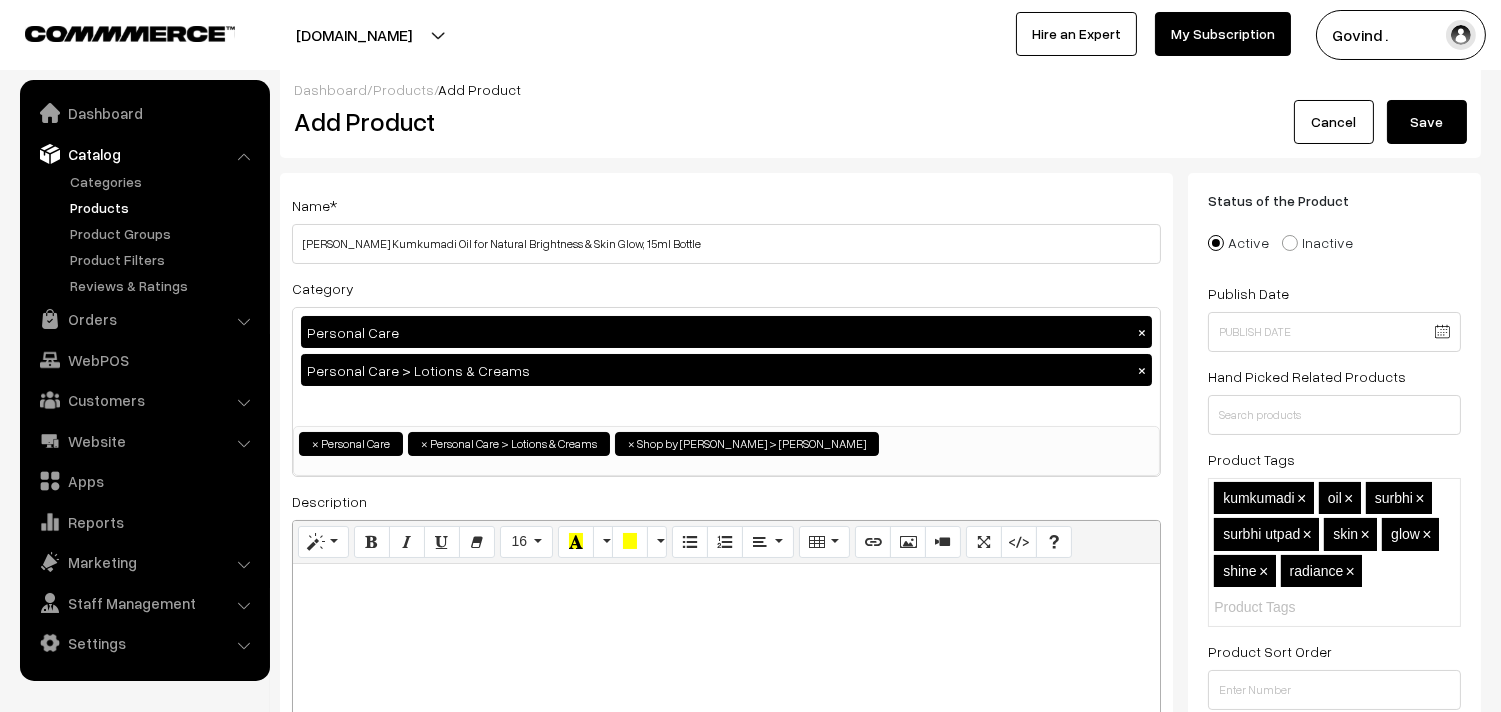 scroll, scrollTop: 0, scrollLeft: 0, axis: both 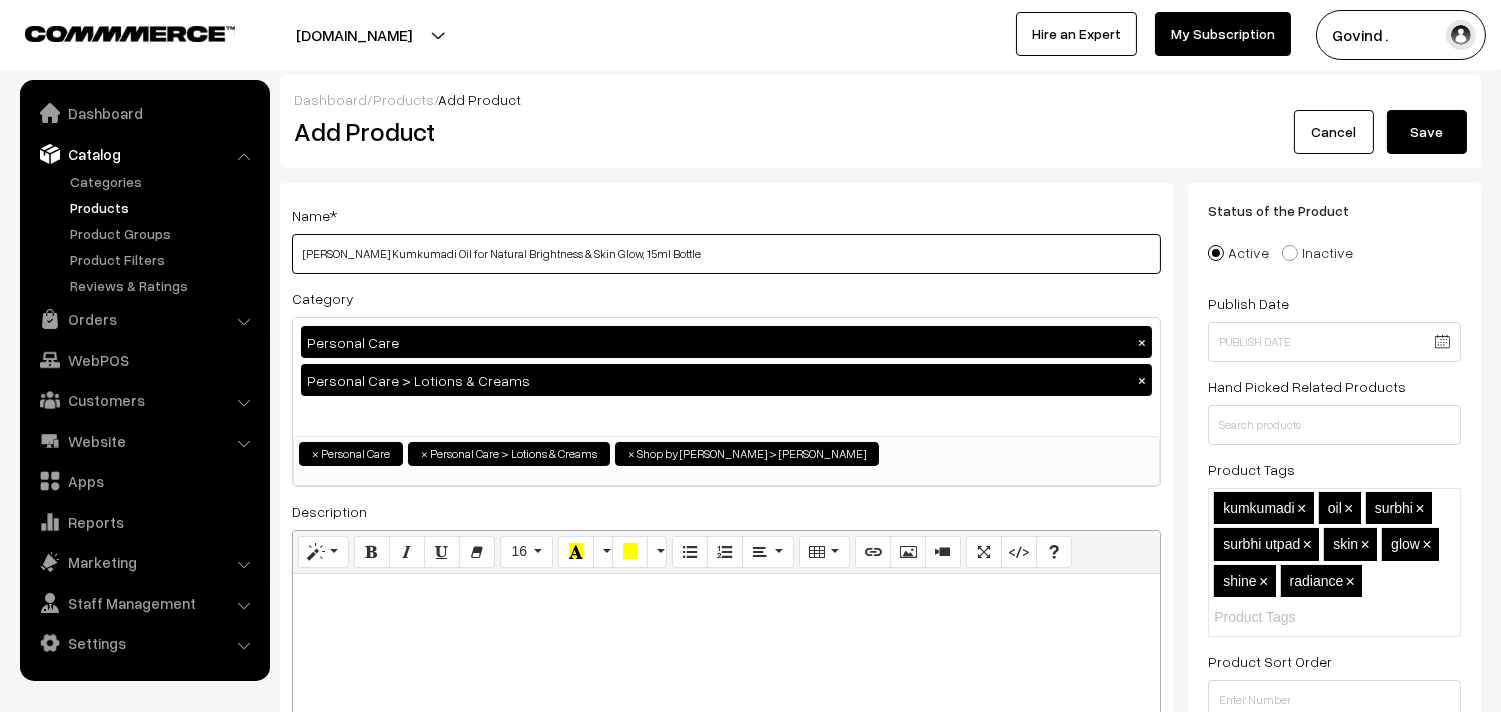click on "Surbhi Kumkumadi Oil for Natural Brightness & Skin Glow, 15ml Bottle" at bounding box center [726, 254] 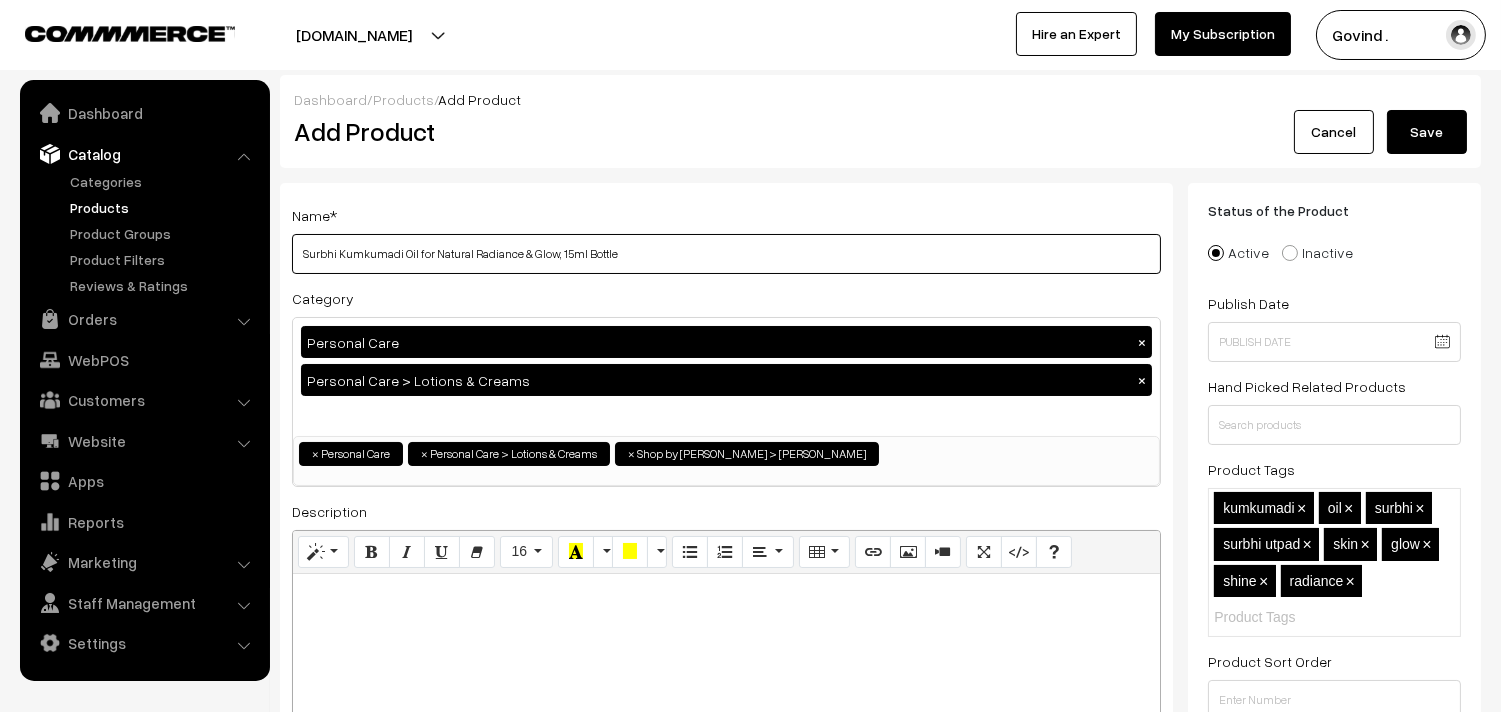 click on "Surbhi Kumkumadi Oil for Natural Radiance & Glow, 15ml Bottle" at bounding box center [726, 254] 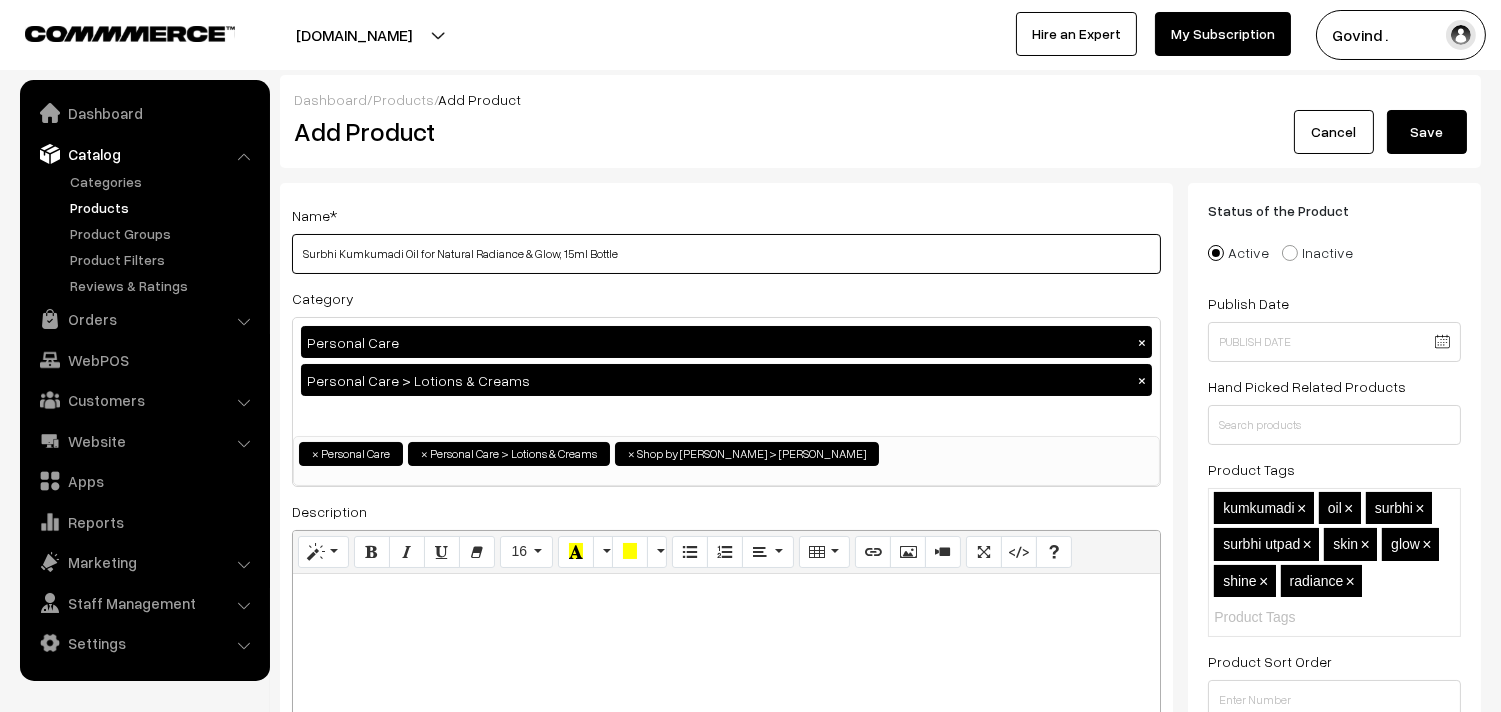 type on "Surbhi Kumkumadi Oil for Natural Radiance & Glow, 15ml Bottle" 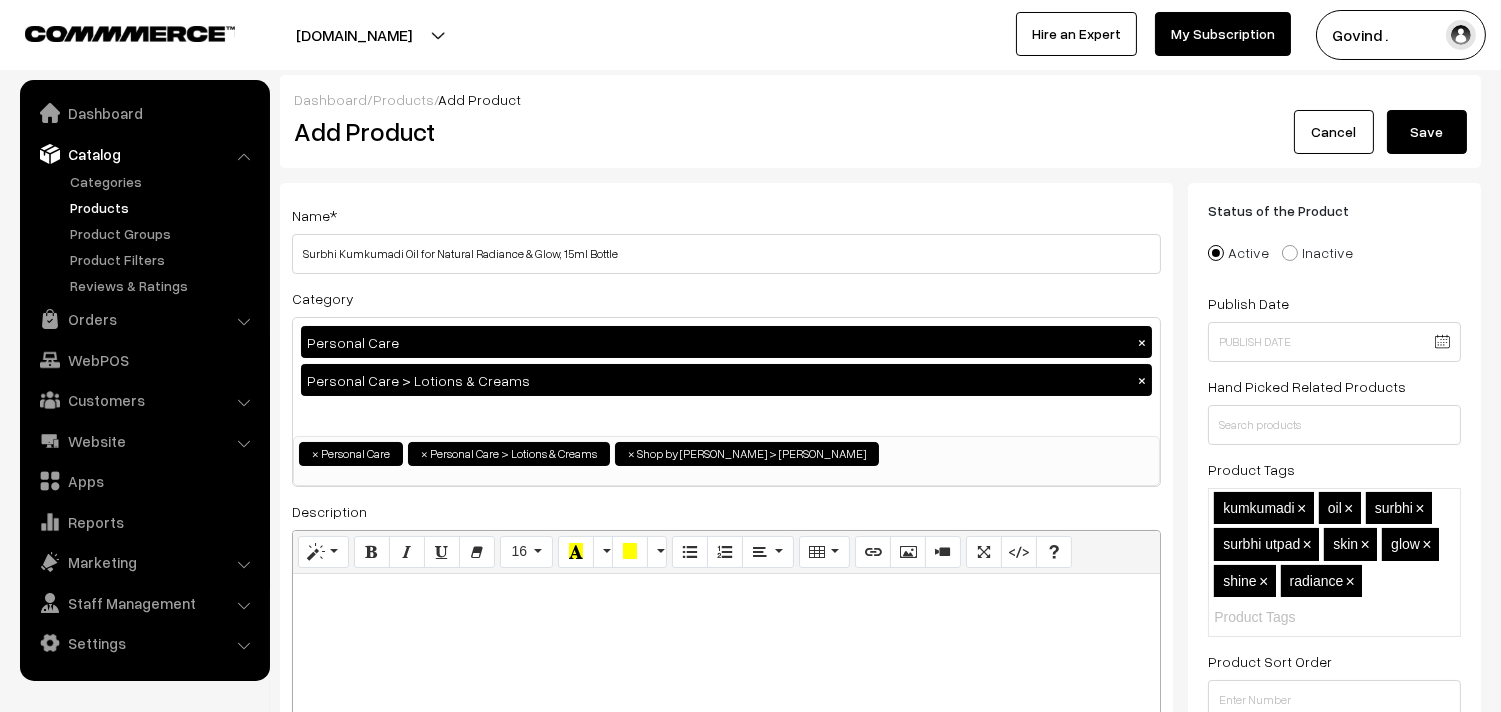click on "Name  *
Surbhi Kumkumadi Oil for Natural Radiance & Glow, 15ml Bottle" at bounding box center (726, 238) 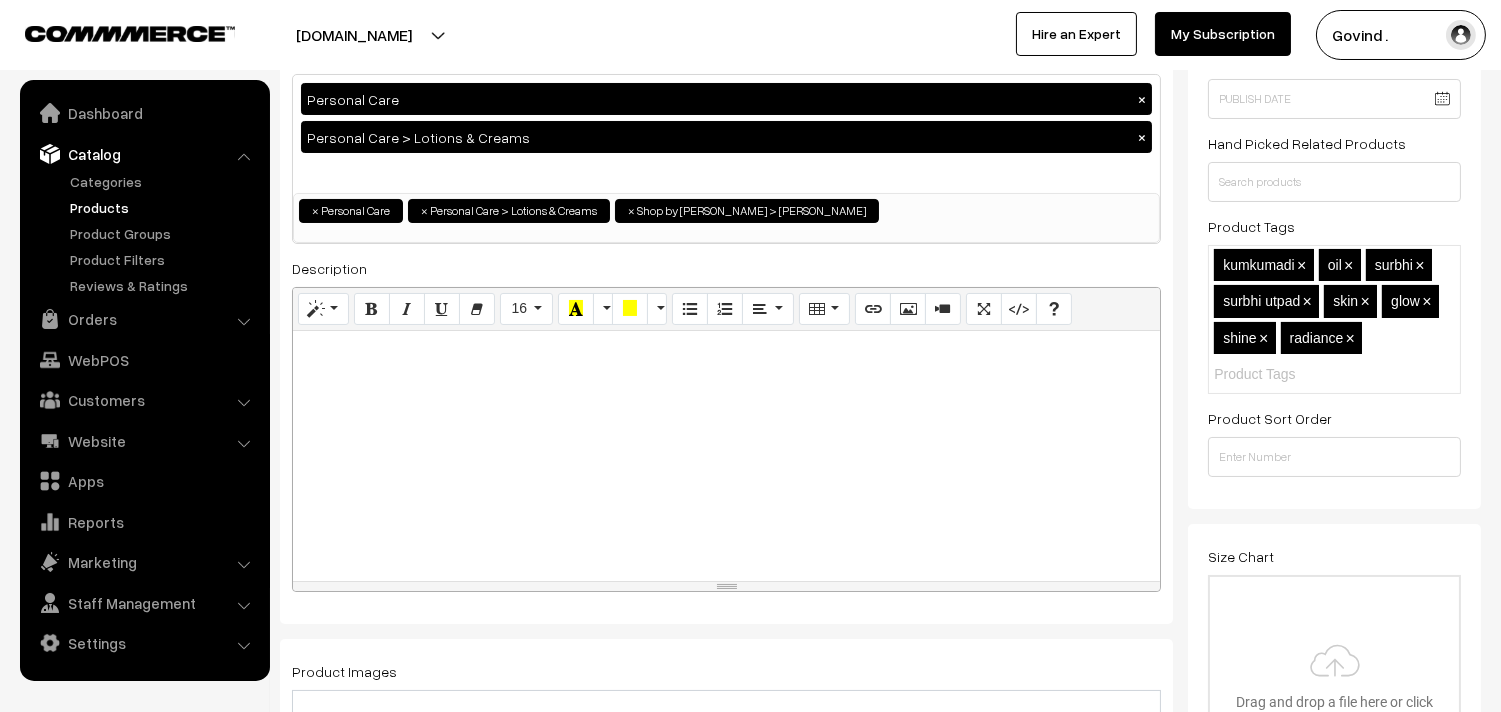 scroll, scrollTop: 250, scrollLeft: 0, axis: vertical 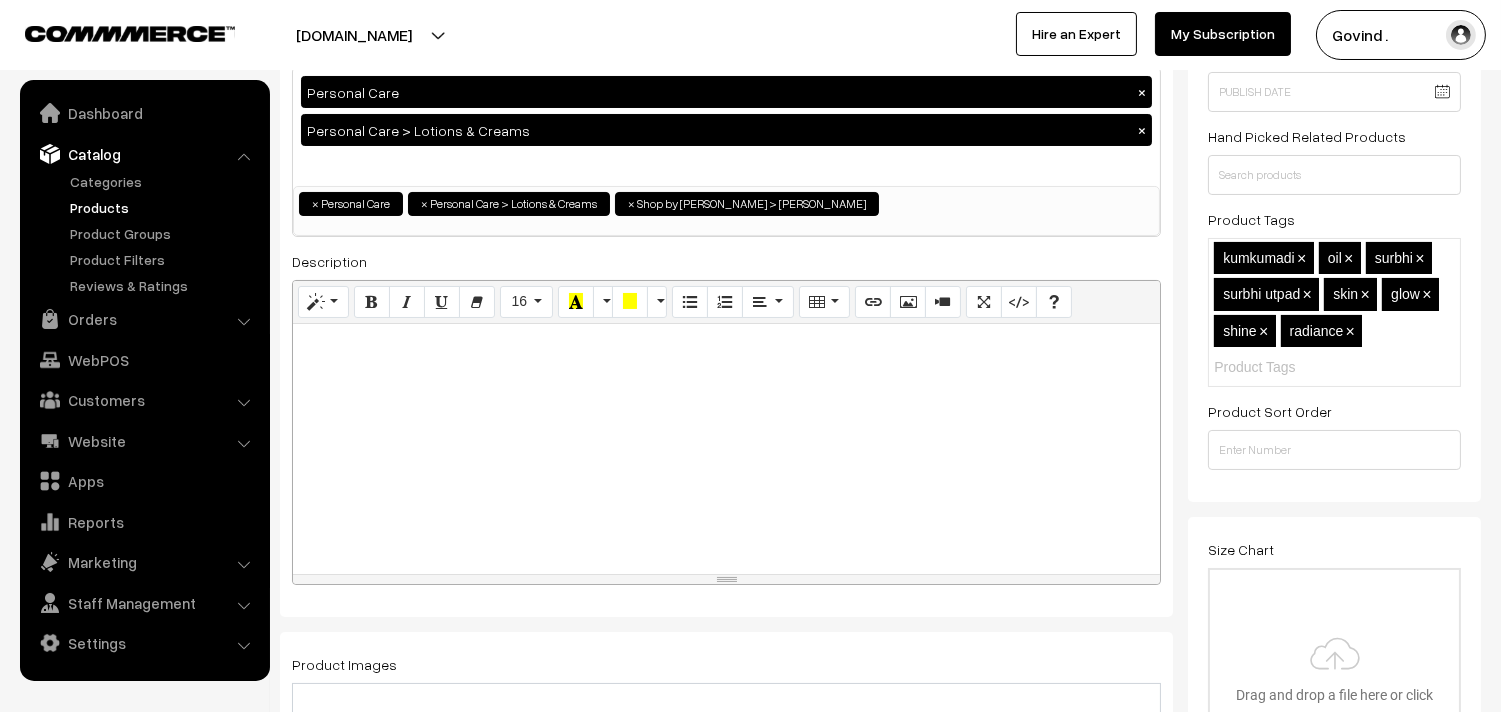 click at bounding box center (1301, 367) 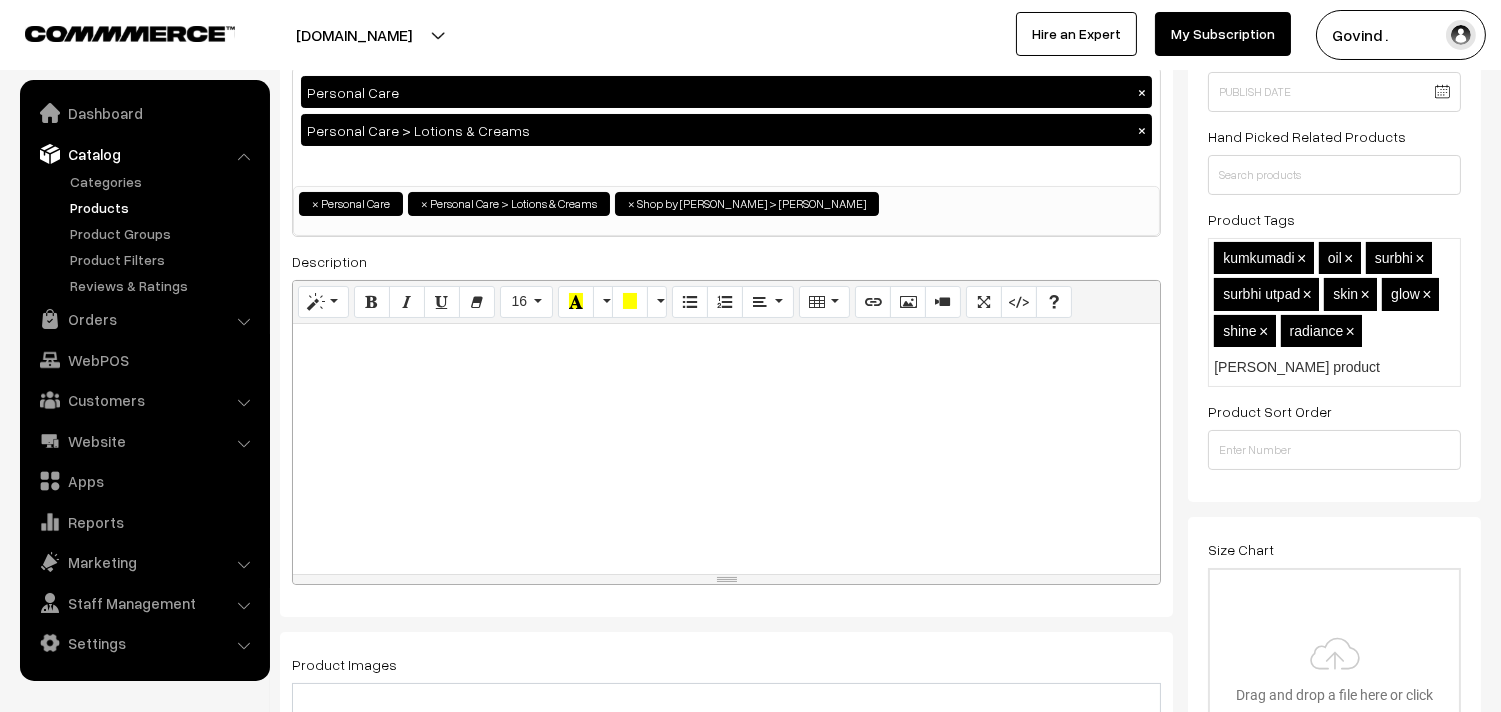 type on "surbhi products" 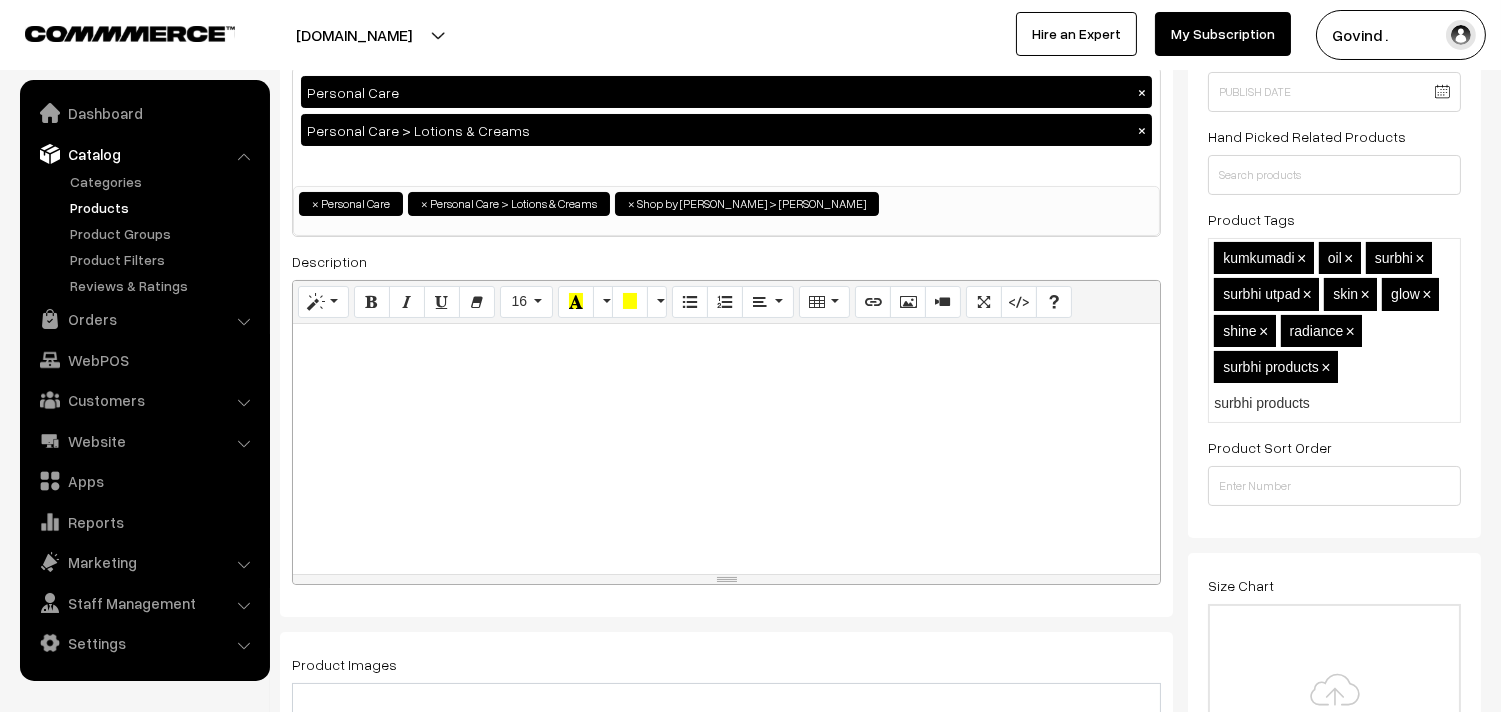 type 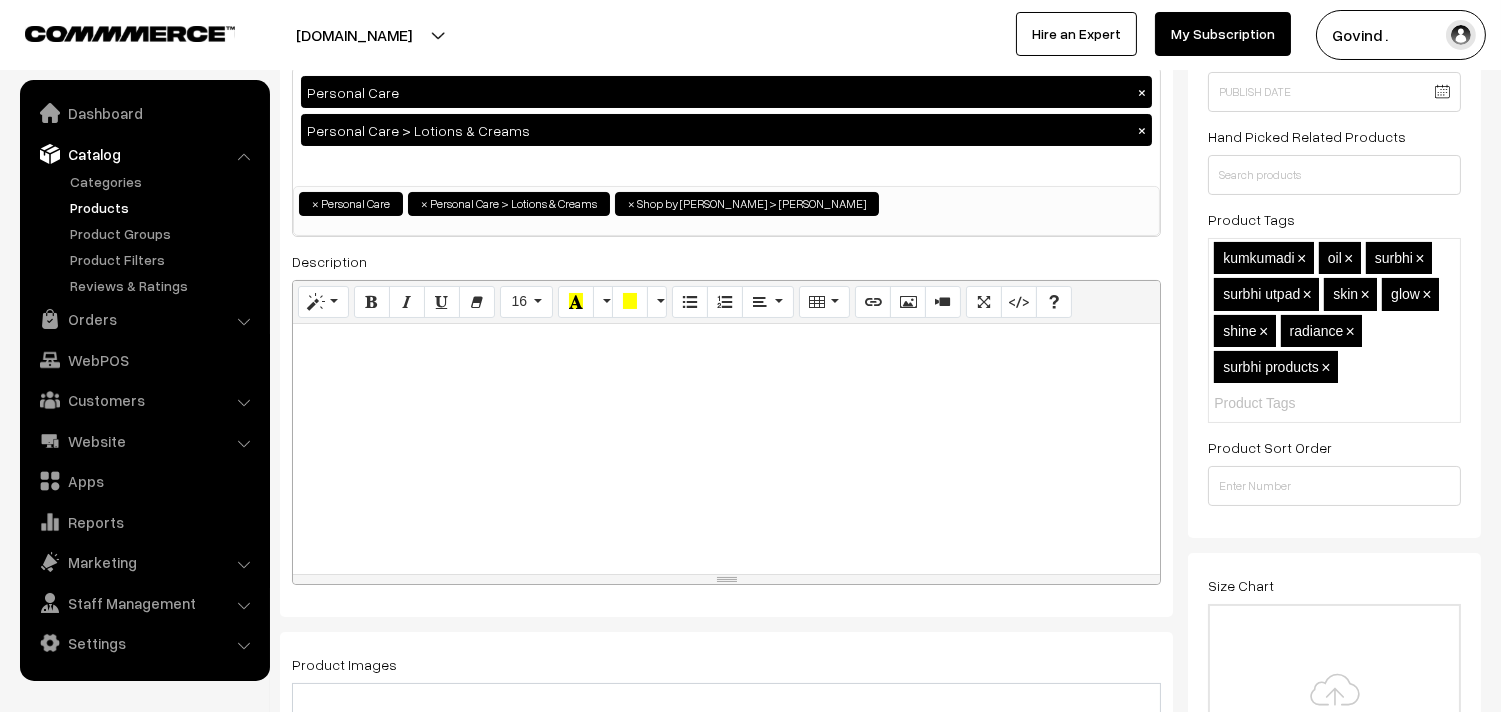 click at bounding box center (726, 449) 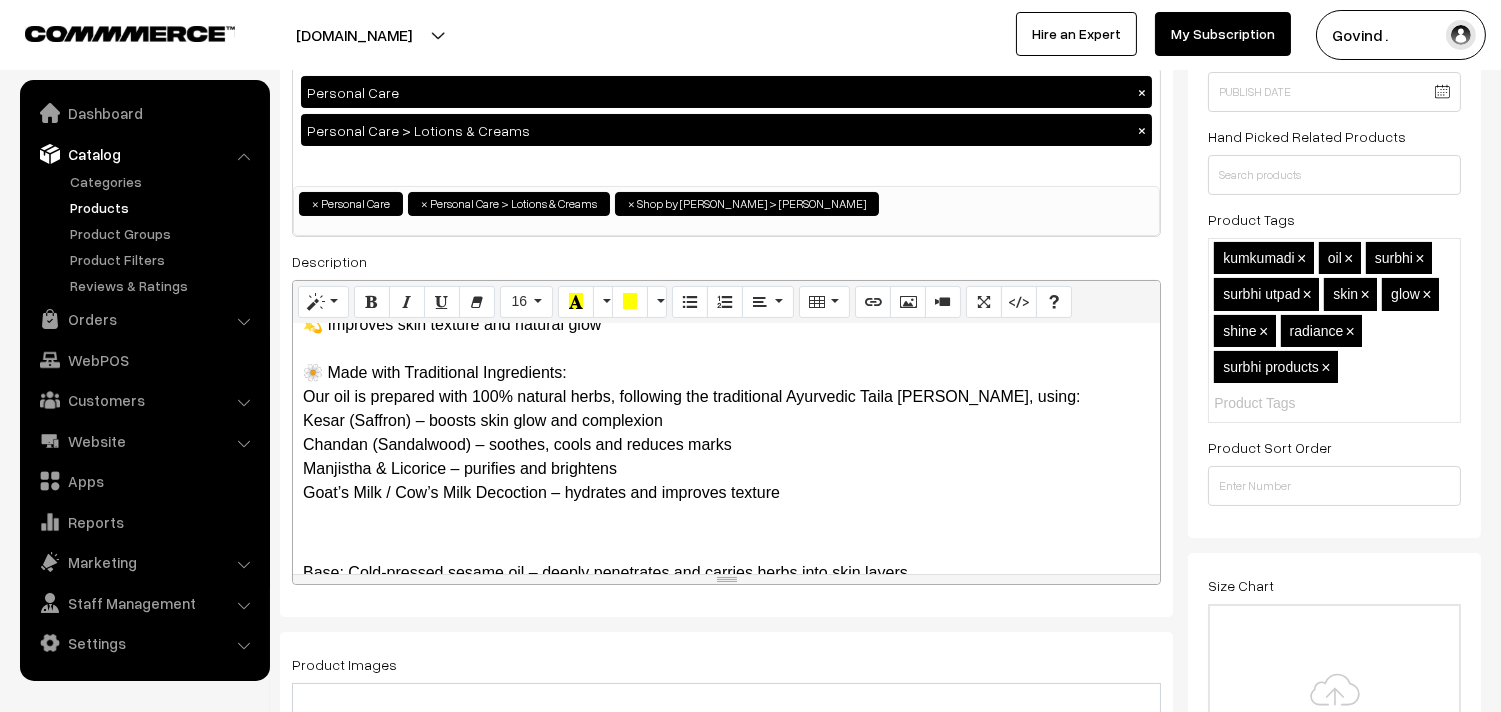 scroll, scrollTop: 301, scrollLeft: 0, axis: vertical 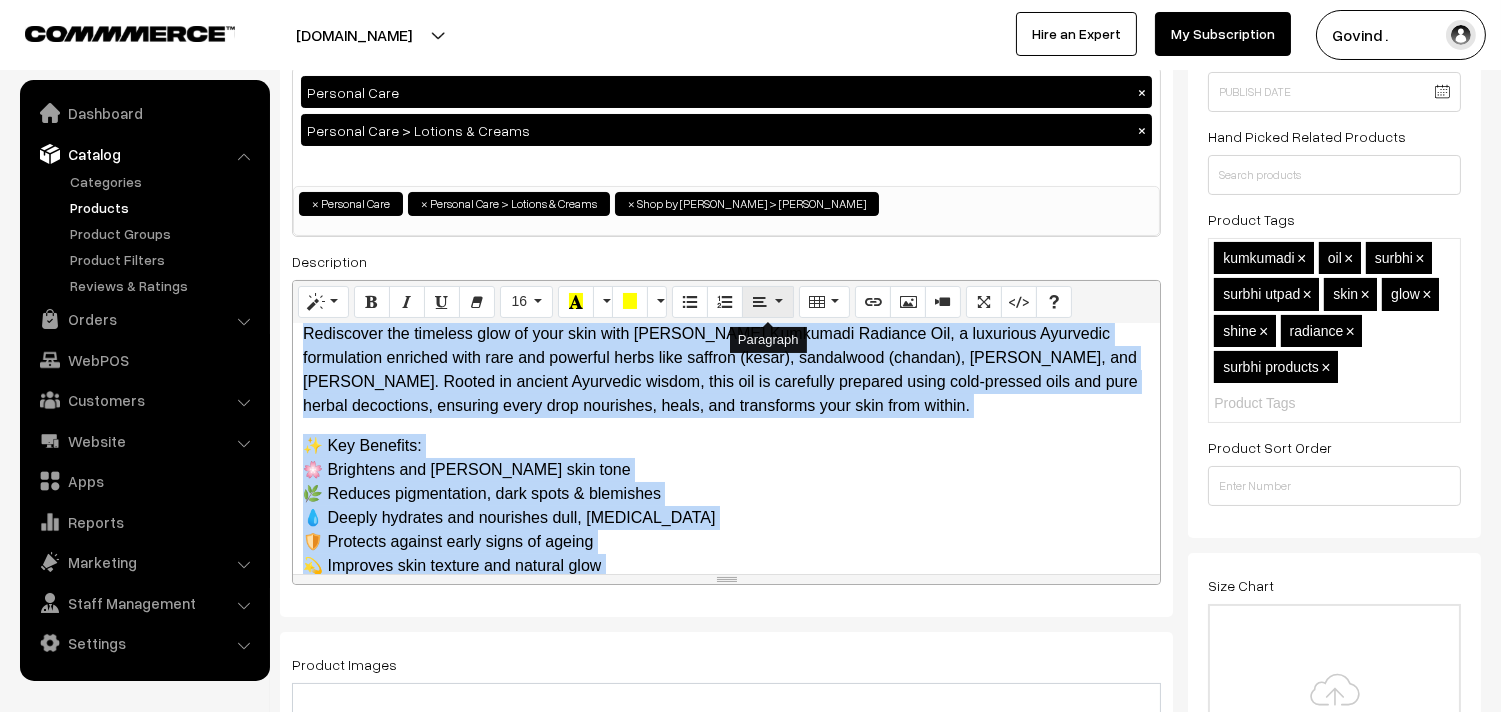 click at bounding box center (767, 302) 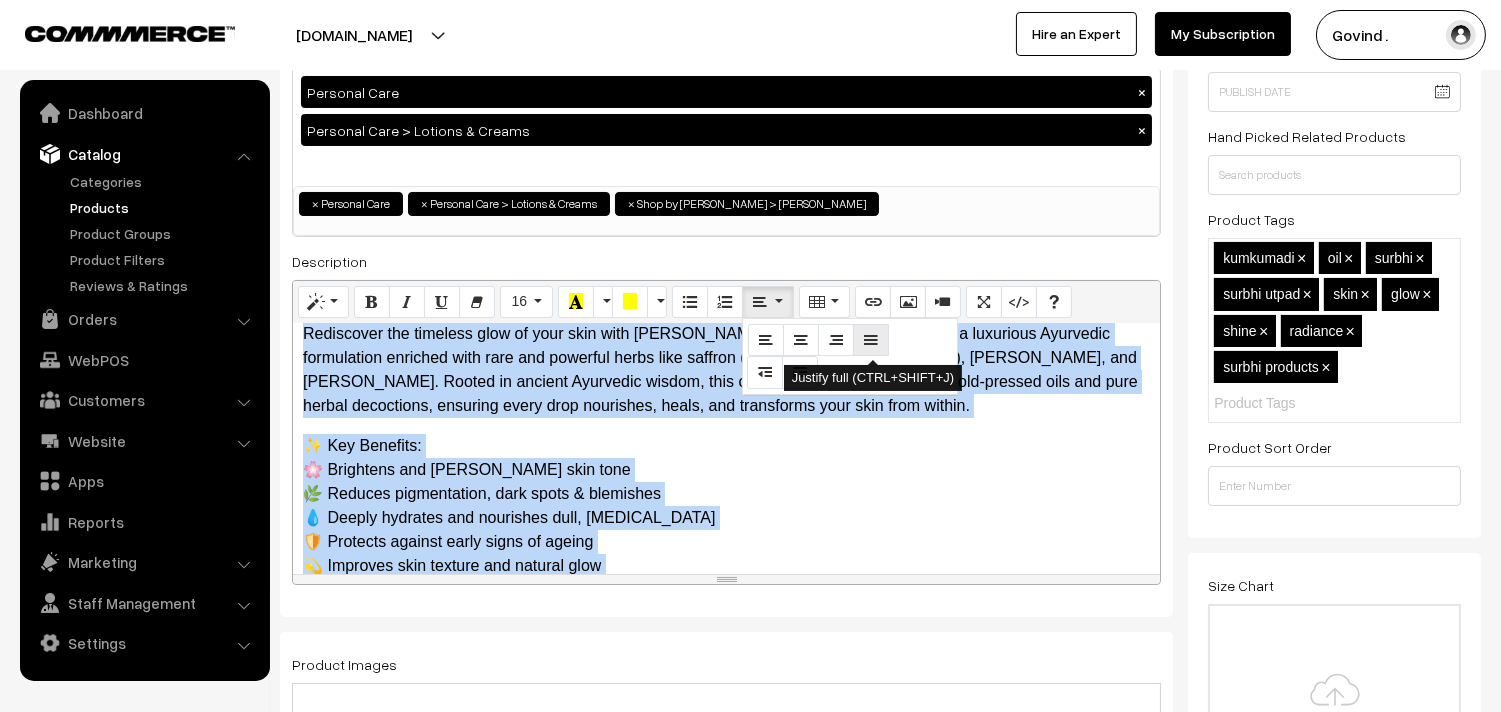 click at bounding box center [871, 339] 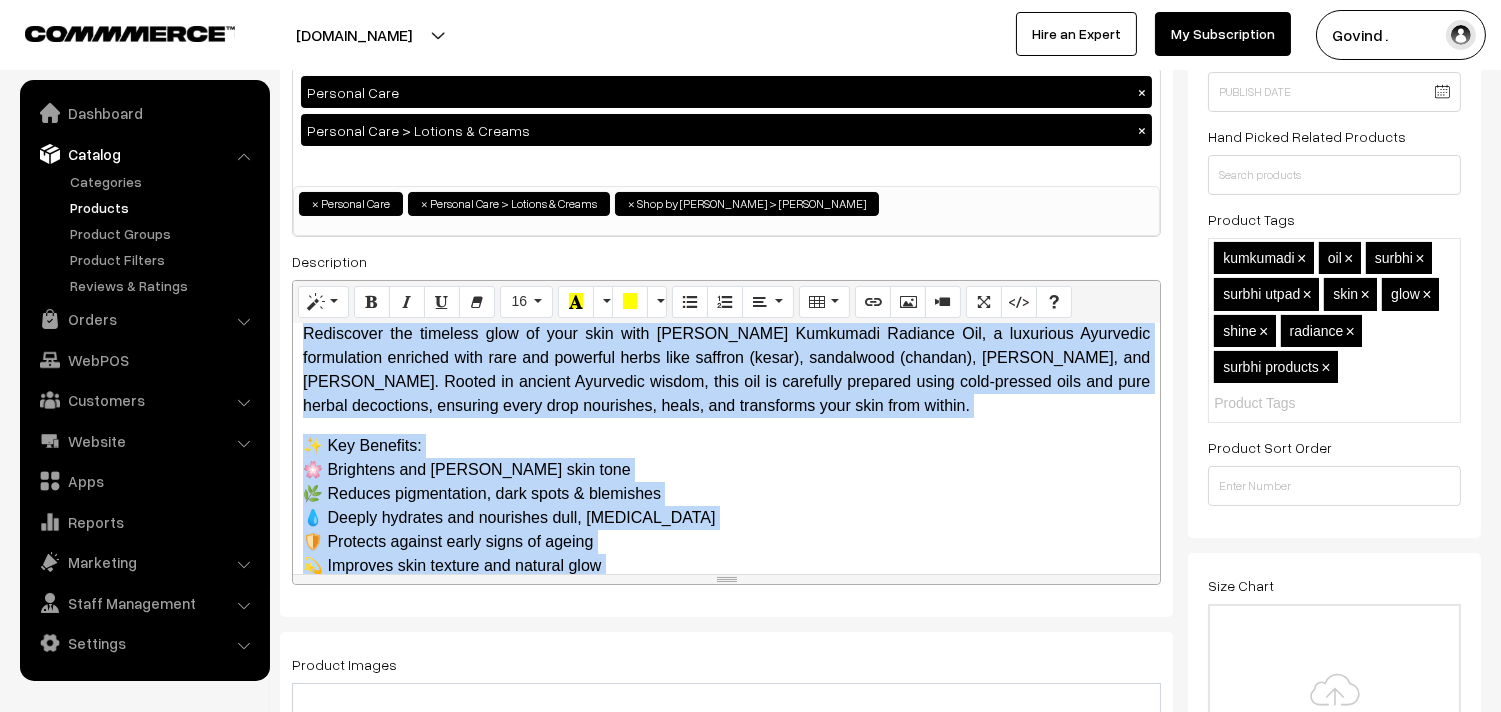 click on "🌸 Brightens and evens skin tone" at bounding box center [726, 470] 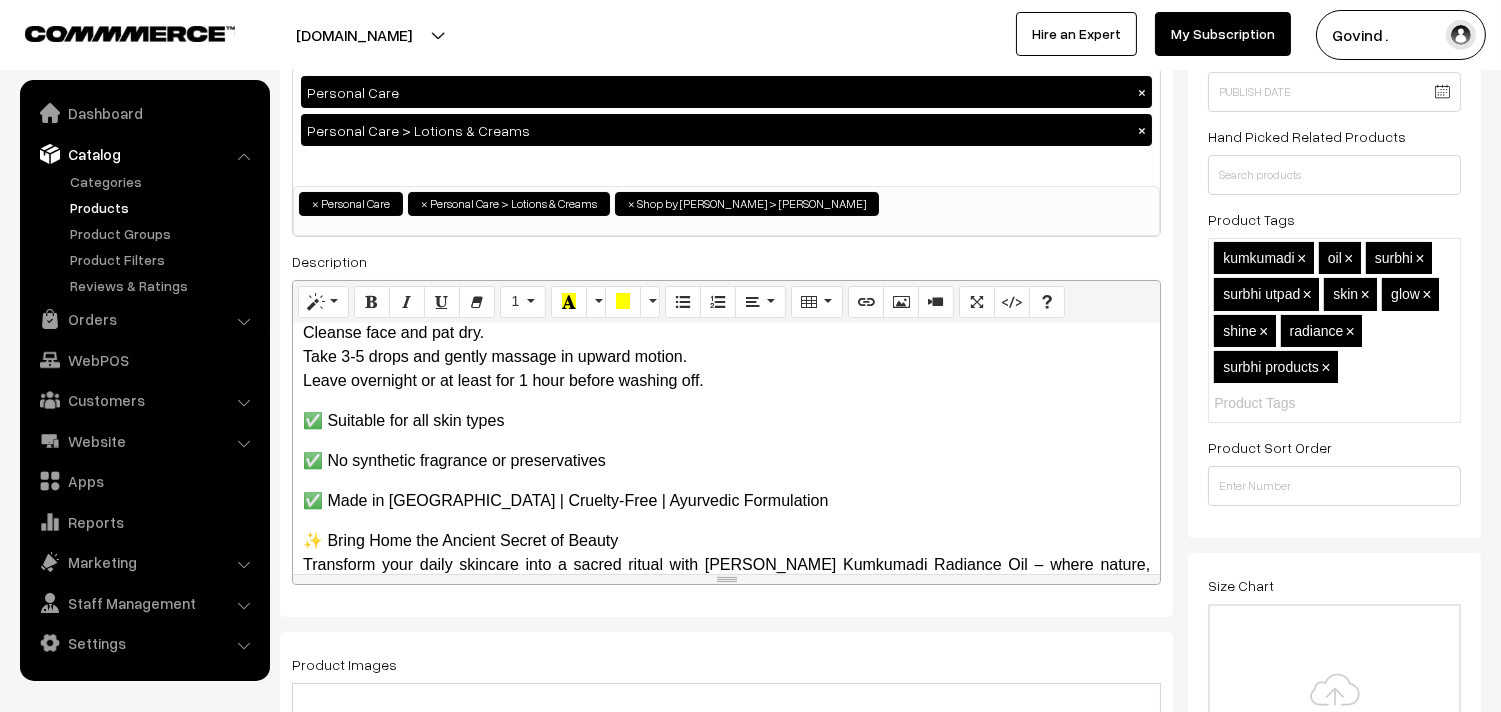 scroll, scrollTop: 564, scrollLeft: 0, axis: vertical 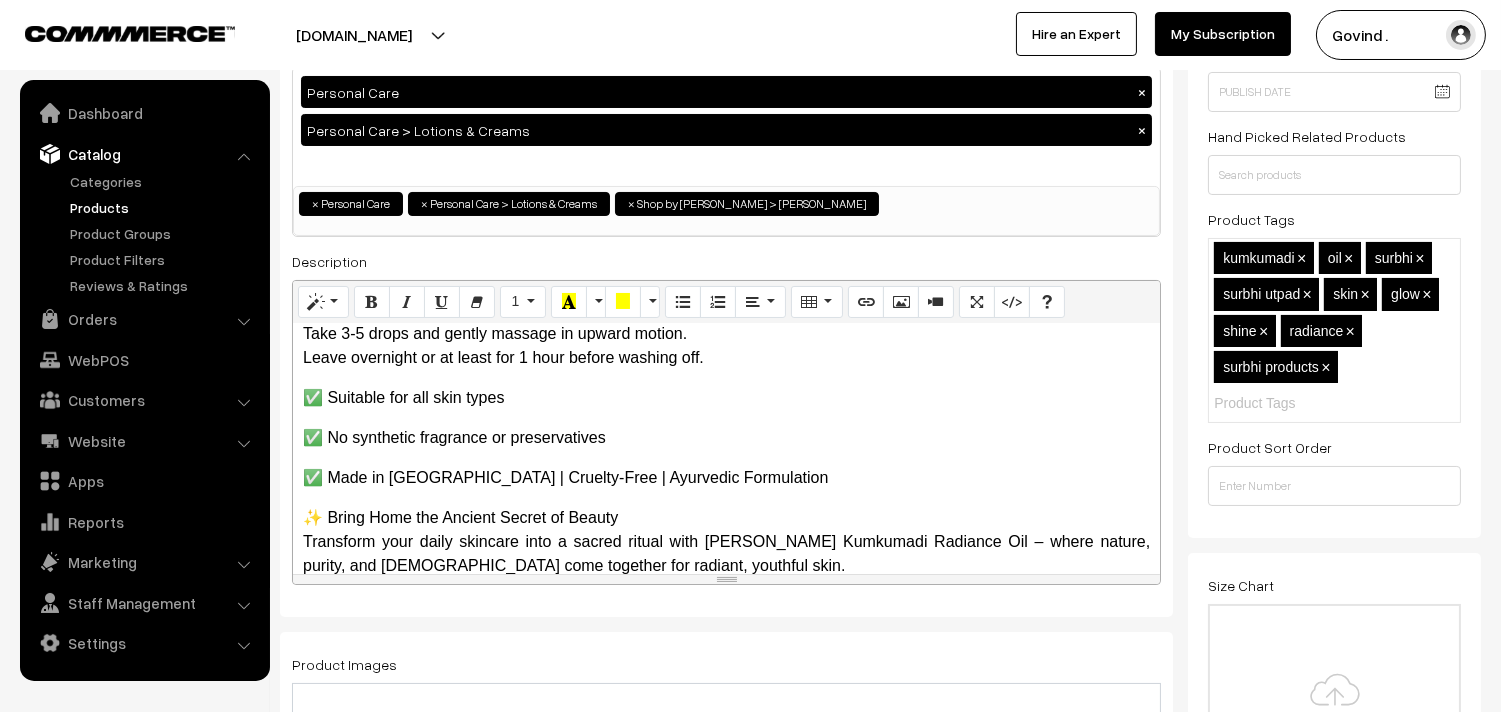 click on "Name  *
Surbhi Kumkumadi Oil for Natural Radiance & Glow, 15ml Bottle
Category
Personal Care × Personal Care > Lotions & Creams ×
Personal Care
Personal Care > Lather Bath Soaps
Personal Care > Non-Lather Bath Soaps
Personal Care > Bath Salts & Shower Gels
Personal Care > Shampoos
Personal Care > Hair Oils
Personal Care > Facepacks ×" at bounding box center [726, 275] 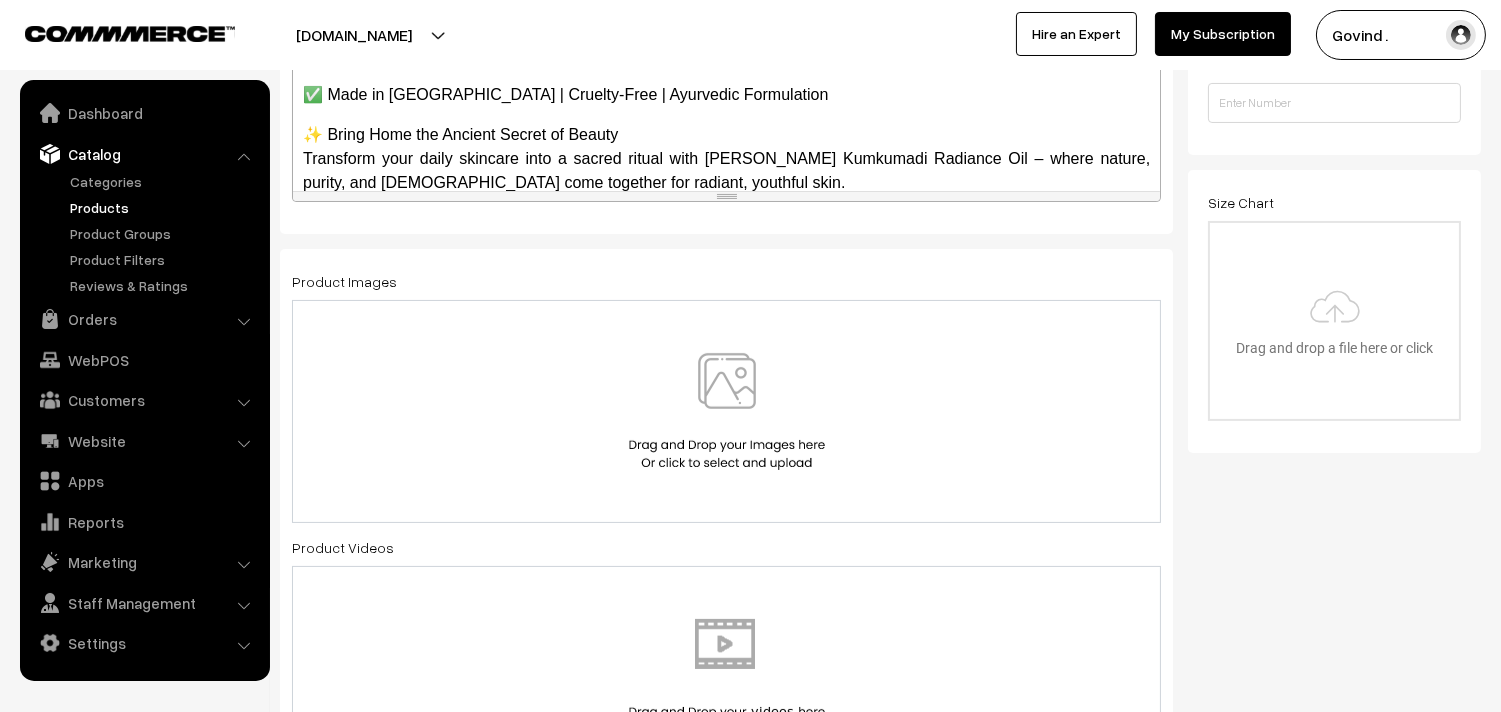 scroll, scrollTop: 676, scrollLeft: 0, axis: vertical 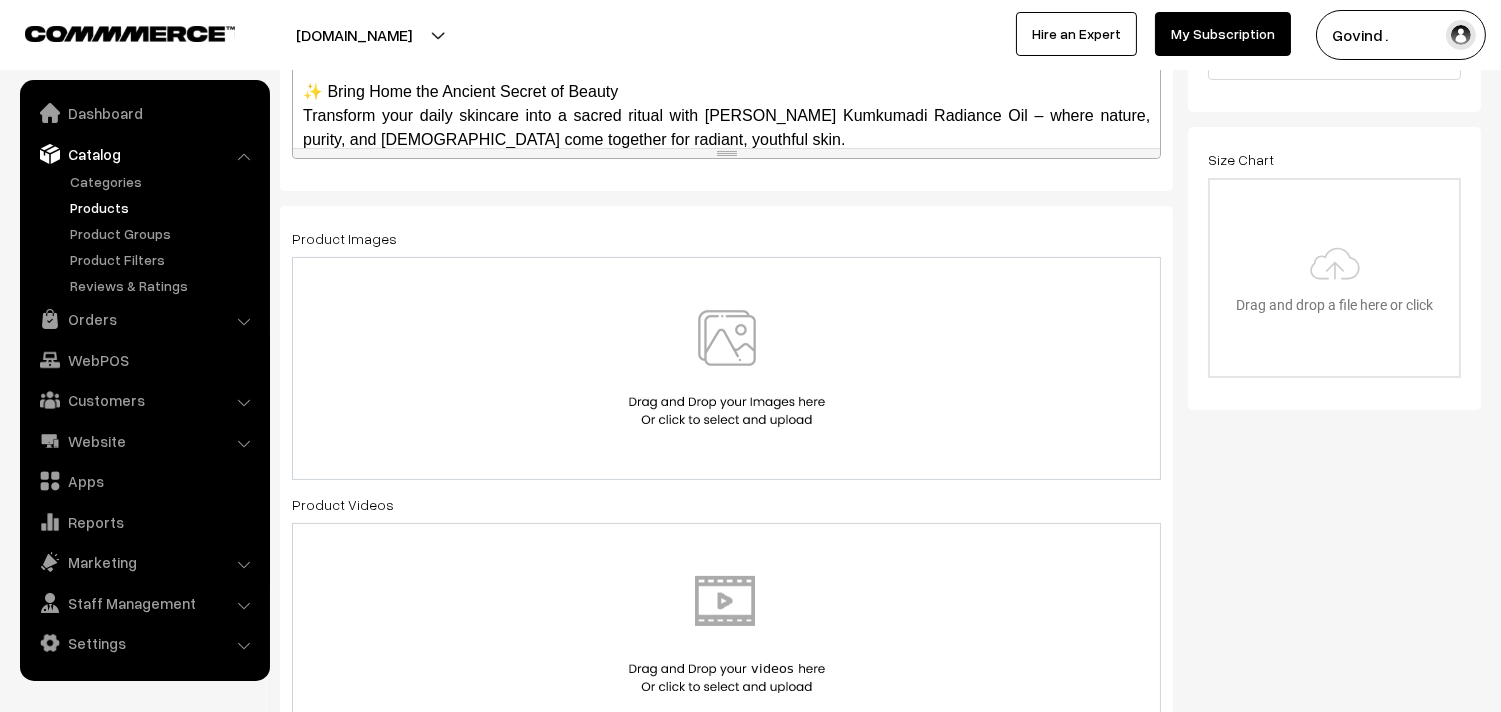 click at bounding box center [727, 368] 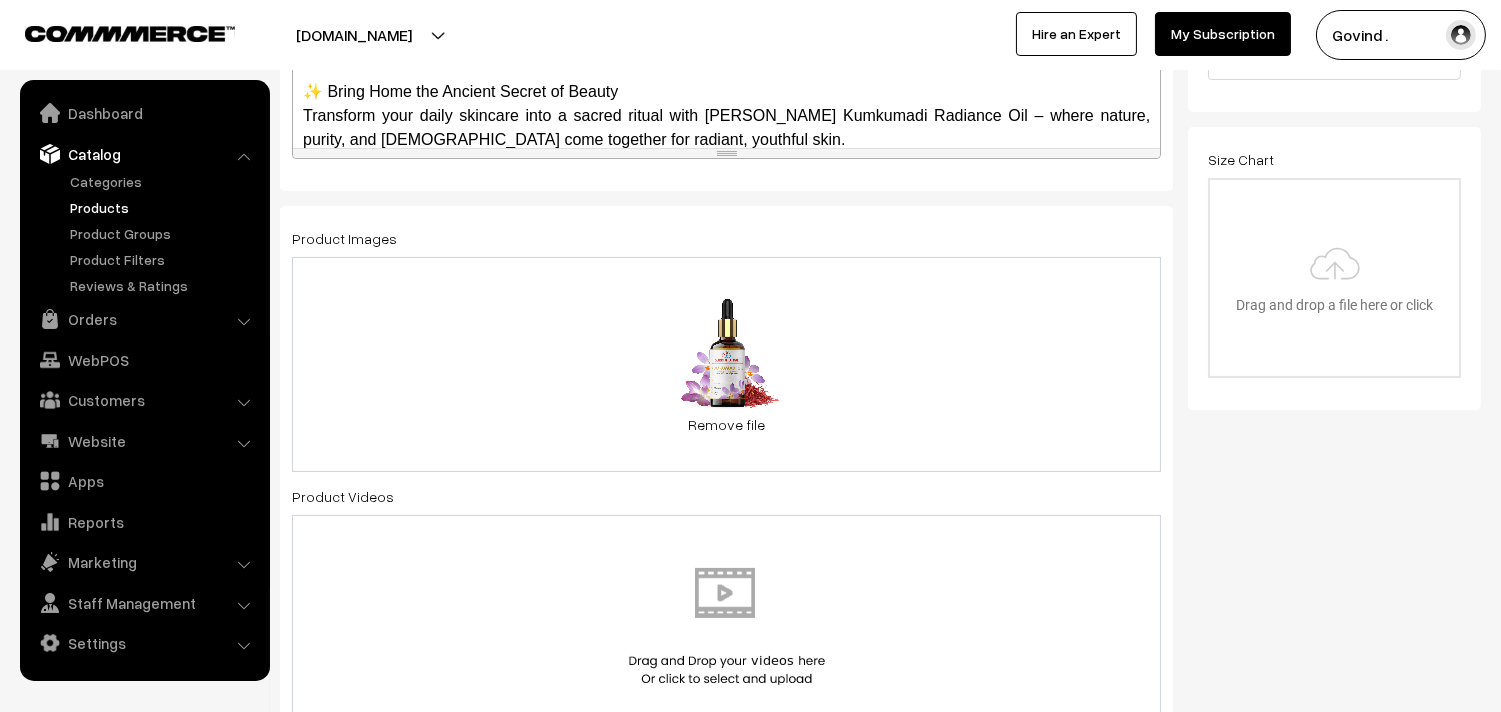 click on "1.9  MB      surbhi-kumkumadi-oil.png                         Check                                                      Error                                                           Remove file" at bounding box center [726, 364] 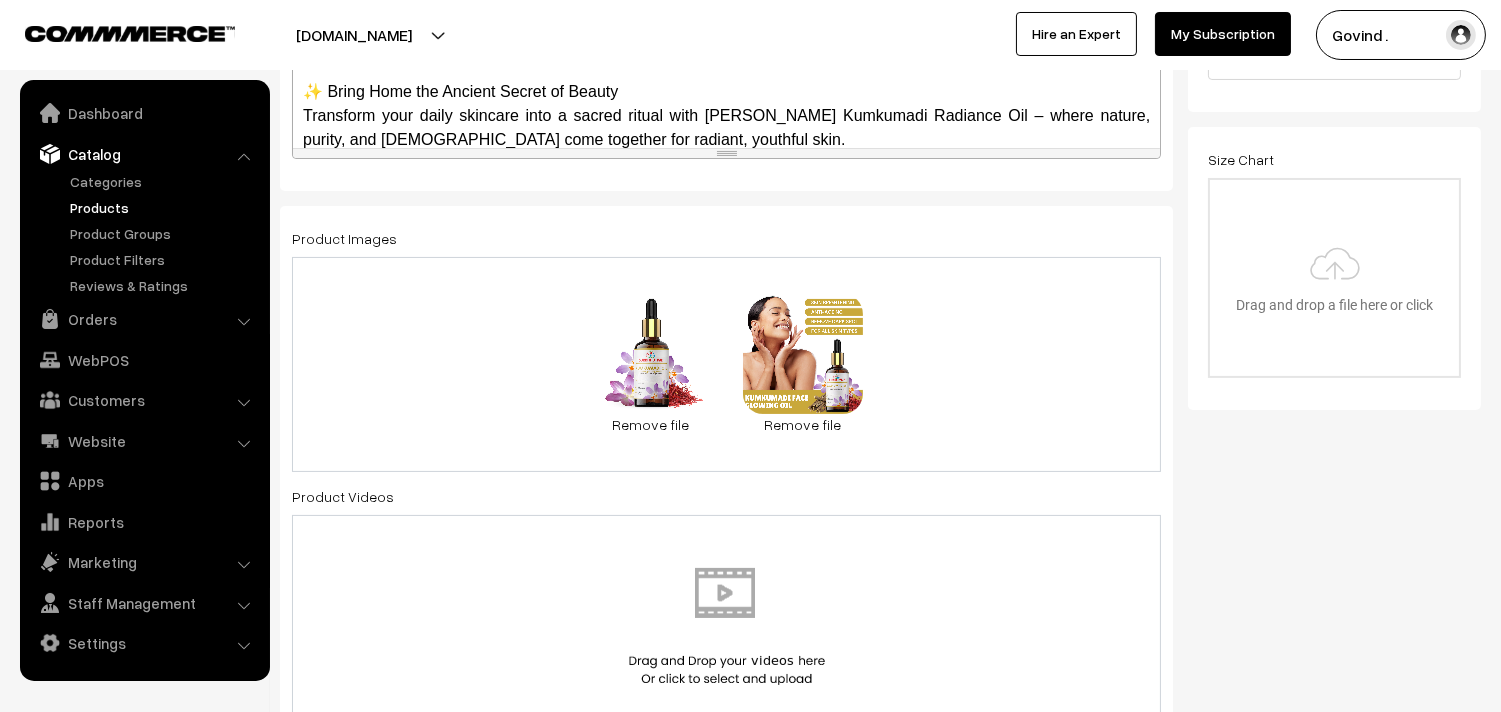 click on "1.9  MB      surbhi-kumkumadi-oil.png                         Check                                                      Error                                                           Remove file            1.1  MB      surbhi-kumkumadi-oil-features-2.png                         Check                                                      Error                                                           Remove file" at bounding box center (726, 364) 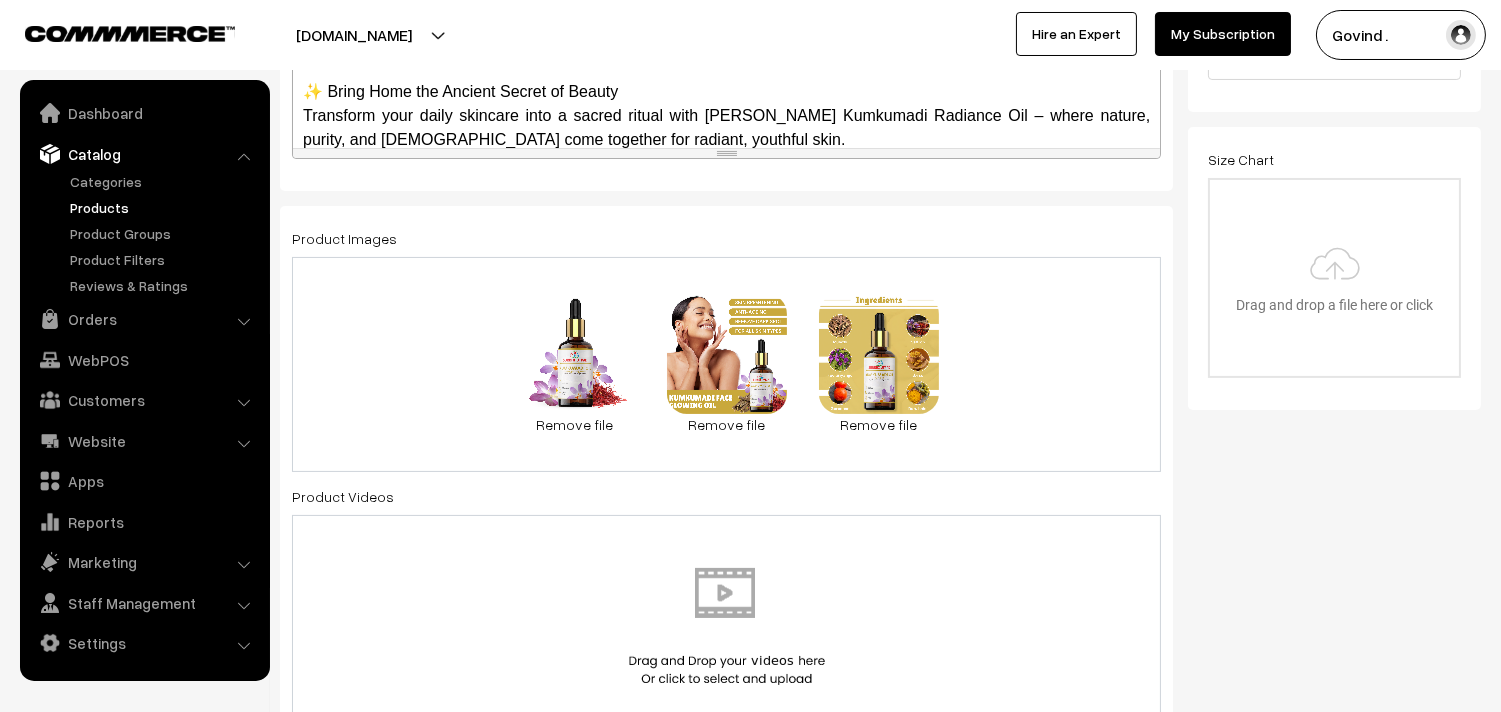 click on "1.9  MB      surbhi-kumkumadi-oil.png                         Check                                                      Error                                                           Remove file            1.1  MB      surbhi-kumkumadi-oil-features-2.png                         Check                                                      Error                                                           Remove file            1.3  MB      surbhi-kumkumadi-oil-ingredients.png                         Check                                                      Error                                                           Remove file" at bounding box center [726, 364] 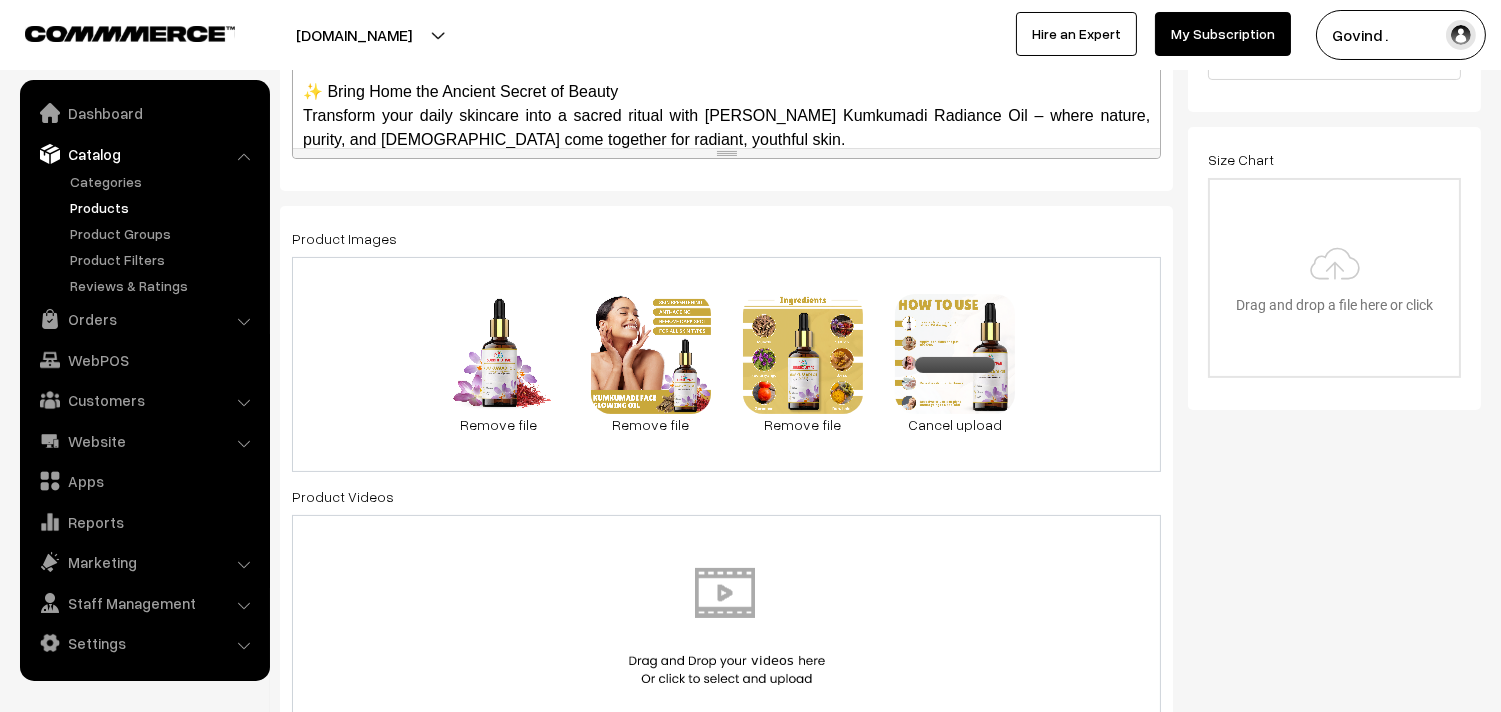 click on "1.9  MB      surbhi-kumkumadi-oil.png                         Check                                                      Error                                                           Remove file            1.1  MB      surbhi-kumkumadi-oil-features-2.png                         Check                                                      Error                                                           Remove file            1.3  MB      surbhi-kumkumadi-oil-ingredients.png                         Check                                                      Error                                                           Remove file            1.2  MB      surbhi-kumkumadi-oil-uses.png                         Check                                                      Error                                                           Cancel upload" at bounding box center (726, 364) 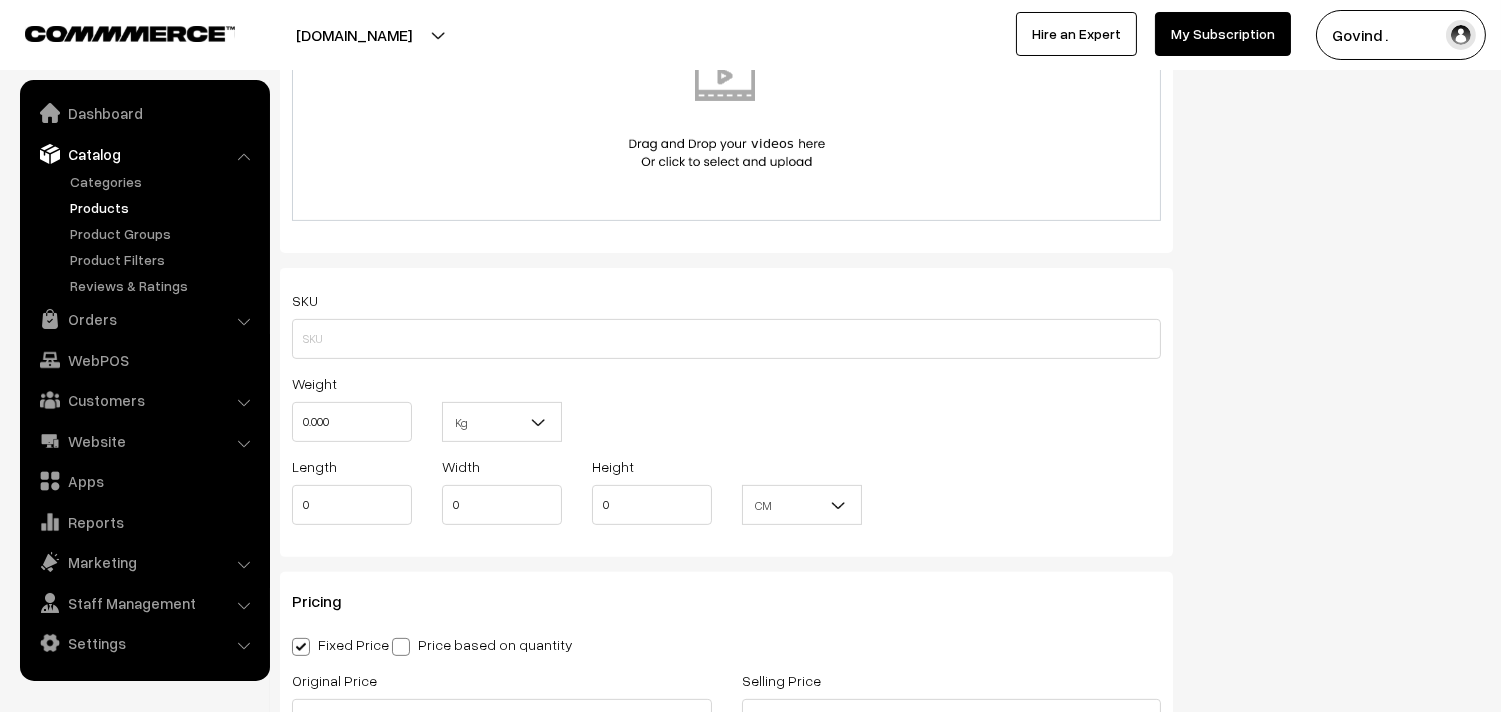 scroll, scrollTop: 1241, scrollLeft: 0, axis: vertical 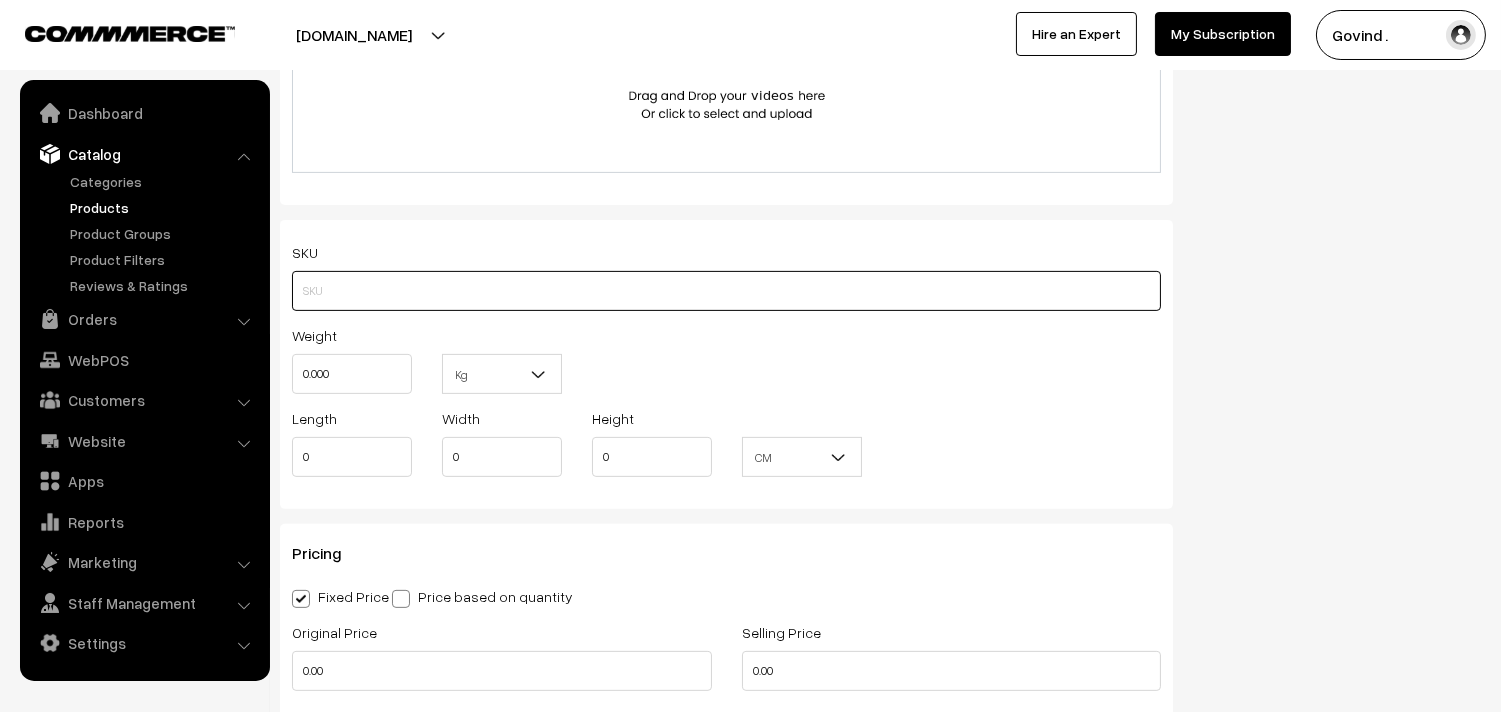 click at bounding box center [726, 291] 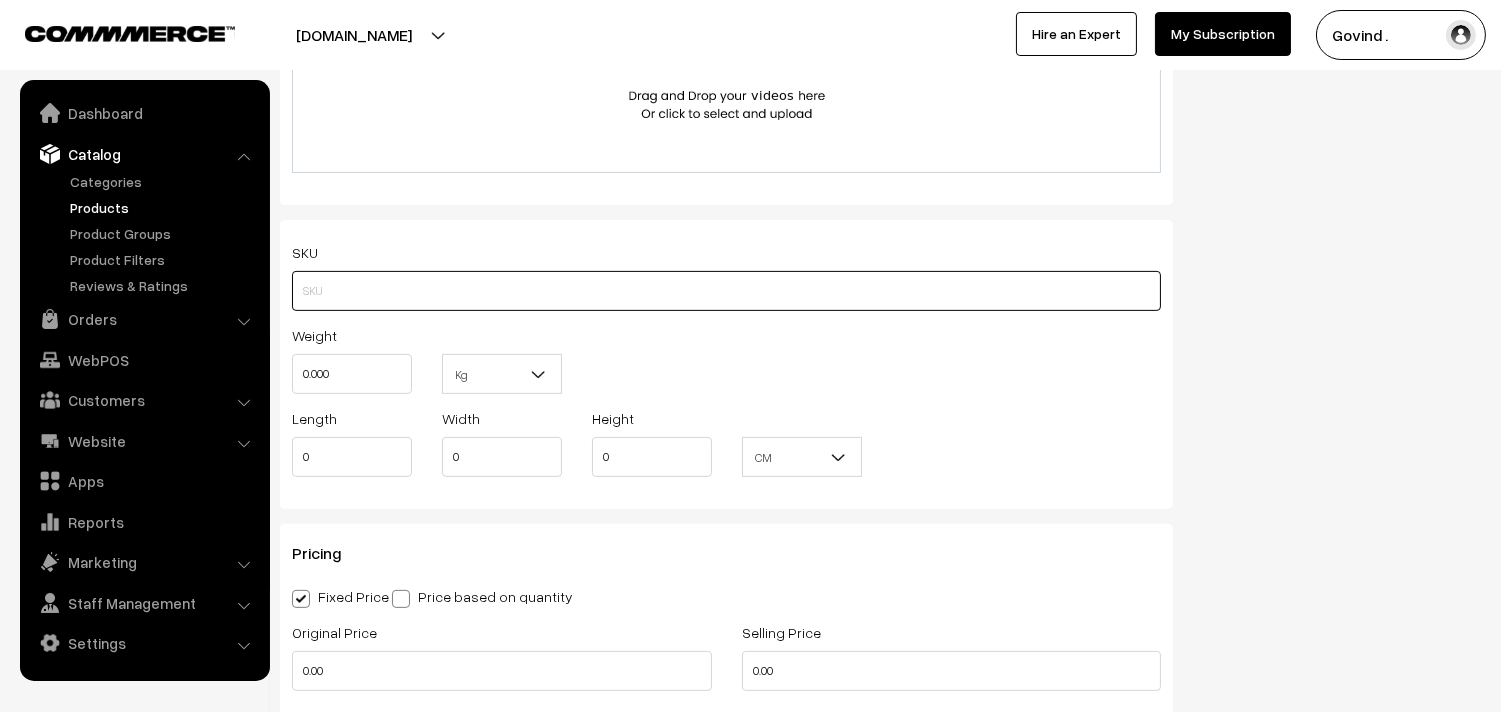 paste on "SFC00779" 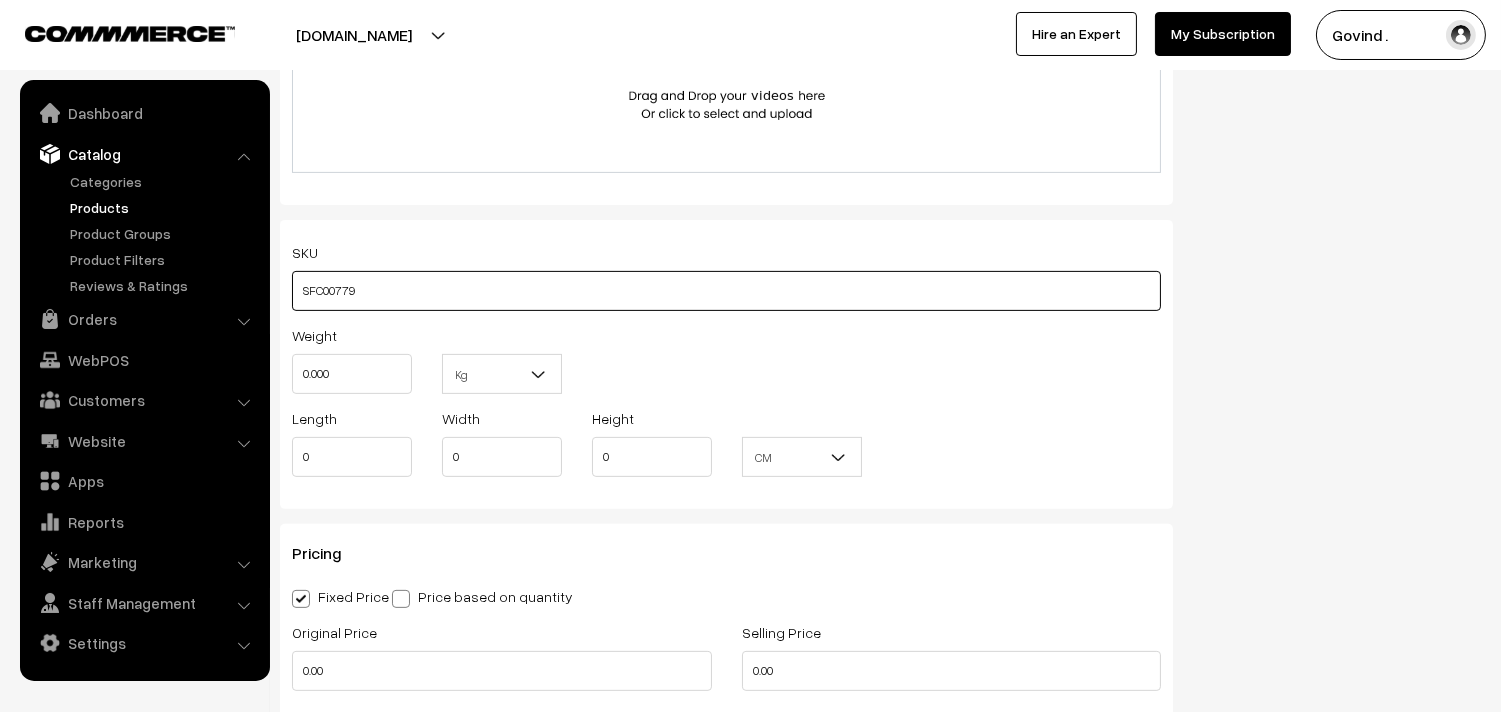 type on "SFC00779" 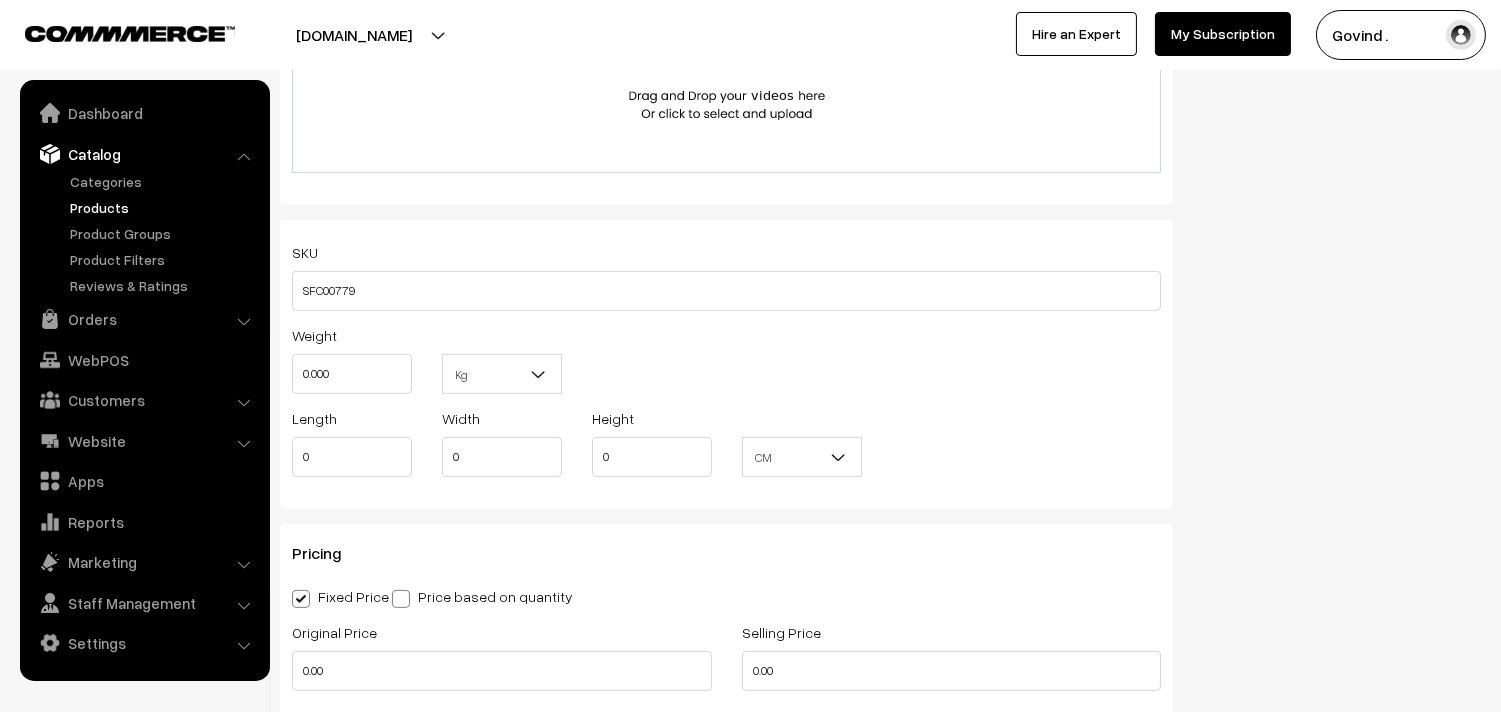 click on "Status of the Product
Active
Inactive
Product Type
-- Select --
-- Select --
Publish Date
Hand Picked Related Products
Product Tags
kumkumadi × oil × surbhi × × skin" at bounding box center (1342, 242) 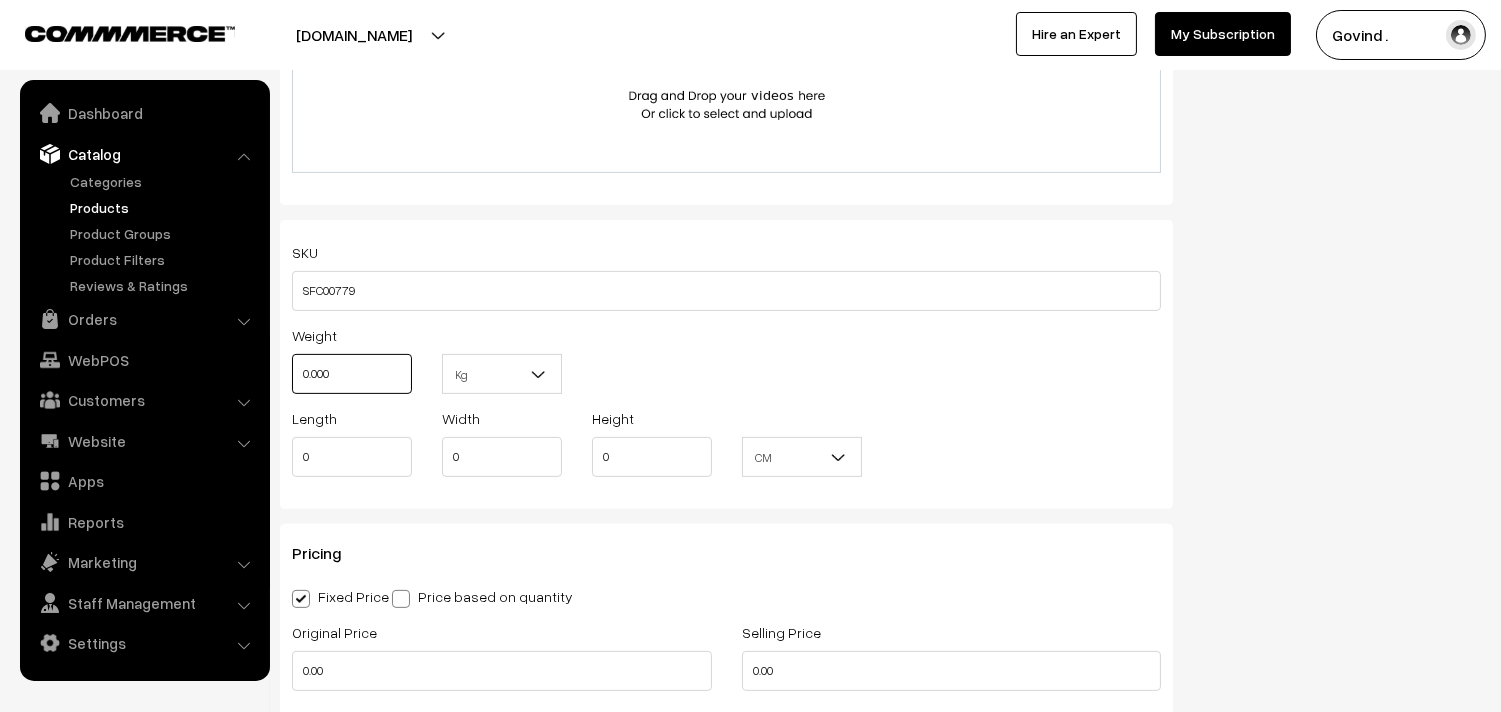 click on "0.000" at bounding box center [352, 374] 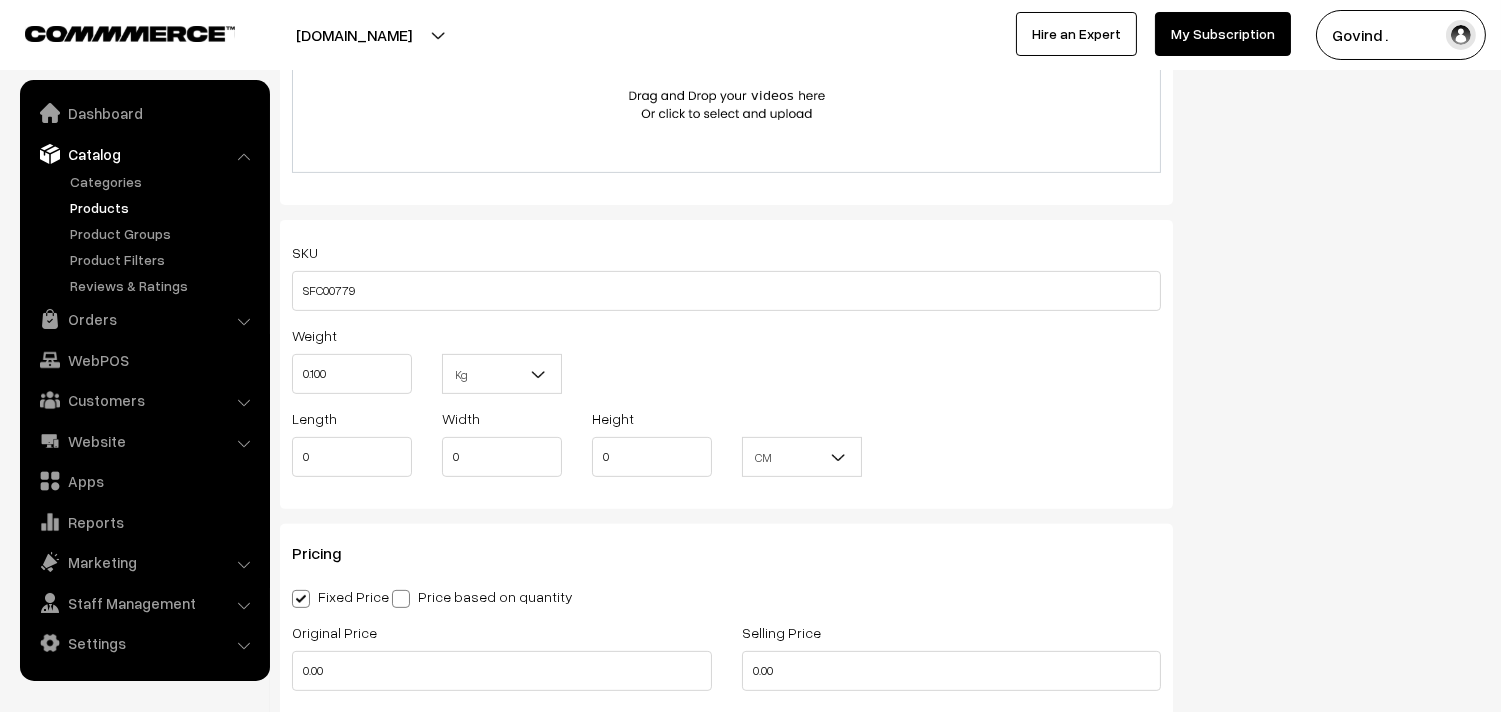 type on "0.10" 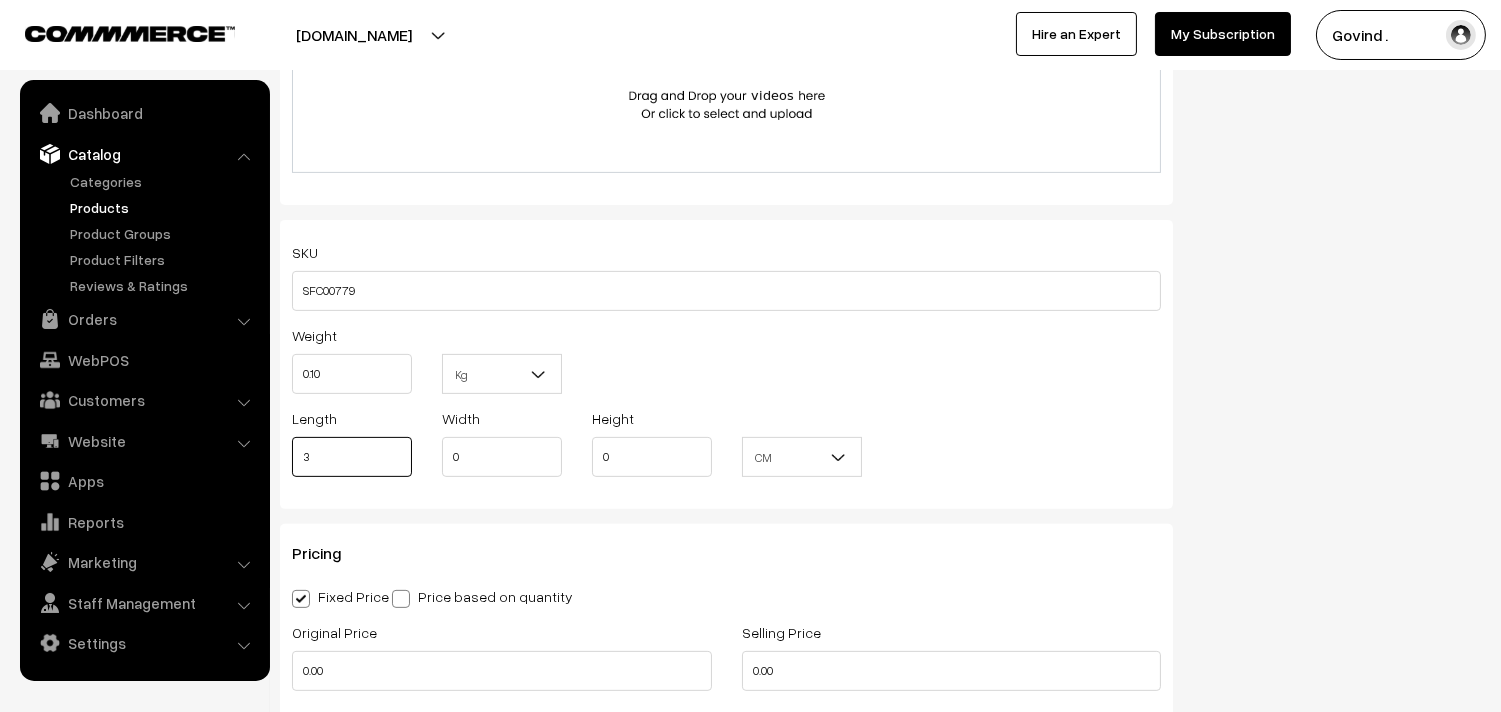 type on "3" 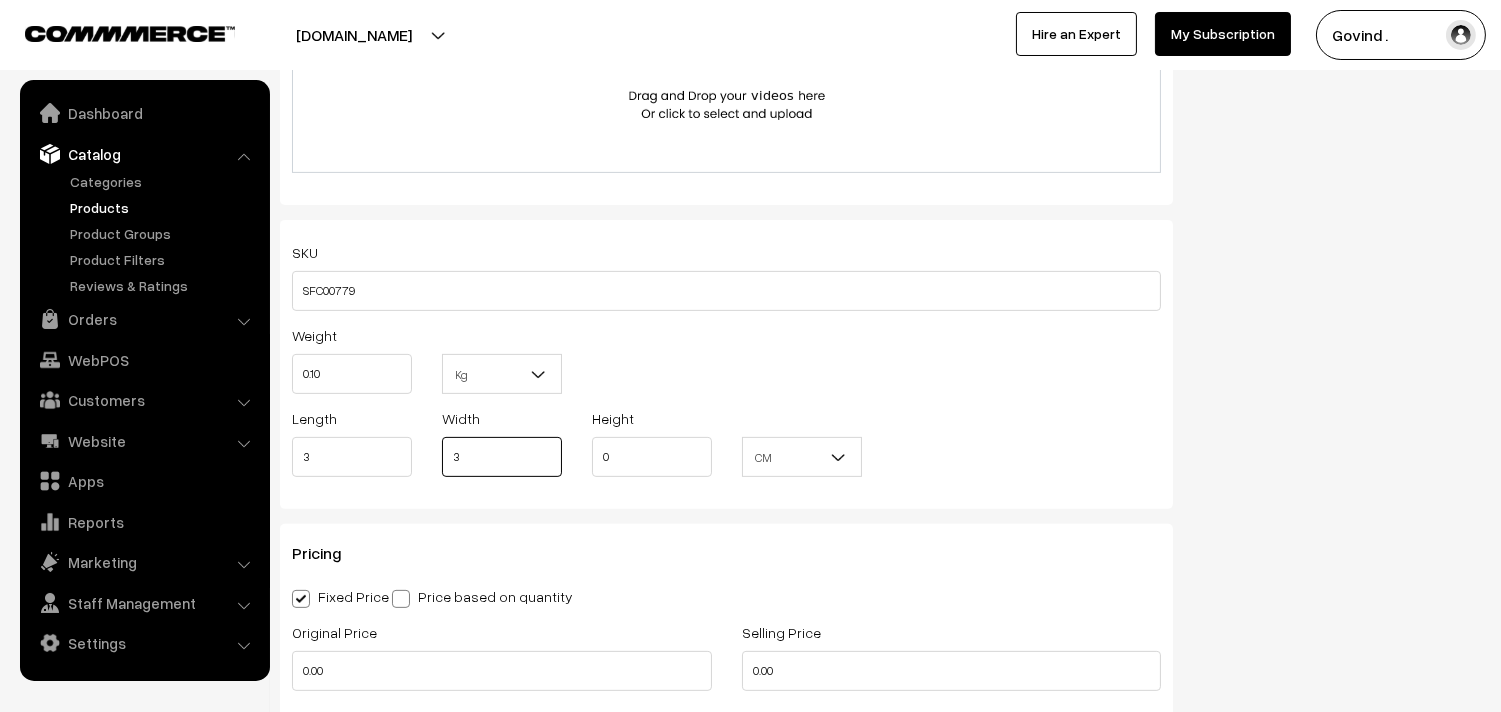 type on "3" 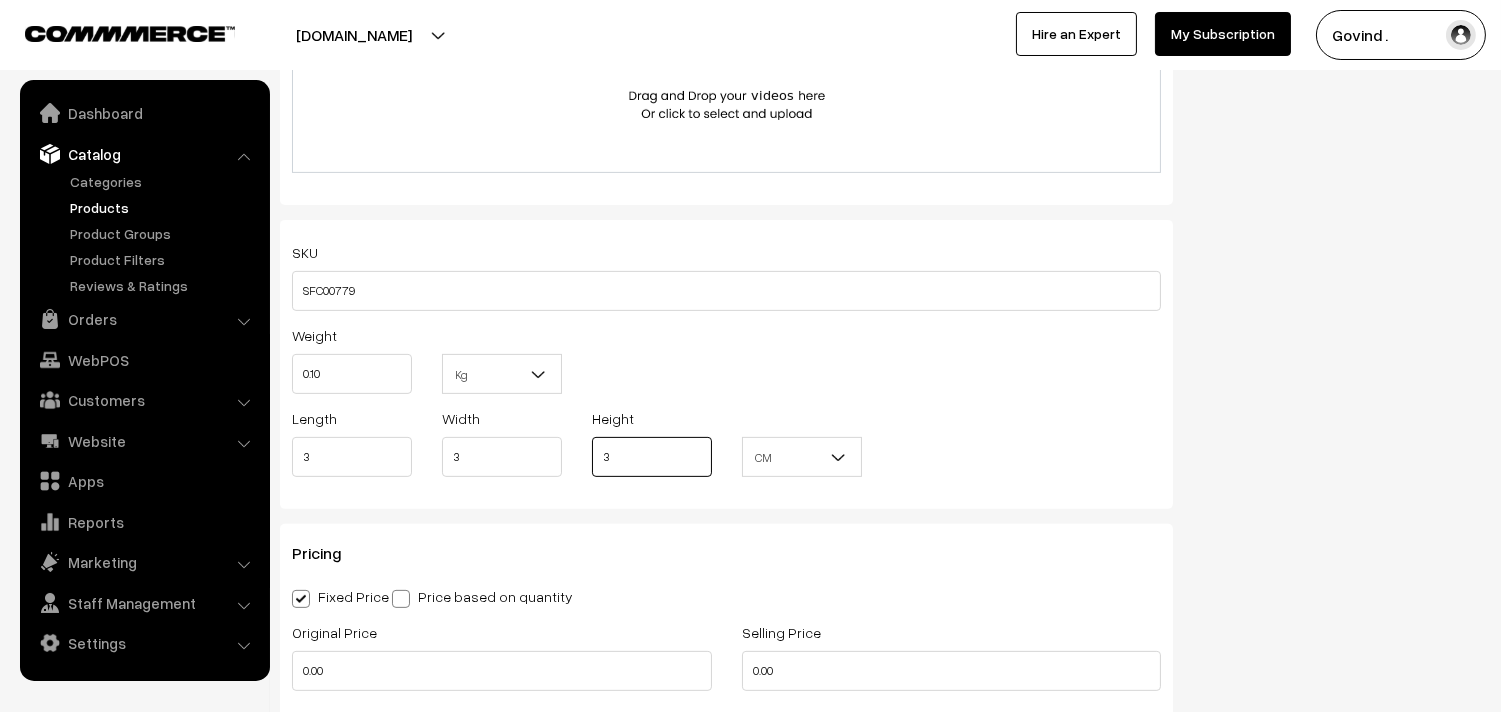 type on "3" 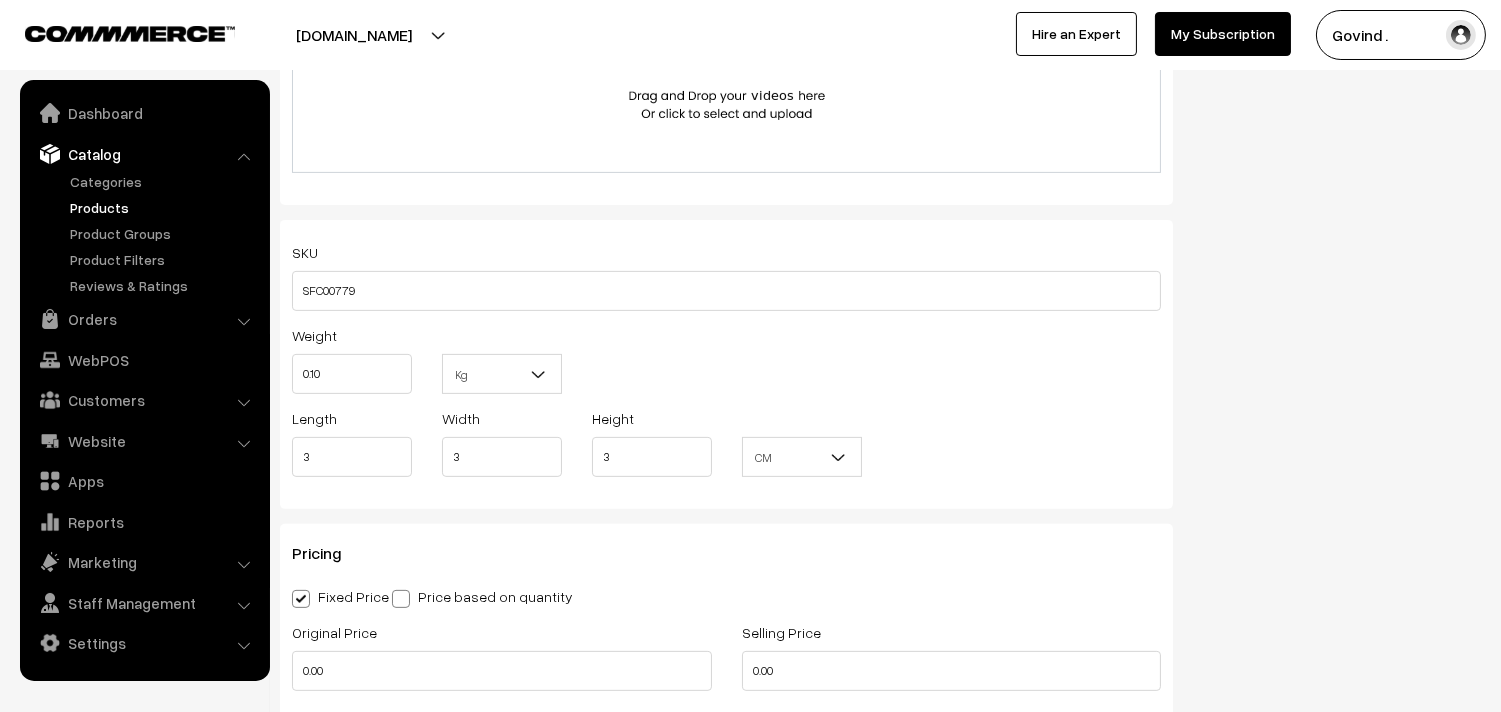 click on "Length
3
Width
3
Height
3
CM
In
CM" at bounding box center (726, 447) 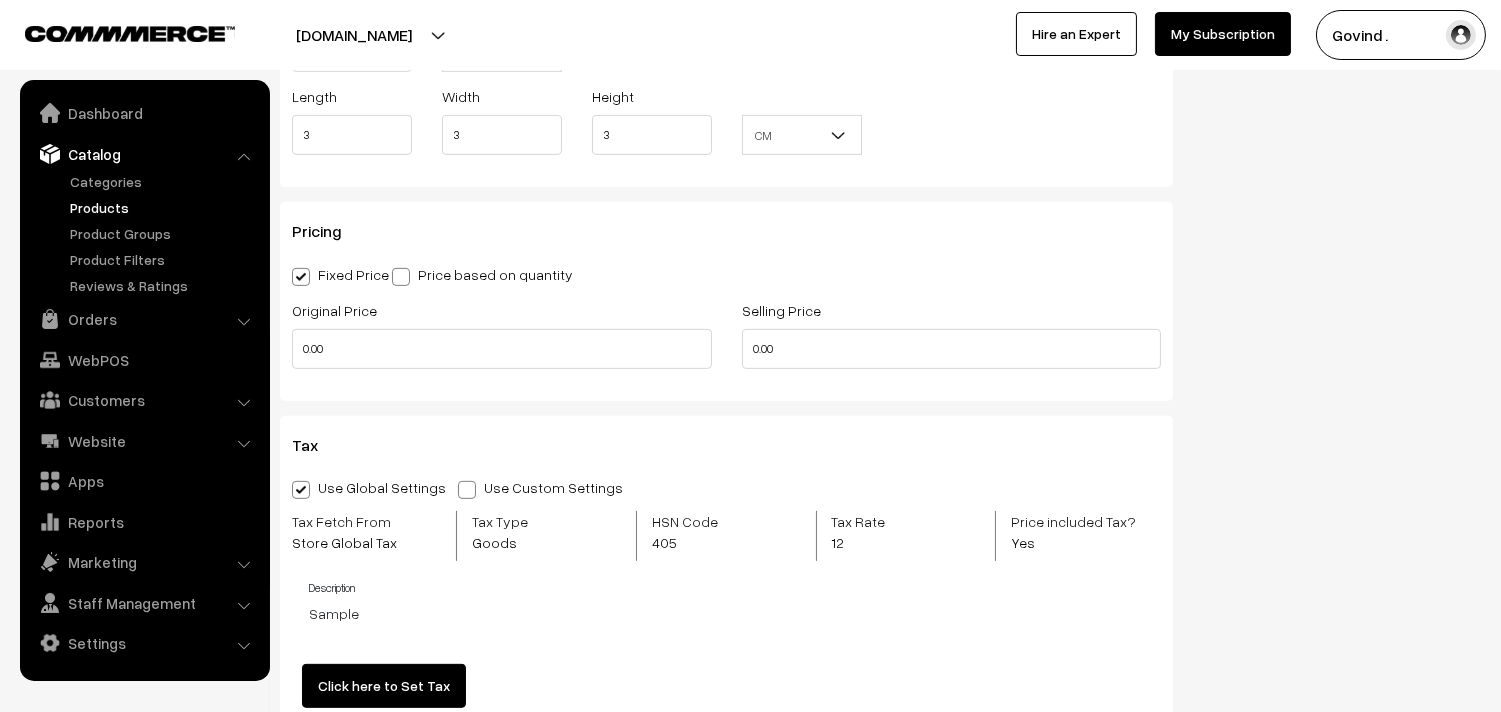 scroll, scrollTop: 1575, scrollLeft: 0, axis: vertical 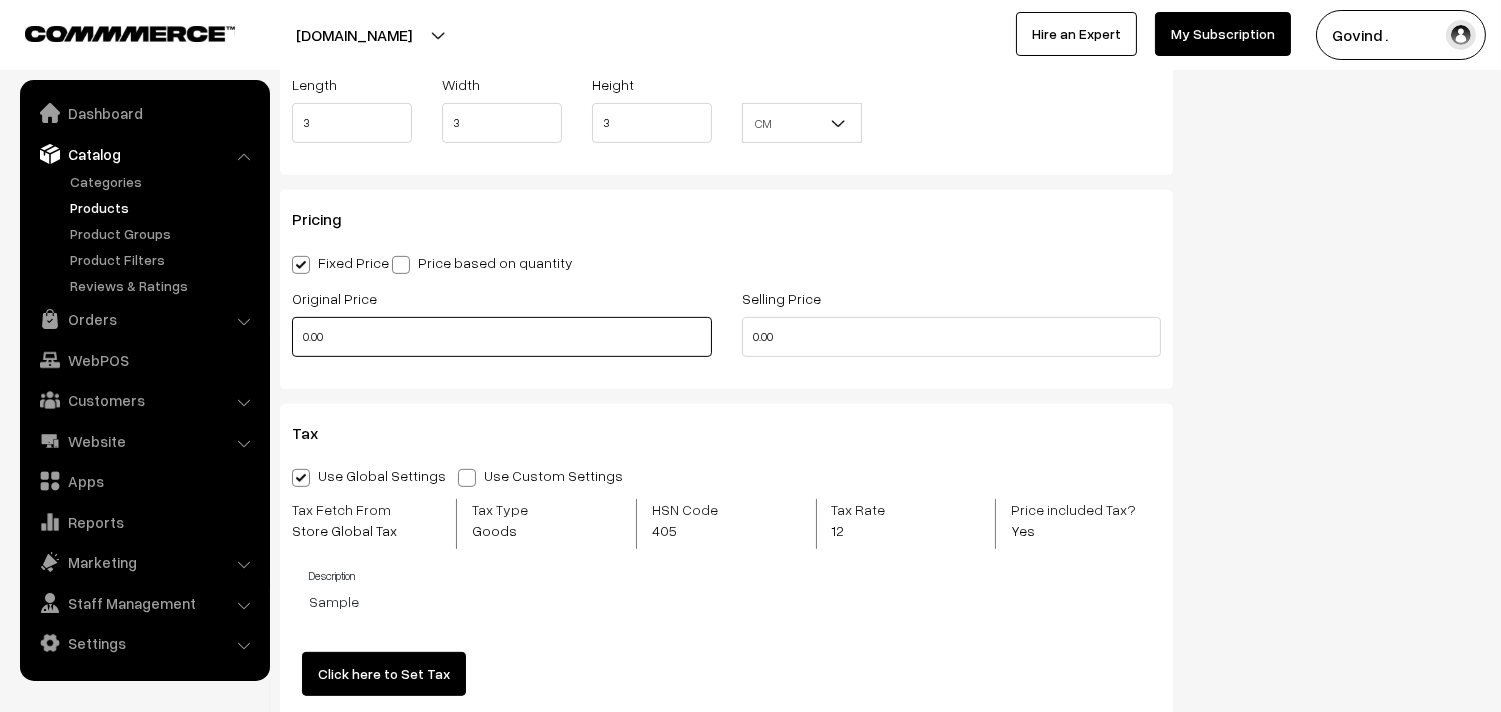 click on "0.00" at bounding box center (502, 337) 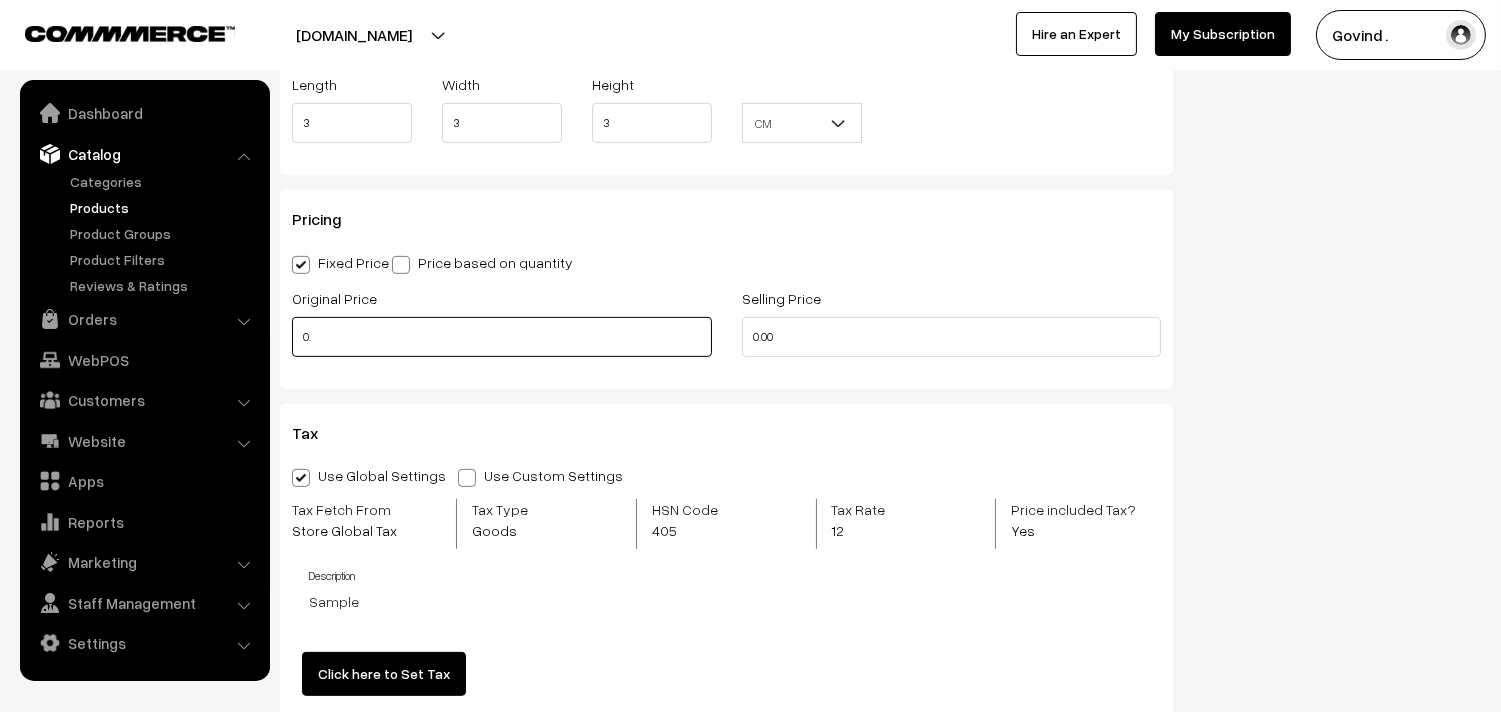 type on "0" 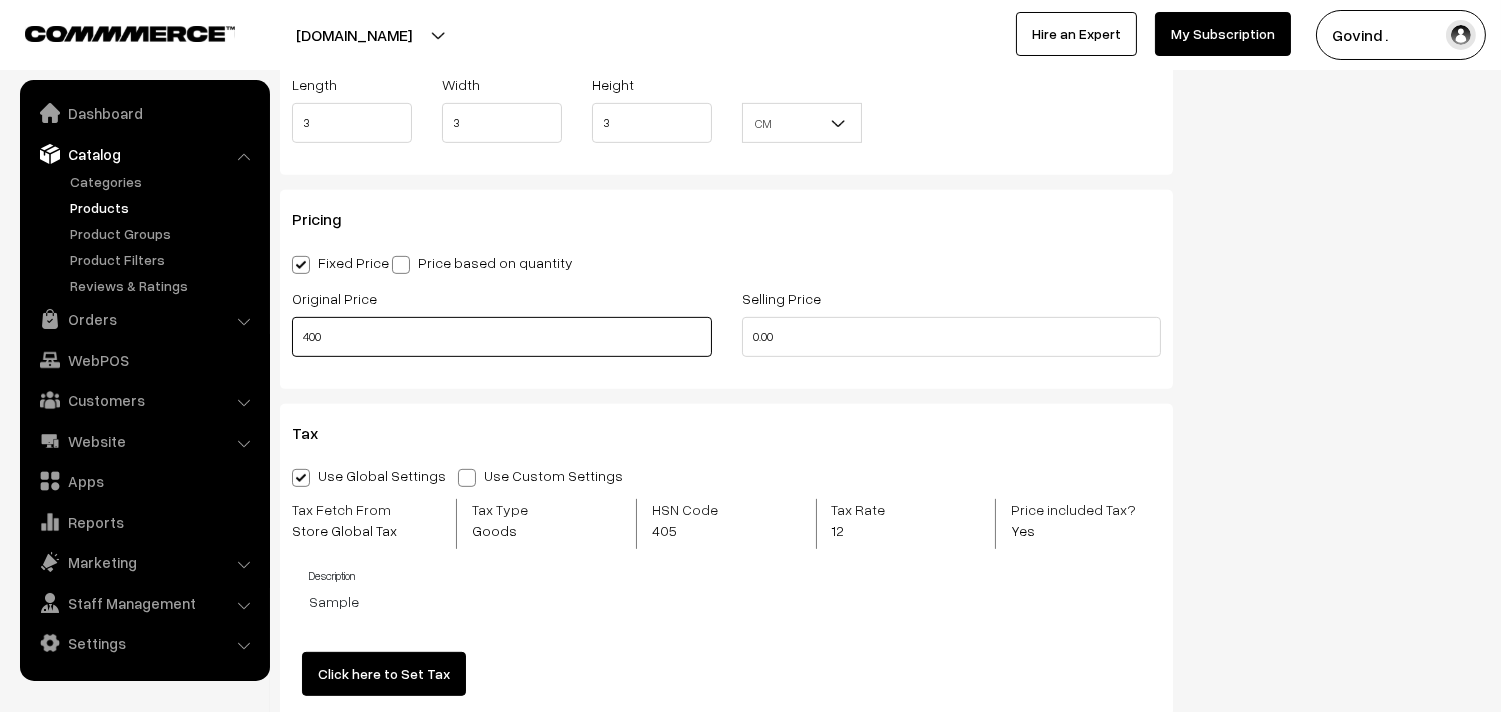 type on "400" 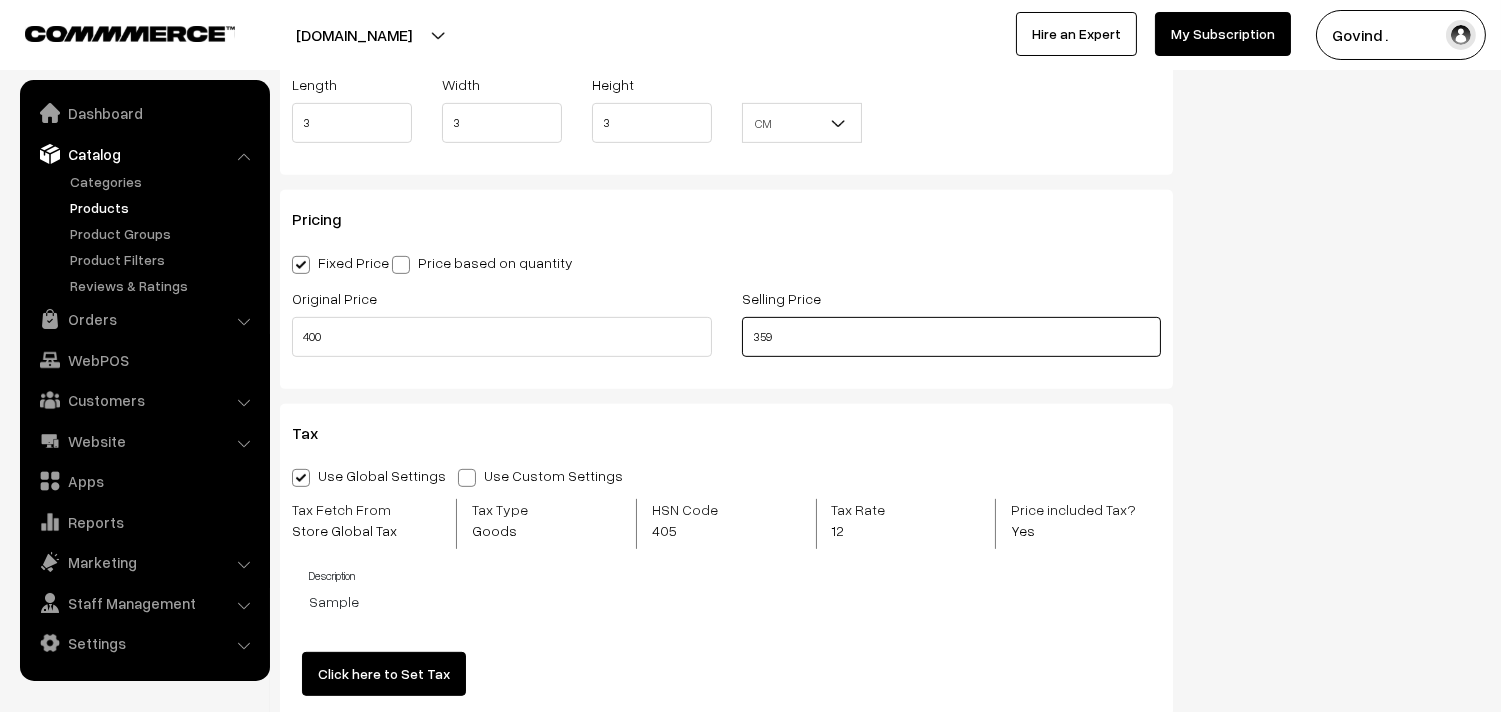 type on "359" 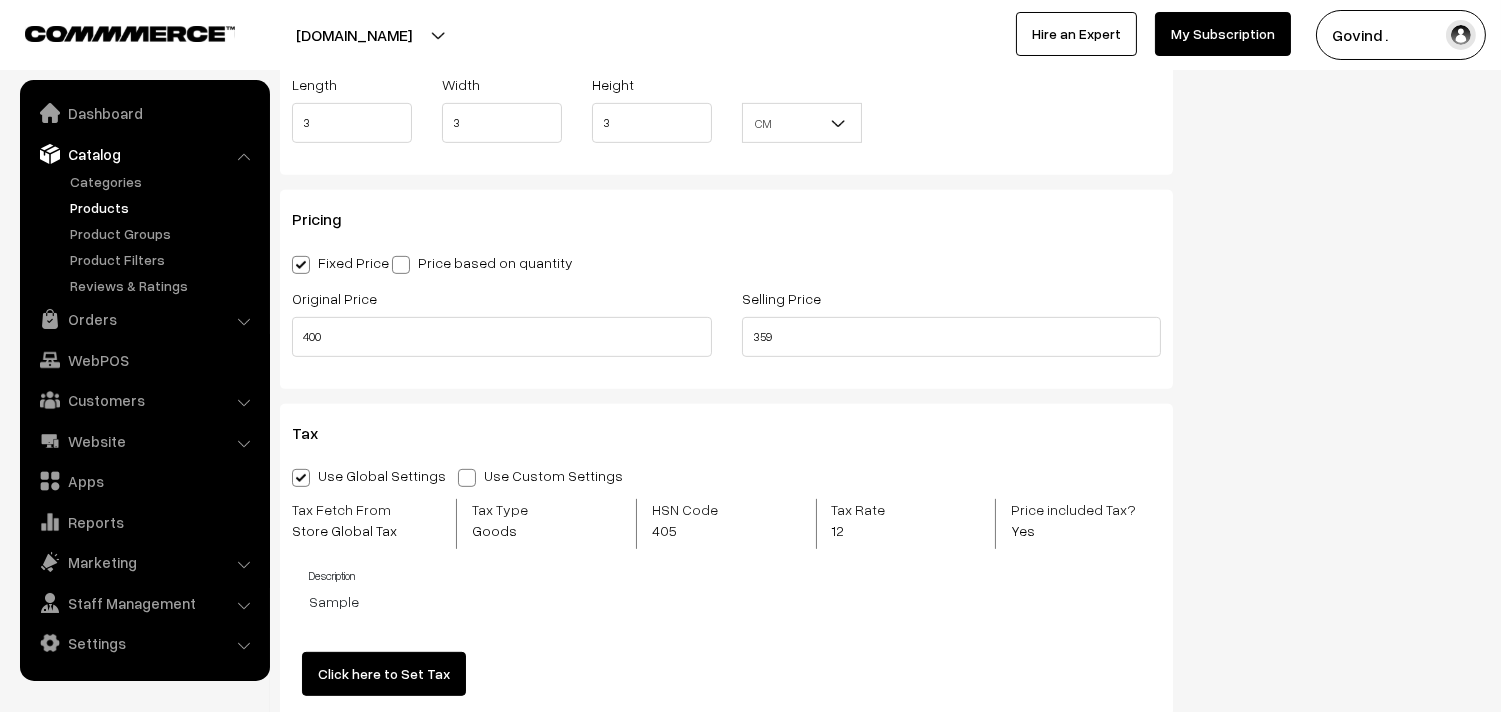 click on "Status of the Product
Active
Inactive
Product Type
-- Select --
-- Select --
Publish Date
Hand Picked Related Products
Product Tags
kumkumadi × oil × surbhi × × skin" at bounding box center [1342, -92] 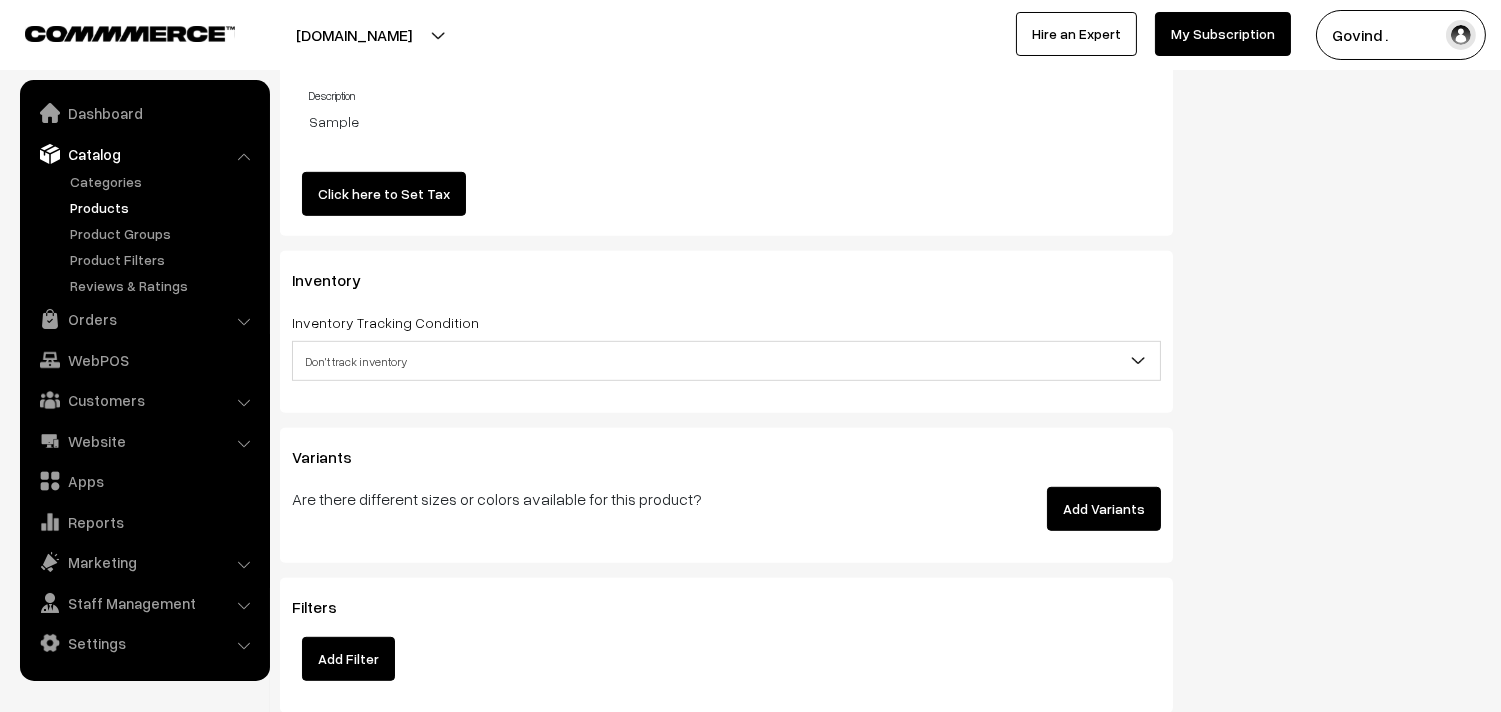 scroll, scrollTop: 2092, scrollLeft: 0, axis: vertical 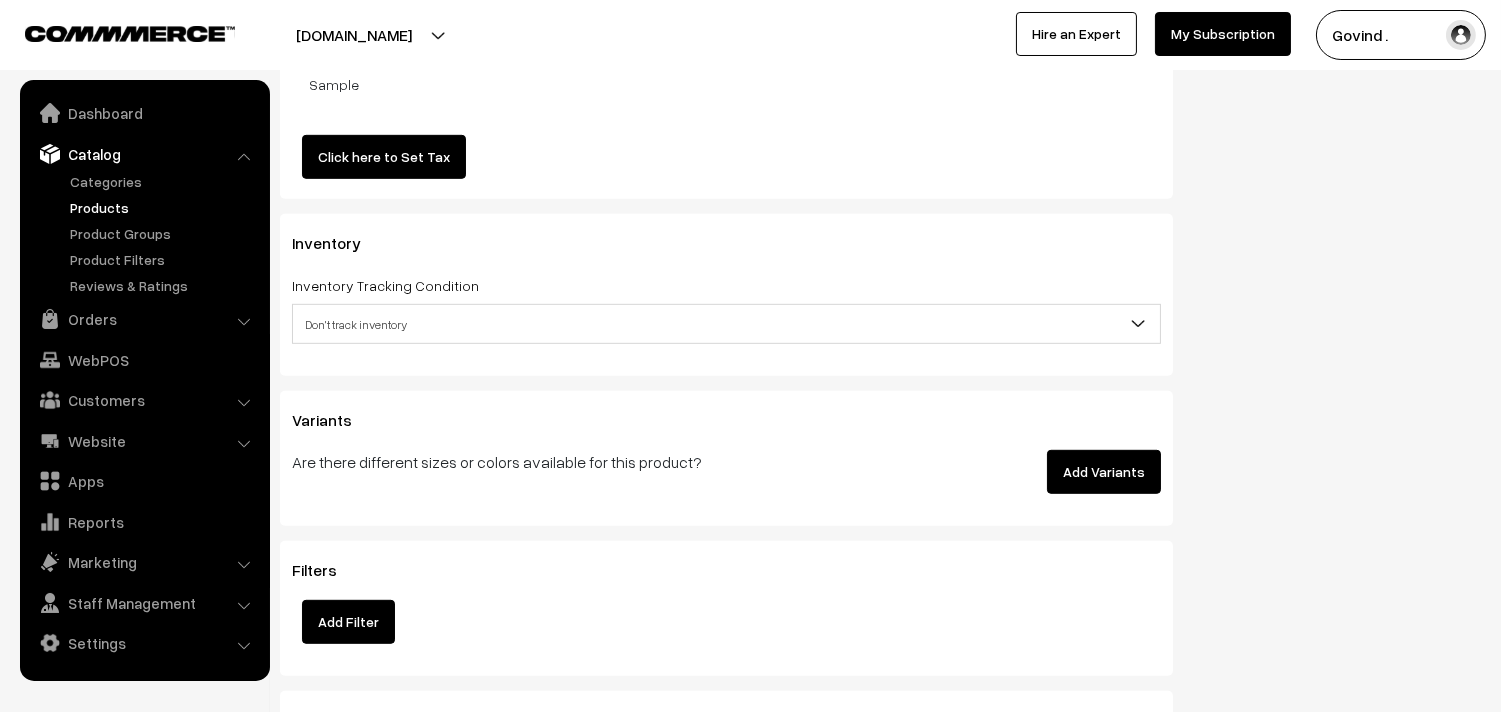 click on "Don't track inventory" at bounding box center [726, 324] 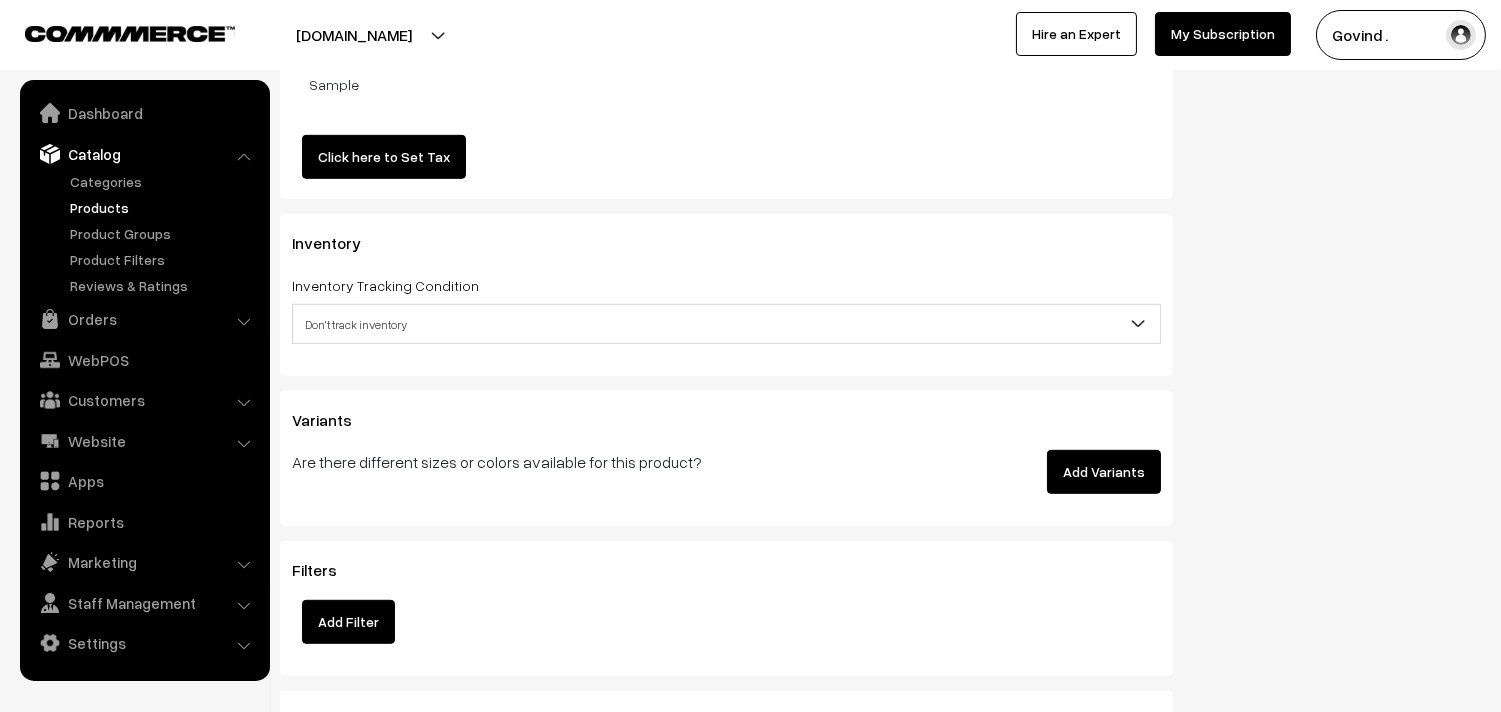 click on "Don't track inventory" at bounding box center [726, 324] 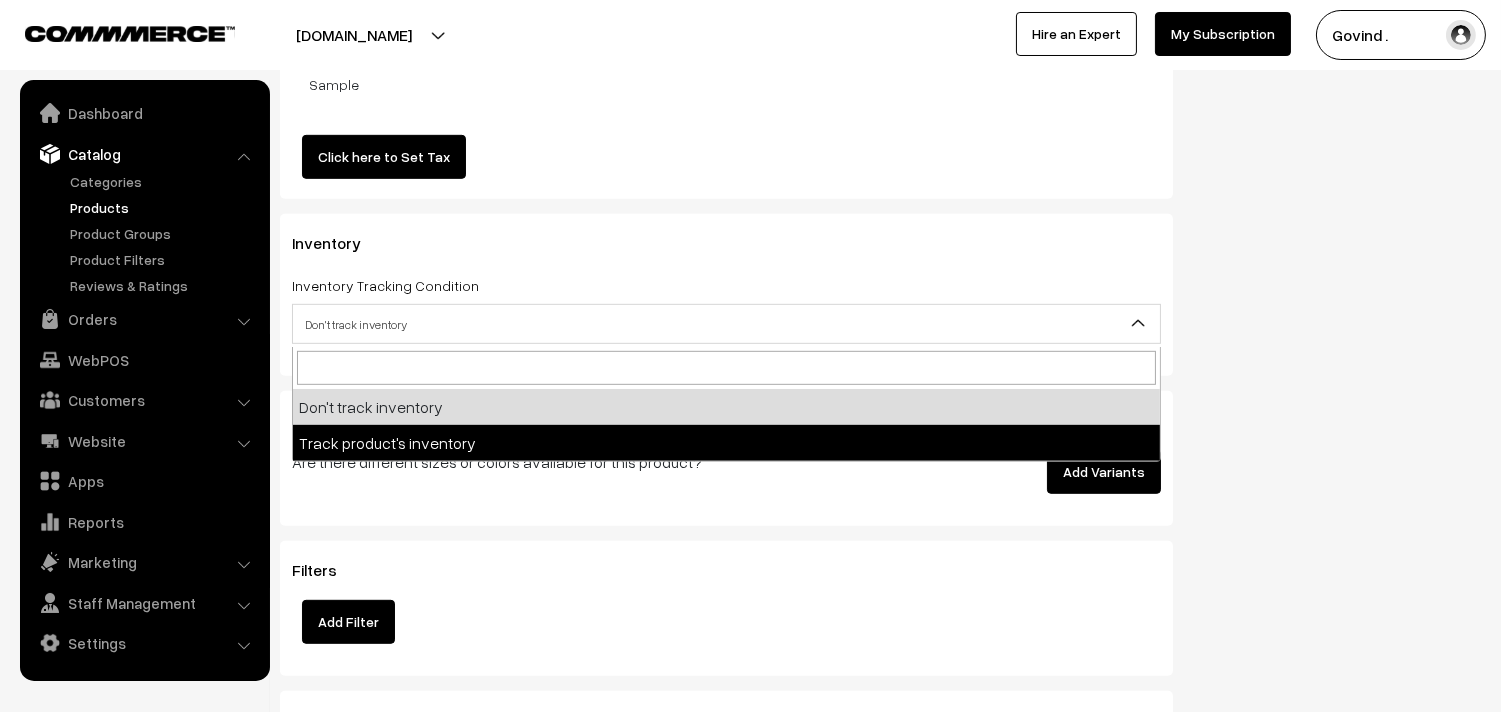 select on "2" 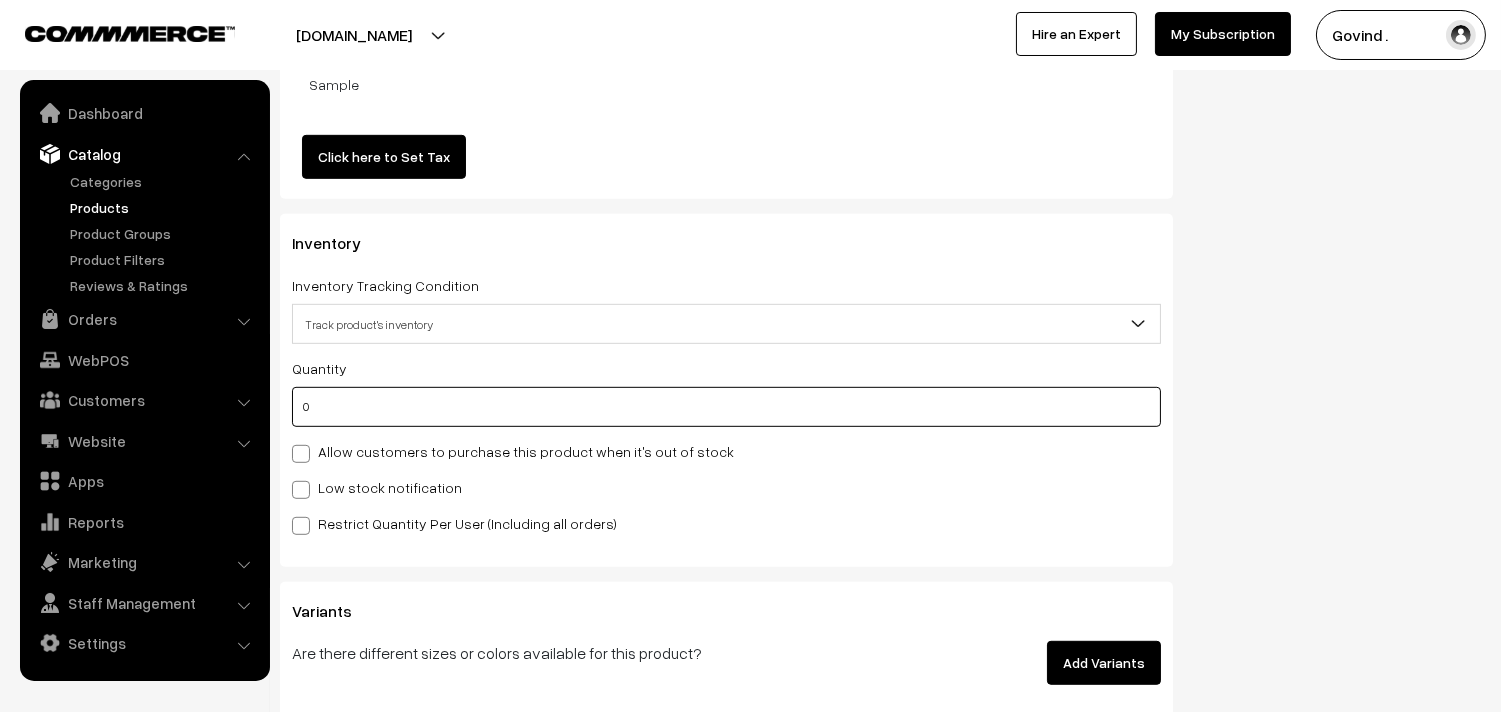 click on "0" at bounding box center (726, 407) 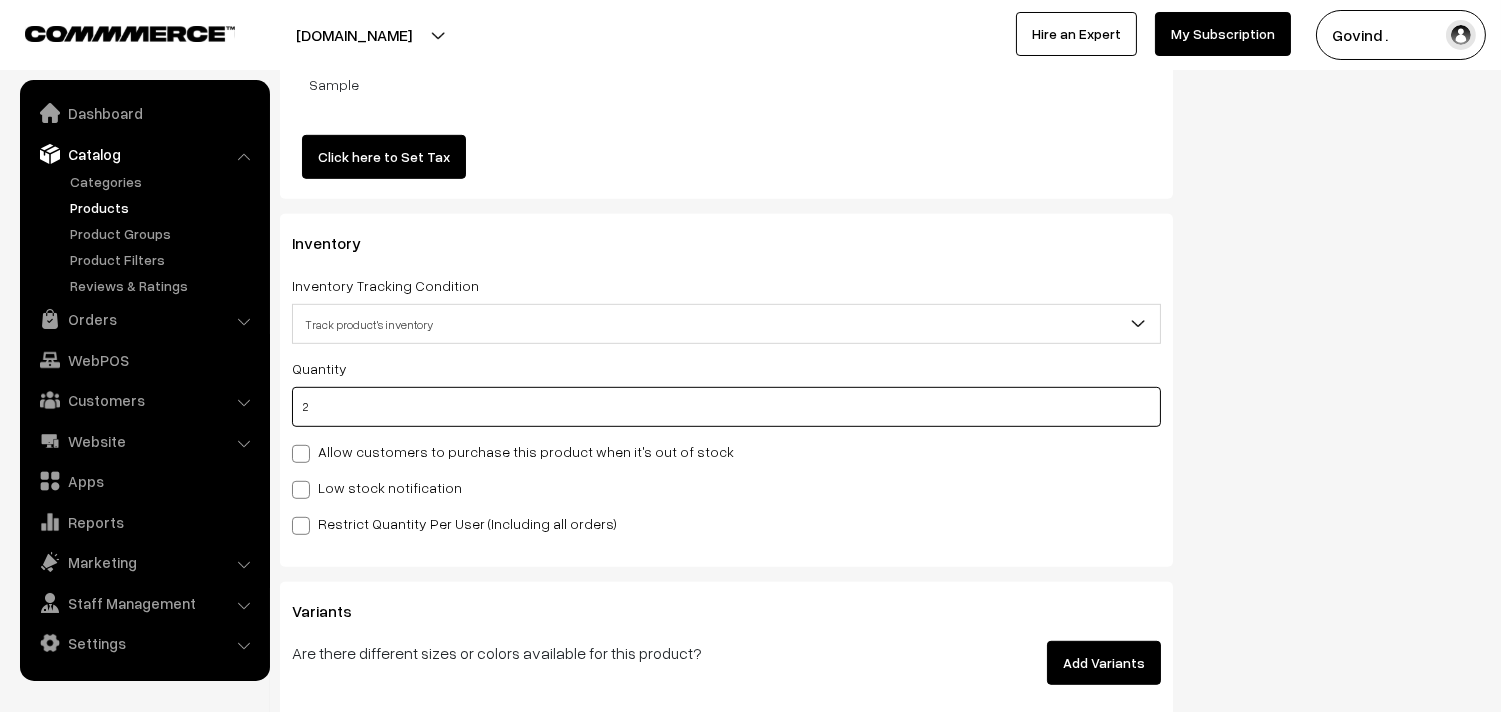 type on "2" 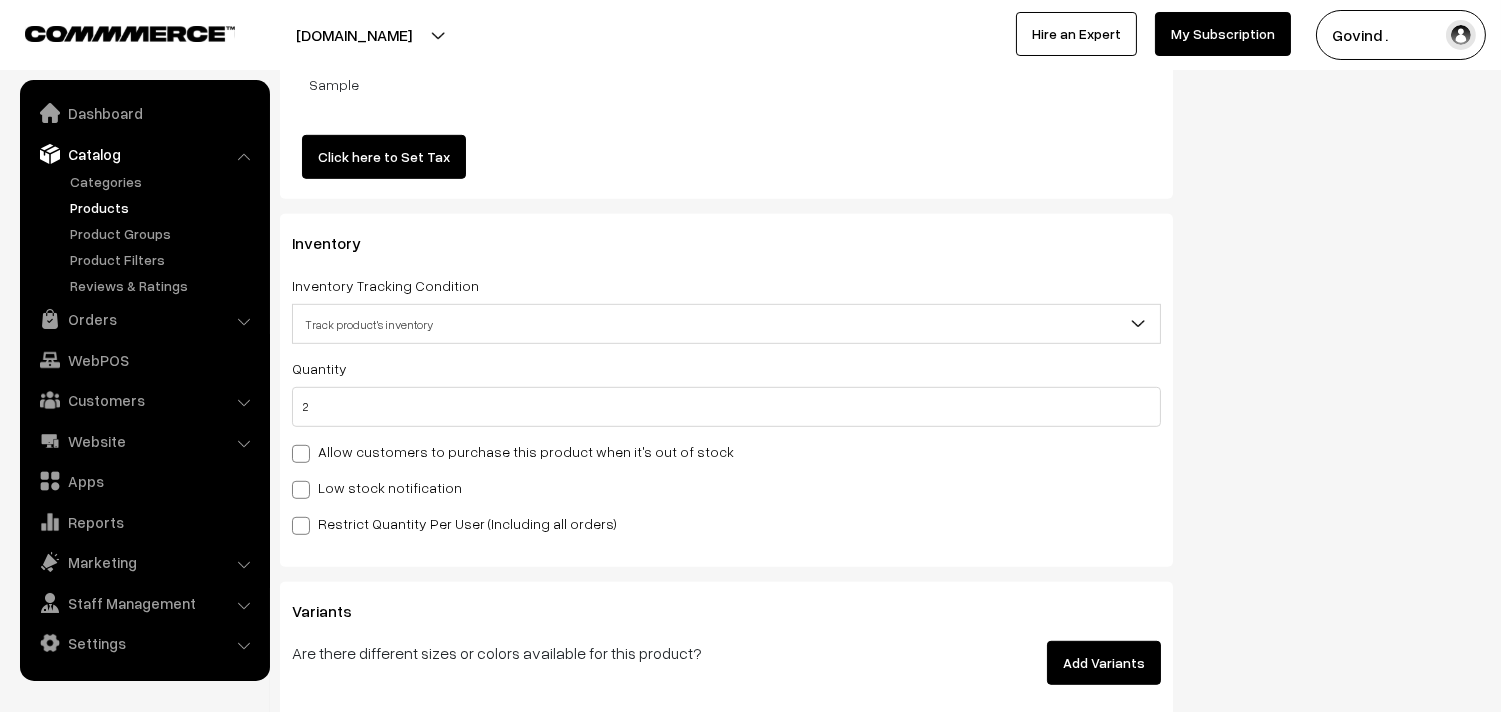click on "Status of the Product
Active
Inactive
Product Type
-- Select --
-- Select --
Publish Date
Hand Picked Related Products
Product Tags
kumkumadi × oil × surbhi × × skin" at bounding box center [1342, -514] 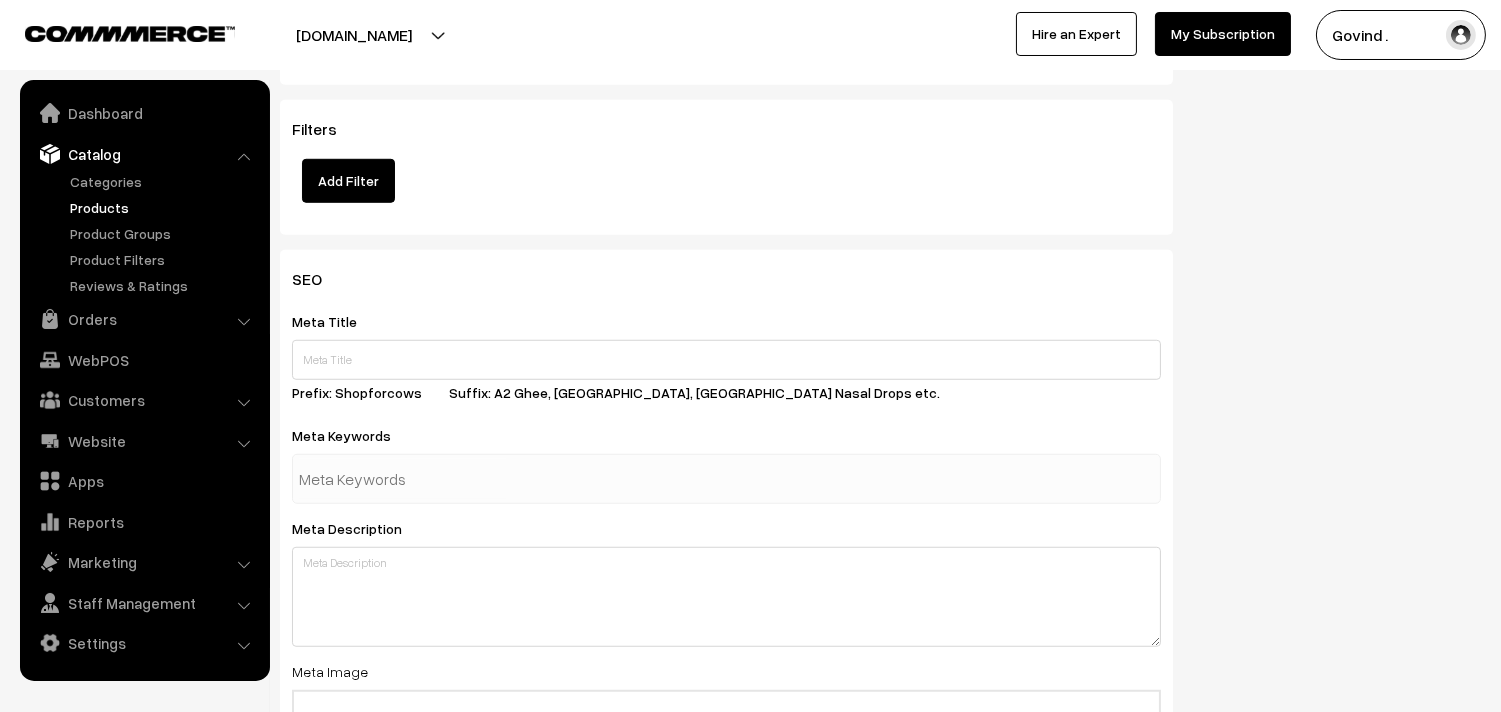 scroll, scrollTop: 2737, scrollLeft: 0, axis: vertical 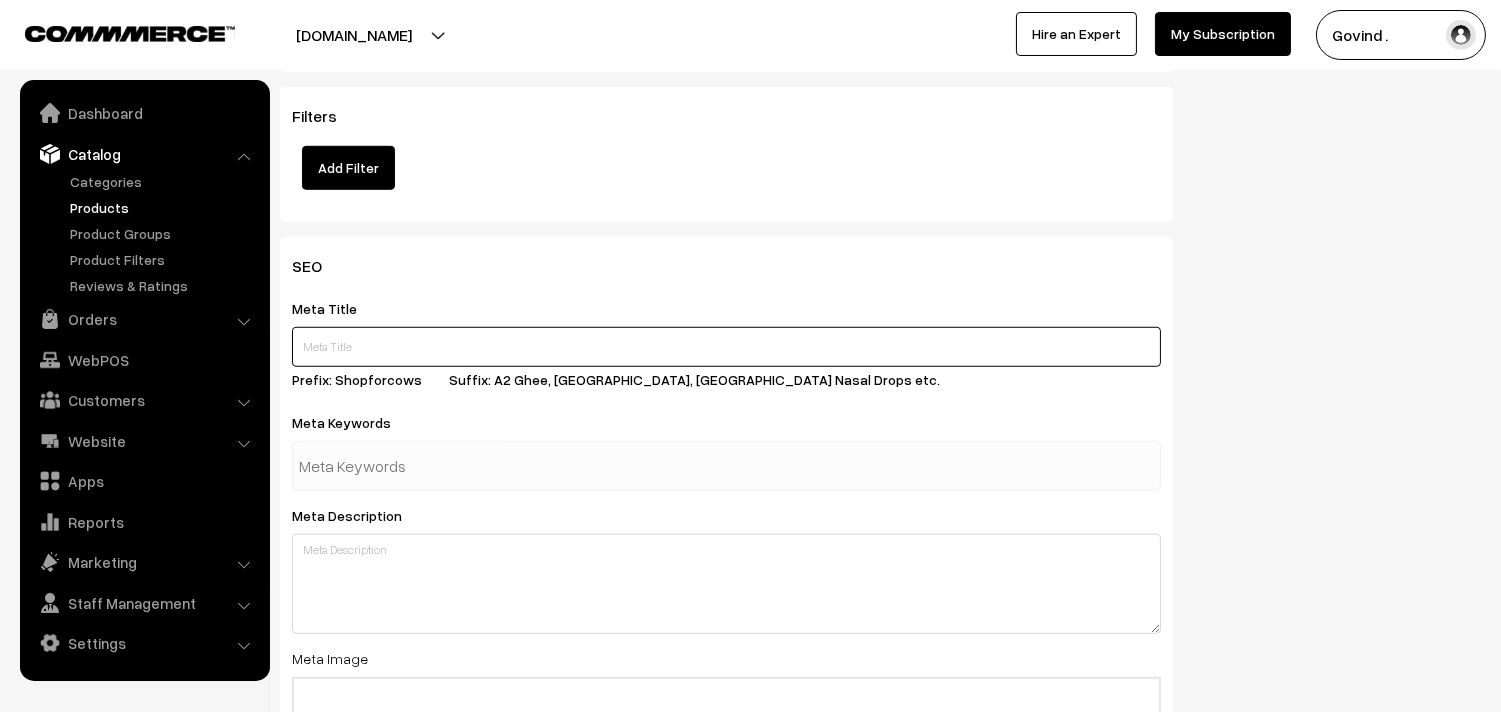 click at bounding box center (726, 347) 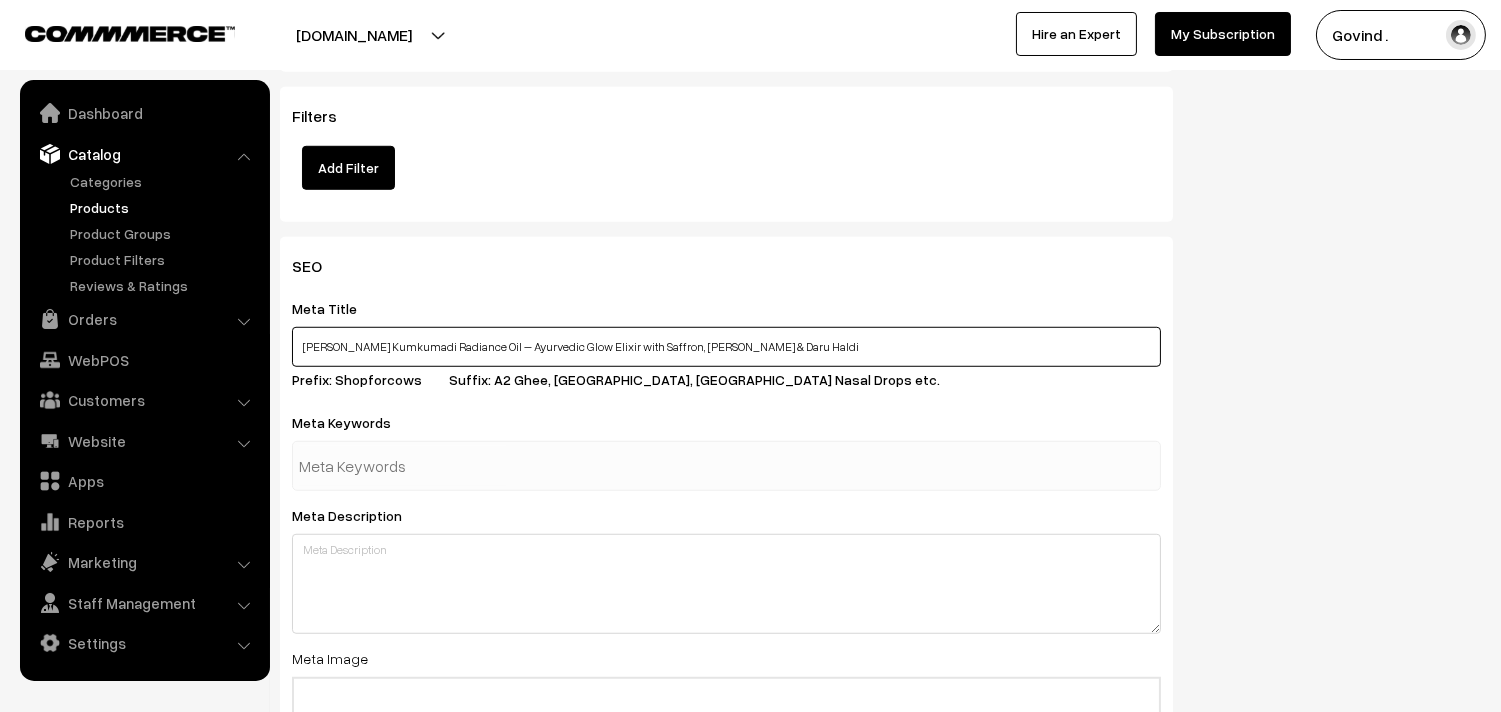 type on "Surbhi Kumkumadi Radiance Oil – Ayurvedic Glow Elixir with Saffron, Gorochan & Daru Haldi" 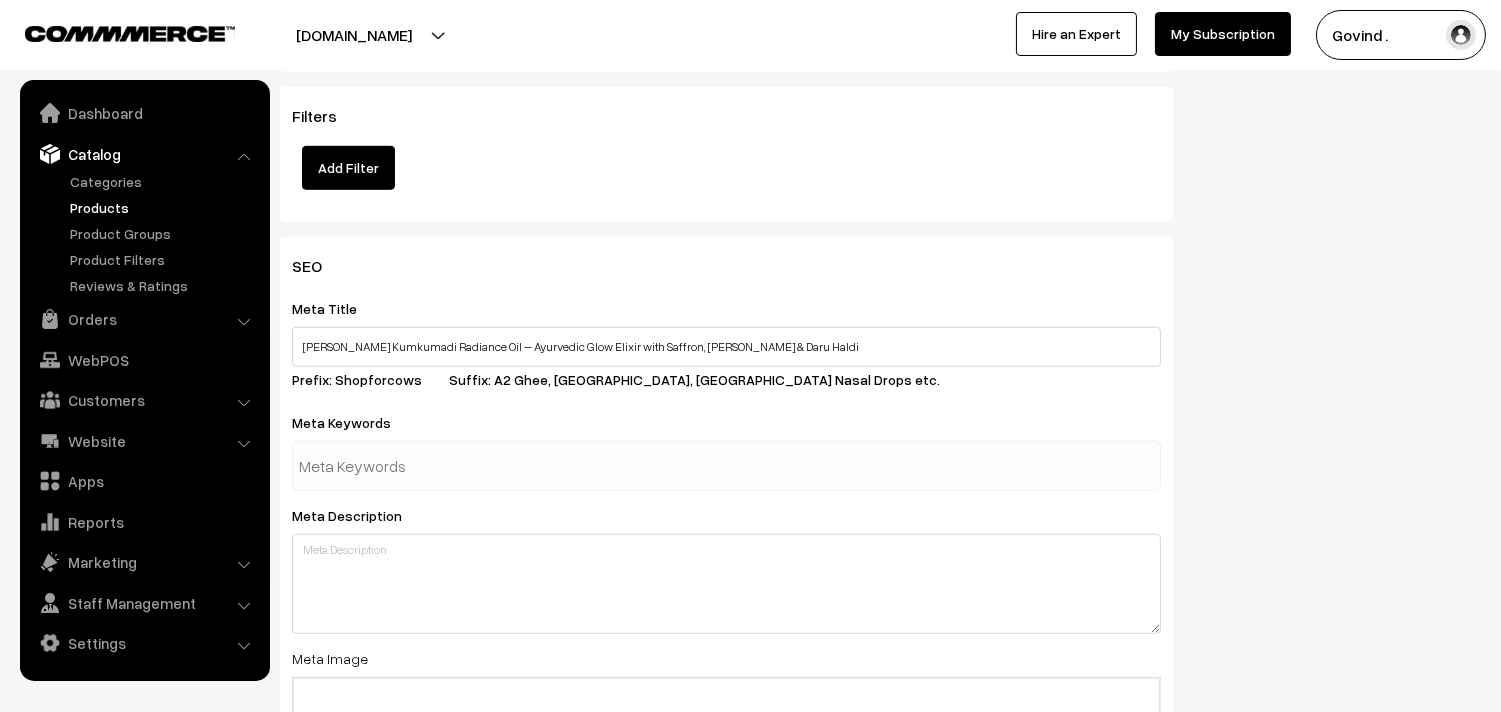 click on "SEO
Meta Title
Surbhi Kumkumadi Radiance Oil – Ayurvedic Glow Elixir with Saffron, Gorochan & Daru Haldi
Prefix: Shopforcows
Suffix: A2 Ghee, Triphala, Panchagavya Nasal Drops etc.
Meta Keywords
Meta Description
Meta Image
Drag and drop a file here or click Ooops, something wrong appended.   Drag and drop or click to replace
URL
https://shopforcows.com/products/" at bounding box center (880, 624) 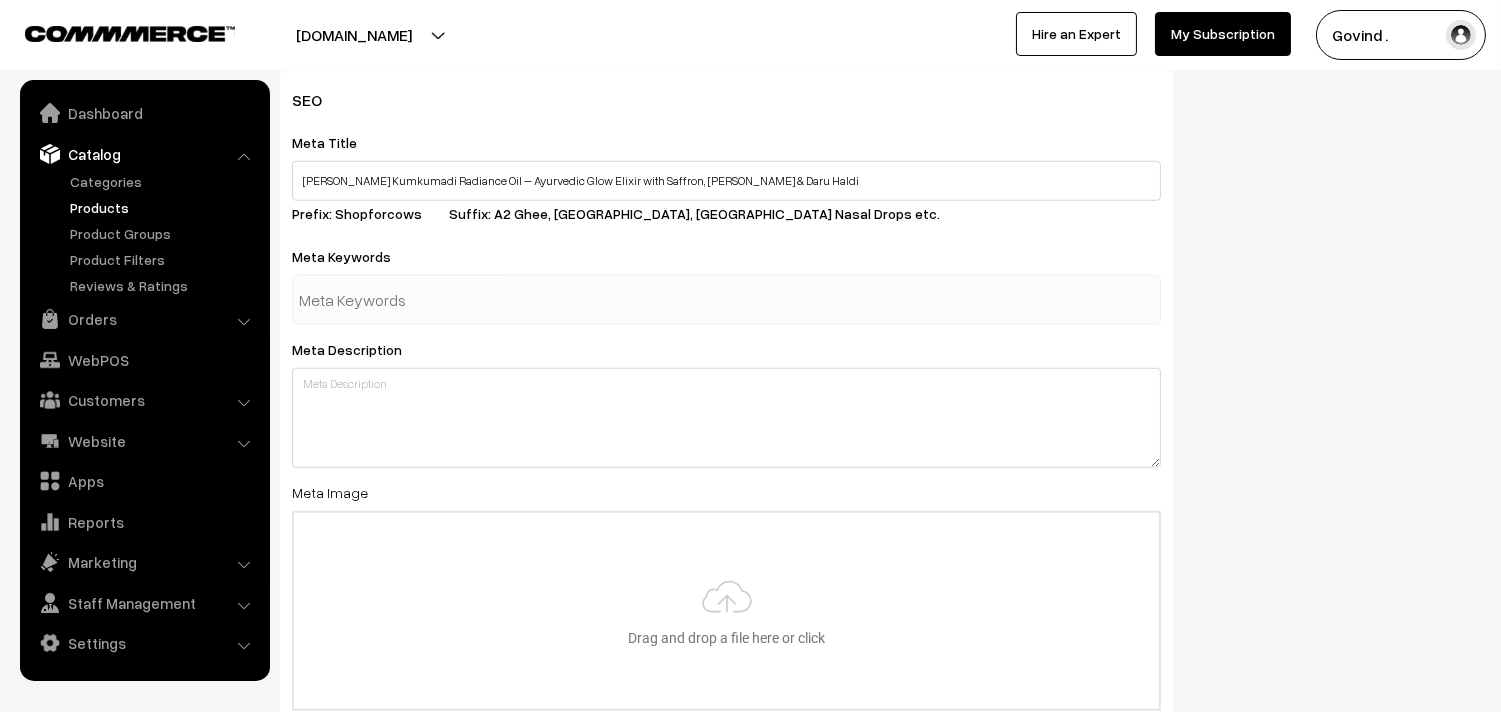 scroll, scrollTop: 2923, scrollLeft: 0, axis: vertical 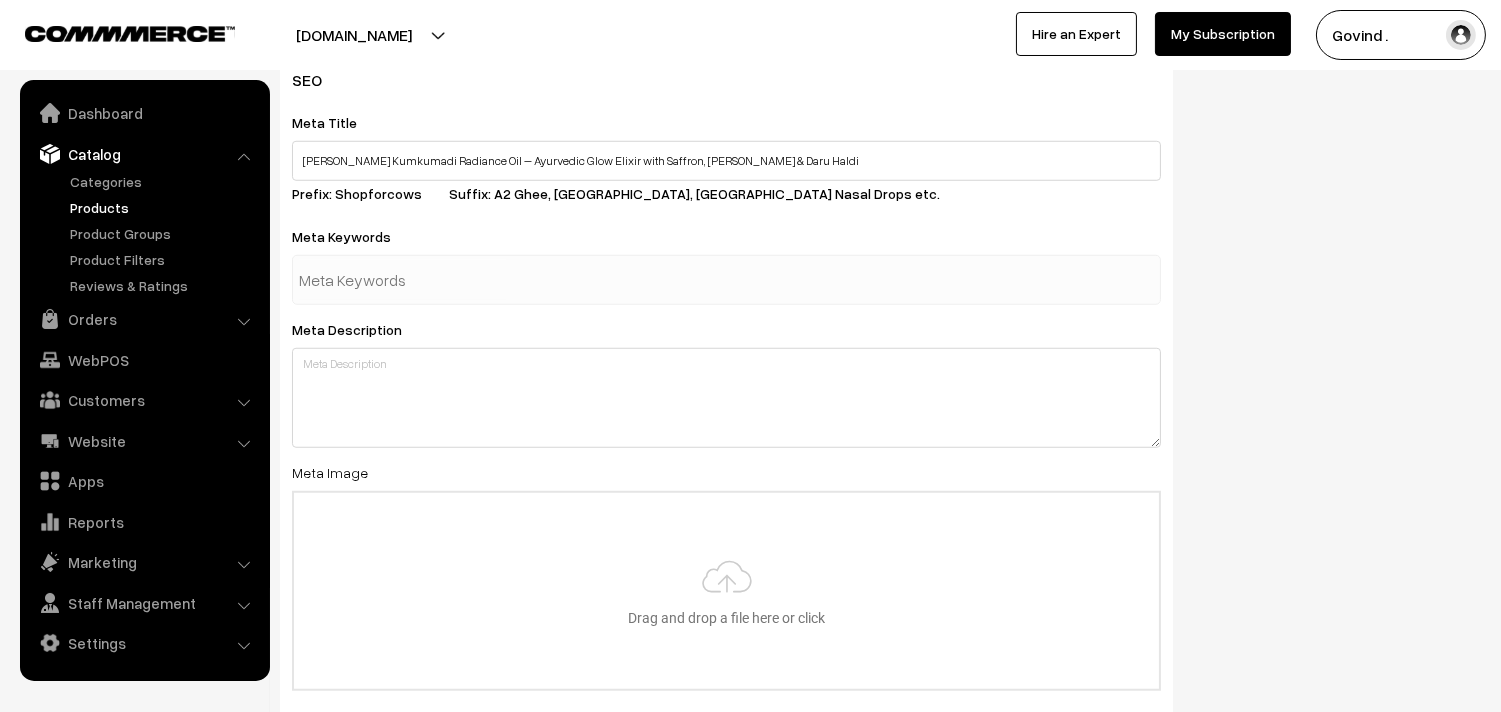 click at bounding box center [726, 280] 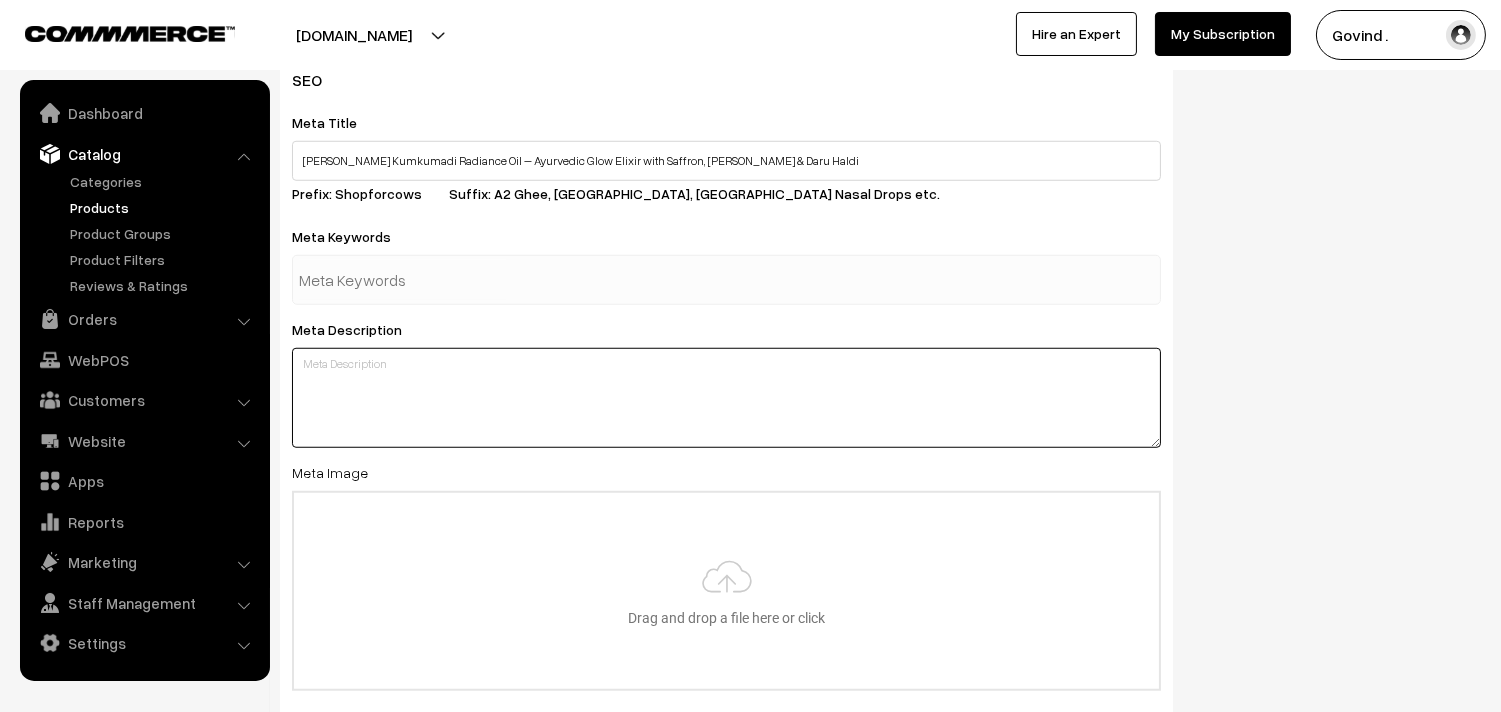 click at bounding box center (726, 398) 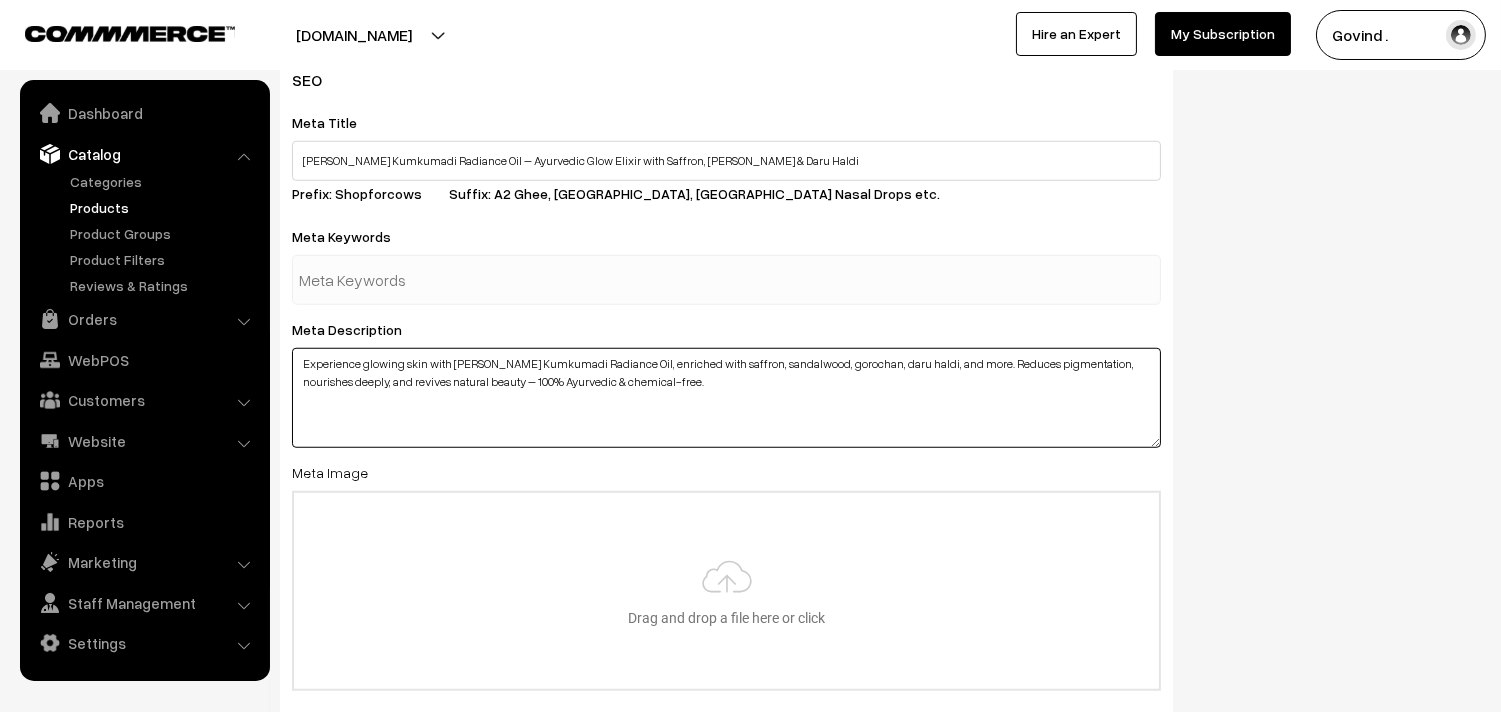 type on "Experience glowing skin with Surbhi Kumkumadi Radiance Oil, enriched with saffron, sandalwood, gorochan, daru haldi, and more. Reduces pigmentation, nourishes deeply, and revives natural beauty – 100% Ayurvedic & chemical-free." 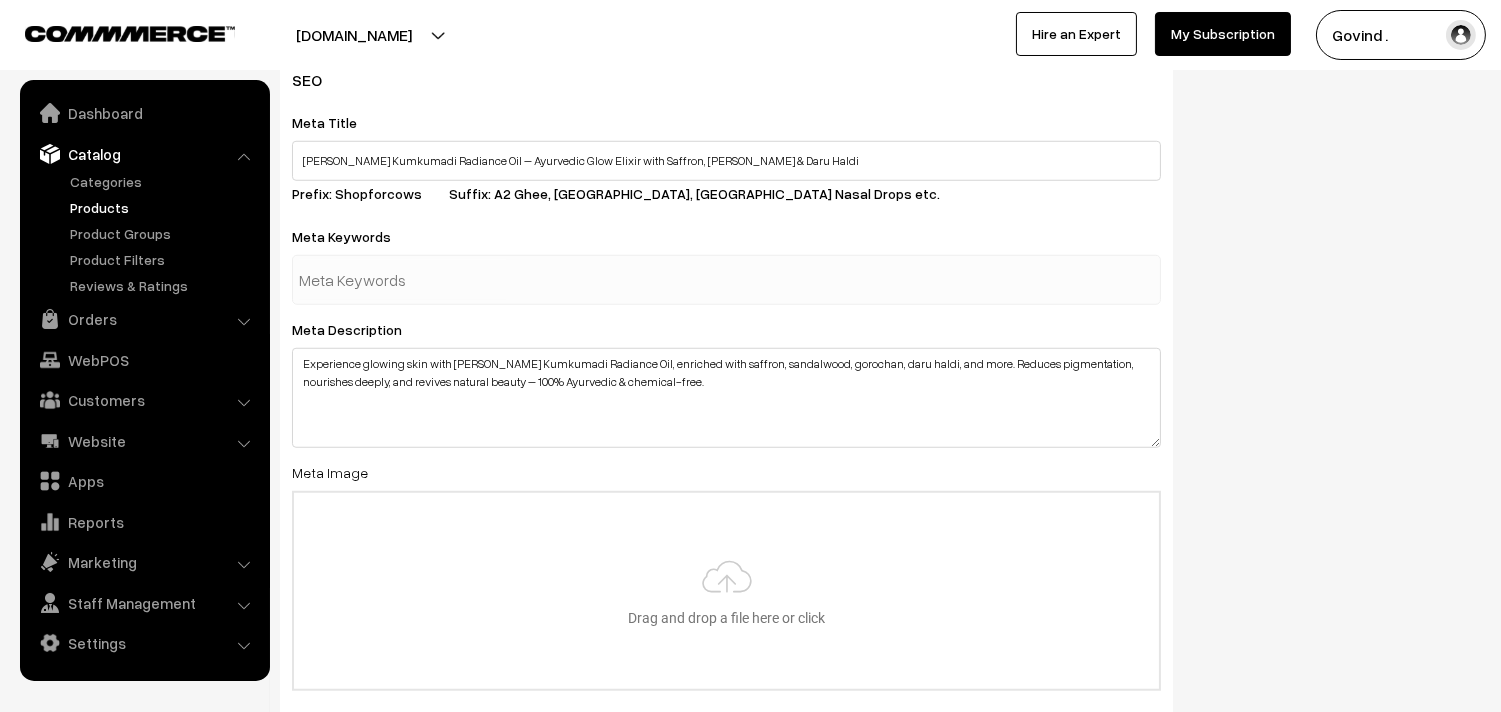 click on "SEO
Meta Title
Surbhi Kumkumadi Radiance Oil – Ayurvedic Glow Elixir with Saffron, Gorochan & Daru Haldi
Prefix: Shopforcows
Suffix: A2 Ghee, Triphala, Panchagavya Nasal Drops etc.
Meta Keywords
Meta Description
Experience glowing skin with Surbhi Kumkumadi Radiance Oil, enriched with saffron, sandalwood, gorochan, daru haldi, and more. Reduces pigmentation, nourishes deeply, and revives natural beauty – 100% Ayurvedic & chemical-free.
Meta Image
Drag and drop a file here or click Ooops, something wrong appended.   Drag and drop or click to replace
URL" at bounding box center (880, 438) 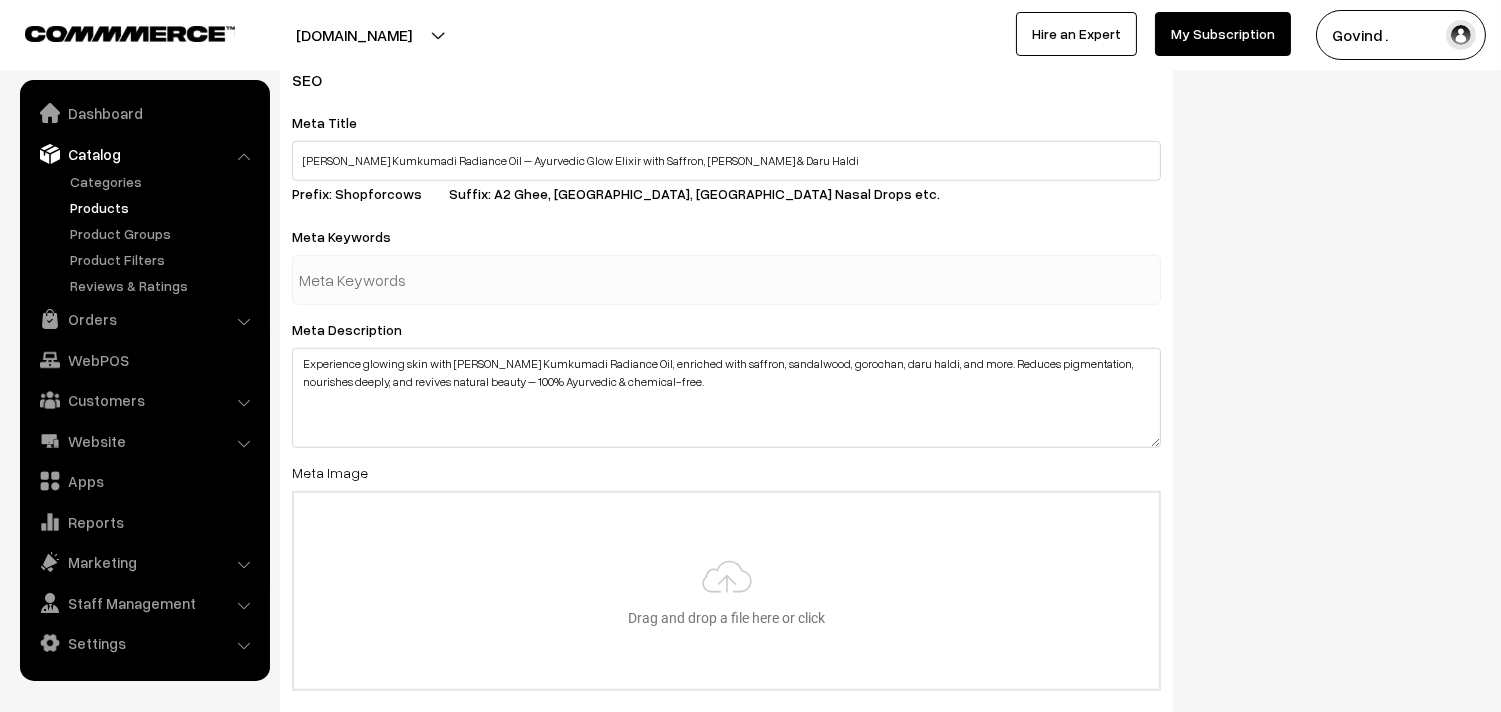 paste on "kumkumadi oil, best kumkumadi oil, kumkumadi oil benefits, kumkumadi tailam, ayurvedic kumkumadi oil, surbhi kumkumadi oil, saffron oil for face, natural glow oil, kumkumadi oil for pigmentation, kumkumadi oil for dark spots, kumkumadi oil for glowing skin, kumkumadi oil for acne scars, ayurvedic face oil, kumkumadi oil with saffron, herbal oil for skin glow, kumkumadi oil price, kumkumadi oil review, pure kumkumadi oil, best face oil for dry skin, face oil for hyperpigmentation, kumkumadi oil india, chemical free face oil, night oil for glowing skin, ayurvedic oil for fairness, kumkumadi oil for anti aging, kumkumadi oil with gorochan, kumkumadi oil with daru haldi, herbal oil for dark circles, desi glow oil, kumkumadi oil for oily skin, kumkumadi oil for all skin types, kumkumadi face serum, natural oil for tan removal, skin brightening oil, saffron based oil, glow oil ayurvedic, kumkumadi oil uses, kumkumadi oil ingredients, organic kumkumadi oil, herbal glow serum, kumkumadi oil side effects, best ayur..." 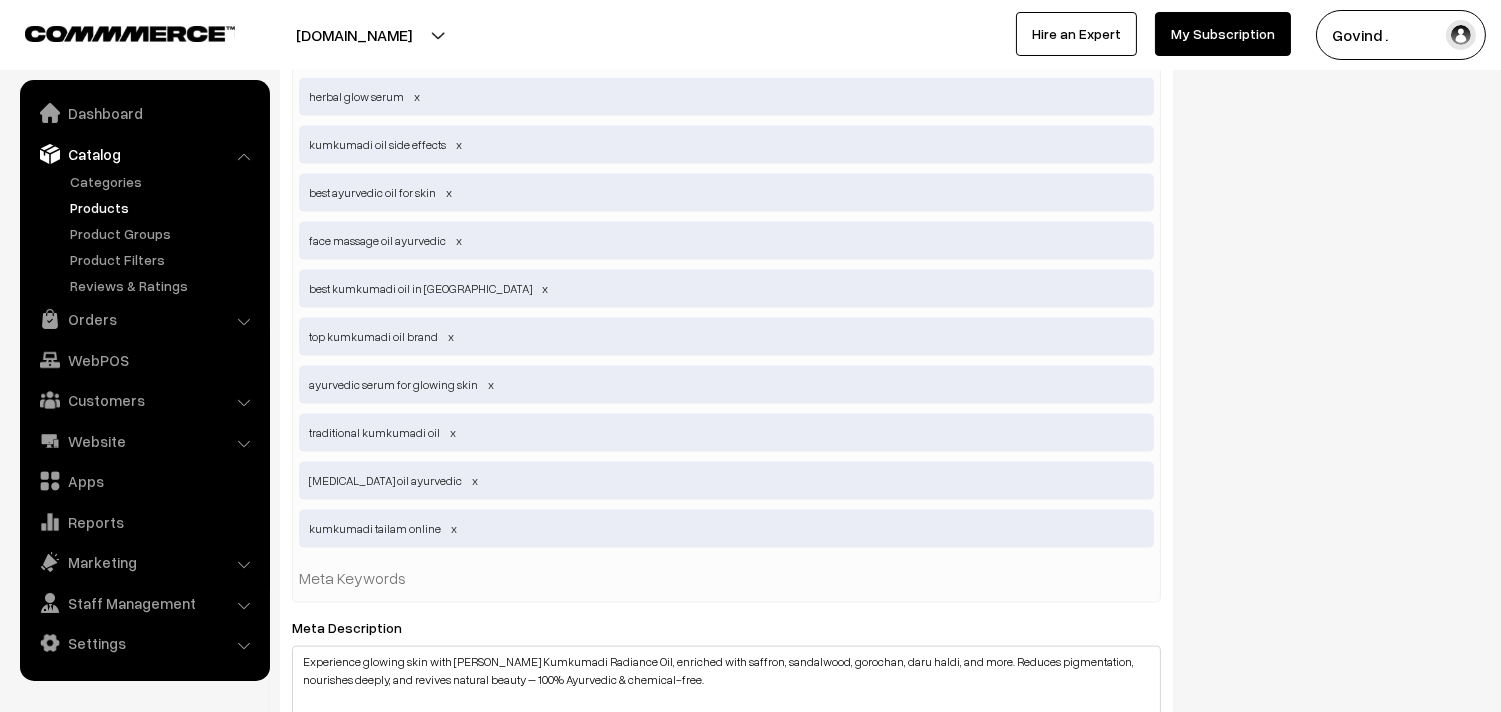 scroll, scrollTop: 4998, scrollLeft: 0, axis: vertical 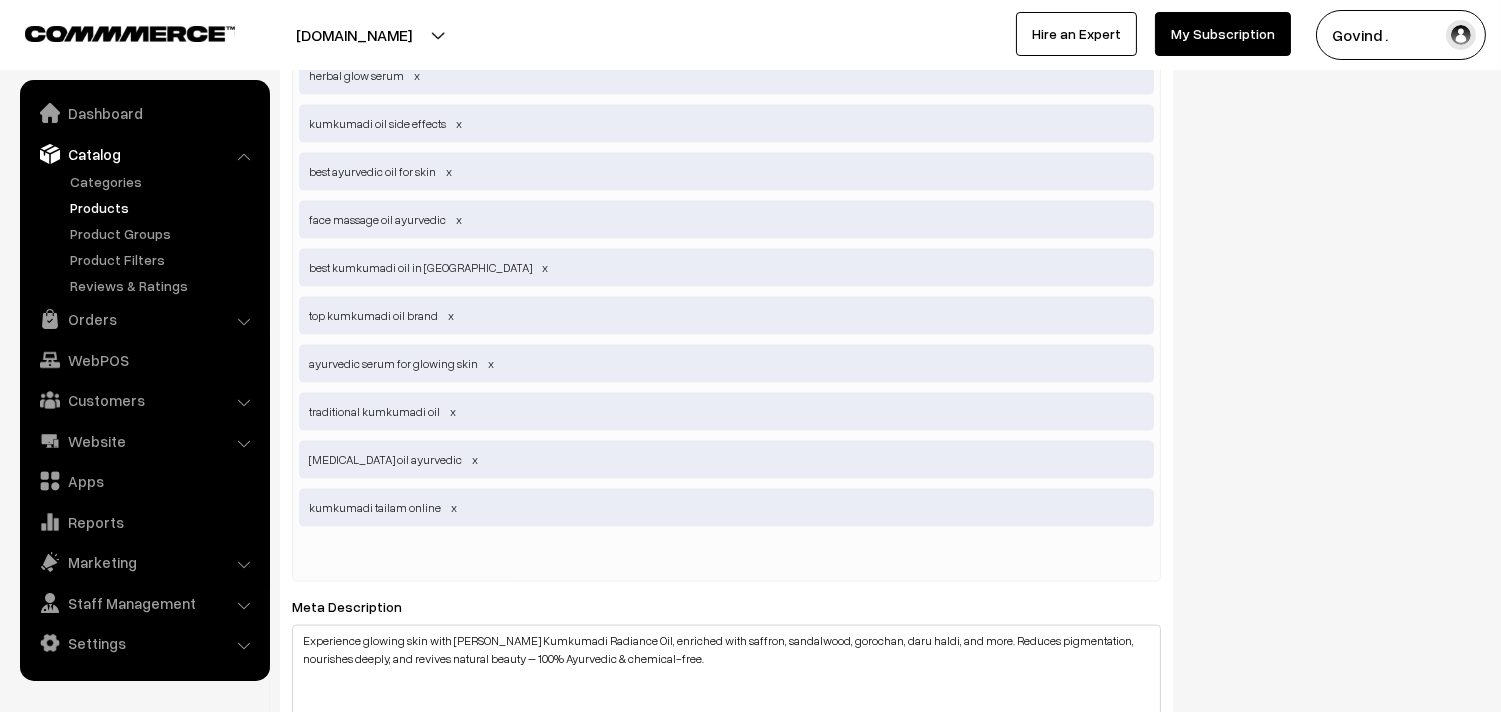 paste on "surbhi kumkumadi oil, surbhi kumkumadi radiance oil, surbhi kumkumadi tailam, surbhi ayurvedic oil, surbhi face oil, surbhi herbal face oil, surbhi saffron oil, surbhi kesar chandan oil, surbhi natural glow oil, surbhi kumkumadi oil benefits, surbhi kumkumadi oil price, surbhi kumkumadi oil review, surbhi kumkumadi oil for pigmentation, surbhi kumkumadi oil for dark spots, surbhi kumkumadi oil for glowing skin, buy surbhi kumkumadi oil, surbhi skin care oil, surbhi face serum, surbhi ayurvedic beauty oil, surbhi utpad kumkumadi oil, surbhi utpad glow oil, surbhi utpad kesar tailam, surbhi utpad herbal oil, surbhi utpad beauty oil, surbhi utpad for skin glow, surbhi utpad ayurvedic skin care, shivram swadeshi kumkumadi oil, shivram swadeshi utpad kumkumadi tailam, shivram swadeshi glow oil, shivram swadeshi ayurvedic oil, shivram swadeshi saffron oil, shivram swadeshi herbal skin oil, shivram swadeshi beauty products, shivram swadeshi utpad kesar oil, shivram swadeshi face glow oil, buy shivram swadeshi kum..." 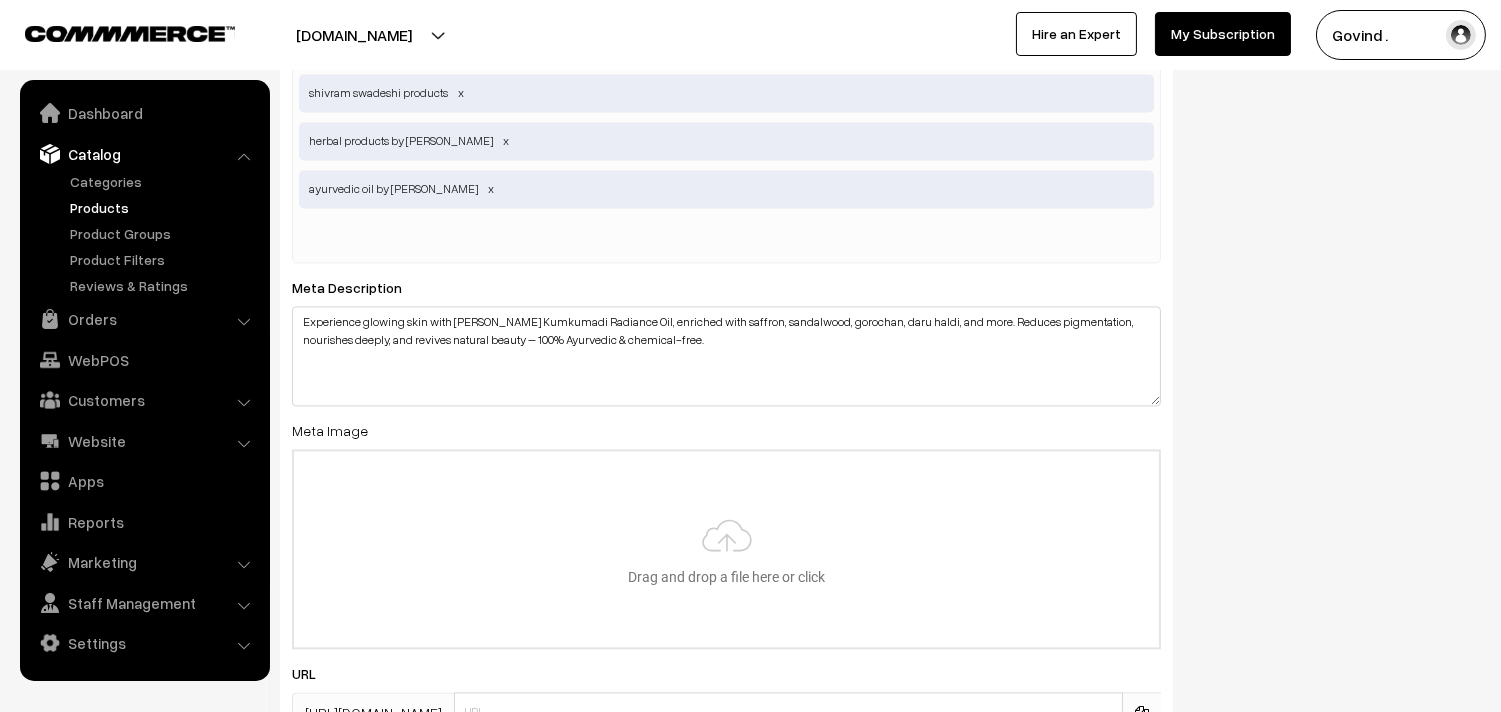 scroll, scrollTop: 7606, scrollLeft: 0, axis: vertical 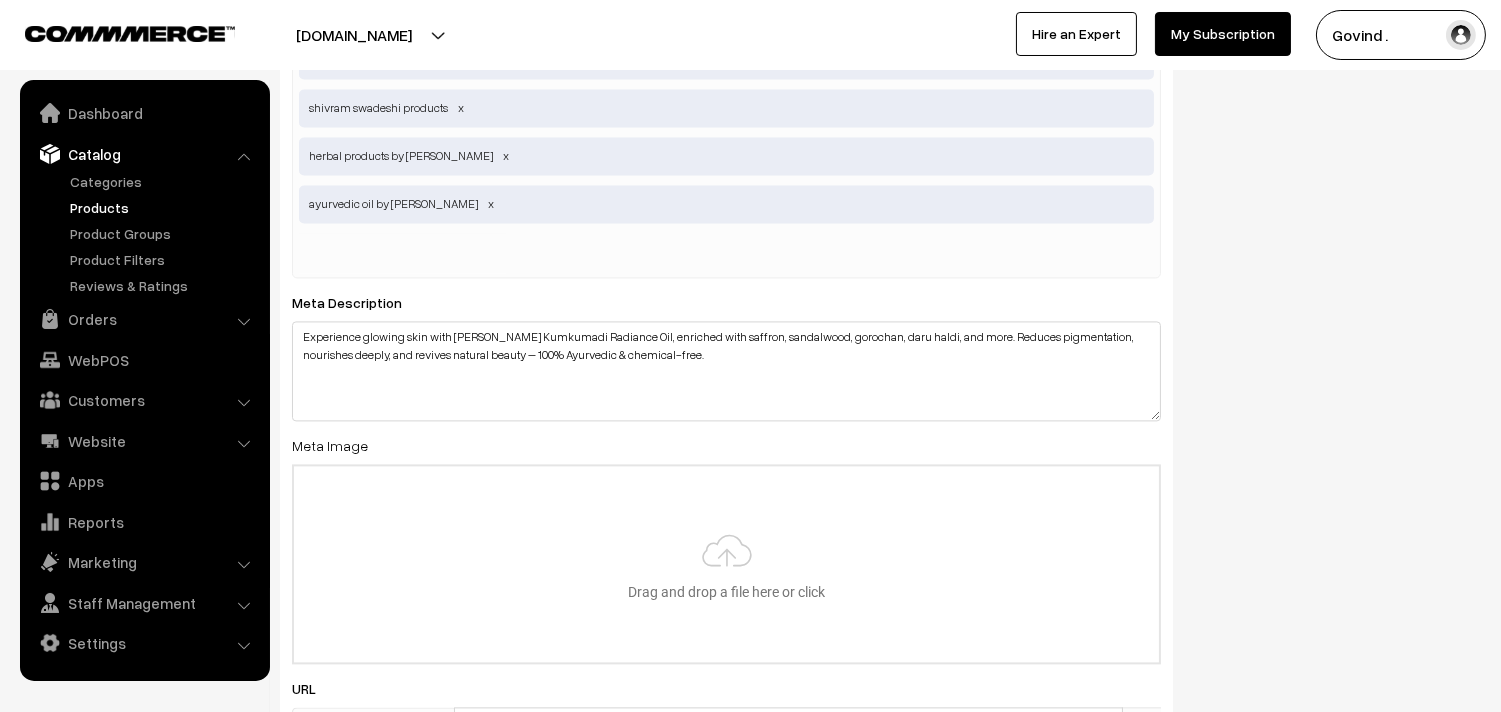 paste on "surbhi utpad, surbhi products, surbhi uptad products, shivram swadeshi utpad, surbhi ayurvedic products, surbhi cow based products, surbhi herbal products, surbhi panchgavya products, surbhi natural items, surbhi gomay products, surbhi herbal beauty care, surbhi ayurveda haryana, surbhi utpad palwal haryana, surbhi swadeshi products, surbhi ayurvedic medicine, surbhi desi cow products, surbhi indian ayurveda brand, surbhi herbal hair oil, surbhi gomutra ark, surbhi herbal soap, surbhi dhoop sticks, surbhi nasya drops, surbhi desi ghee, buy surbhi products online, surbhi ayurvedic store, surbhi health care items, surbhi cow dung soap, surbhi herbal face pack, surbhi multani mitti, surbhi online store, surbhi brand haryana, surbhi panchagavya items, surbhi swadeshi ayurveda, surbhi wellness products, surbhi organic skincare, shivram ayurvedic brand, shivram herbal products, shivram palwal haryana, surbhi ayurvedic wellness, surbhi detox powders, surbhi herbal floor cleaner, surbhi health tonics, surbhi immun..." 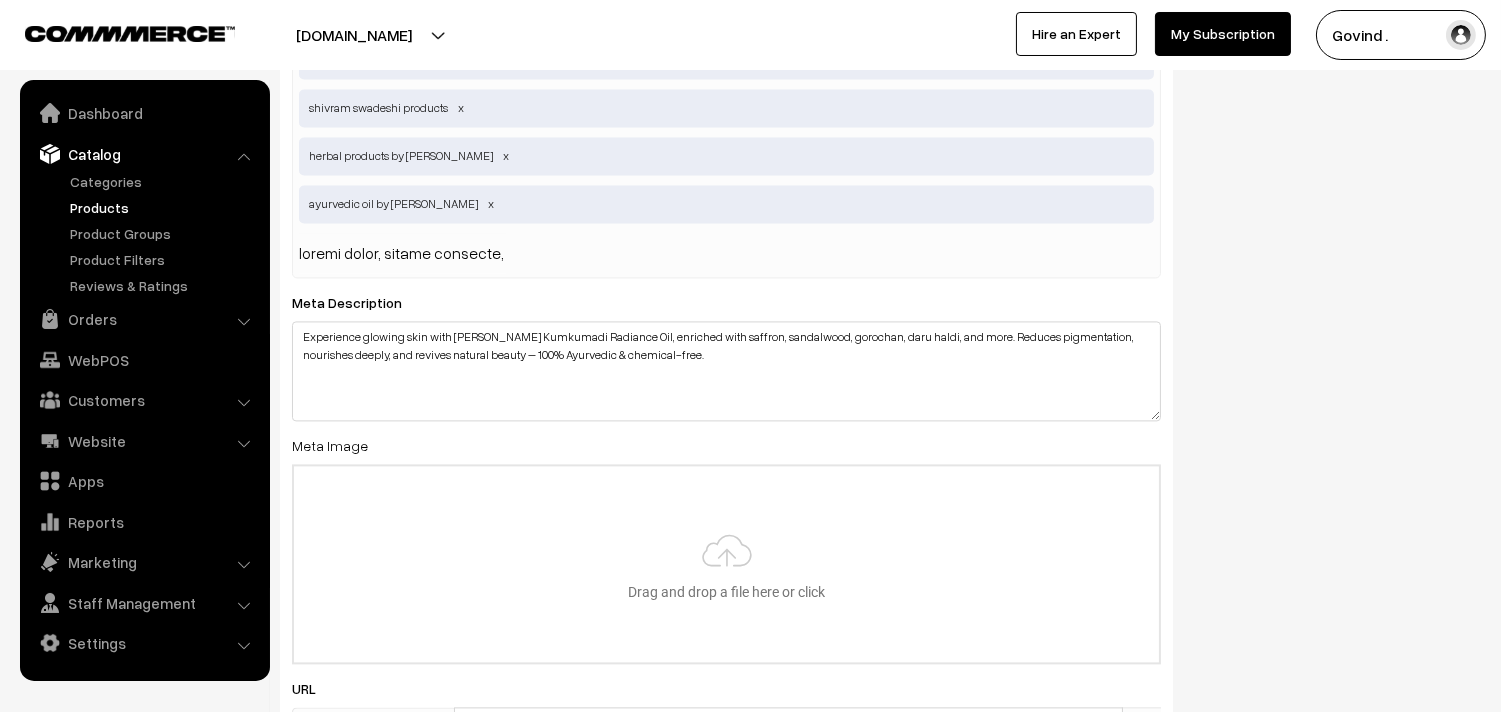 scroll, scrollTop: 0, scrollLeft: 9786, axis: horizontal 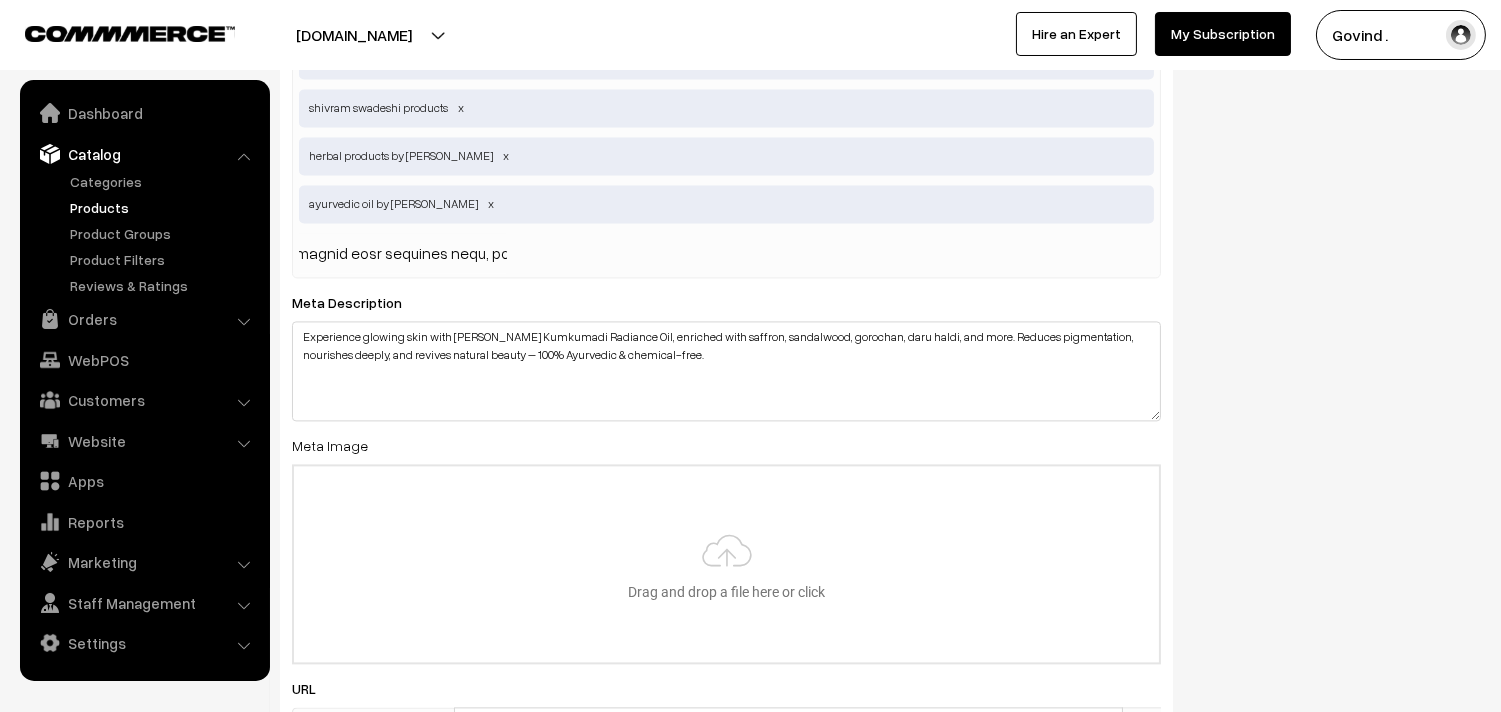 type 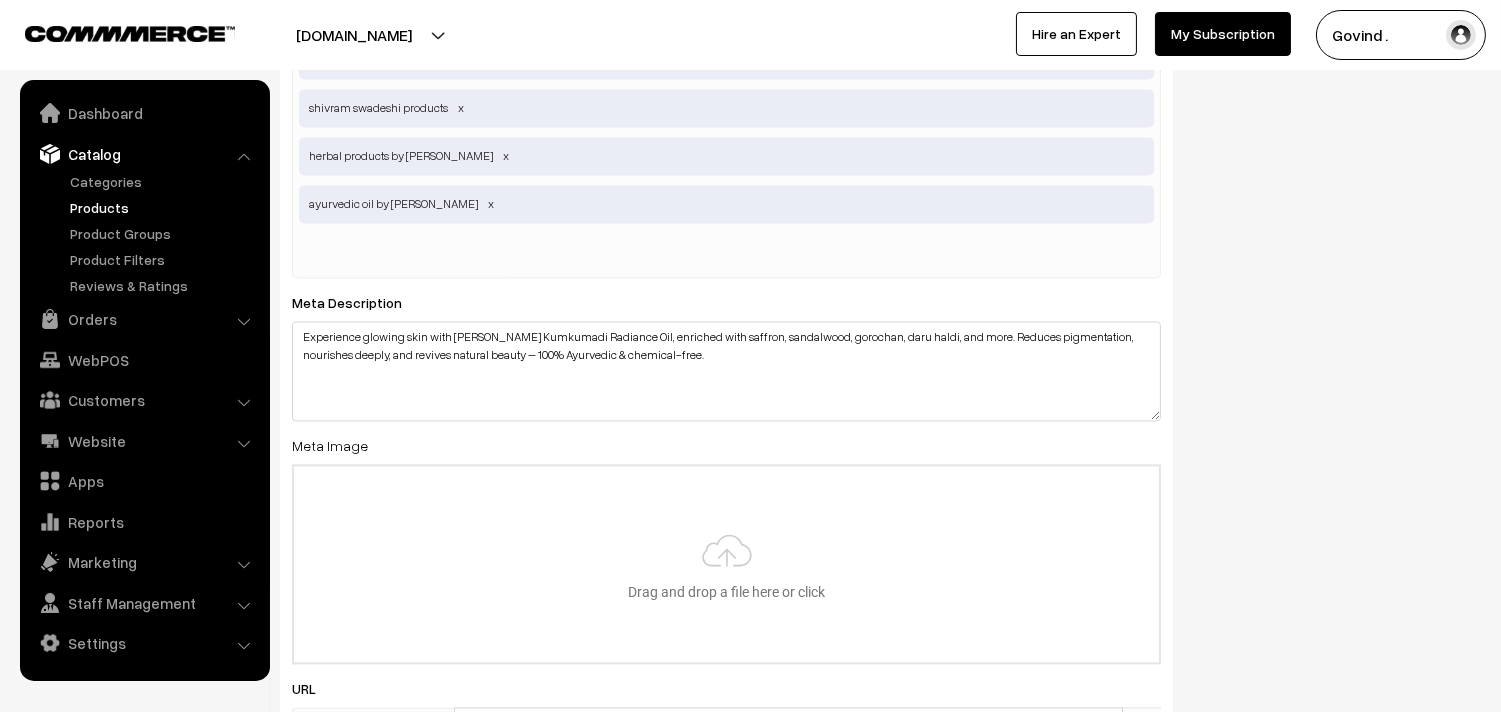 scroll, scrollTop: 0, scrollLeft: 0, axis: both 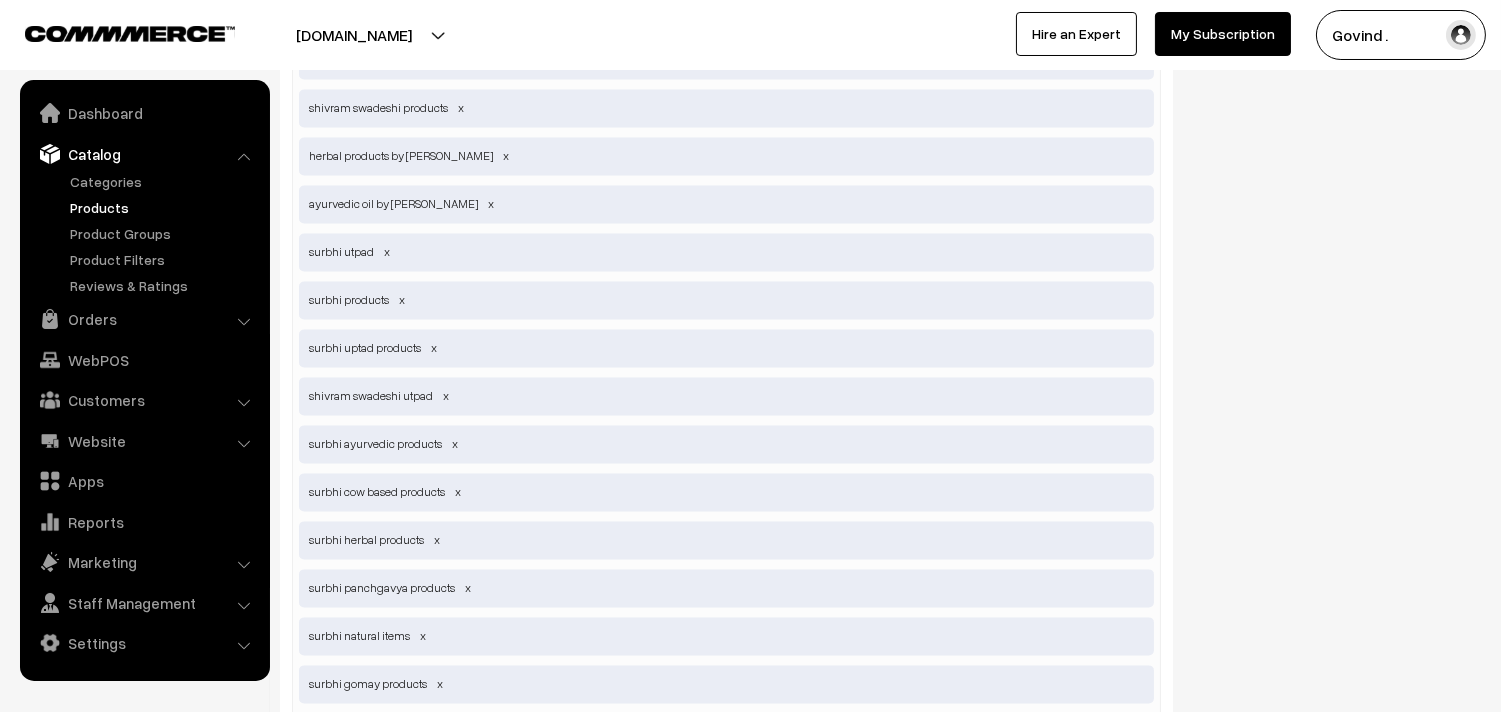 click on "SEO
Meta Title
Surbhi Kumkumadi Radiance Oil – Ayurvedic Glow Elixir with Saffron, Gorochan & Daru Haldi
Prefix: Shopforcows
Suffix: A2 Ghee, Triphala, Panchagavya Nasal Drops etc.
Meta Keywords
kumkumadi oil    best kumkumadi oil    kumkumadi oil benefits    kumkumadi tailam    ayurvedic kumkumadi oil    surbhi kumkumadi oil    saffron oil for face    natural glow oil    kumkumadi oil for pigmentation    kumkumadi oil for dark spots    kumkumadi oil for glowing skin    kumkumadi oil for acne scars    ayurvedic face oil    kumkumadi oil with saffron    herbal oil for skin glow    kumkumadi oil price    kumkumadi oil review    pure kumkumadi oil    best face oil for dry skin    face oil for hyperpigmentation    kumkumadi oil india    chemical free face oil    night oil for glowing skin    ayurvedic oil for fairness" at bounding box center [880, -501] 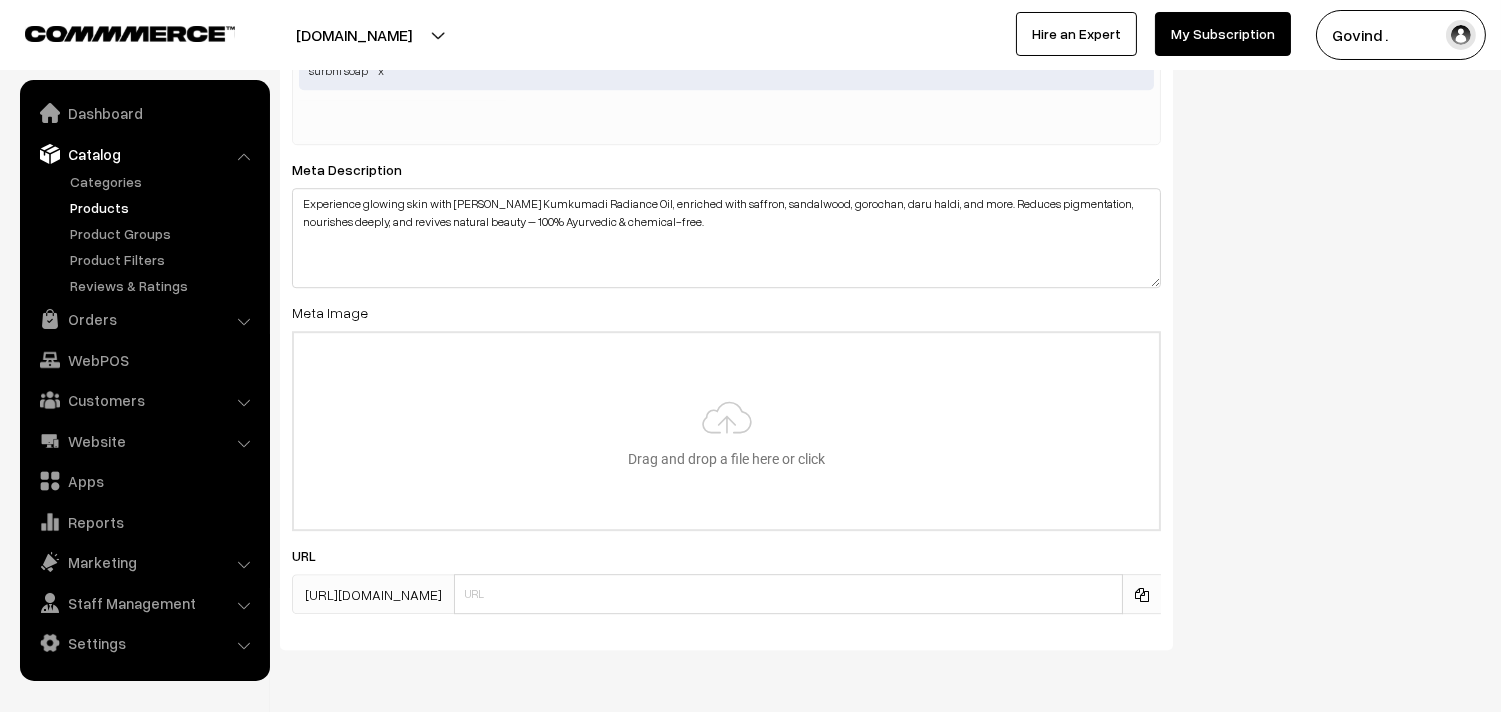 scroll, scrollTop: 10640, scrollLeft: 0, axis: vertical 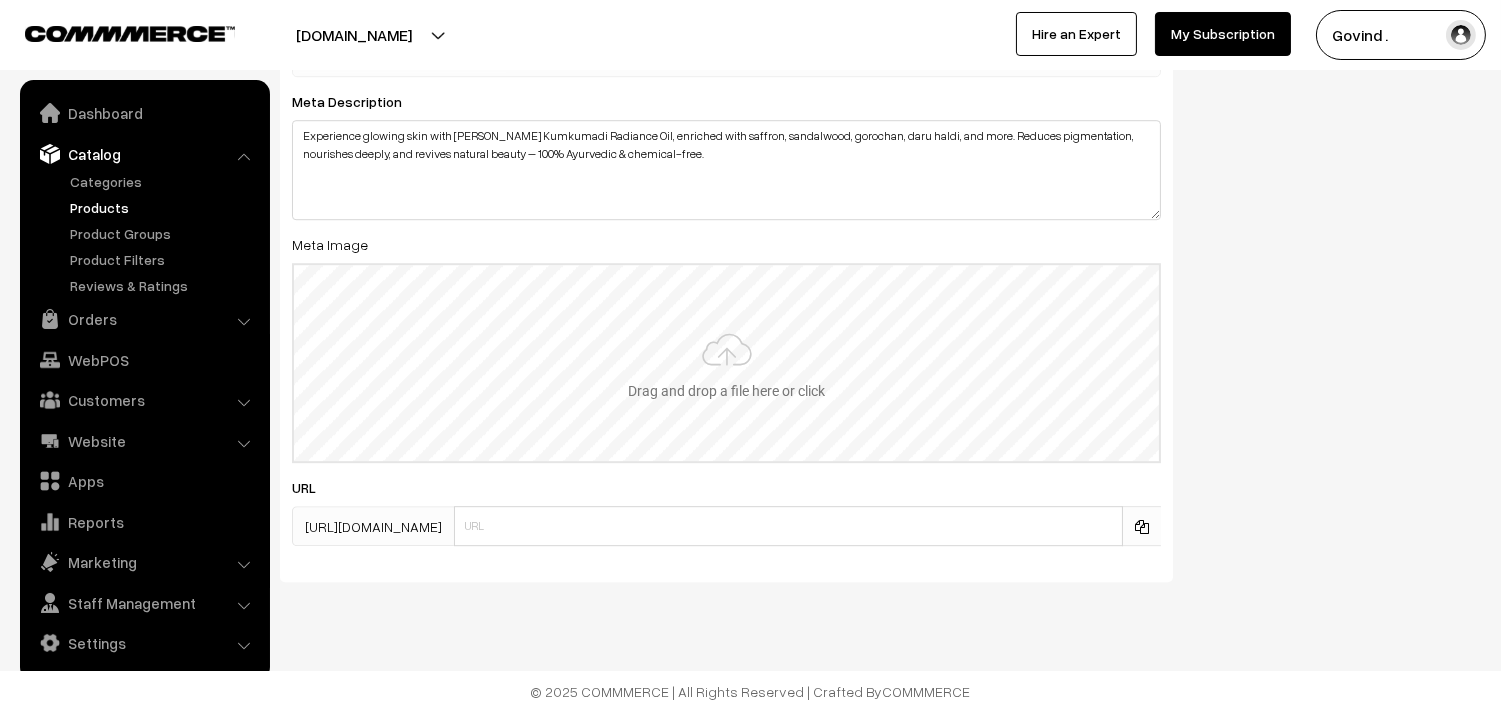 click at bounding box center (726, 363) 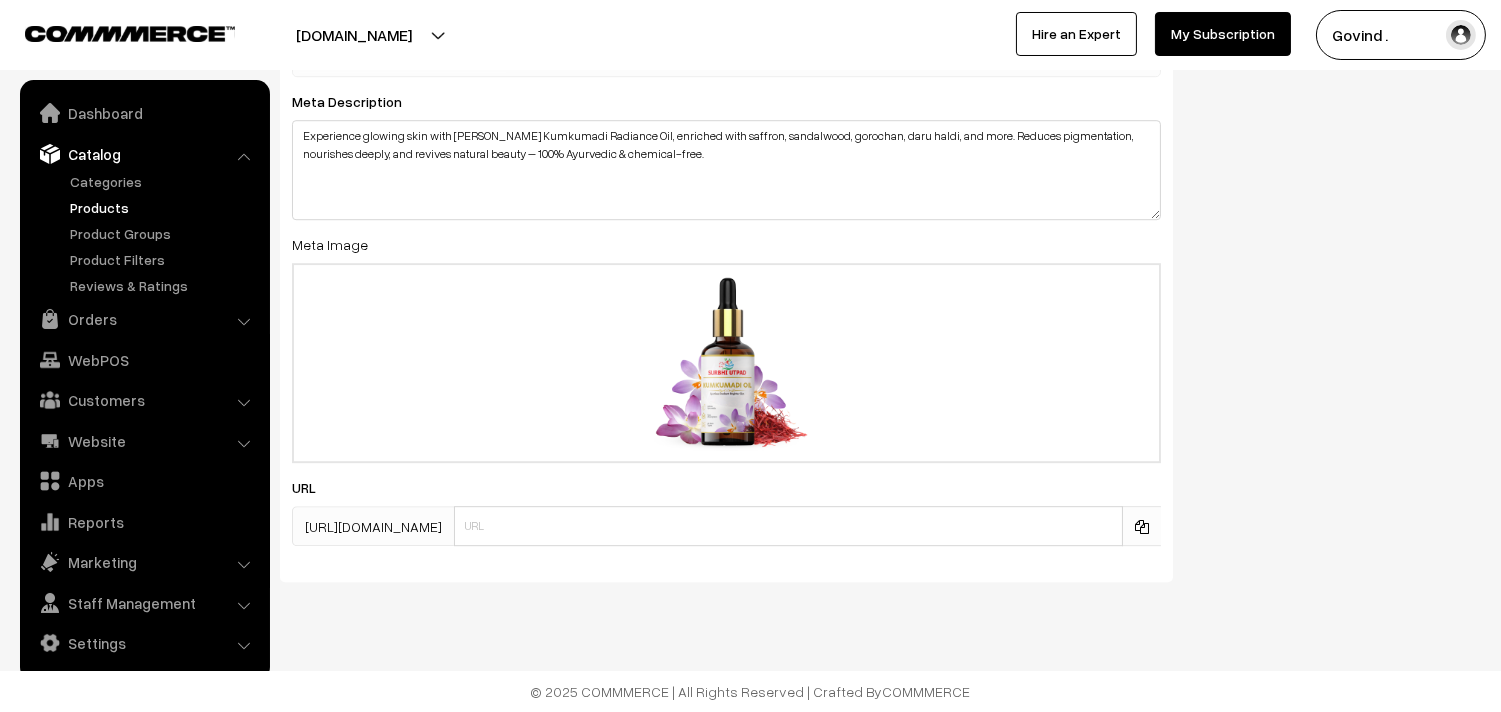click on "SEO
Meta Title
Surbhi Kumkumadi Radiance Oil – Ayurvedic Glow Elixir with Saffron, Gorochan & Daru Haldi
Prefix: Shopforcows
Suffix: A2 Ghee, Triphala, Panchagavya Nasal Drops etc.
Meta Keywords
kumkumadi oil    best kumkumadi oil    kumkumadi oil benefits    kumkumadi tailam    ayurvedic kumkumadi oil    surbhi kumkumadi oil    saffron oil for face    natural glow oil    kumkumadi oil for pigmentation    kumkumadi oil for dark spots    kumkumadi oil for glowing skin    kumkumadi oil for acne scars    ayurvedic face oil    kumkumadi oil with saffron    herbal oil for skin glow    kumkumadi oil price    kumkumadi oil review    pure kumkumadi oil    best face oil for dry skin    face oil for hyperpigmentation    kumkumadi oil india    chemical free face oil    night oil for glowing skin    ayurvedic oil for fairness" at bounding box center [880, -3534] 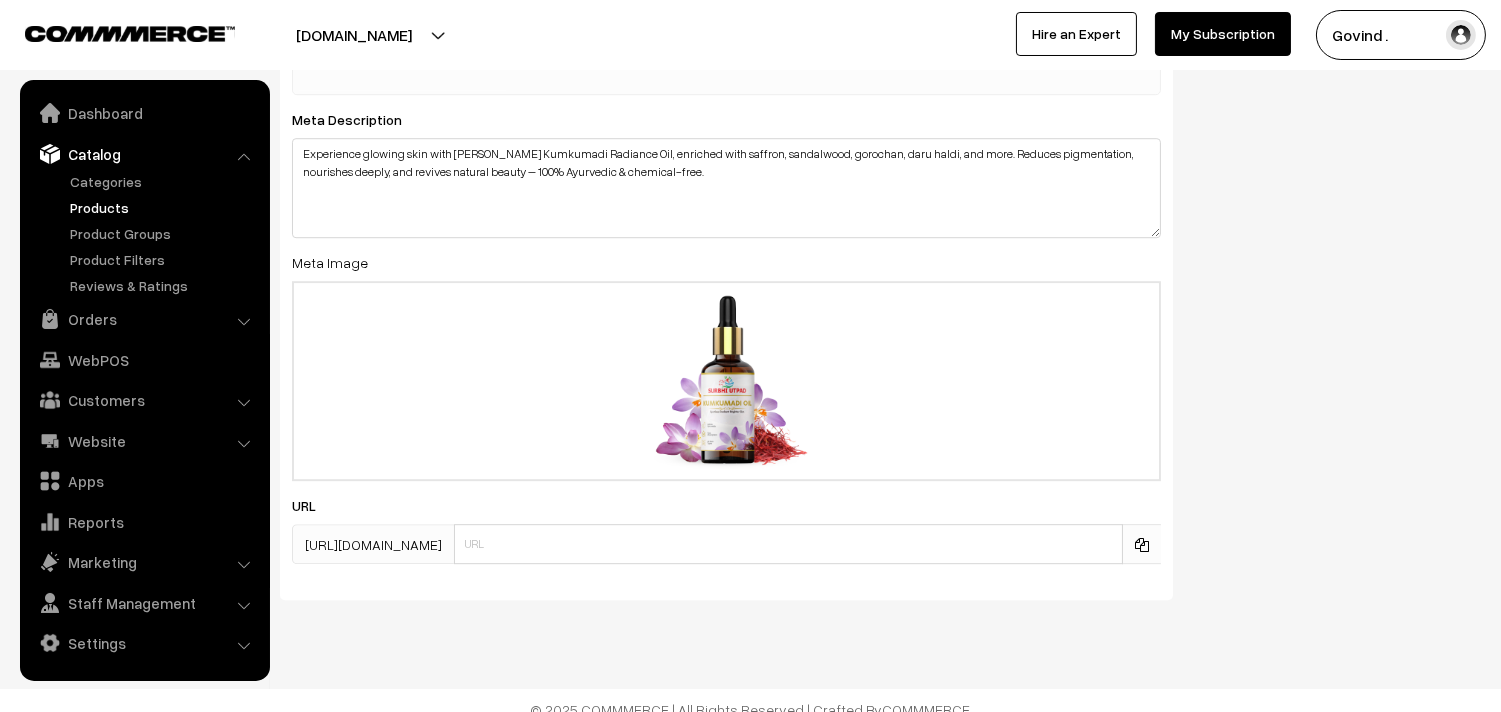 scroll, scrollTop: 10640, scrollLeft: 0, axis: vertical 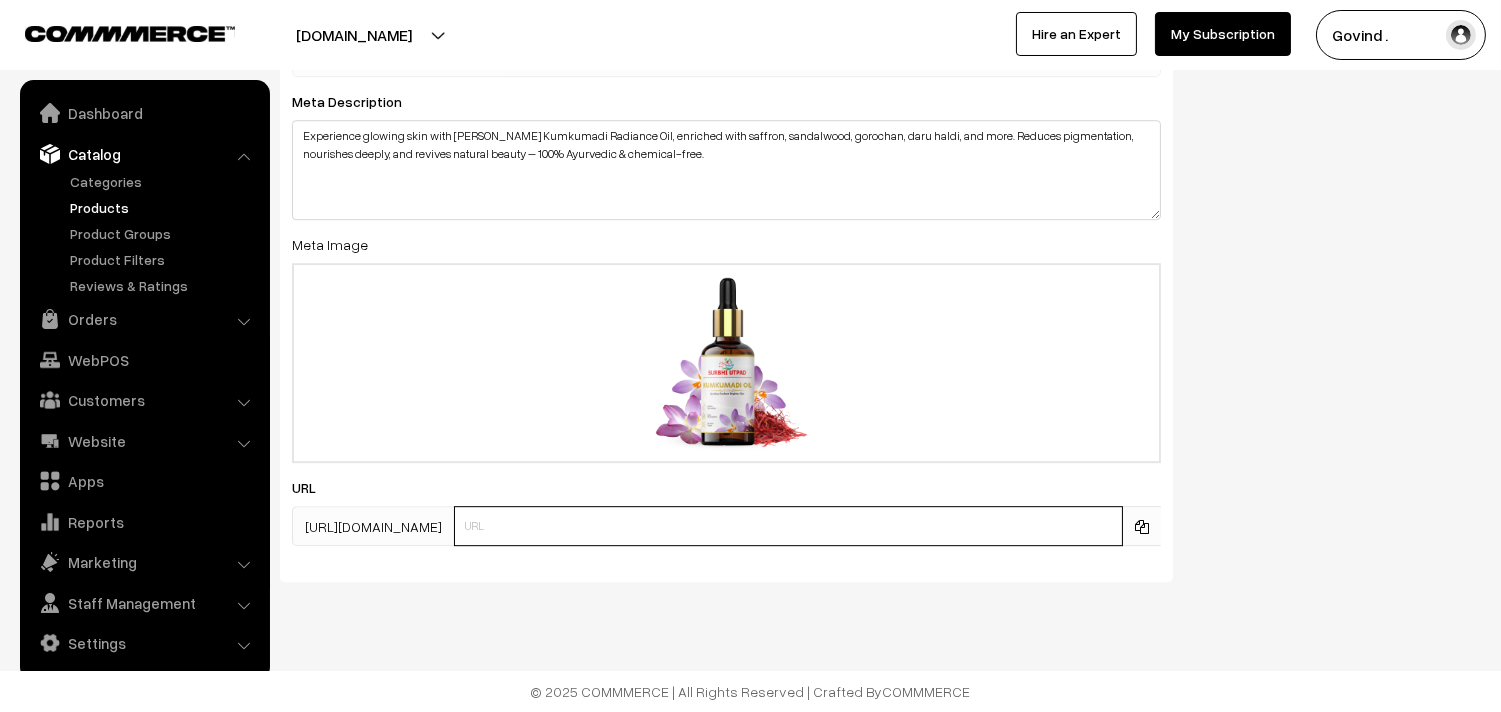 click at bounding box center [788, 526] 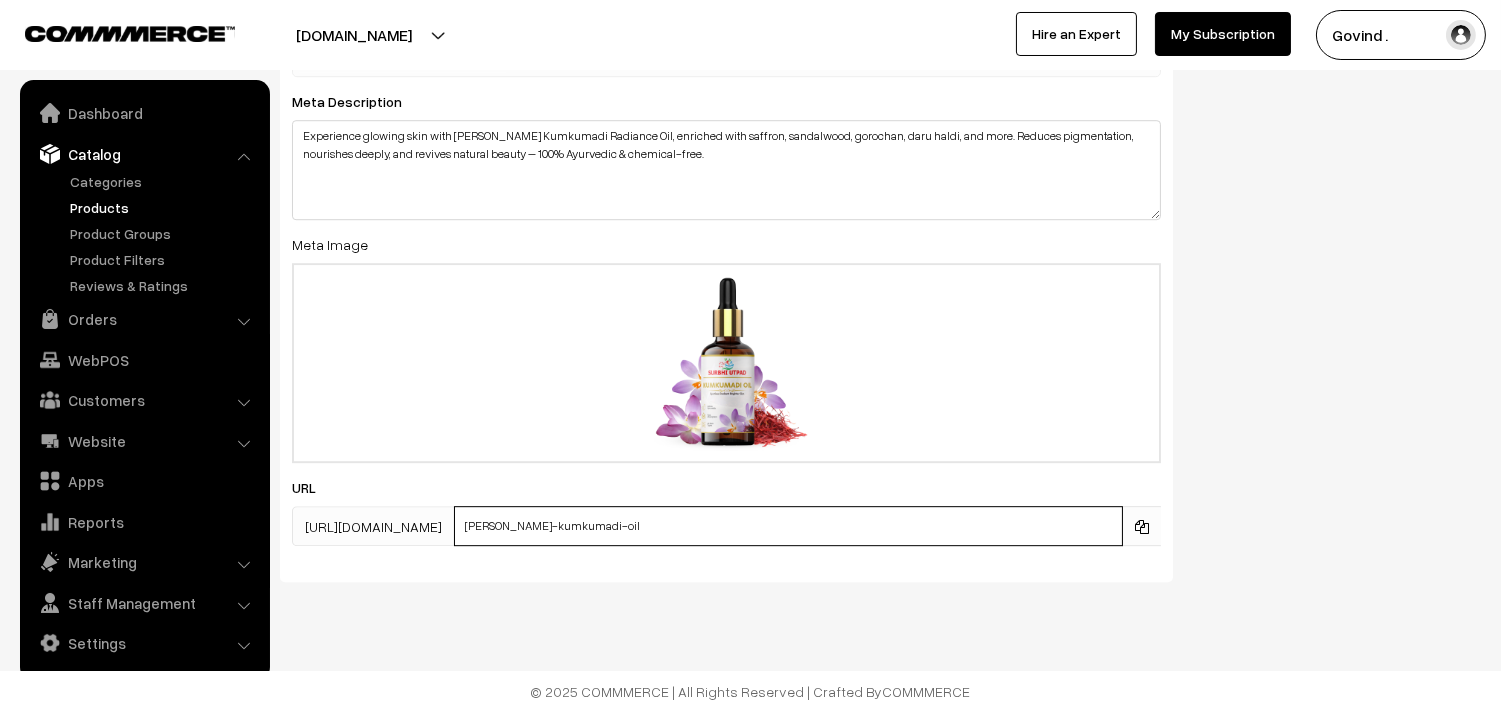 type on "surbhi-kumkumadi-oil" 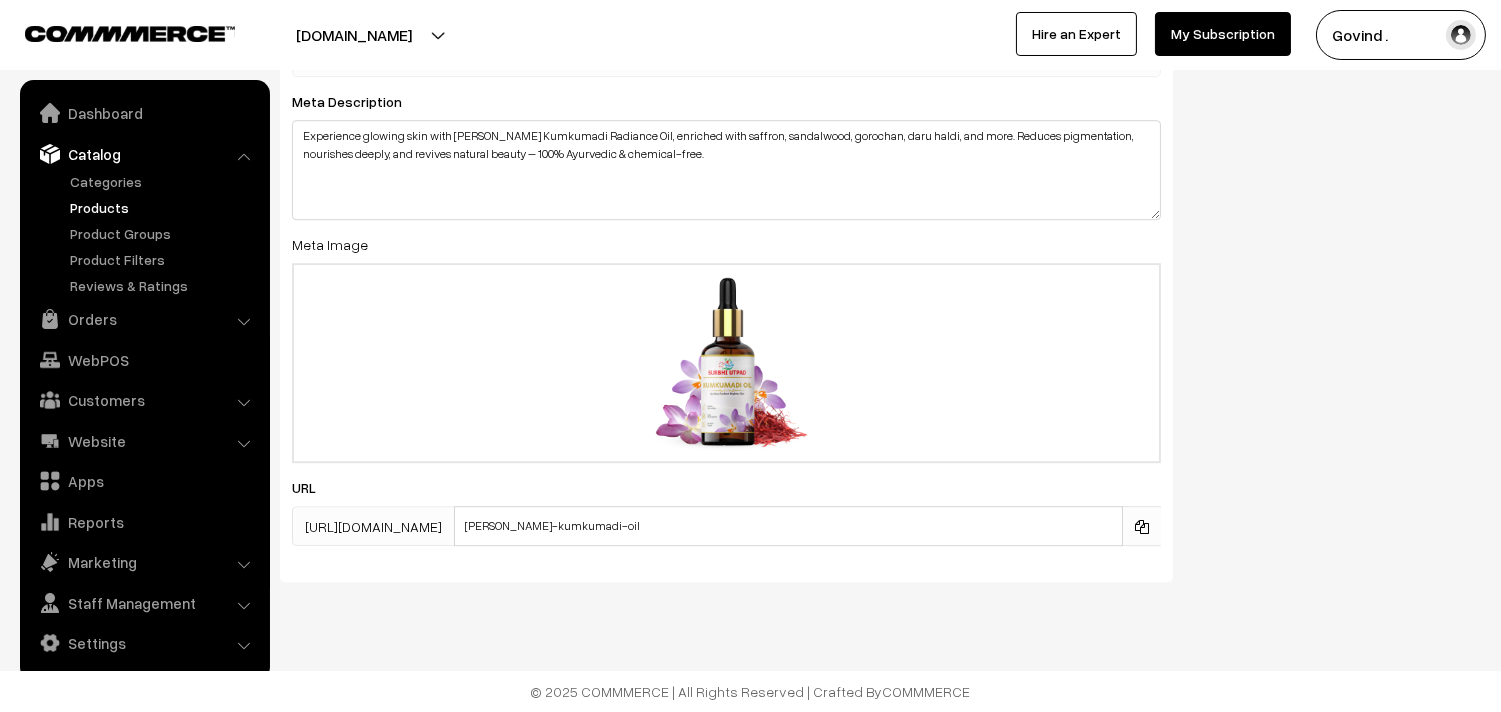 click on "SEO
Meta Title
Surbhi Kumkumadi Radiance Oil – Ayurvedic Glow Elixir with Saffron, Gorochan & Daru Haldi
Prefix: Shopforcows
Suffix: A2 Ghee, Triphala, Panchagavya Nasal Drops etc.
Meta Keywords
kumkumadi oil    best kumkumadi oil    kumkumadi oil benefits    kumkumadi tailam    ayurvedic kumkumadi oil    surbhi kumkumadi oil    saffron oil for face    natural glow oil    kumkumadi oil for pigmentation    kumkumadi oil for dark spots    kumkumadi oil for glowing skin    kumkumadi oil for acne scars    ayurvedic face oil    kumkumadi oil with saffron    herbal oil for skin glow    kumkumadi oil price    kumkumadi oil review    pure kumkumadi oil    best face oil for dry skin    face oil for hyperpigmentation    kumkumadi oil india    chemical free face oil    night oil for glowing skin    ayurvedic oil for fairness" at bounding box center (880, -3534) 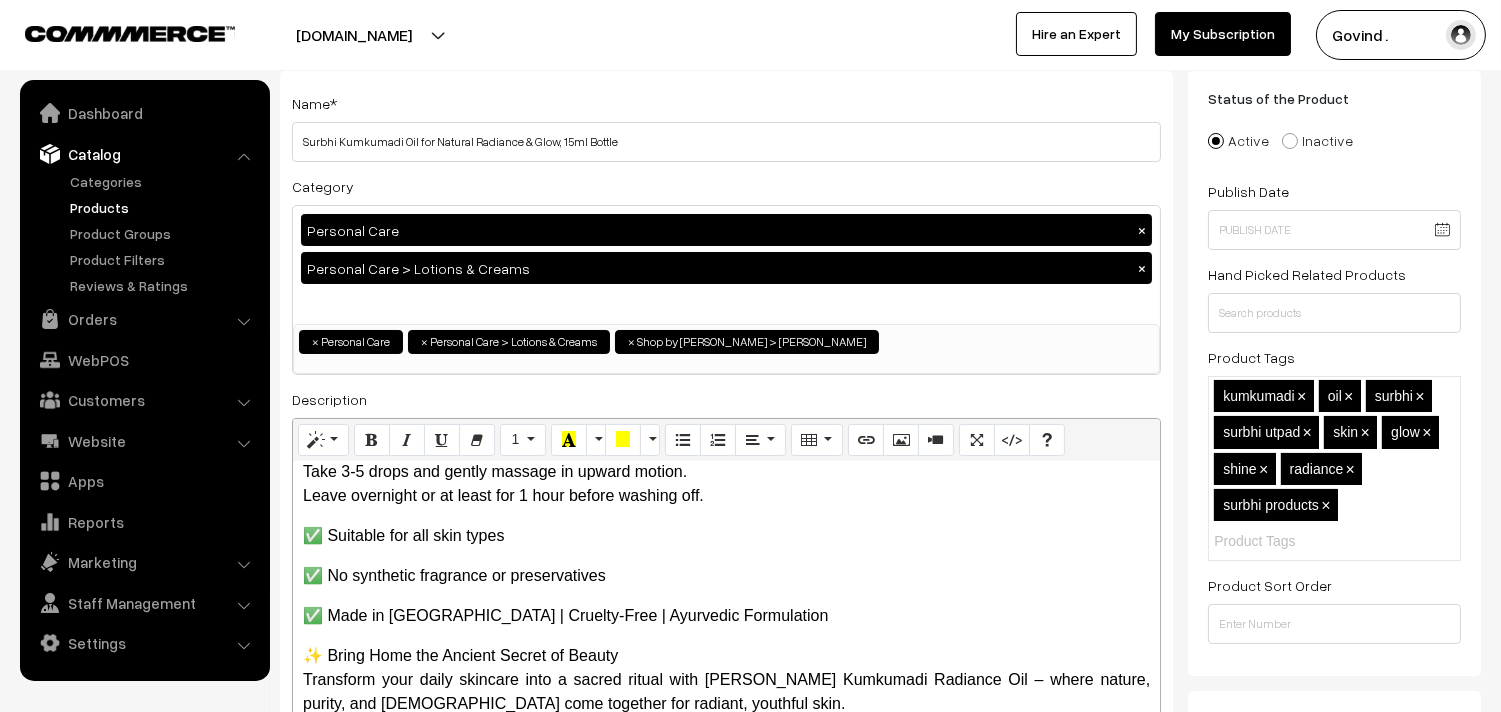 scroll, scrollTop: 0, scrollLeft: 0, axis: both 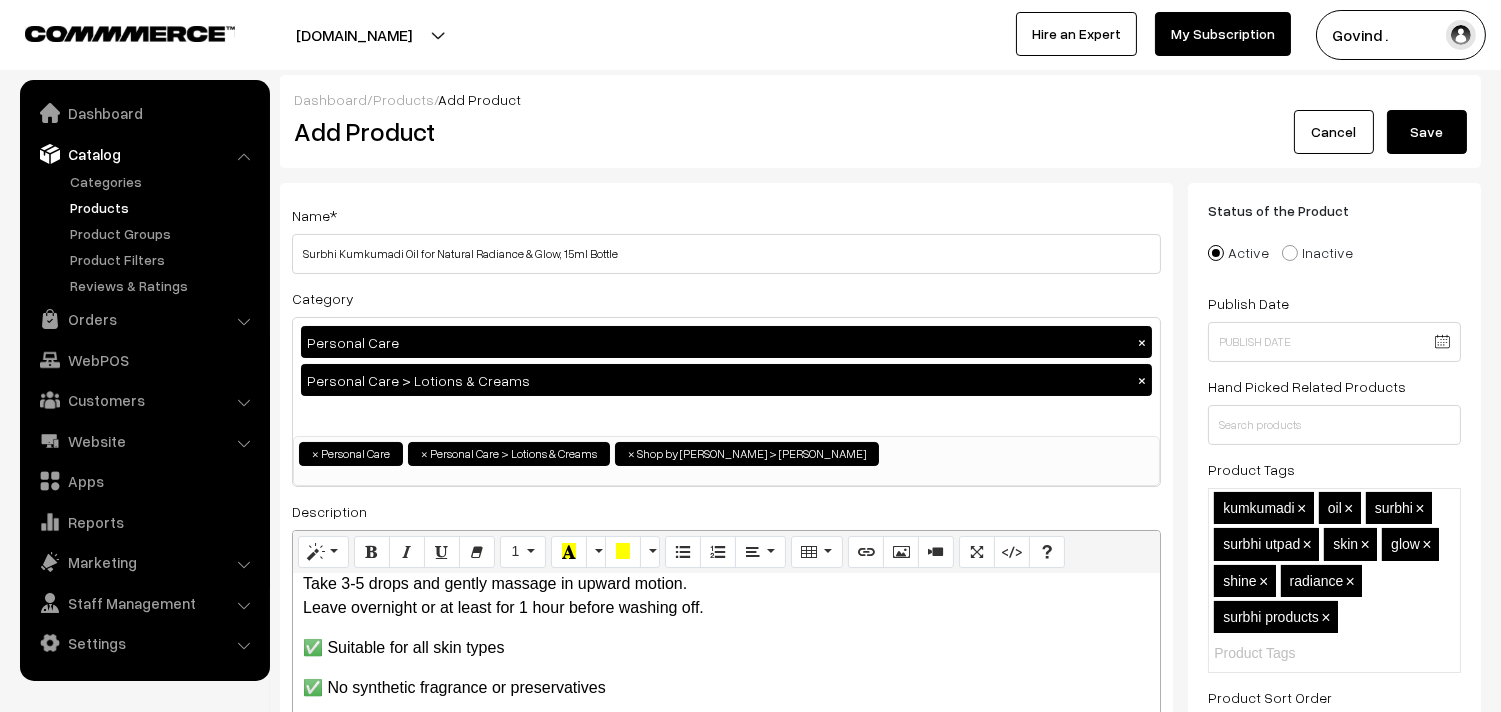 click on "Save" at bounding box center [1427, 132] 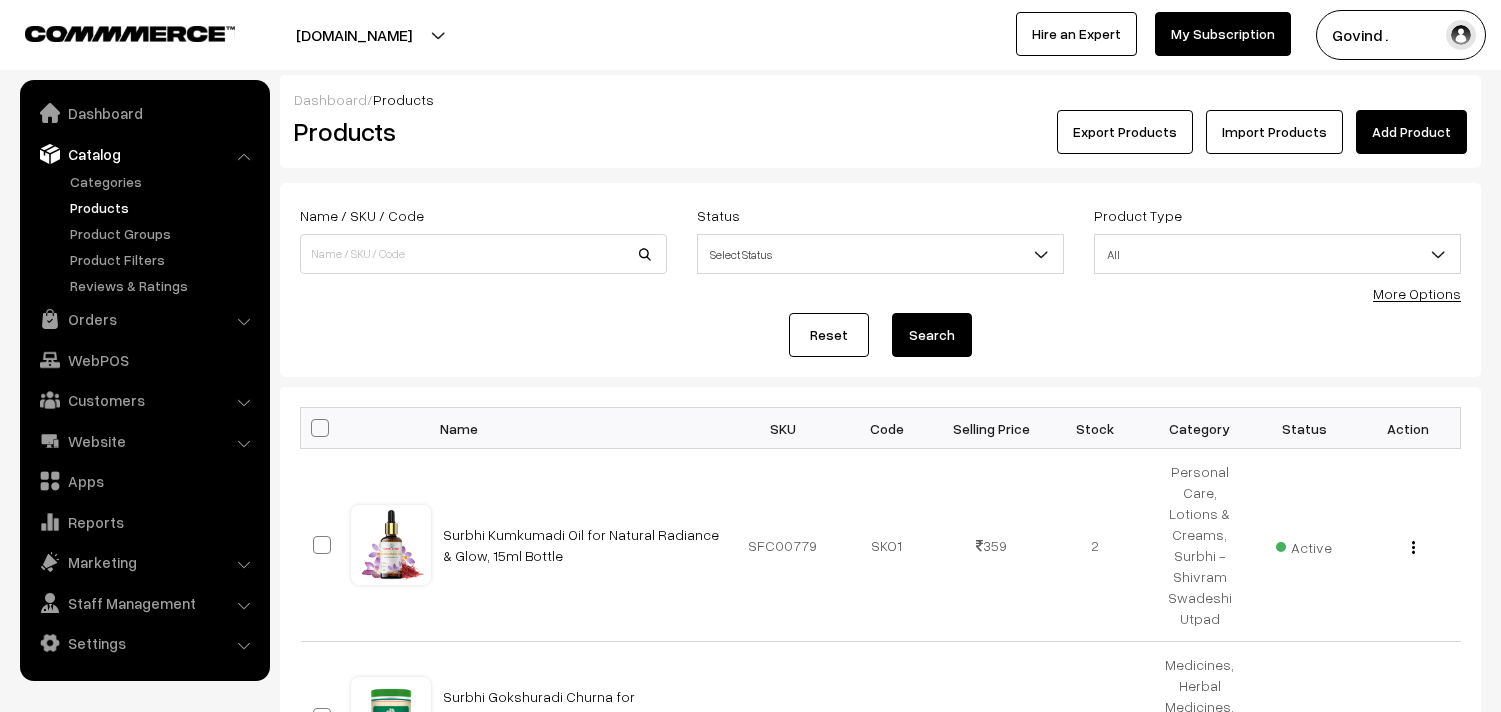 scroll, scrollTop: 0, scrollLeft: 0, axis: both 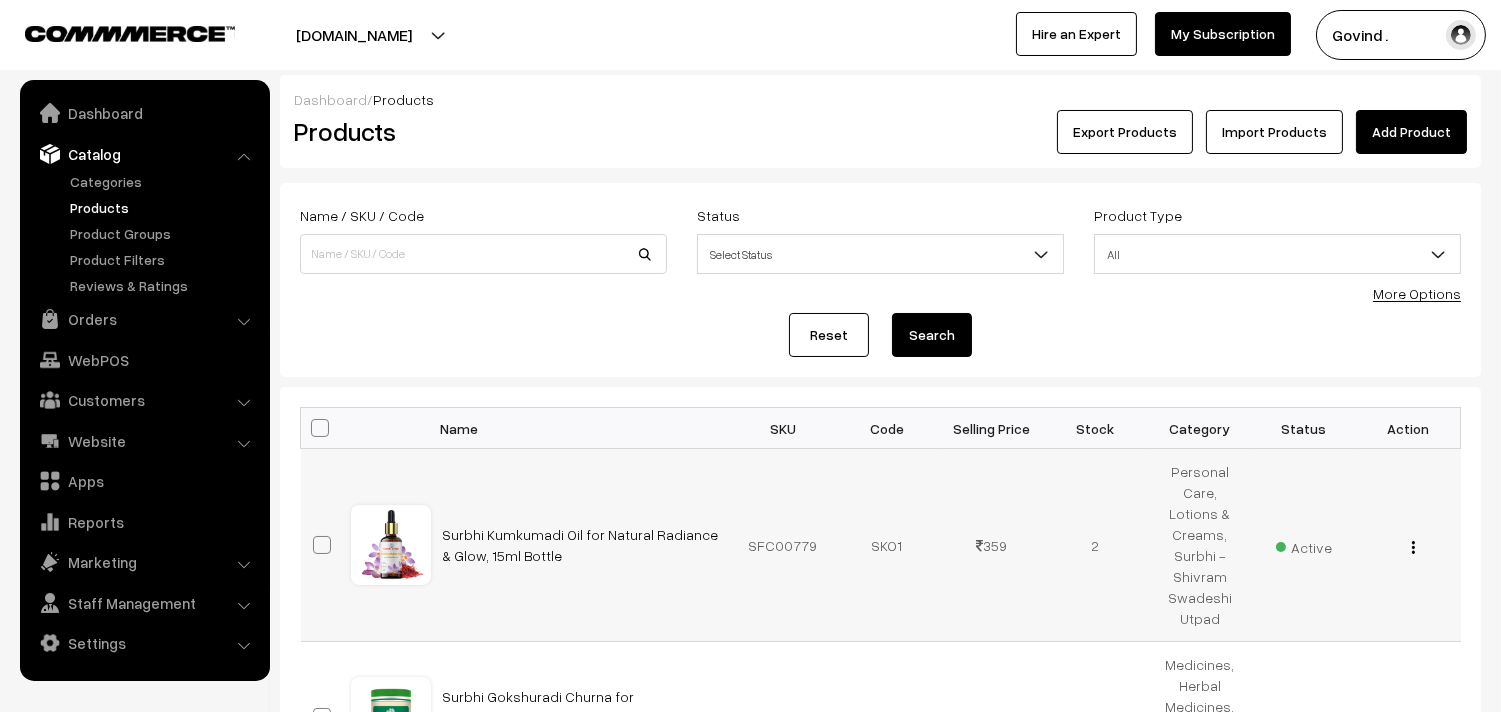 click at bounding box center [1413, 547] 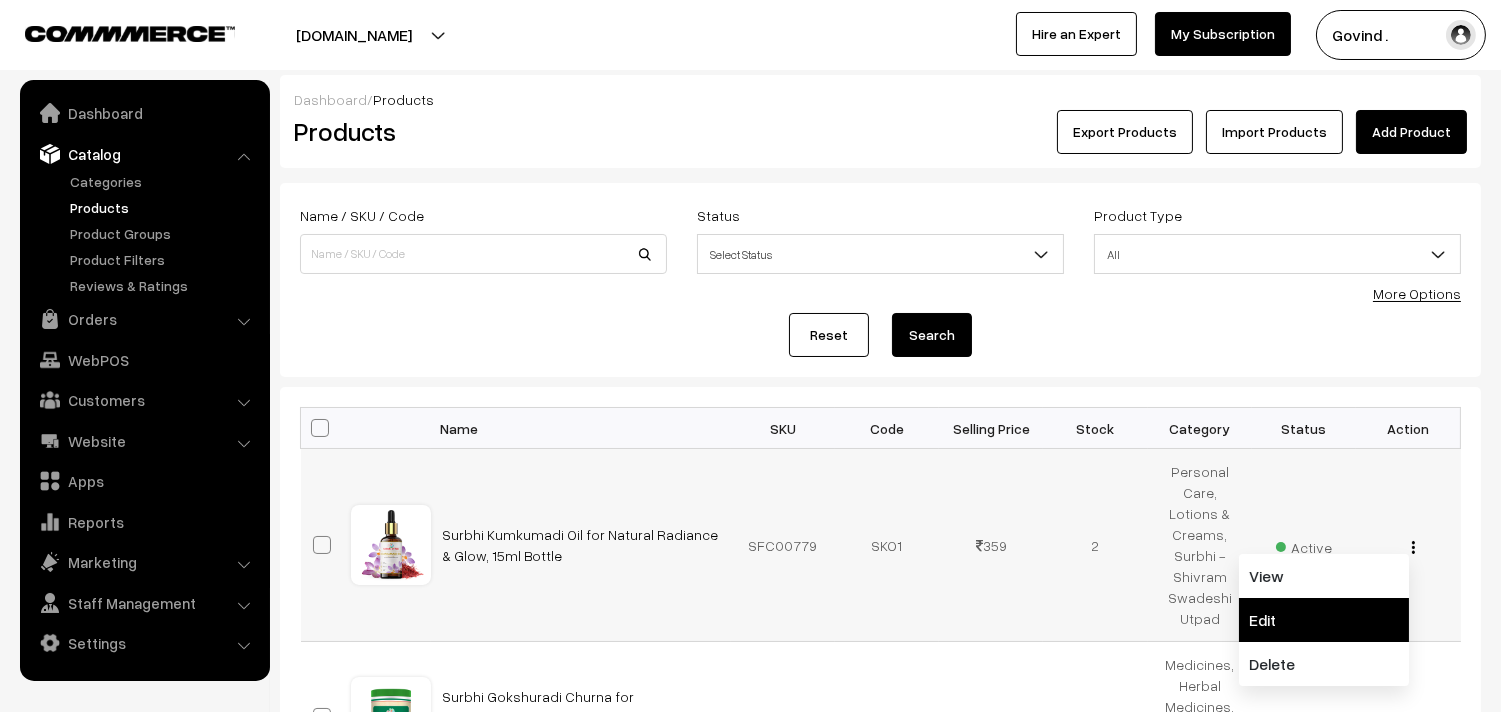 click on "Edit" at bounding box center [1324, 620] 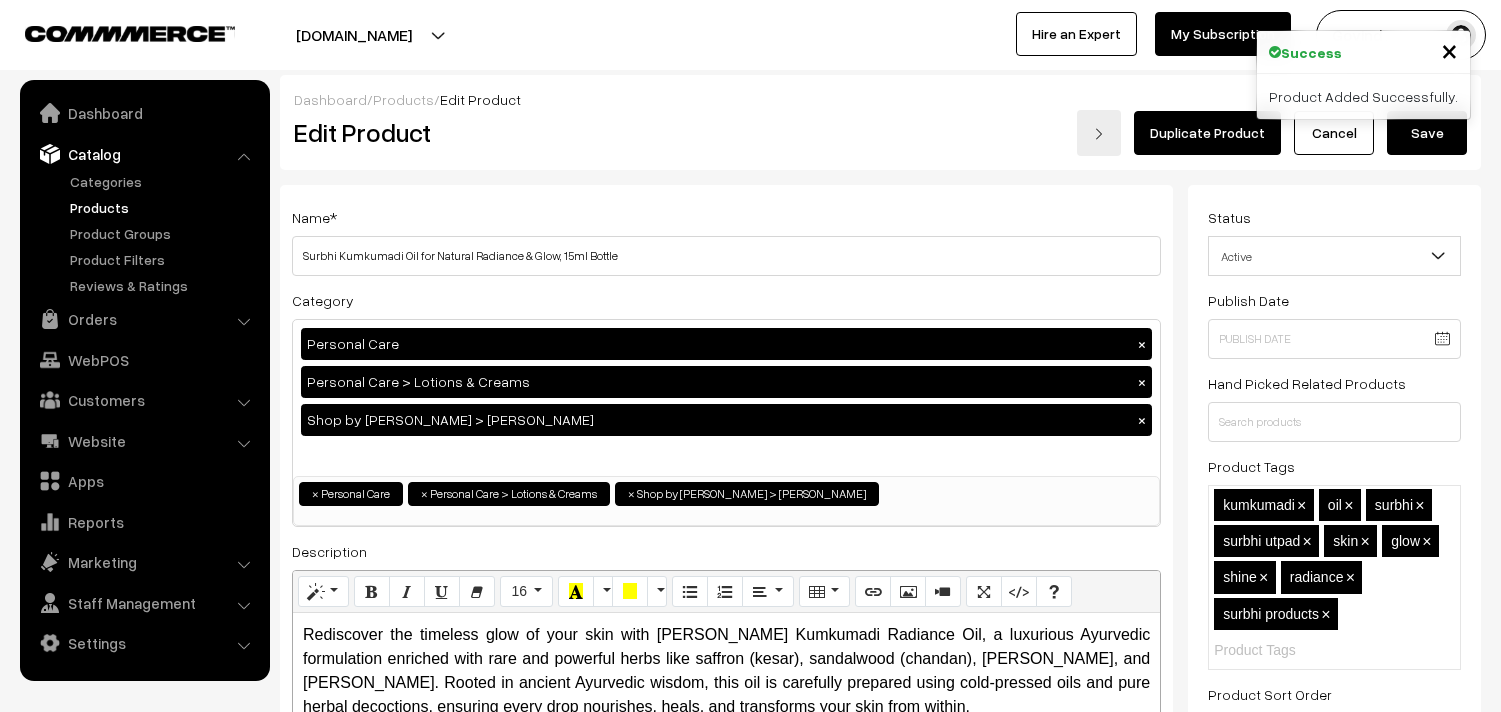 scroll, scrollTop: 0, scrollLeft: 0, axis: both 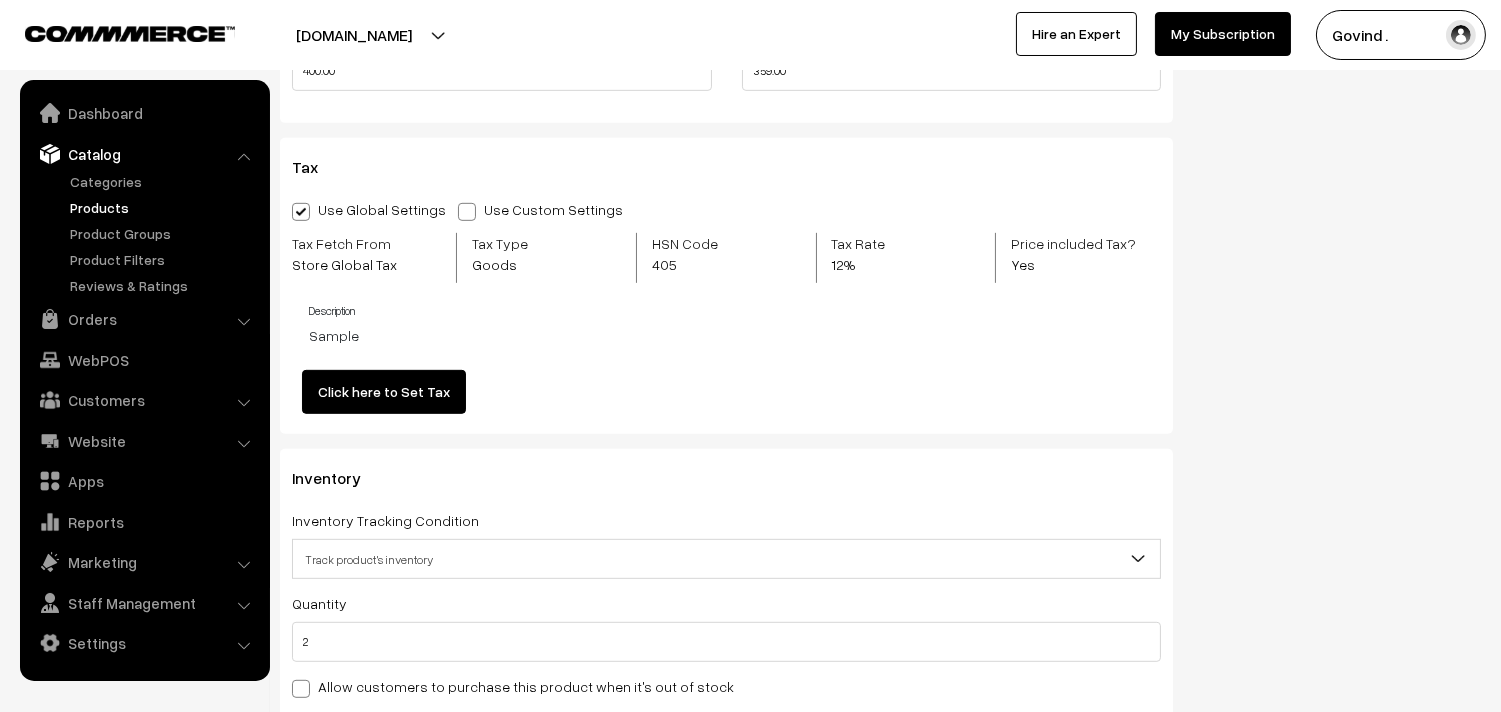 click at bounding box center (467, 212) 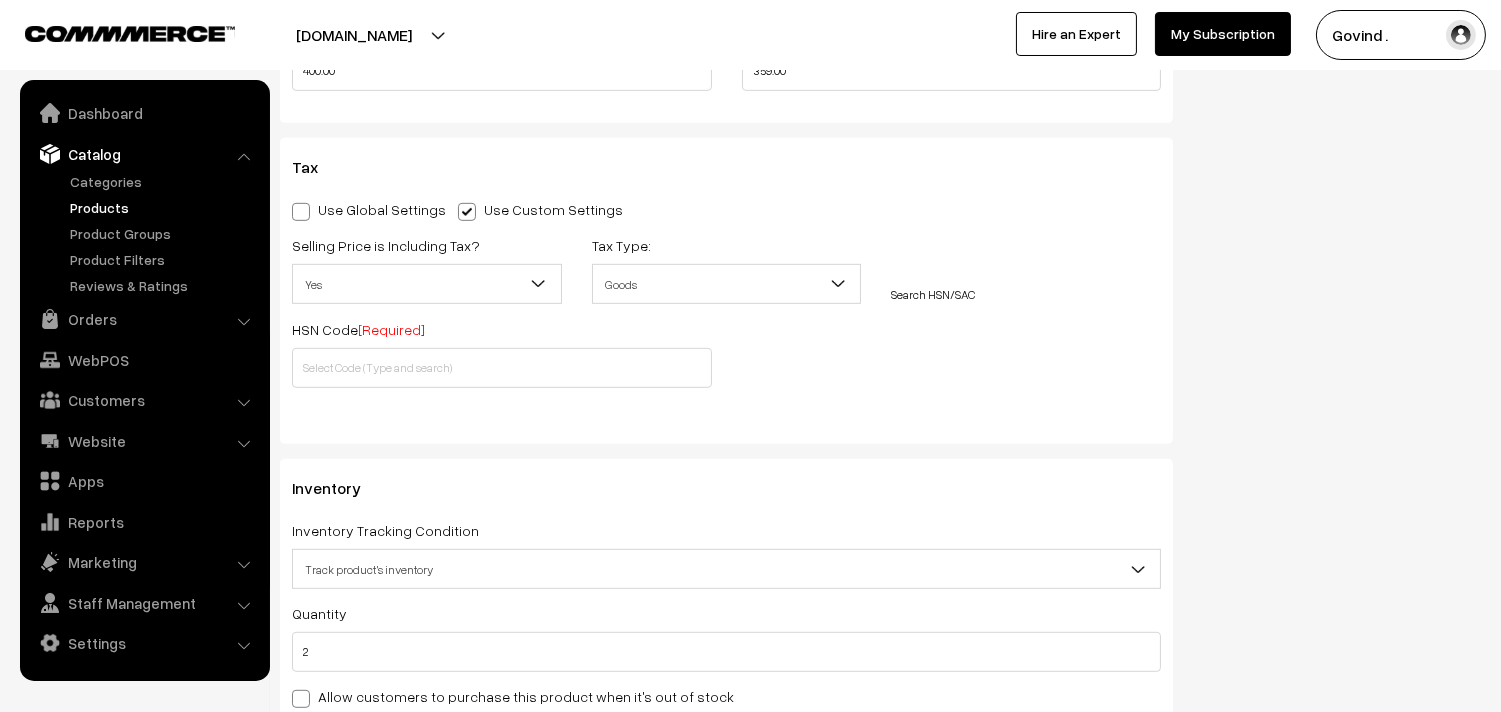 click on "Search HSN/SAC" at bounding box center (933, 294) 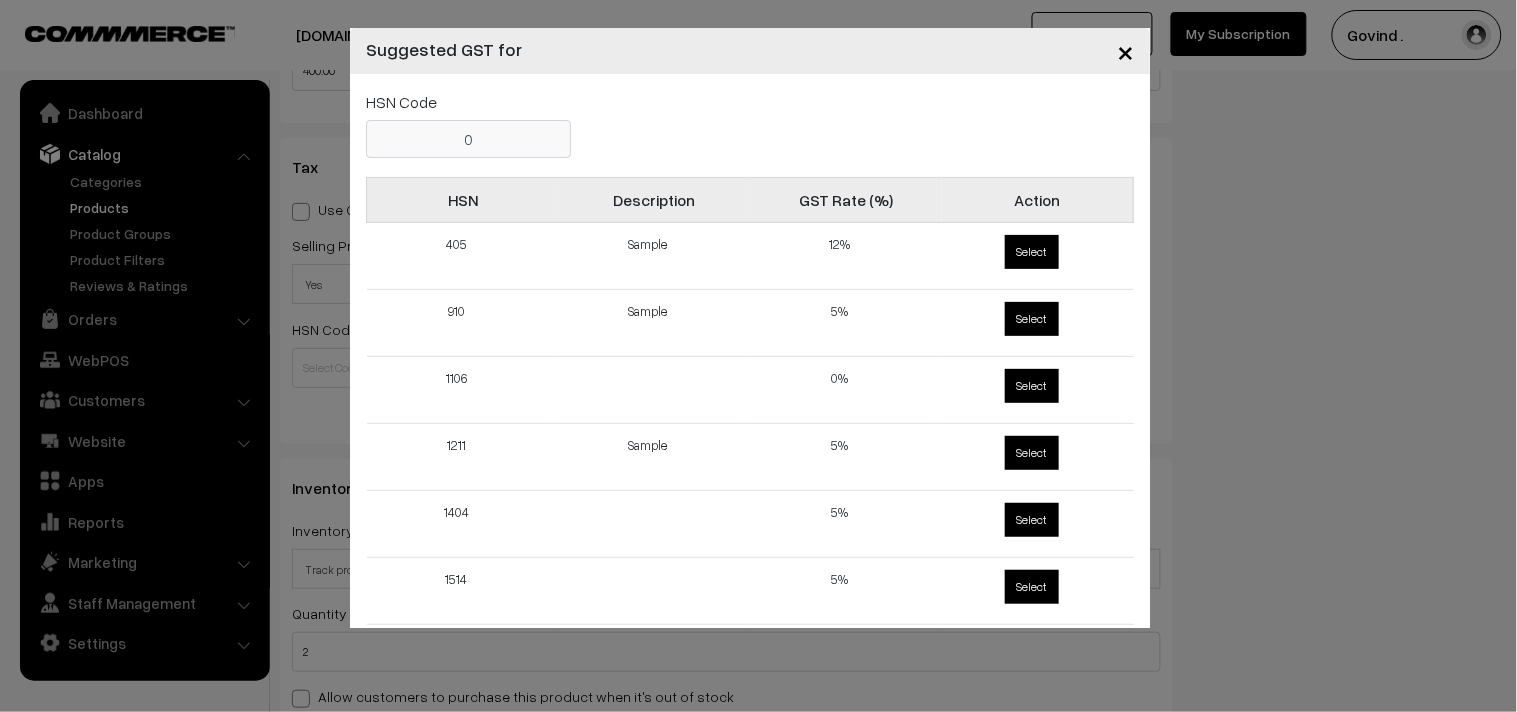 click on "0" at bounding box center [468, 139] 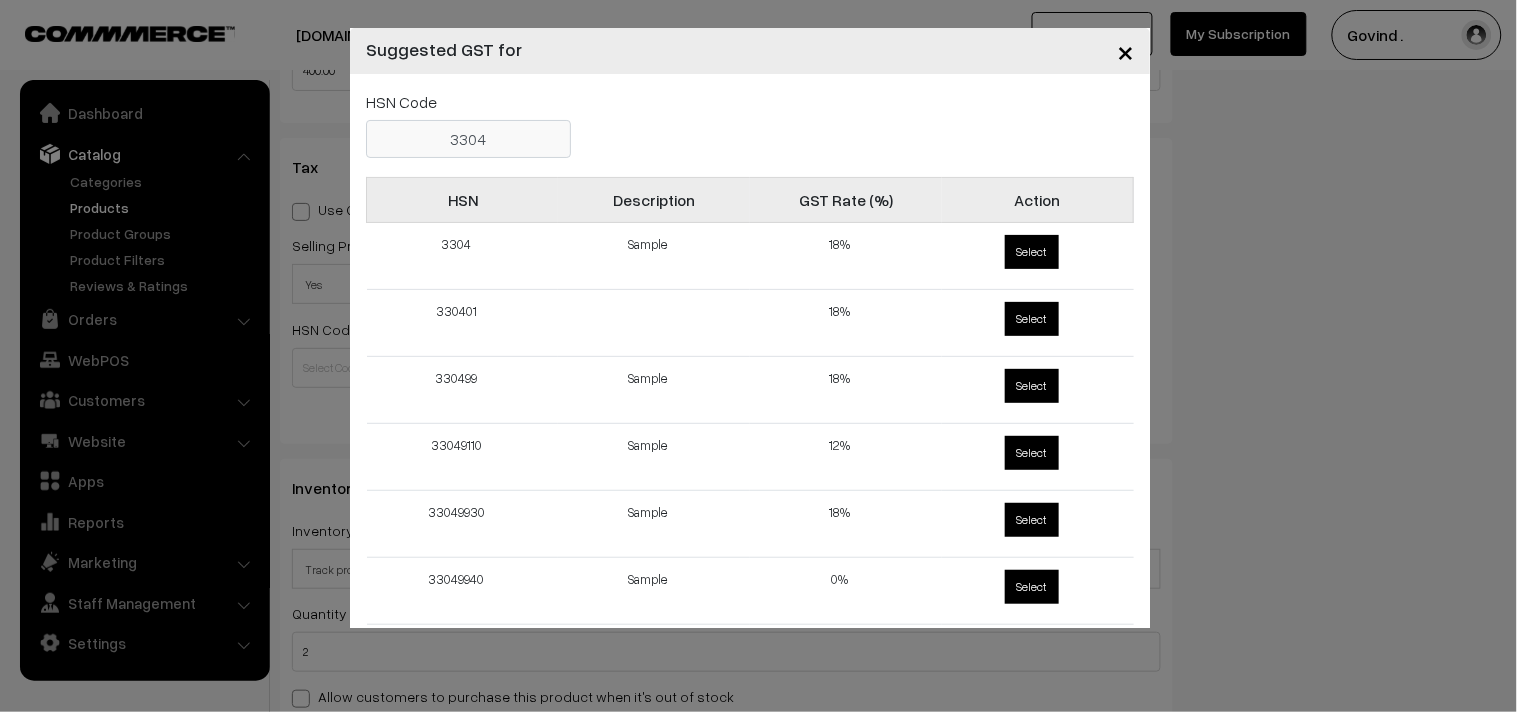 click on "HSN Code
3304" at bounding box center [750, 126] 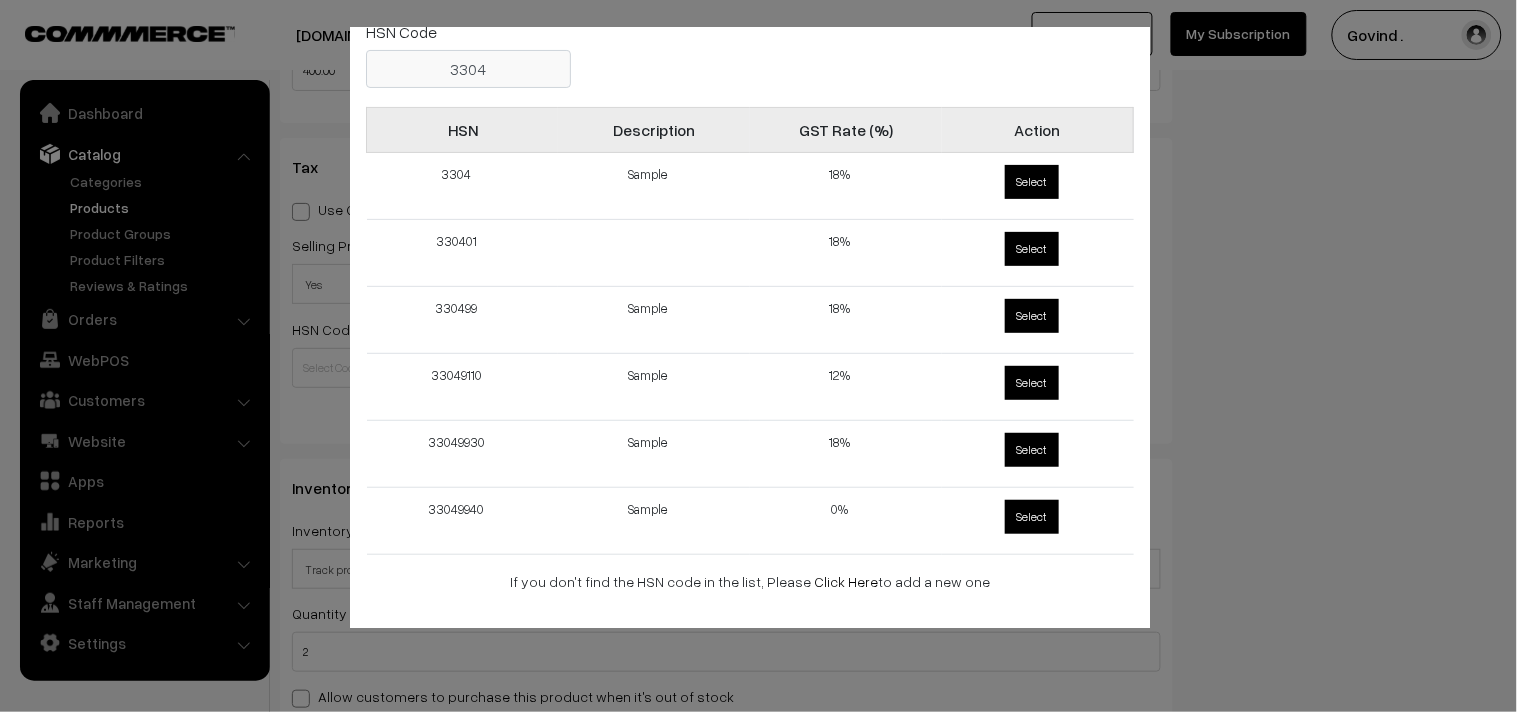 scroll, scrollTop: 0, scrollLeft: 0, axis: both 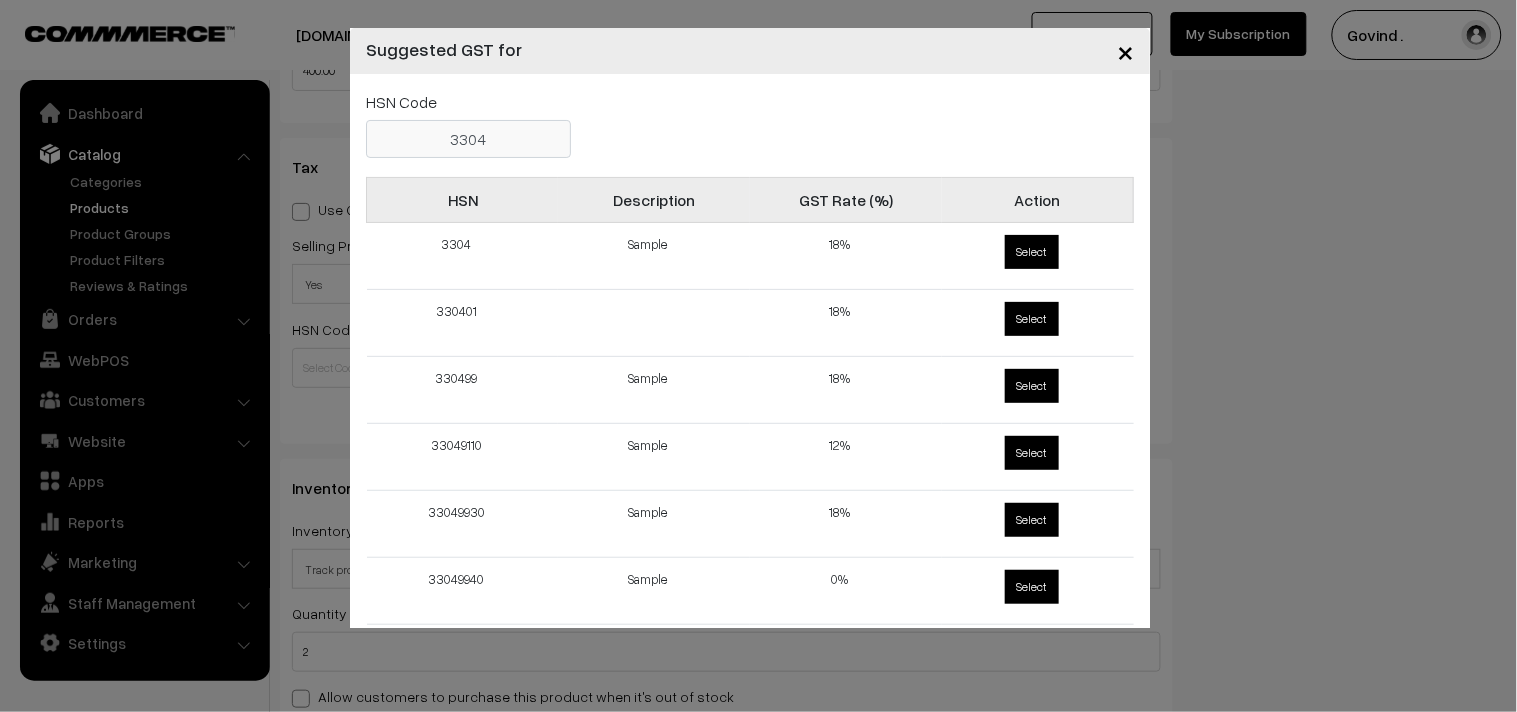 click on "3304" at bounding box center [468, 139] 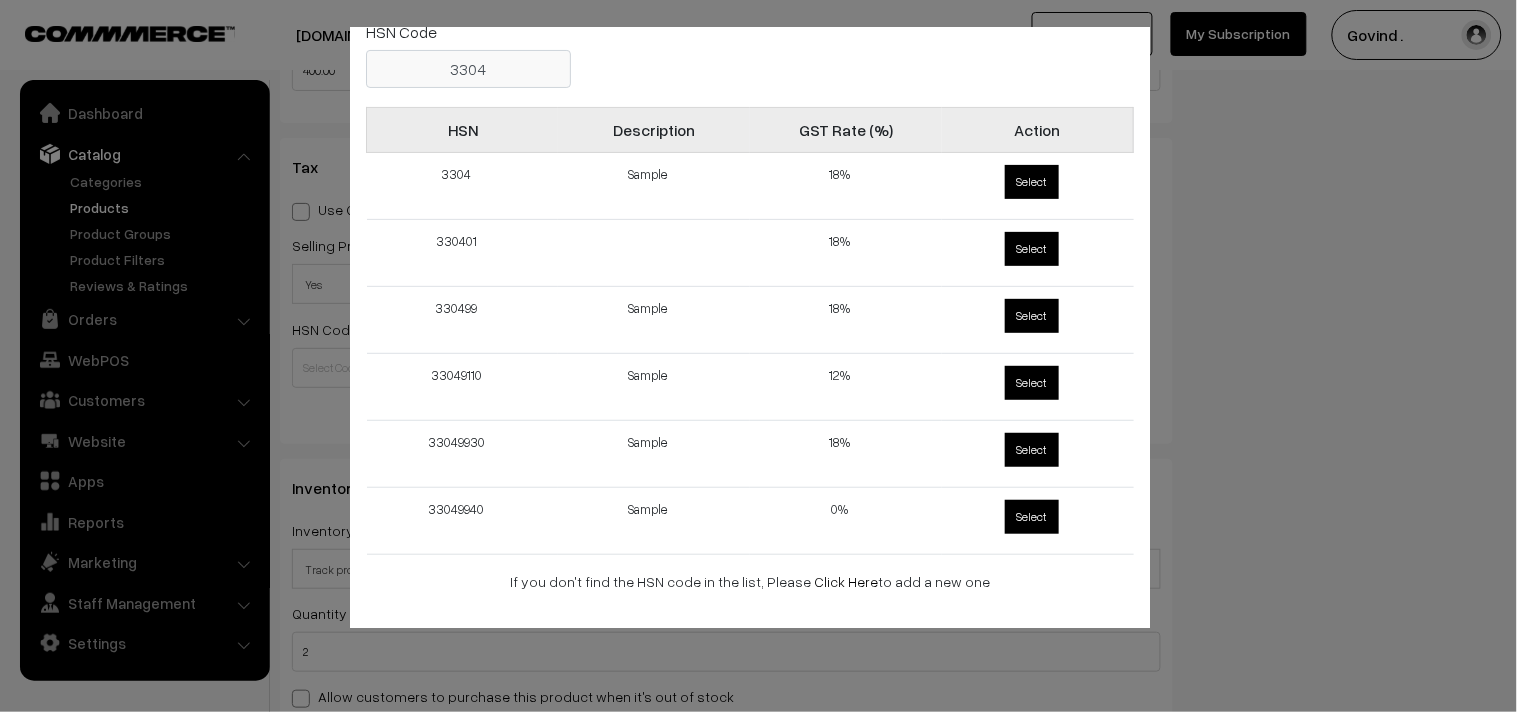 scroll, scrollTop: 0, scrollLeft: 0, axis: both 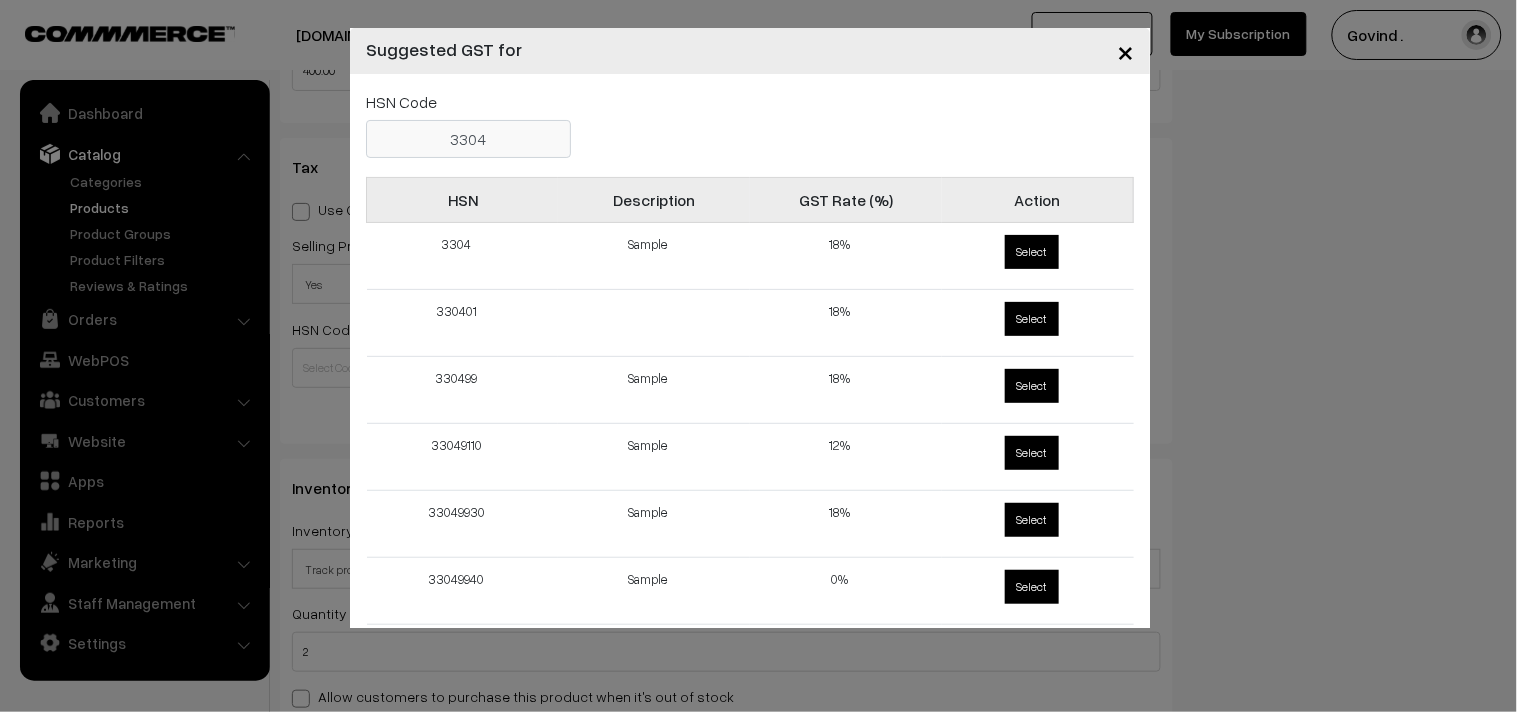 click on "3304" at bounding box center [468, 139] 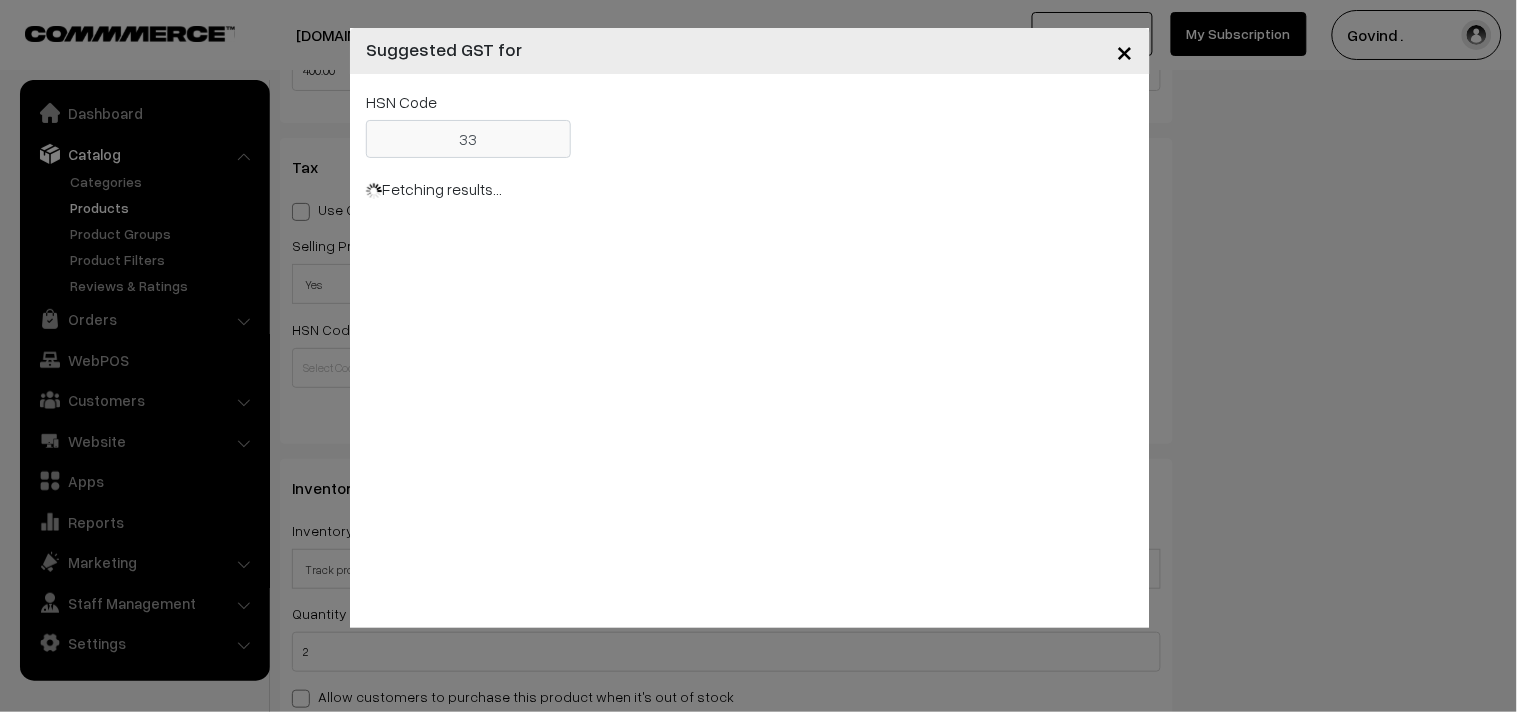 type on "3" 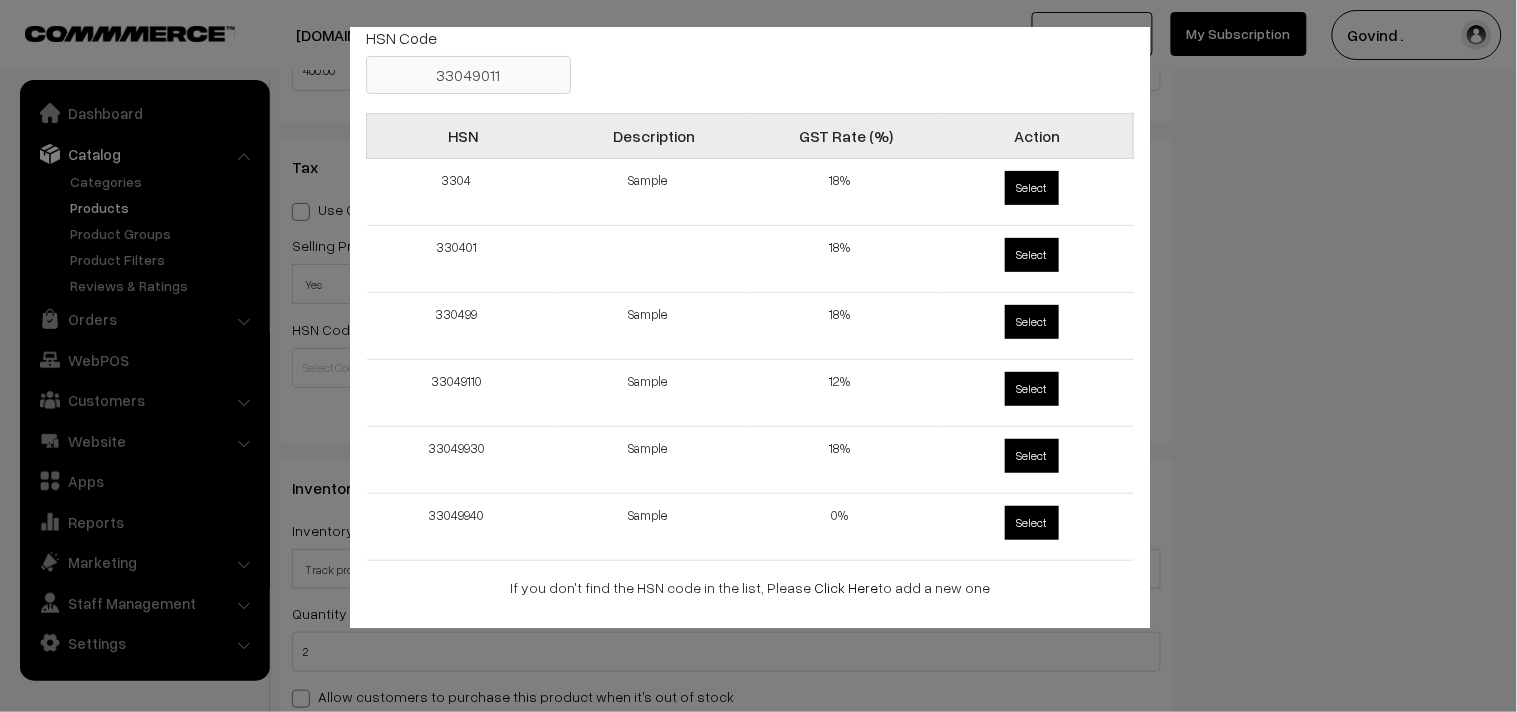 scroll, scrollTop: 71, scrollLeft: 0, axis: vertical 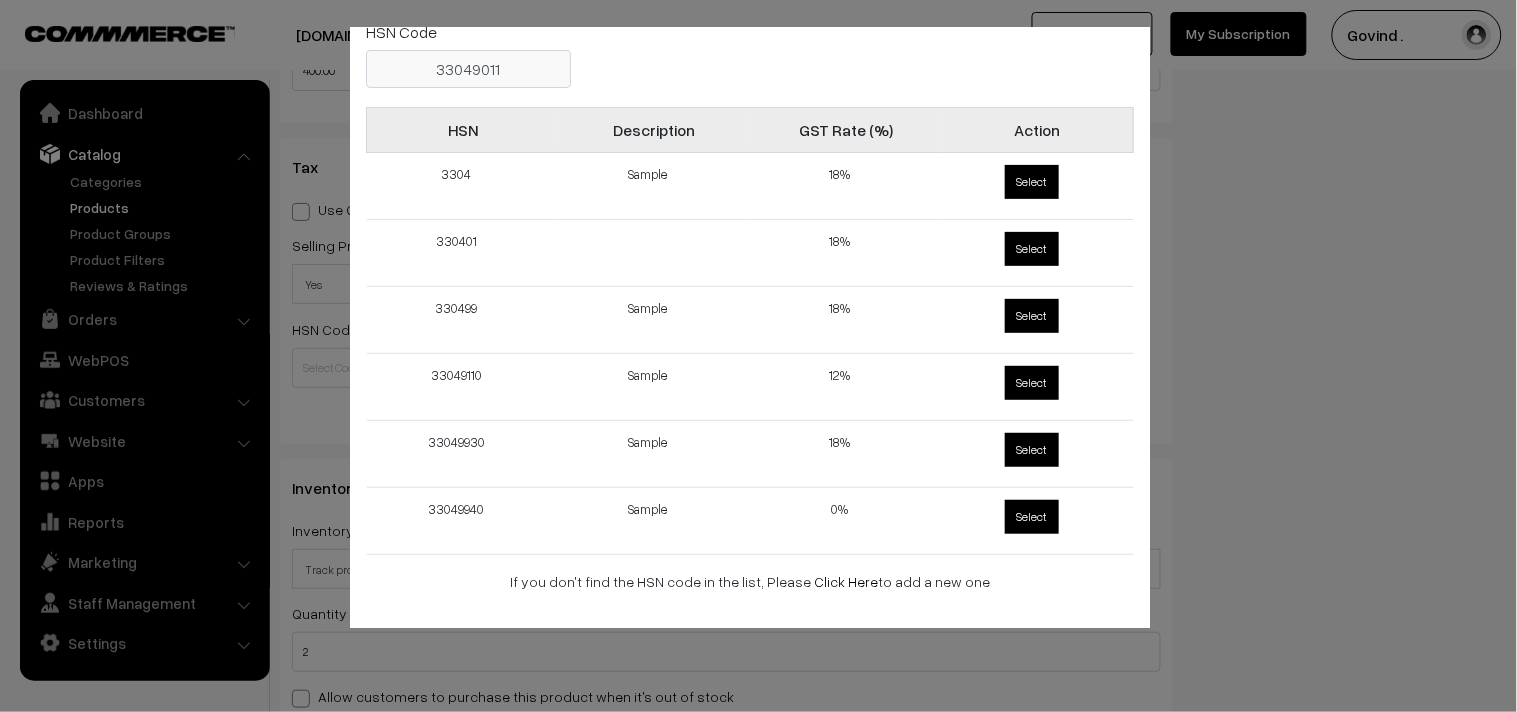 click on "33049011" at bounding box center [468, 69] 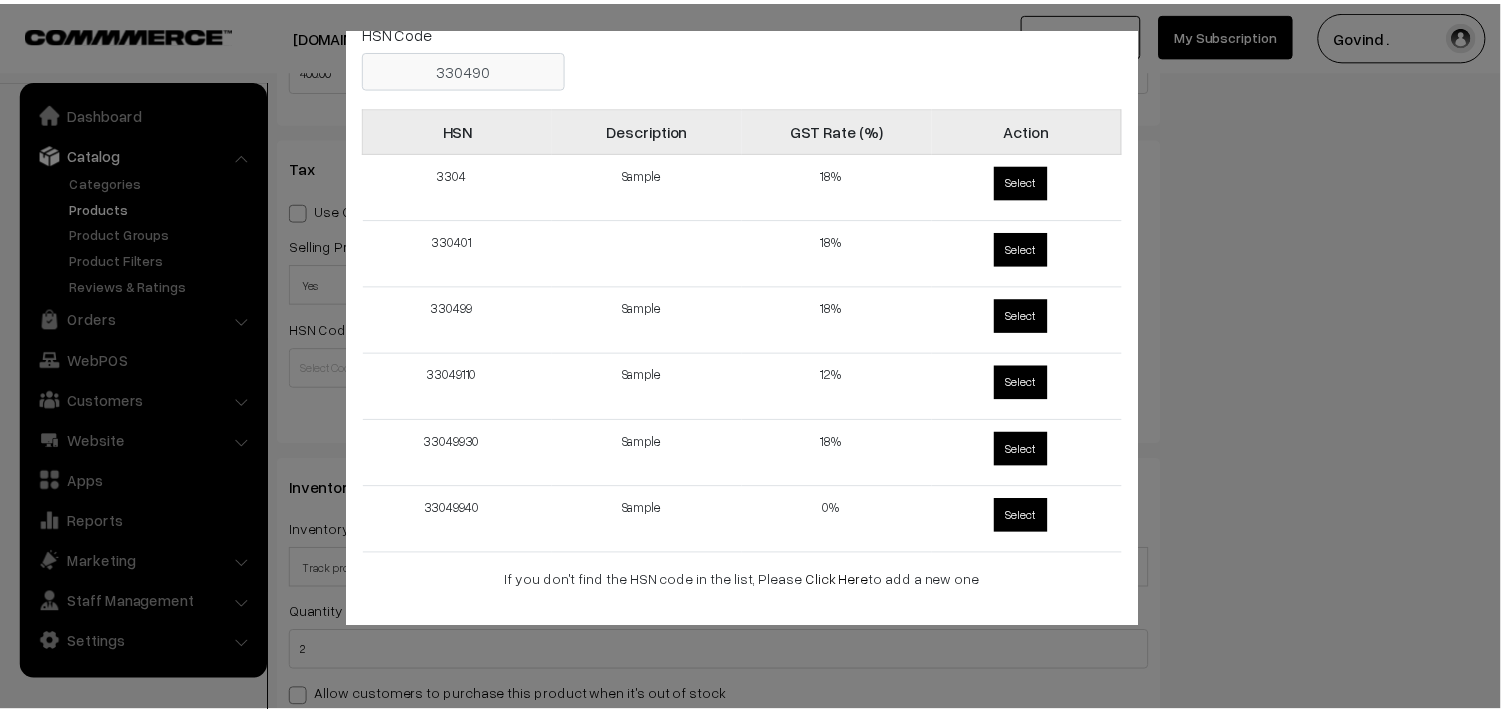 scroll, scrollTop: 0, scrollLeft: 0, axis: both 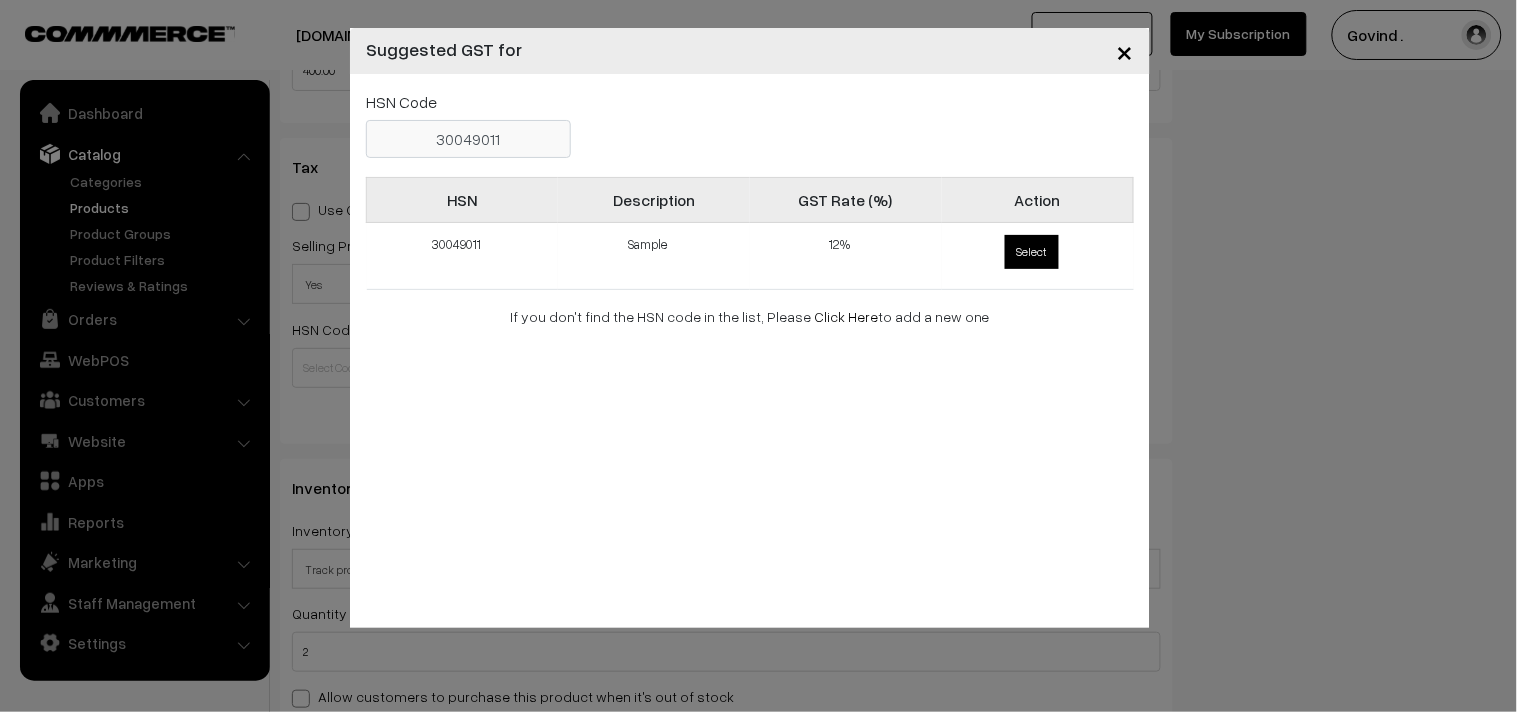 type on "30049011" 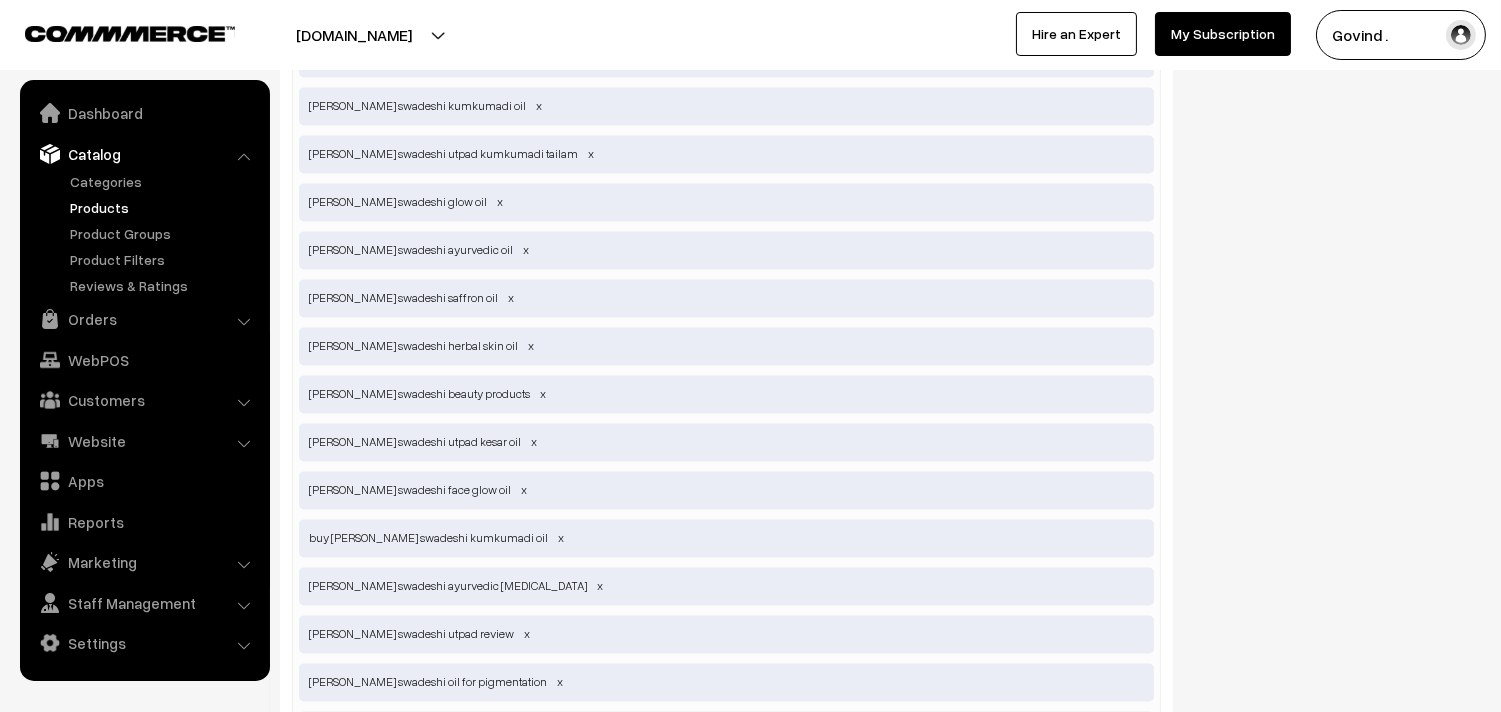 scroll, scrollTop: 10848, scrollLeft: 0, axis: vertical 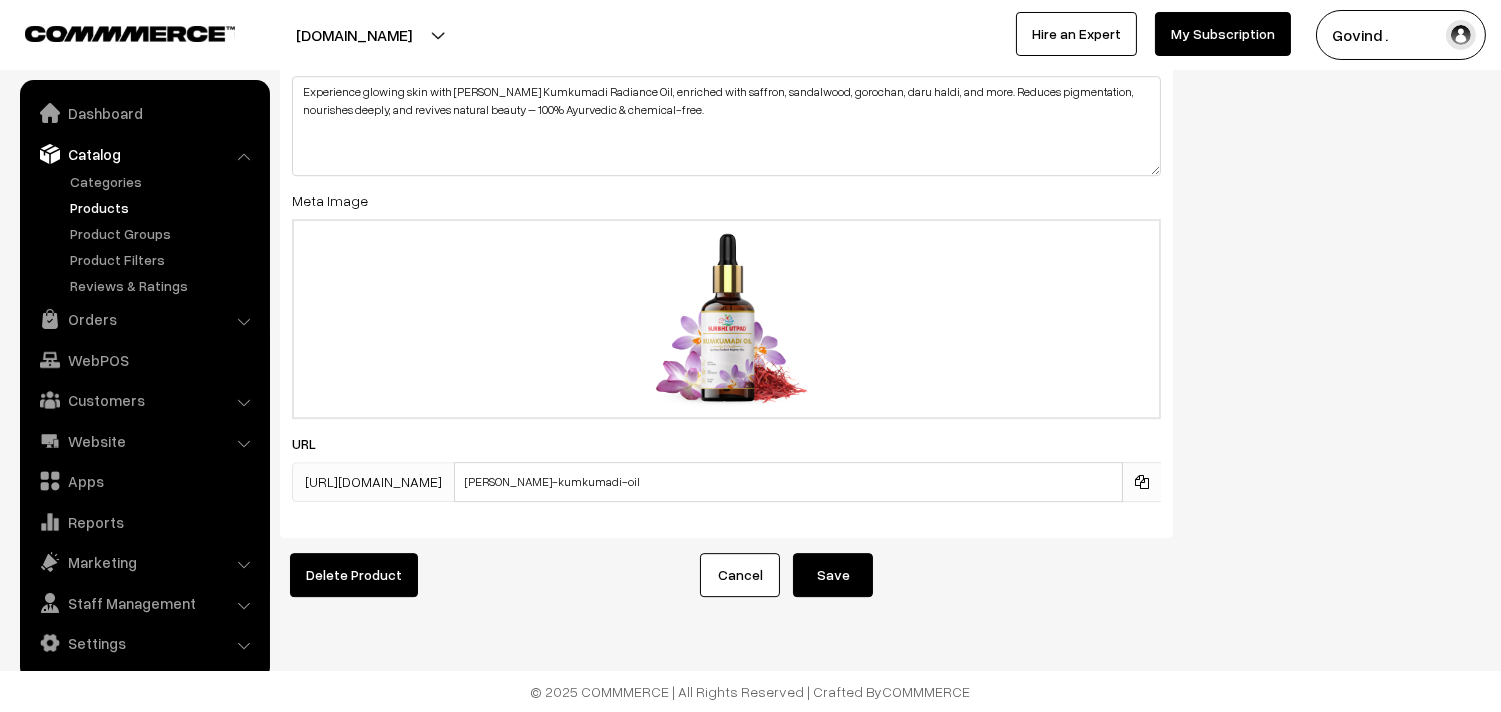 click on "Save" at bounding box center [833, 575] 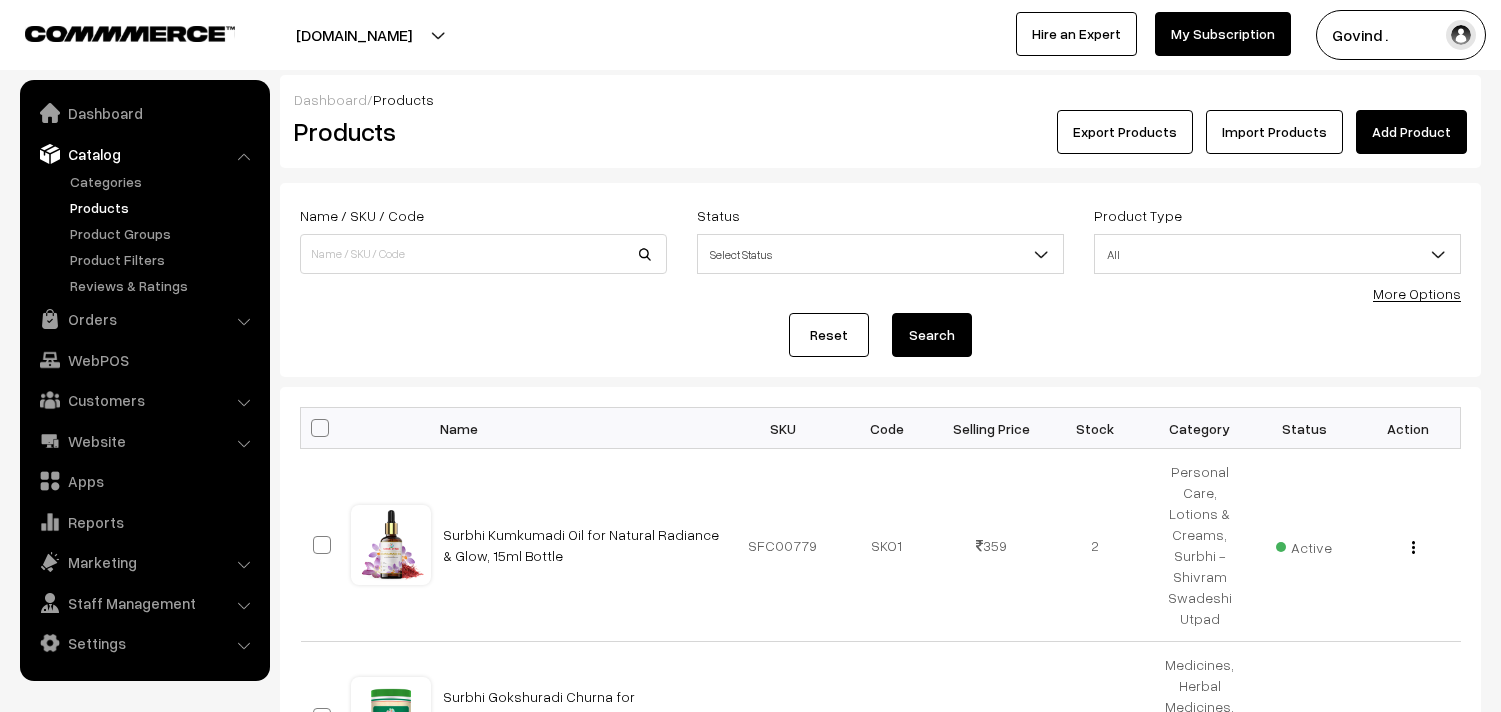 scroll, scrollTop: 0, scrollLeft: 0, axis: both 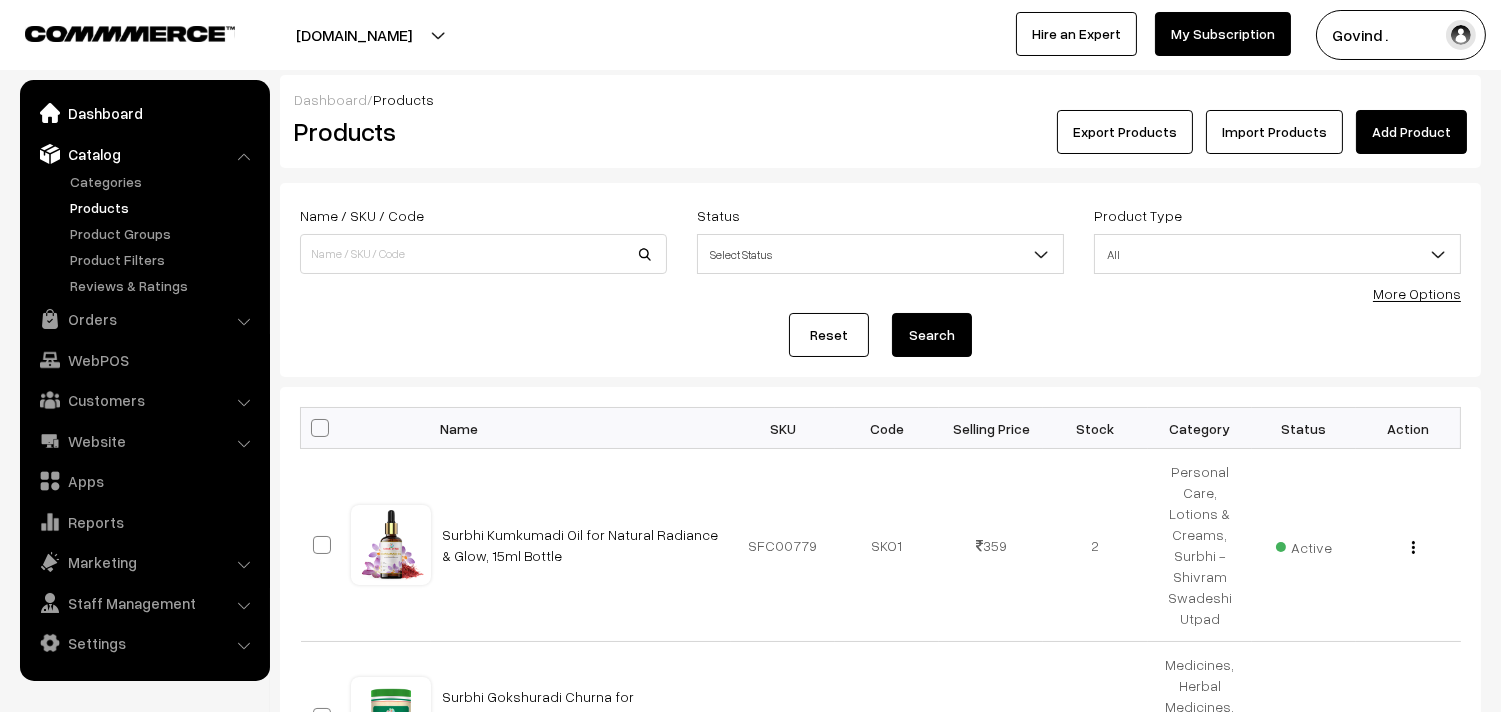 click on "Dashboard" at bounding box center [144, 113] 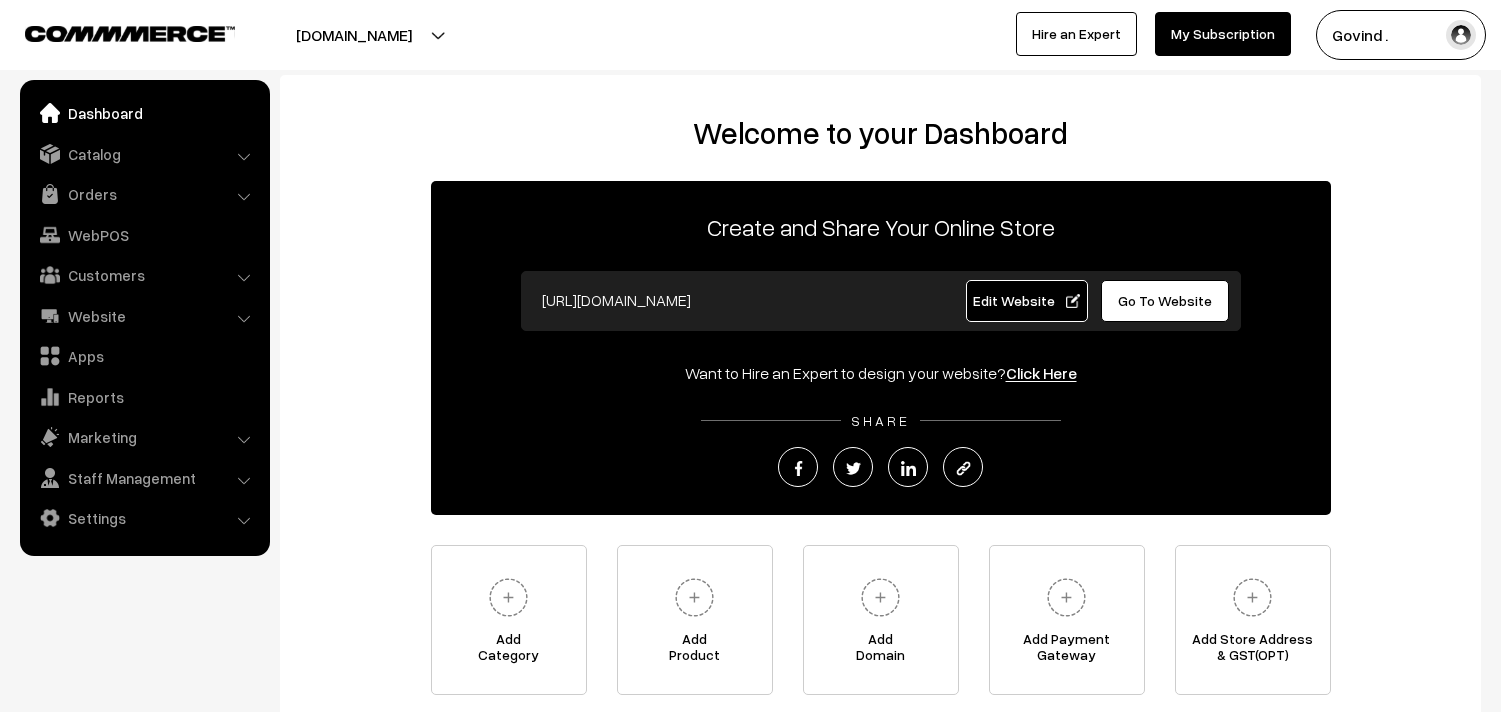 scroll, scrollTop: 0, scrollLeft: 0, axis: both 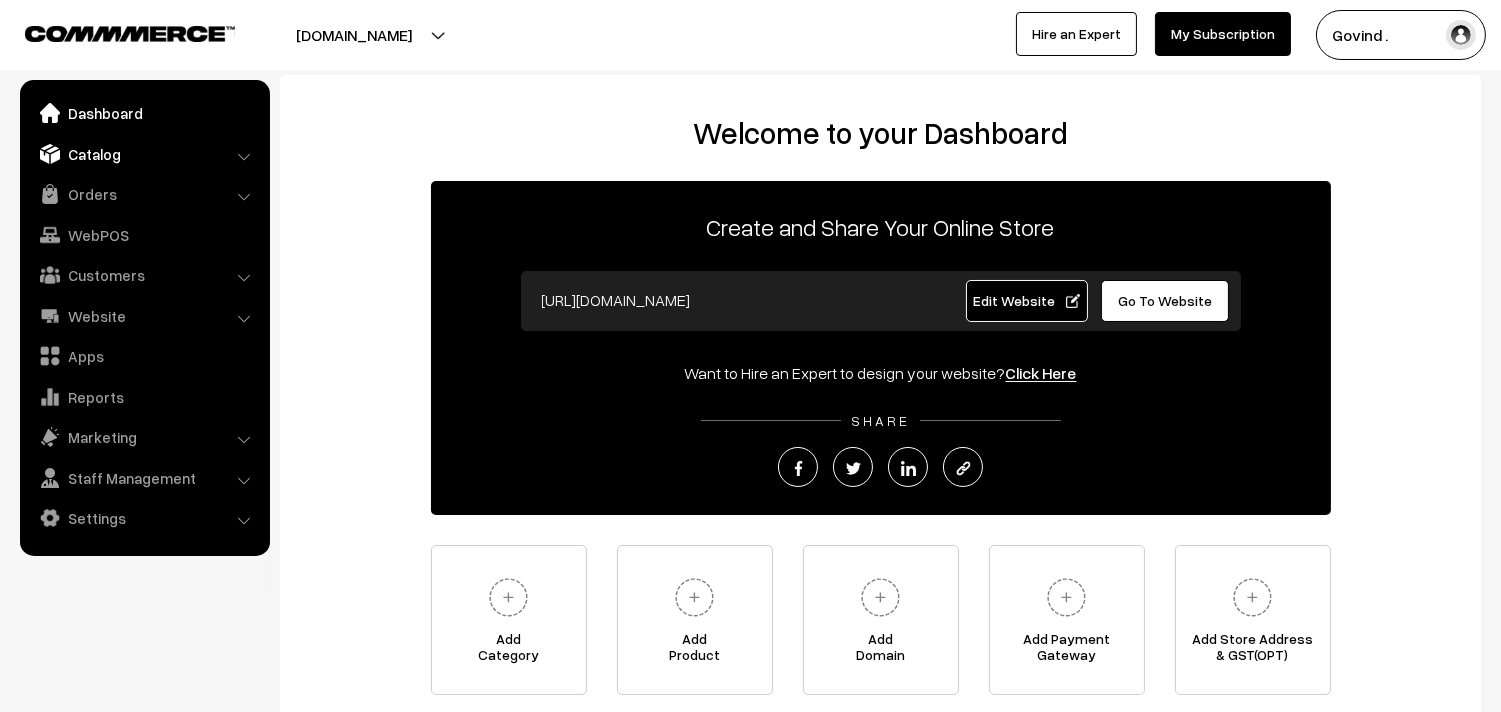 click on "Catalog" at bounding box center (144, 154) 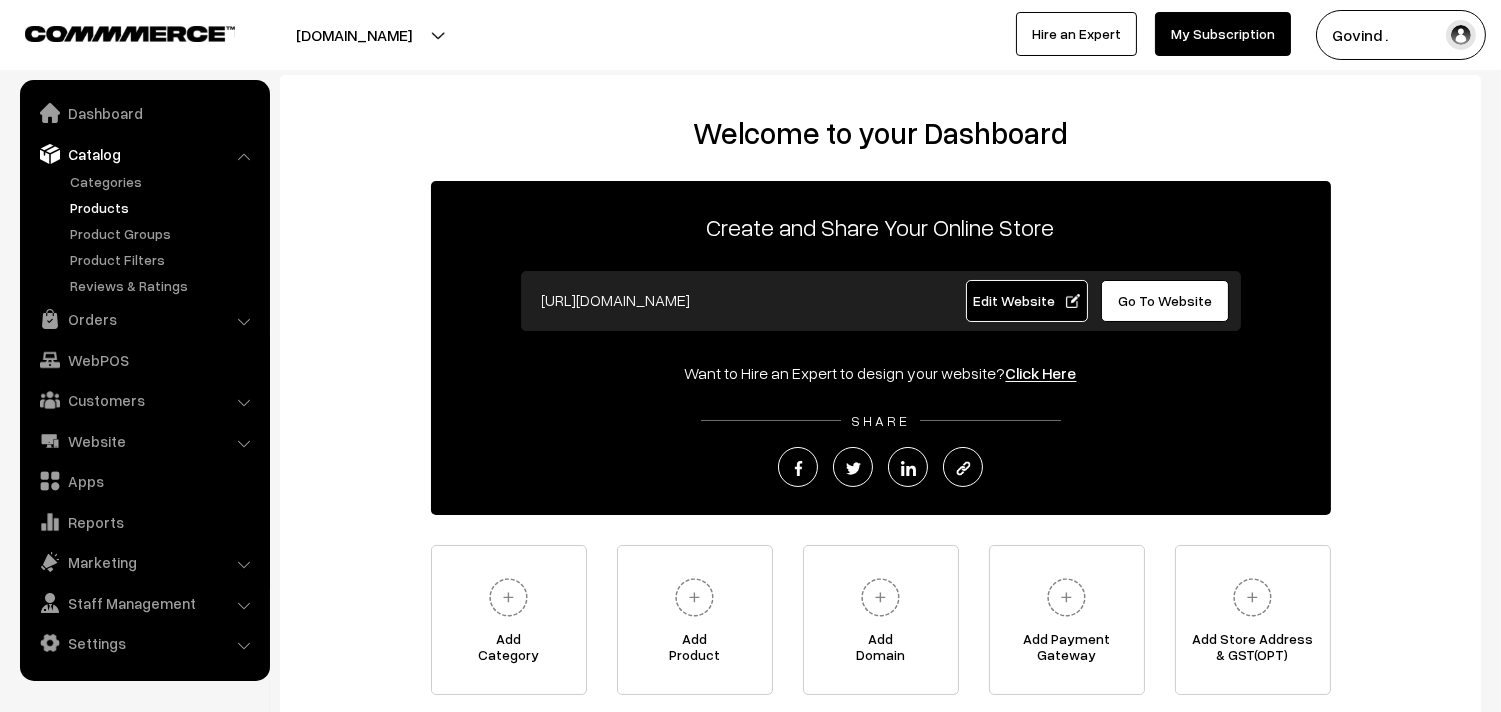 click on "Products" at bounding box center [164, 207] 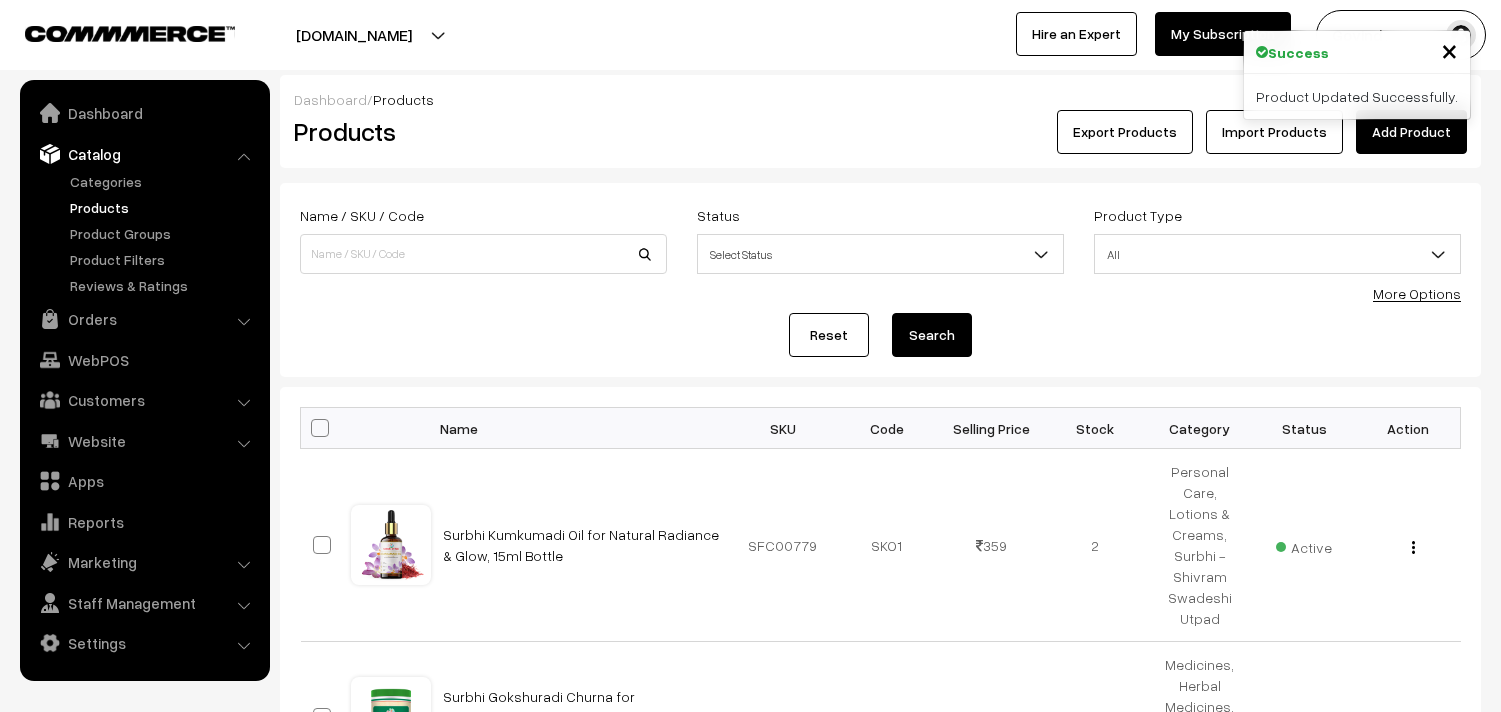 scroll, scrollTop: 0, scrollLeft: 0, axis: both 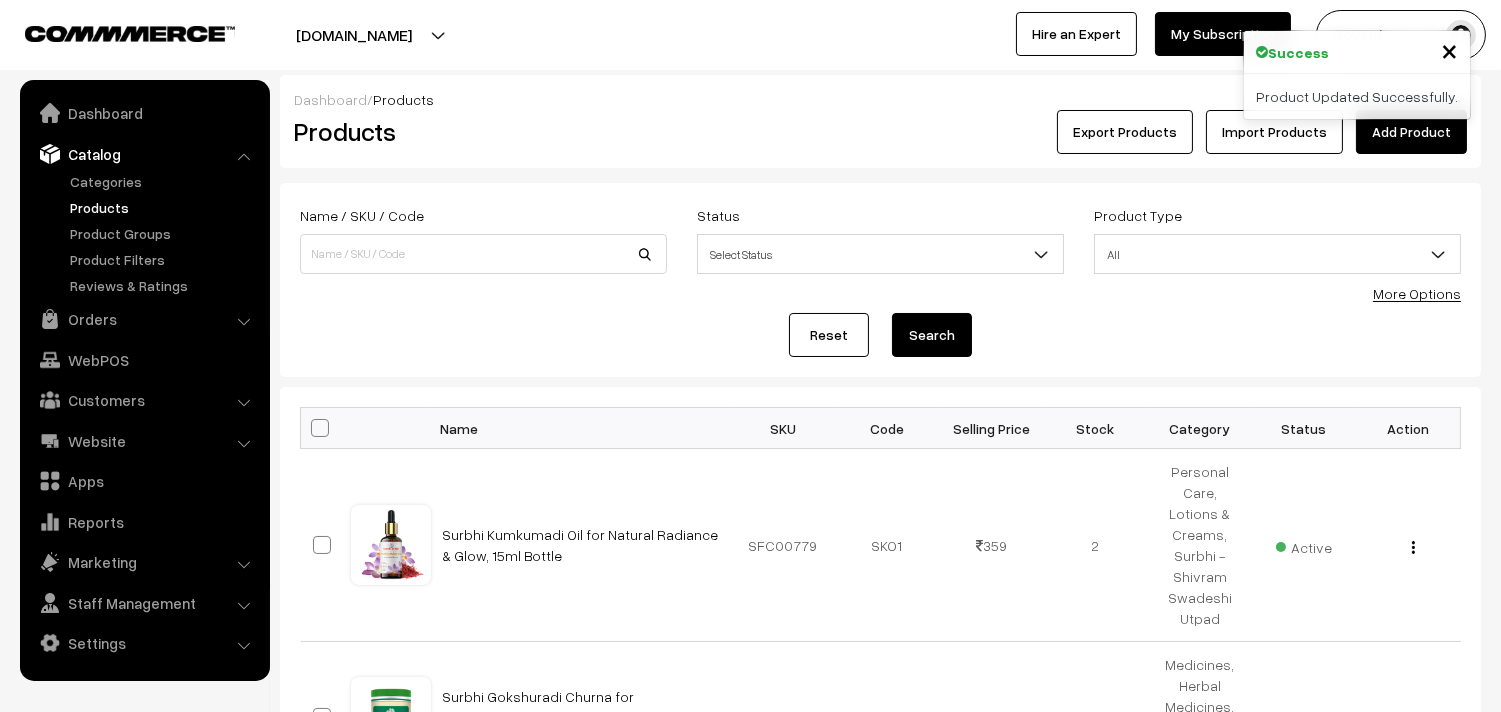click on "Import Products" at bounding box center (1274, 132) 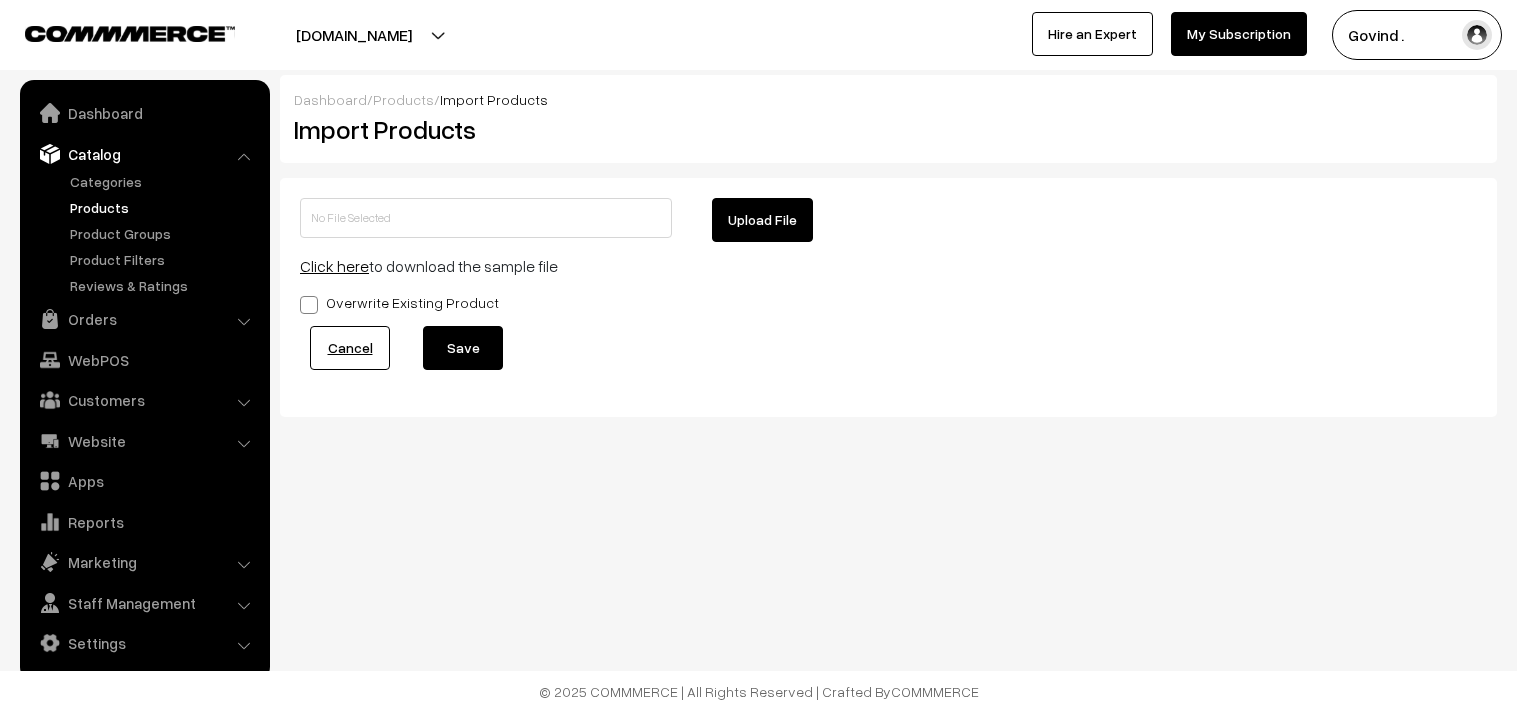 scroll, scrollTop: 0, scrollLeft: 0, axis: both 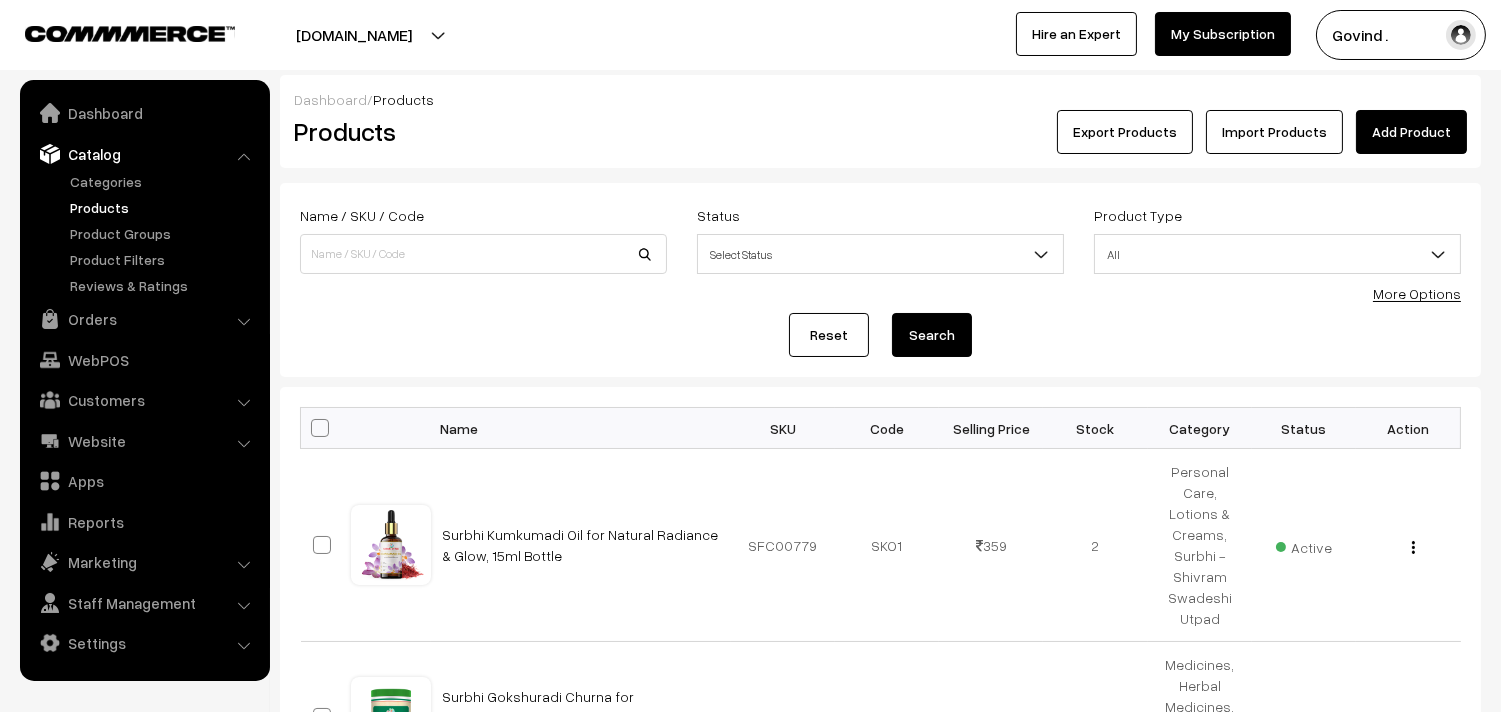 click on "Export Products" at bounding box center [1125, 132] 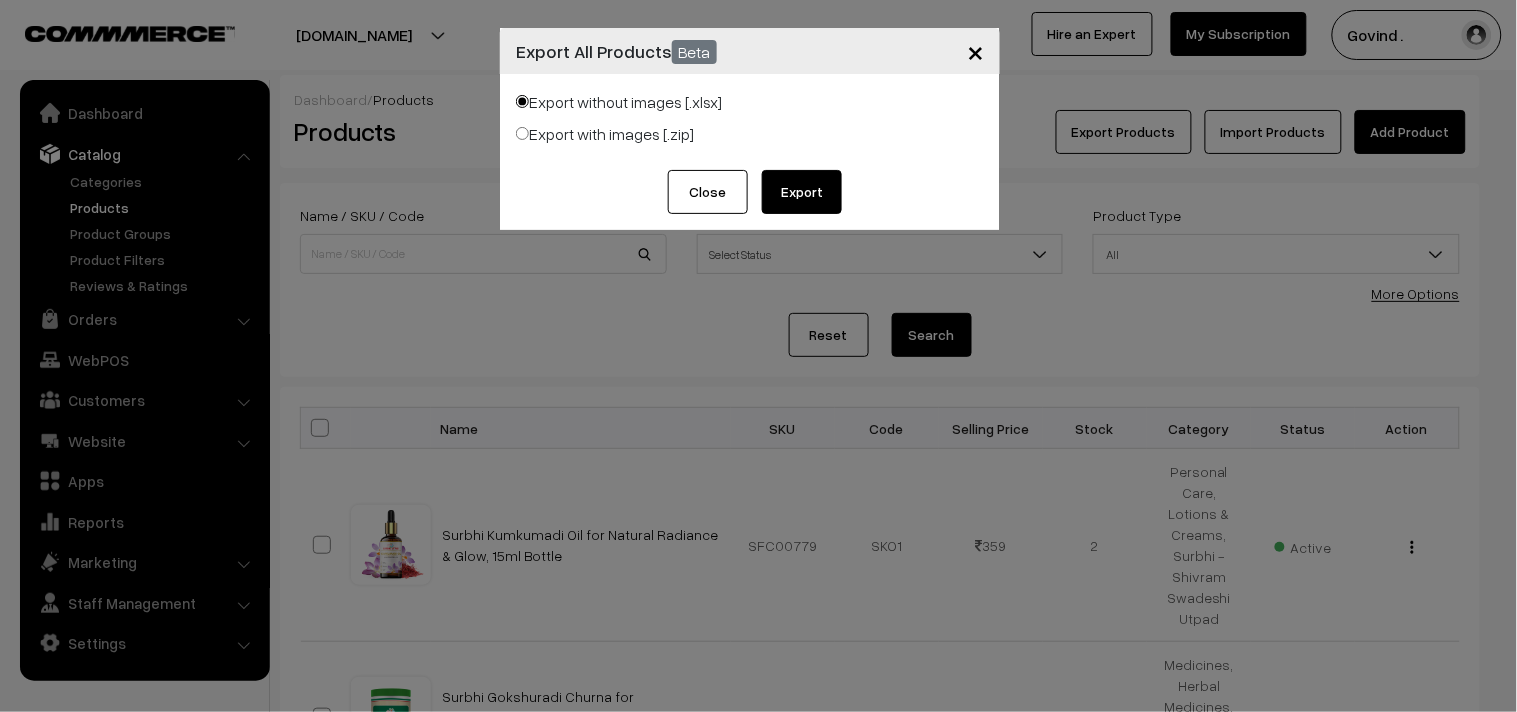 click on "Export" at bounding box center (802, 192) 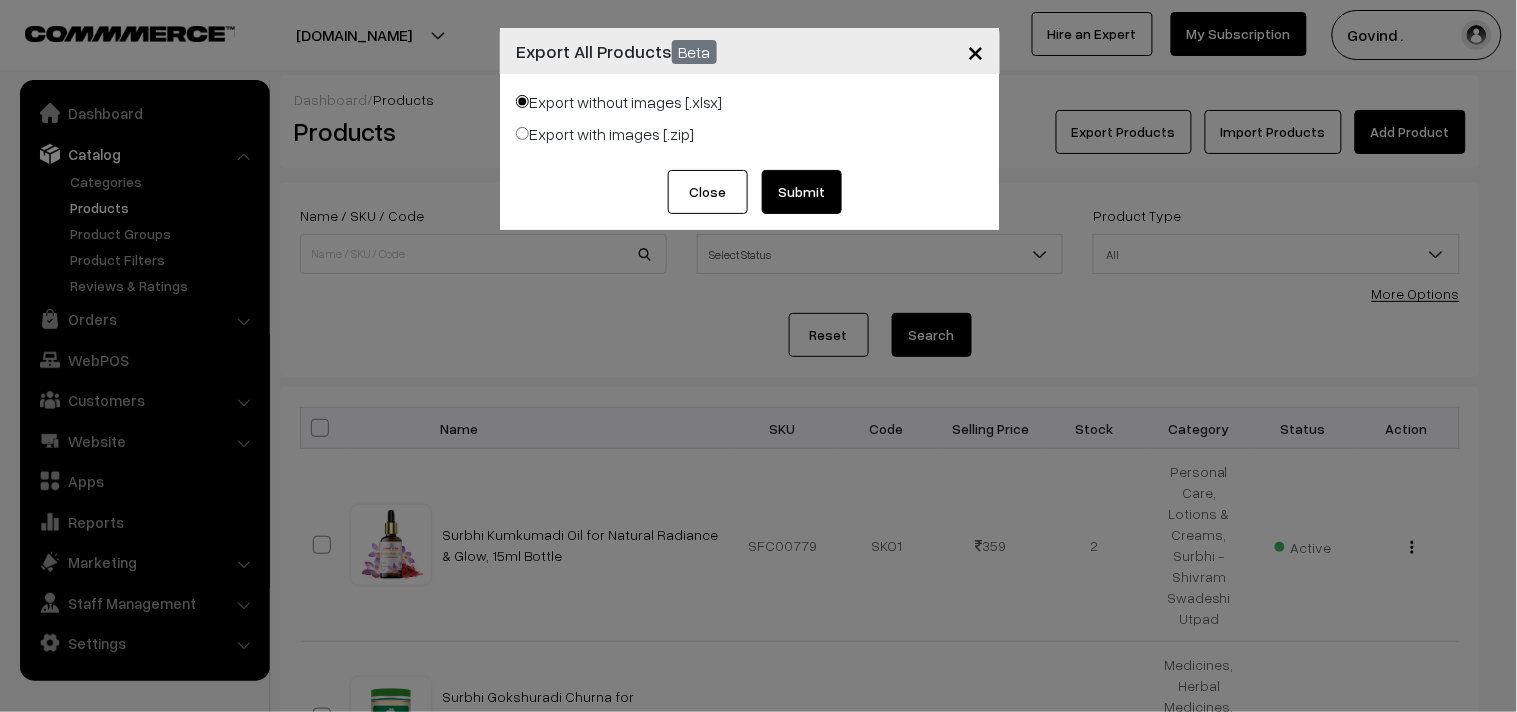 click on "Close" at bounding box center (708, 192) 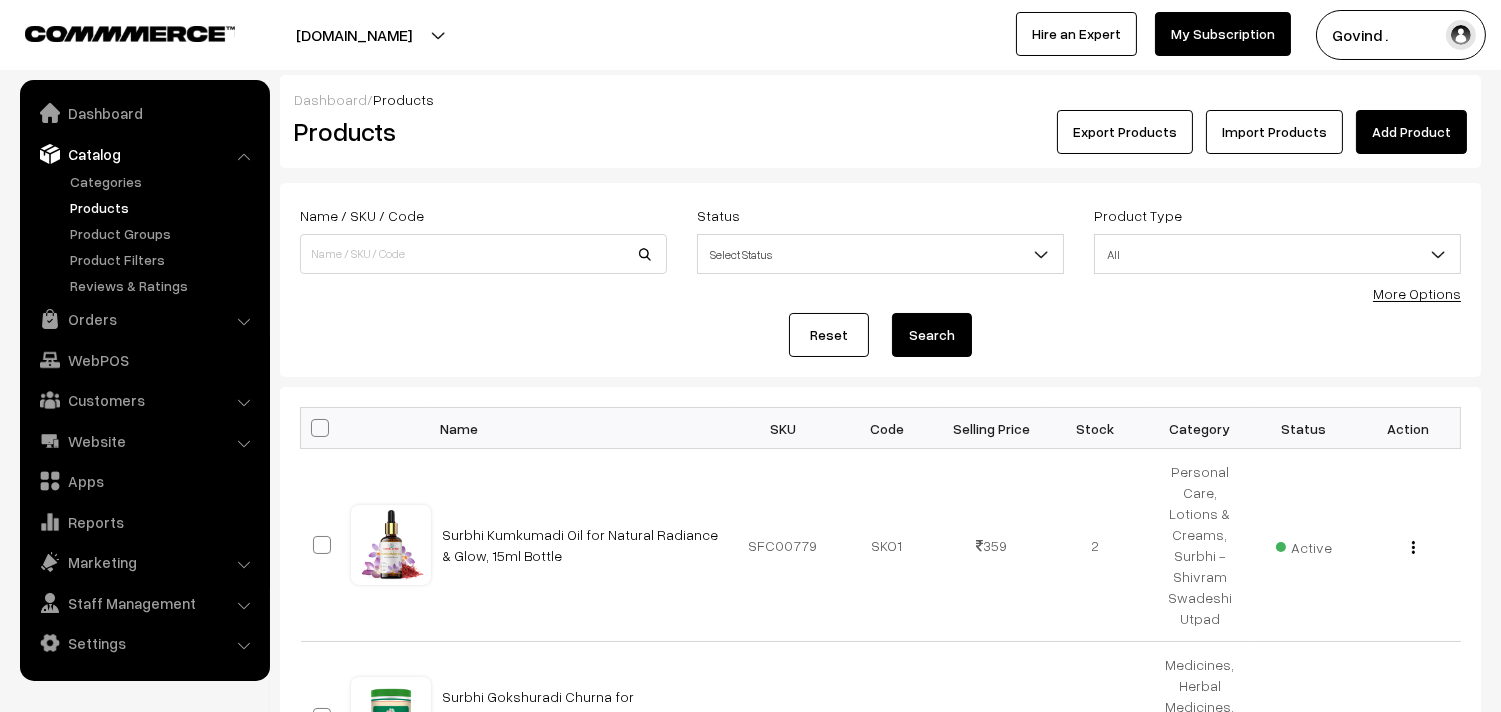 click on "Products" at bounding box center [164, 207] 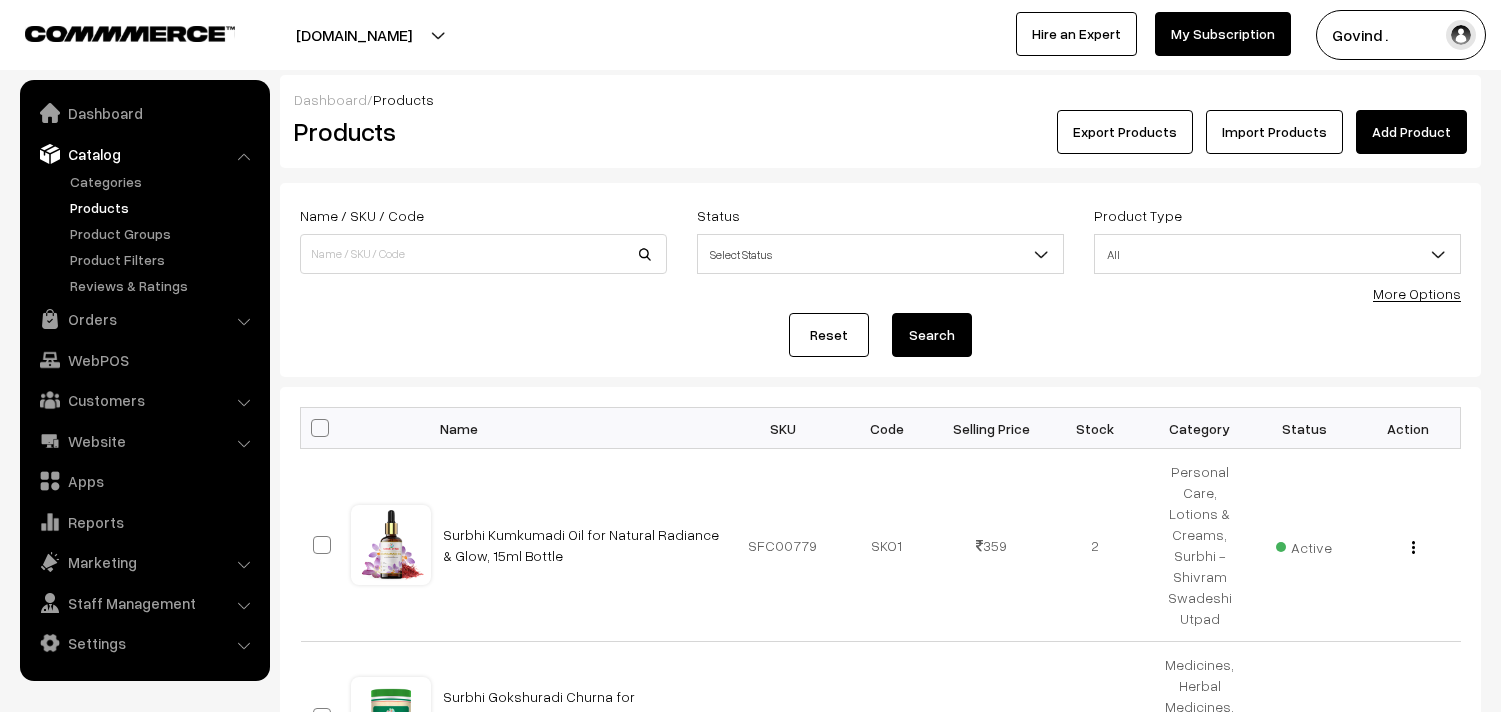 scroll, scrollTop: 0, scrollLeft: 0, axis: both 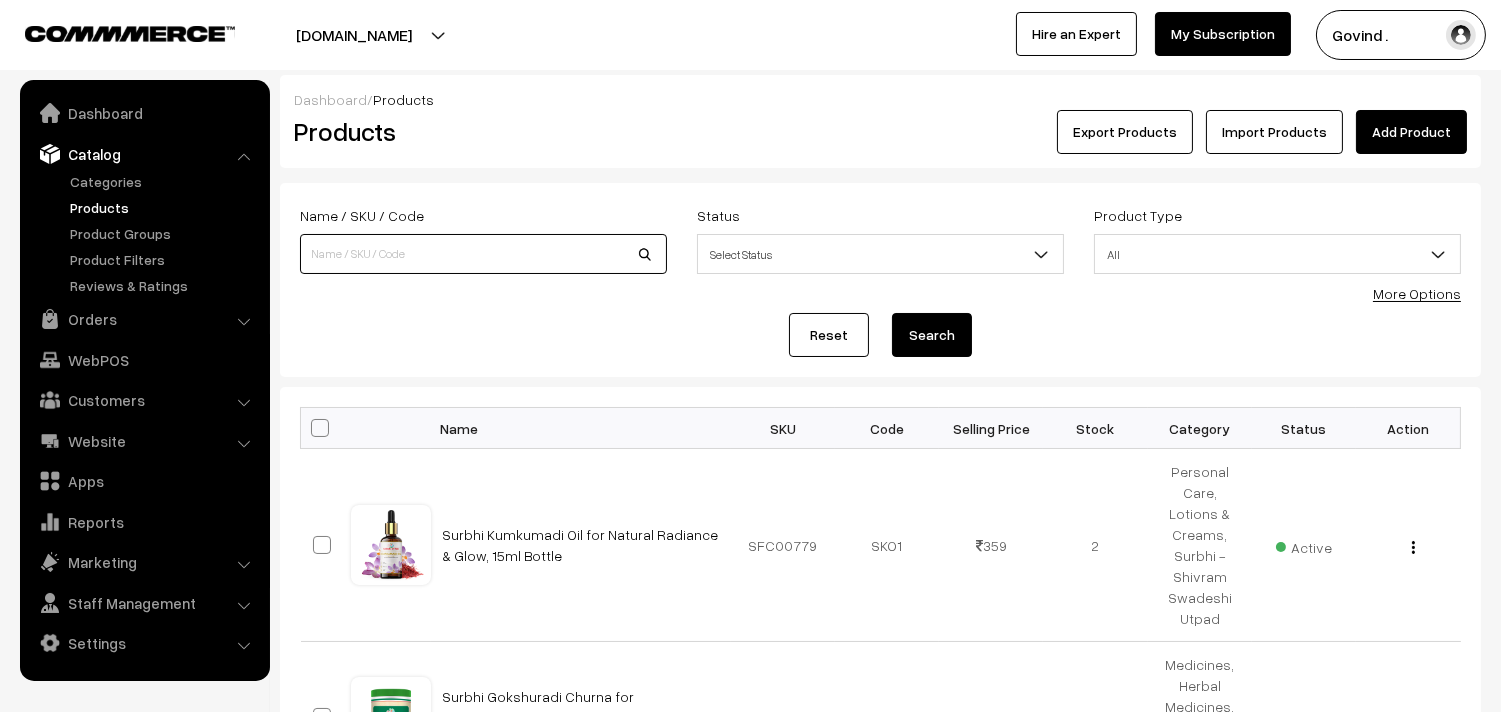 click at bounding box center [483, 254] 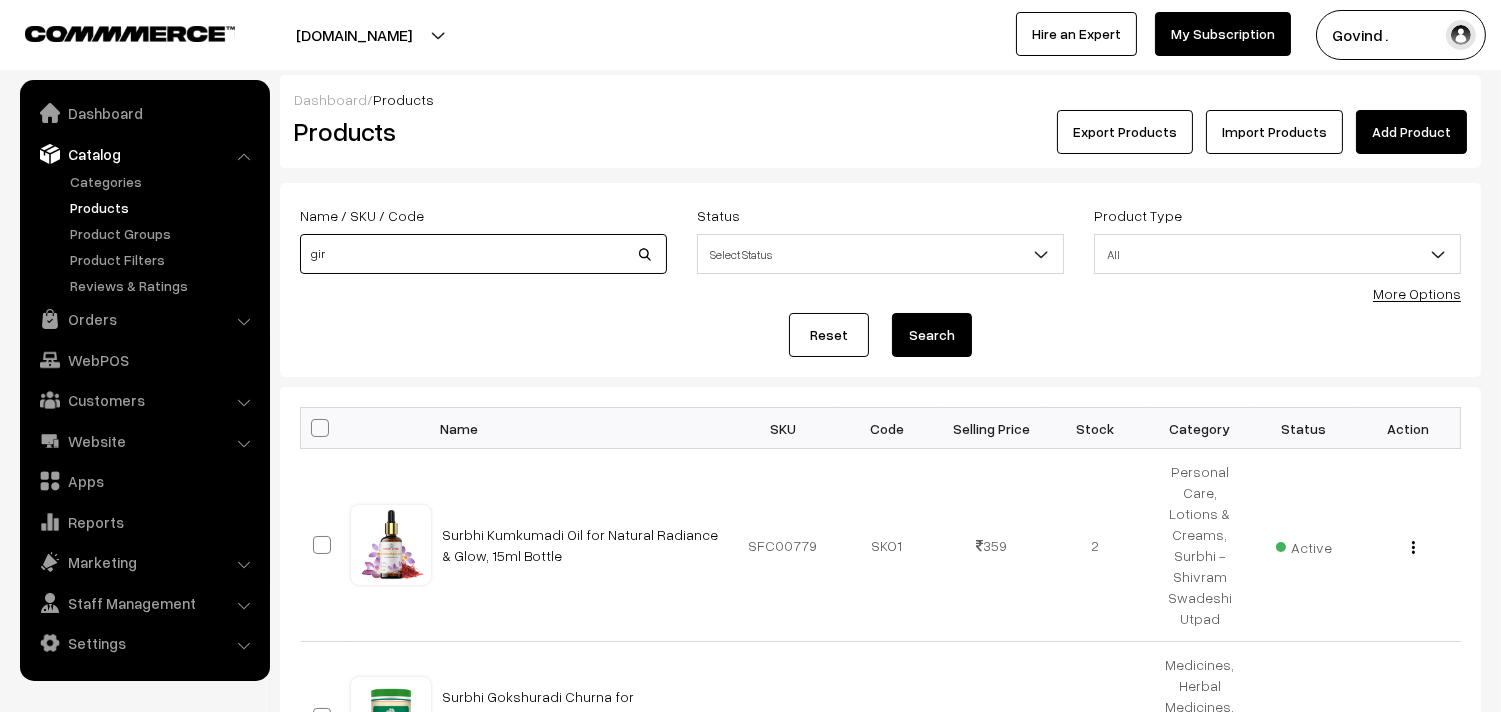 type on "gir" 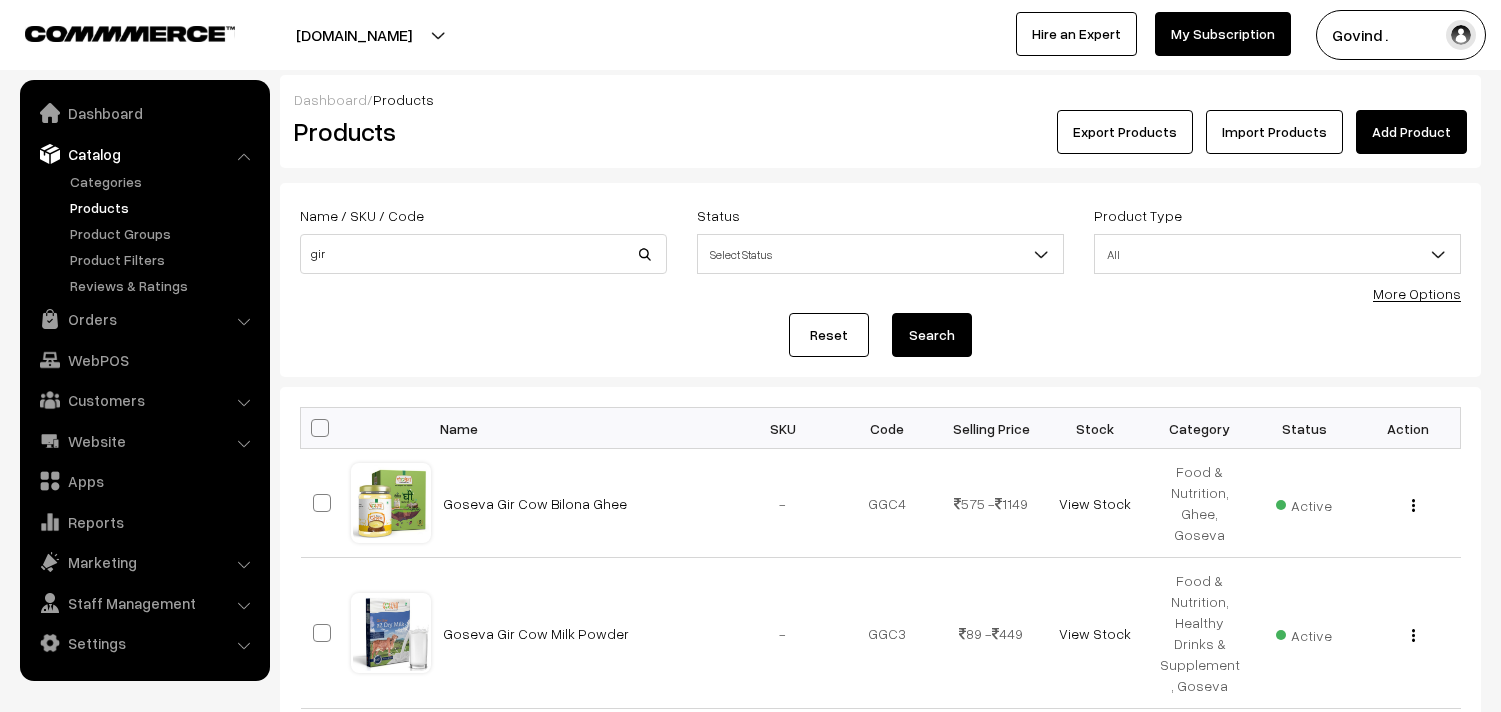 scroll, scrollTop: 0, scrollLeft: 0, axis: both 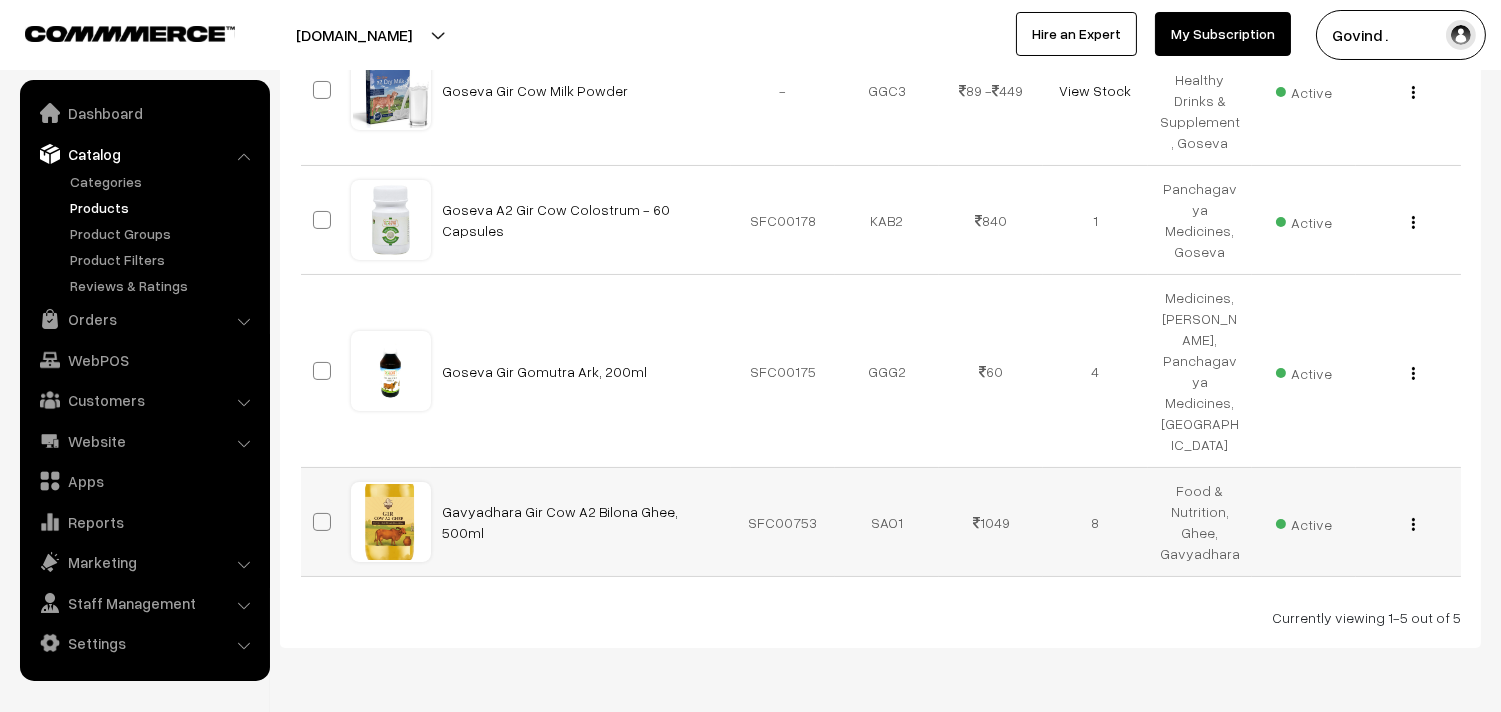 click at bounding box center [1413, 524] 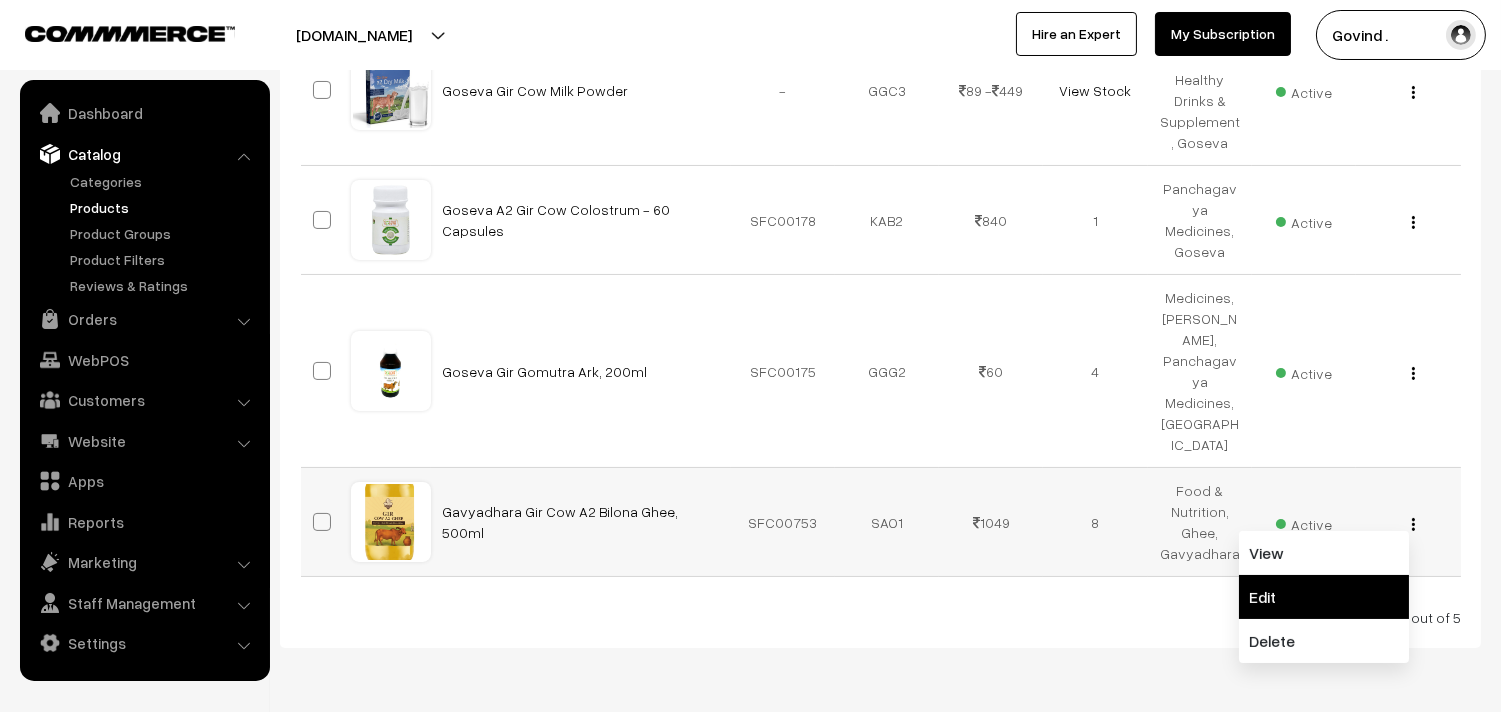 click on "Edit" at bounding box center [1324, 597] 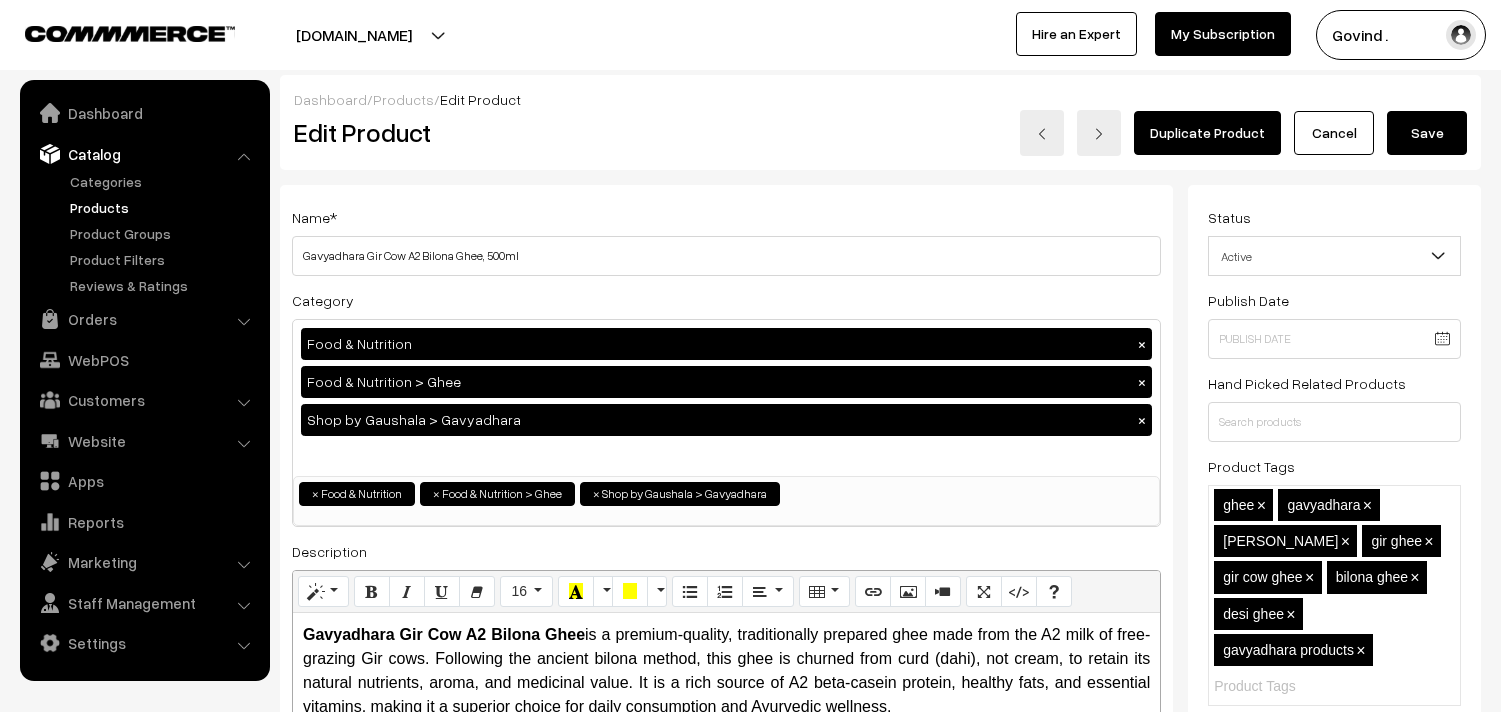 scroll, scrollTop: 0, scrollLeft: 0, axis: both 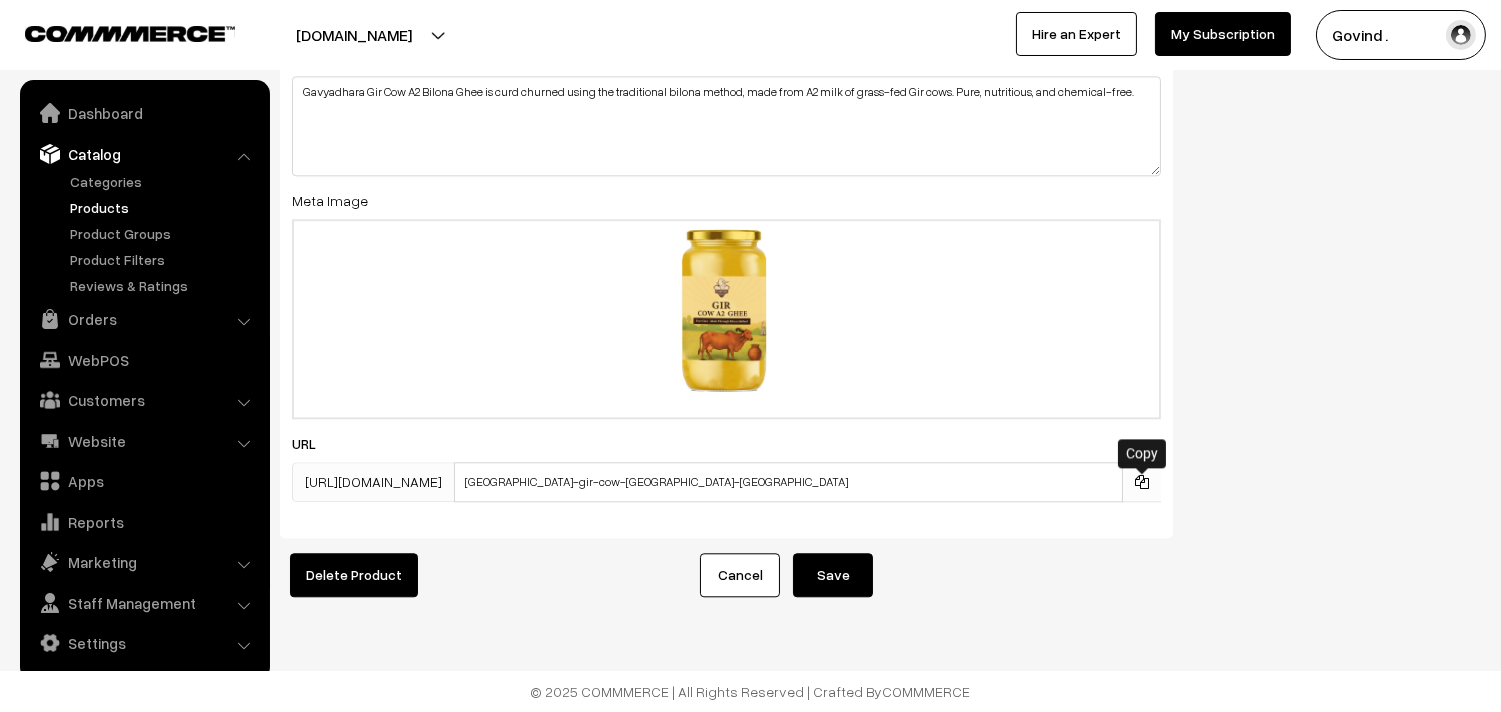 click at bounding box center [1142, 482] 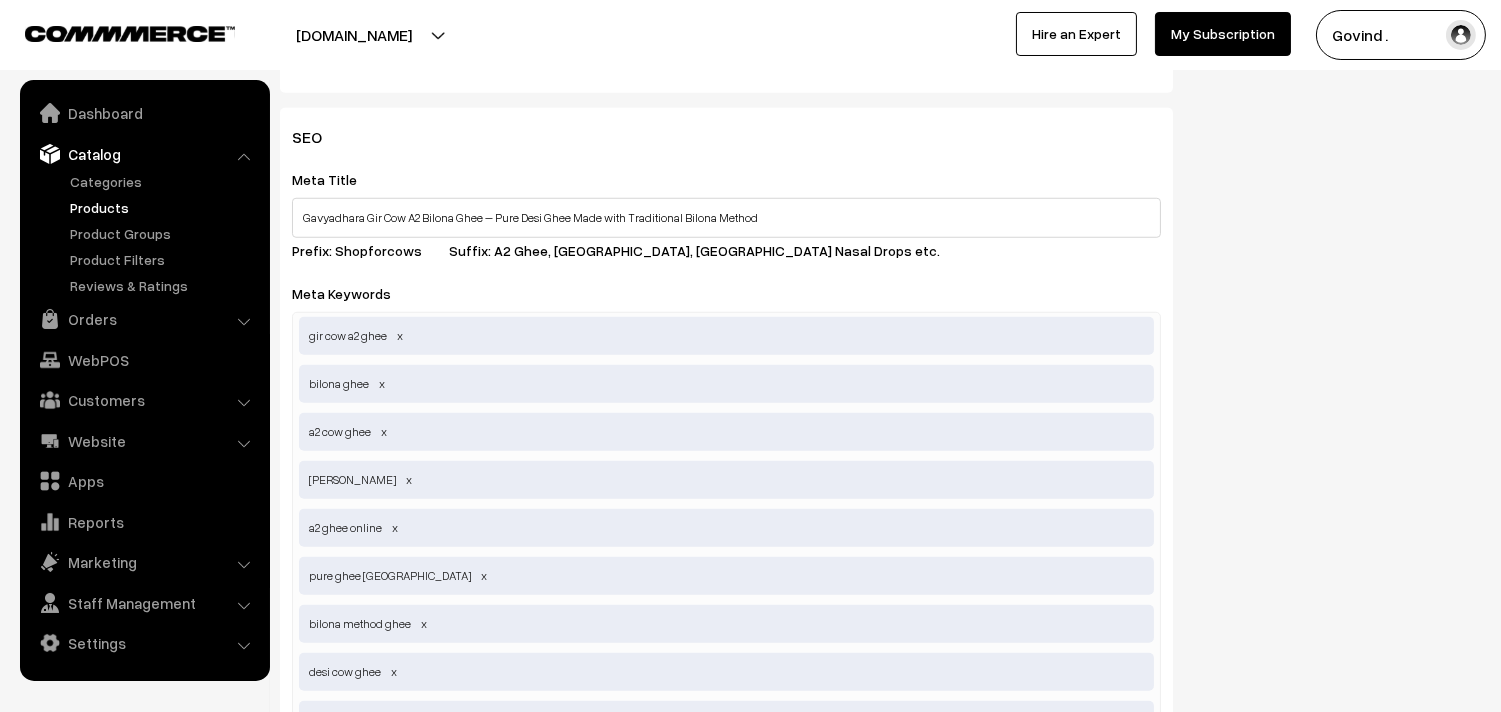 scroll, scrollTop: 0, scrollLeft: 0, axis: both 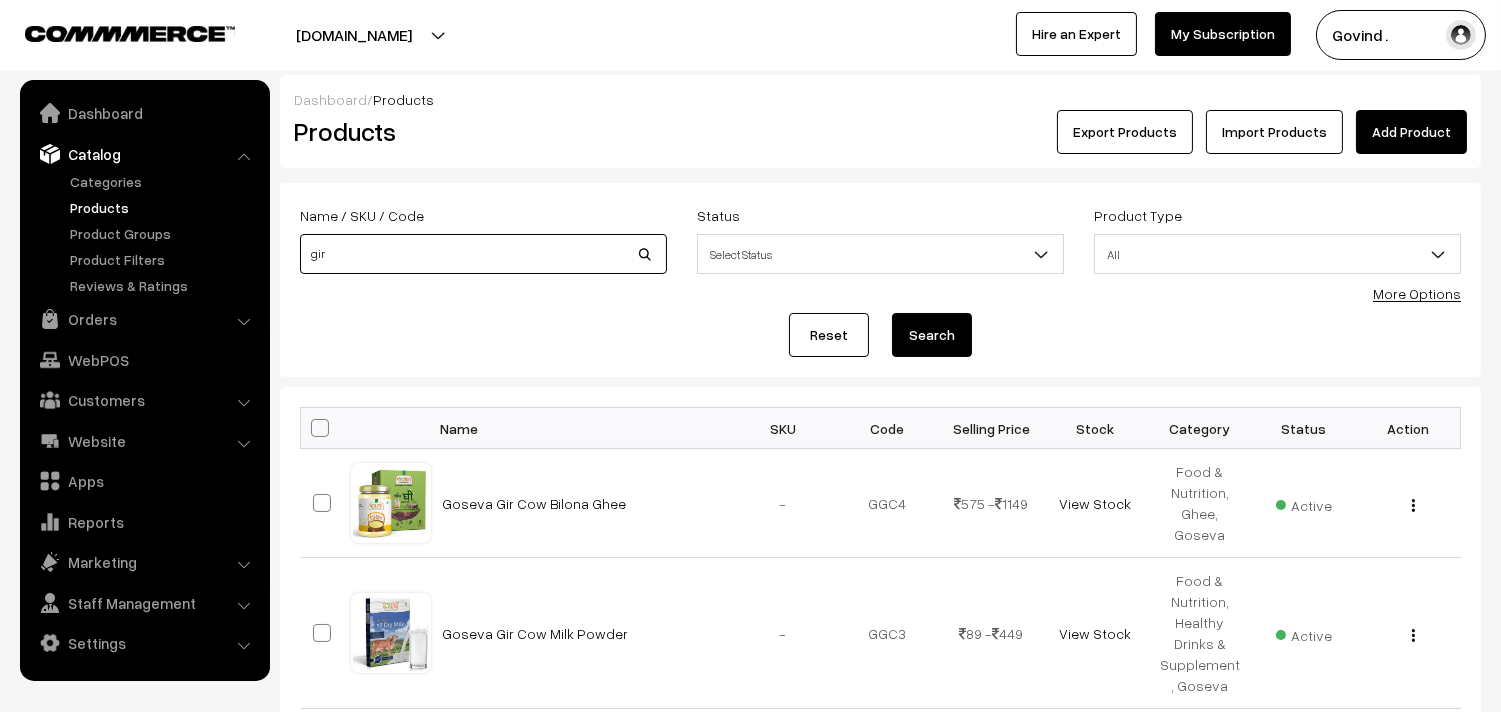 click on "gir" at bounding box center (483, 254) 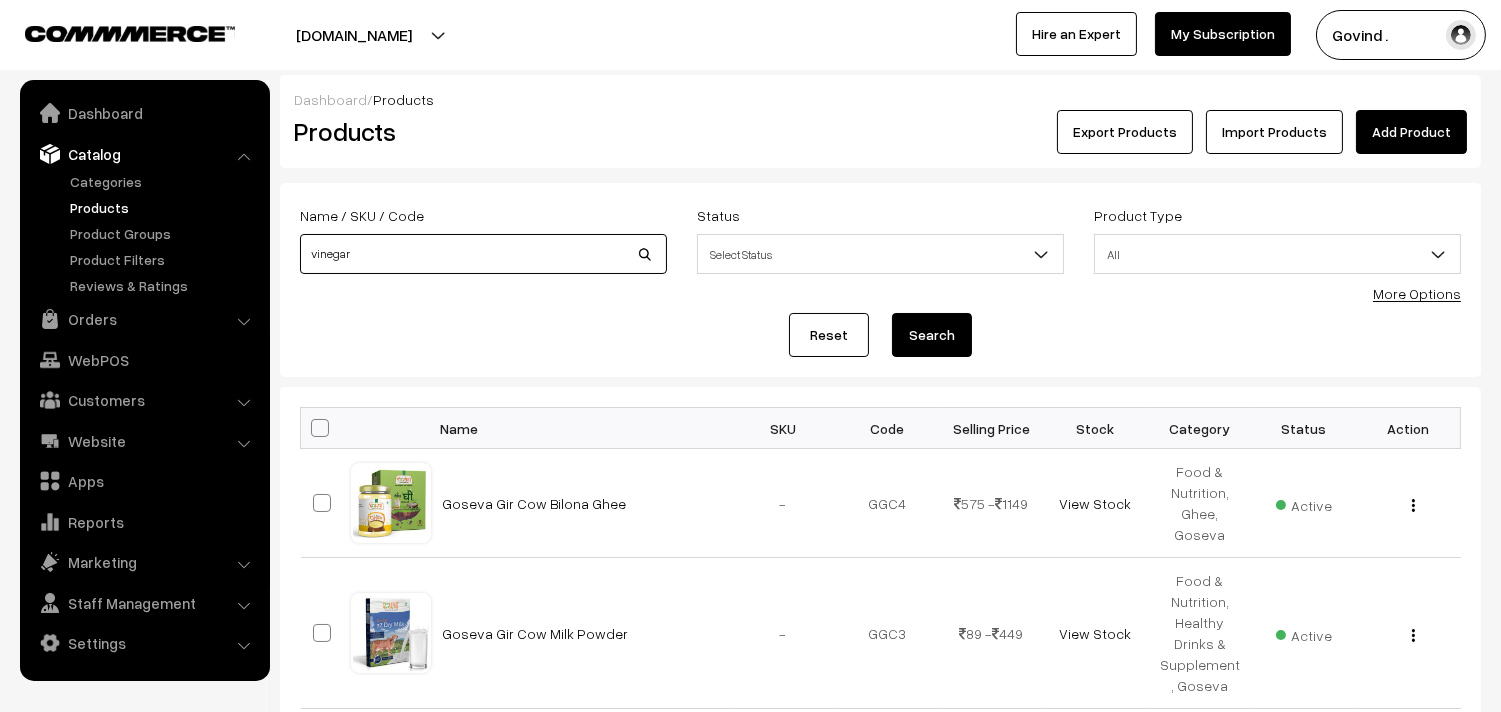 type on "vinegar" 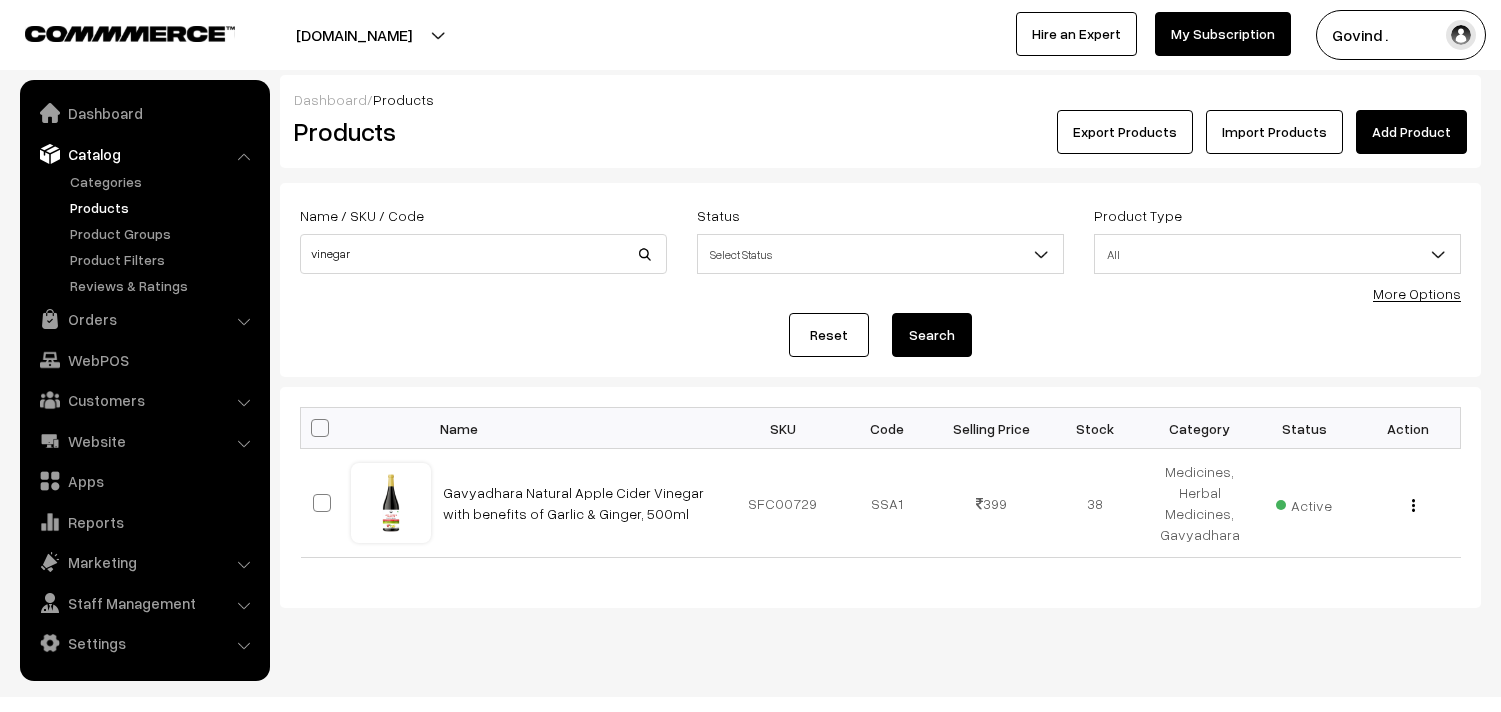 scroll, scrollTop: 0, scrollLeft: 0, axis: both 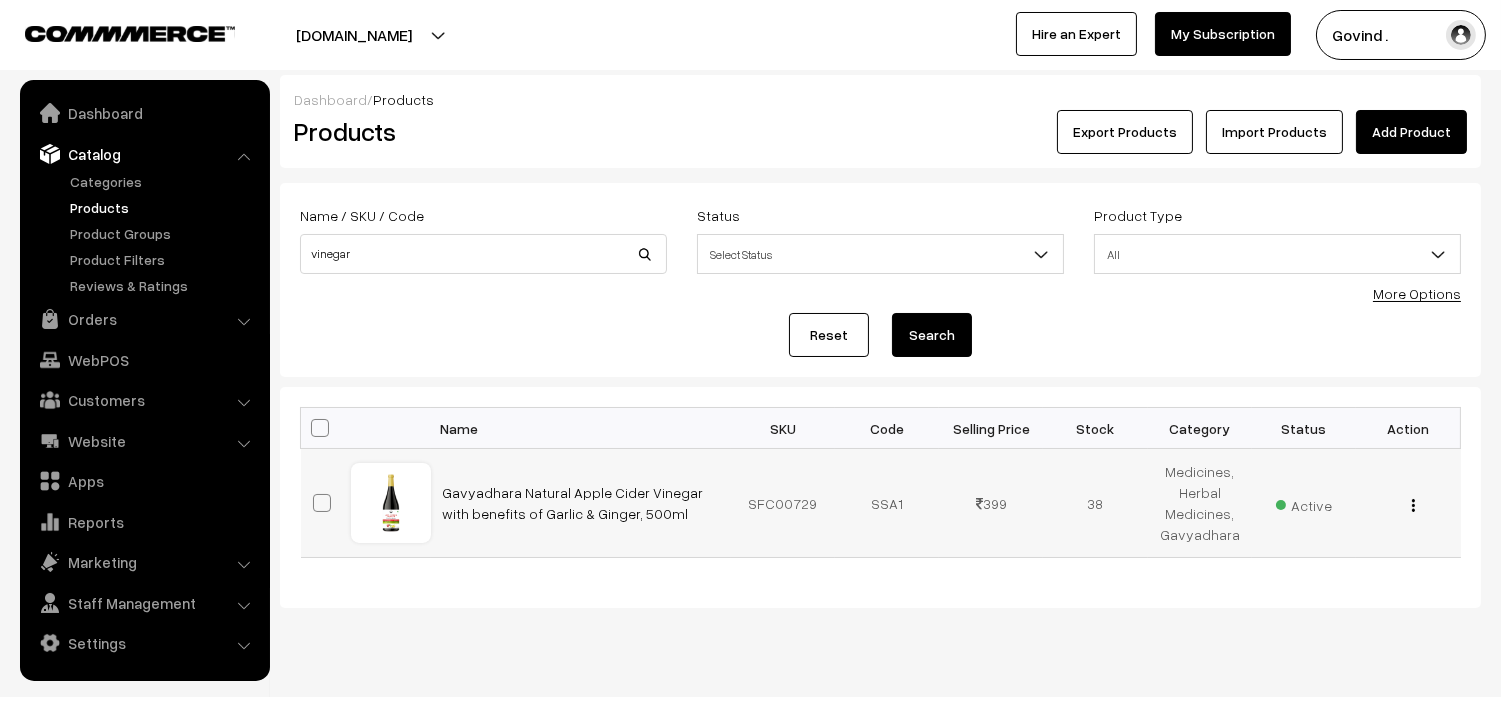 click at bounding box center (1413, 505) 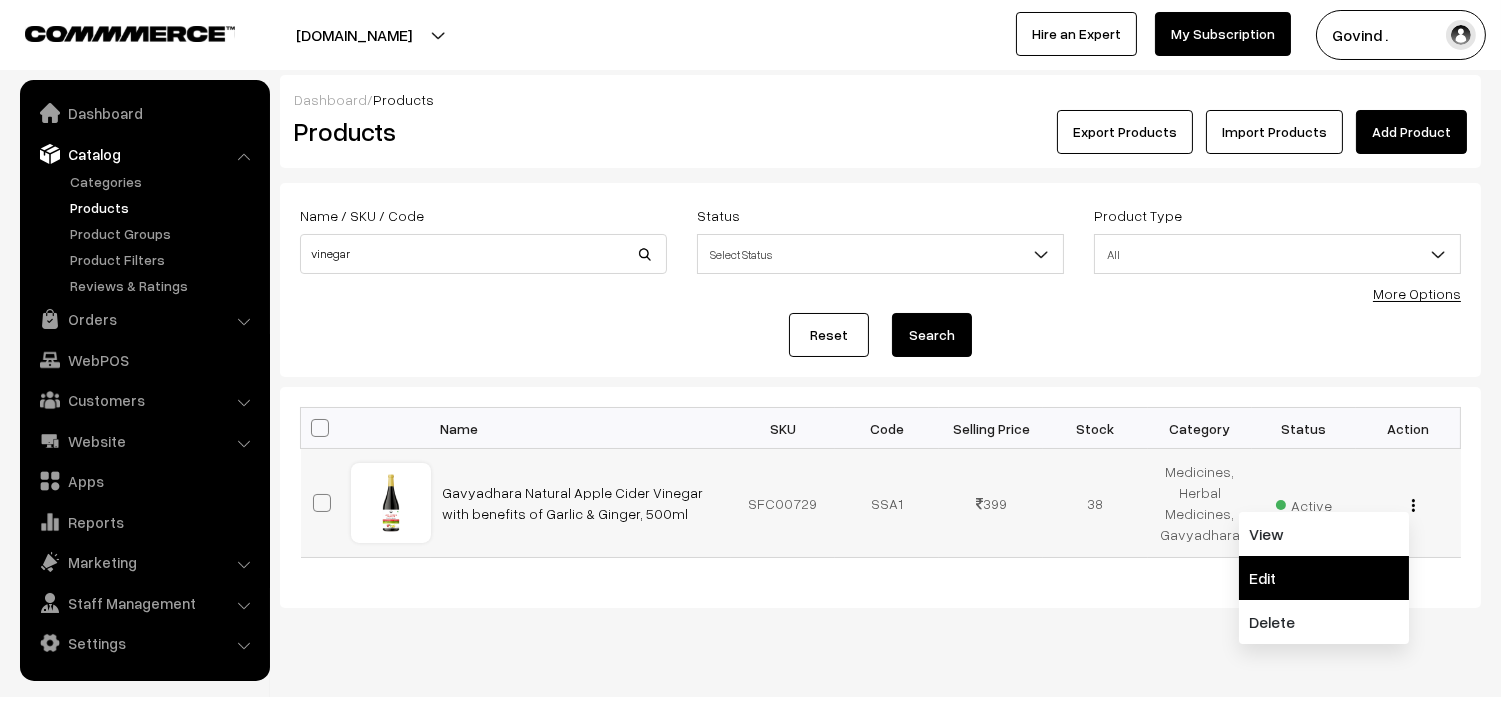click on "Edit" at bounding box center (1324, 578) 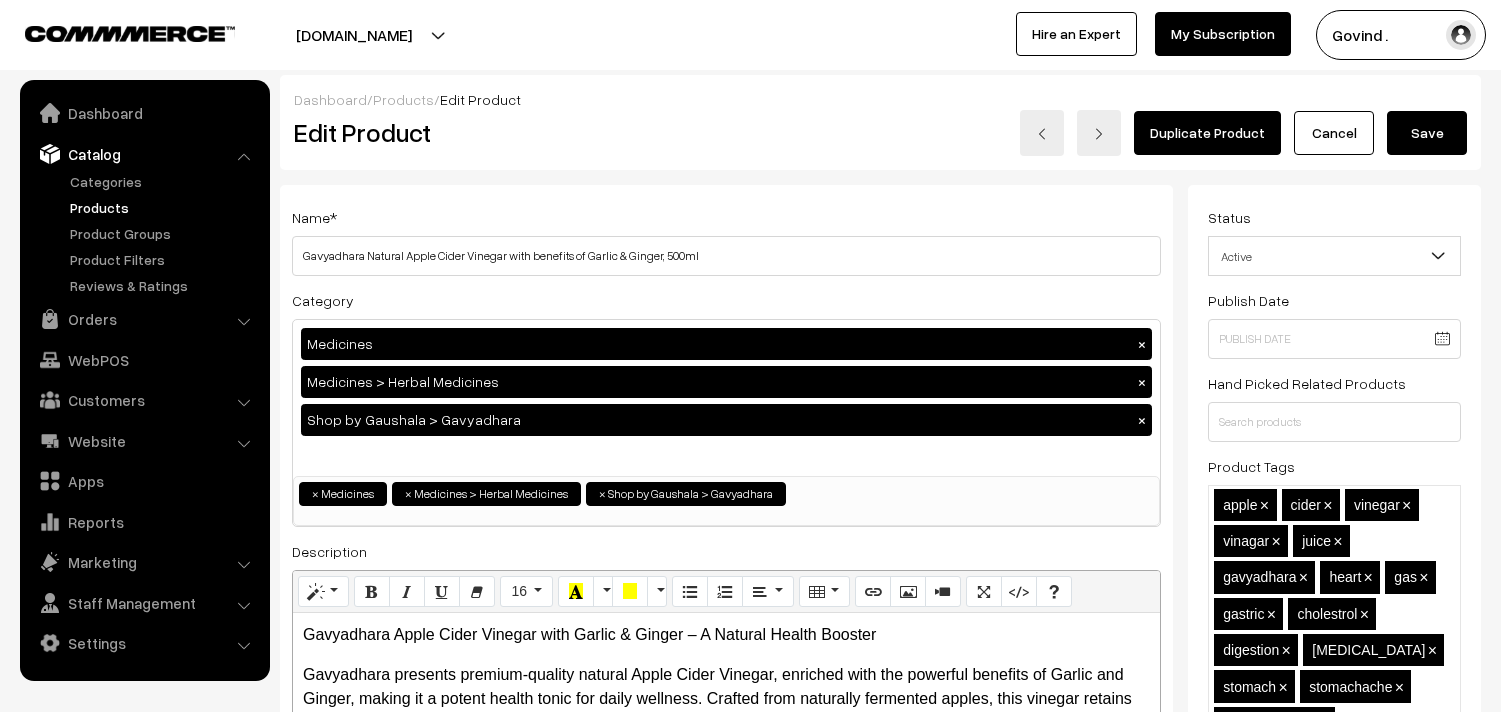 scroll, scrollTop: 0, scrollLeft: 0, axis: both 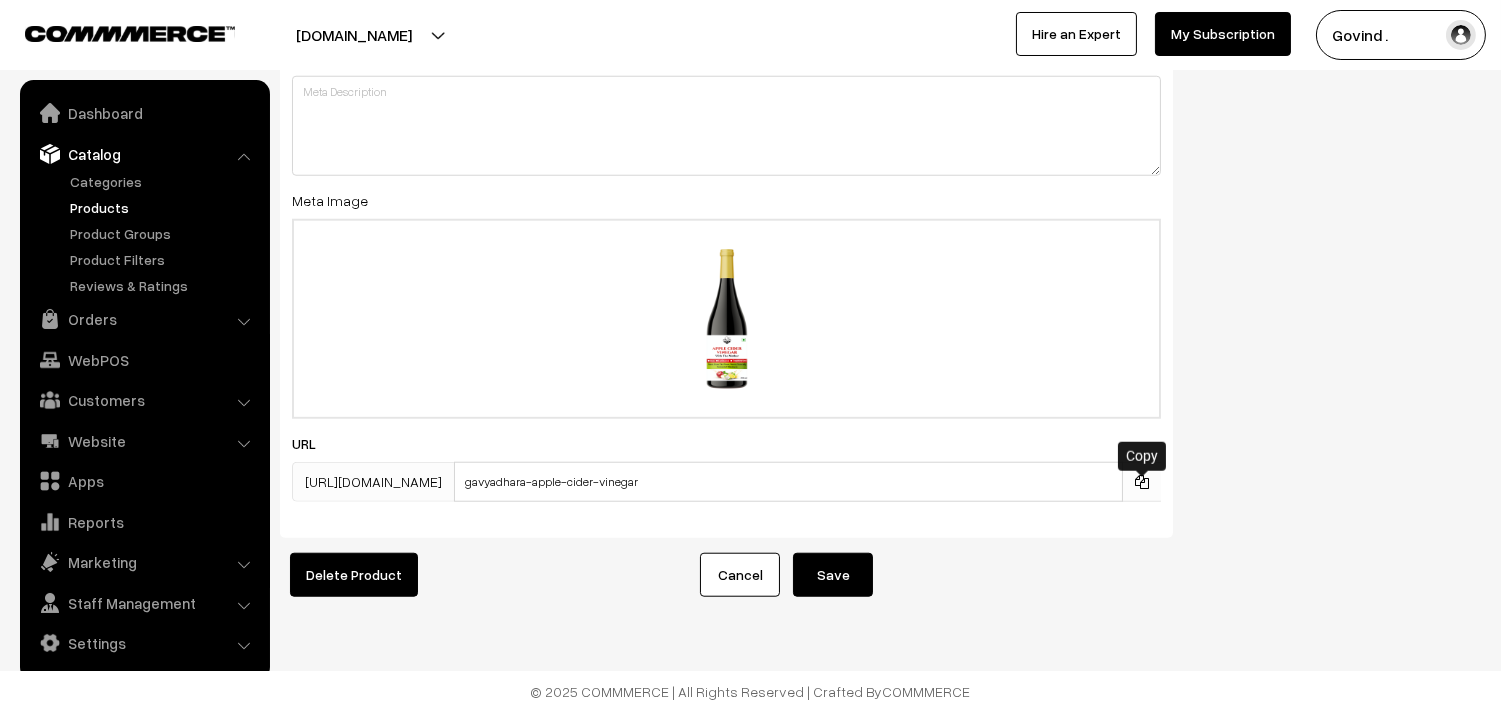 click at bounding box center [1142, 482] 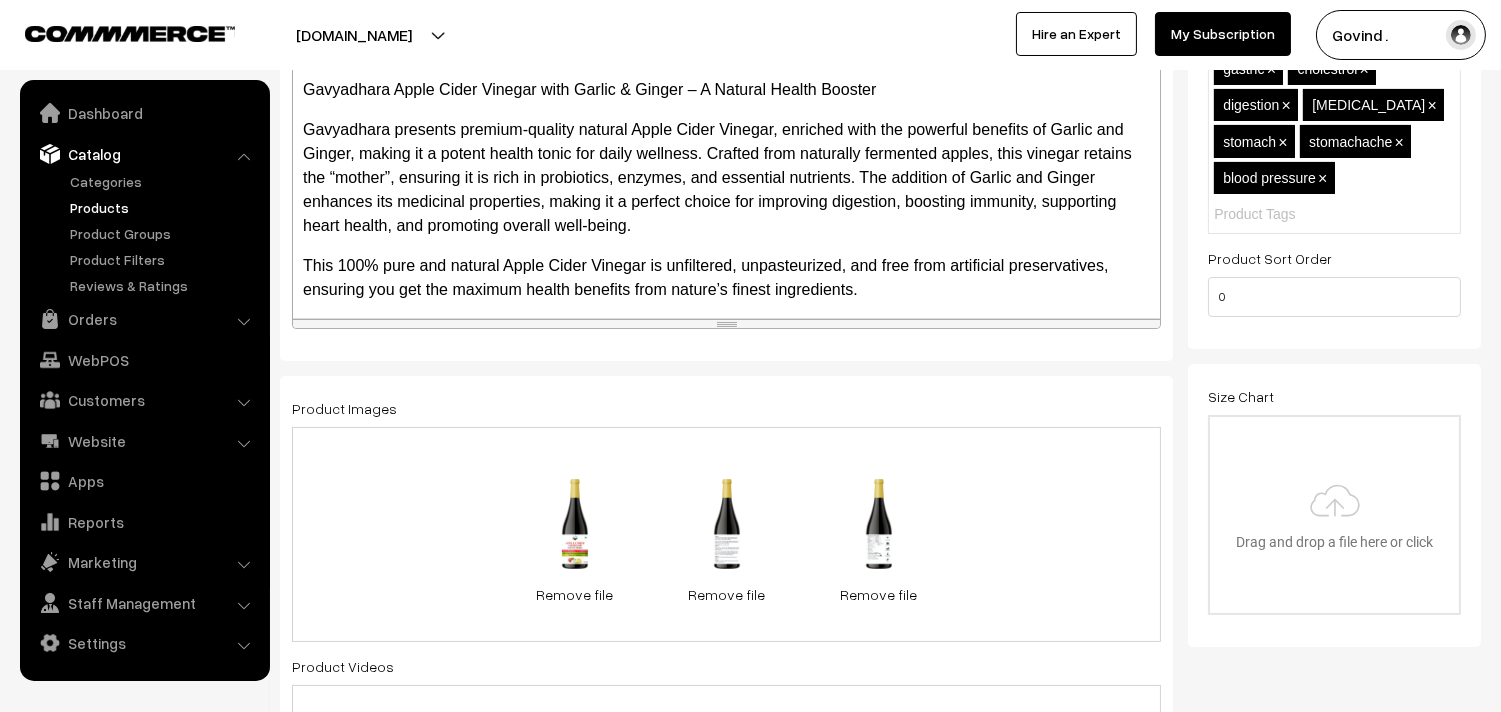 scroll, scrollTop: 0, scrollLeft: 0, axis: both 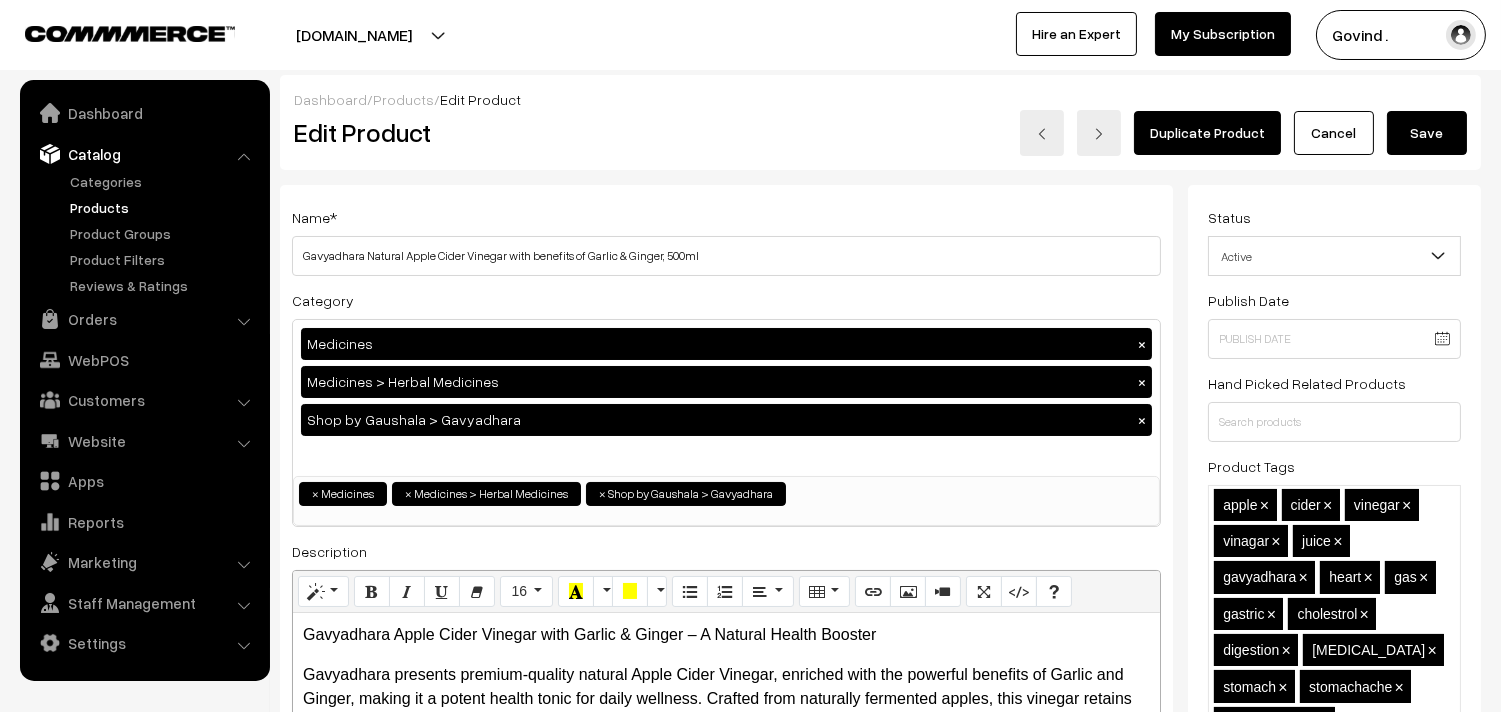 click on "Cancel" at bounding box center [1334, 133] 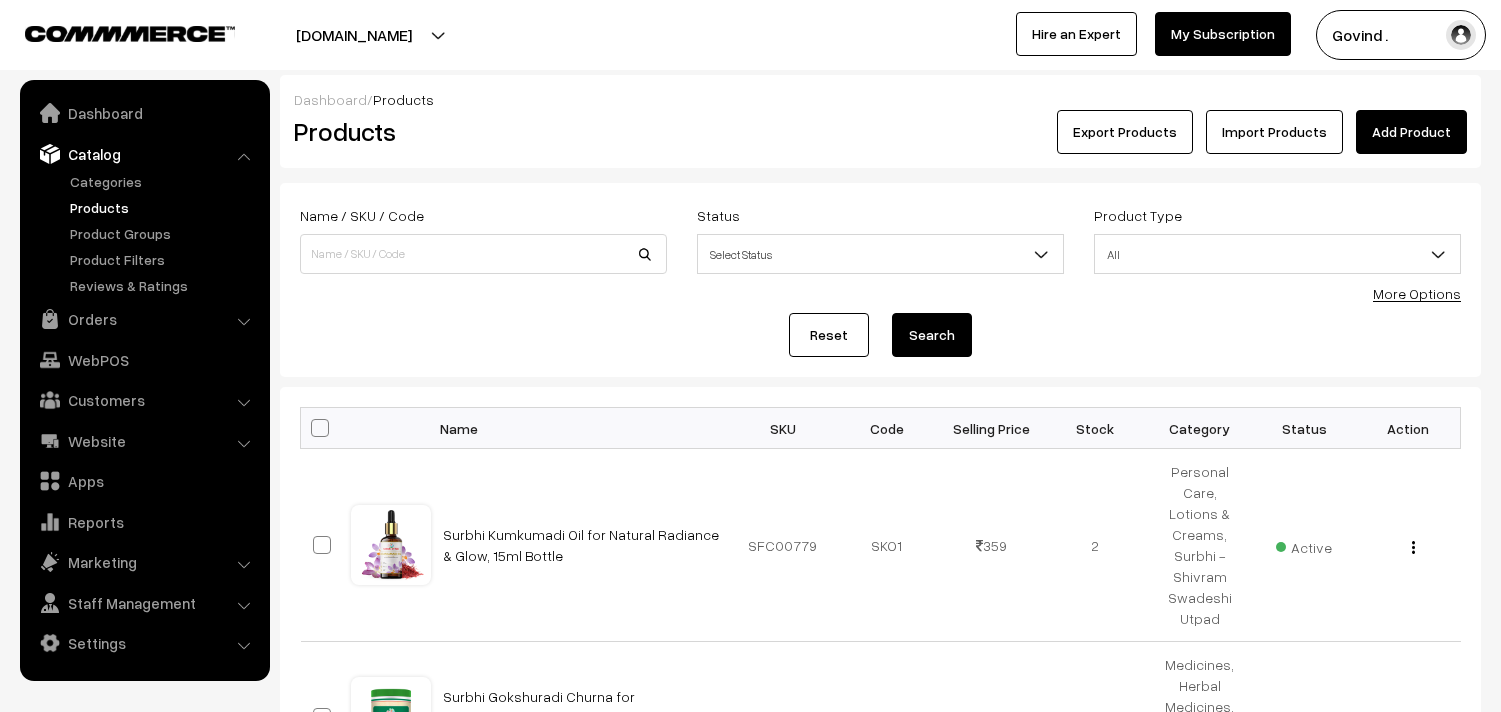 scroll, scrollTop: 0, scrollLeft: 0, axis: both 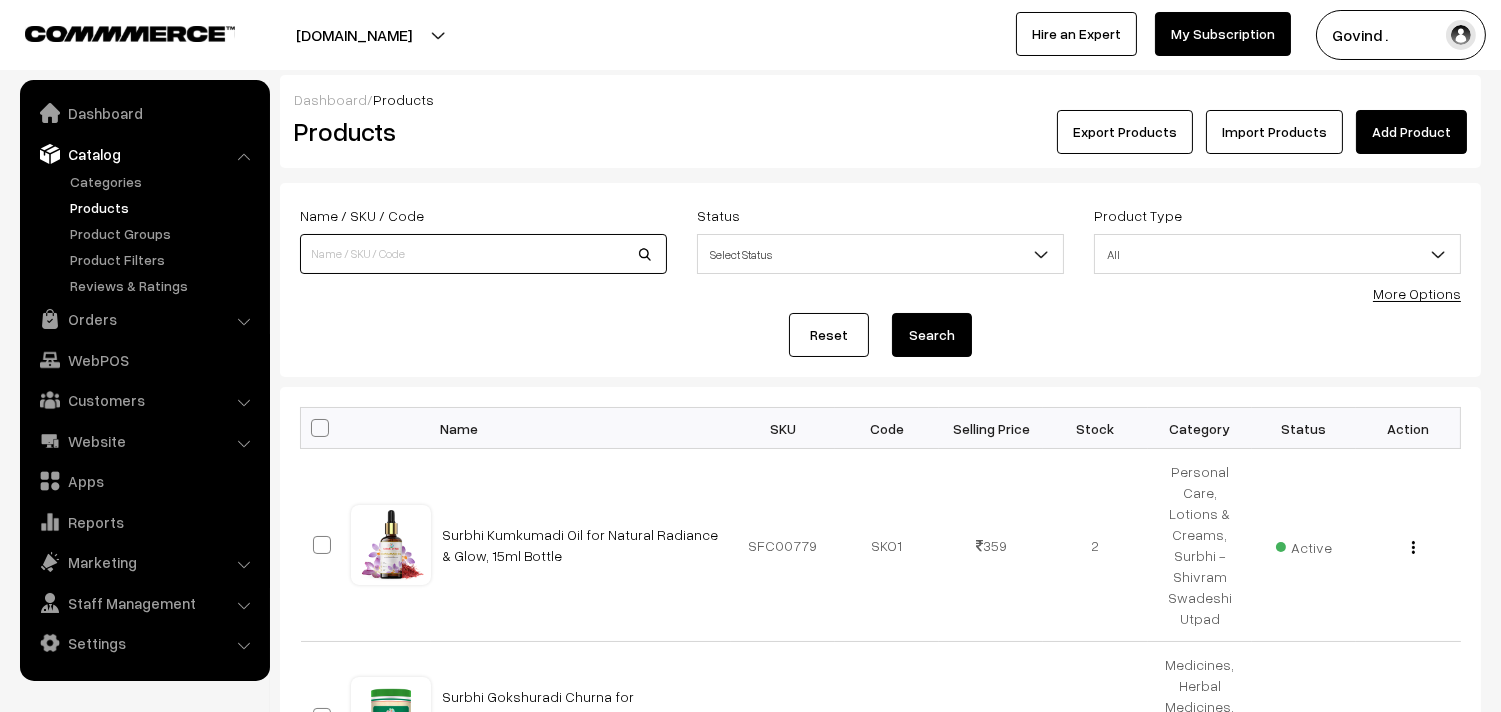 click at bounding box center (483, 254) 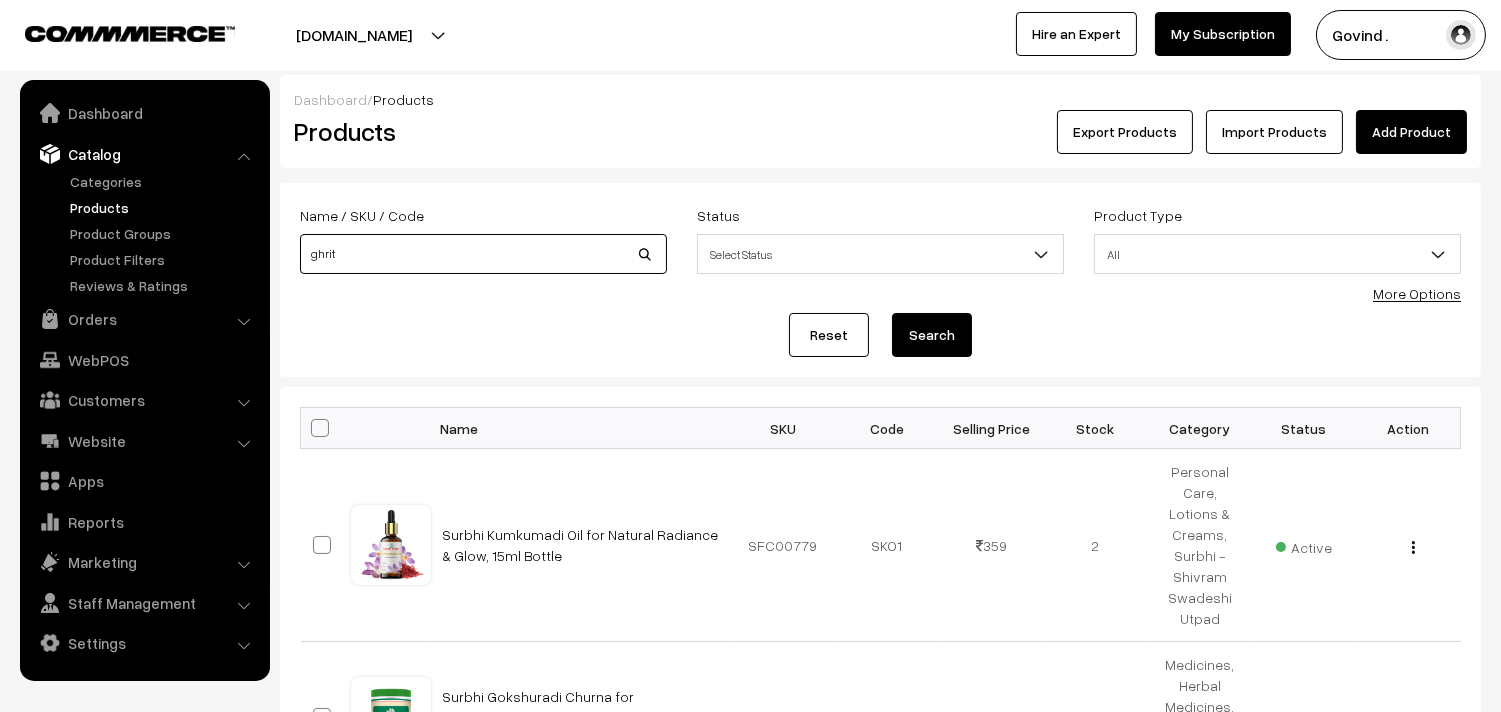 type on "ghrit" 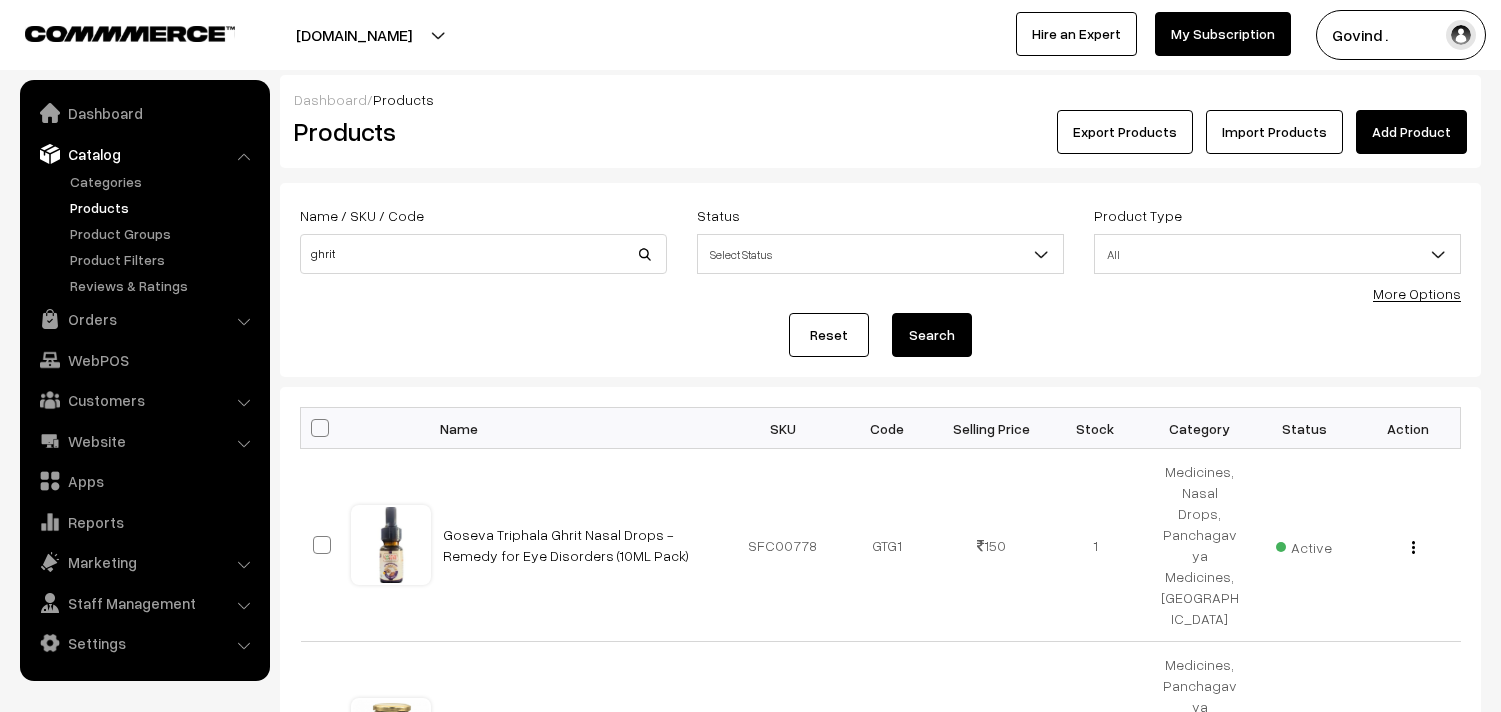 scroll, scrollTop: 0, scrollLeft: 0, axis: both 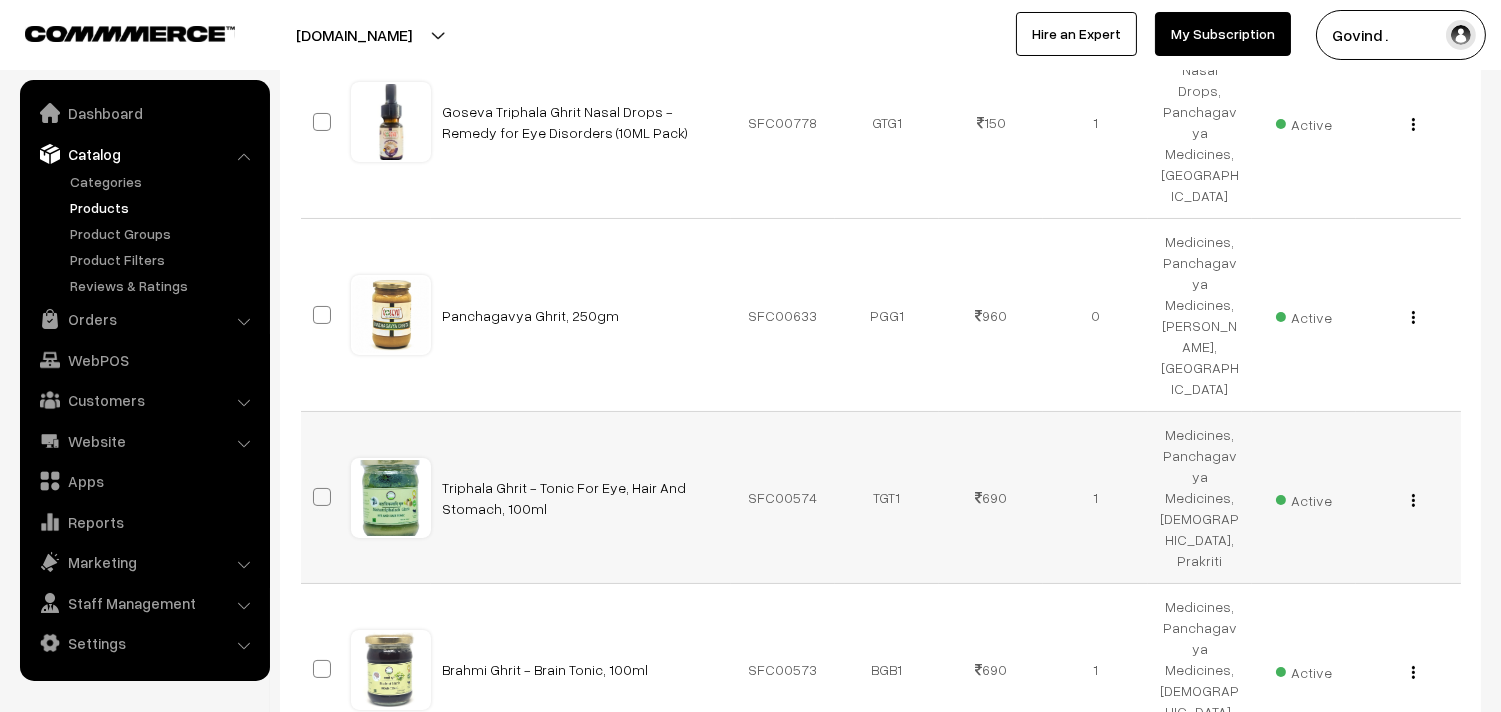 click at bounding box center [1413, 500] 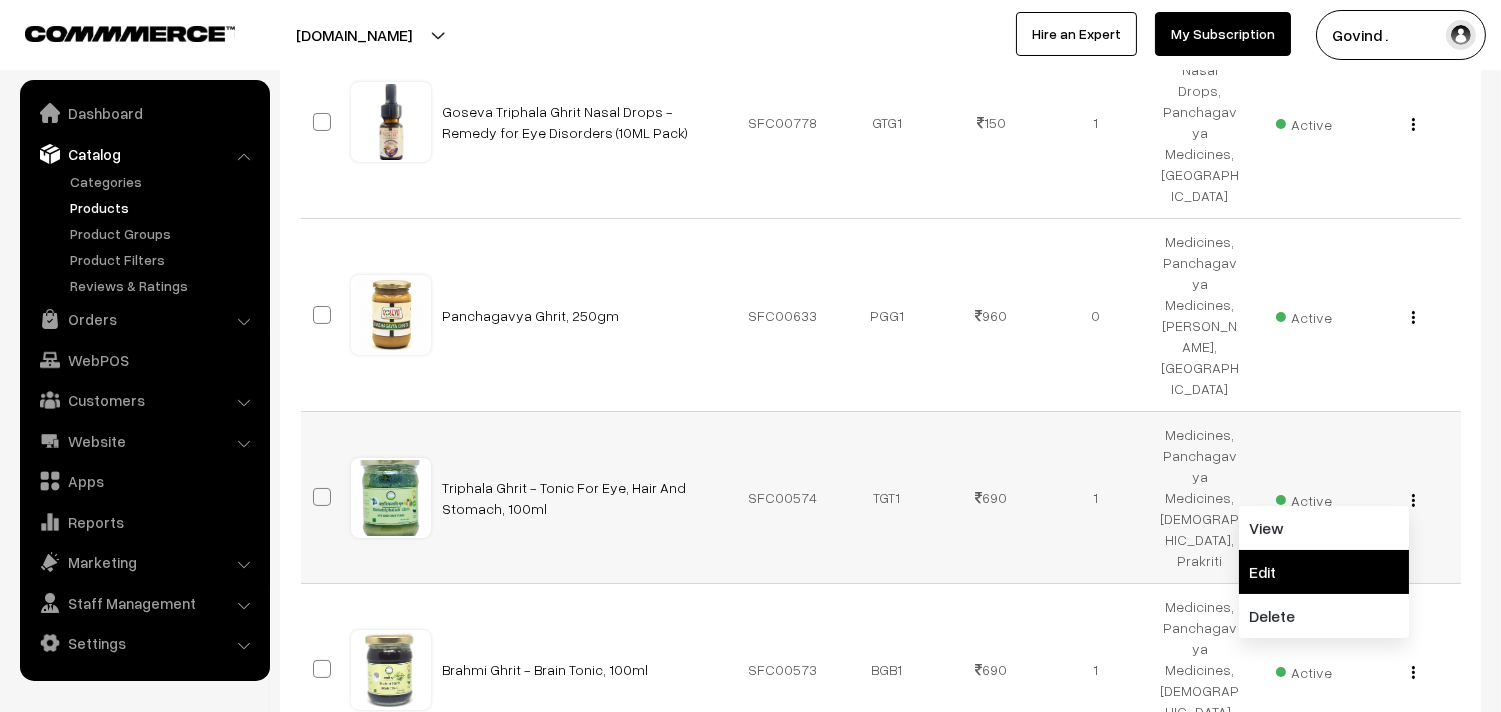 click on "Edit" at bounding box center [1324, 572] 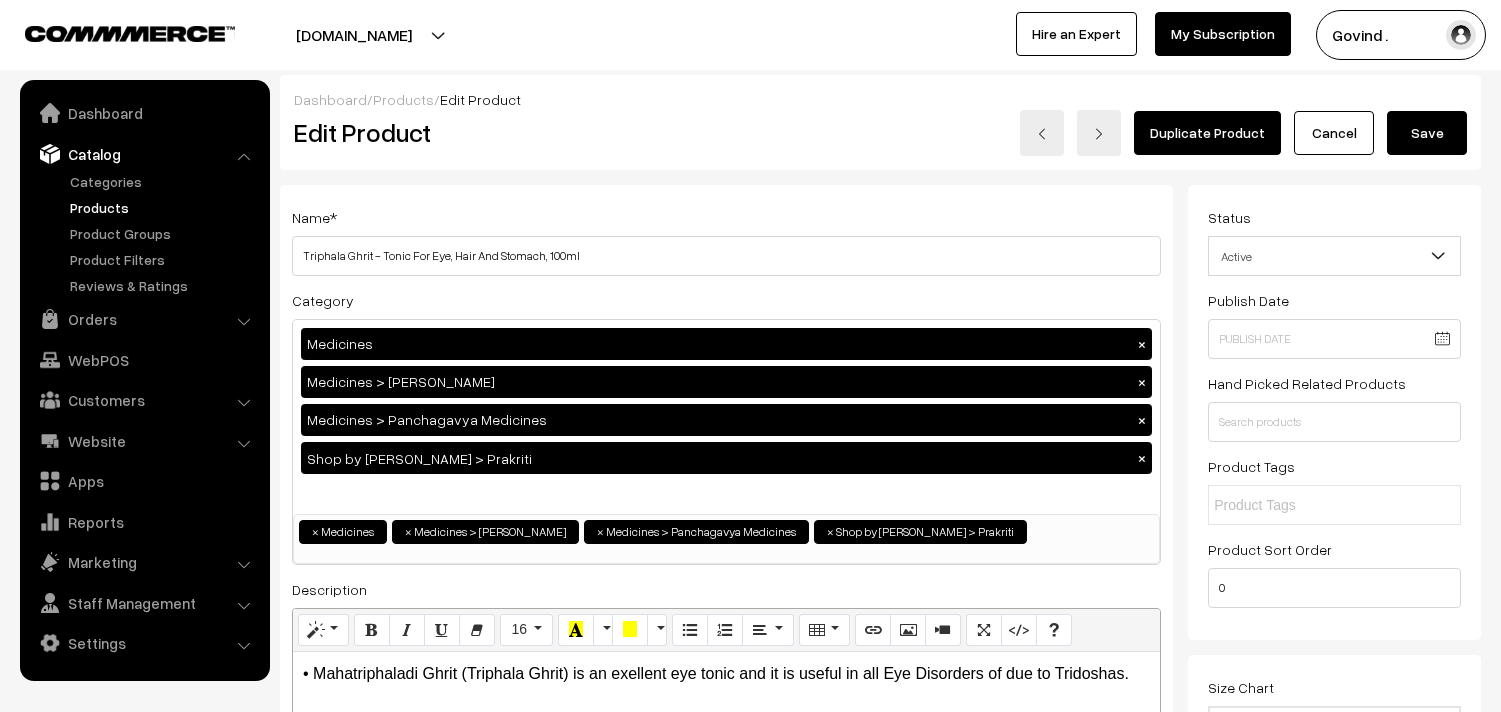 scroll, scrollTop: 0, scrollLeft: 0, axis: both 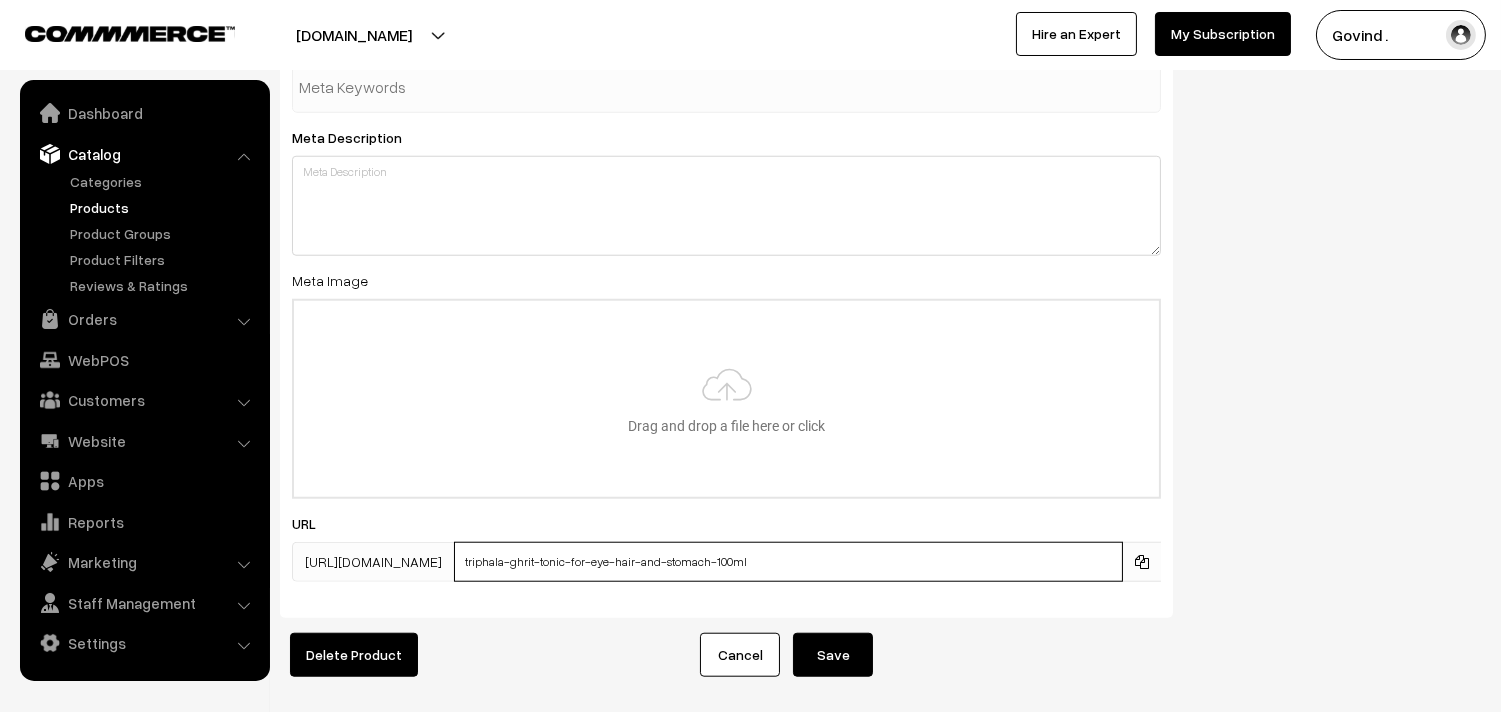 click on "triphala-ghrit-tonic-for-eye-hair-and-stomach-100ml" at bounding box center (788, 562) 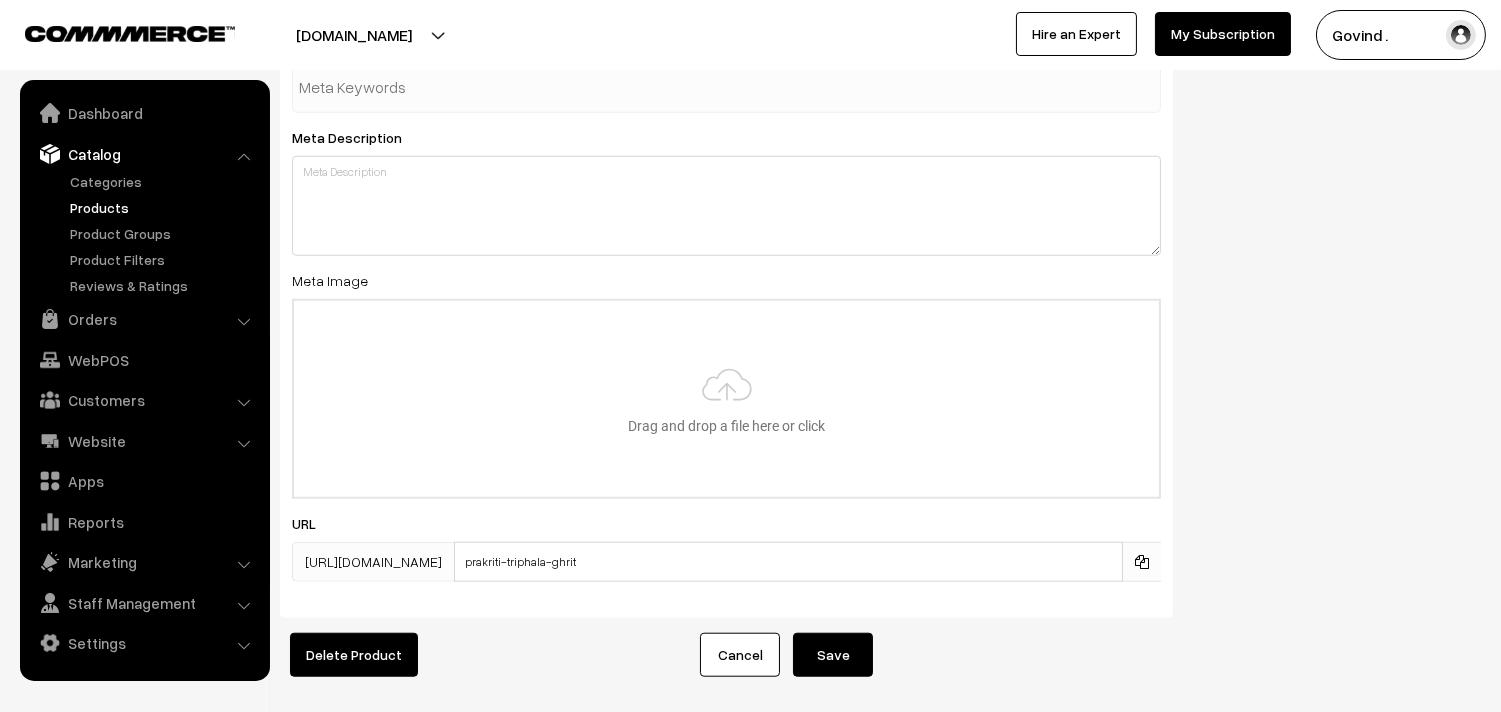 click on "SEO
Meta Title
Prefix: Shopforcows
Suffix: A2 Ghee, Triphala, Panchagavya Nasal Drops etc.
Meta Keywords
Meta Description
Meta Image
Drag and drop a file here or click Ooops, something wrong appended.   Drag and drop or click to replace
URL
https://shopforcows.com/products/
prakriti-triphala-ghrit" at bounding box center (880, 246) 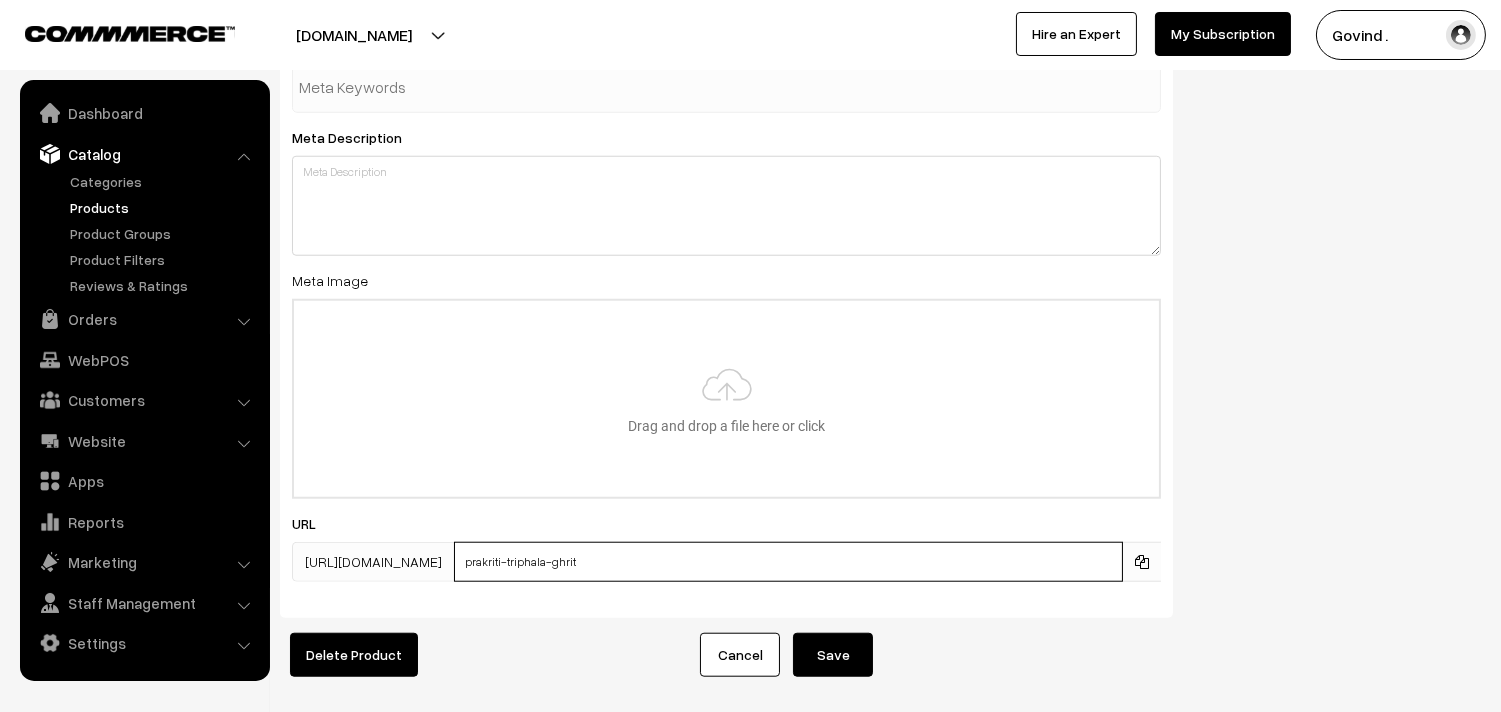 click on "prakriti-triphala-ghrit" at bounding box center (788, 562) 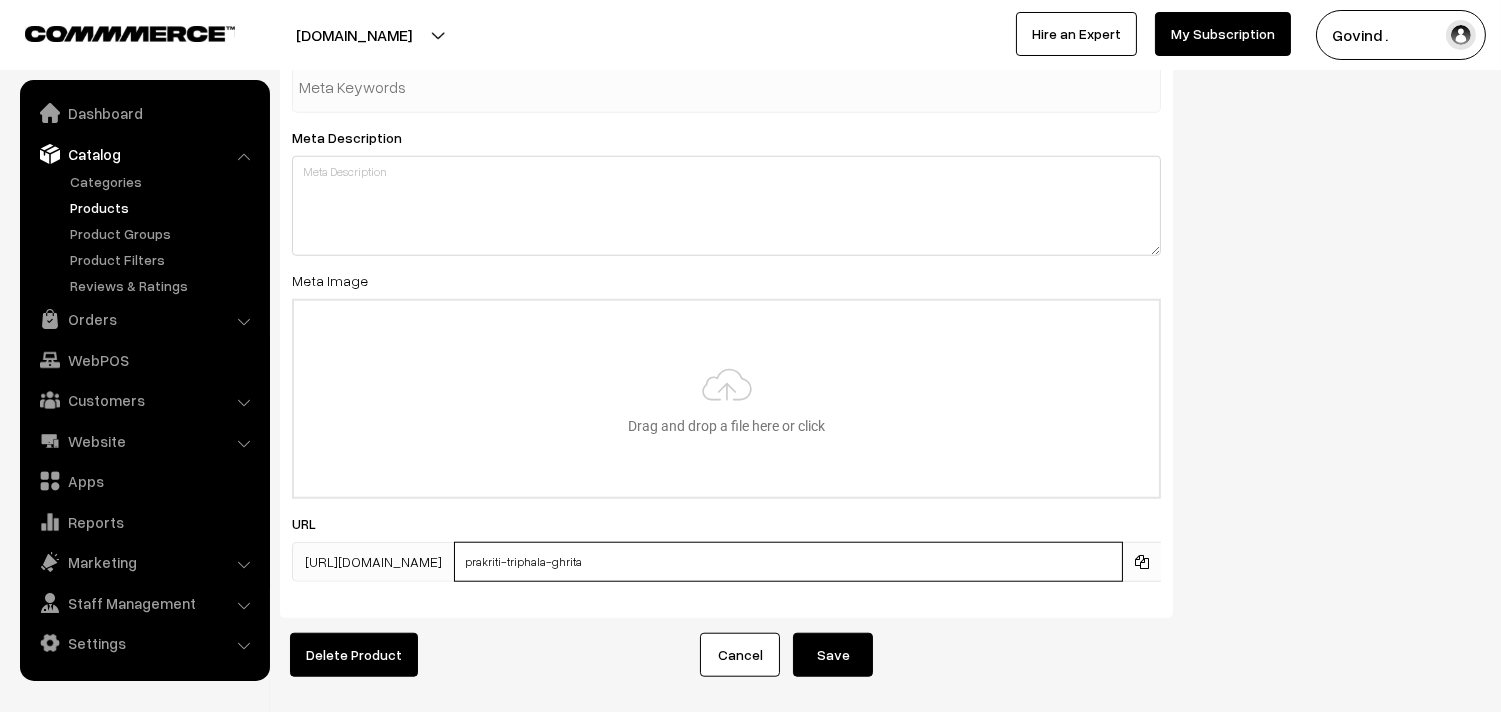 type on "prakriti-triphala-ghrita" 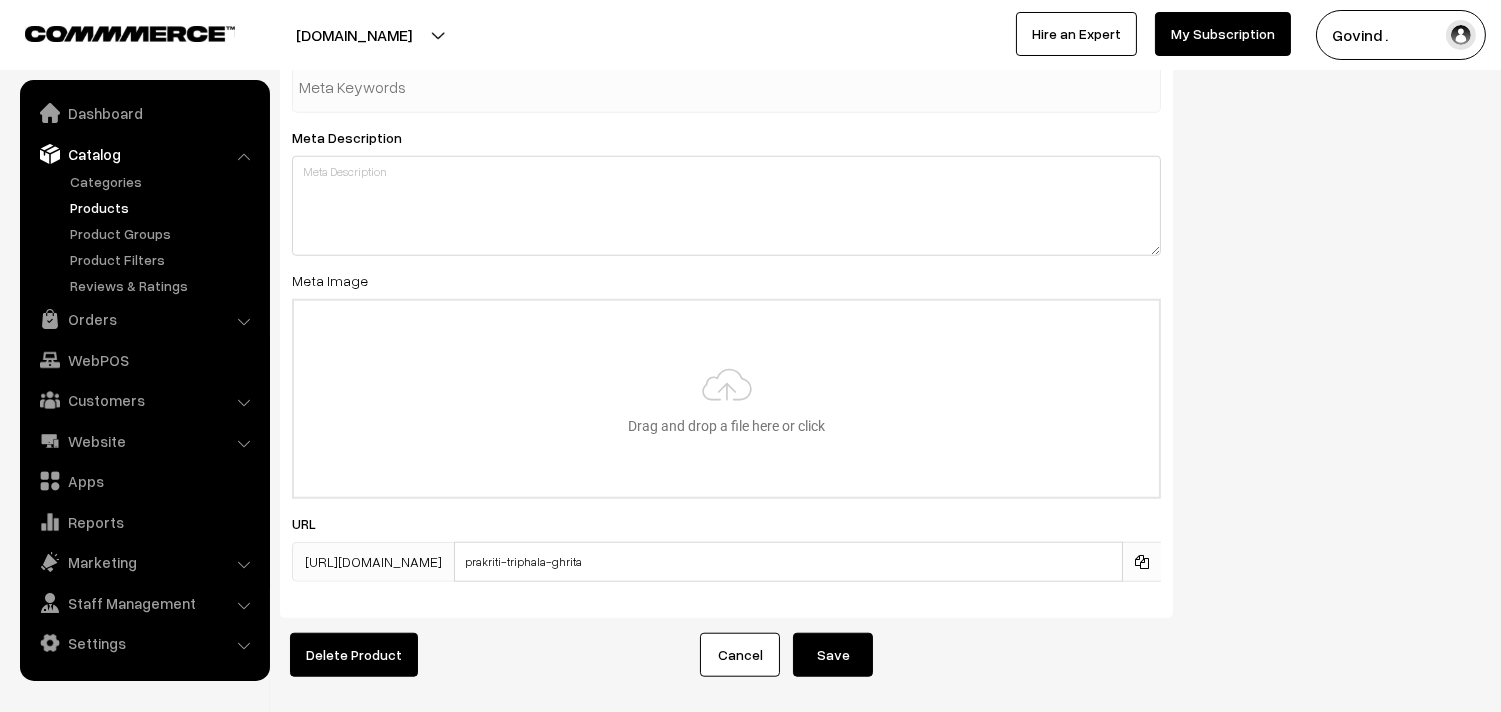 click on "SEO
Meta Title
Prefix: Shopforcows
Suffix: A2 Ghee, Triphala, Panchagavya Nasal Drops etc.
Meta Keywords
Meta Description
Meta Image
Drag and drop a file here or click Ooops, something wrong appended.   Drag and drop or click to replace
URL
https://shopforcows.com/products/
prakriti-triphala-ghrita" at bounding box center (726, 238) 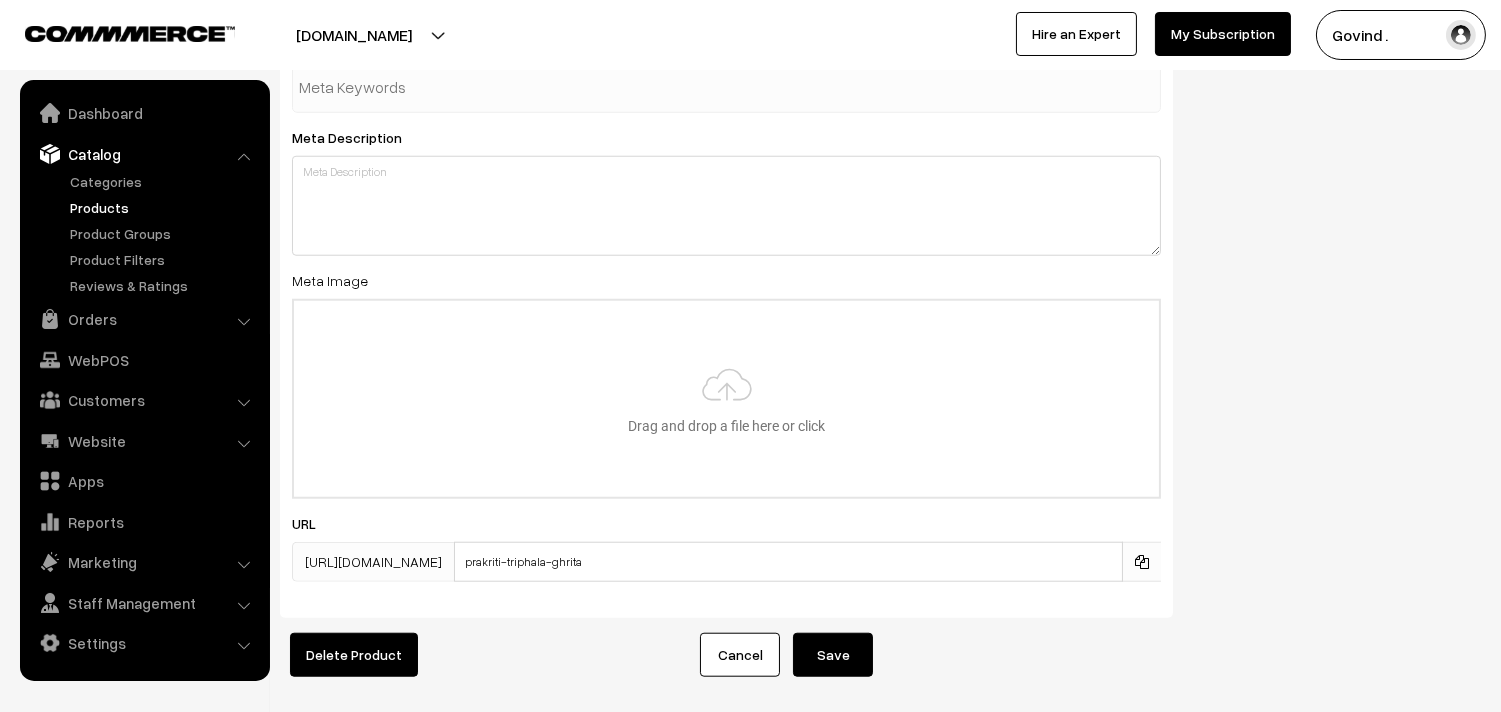 click on "Save" at bounding box center (833, 655) 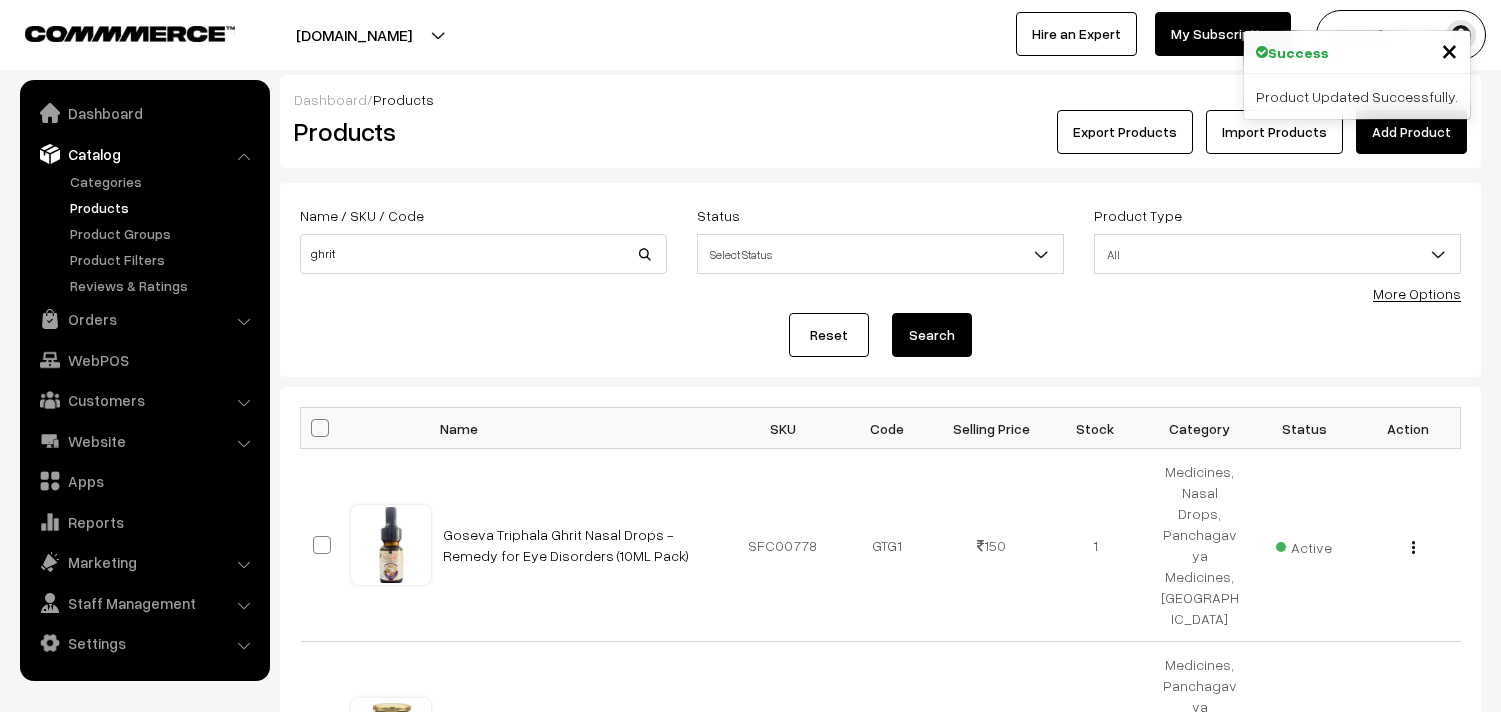 scroll, scrollTop: 0, scrollLeft: 0, axis: both 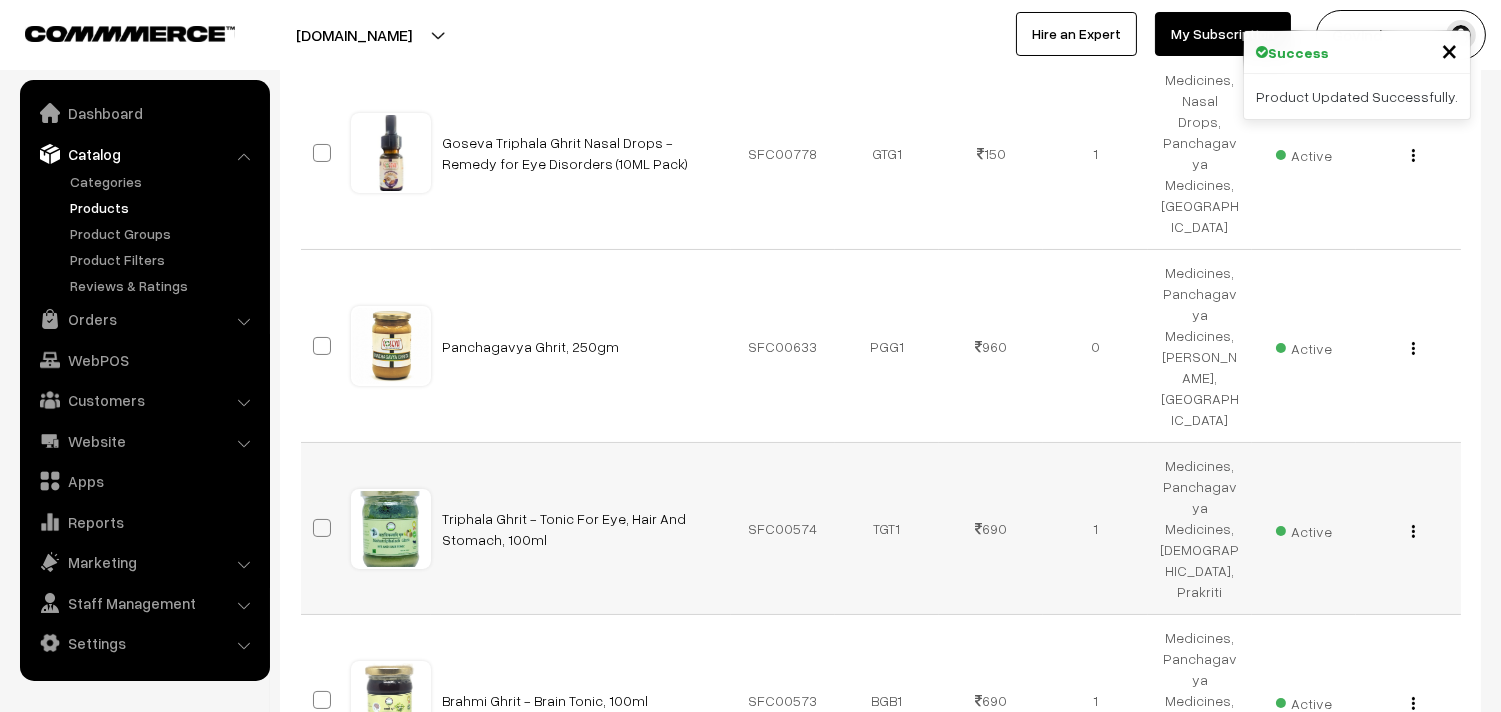 click at bounding box center [1413, 531] 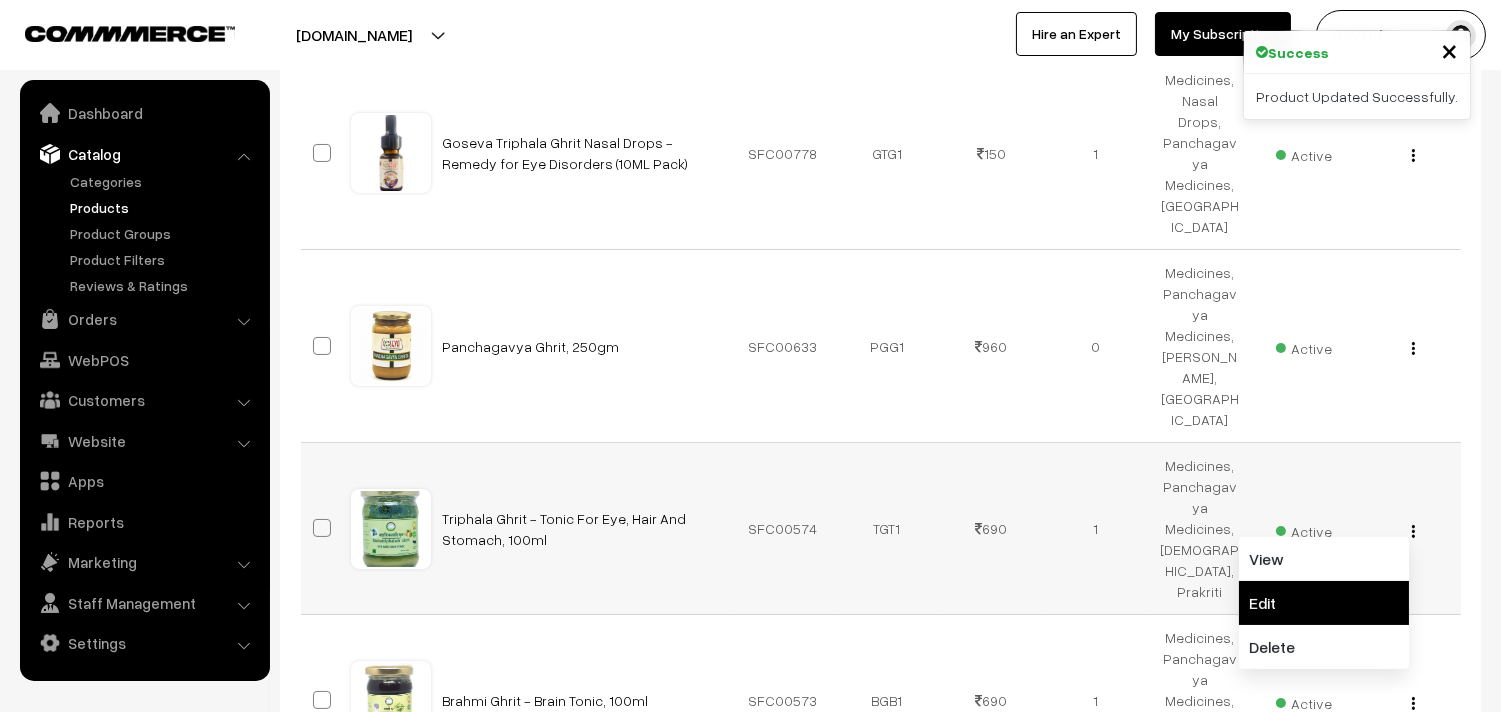 click on "Edit" at bounding box center [1324, 603] 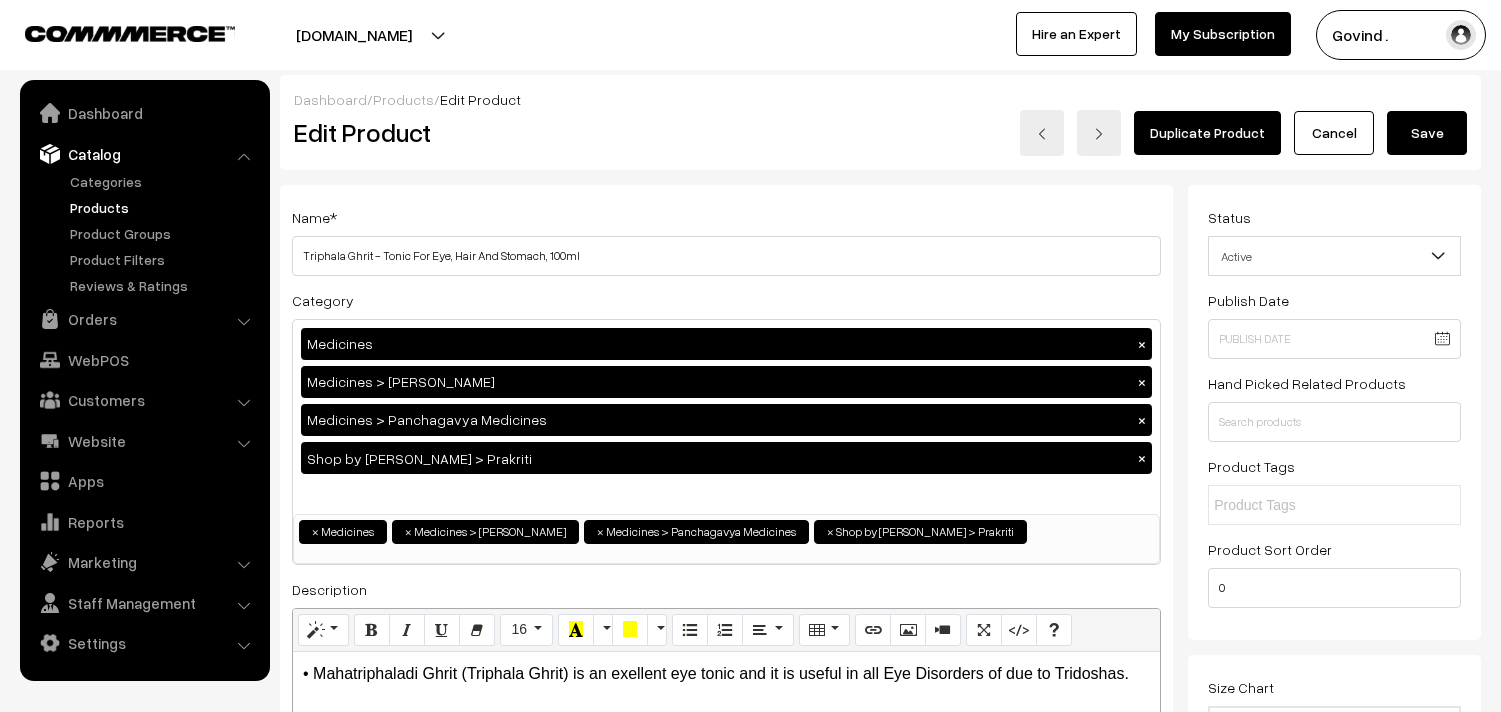 scroll, scrollTop: 0, scrollLeft: 0, axis: both 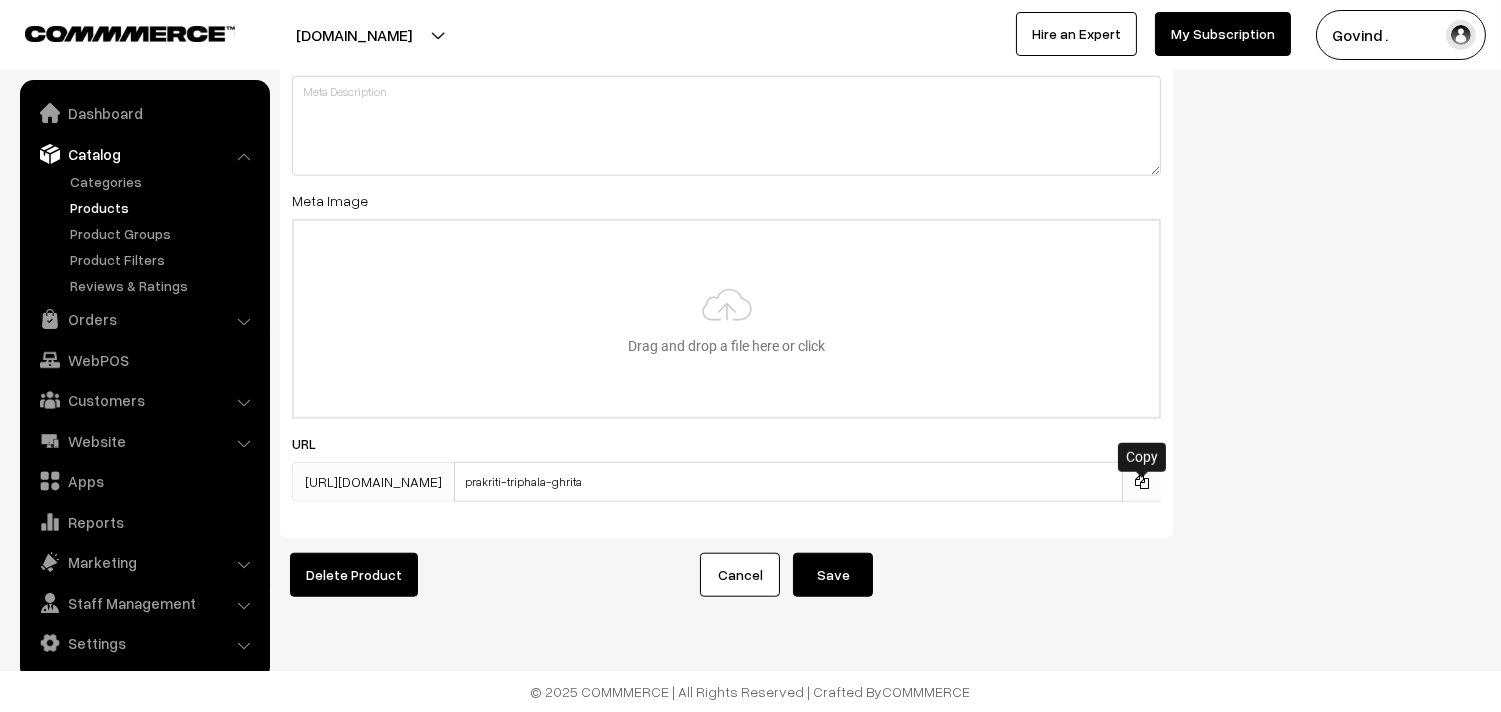 click at bounding box center [1142, 482] 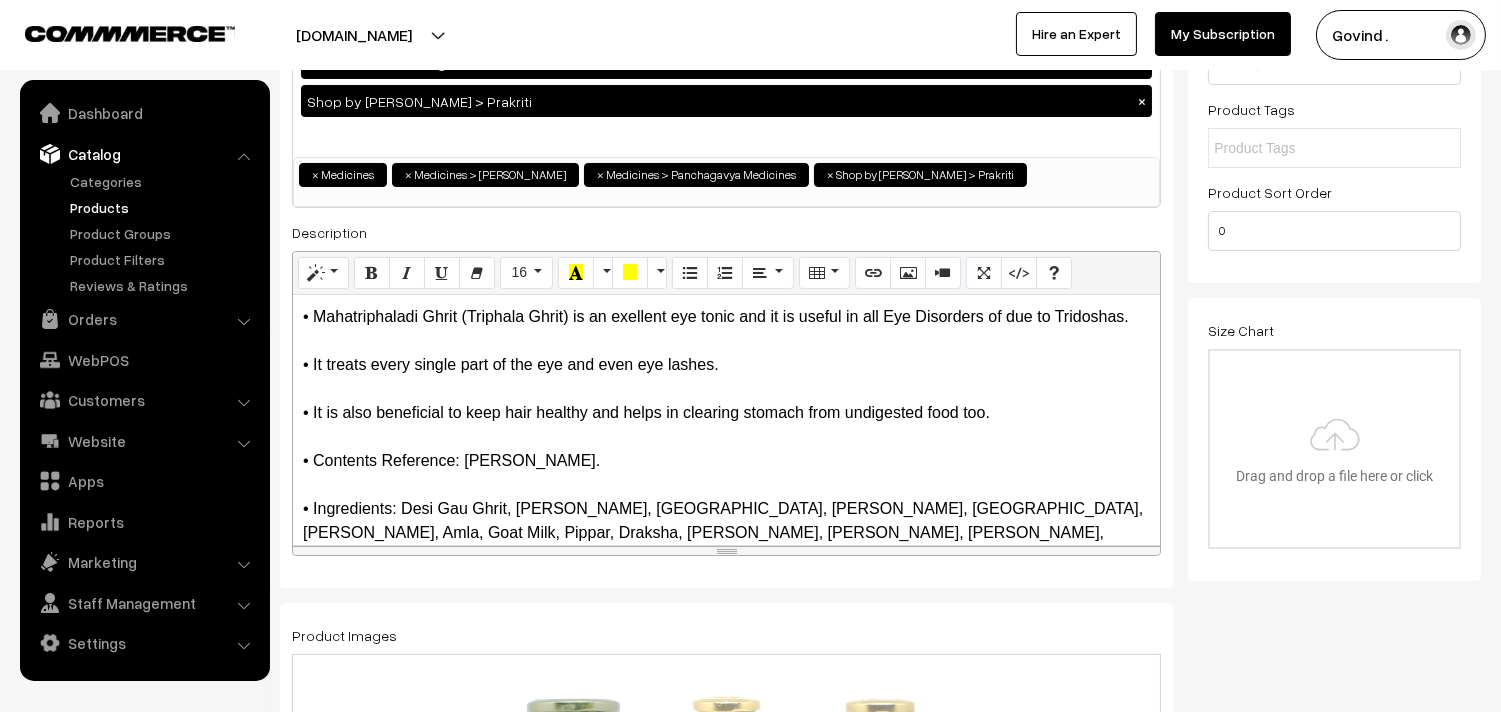 scroll, scrollTop: 0, scrollLeft: 0, axis: both 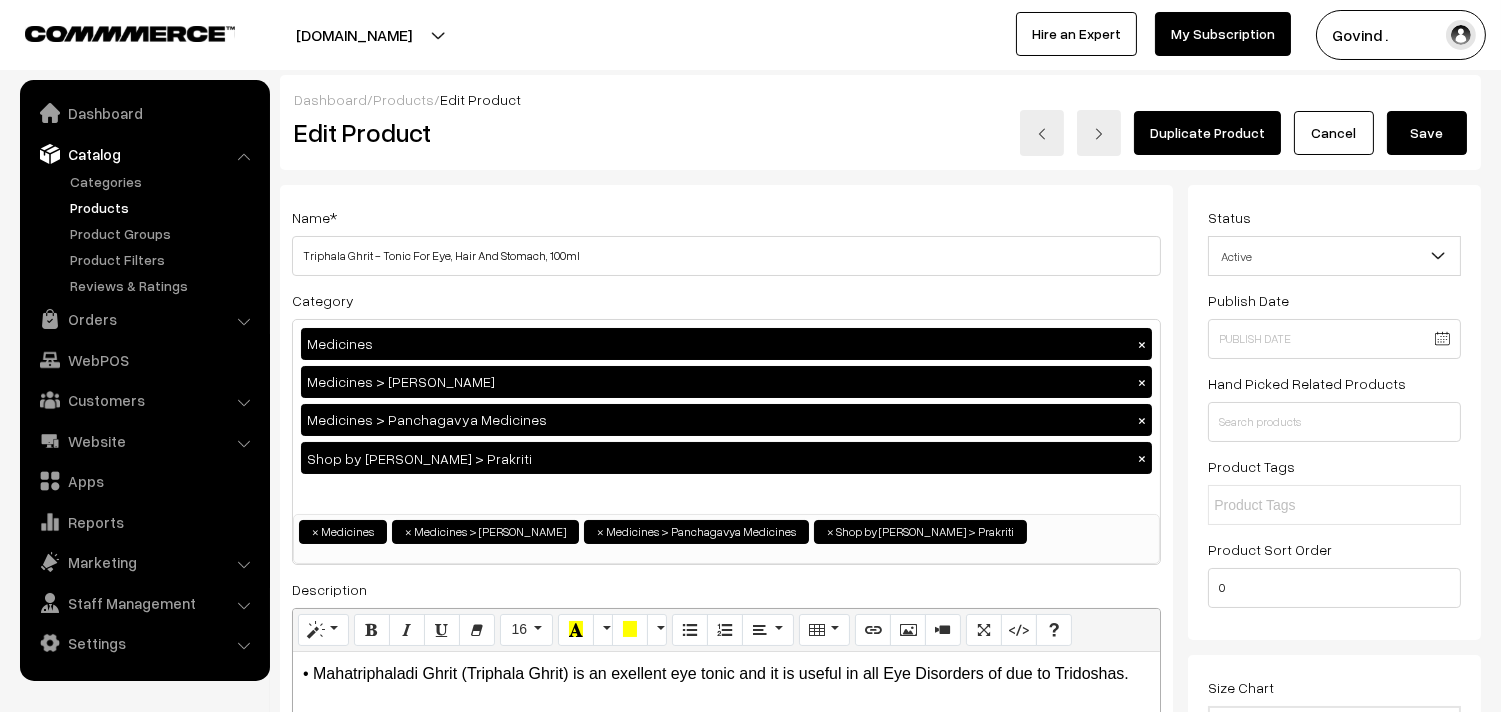 click on "Cancel" at bounding box center (1334, 133) 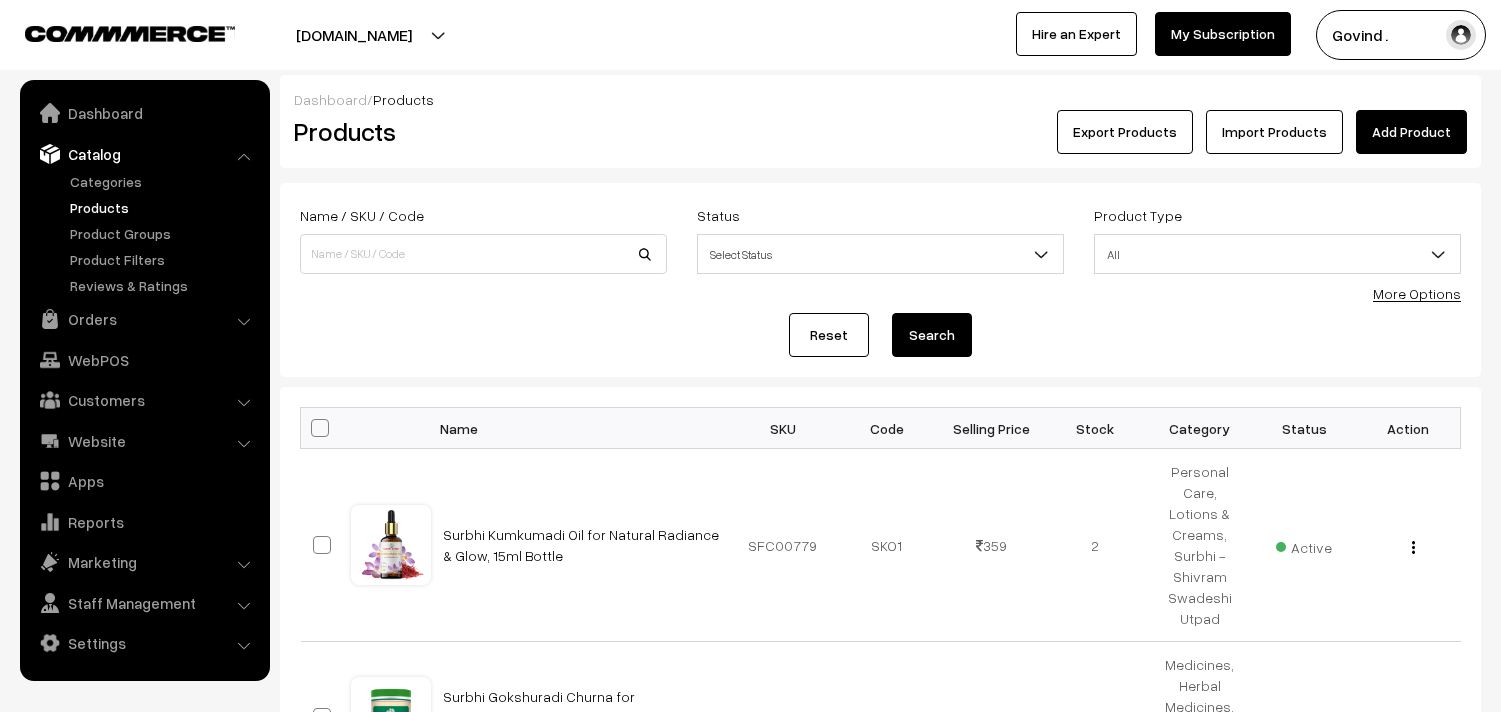 scroll, scrollTop: 0, scrollLeft: 0, axis: both 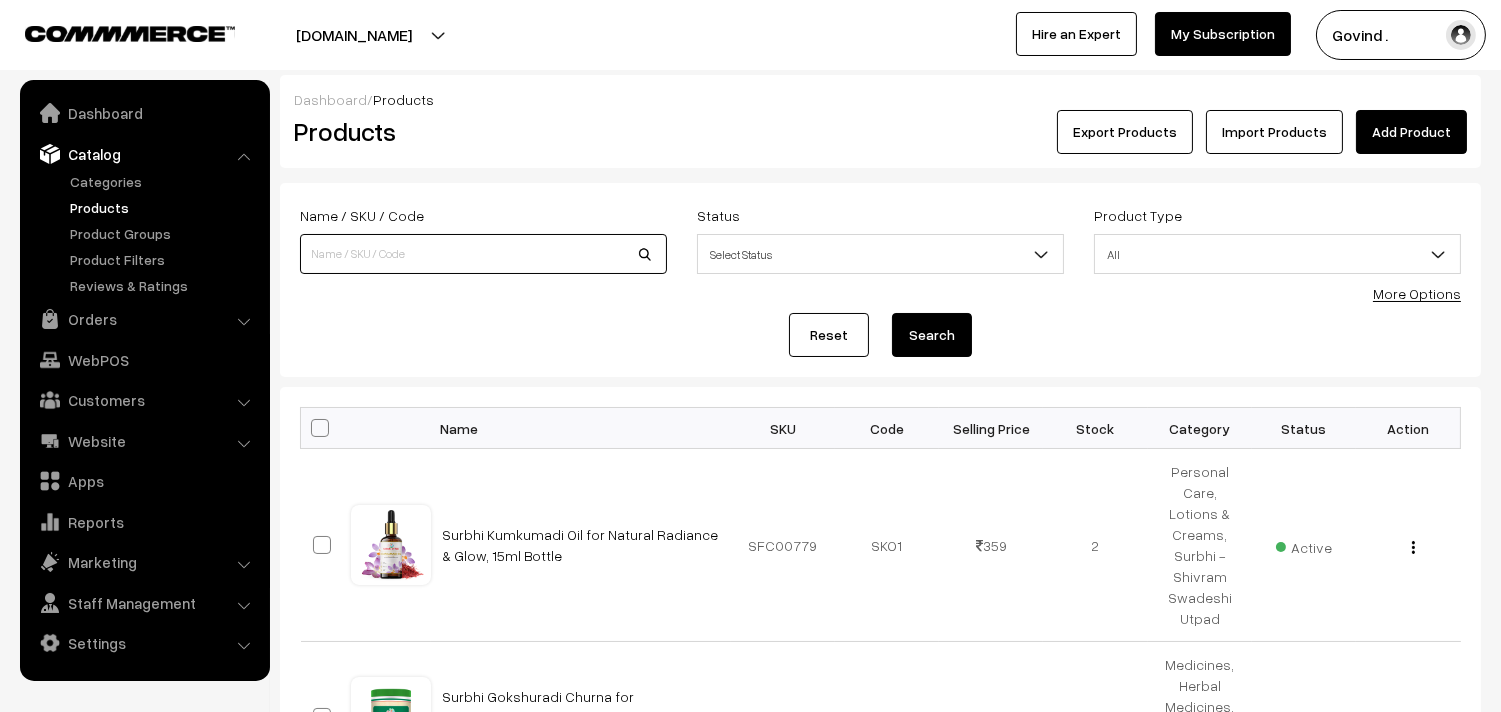 click at bounding box center [483, 254] 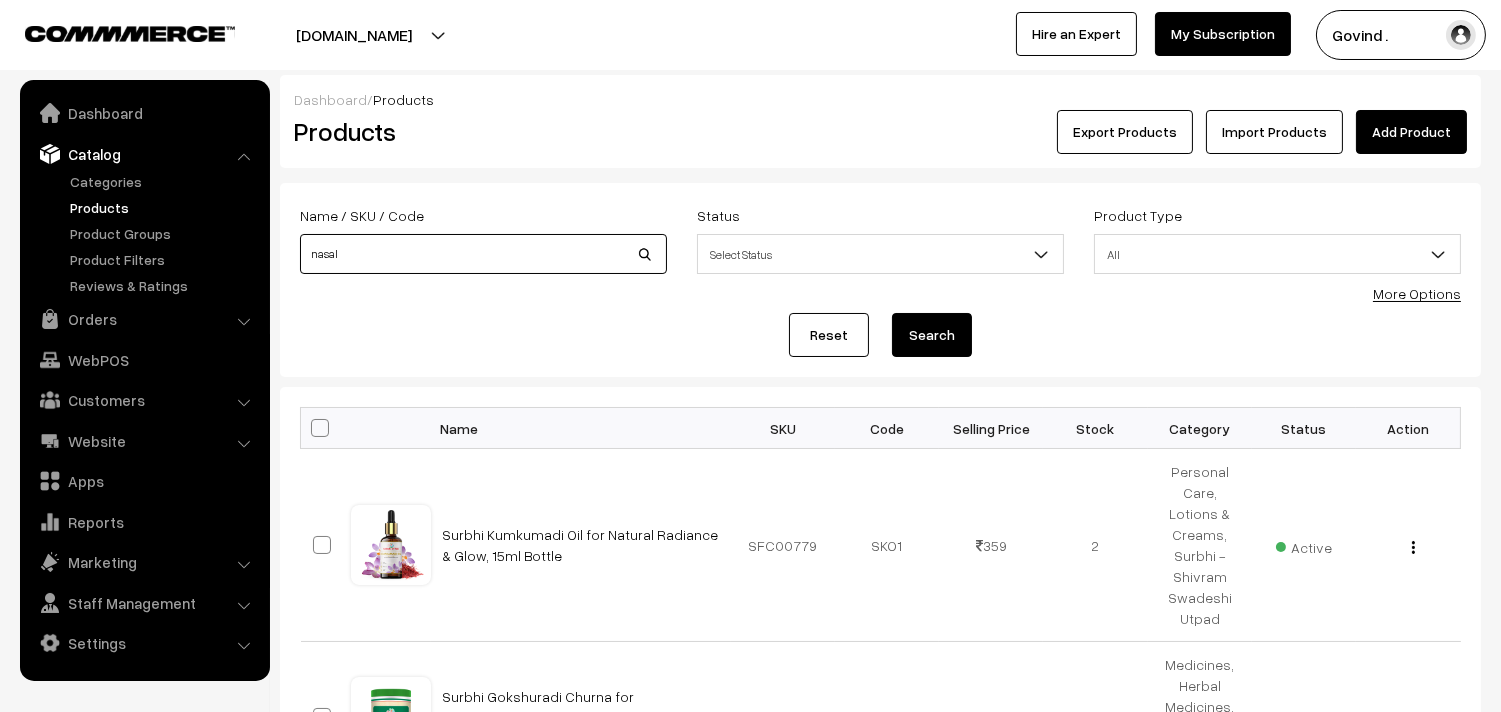 type on "nasal" 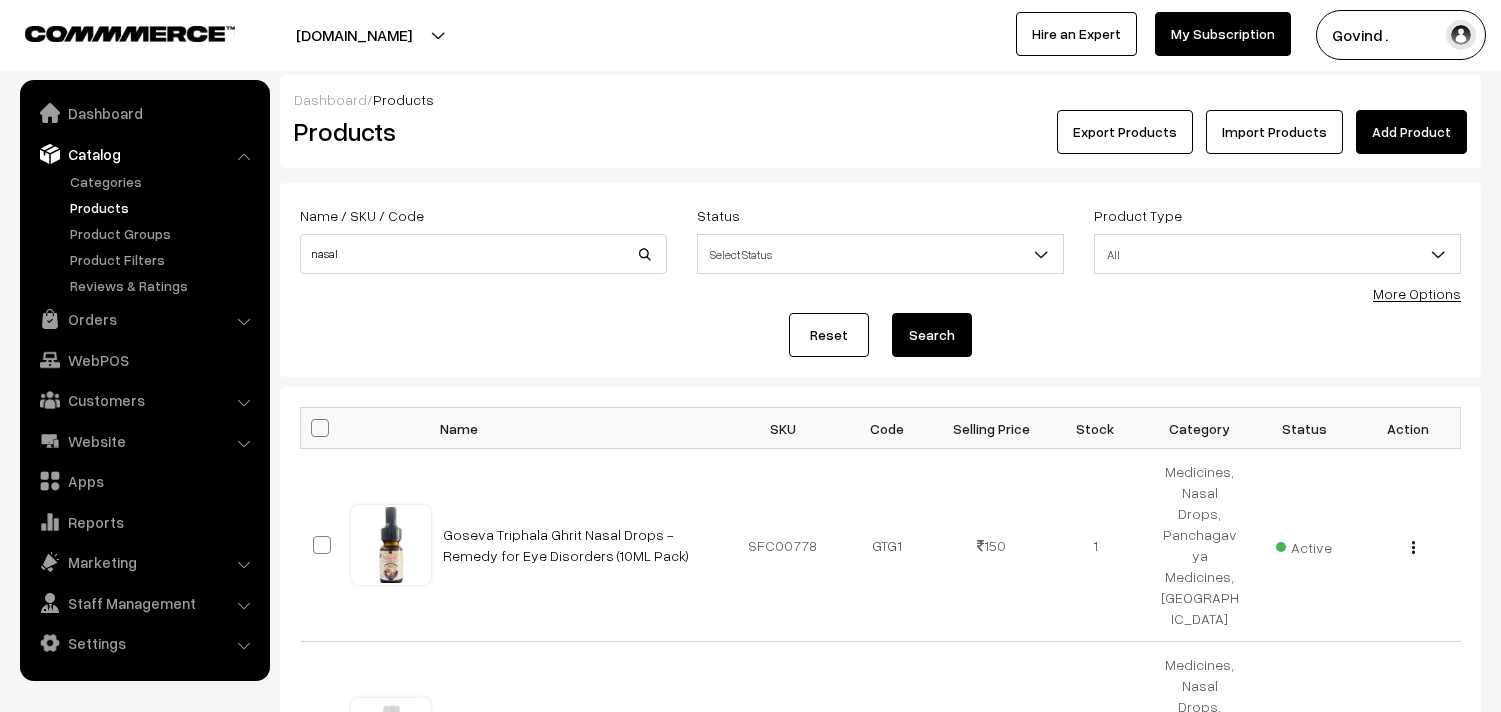 scroll, scrollTop: 0, scrollLeft: 0, axis: both 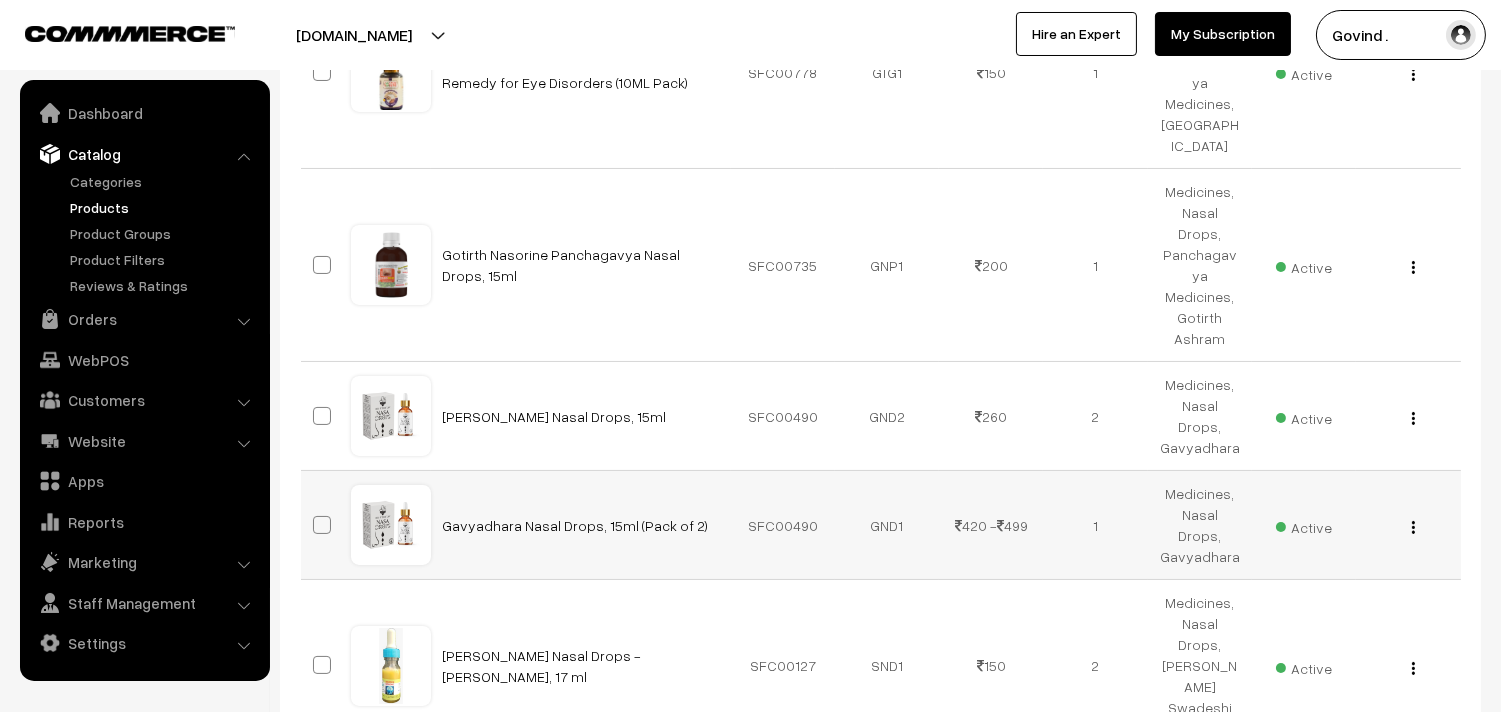 click at bounding box center [1413, 527] 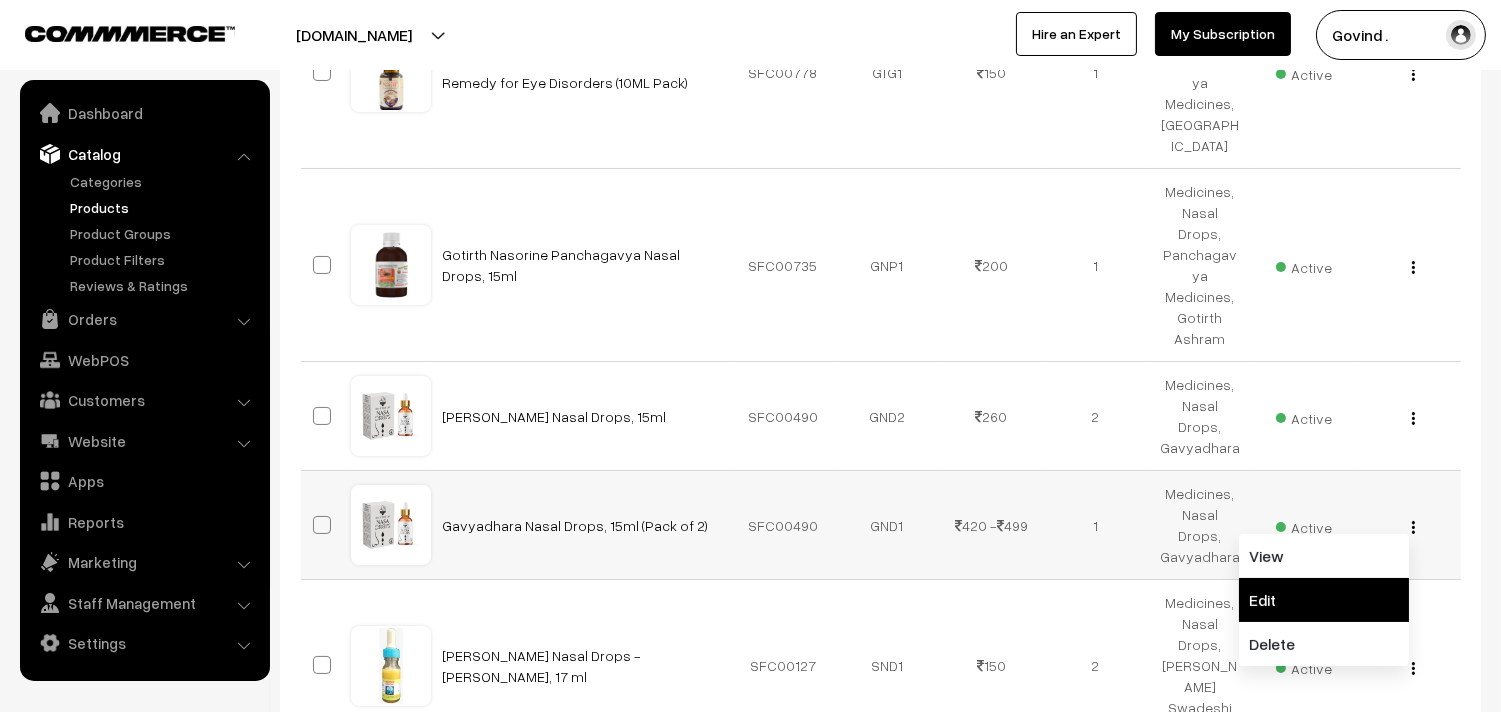 click on "Edit" at bounding box center [1324, 600] 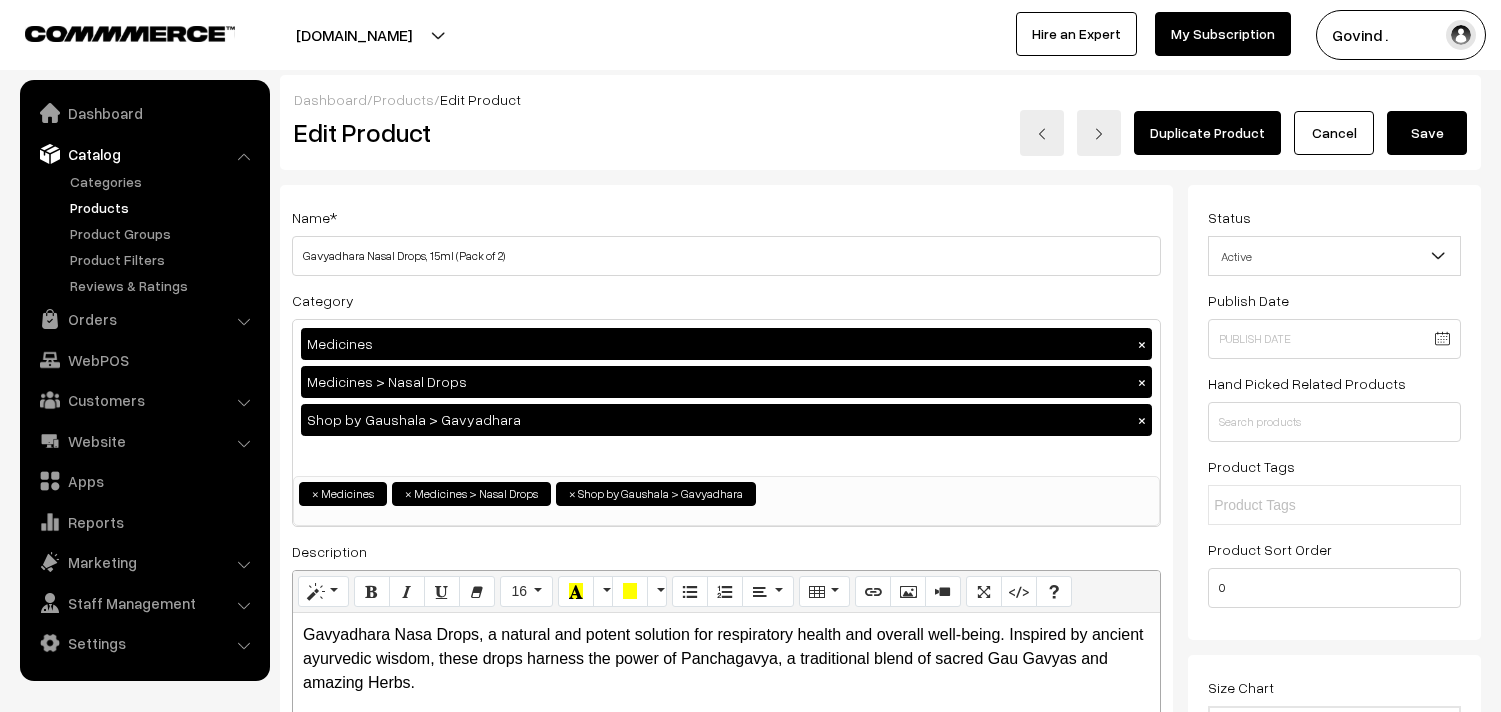 scroll, scrollTop: 0, scrollLeft: 0, axis: both 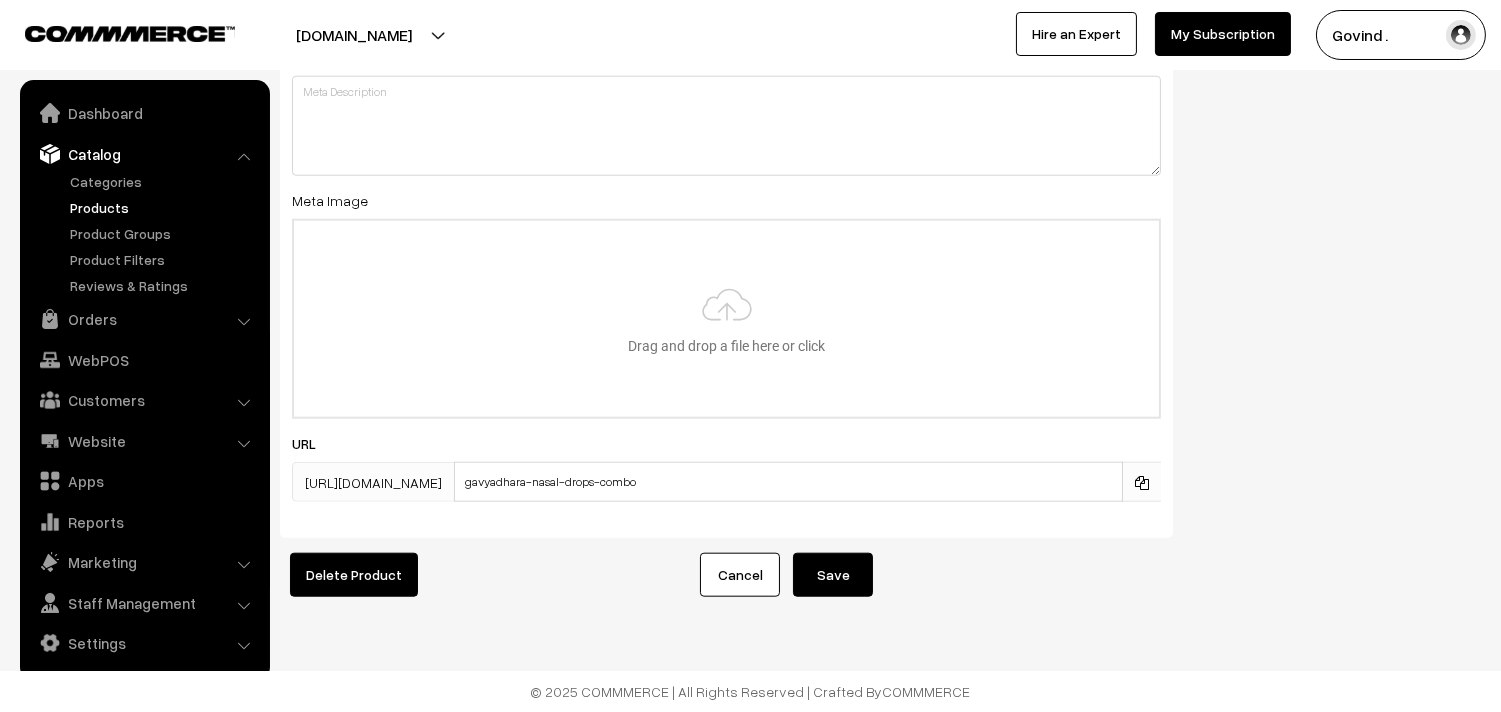 click at bounding box center [1142, 483] 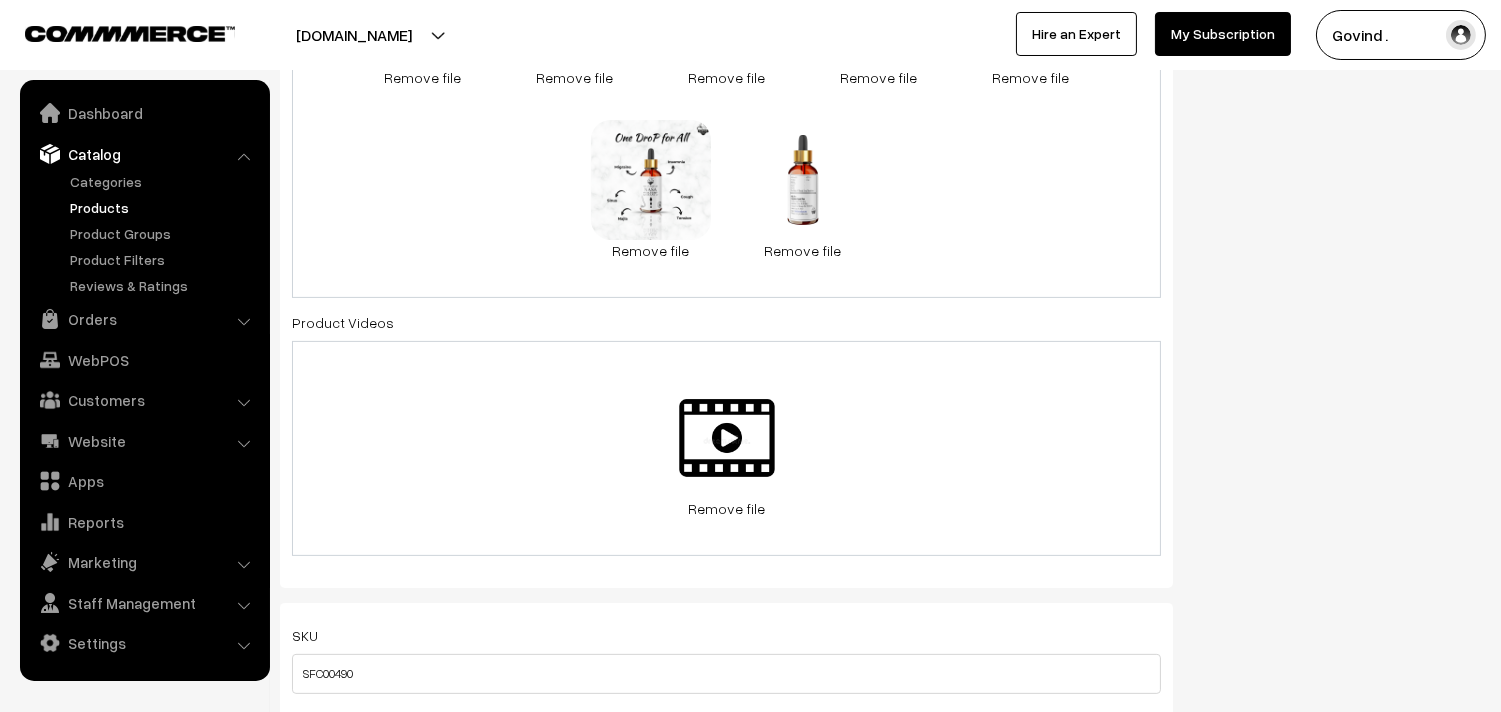 scroll, scrollTop: 0, scrollLeft: 0, axis: both 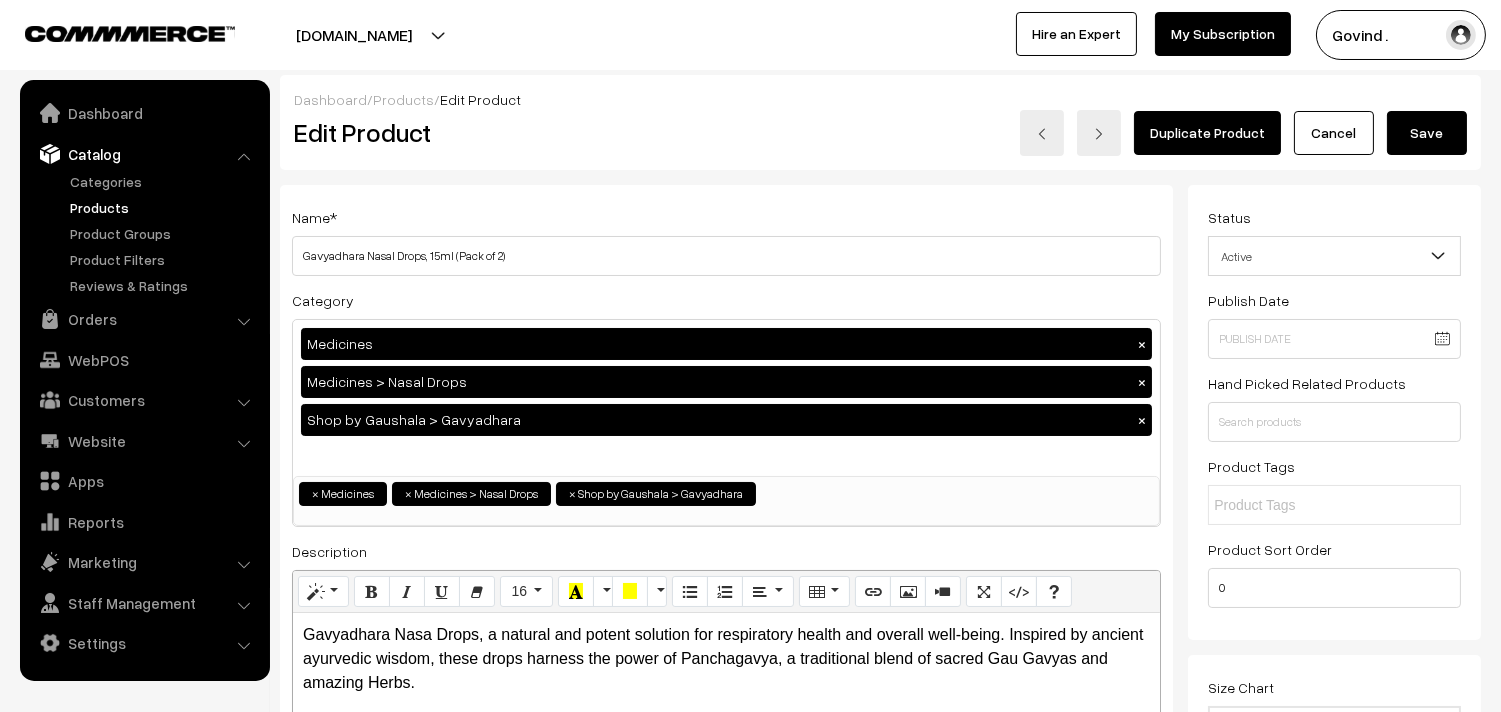 click on "Cancel" at bounding box center (1334, 133) 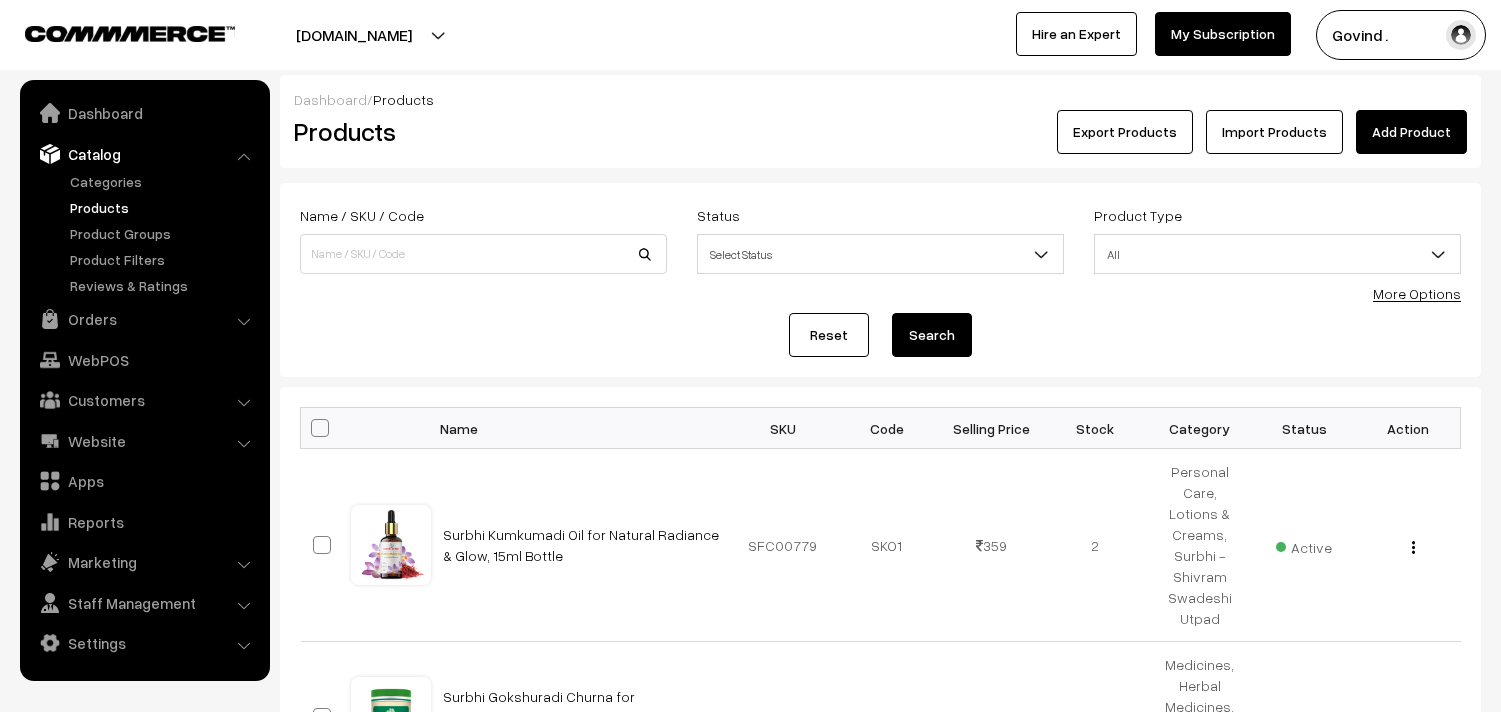 scroll, scrollTop: 0, scrollLeft: 0, axis: both 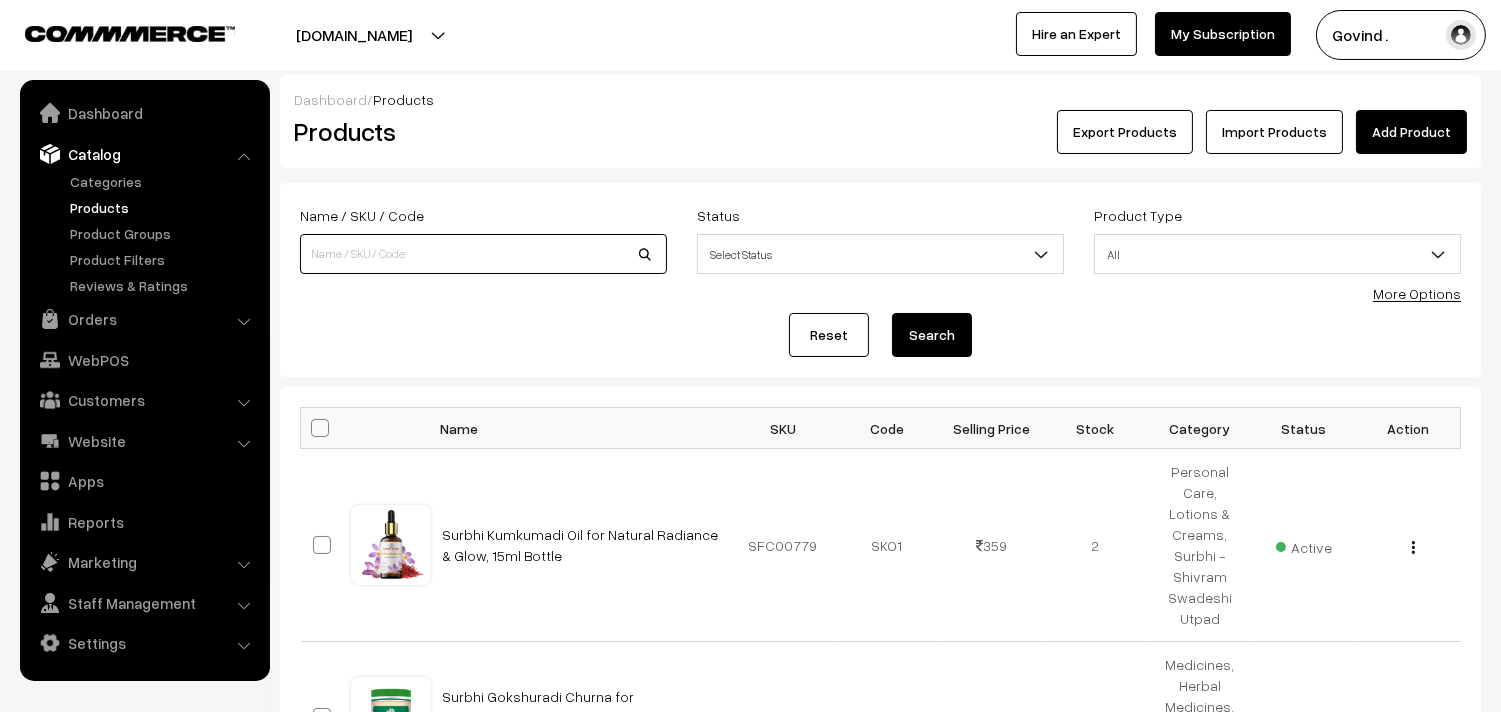 click at bounding box center (483, 254) 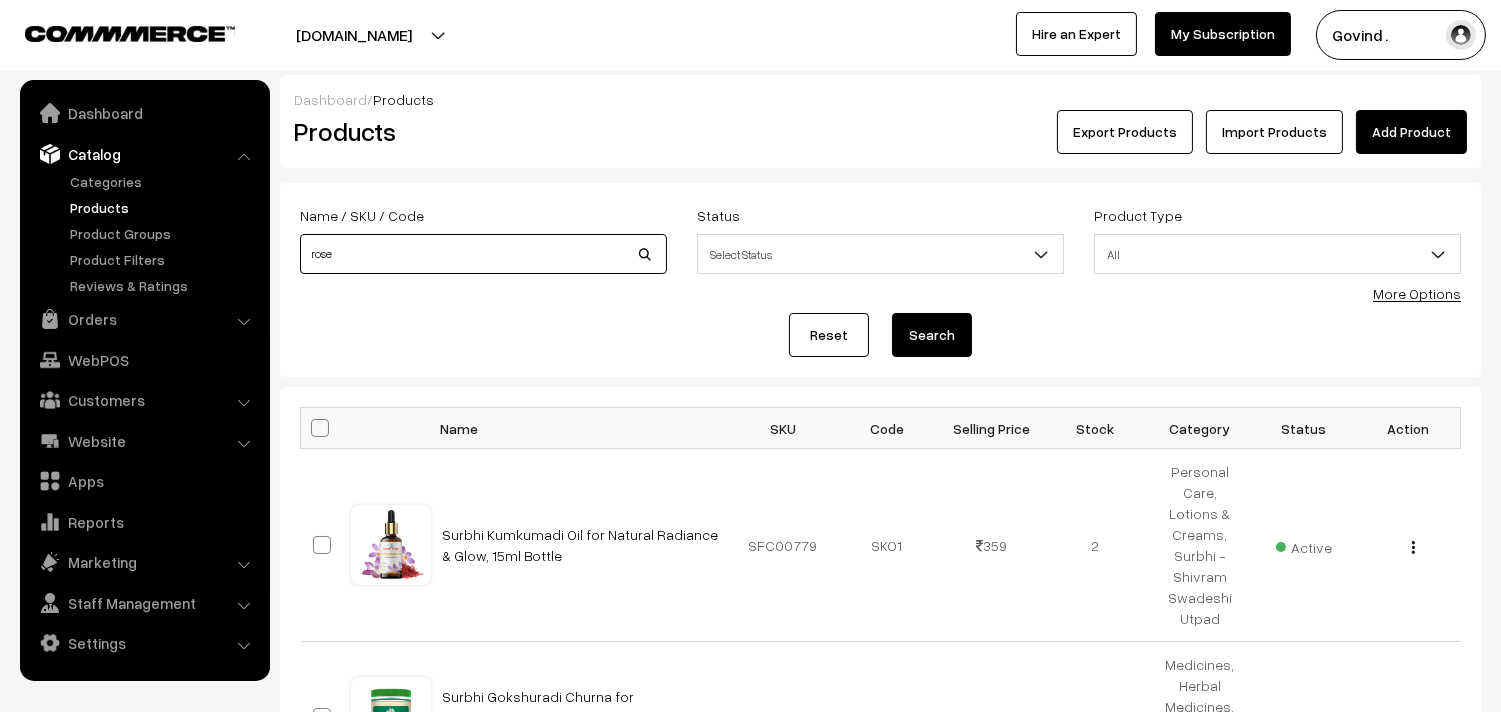 type on "rose" 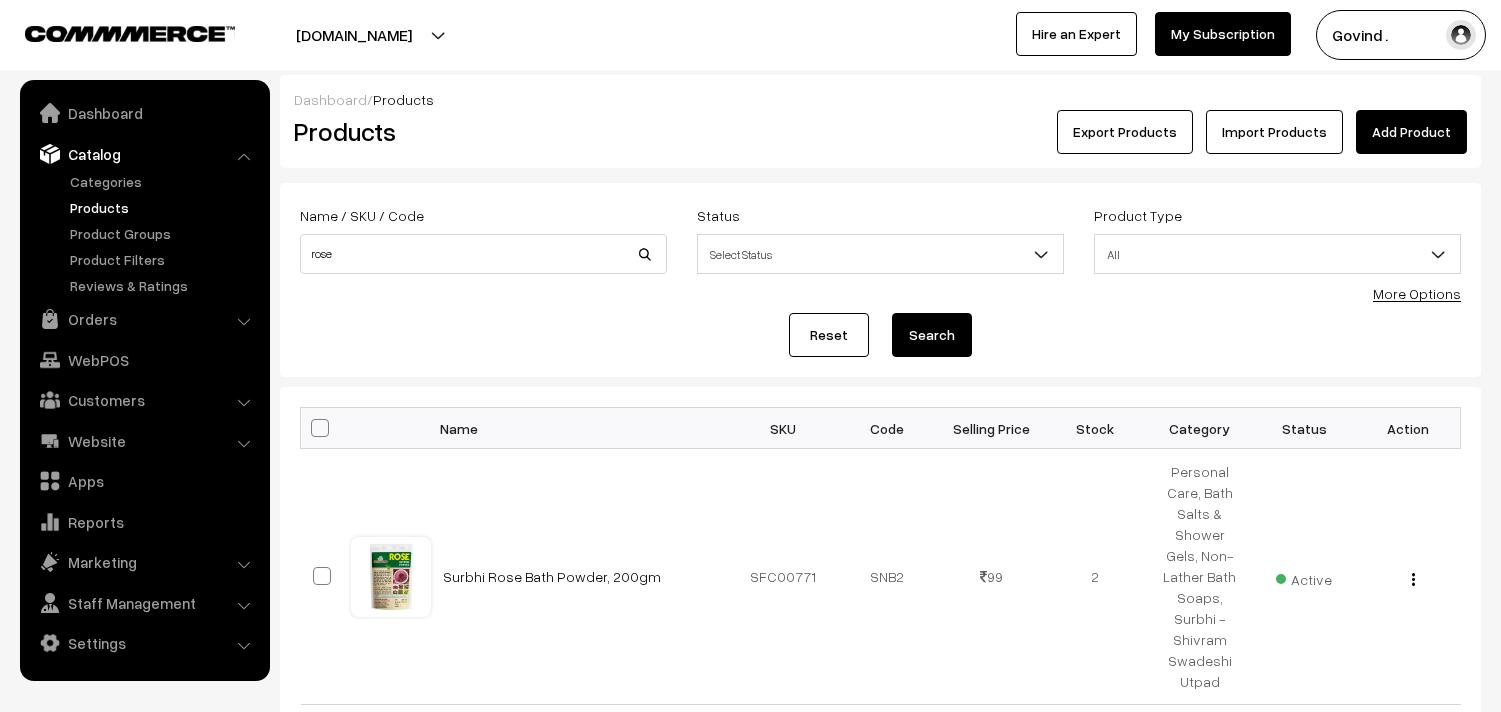 scroll, scrollTop: 0, scrollLeft: 0, axis: both 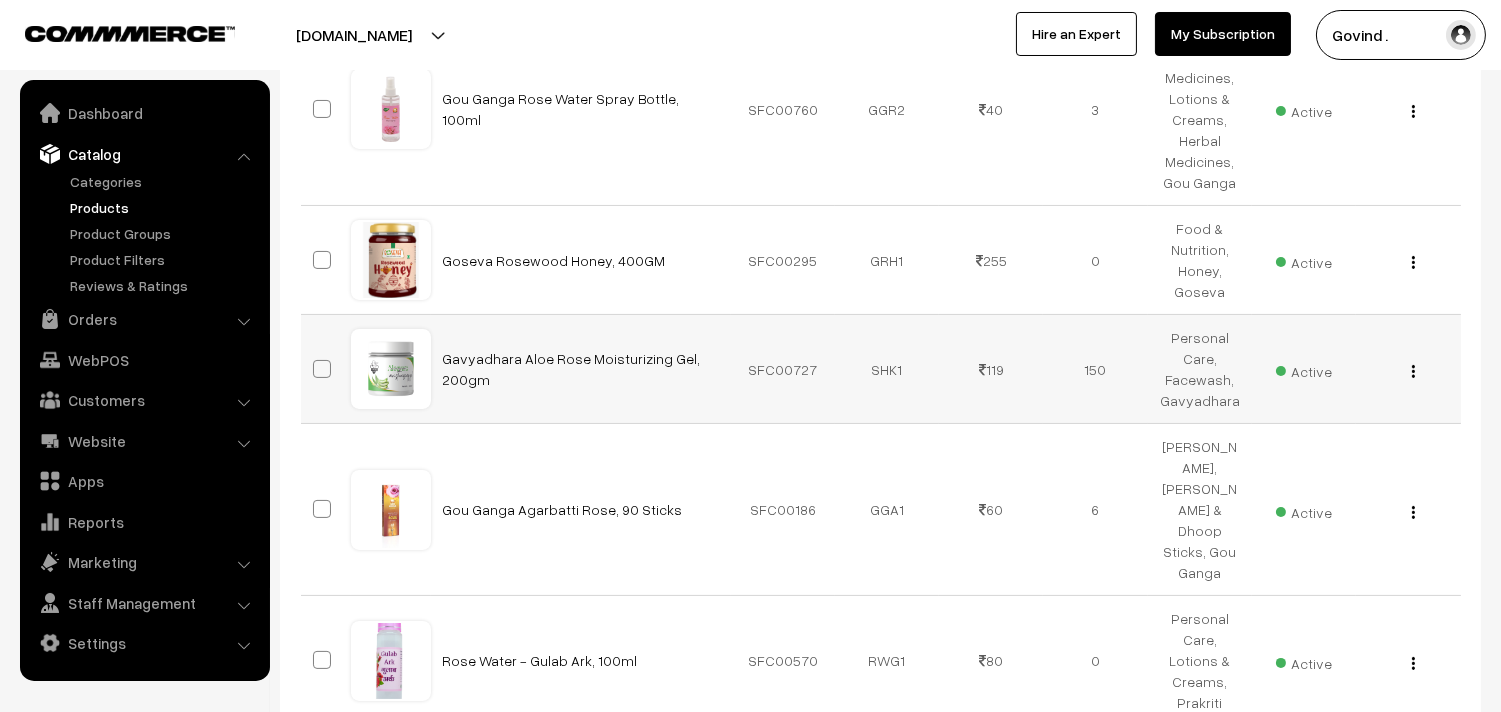 click at bounding box center (1413, 371) 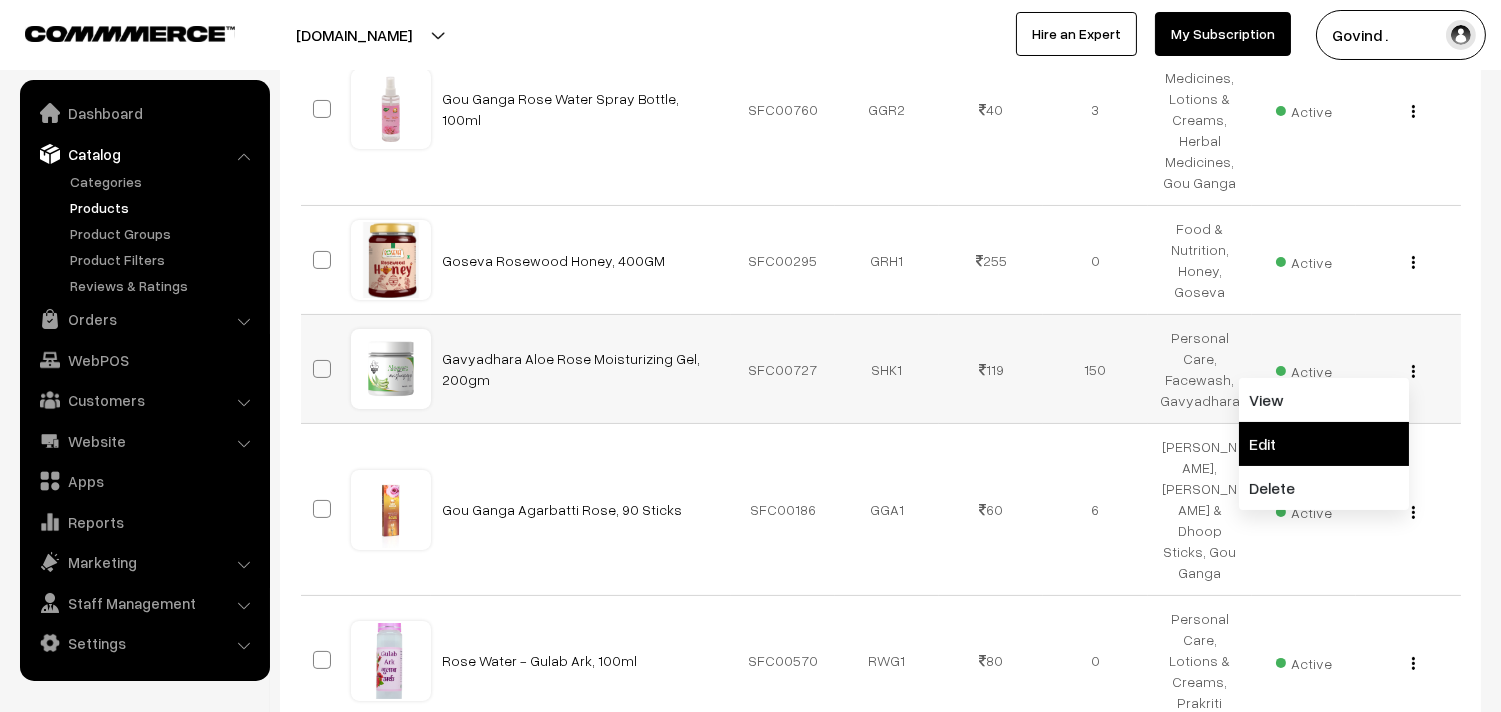click on "Edit" at bounding box center (1324, 444) 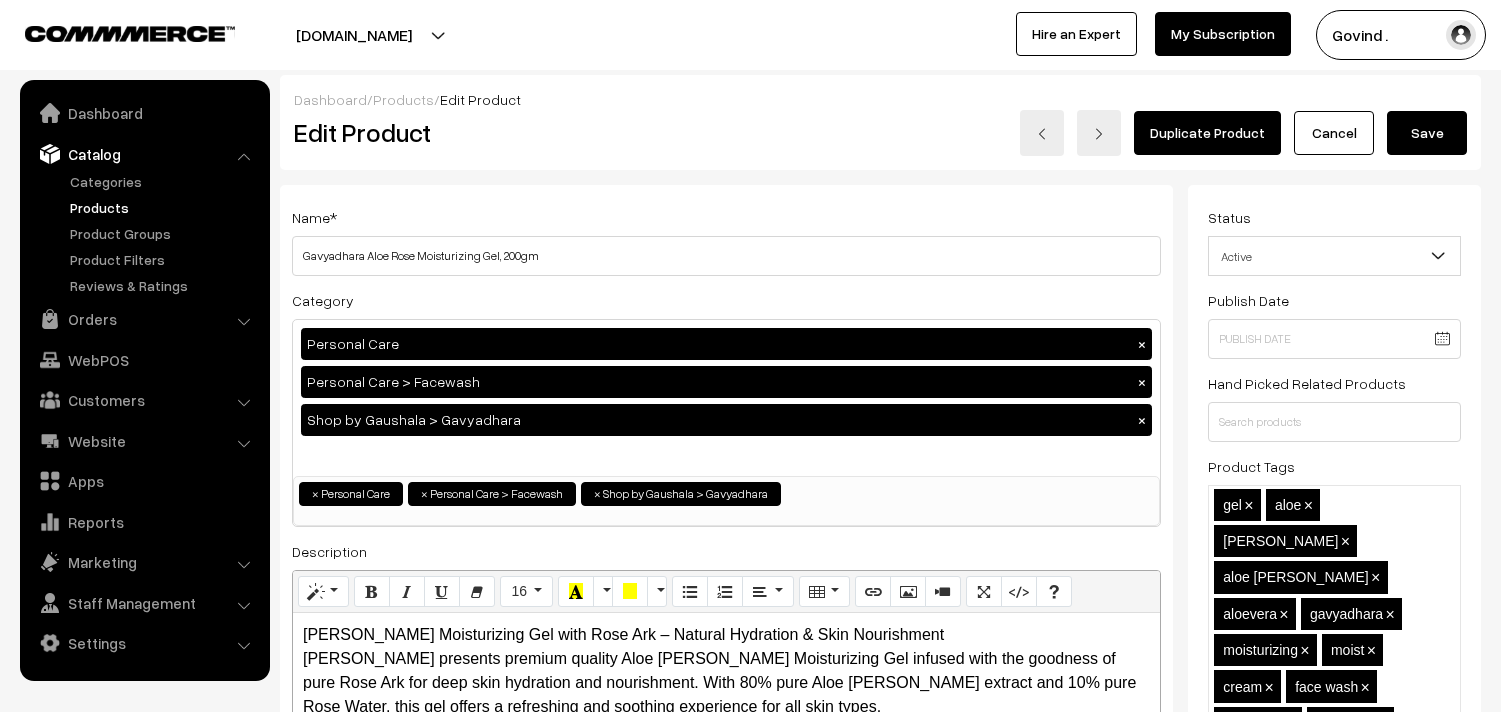 scroll, scrollTop: 0, scrollLeft: 0, axis: both 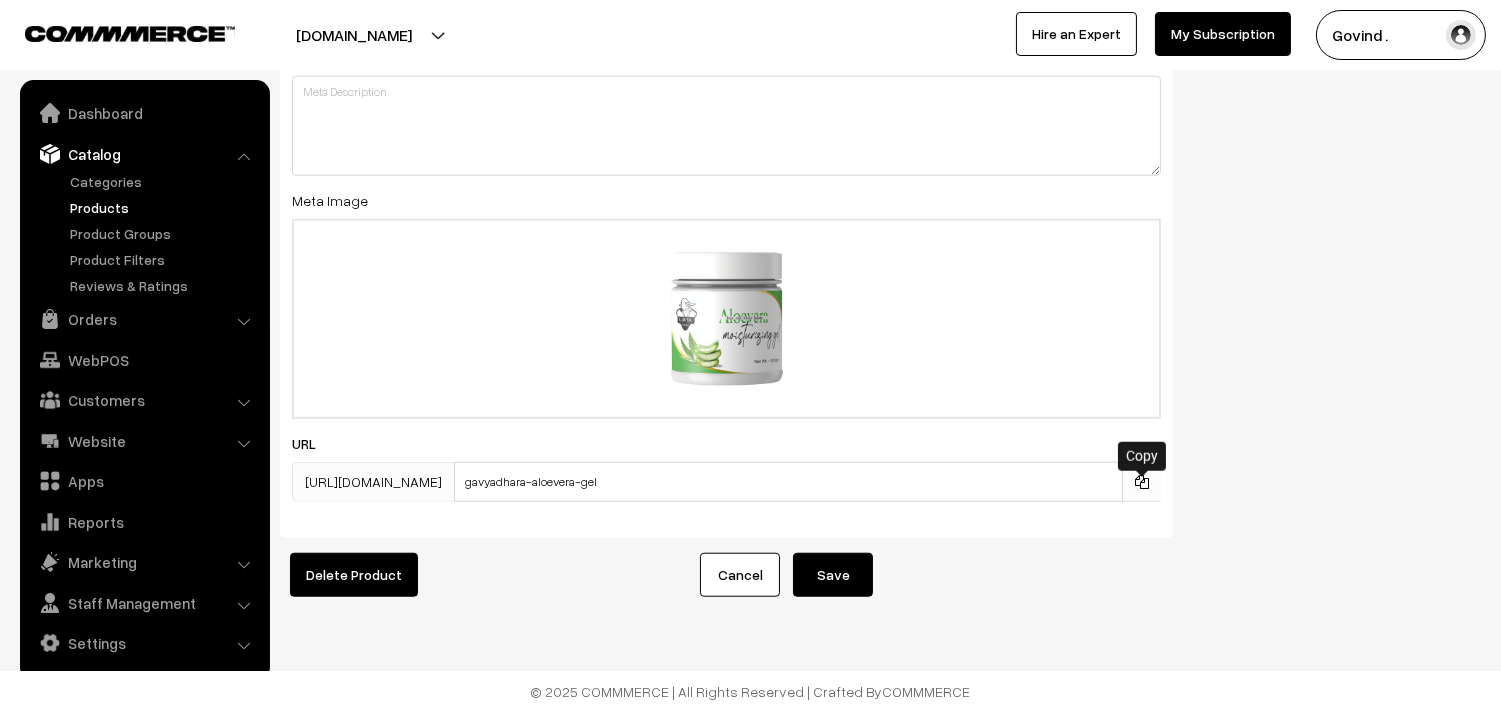 click at bounding box center (1142, 482) 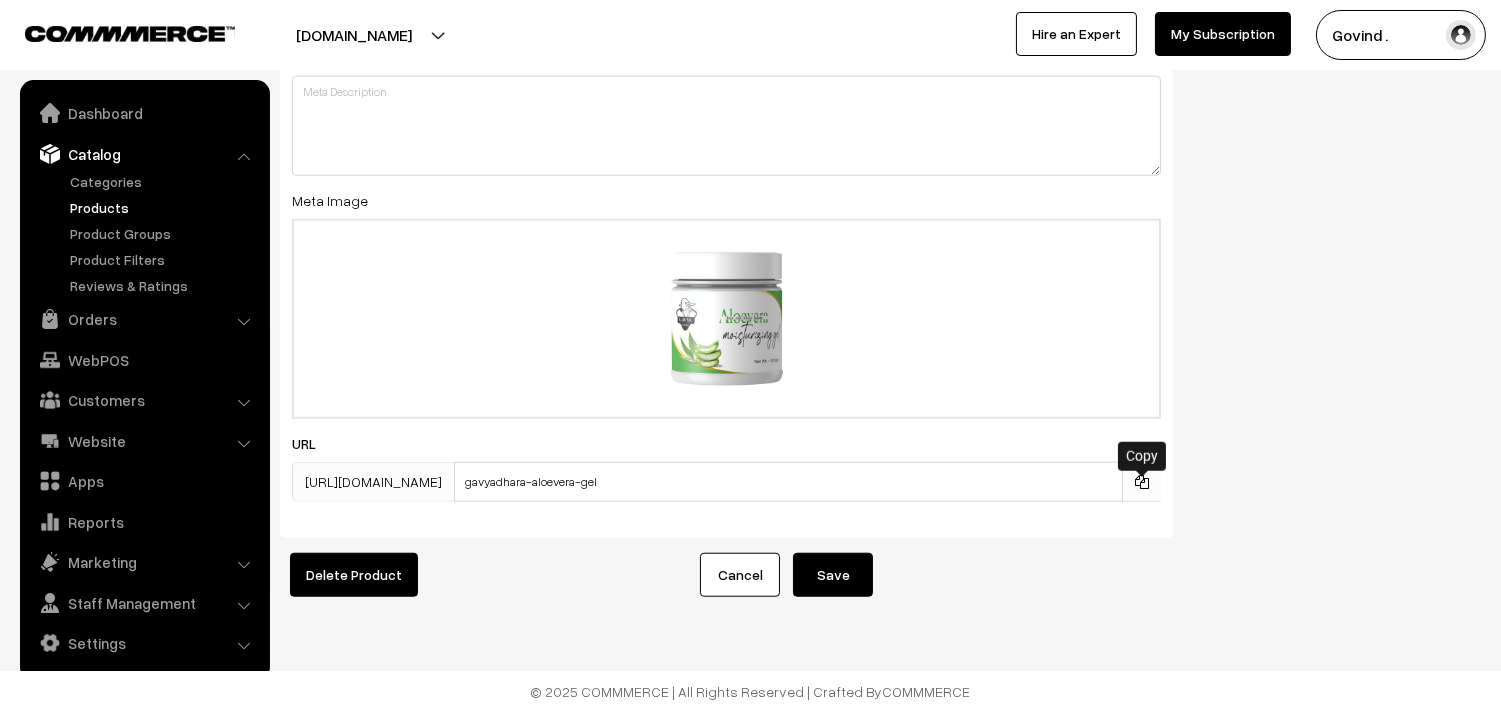 scroll, scrollTop: 0, scrollLeft: 0, axis: both 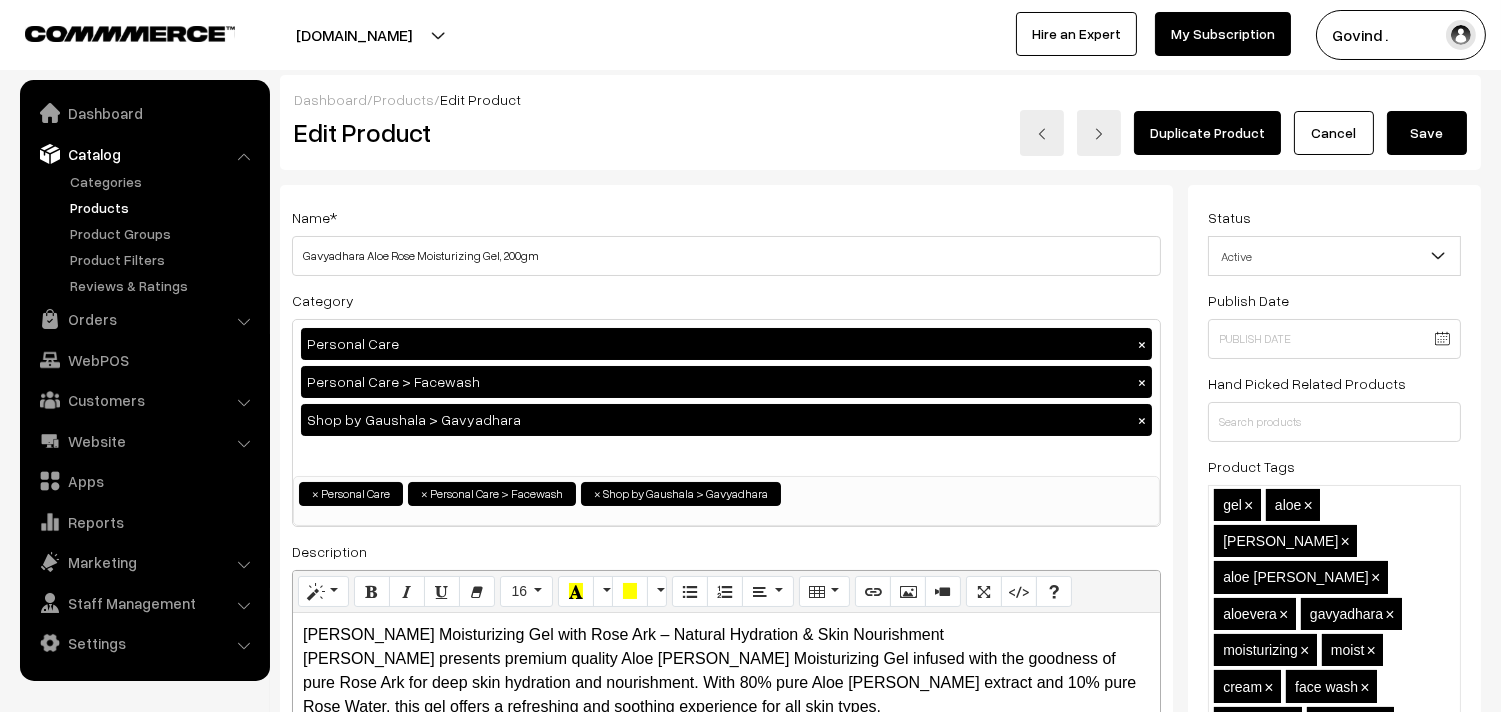 click on "Cancel" at bounding box center [1334, 133] 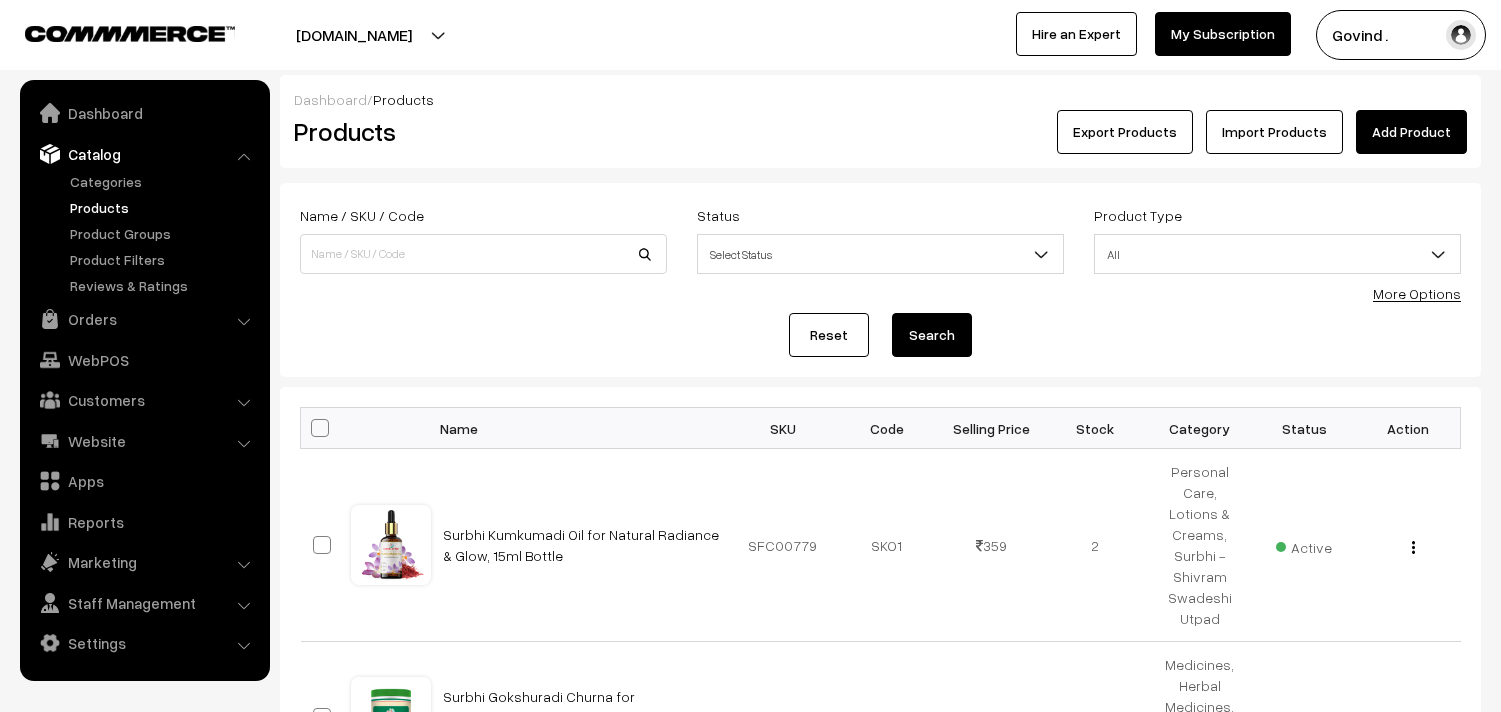 scroll, scrollTop: 0, scrollLeft: 0, axis: both 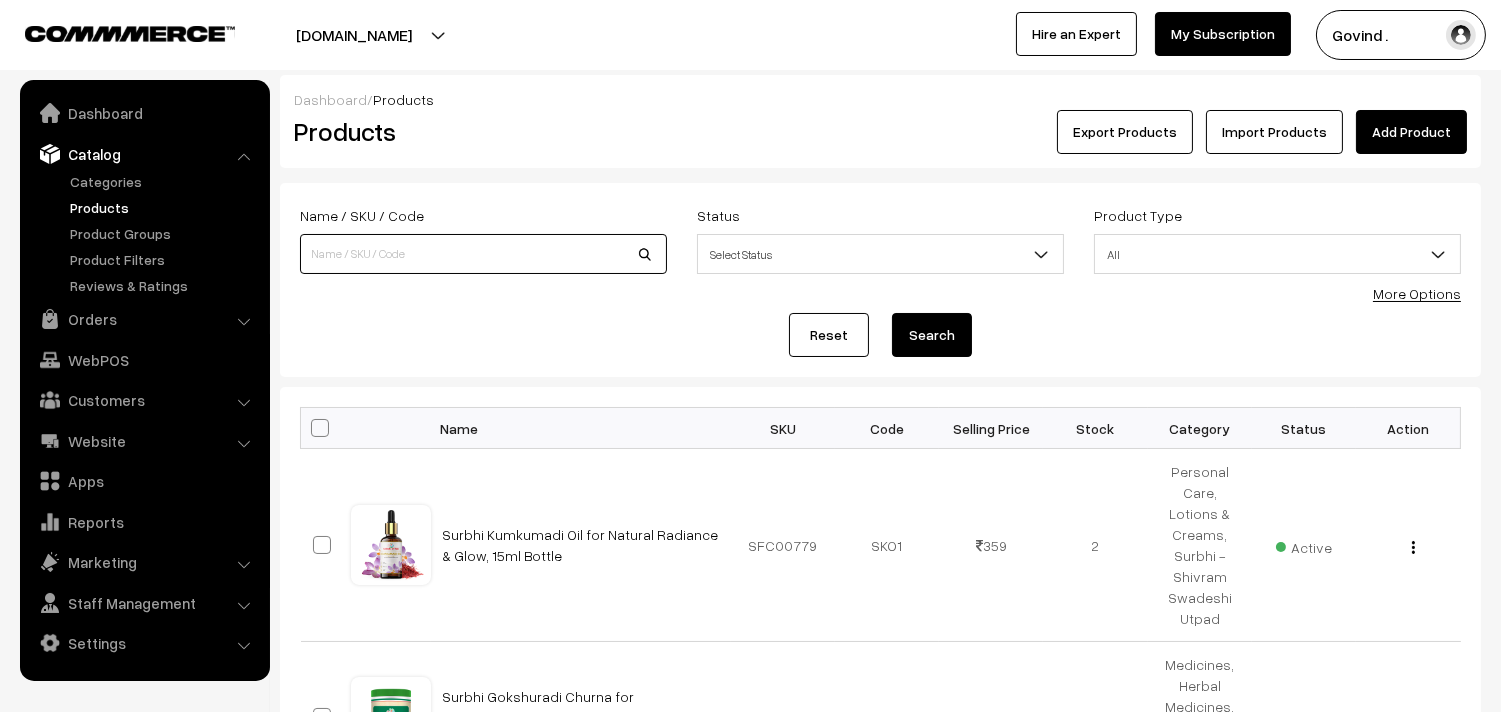 click at bounding box center [483, 254] 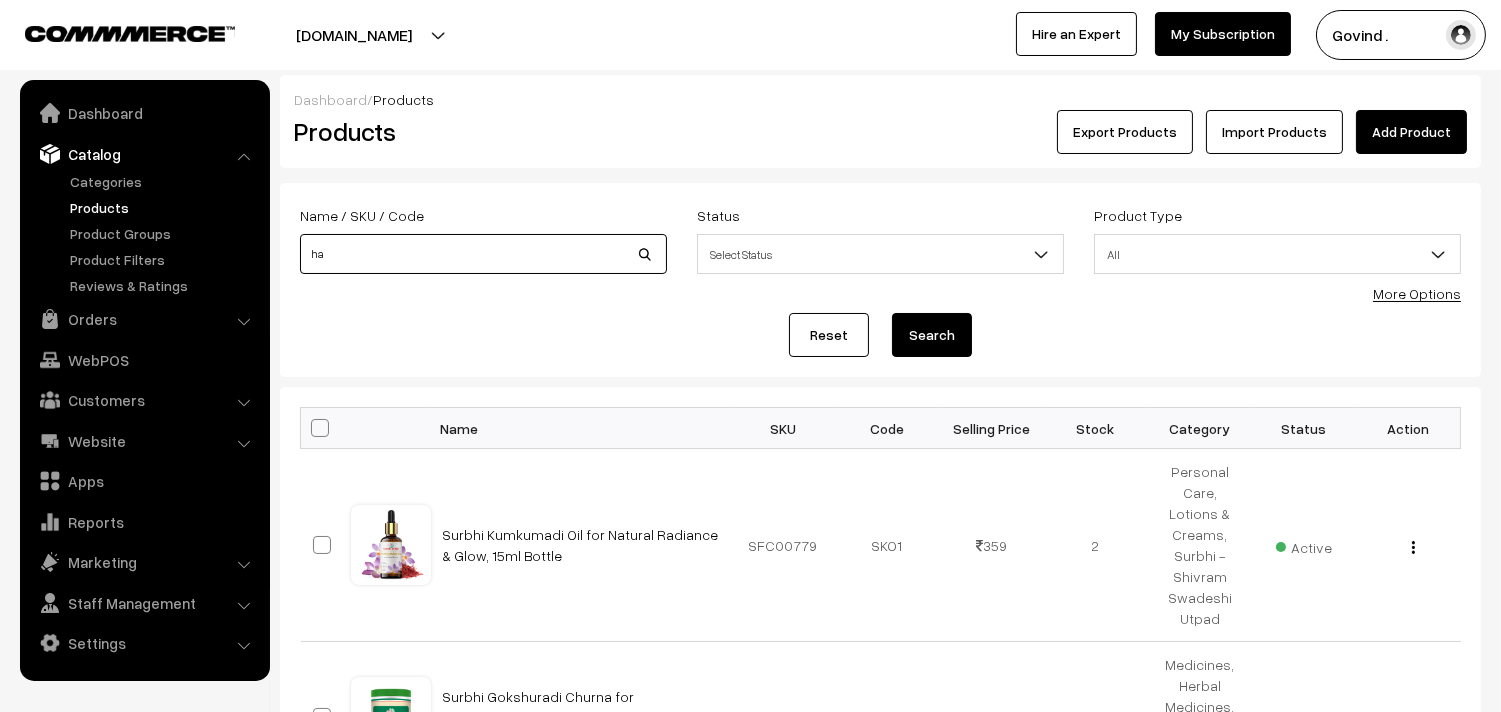 type on "h" 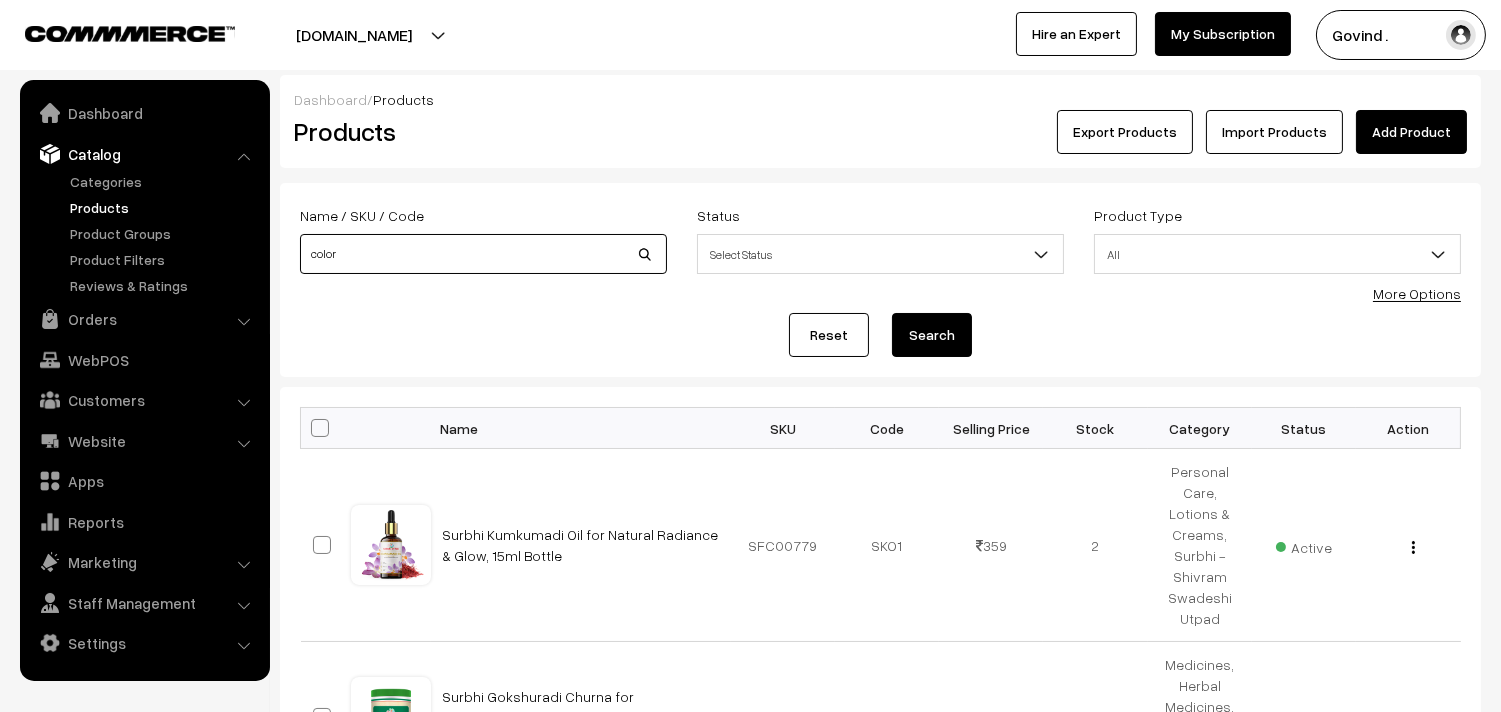 type on "color" 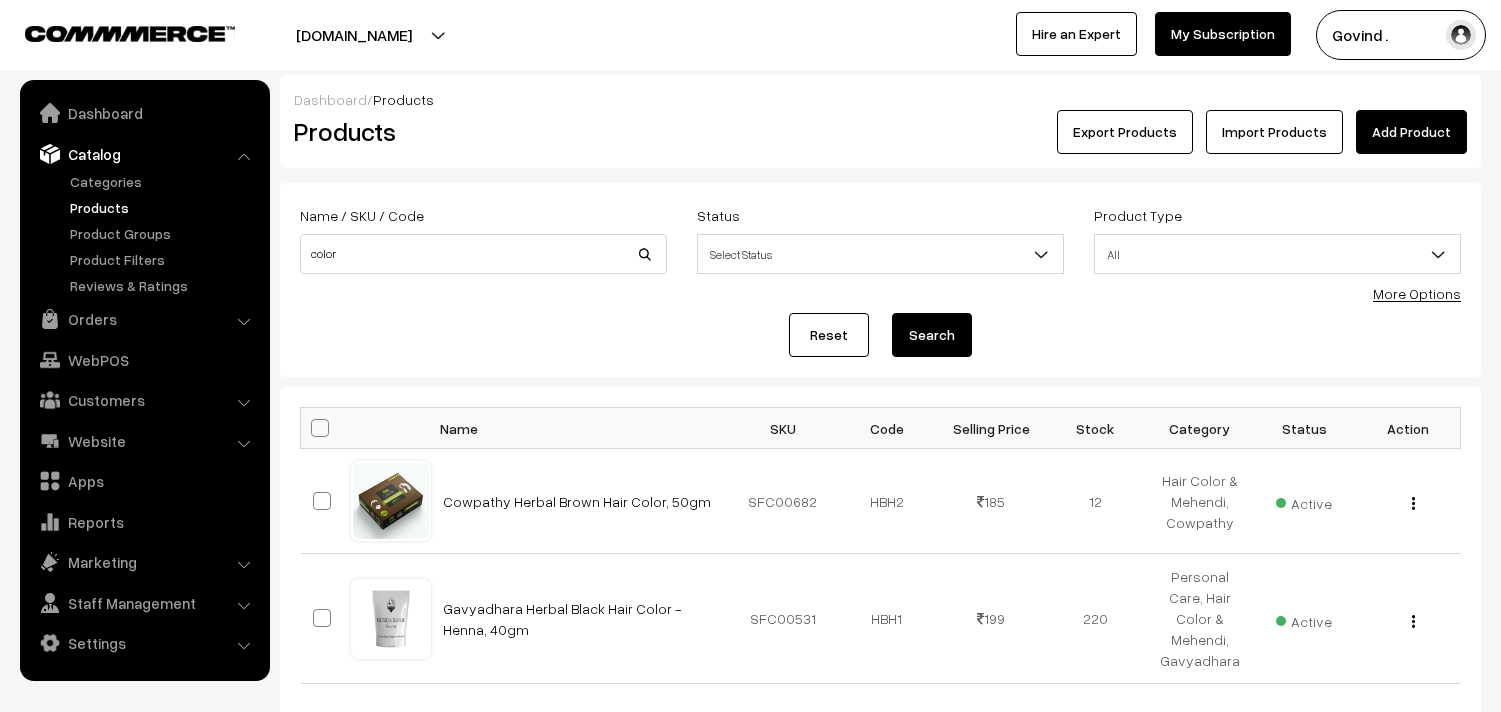 scroll, scrollTop: 0, scrollLeft: 0, axis: both 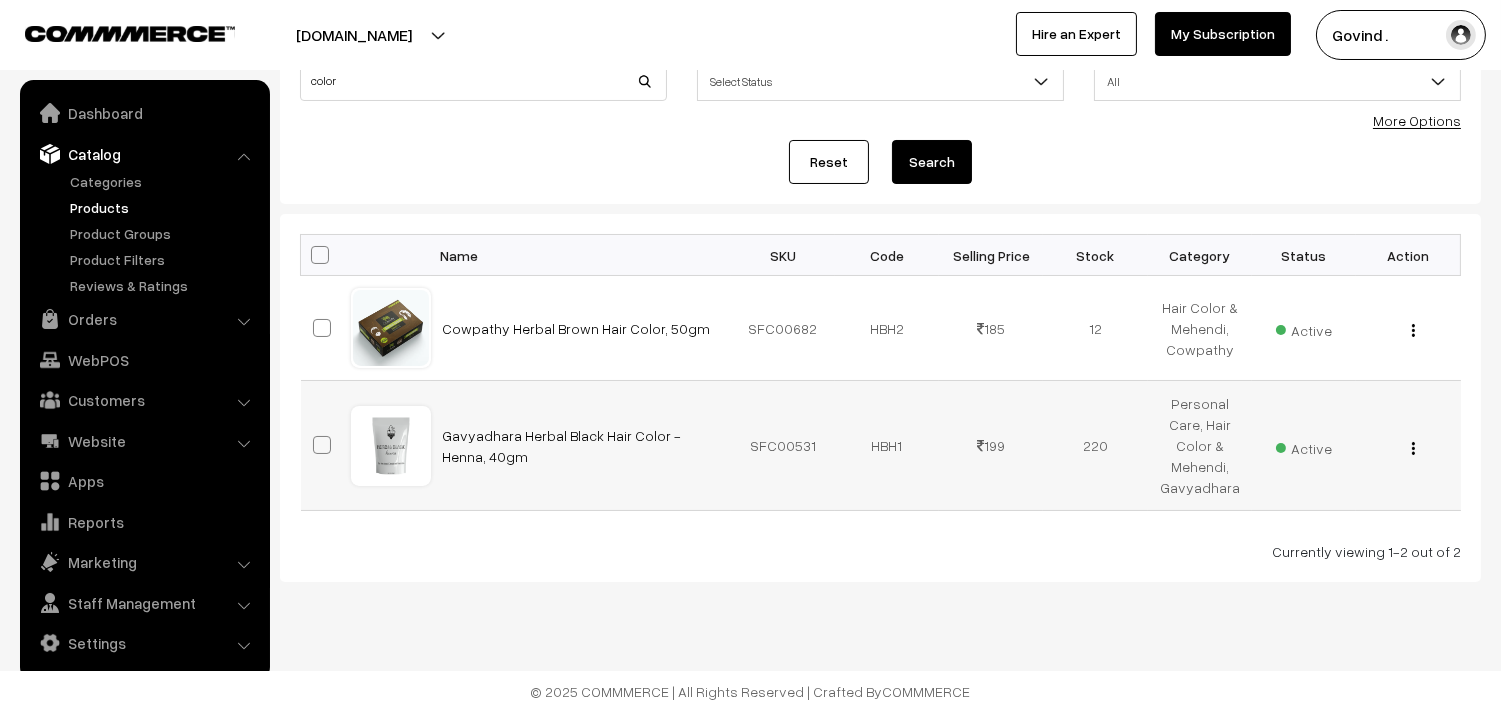 click at bounding box center (1413, 448) 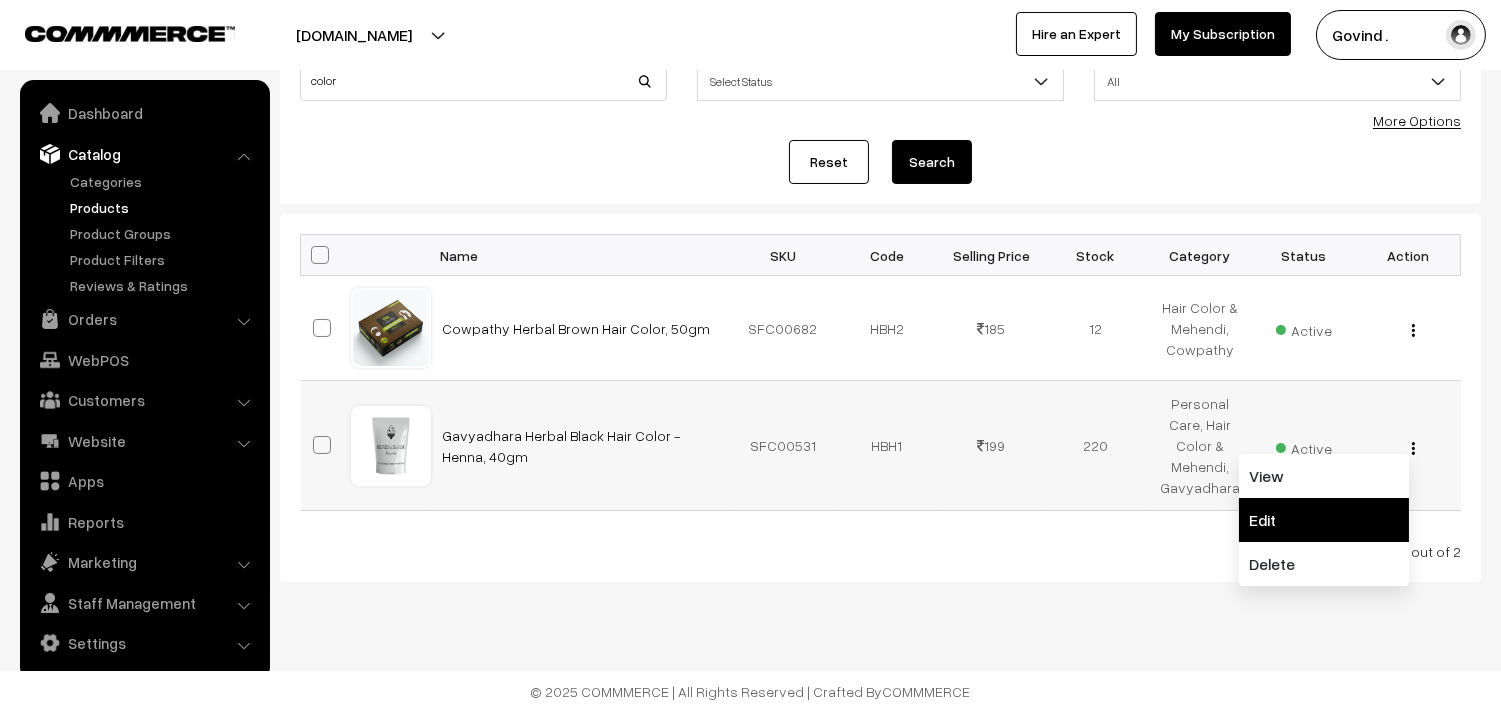 click on "Edit" at bounding box center [1324, 520] 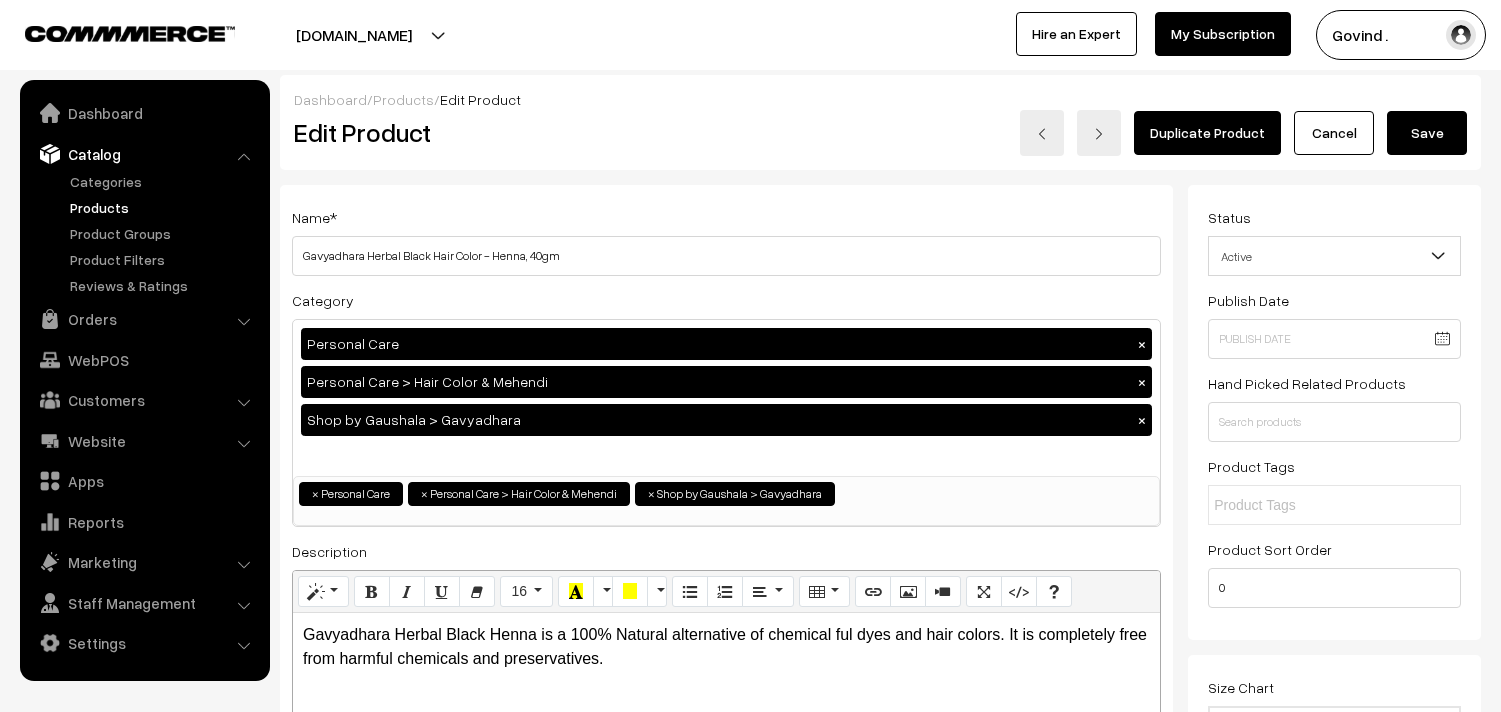 scroll, scrollTop: 0, scrollLeft: 0, axis: both 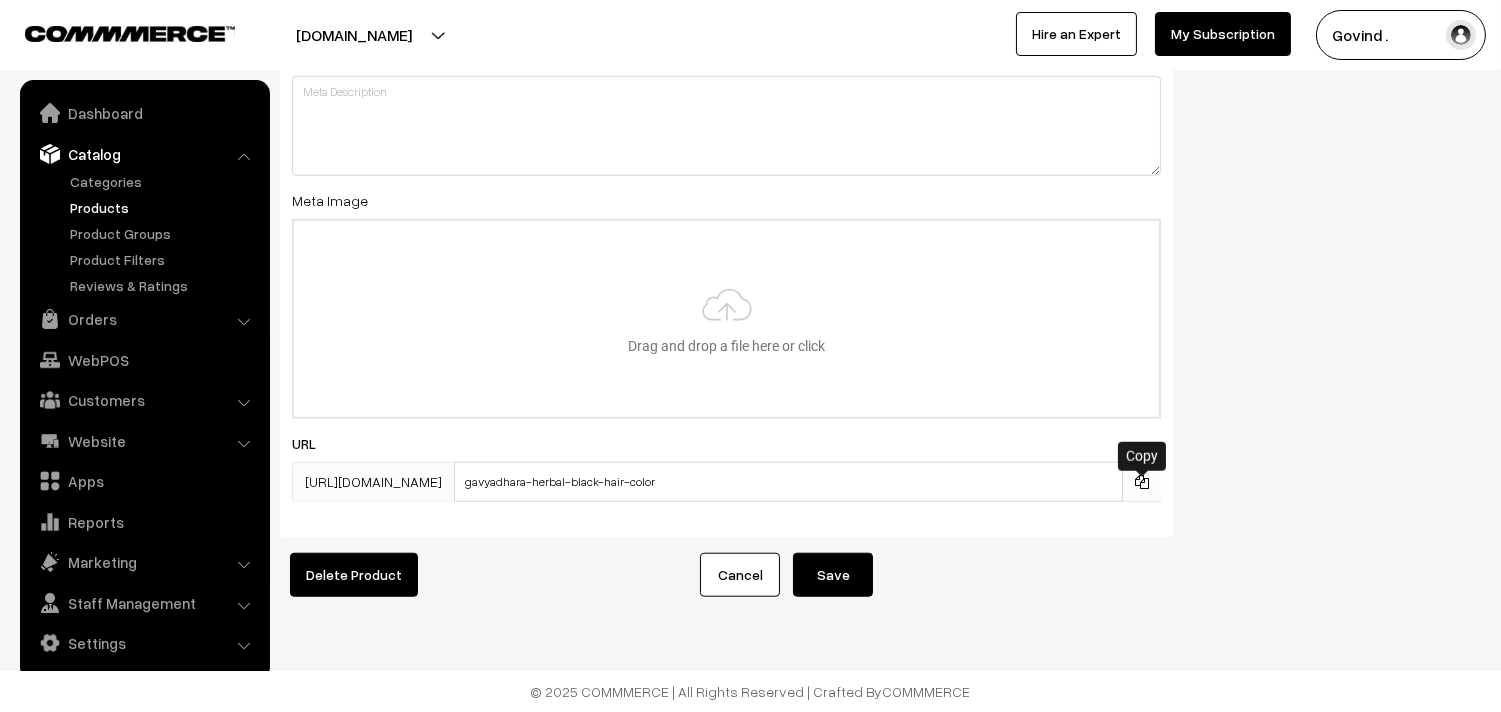 click at bounding box center (1142, 482) 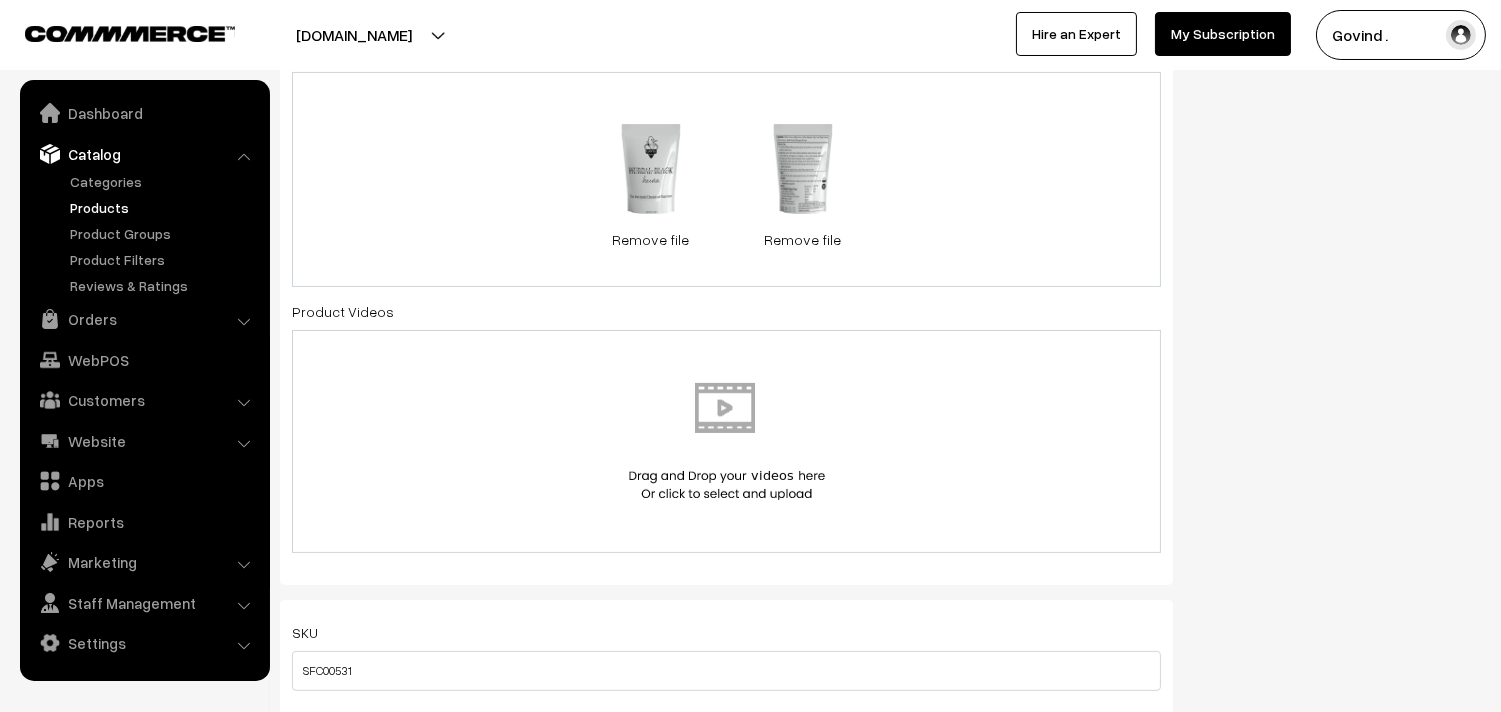 scroll, scrollTop: 0, scrollLeft: 0, axis: both 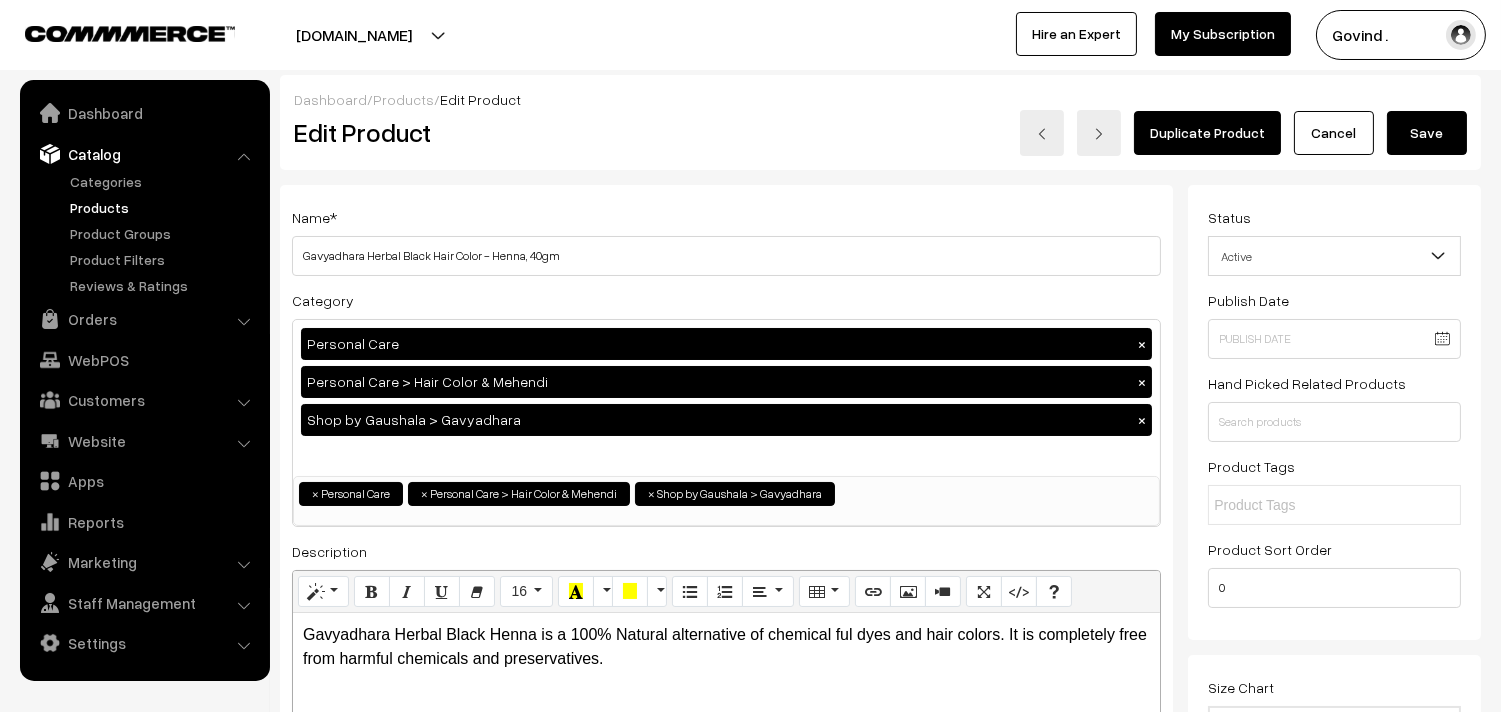 click on "Cancel" at bounding box center (1334, 133) 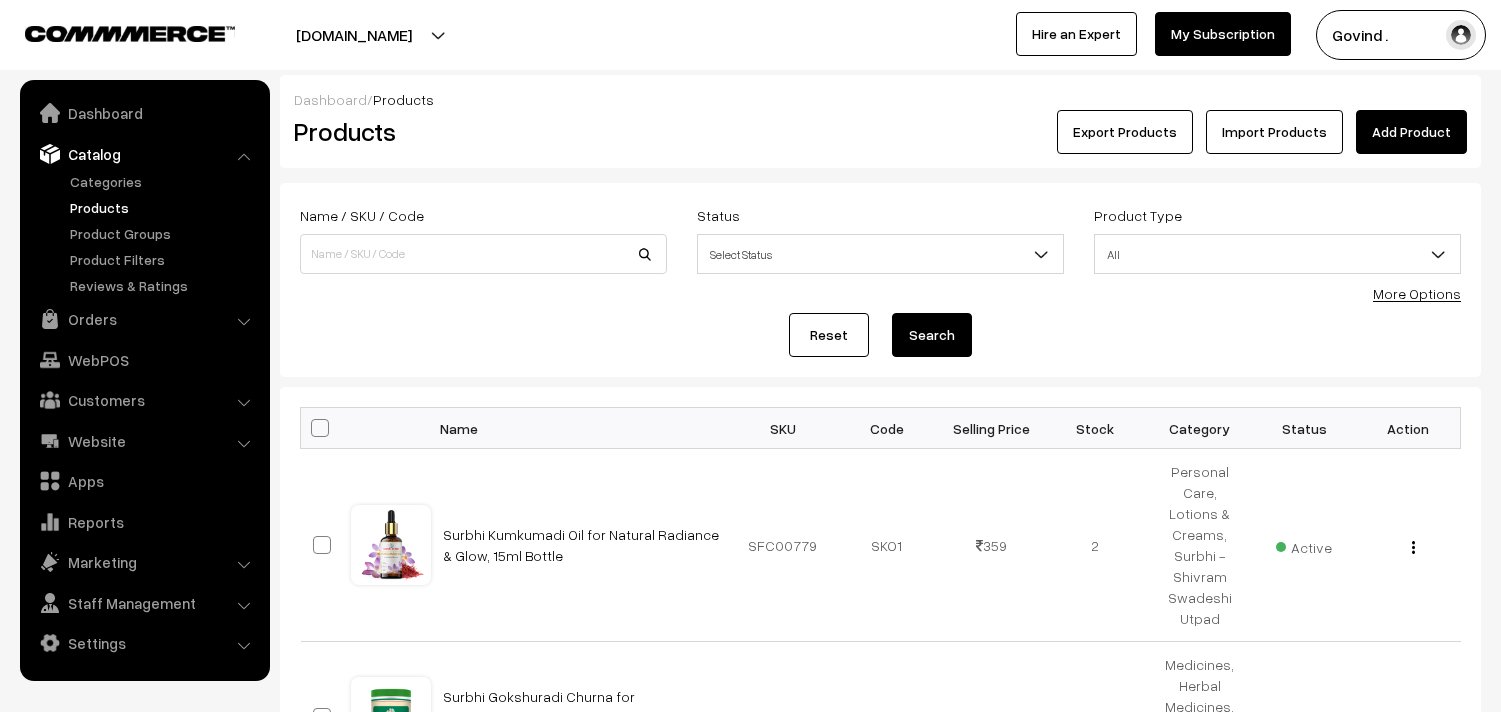 scroll, scrollTop: 0, scrollLeft: 0, axis: both 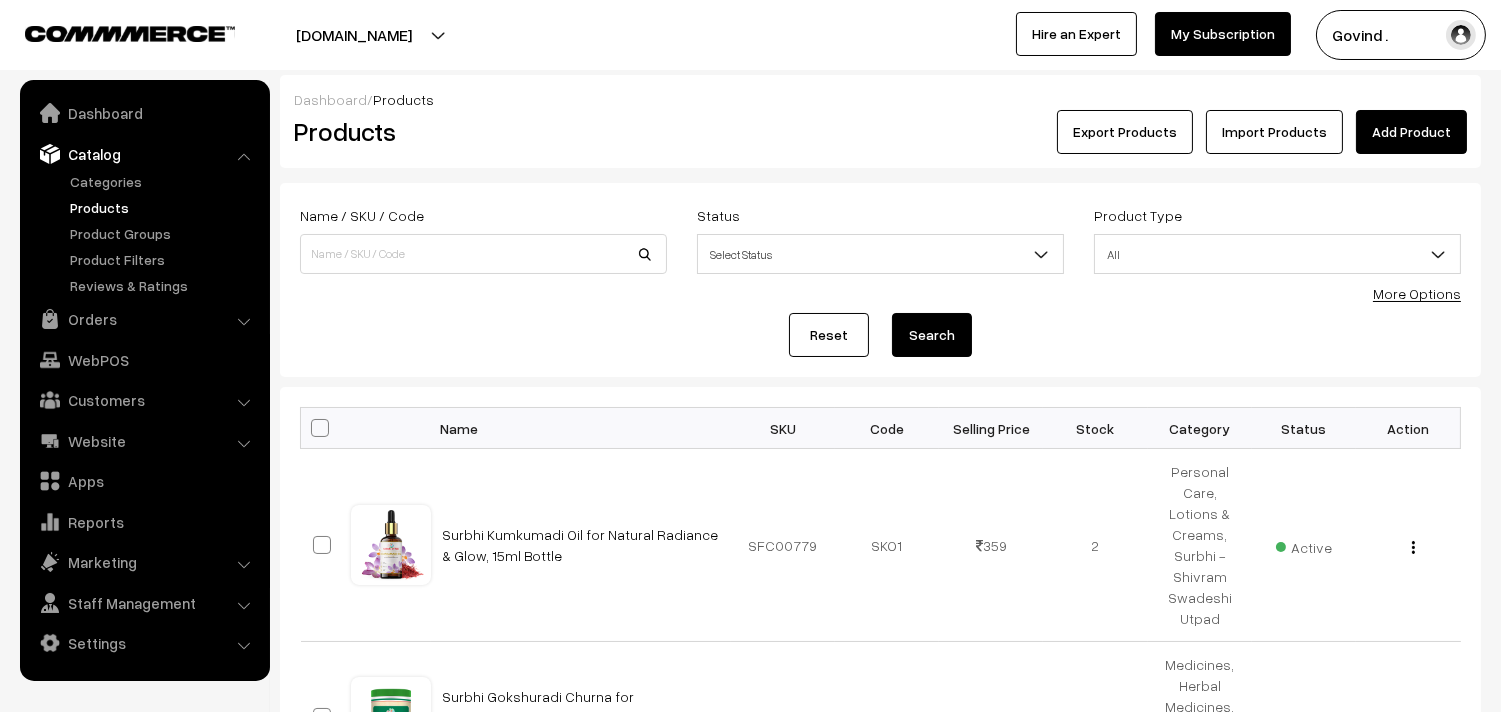 click on "Name / SKU / Code" at bounding box center [483, 238] 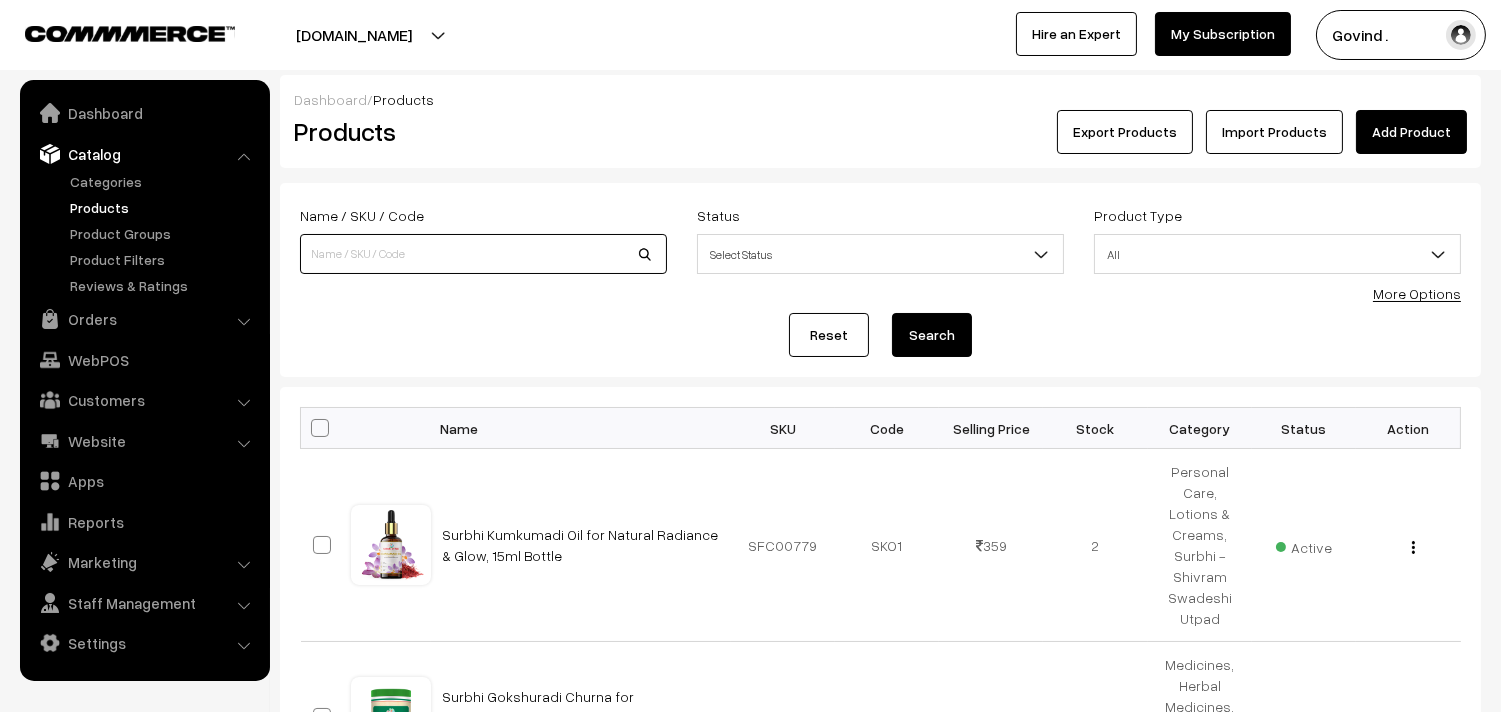 click at bounding box center [483, 254] 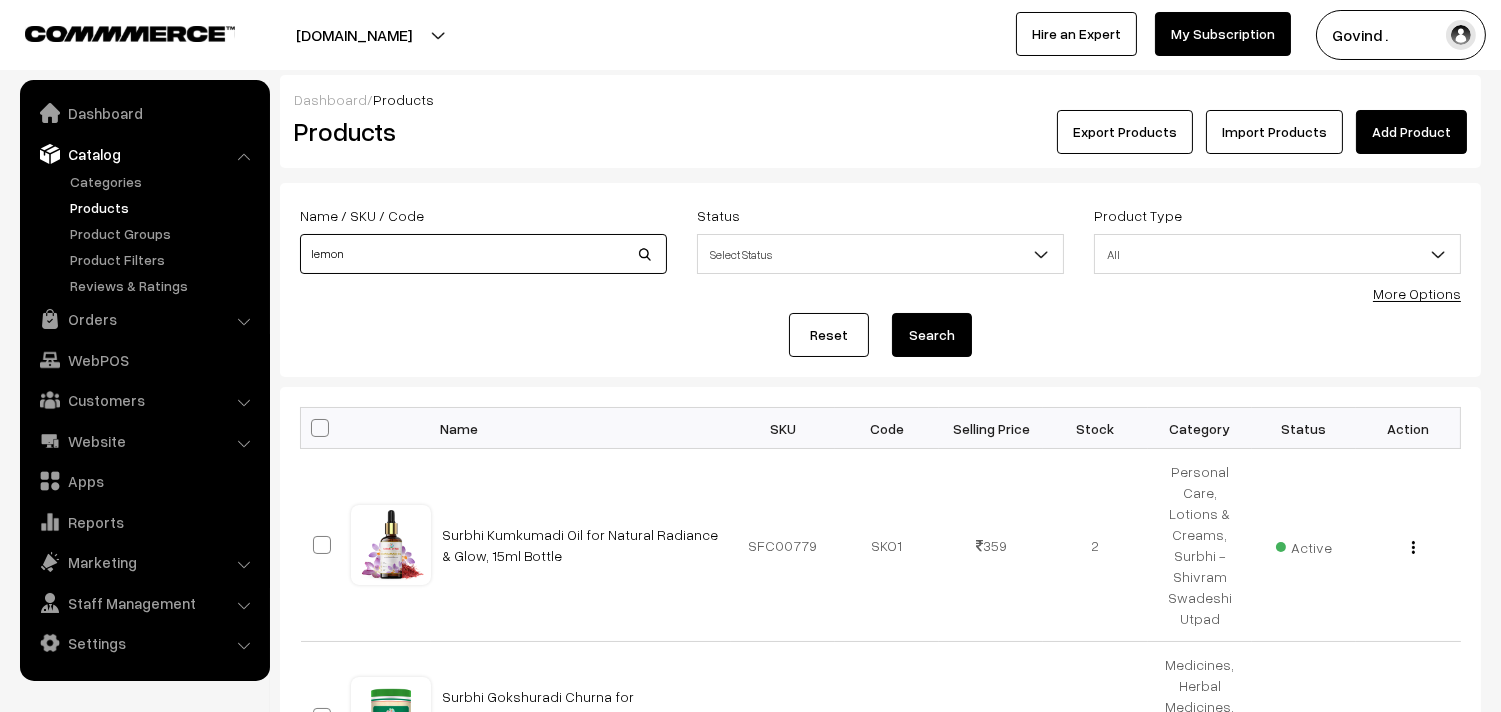 type on "lemon" 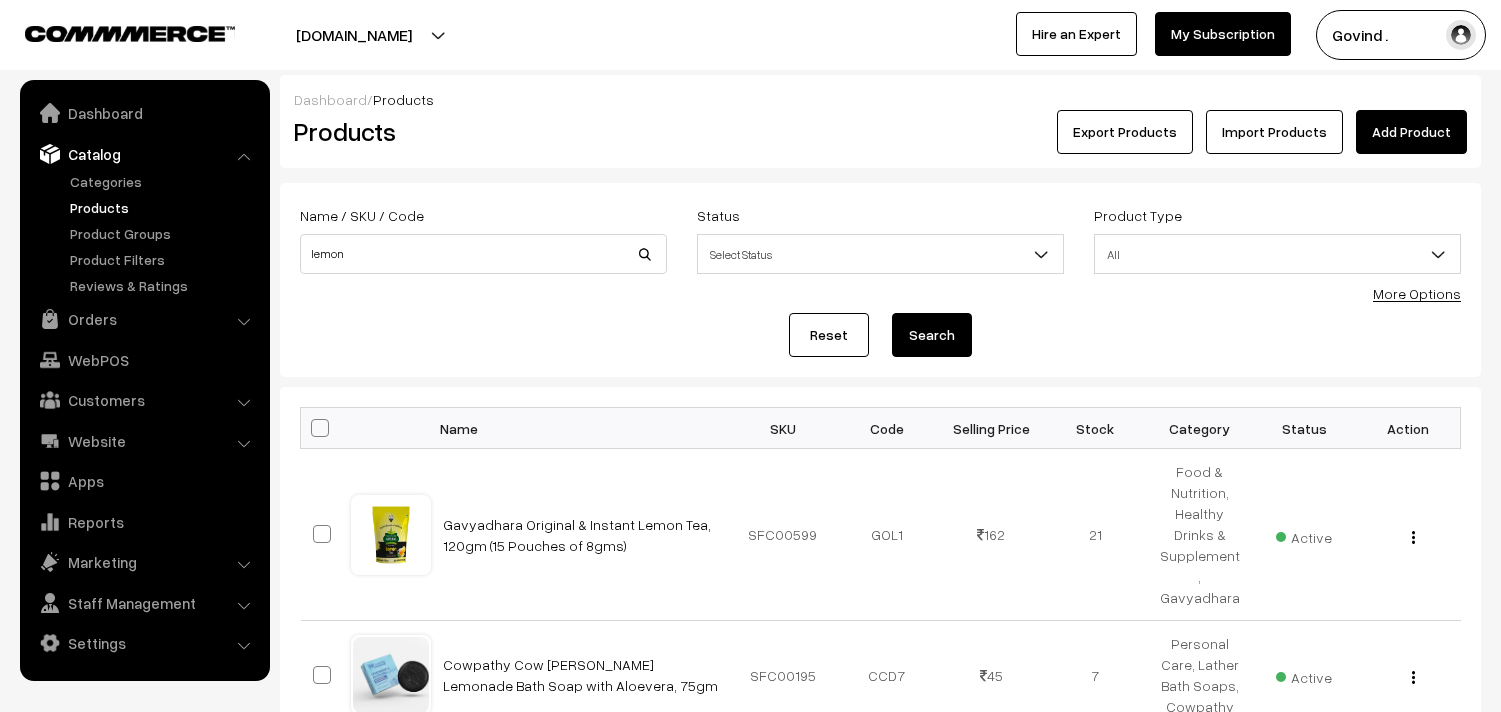 scroll, scrollTop: 0, scrollLeft: 0, axis: both 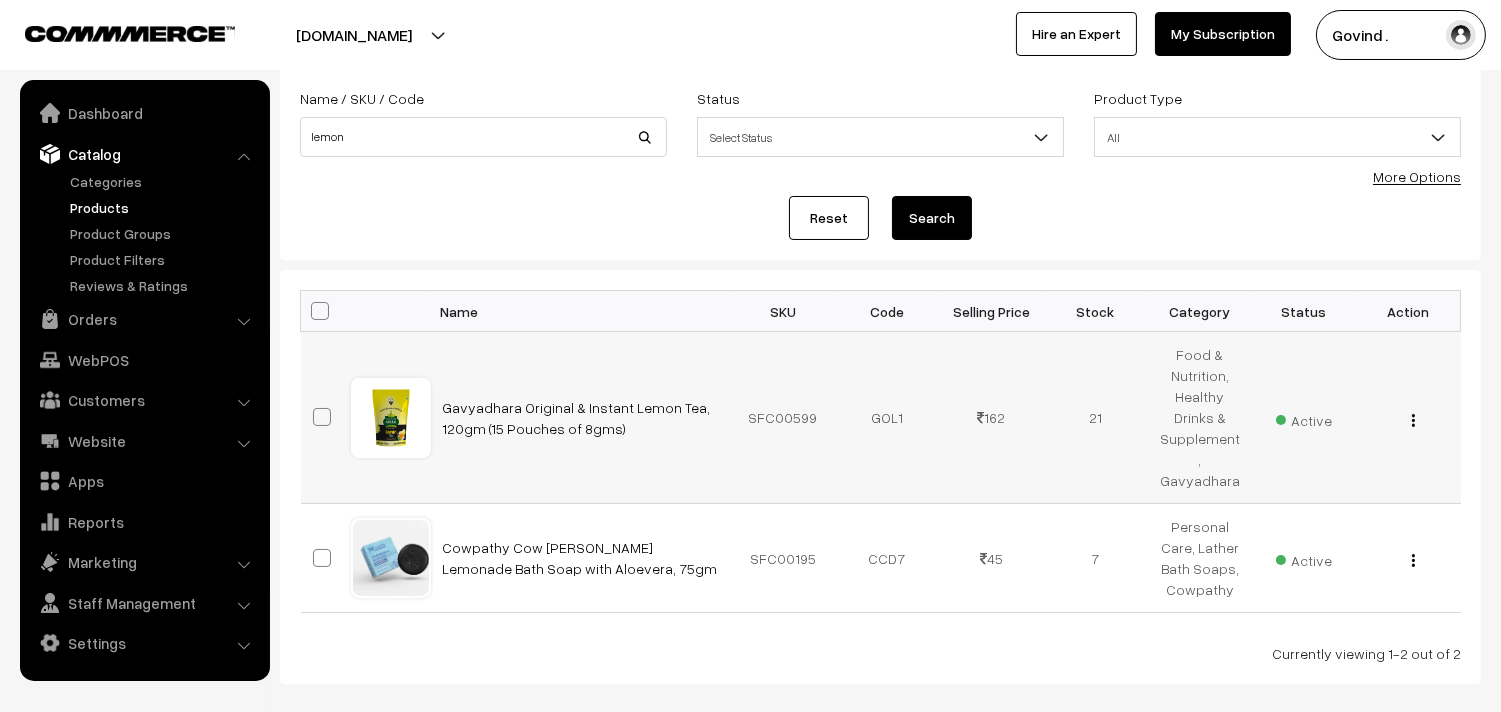 click at bounding box center (1413, 420) 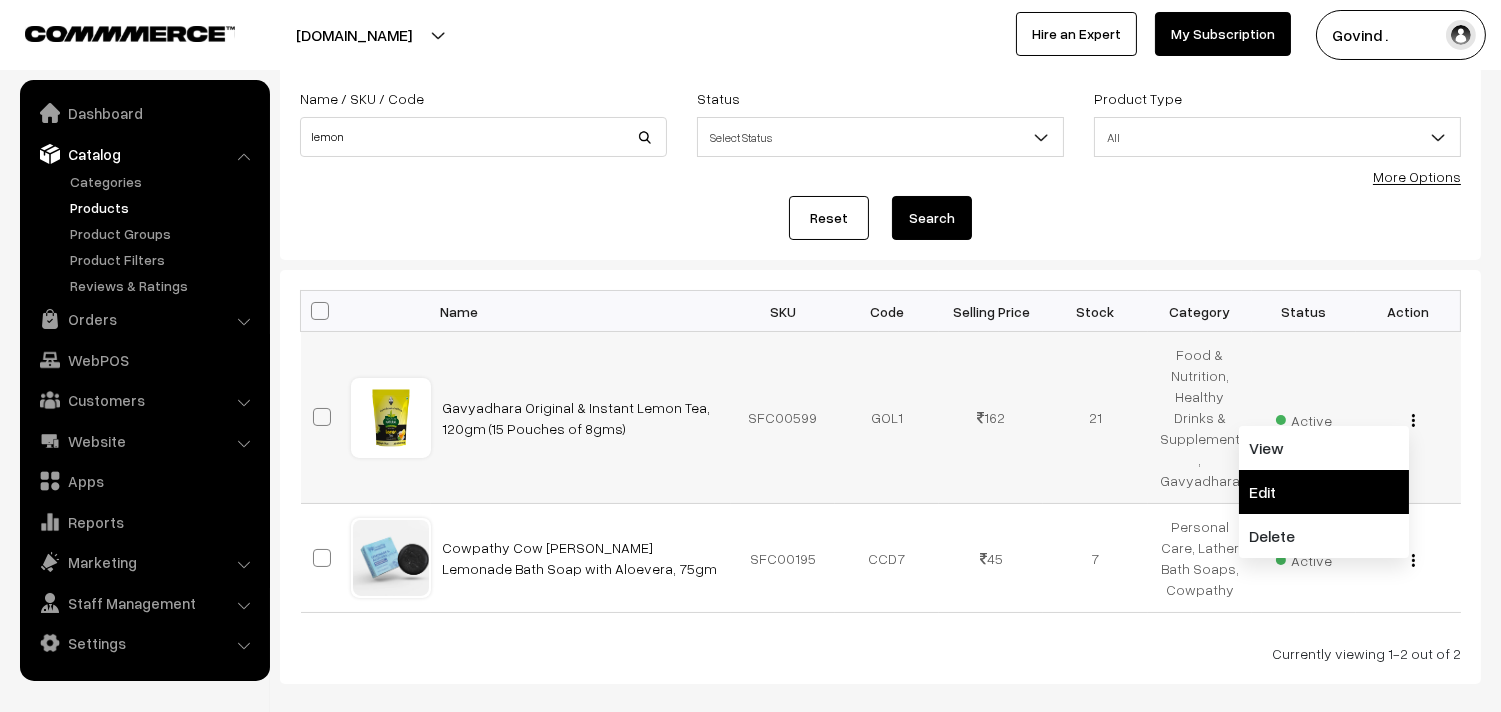 click on "Edit" at bounding box center [1324, 492] 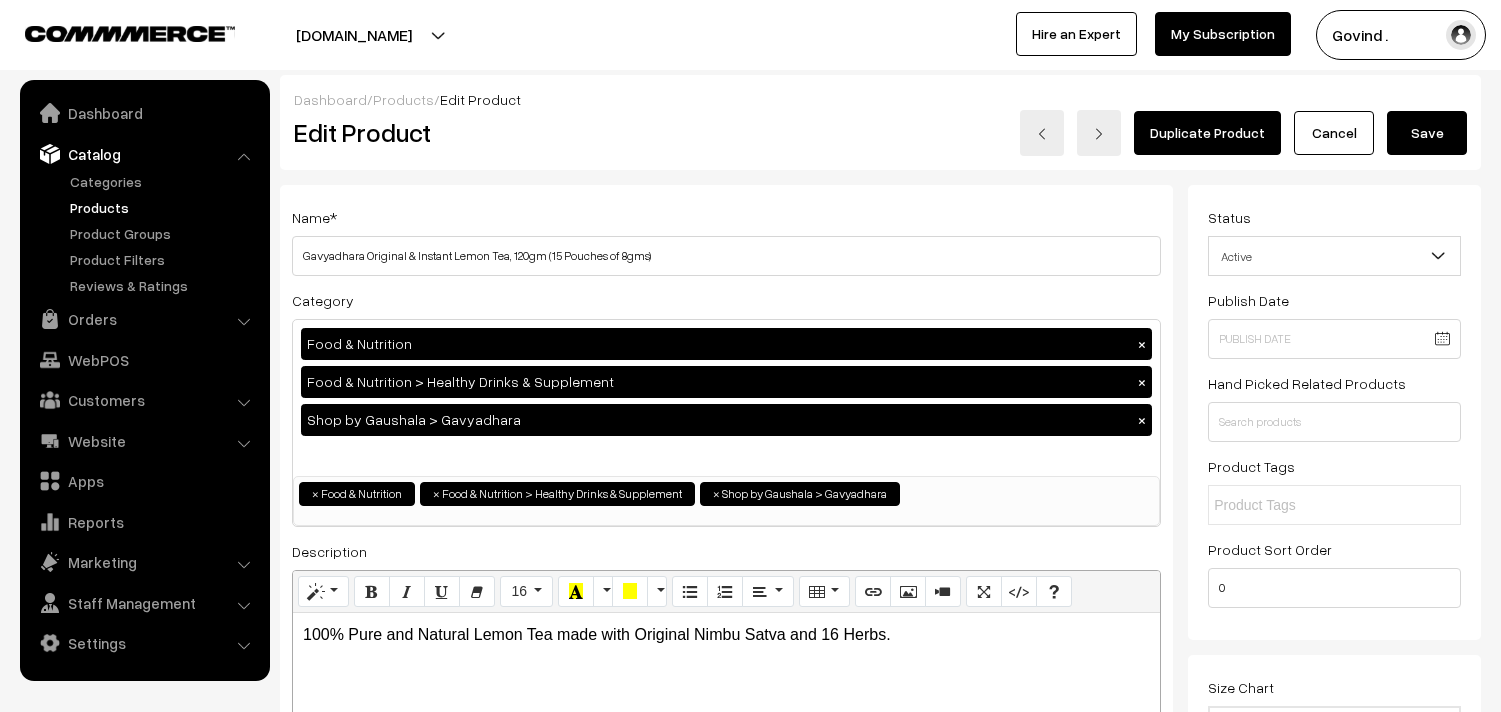 scroll, scrollTop: 0, scrollLeft: 0, axis: both 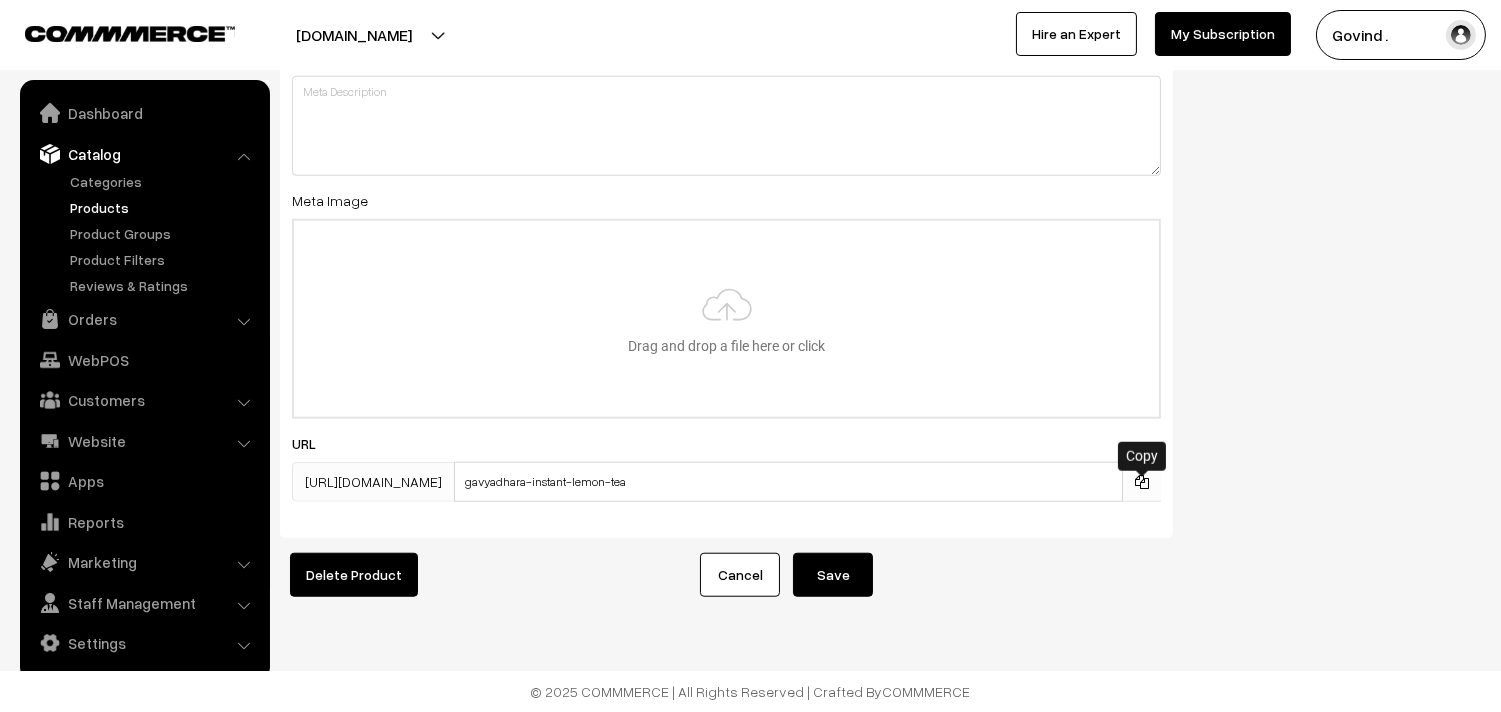 click at bounding box center (1142, 482) 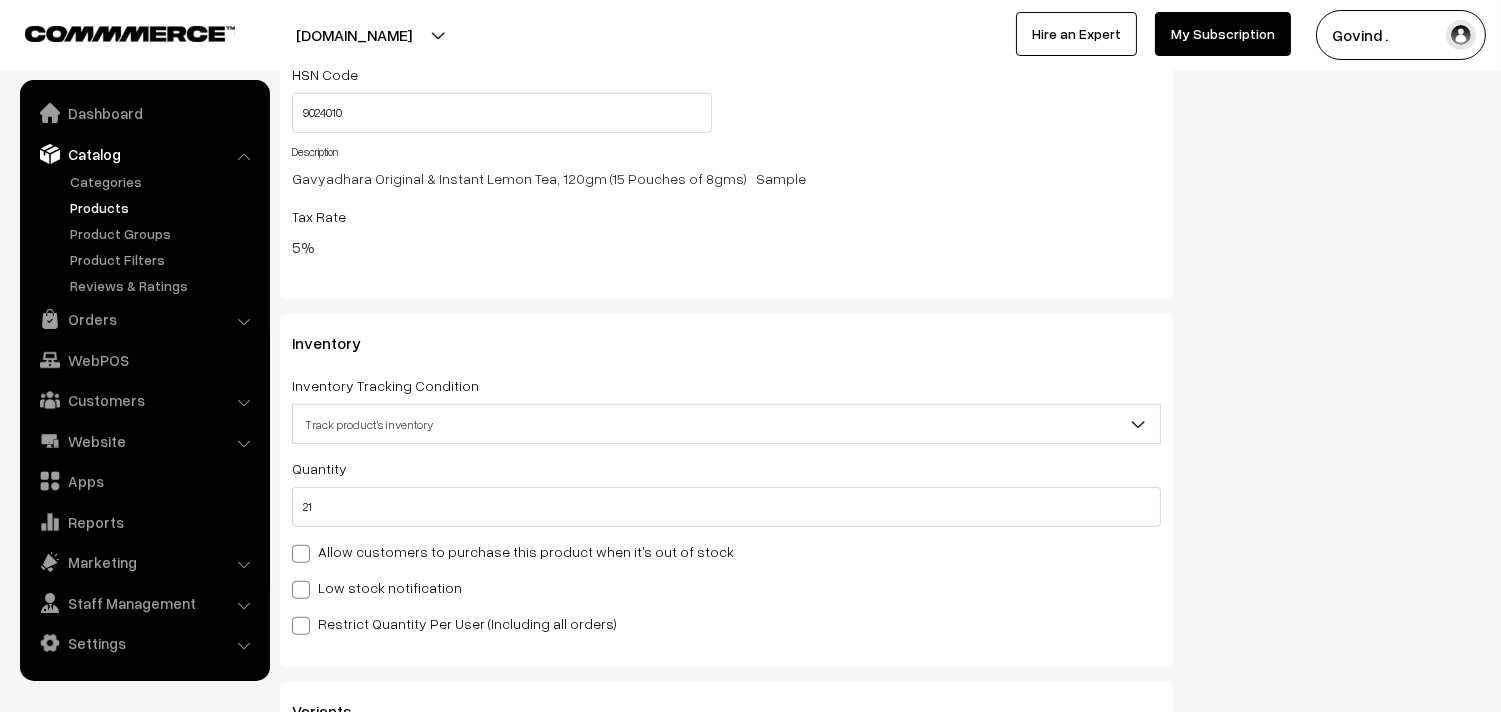 scroll, scrollTop: 0, scrollLeft: 0, axis: both 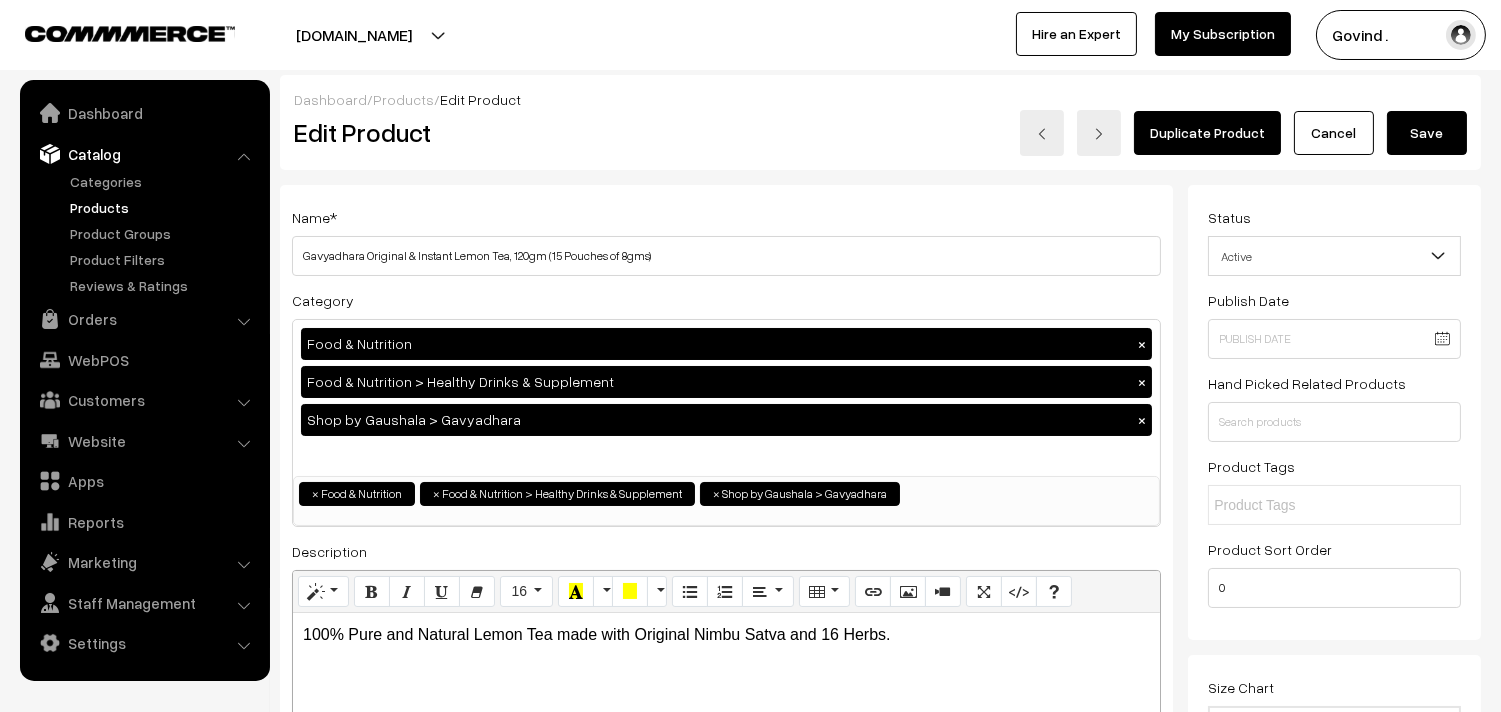 click on "Cancel" at bounding box center (1334, 133) 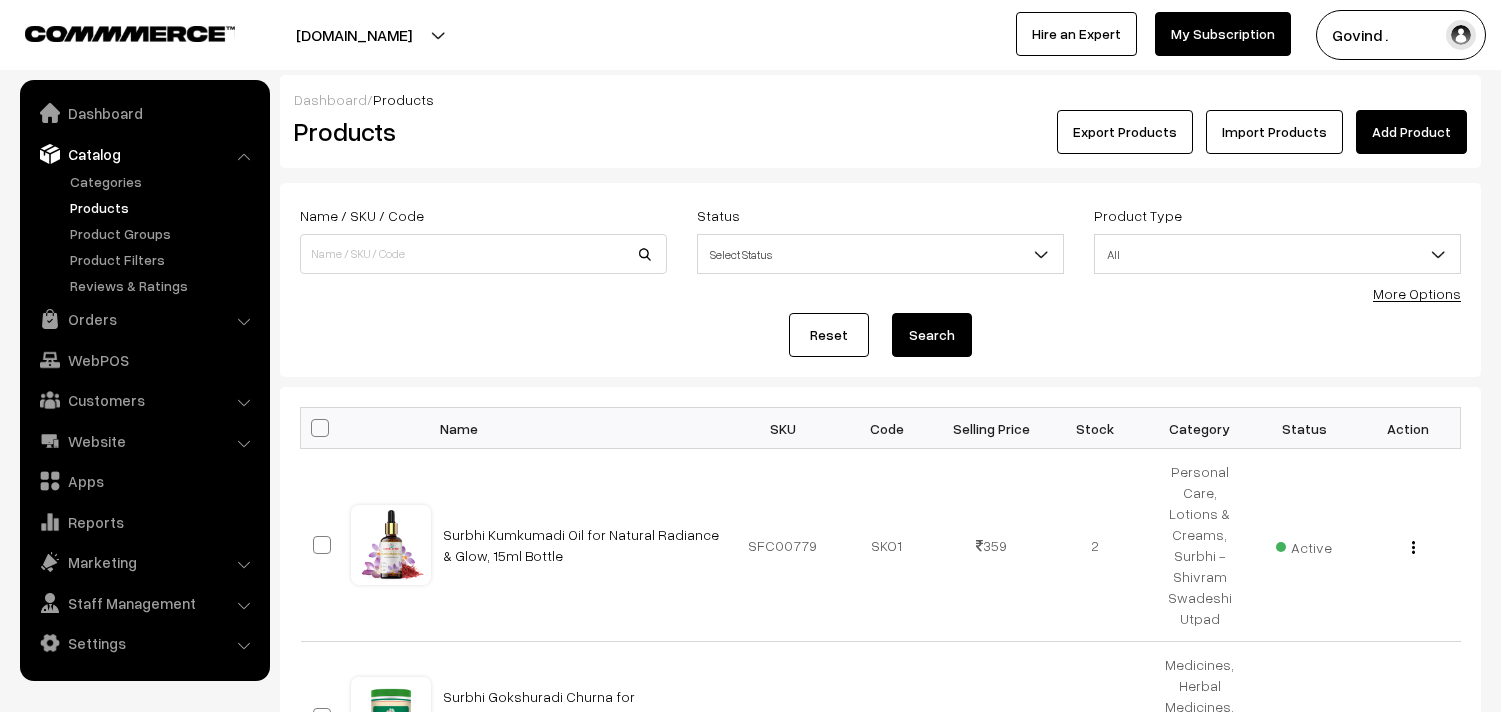 scroll, scrollTop: 0, scrollLeft: 0, axis: both 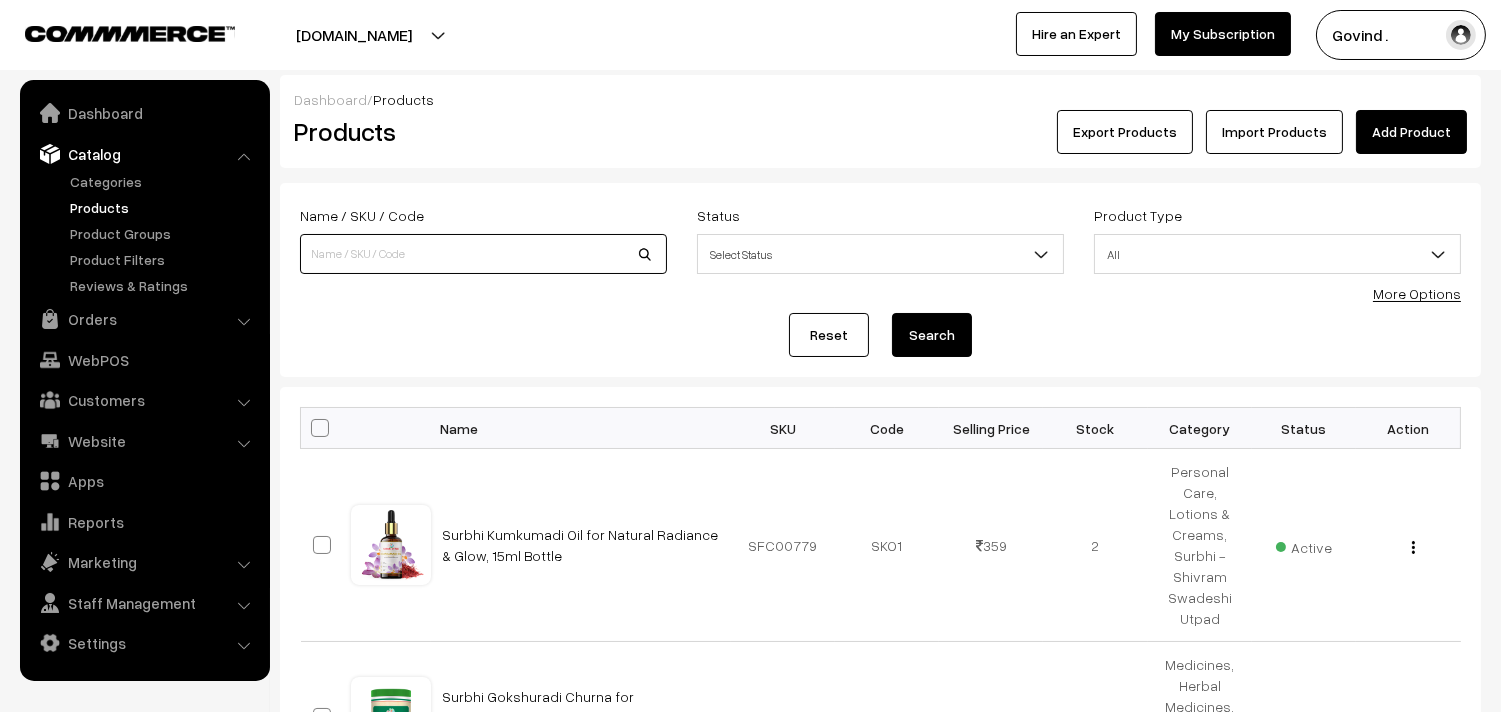 click at bounding box center [483, 254] 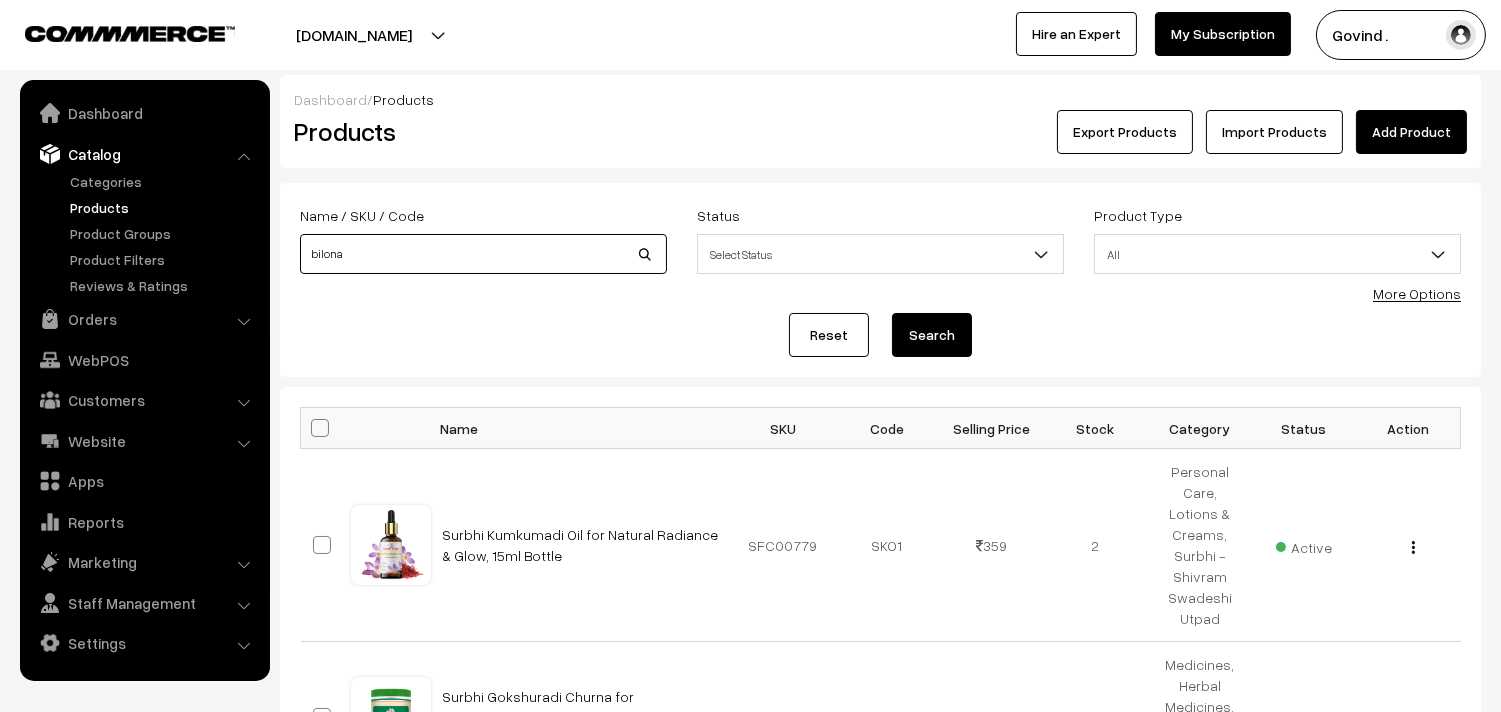 type on "bilona" 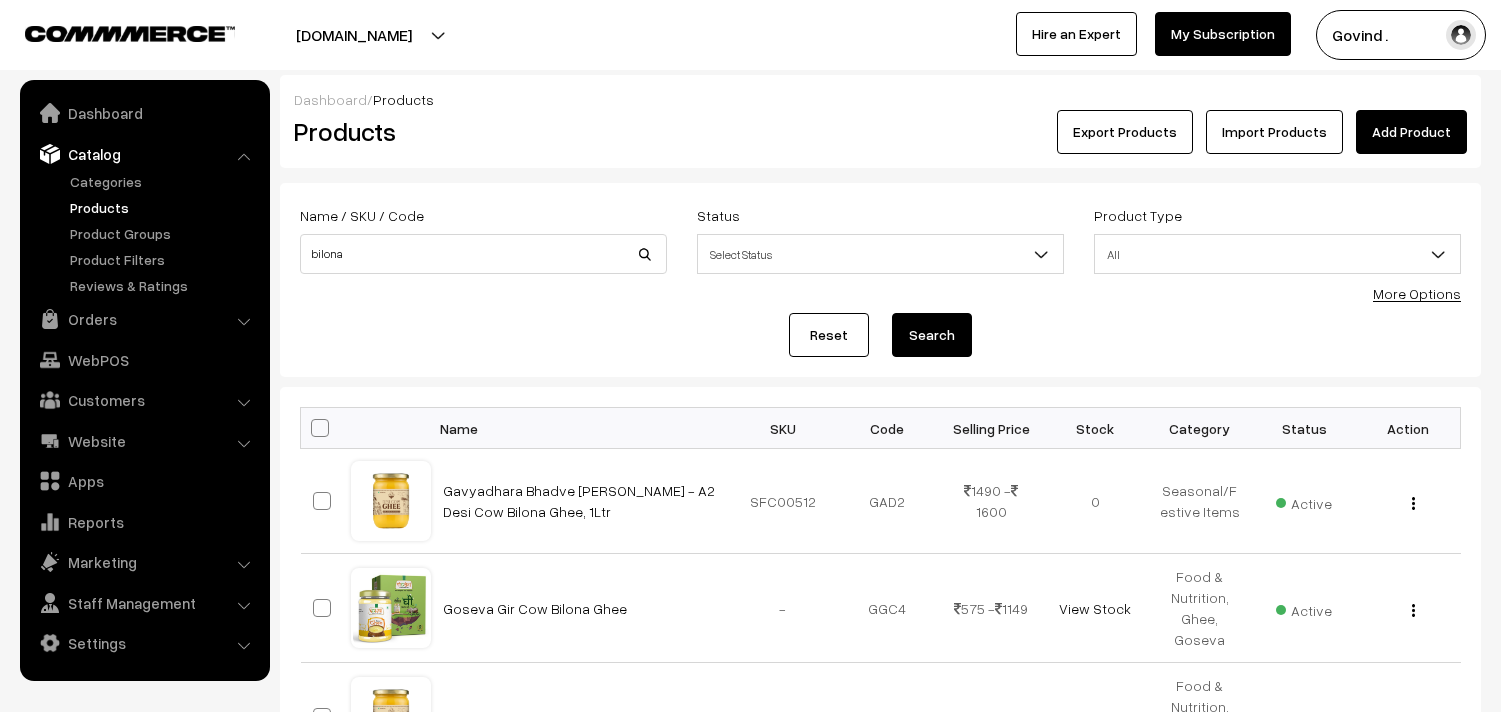 scroll, scrollTop: 0, scrollLeft: 0, axis: both 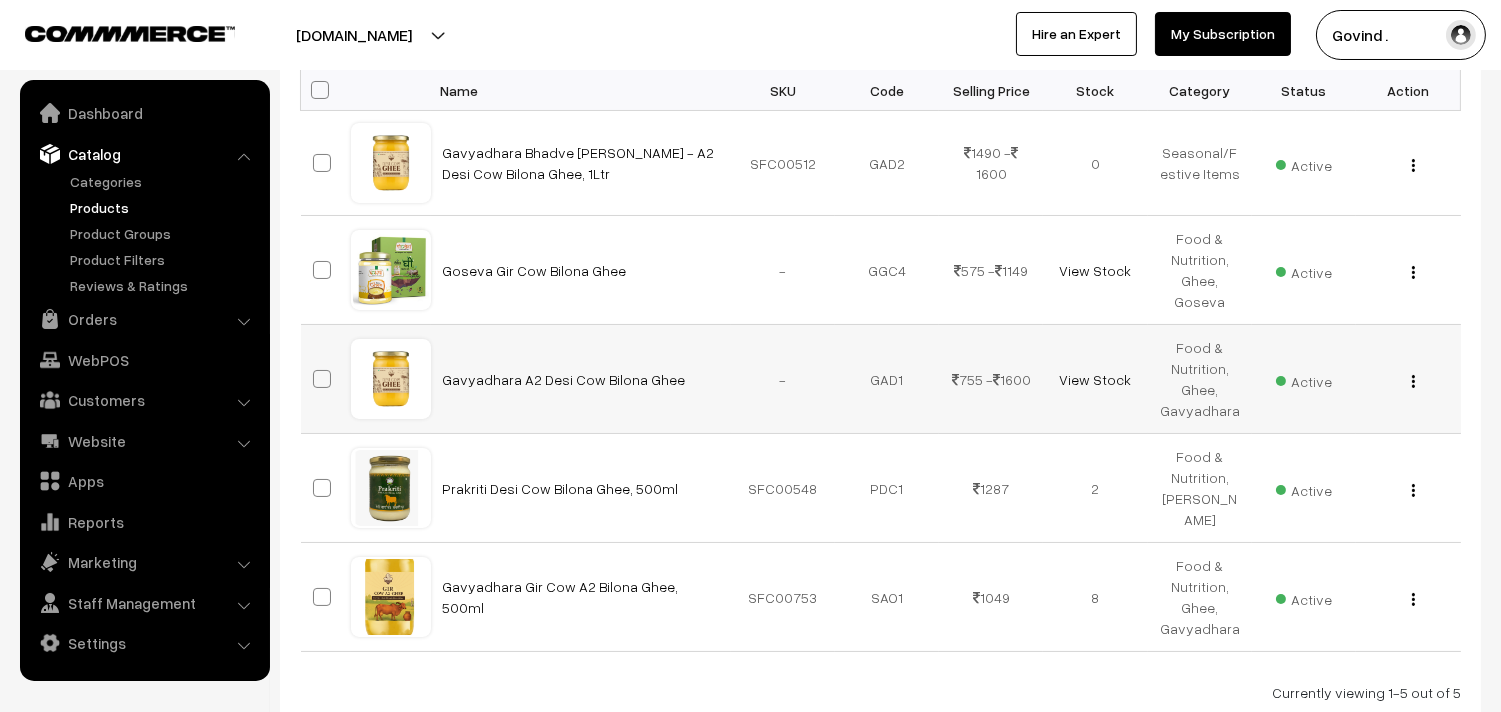 click at bounding box center [1413, 381] 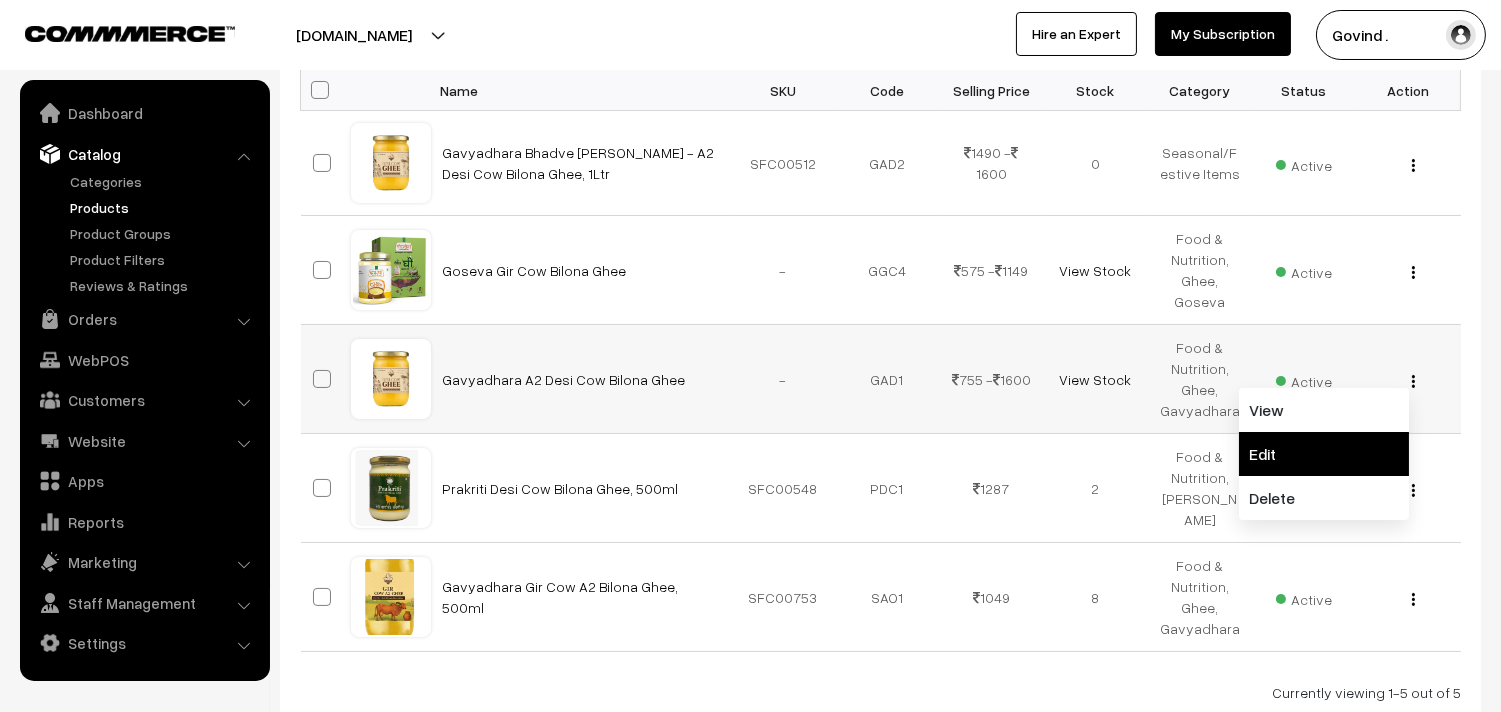 click on "Edit" at bounding box center [1324, 454] 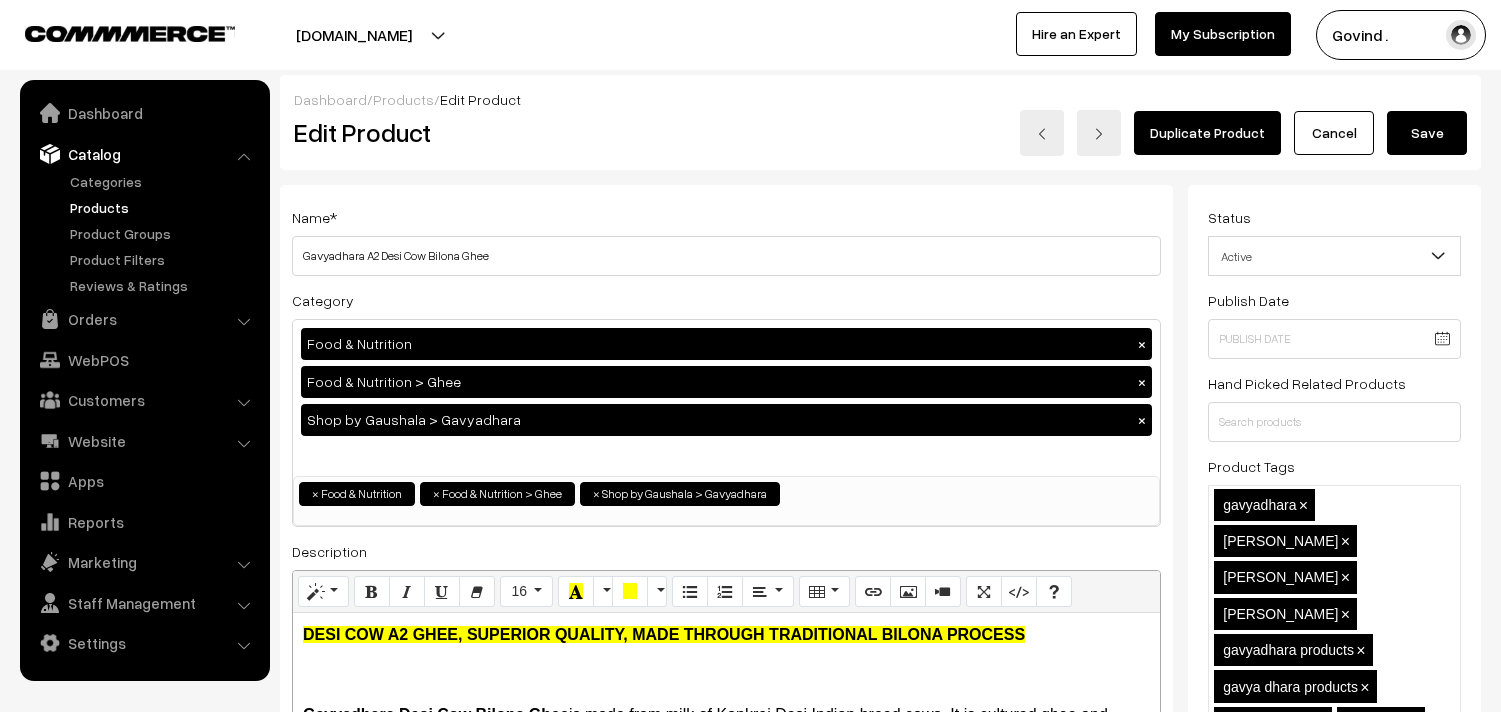 scroll, scrollTop: 0, scrollLeft: 0, axis: both 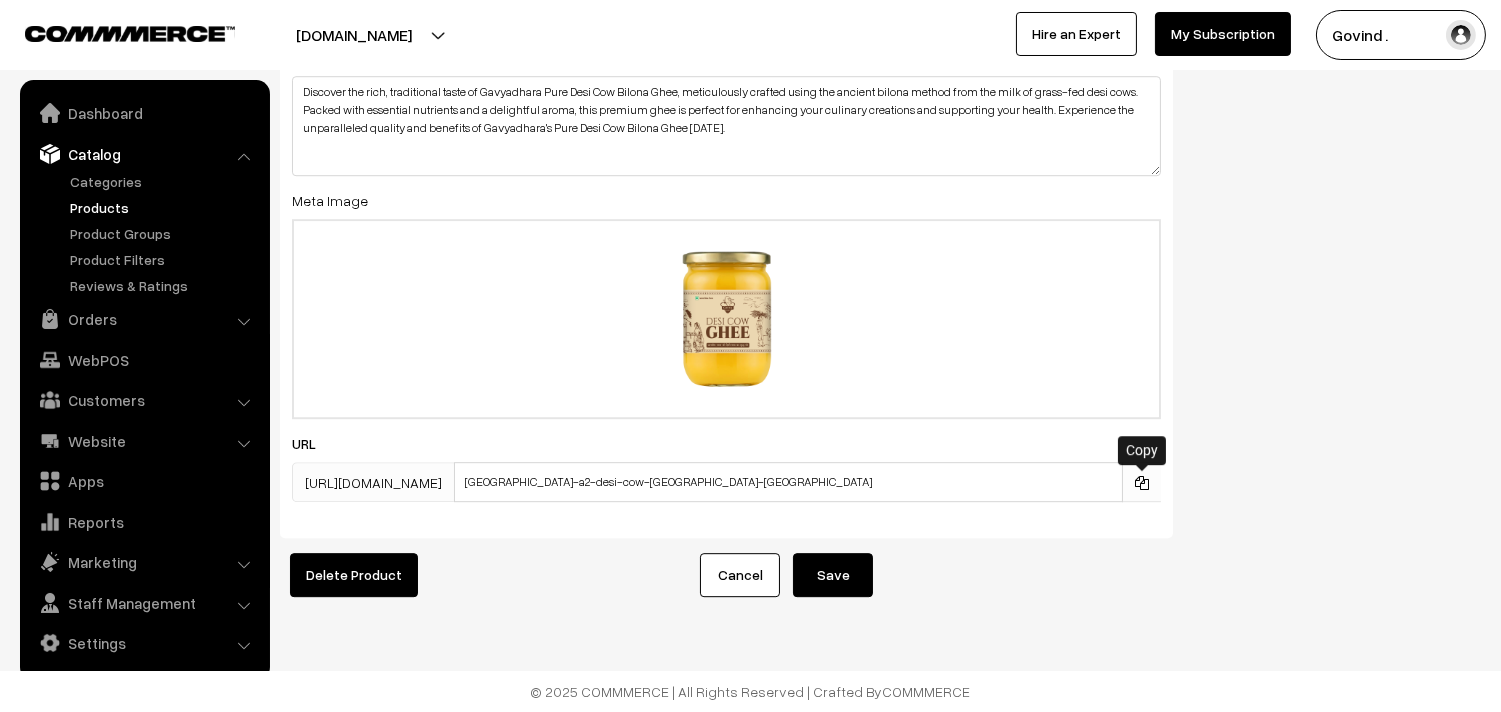 click at bounding box center (1142, 483) 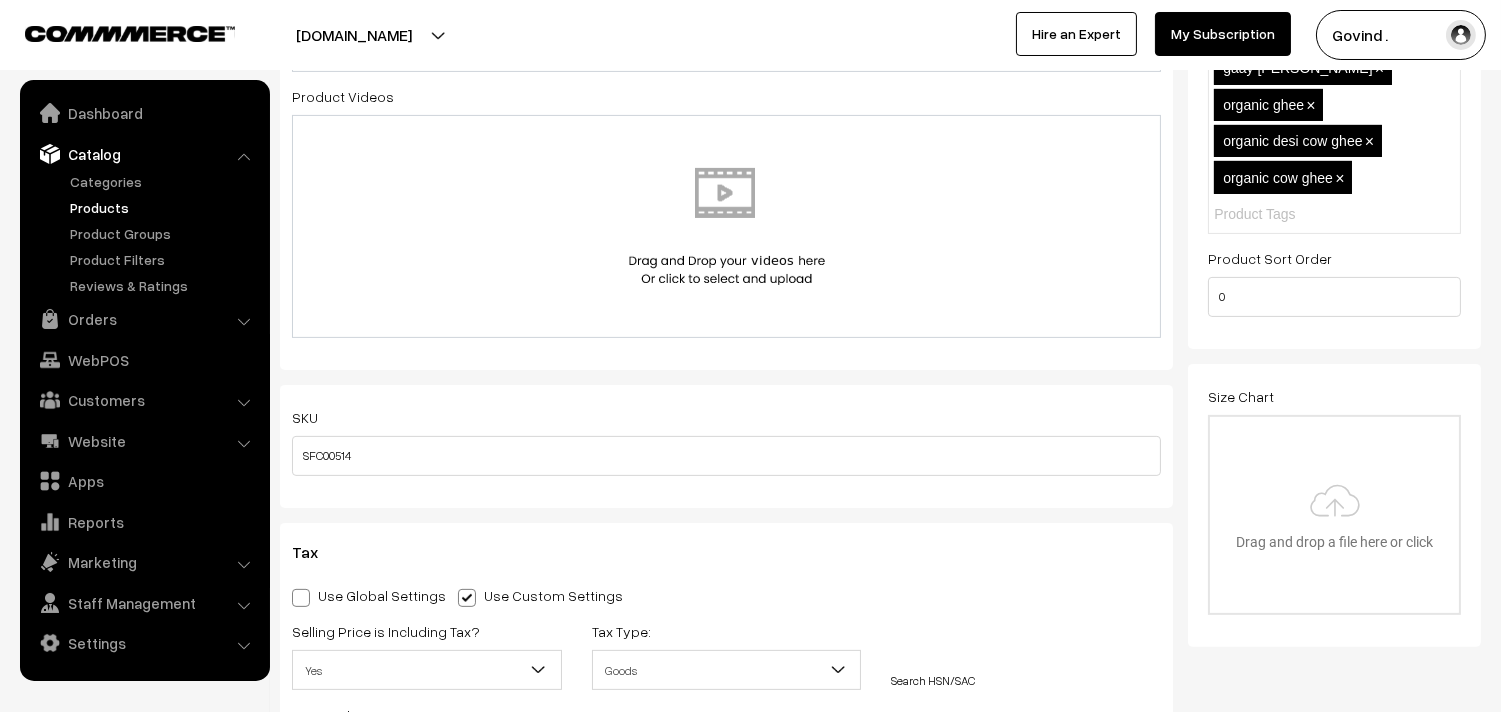 scroll, scrollTop: 0, scrollLeft: 0, axis: both 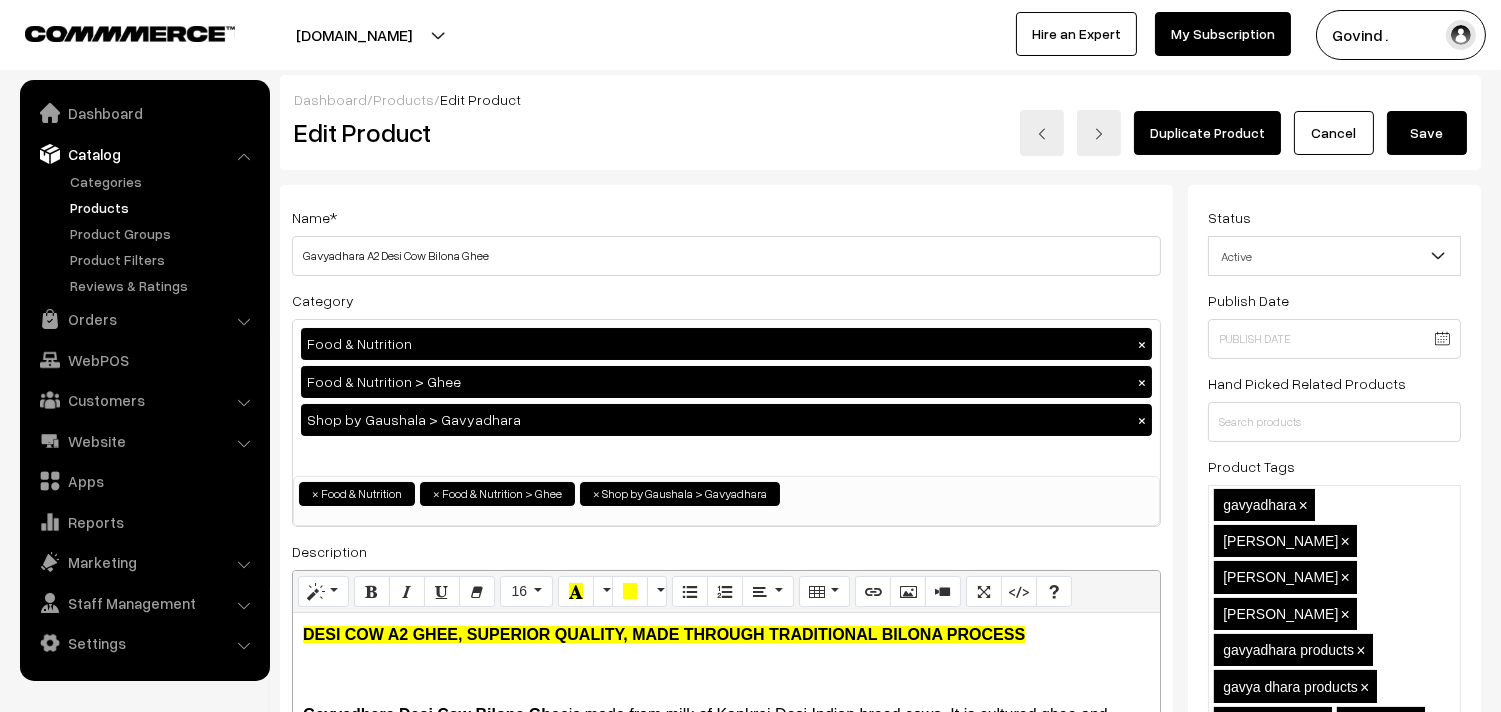 click on "Cancel" at bounding box center [1334, 133] 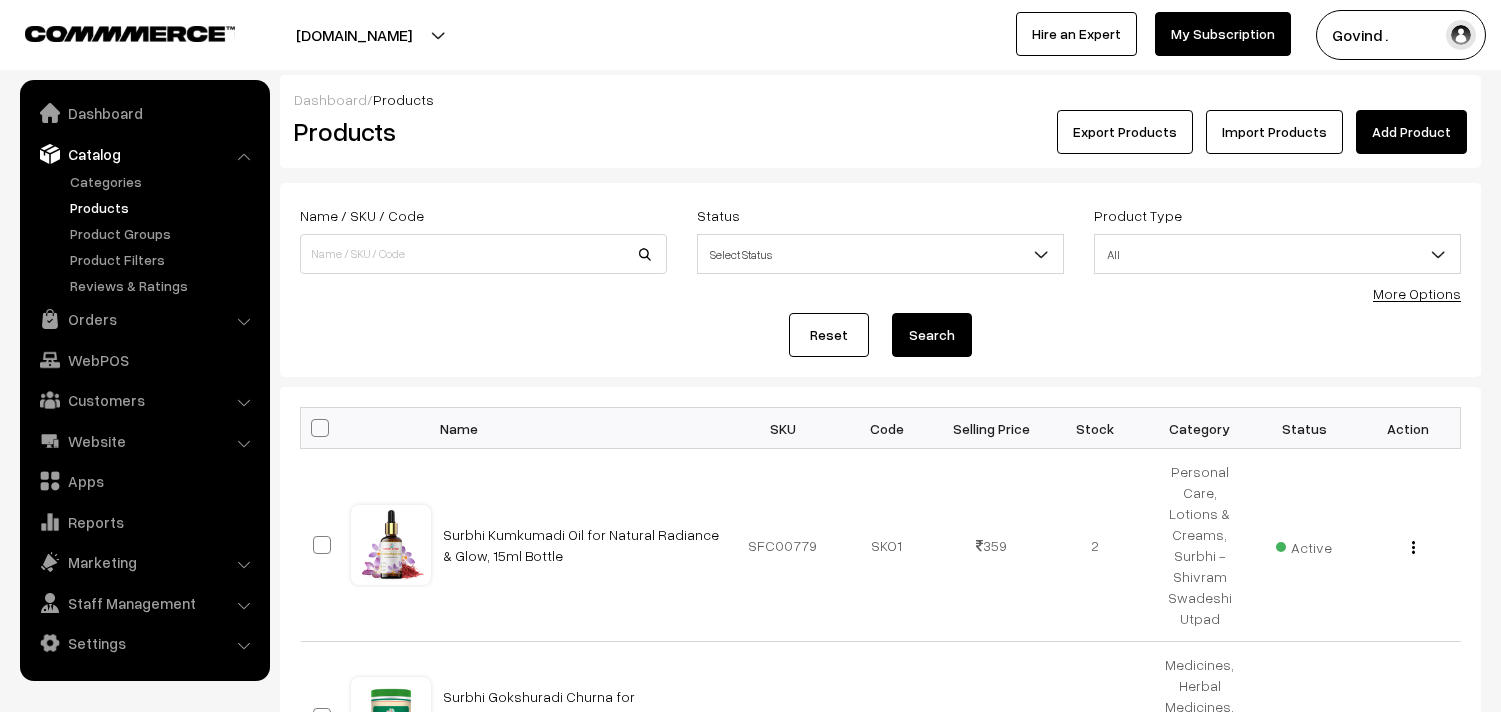 scroll, scrollTop: 0, scrollLeft: 0, axis: both 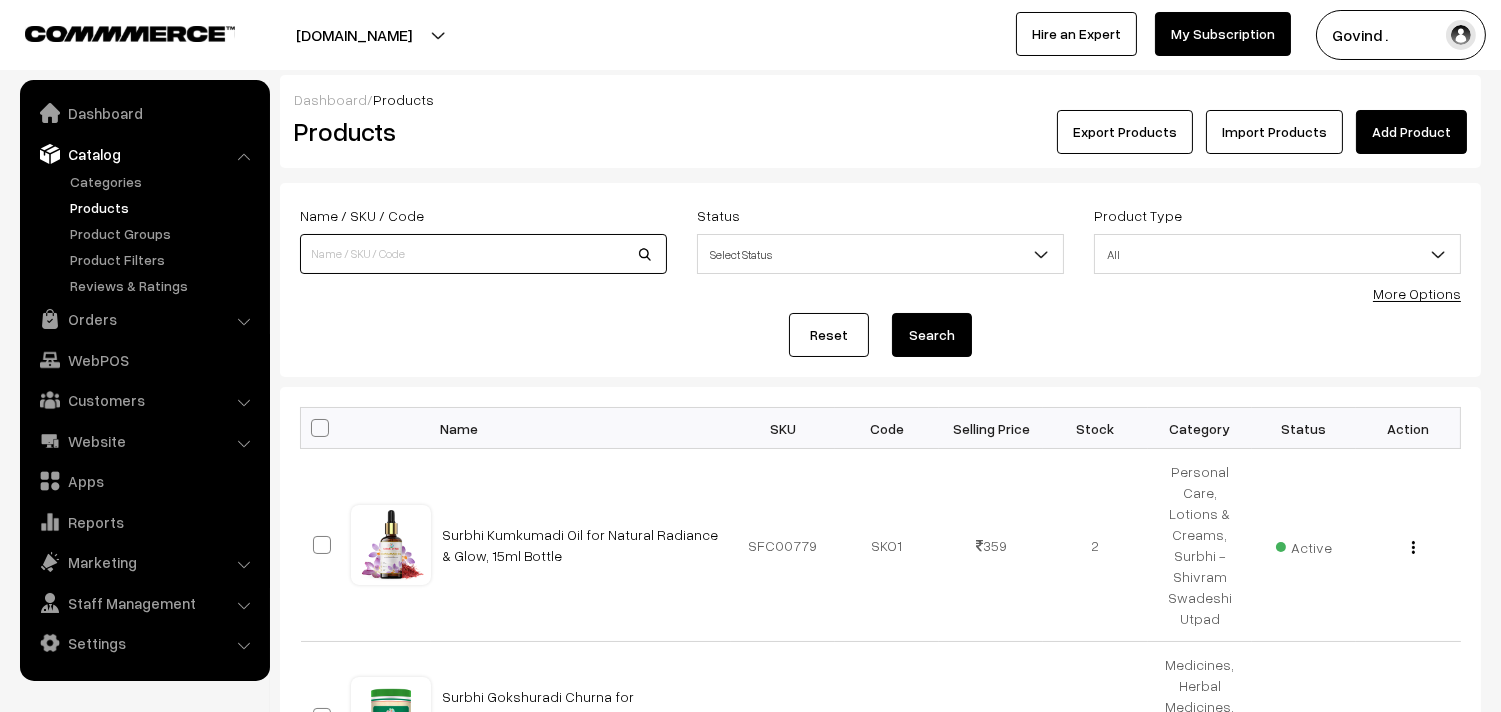 click at bounding box center [483, 254] 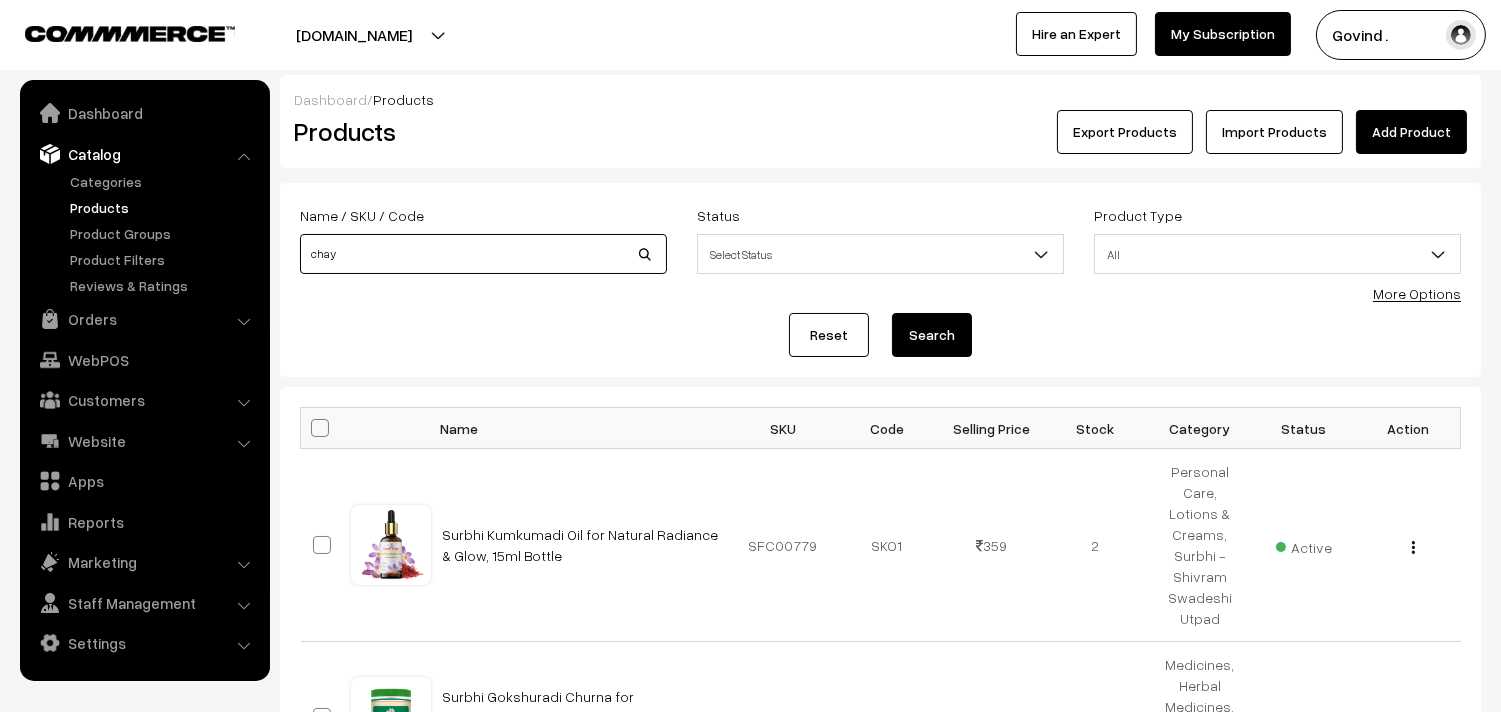 type on "chaywanprash" 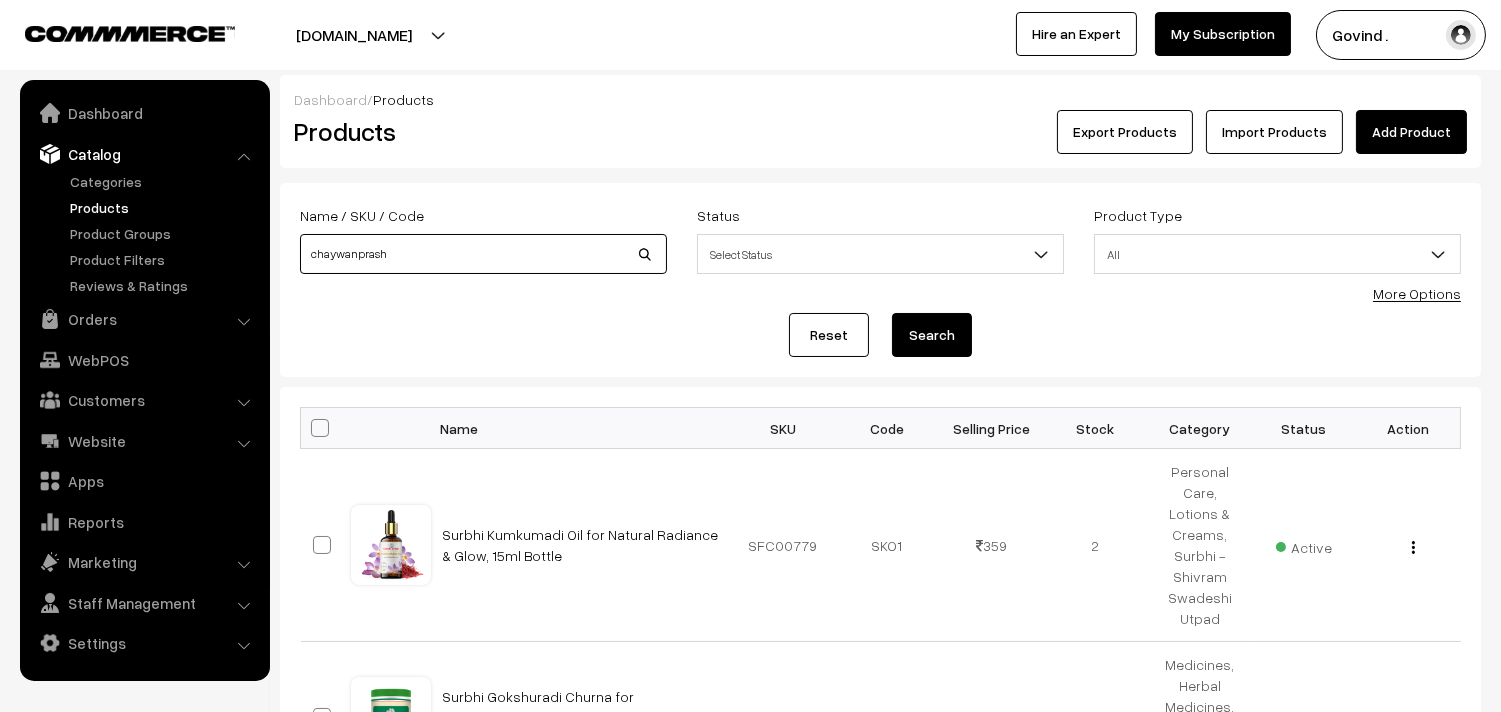 click on "Search" at bounding box center (932, 335) 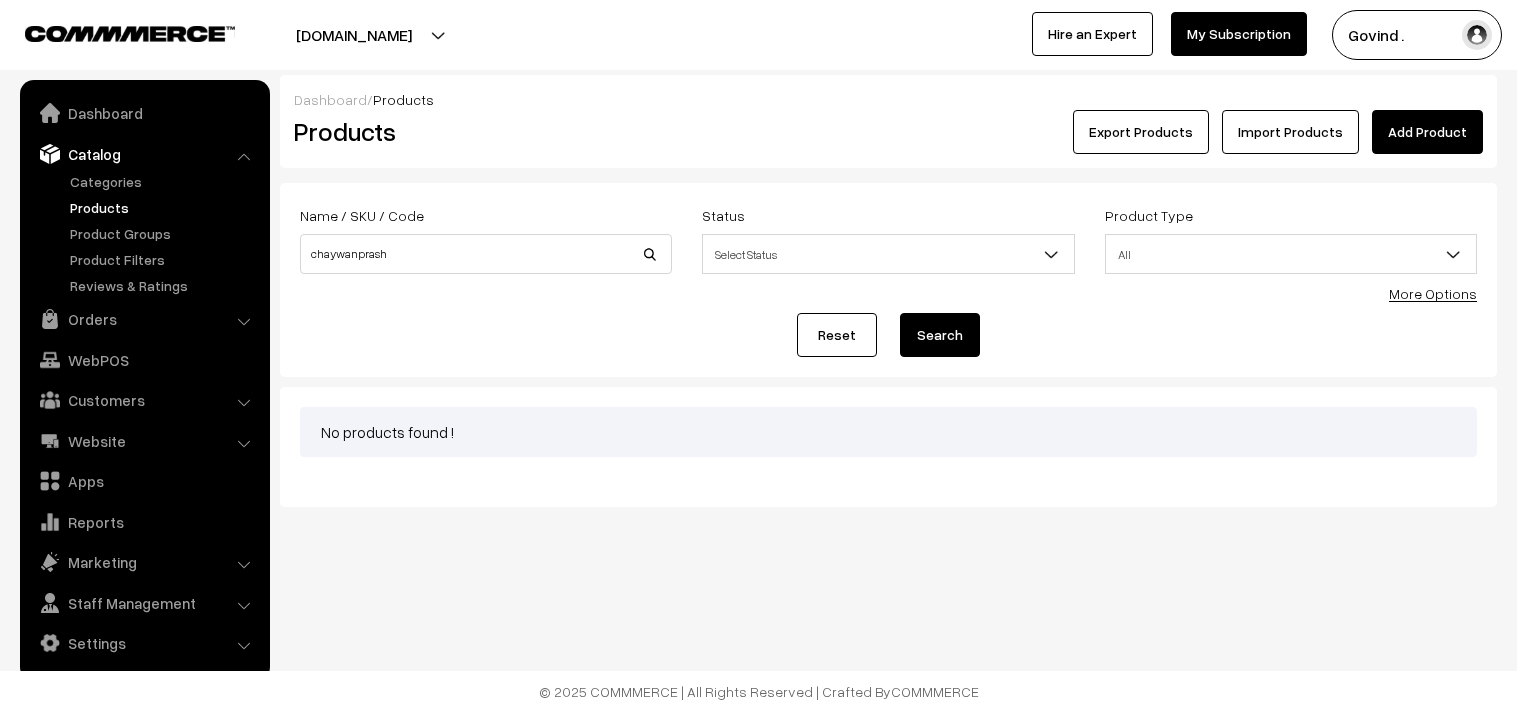 scroll, scrollTop: 0, scrollLeft: 0, axis: both 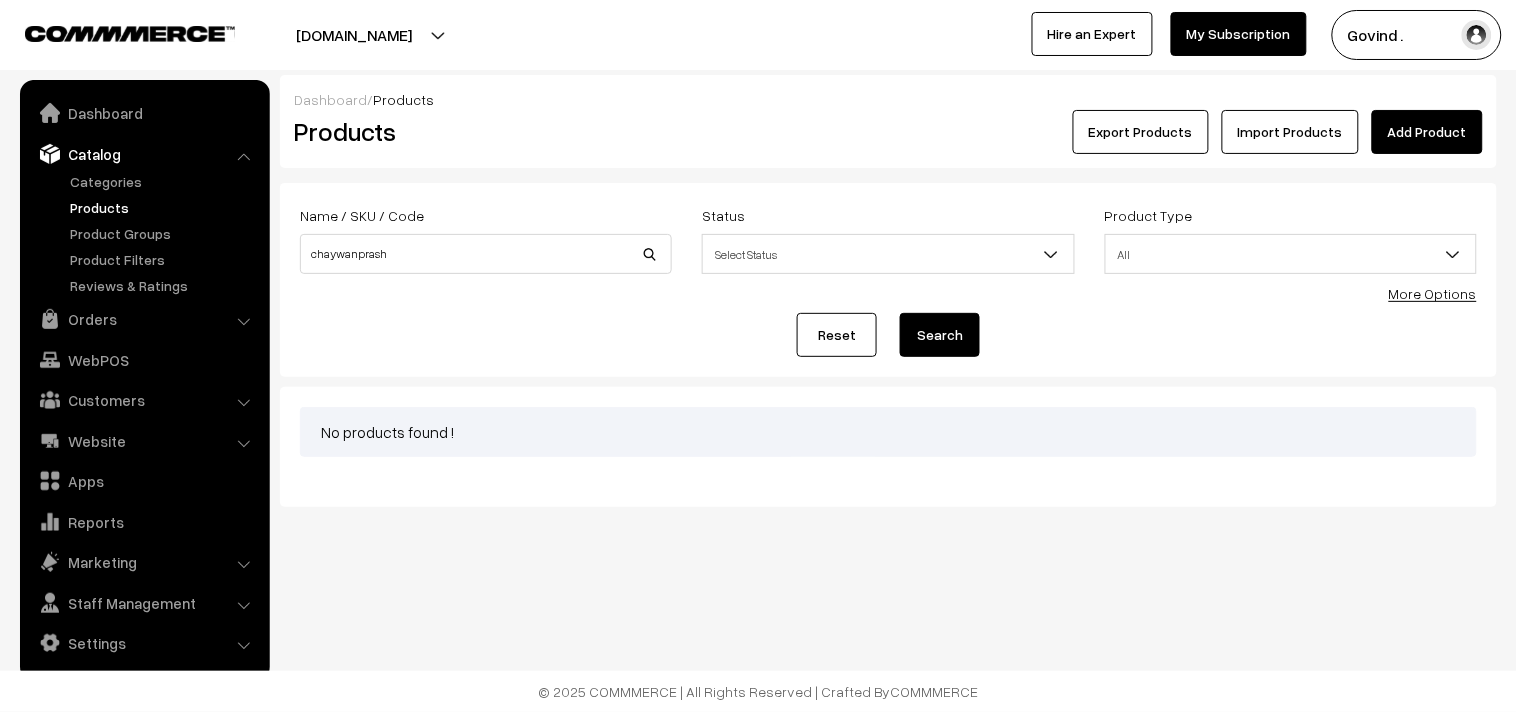 click on "Name / SKU / Code
chaywanprash" at bounding box center [486, 238] 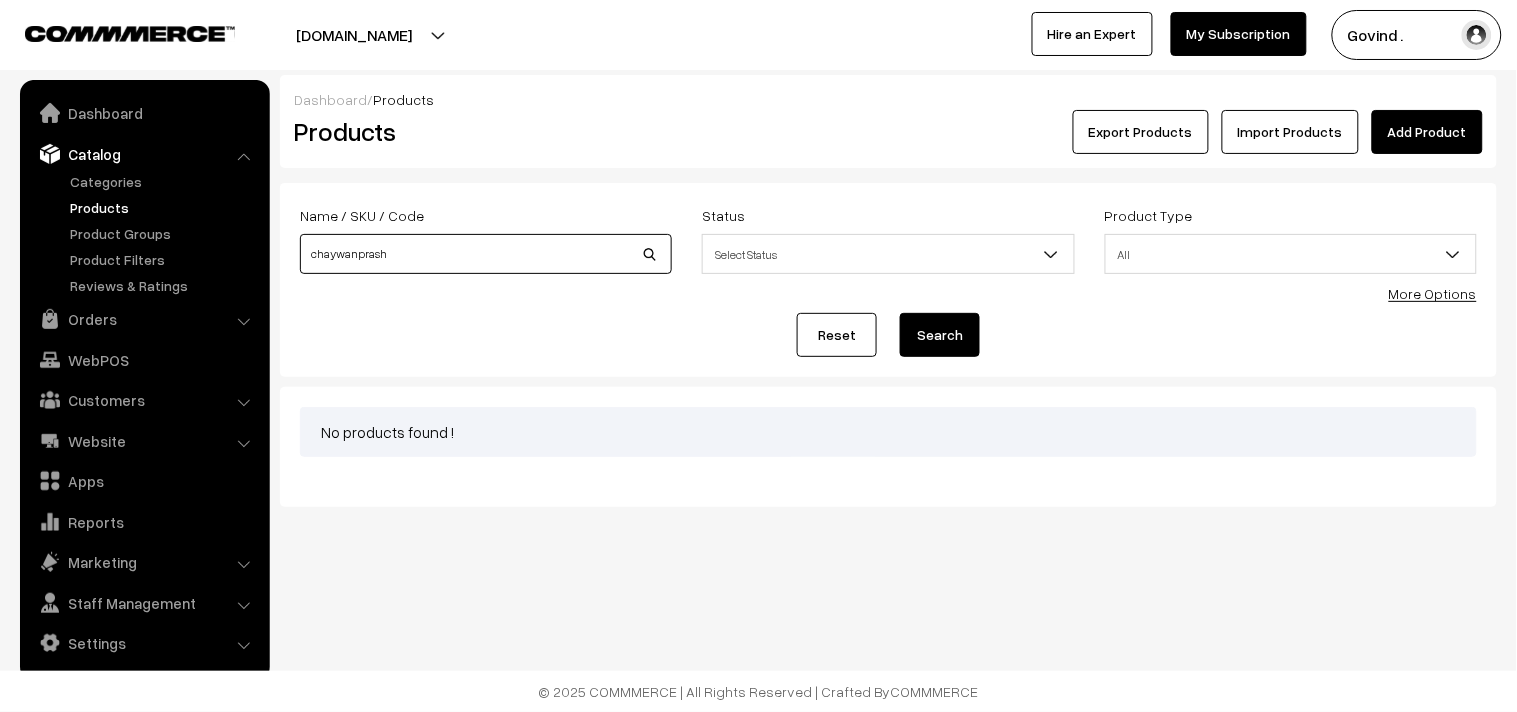 click on "chaywanprash" at bounding box center [486, 254] 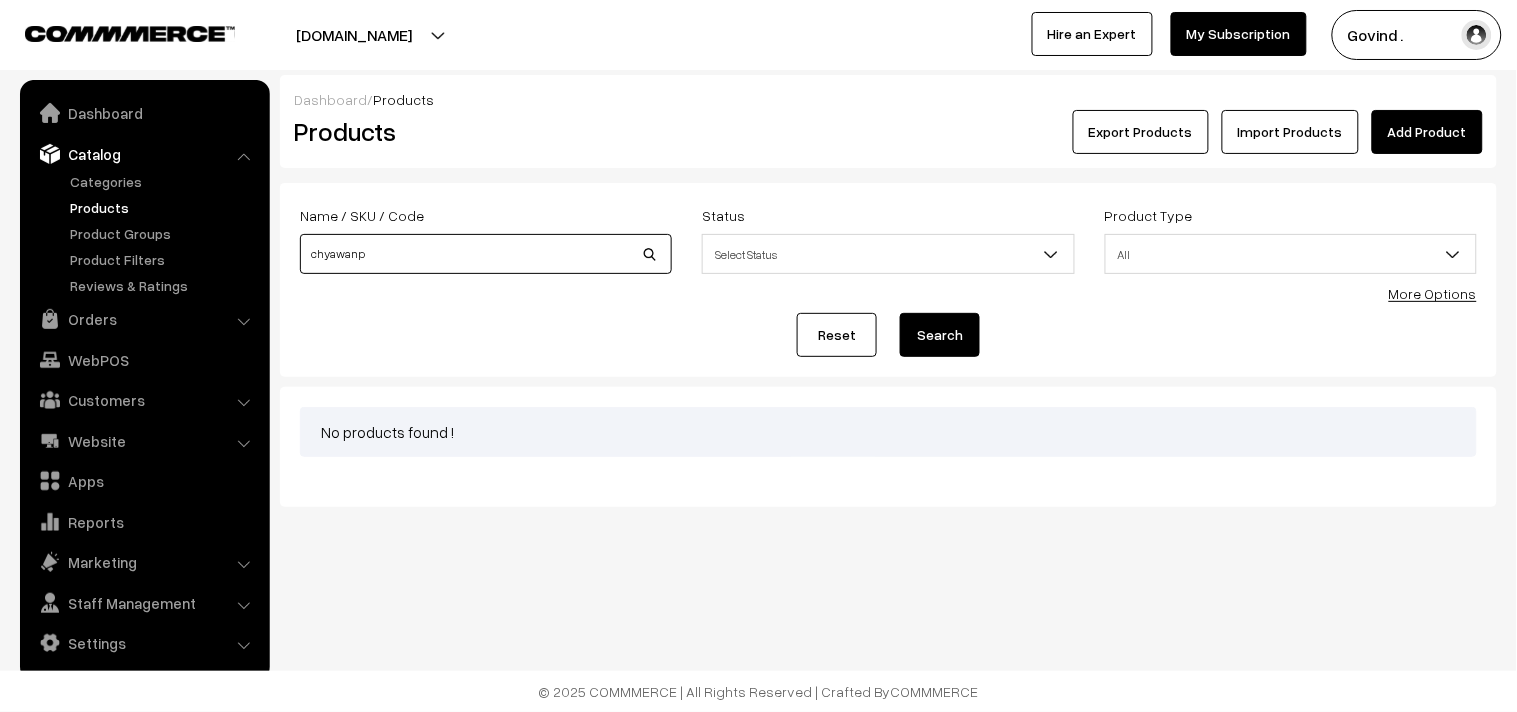 type on "chyawanp" 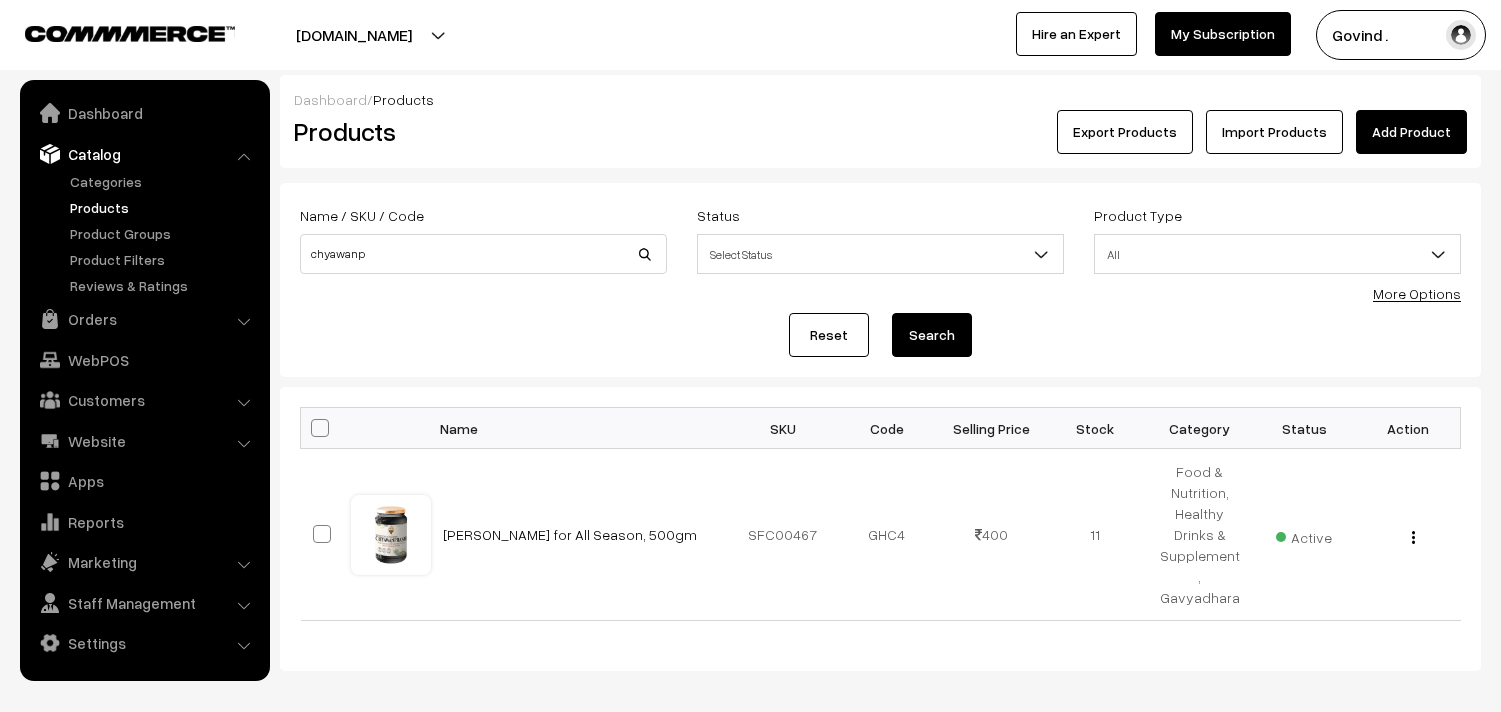 scroll, scrollTop: 0, scrollLeft: 0, axis: both 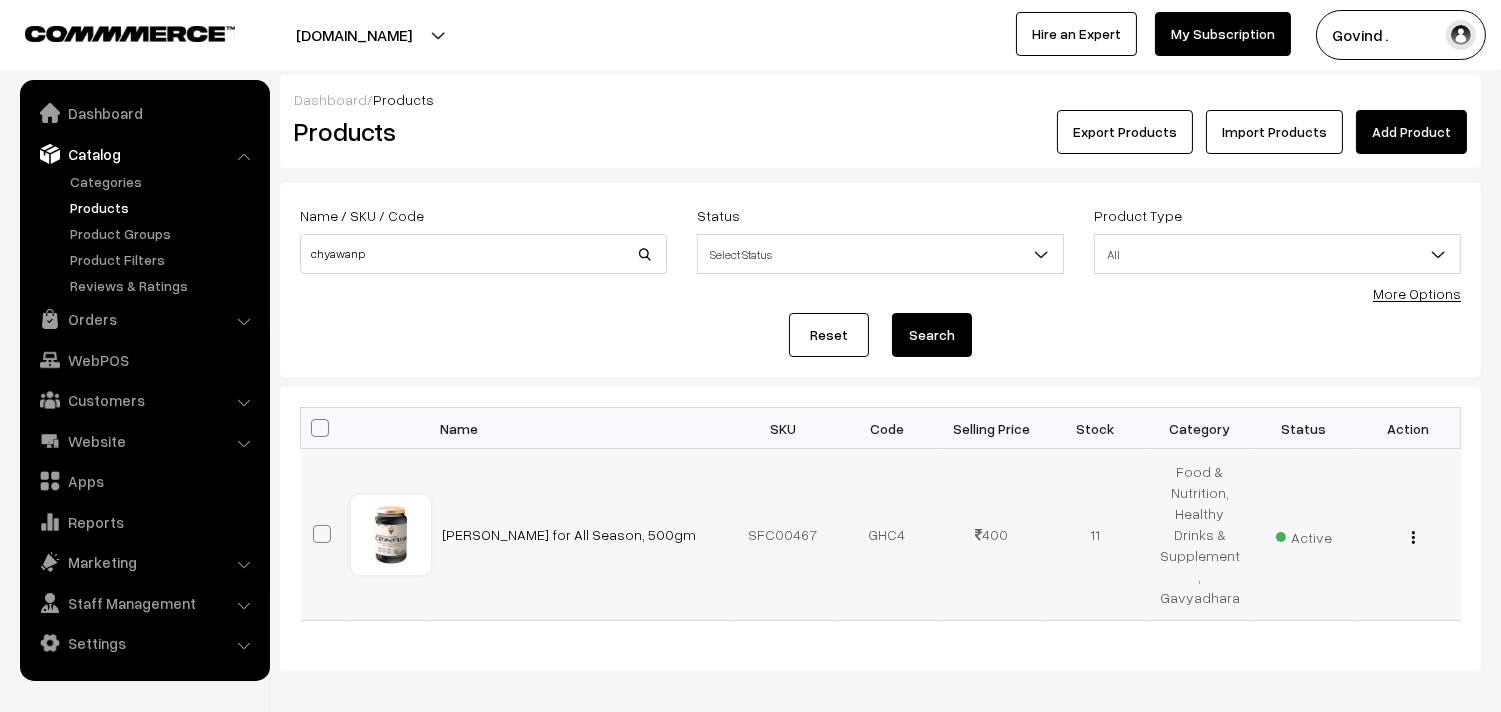 click at bounding box center (1413, 537) 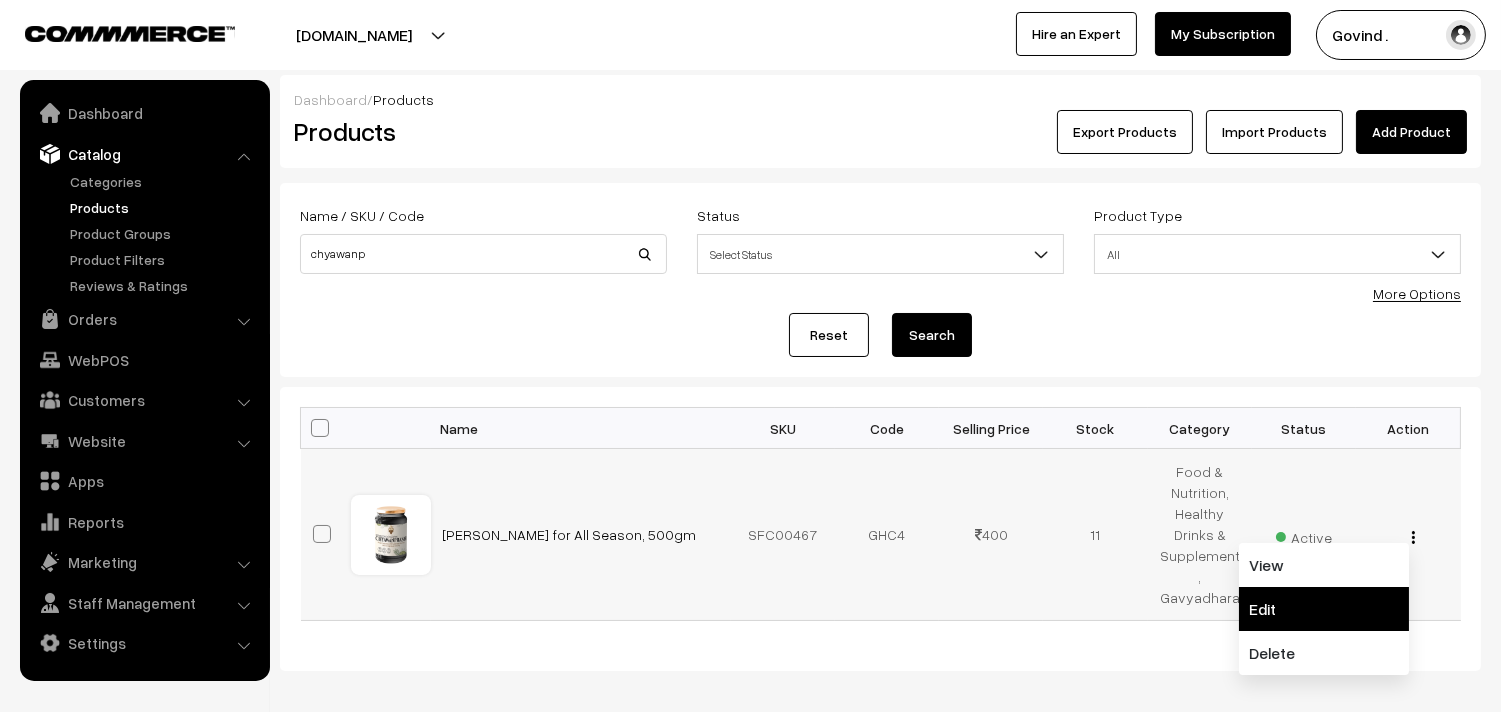 click on "Edit" at bounding box center [1324, 609] 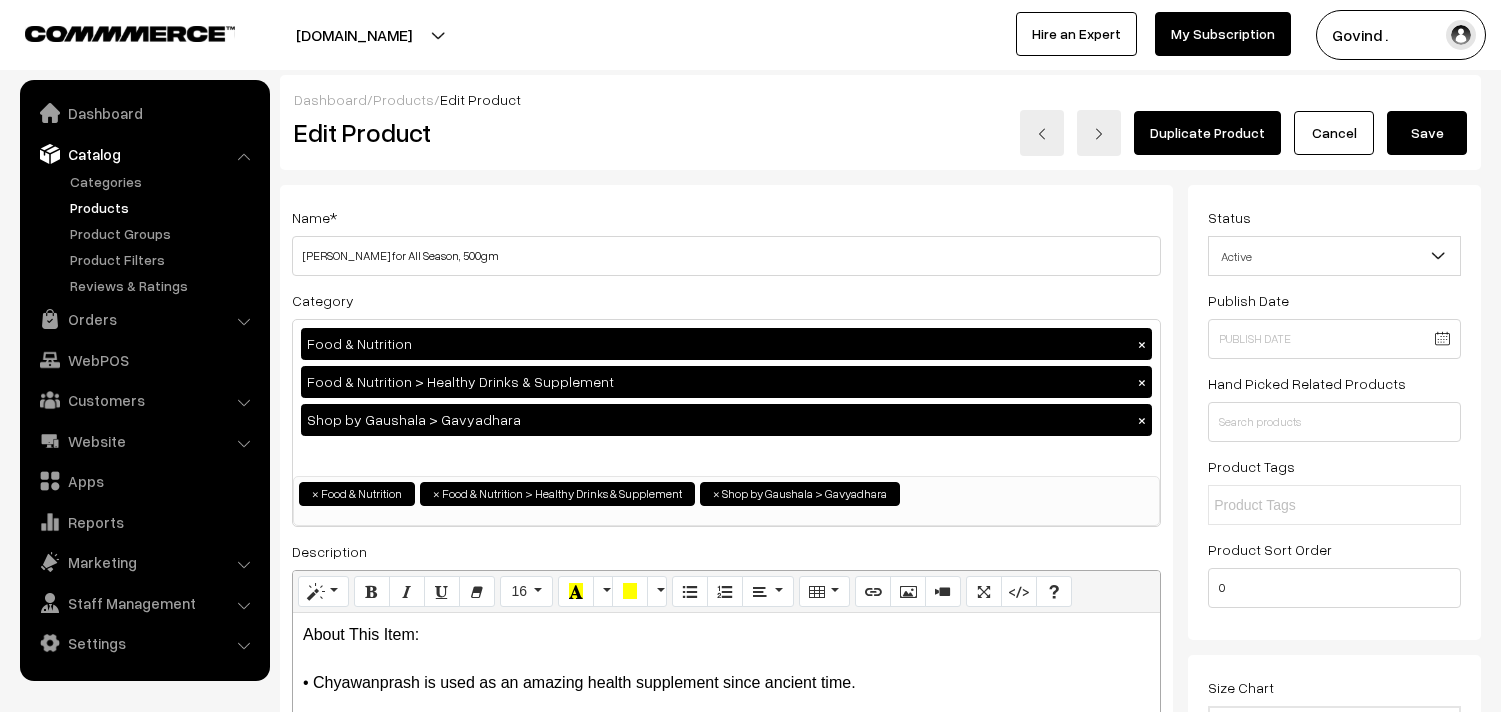 scroll, scrollTop: 0, scrollLeft: 0, axis: both 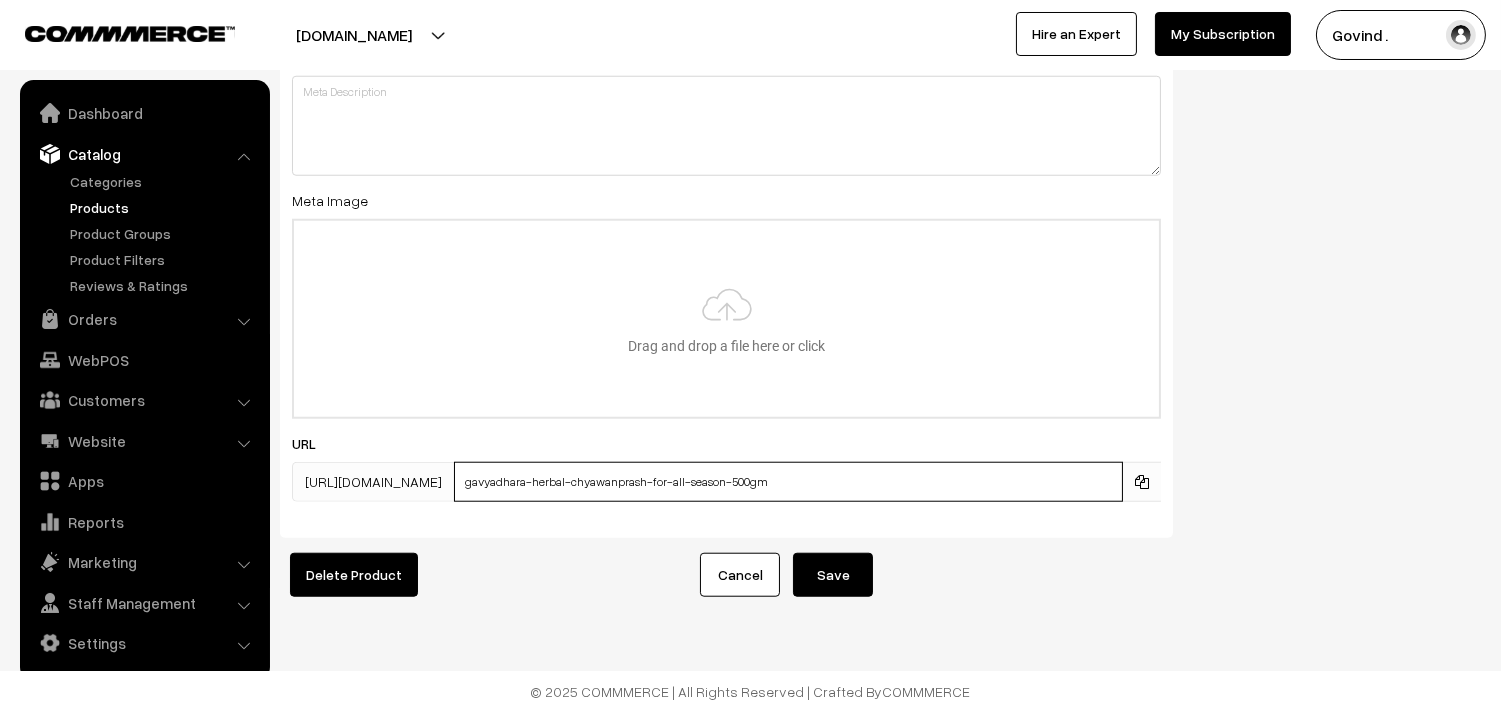 click on "gavyadhara-herbal-chyawanprash-for-all-season-500gm" at bounding box center (788, 482) 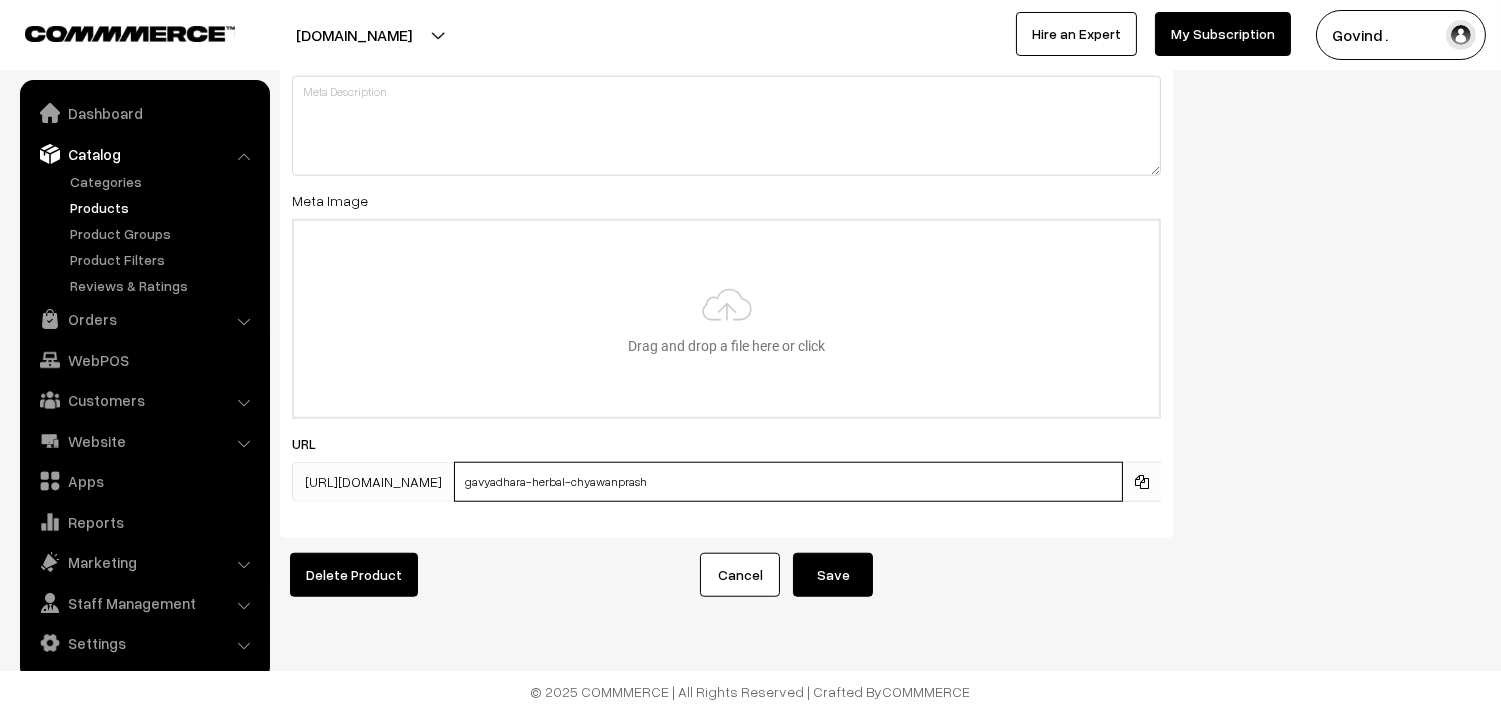 type on "gavyadhara-herbal-chyawanprash" 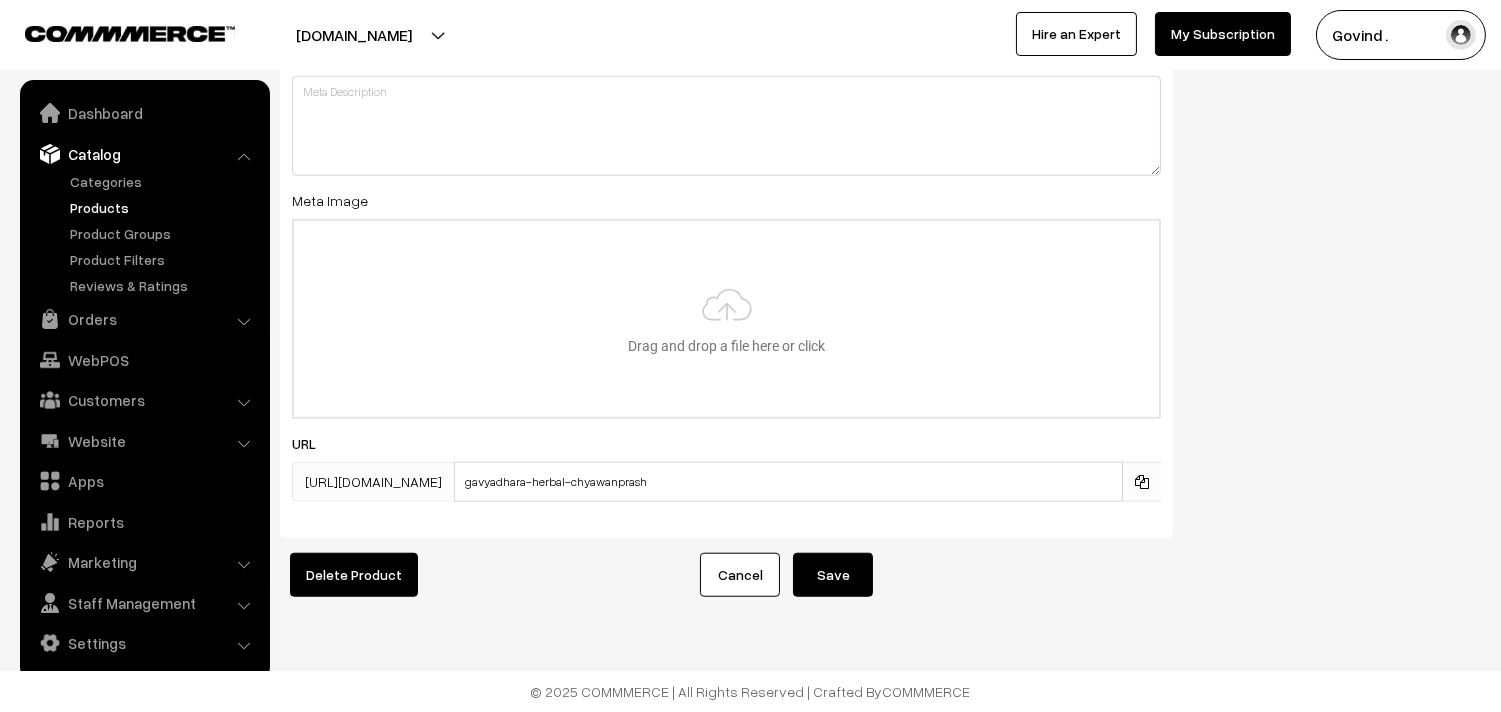 click on "SEO
Meta Title
Prefix: Shopforcows
Suffix: A2 Ghee, Triphala, Panchagavya Nasal Drops etc.
Meta Keywords
Meta Description
Meta Image
Drag and drop a file here or click Ooops, something wrong appended.   Drag and drop or click to replace
URL
https://shopforcows.com/products/
gavyadhara-herbal-chyawanprash" at bounding box center [880, 166] 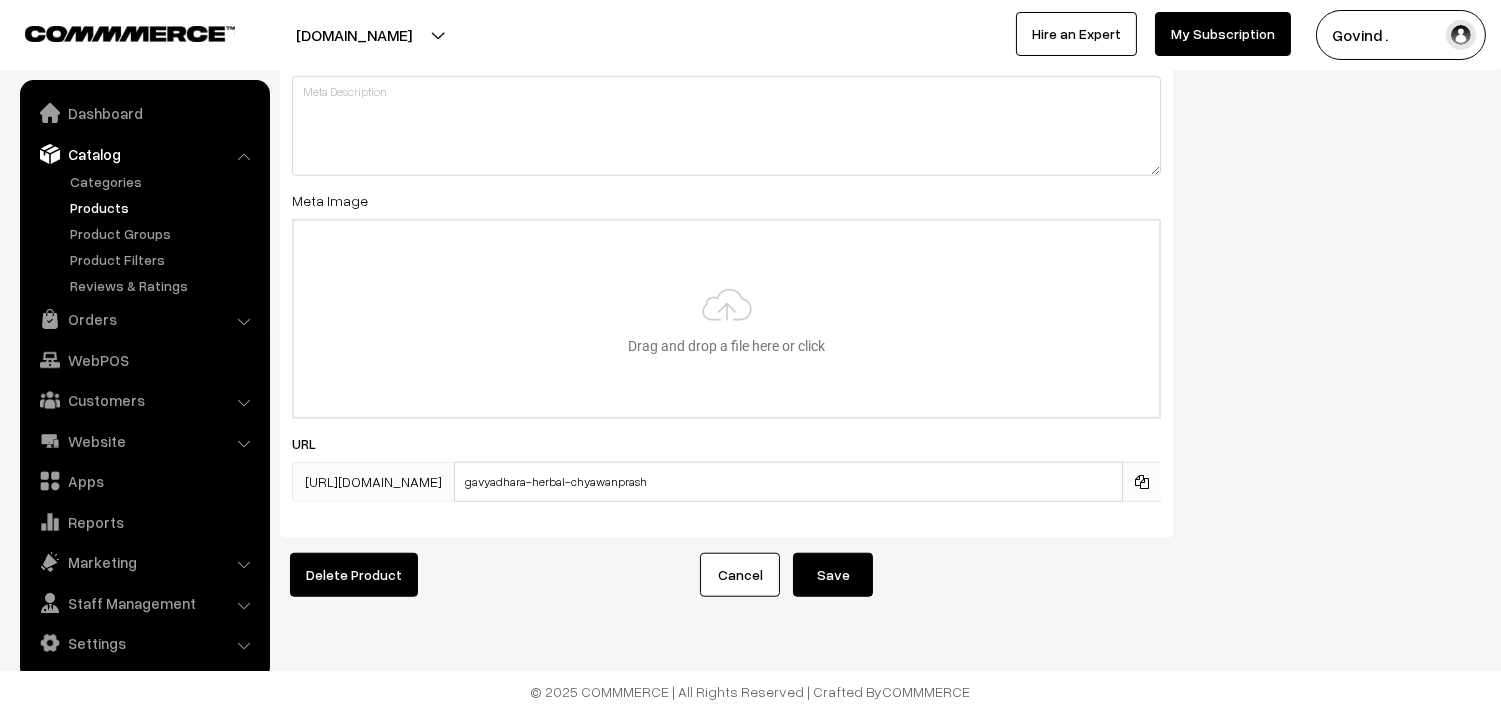 click on "Save" at bounding box center [833, 575] 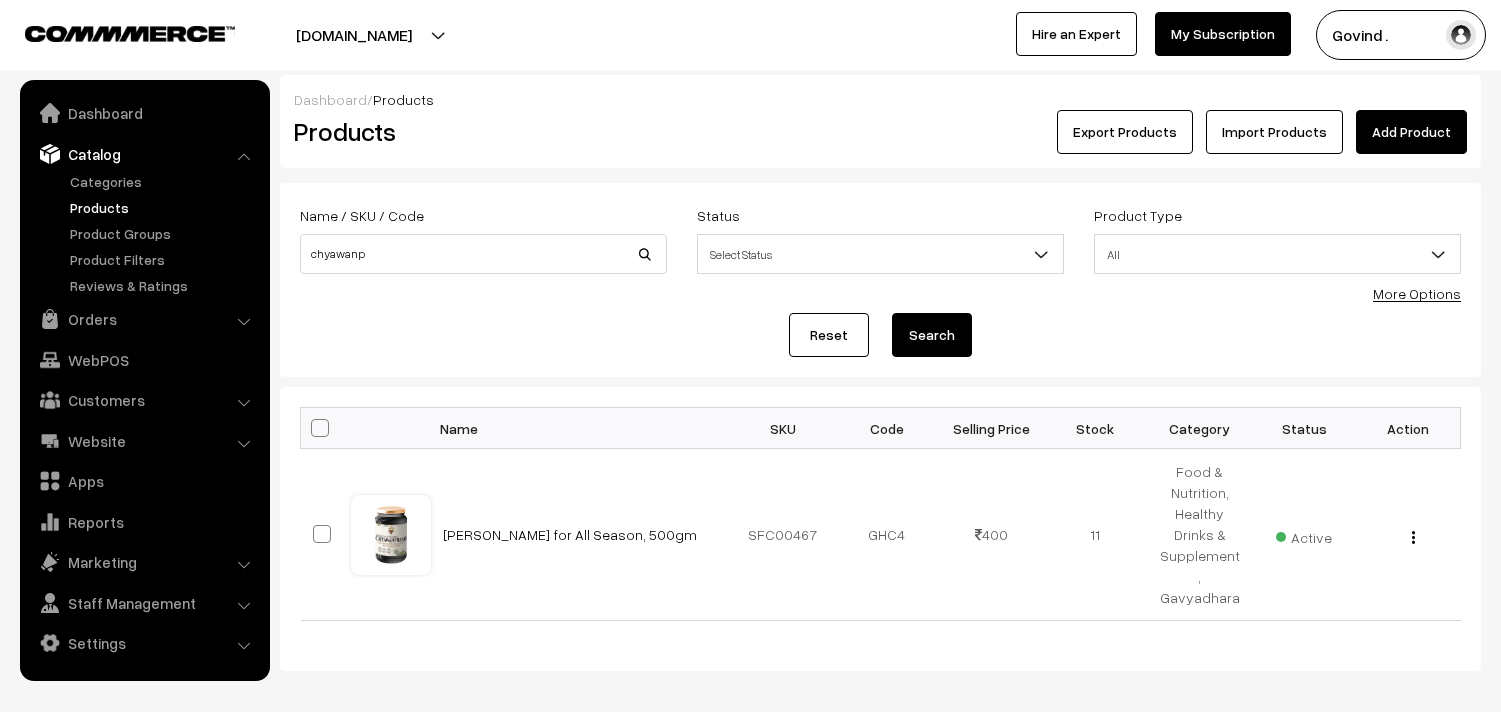 scroll, scrollTop: 0, scrollLeft: 0, axis: both 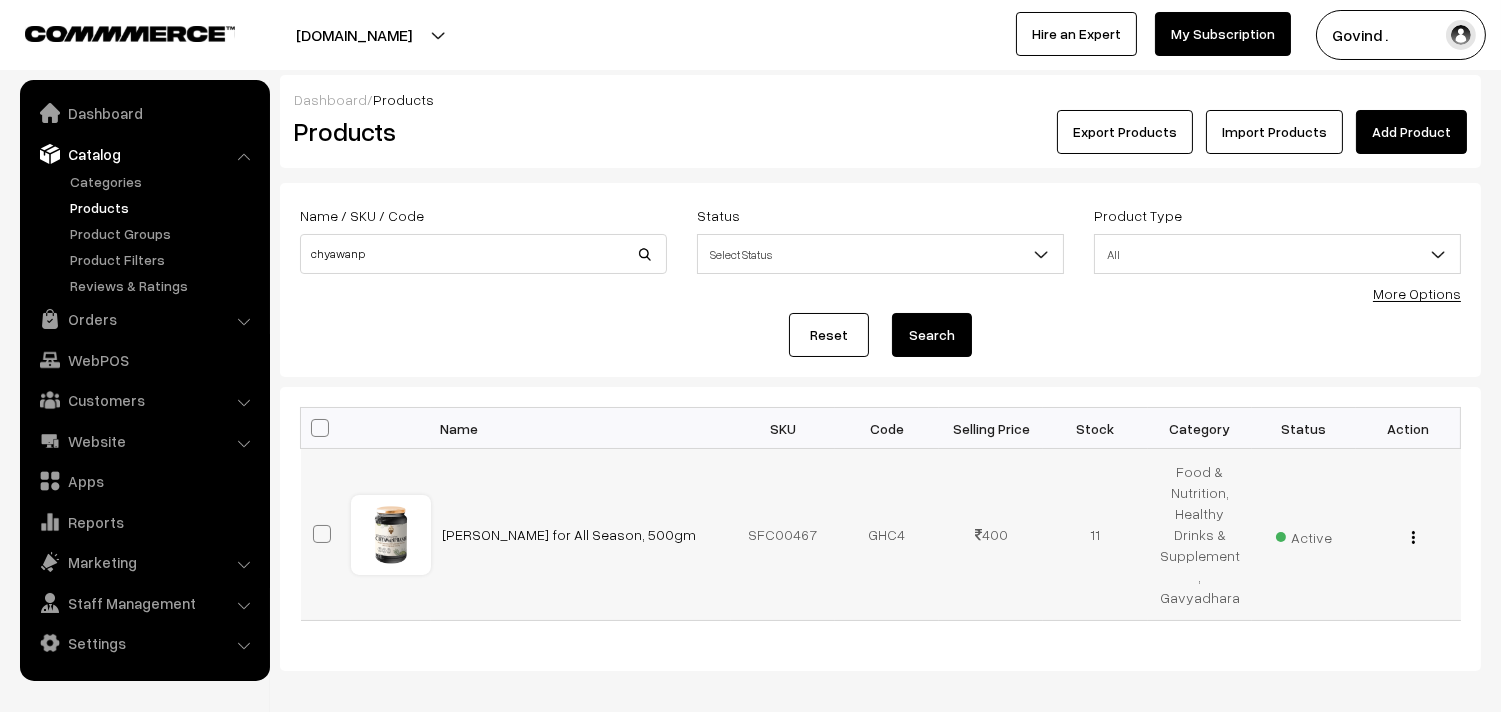 click at bounding box center [1413, 537] 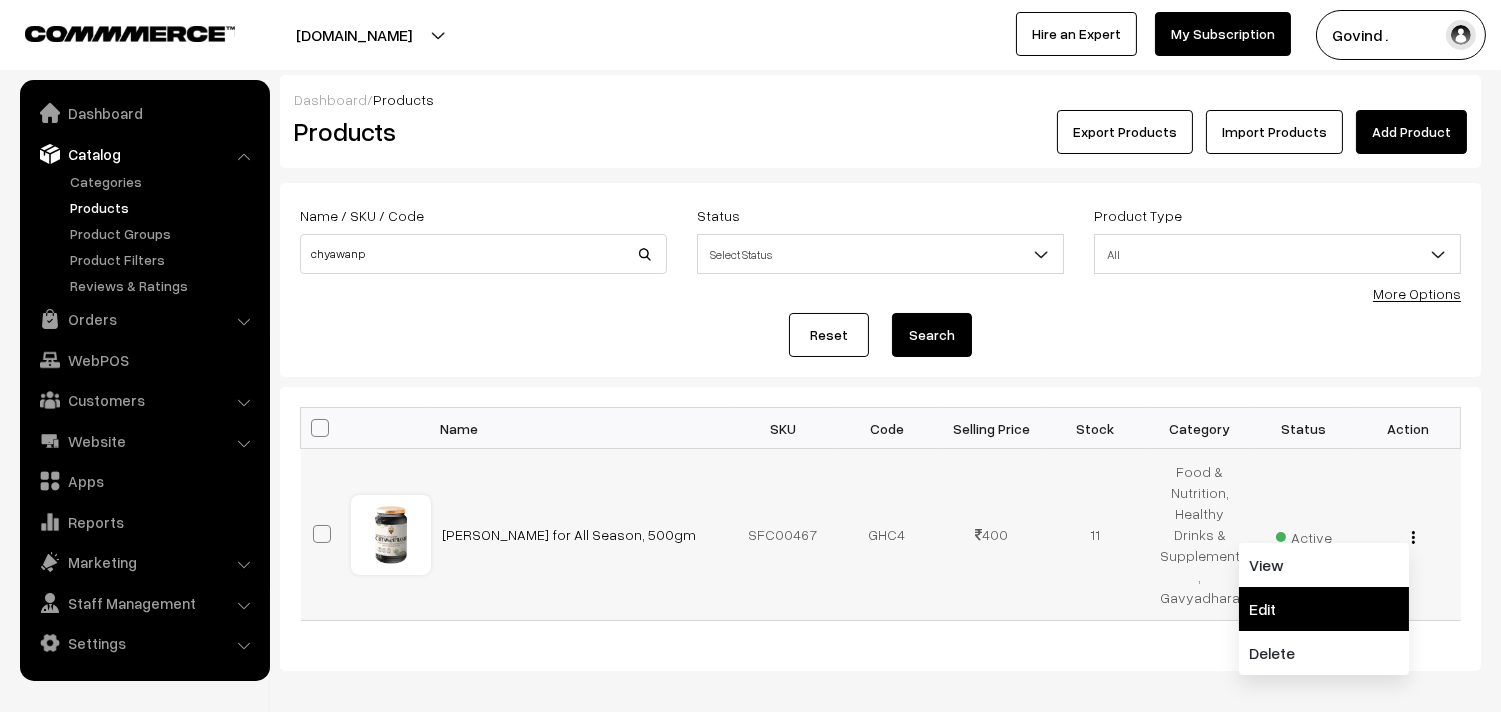 click on "Edit" at bounding box center (1324, 609) 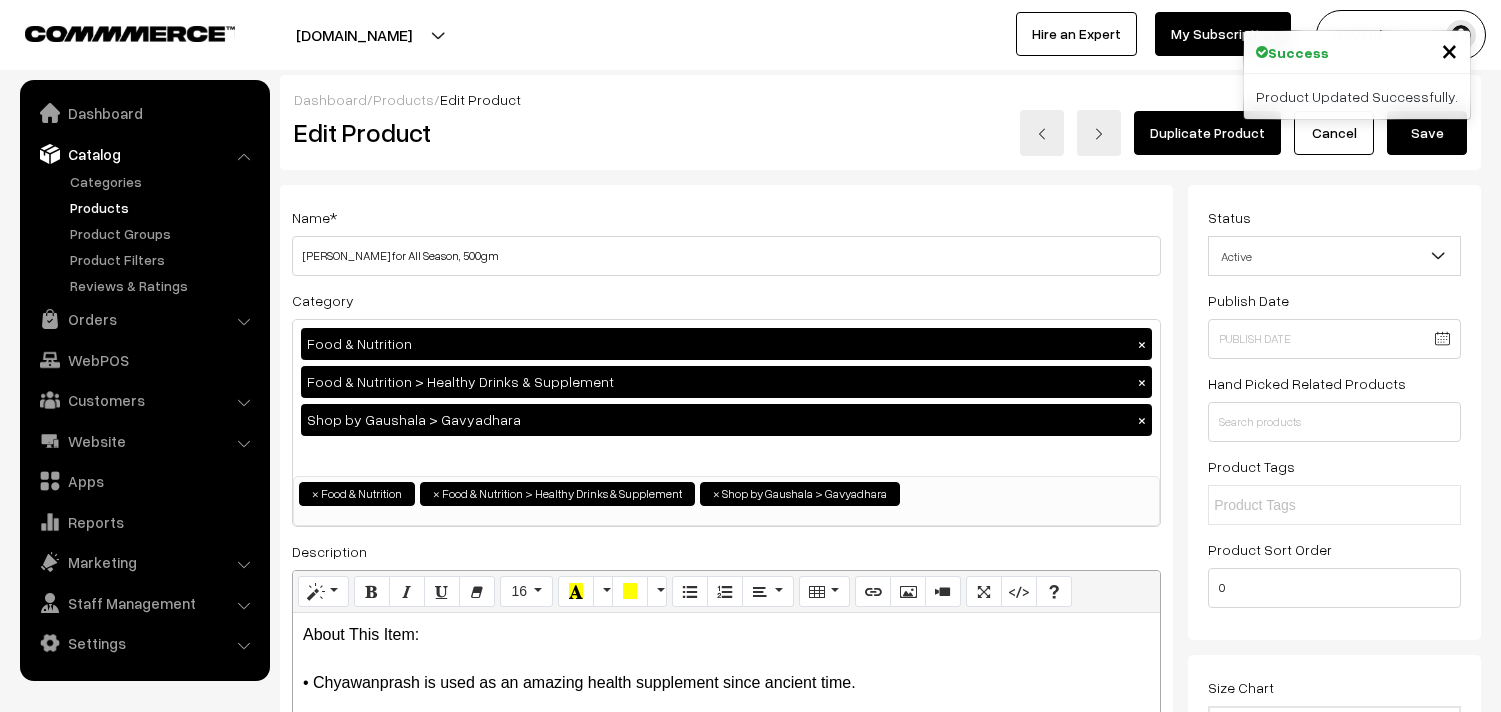 scroll, scrollTop: 0, scrollLeft: 0, axis: both 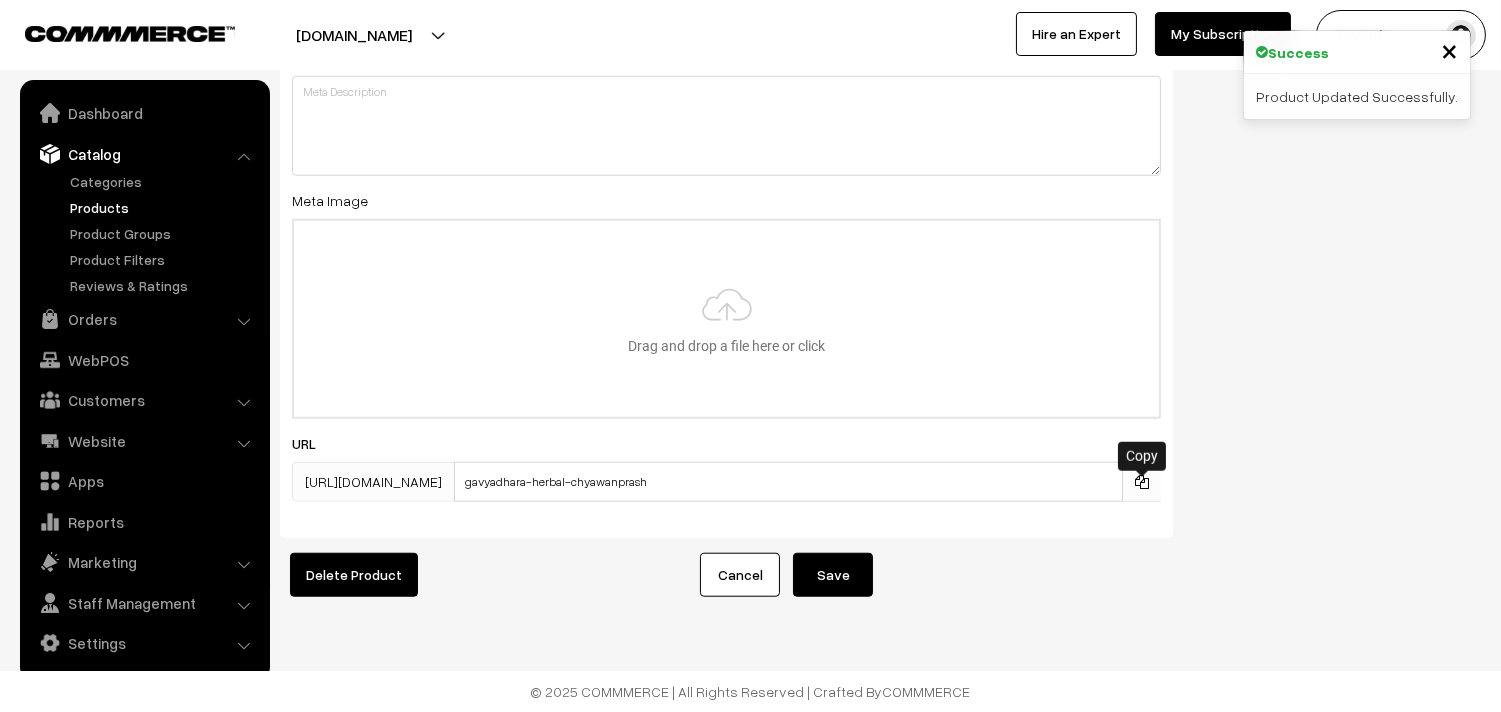 click at bounding box center [1142, 482] 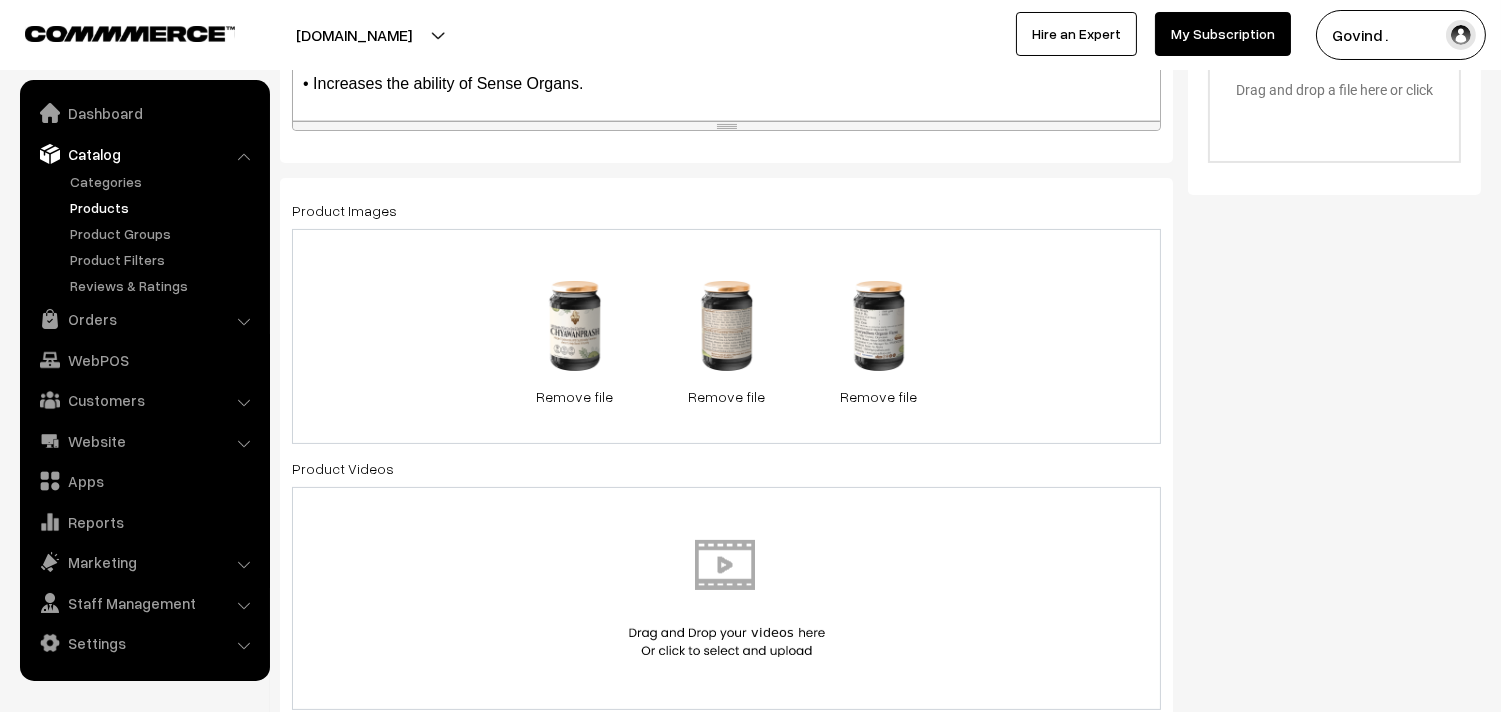 scroll, scrollTop: 0, scrollLeft: 0, axis: both 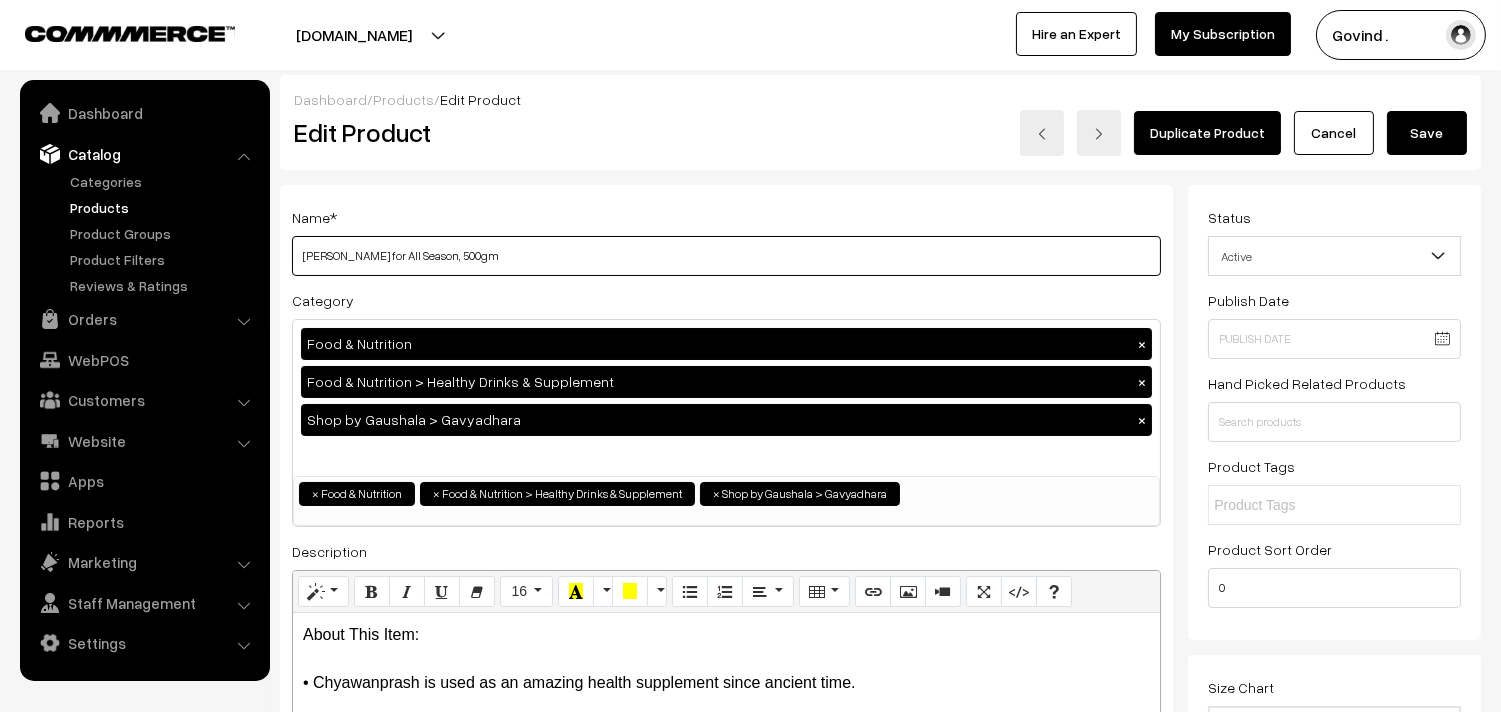 click on "[PERSON_NAME] for All Season, 500gm" at bounding box center [726, 256] 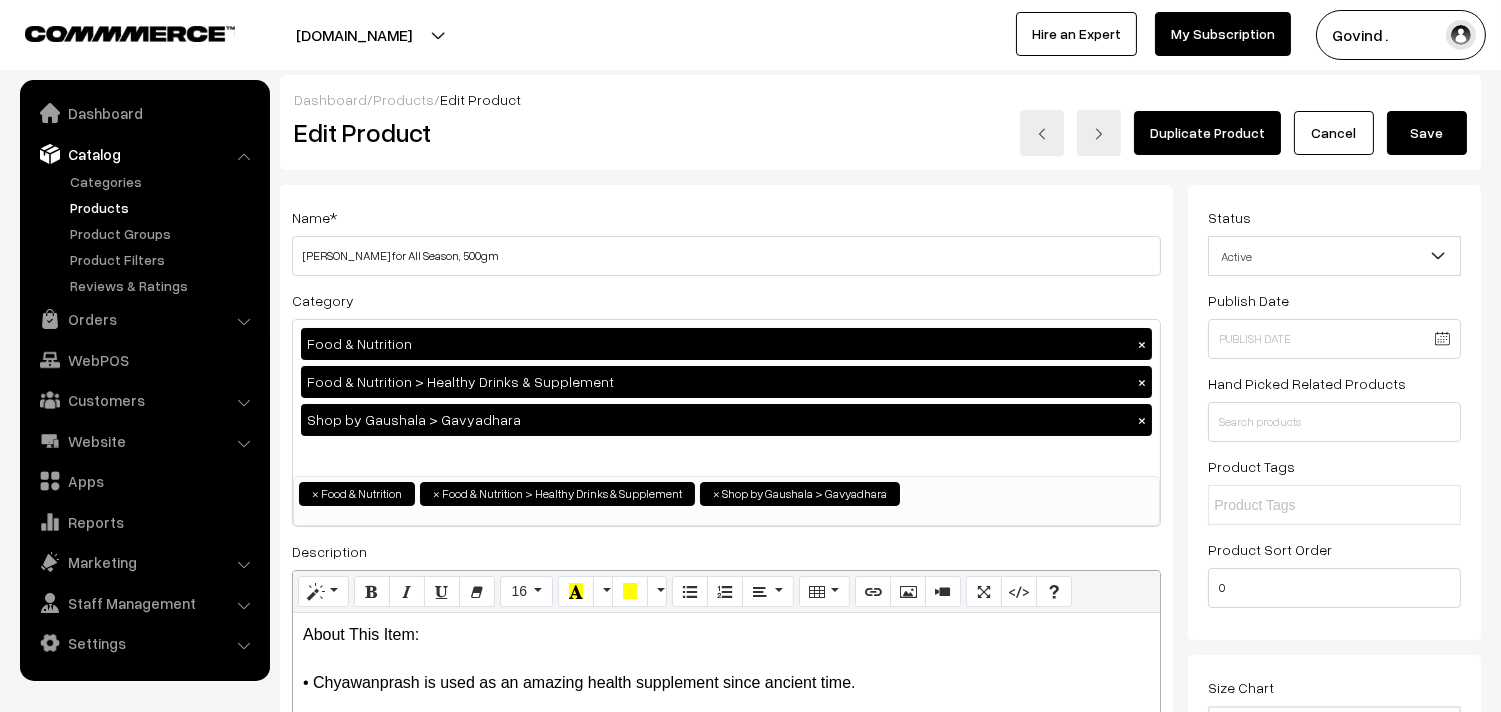 click on "Name  *
Gavyadhara Herbal Chyawanprash for All Season, 500gm
Category
Food & Nutrition × Food & Nutrition > Healthy Drinks & Supplement × Shop by Gaushala > Gavyadhara ×
Personal Care
Personal Care > Lather Bath Soaps
Personal Care > Non-Lather Bath Soaps
Personal Care > Bath Salts & Shower Gels
Personal Care > Shampoos
Personal Care > Hair Oils Home Care × ×" at bounding box center [726, 546] 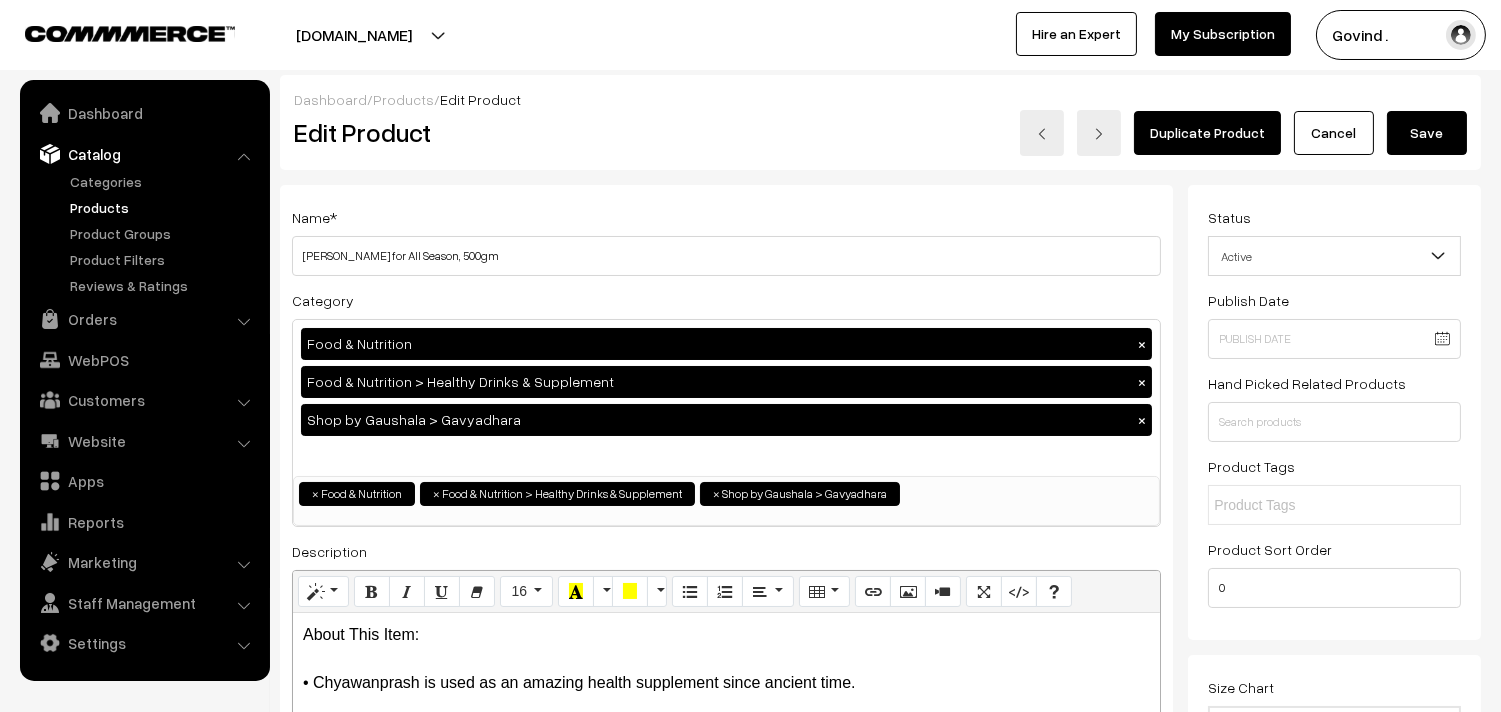 click on "Cancel" at bounding box center (1334, 133) 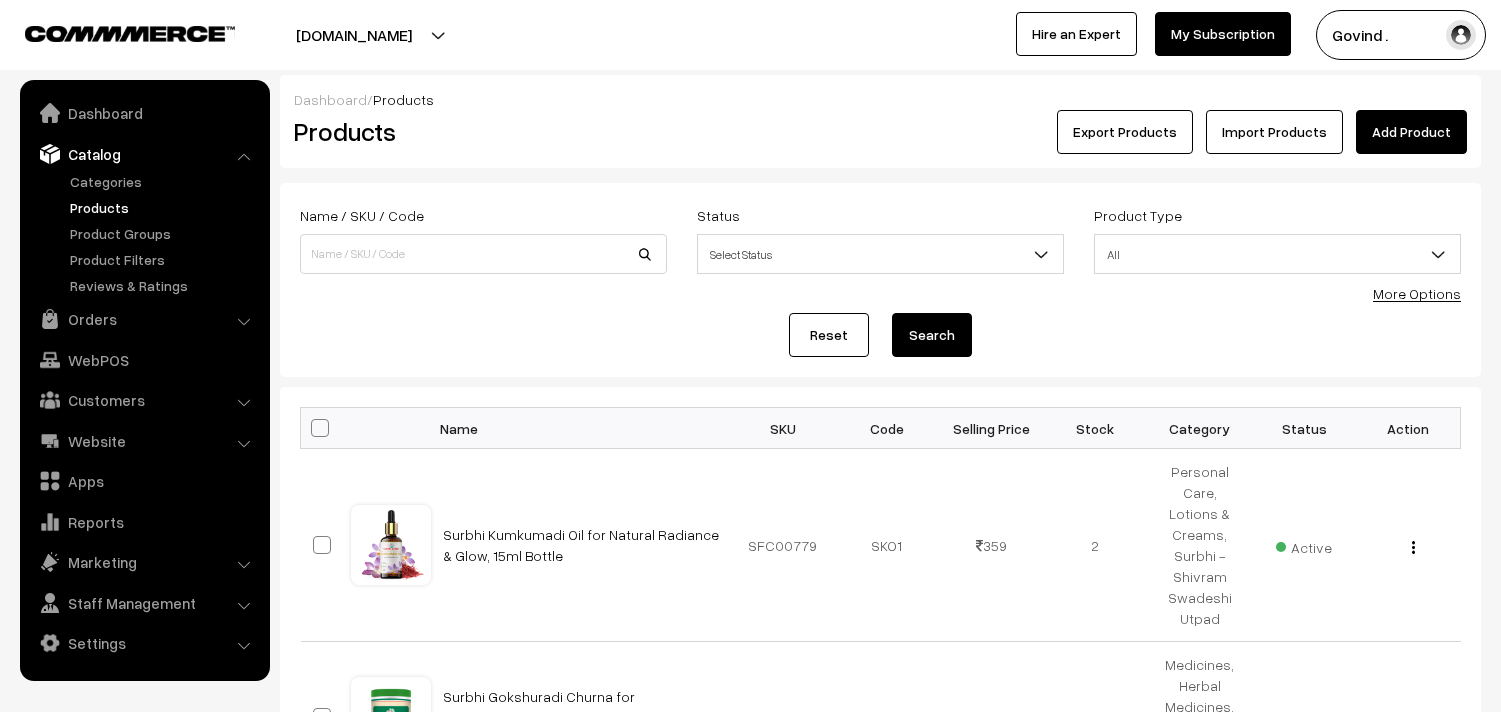 scroll, scrollTop: 0, scrollLeft: 0, axis: both 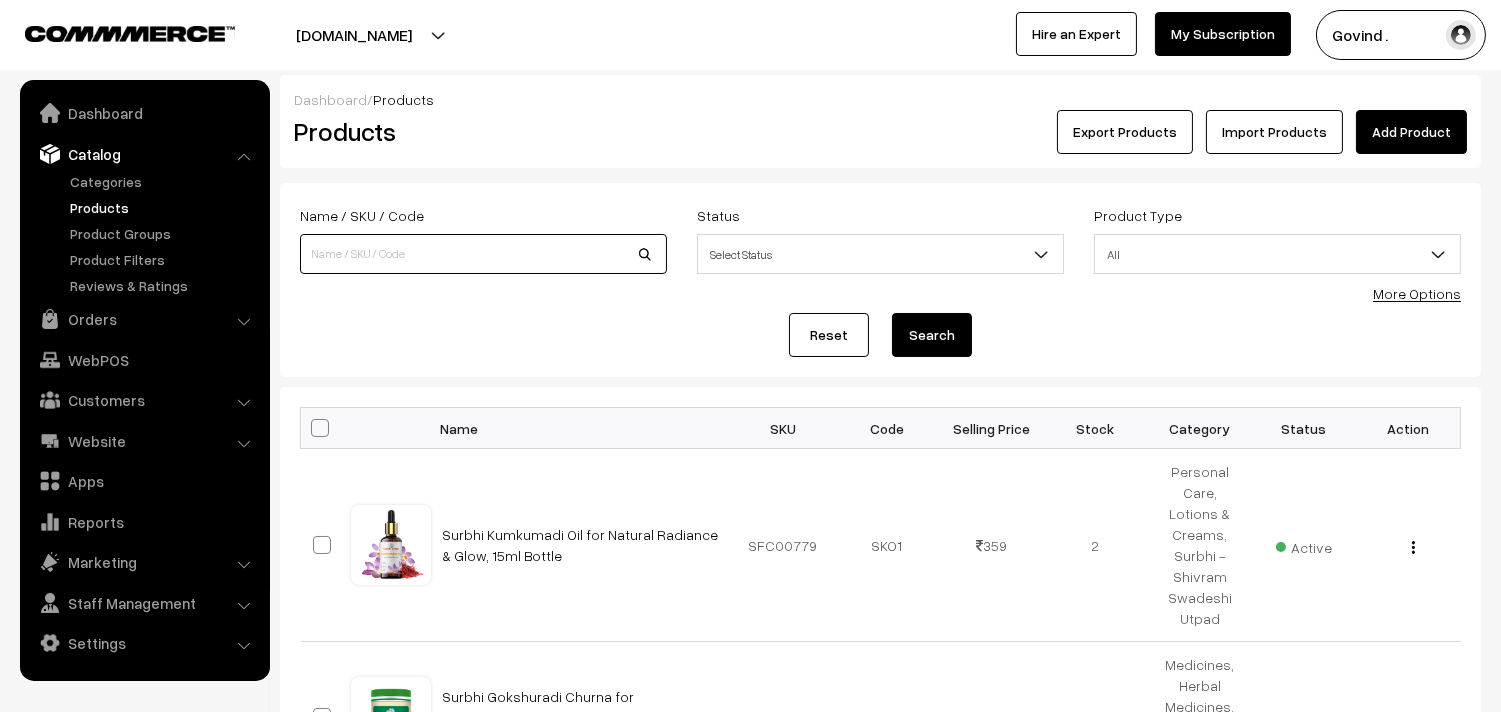 click at bounding box center [483, 254] 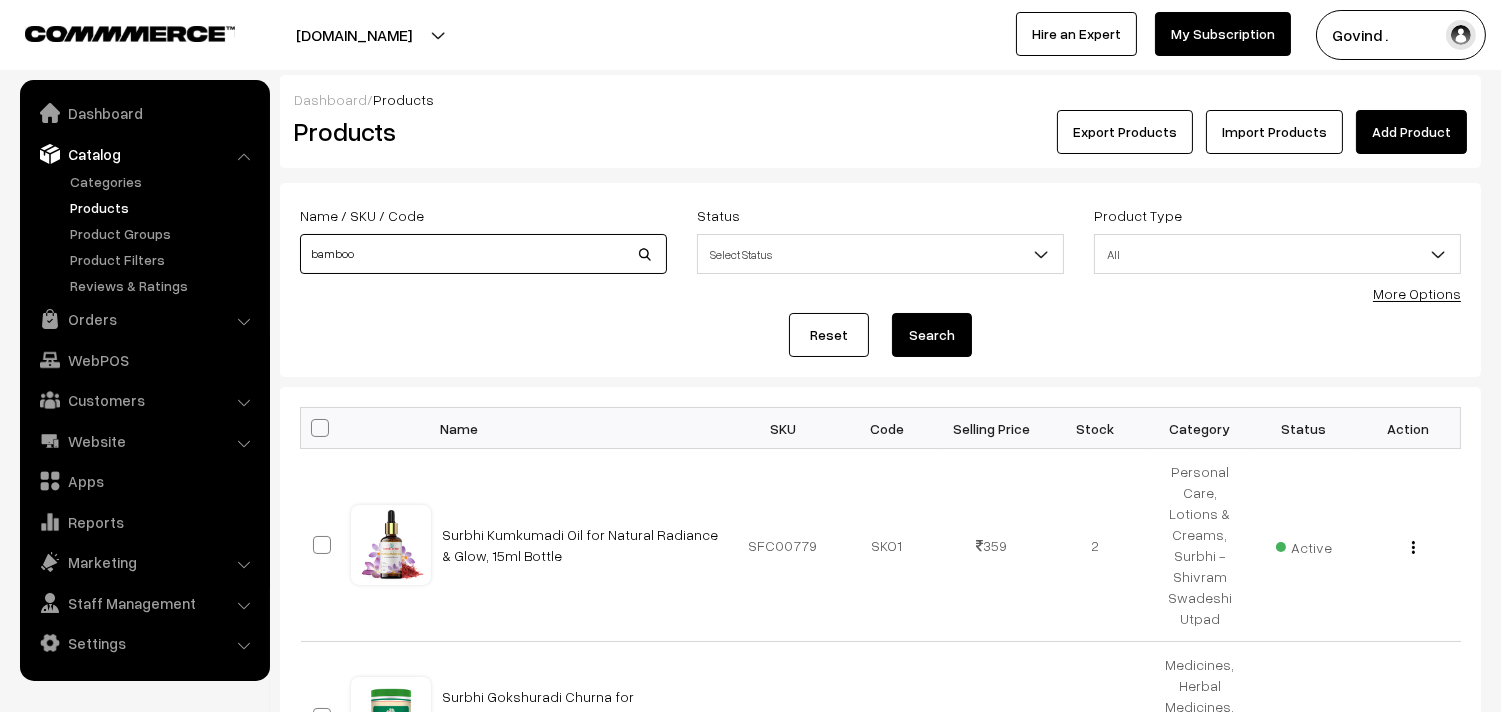 type on "bamboo" 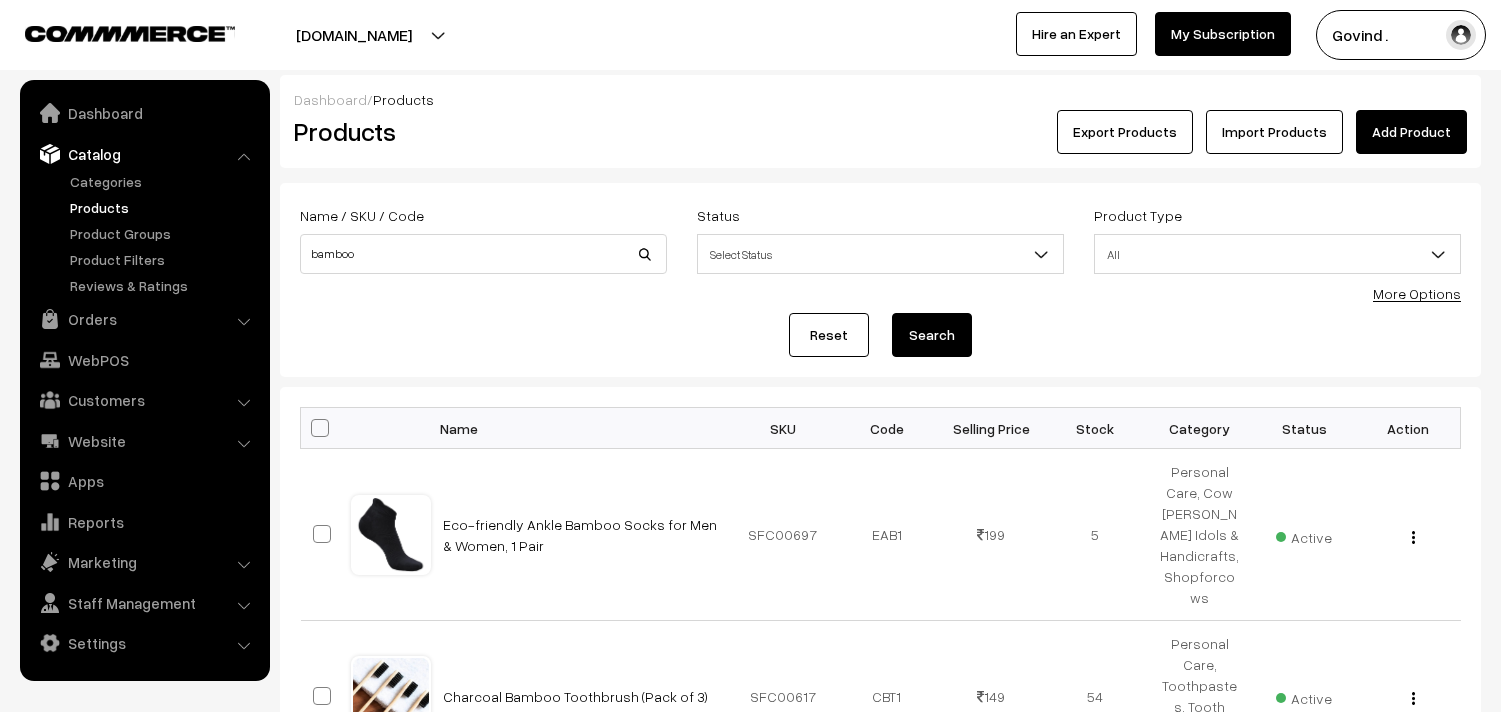 scroll, scrollTop: 0, scrollLeft: 0, axis: both 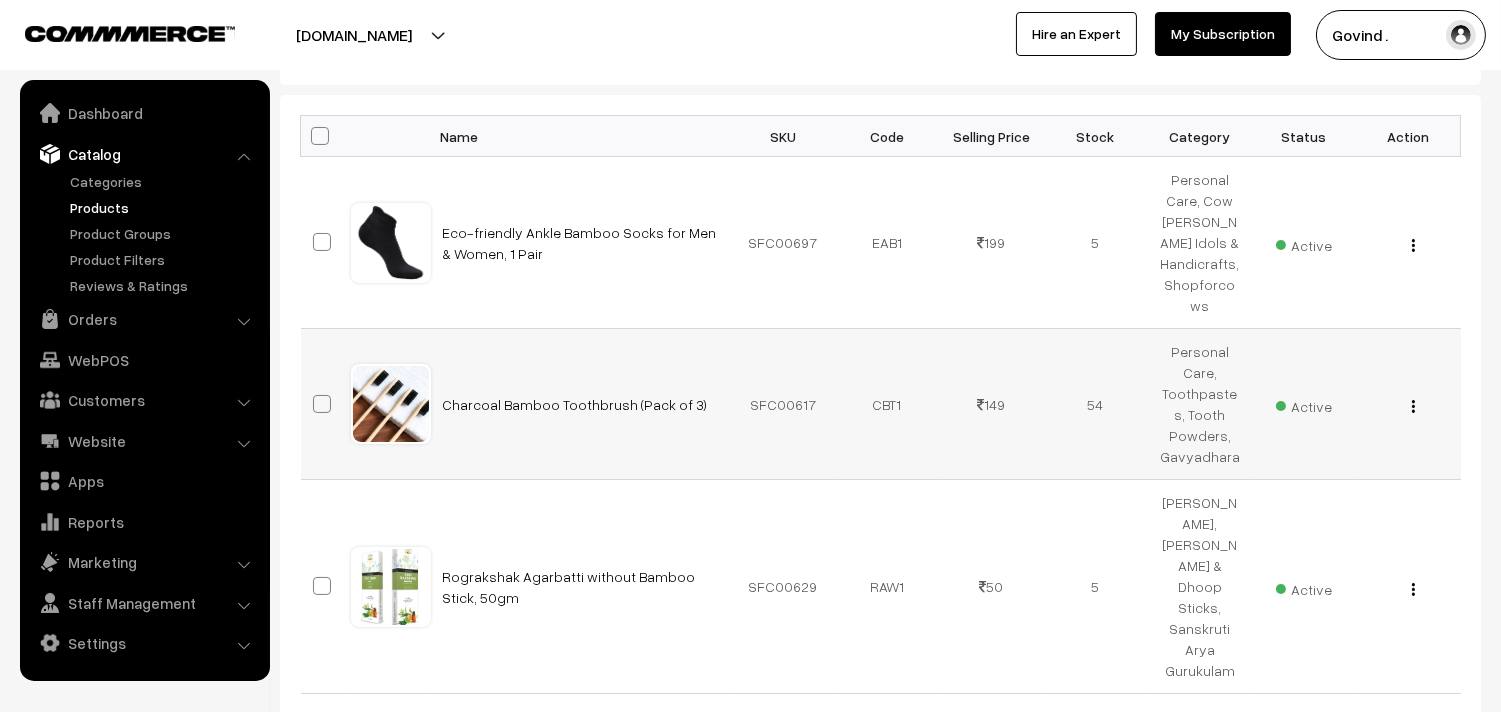 click at bounding box center (1413, 406) 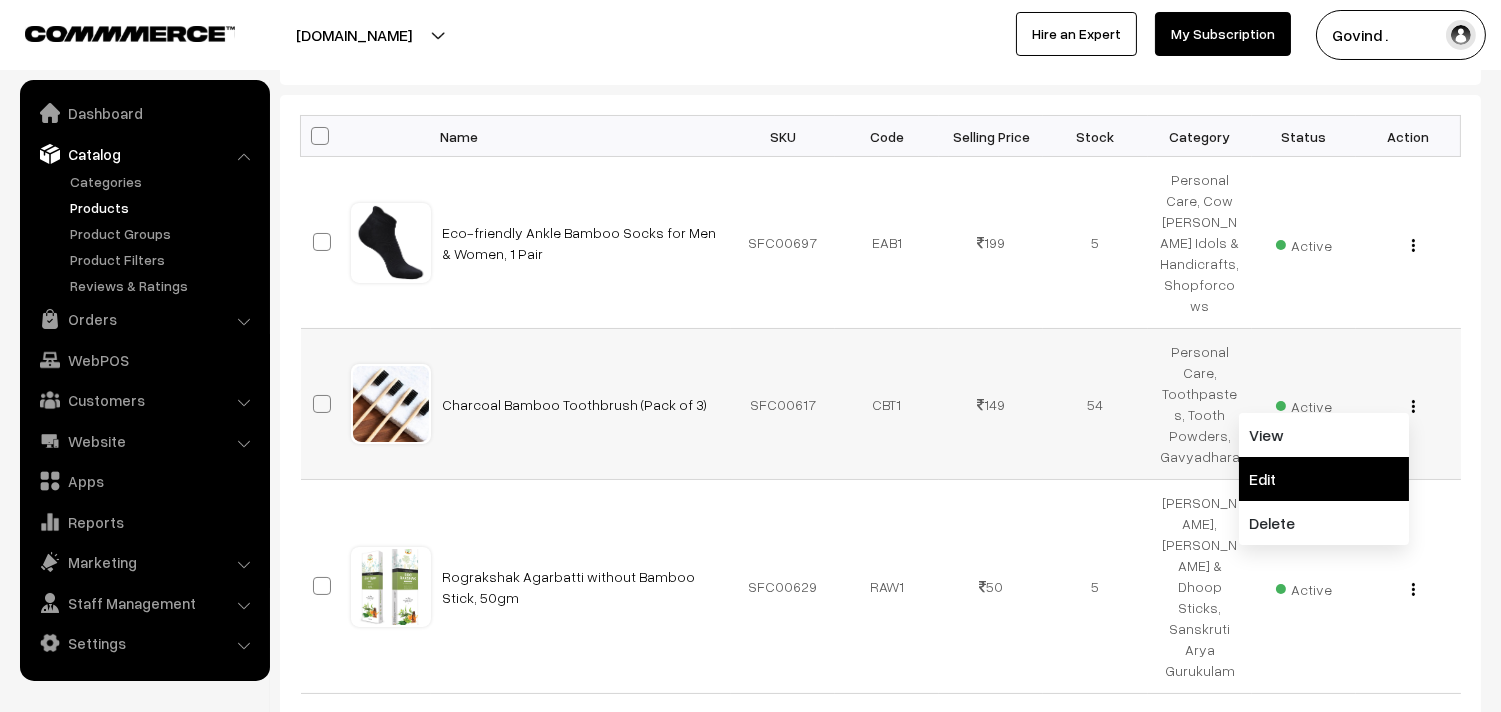 click on "Edit" at bounding box center (1324, 479) 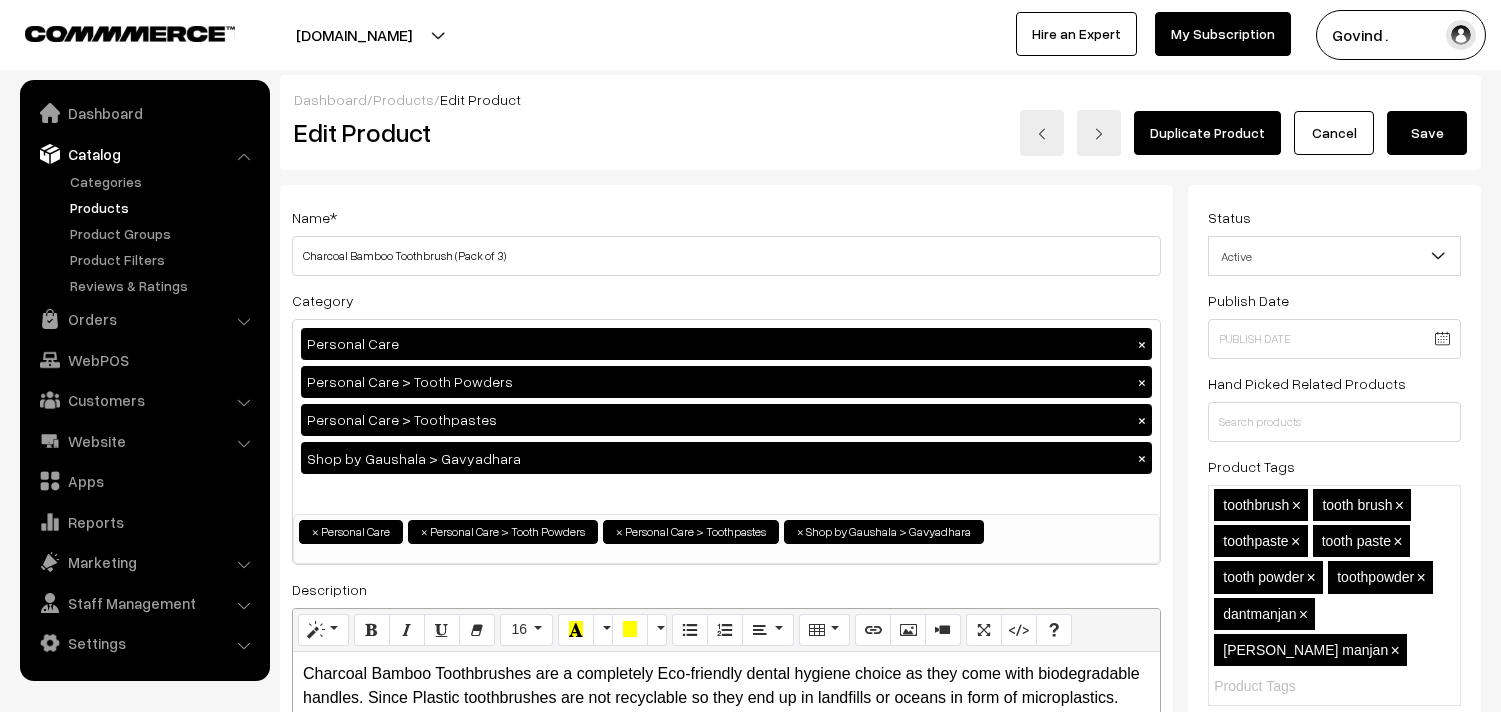 scroll, scrollTop: 0, scrollLeft: 0, axis: both 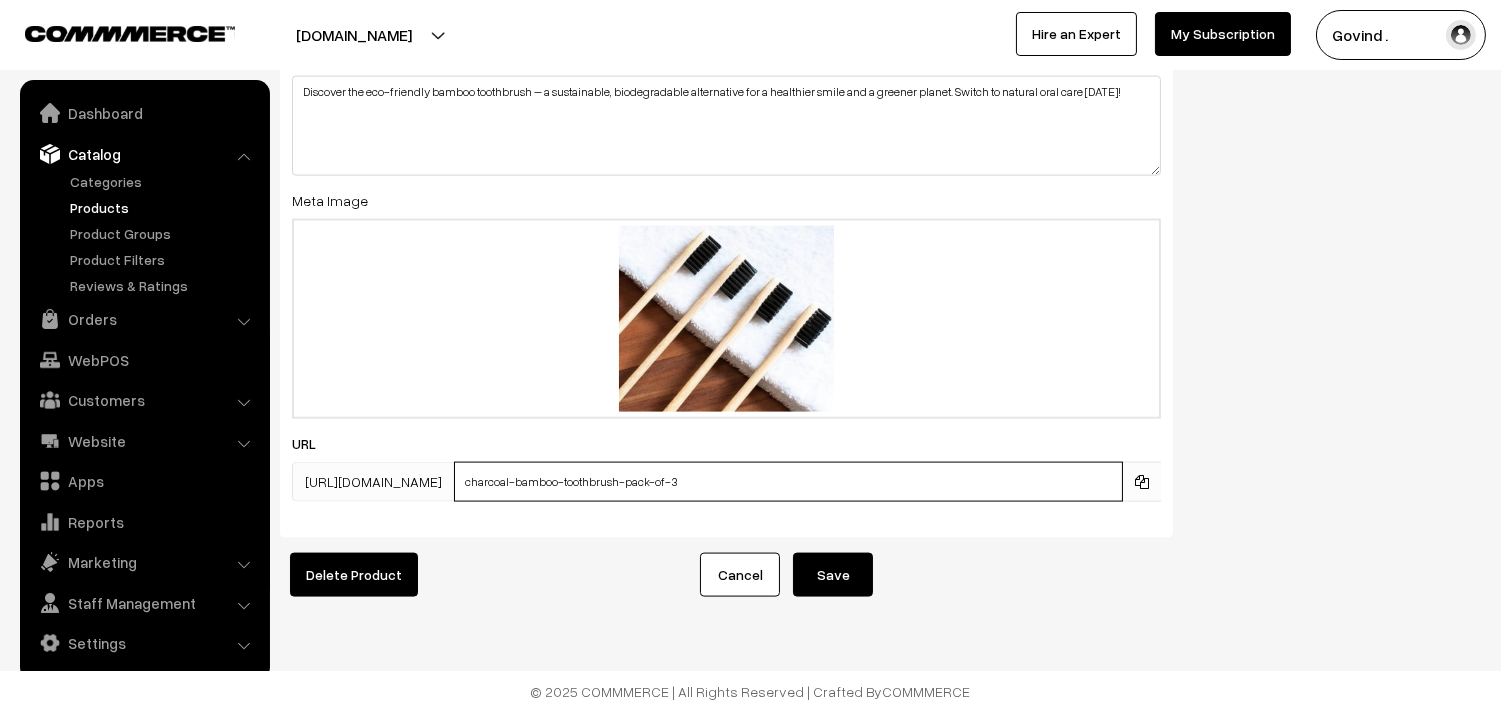 click on "charcoal-bamboo-toothbrush-pack-of-3" at bounding box center (788, 482) 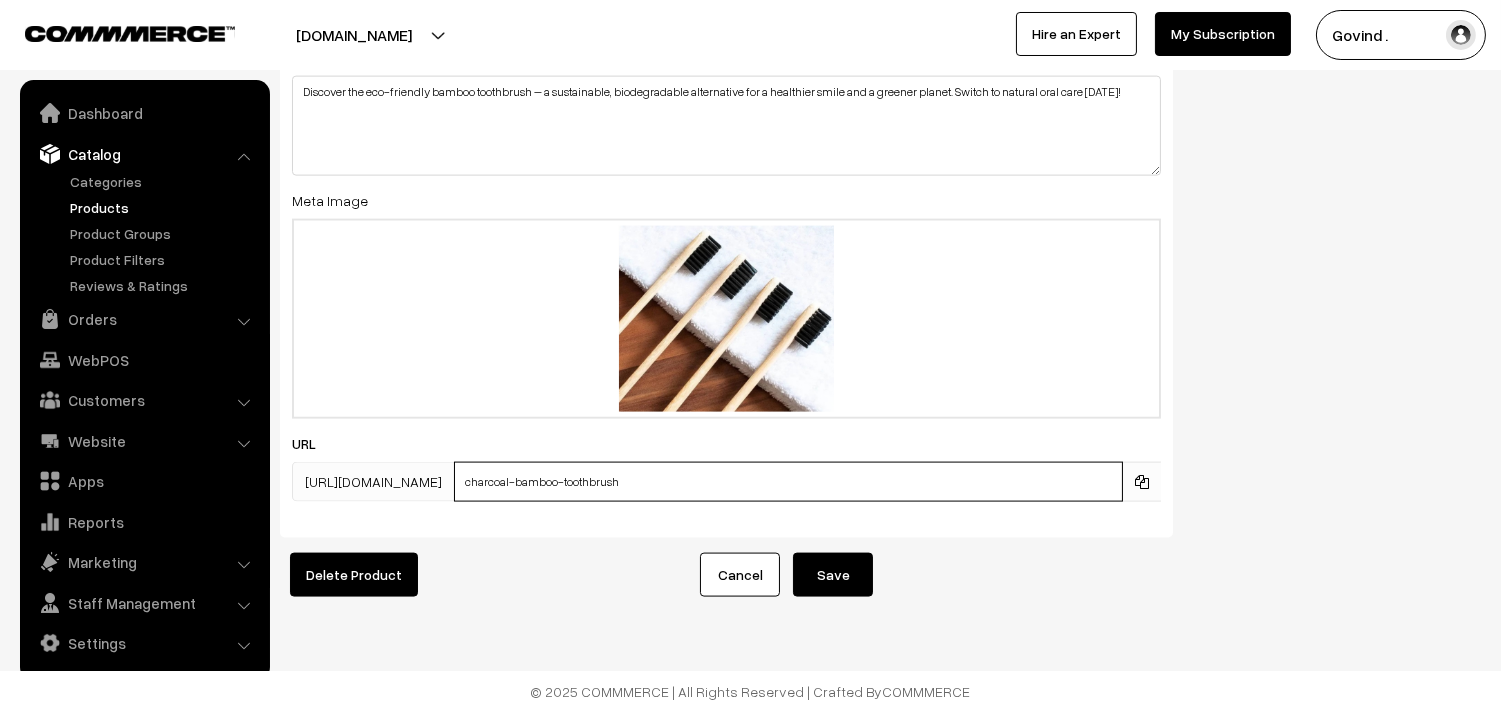 type on "charcoal-bamboo-toothbrush" 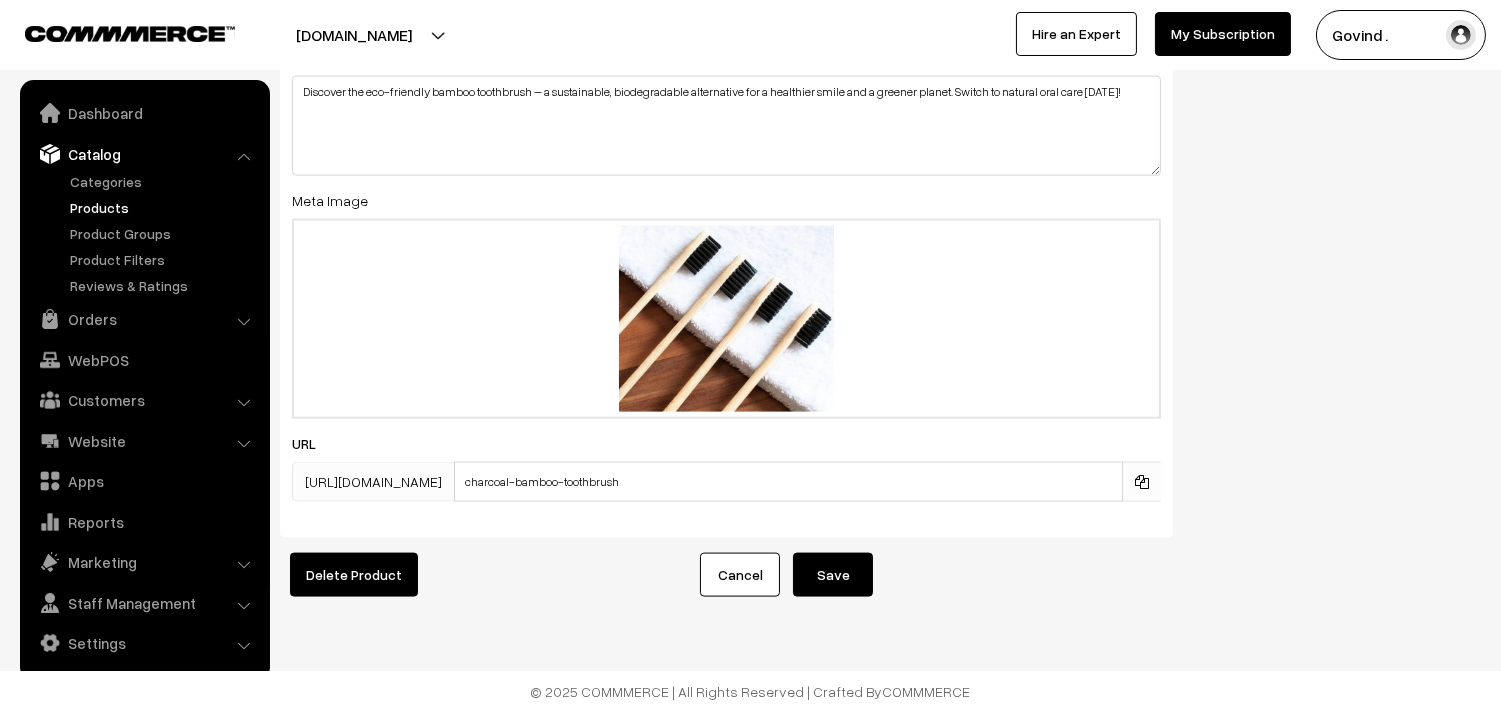 click on "SEO
Meta Title
Eco-Friendly Bamboo Toothbrush - Sustainable Oral Care Solution
Prefix: Shopforcows
Suffix: A2 Ghee, Triphala, Panchagavya Nasal Drops etc.
Meta Keywords
bamboo toothbrush   eco friendly toothbrush   biodegradable toothbrush   sustainable toothbrush   bamboo toothbrush benefits   best bamboo toothbrush   organic toothbrush   zero waste toothbrush   natural toothbrush   eco toothbrush   charcoal bamboo toothbrush   bamboo toothbrush with charcoal   bamboo toothbrush with charcoal bristles   plastic free toothbrush   bpa free toothbrush   bpa free plastic toothbrush   naturally made toothbrush   natural dental care   natural oral care   natural toothbrush with soft bristles   soft bamboo toothbrush   toothbrush for kids   shopforcows   shop for cows   bamboo toothbrush manufacturer     bamboo toothpick" at bounding box center [880, -578] 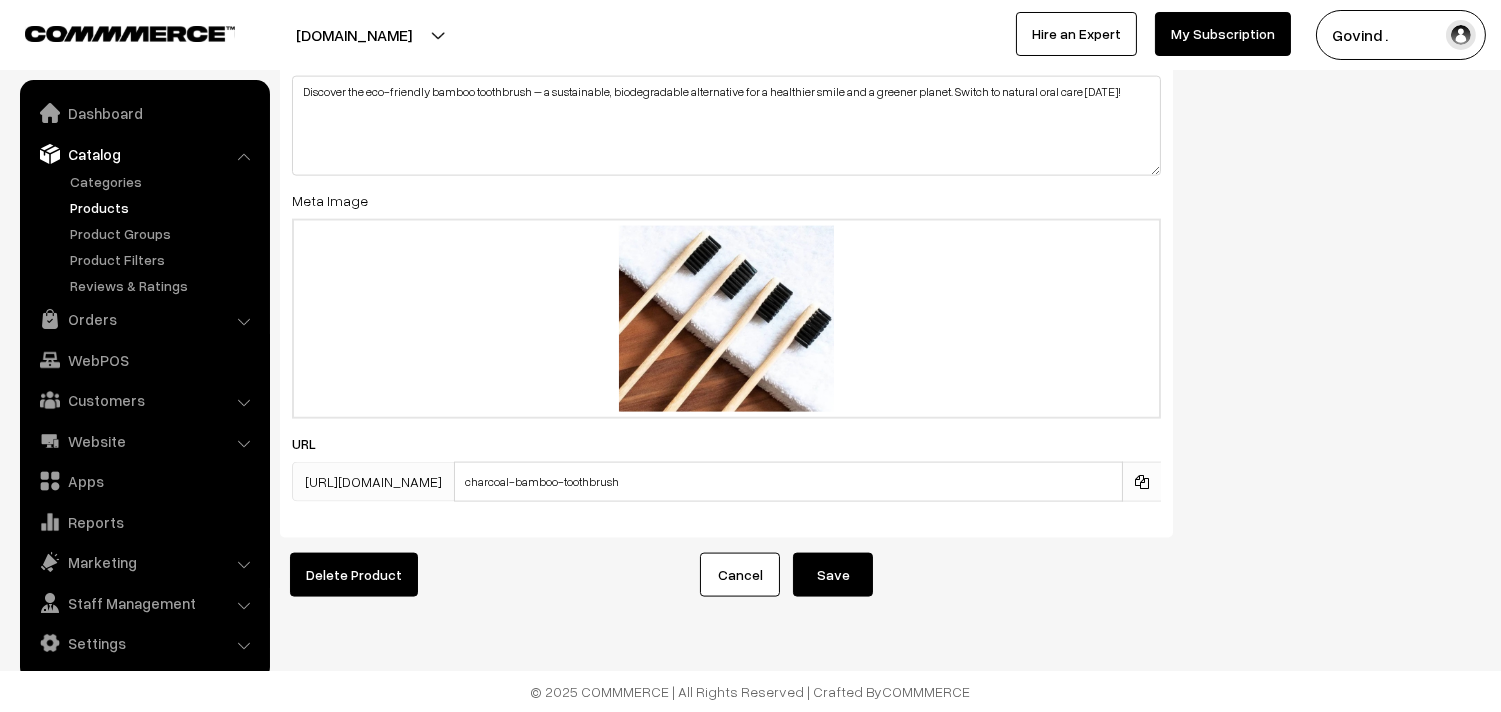 click on "Delete Product
Cancel
Save" at bounding box center (880, 575) 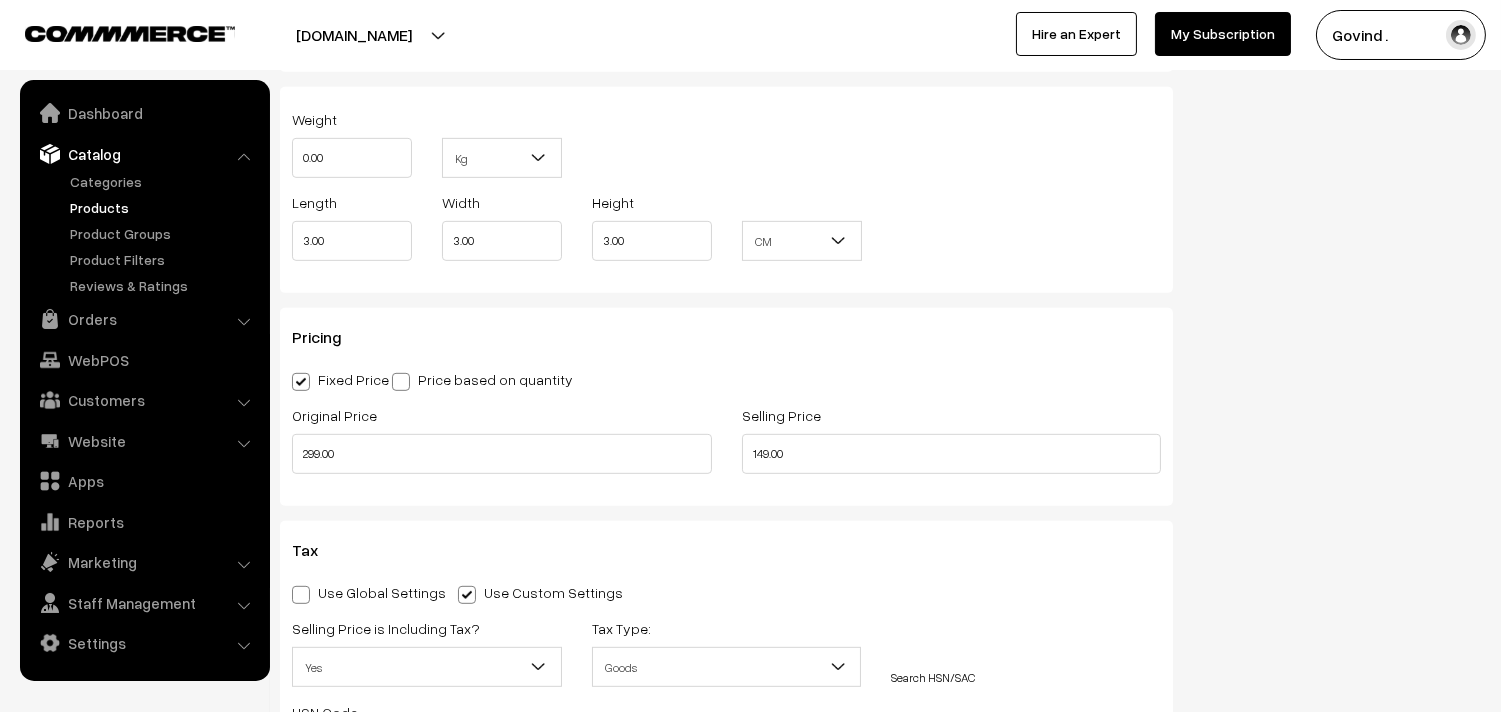 scroll, scrollTop: 0, scrollLeft: 0, axis: both 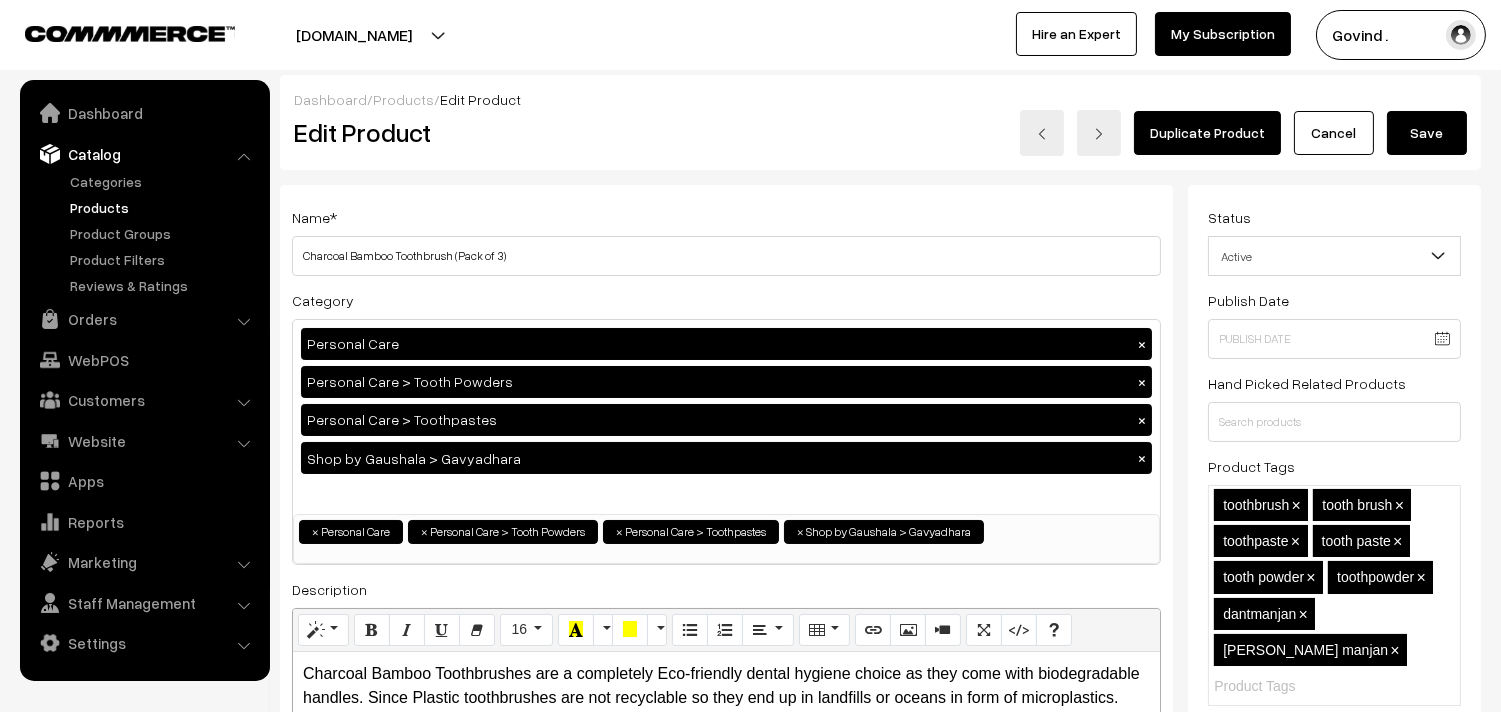 click on "Cancel" at bounding box center (1334, 133) 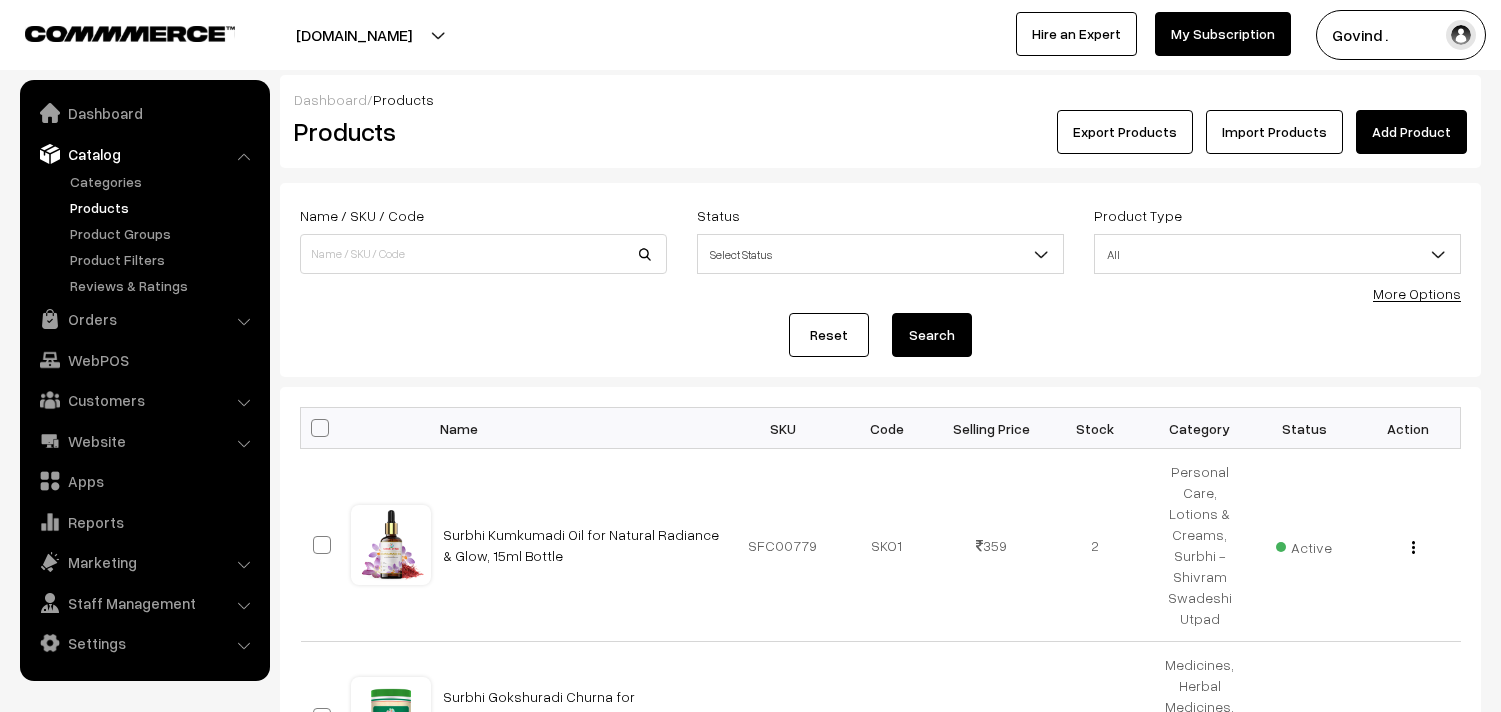 scroll, scrollTop: 0, scrollLeft: 0, axis: both 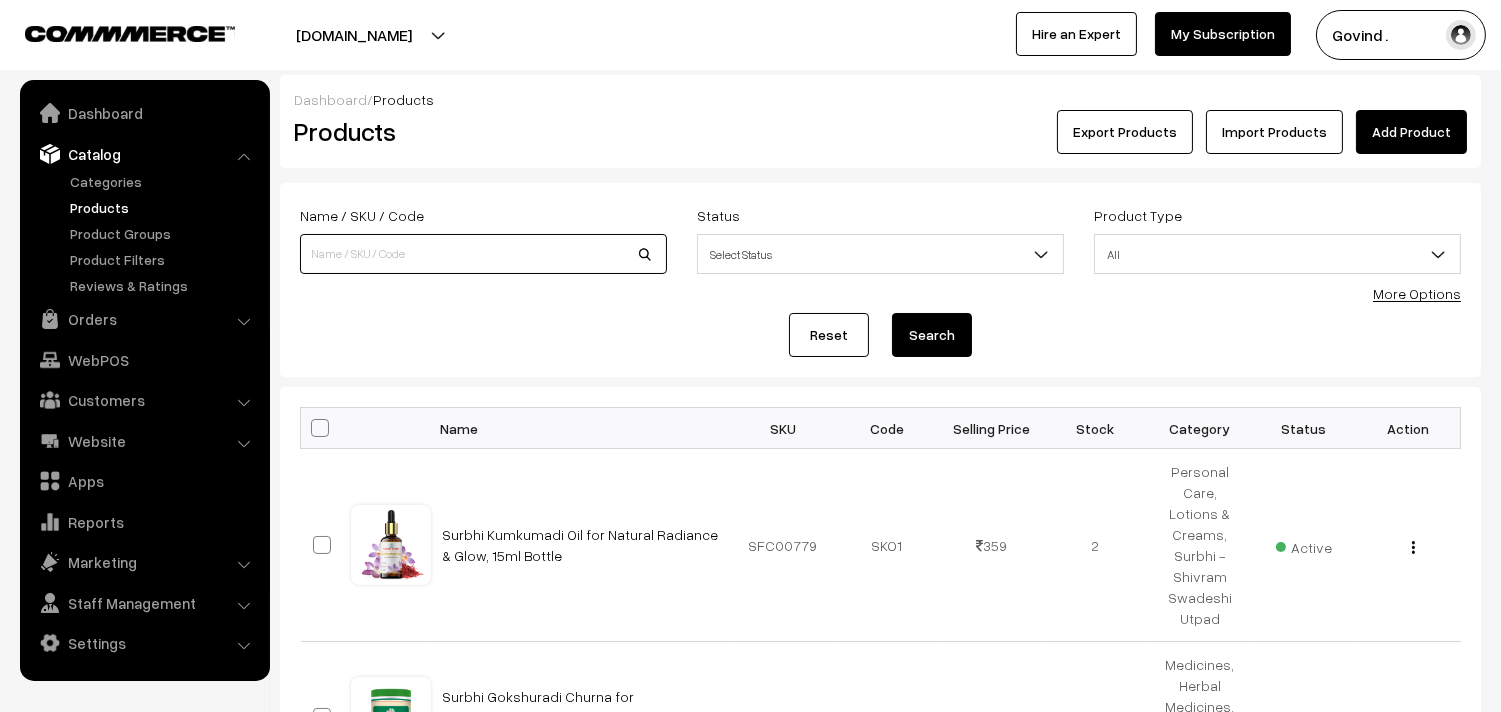 click at bounding box center [483, 254] 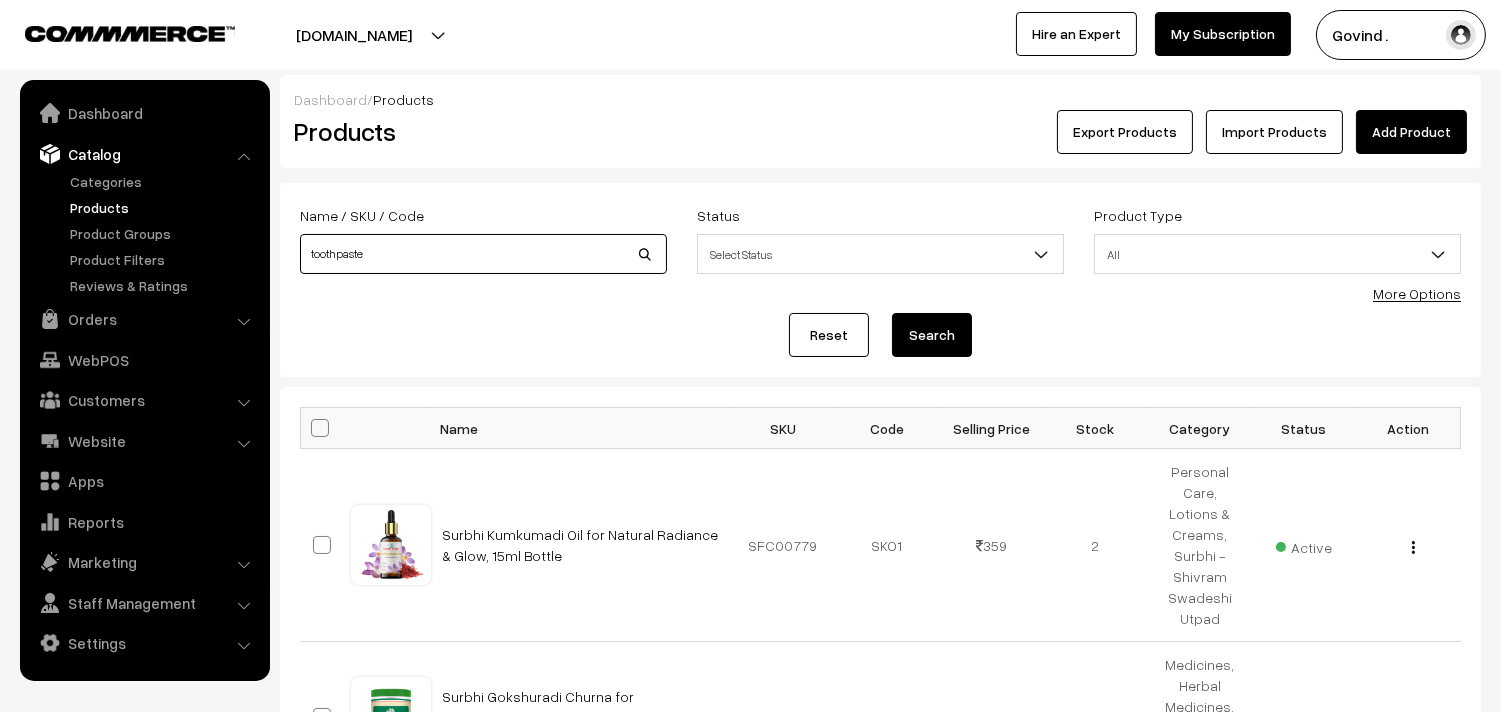 type on "toothpaste" 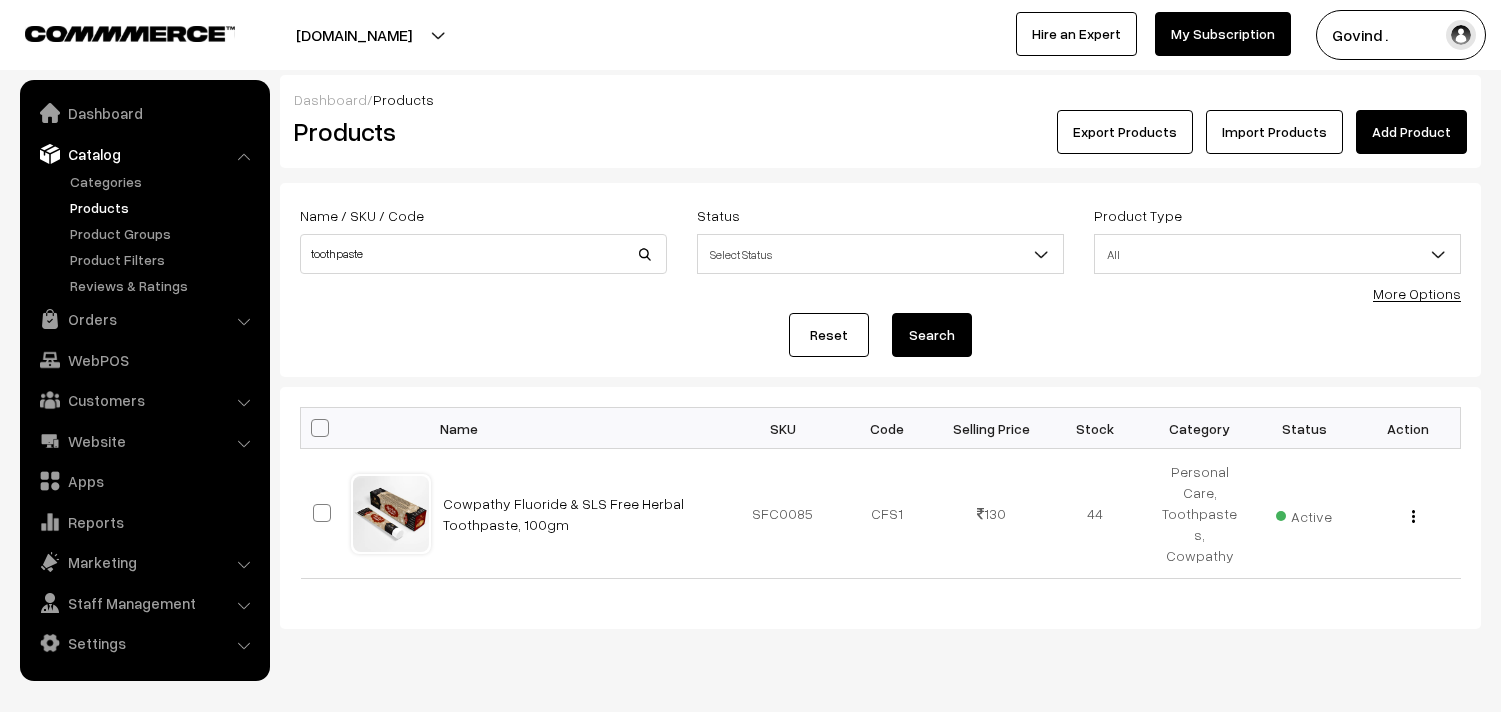 scroll, scrollTop: 0, scrollLeft: 0, axis: both 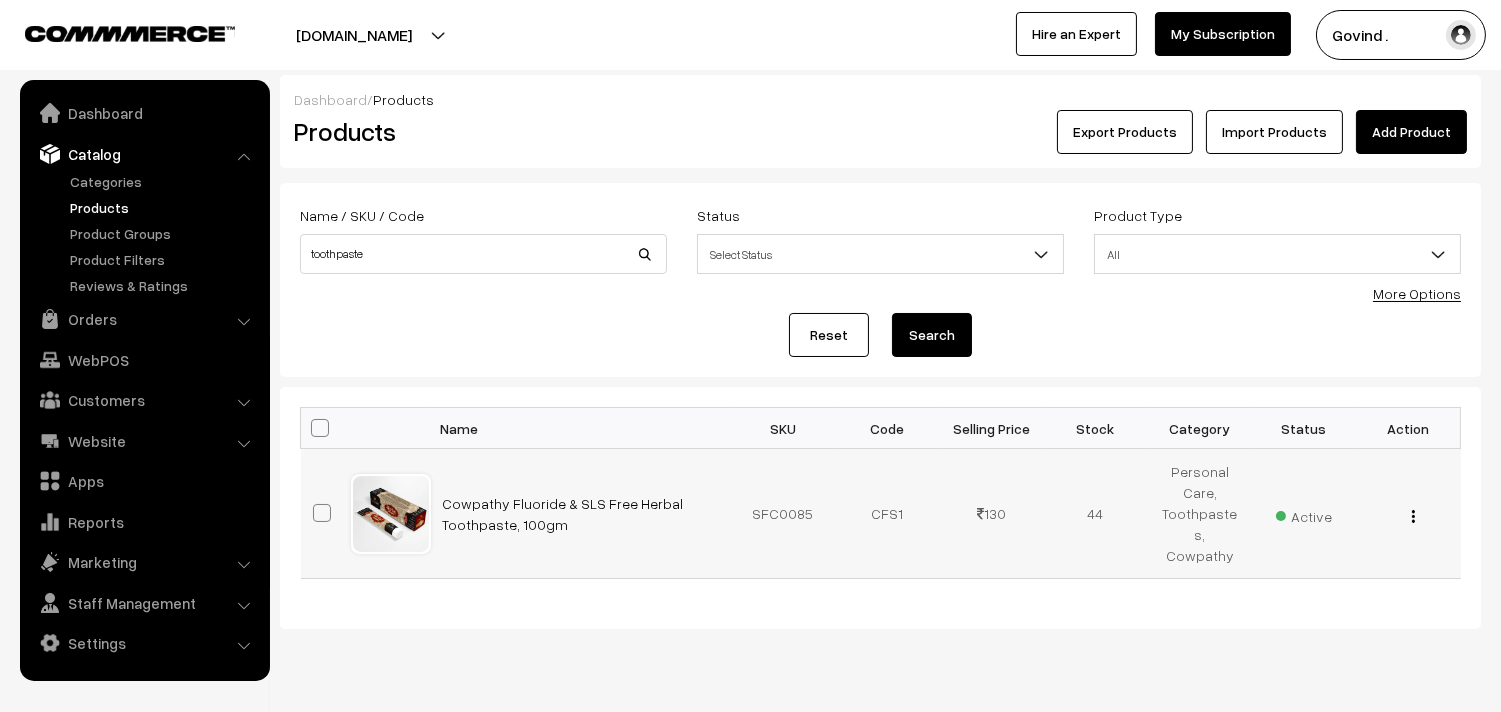 click at bounding box center (1413, 516) 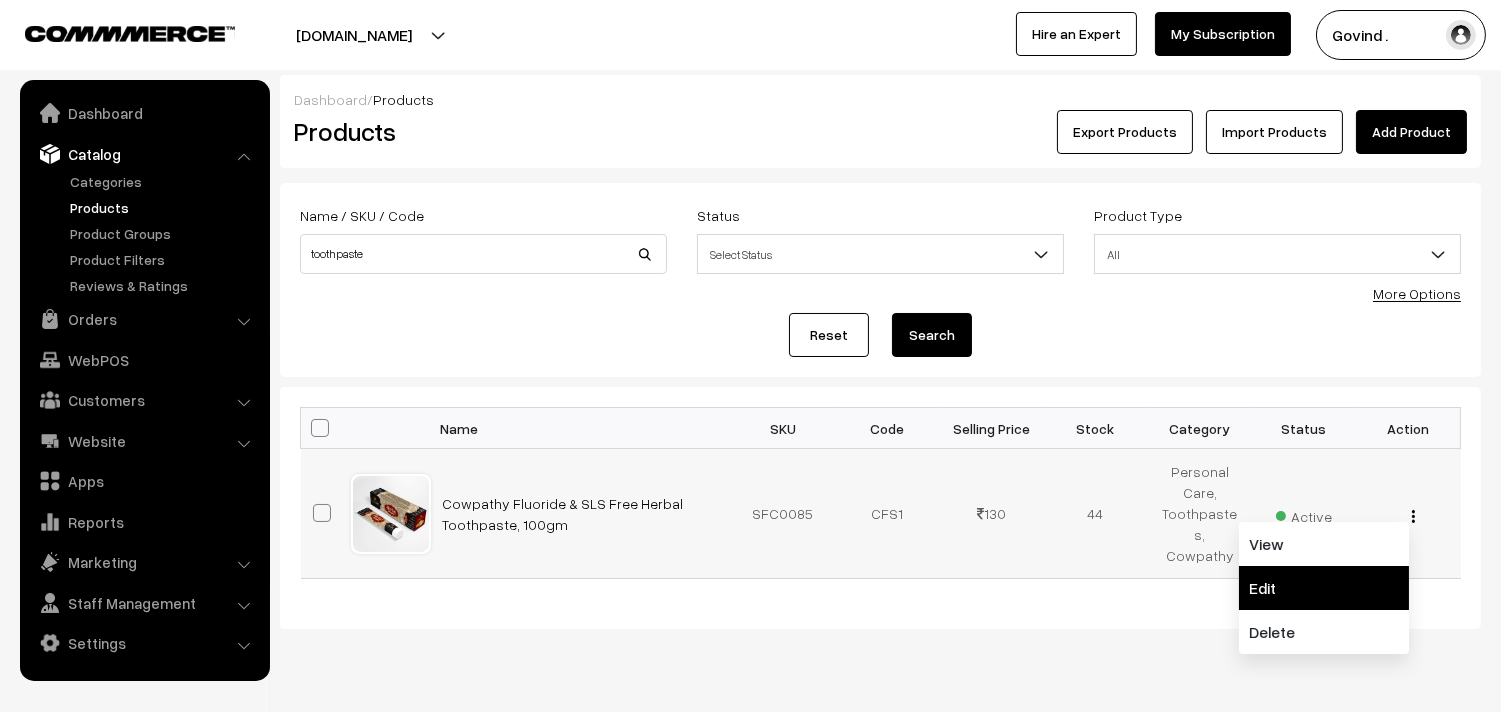 click on "Edit" at bounding box center (1324, 588) 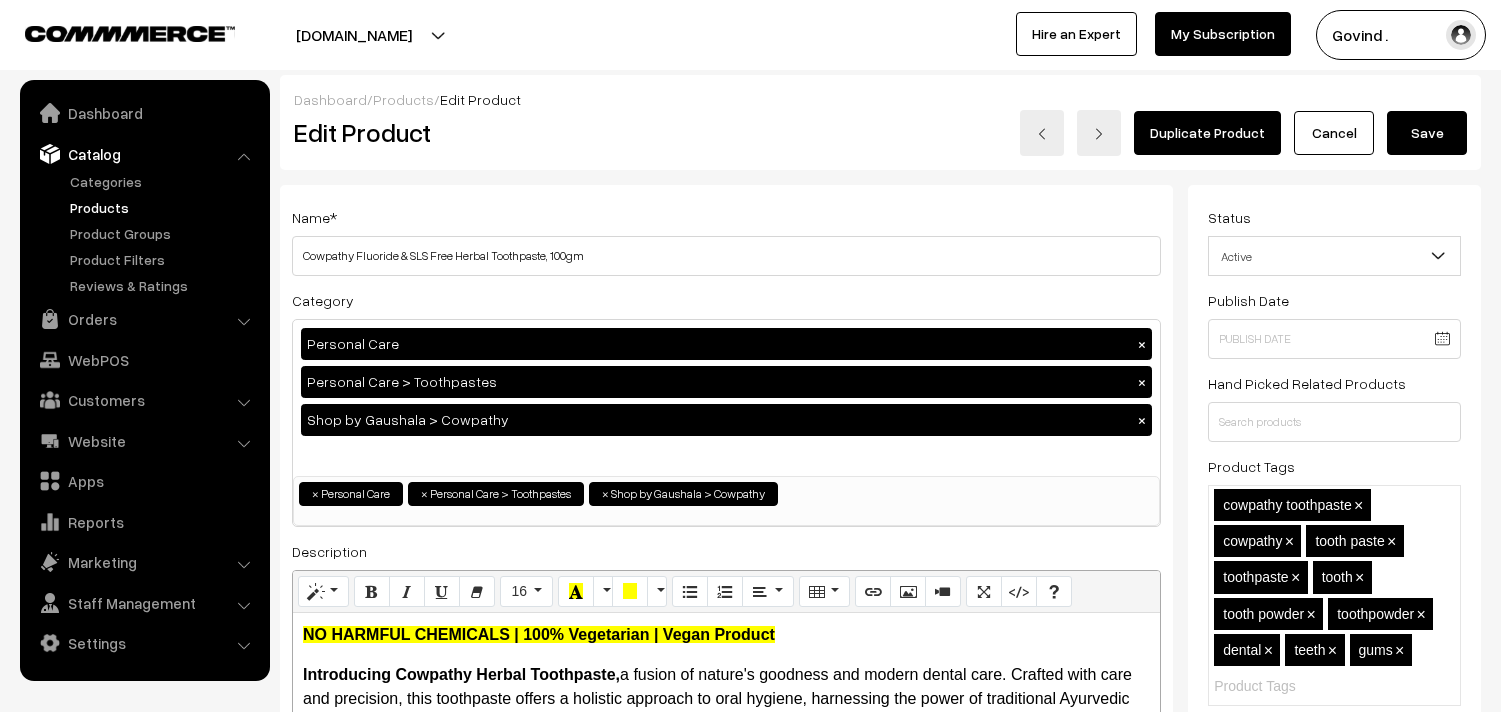 scroll, scrollTop: 0, scrollLeft: 0, axis: both 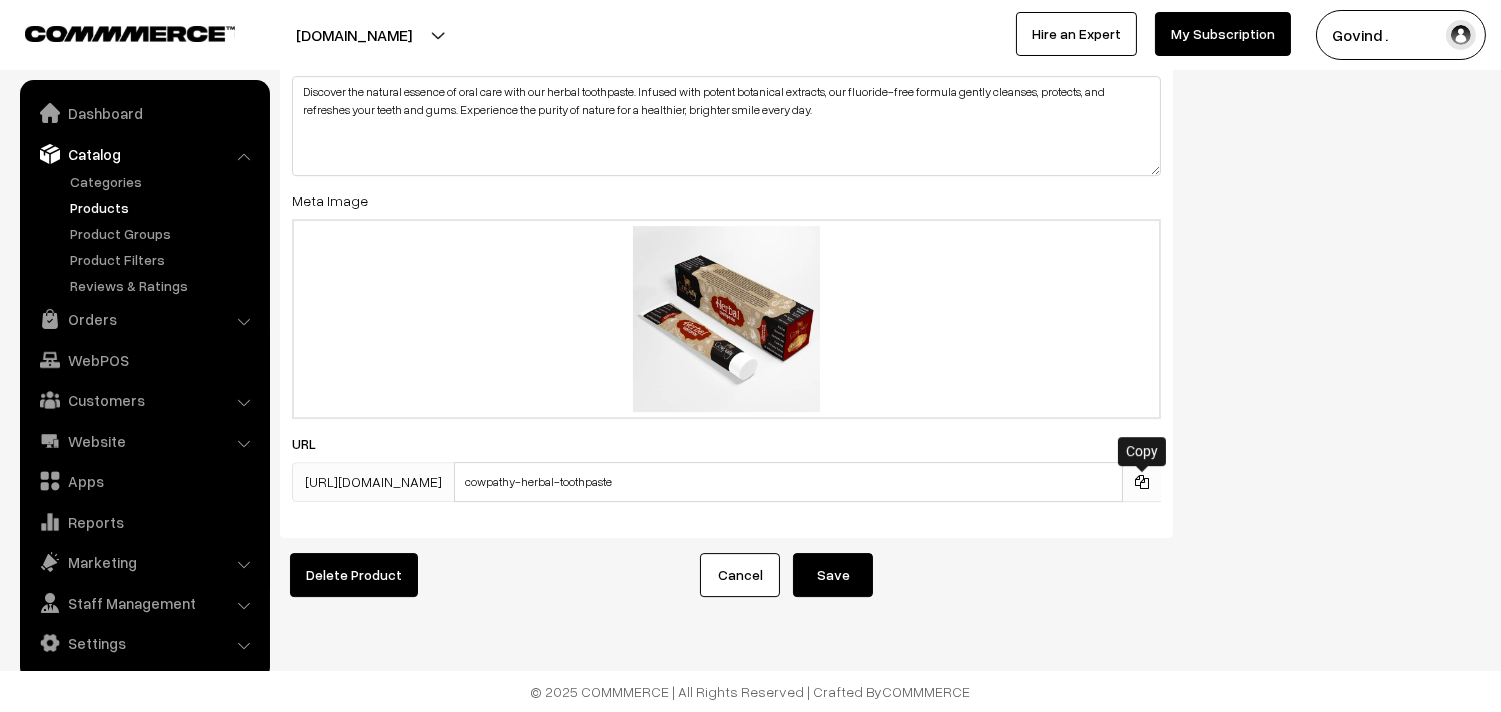click at bounding box center [1142, 482] 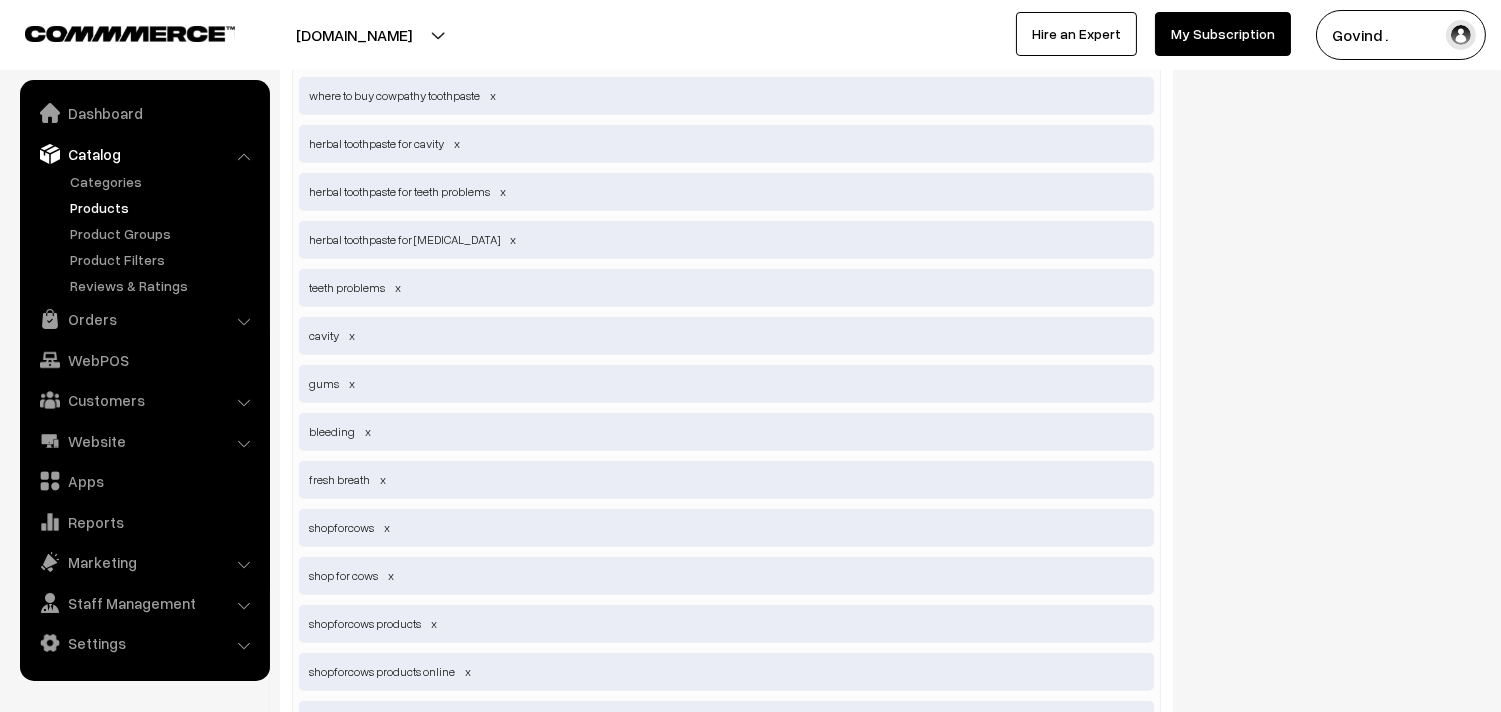 scroll, scrollTop: 0, scrollLeft: 0, axis: both 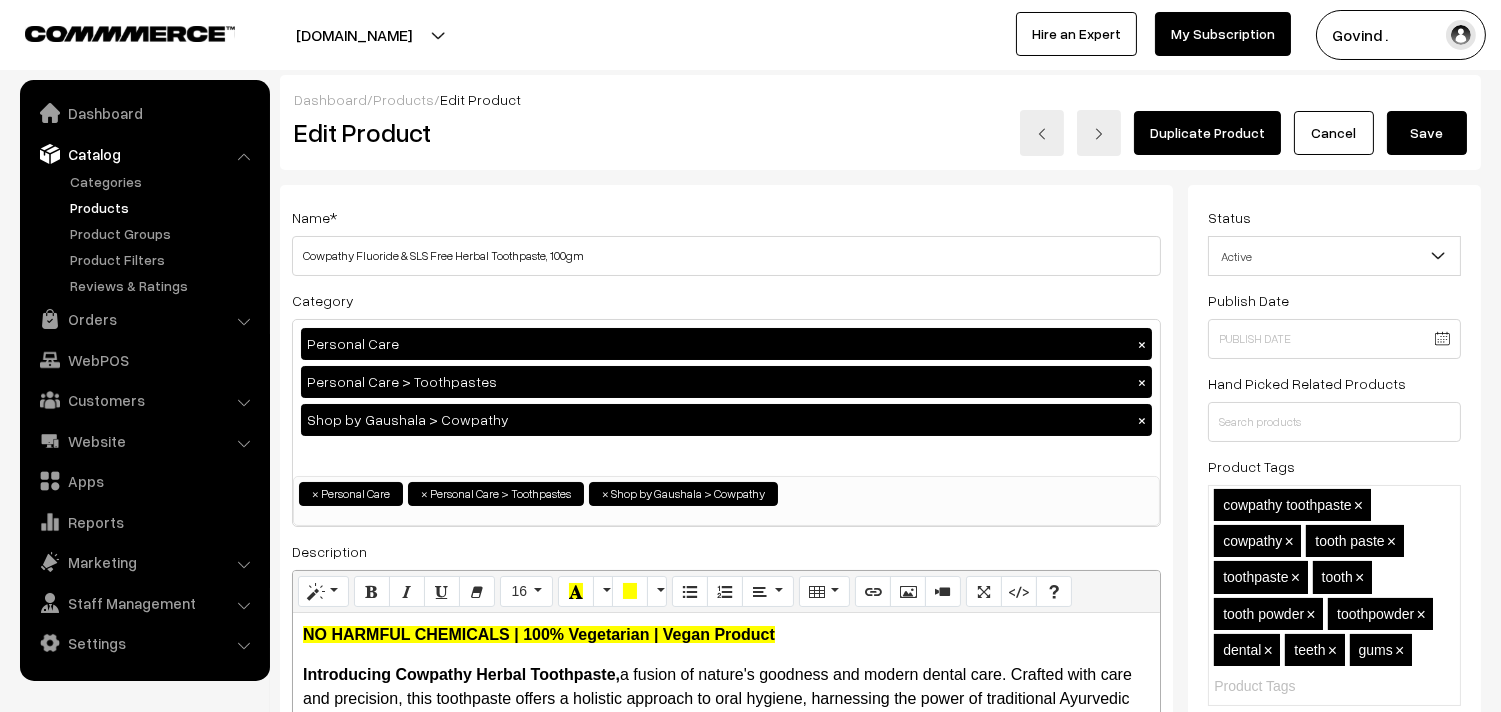 click on "Cancel" at bounding box center [1334, 133] 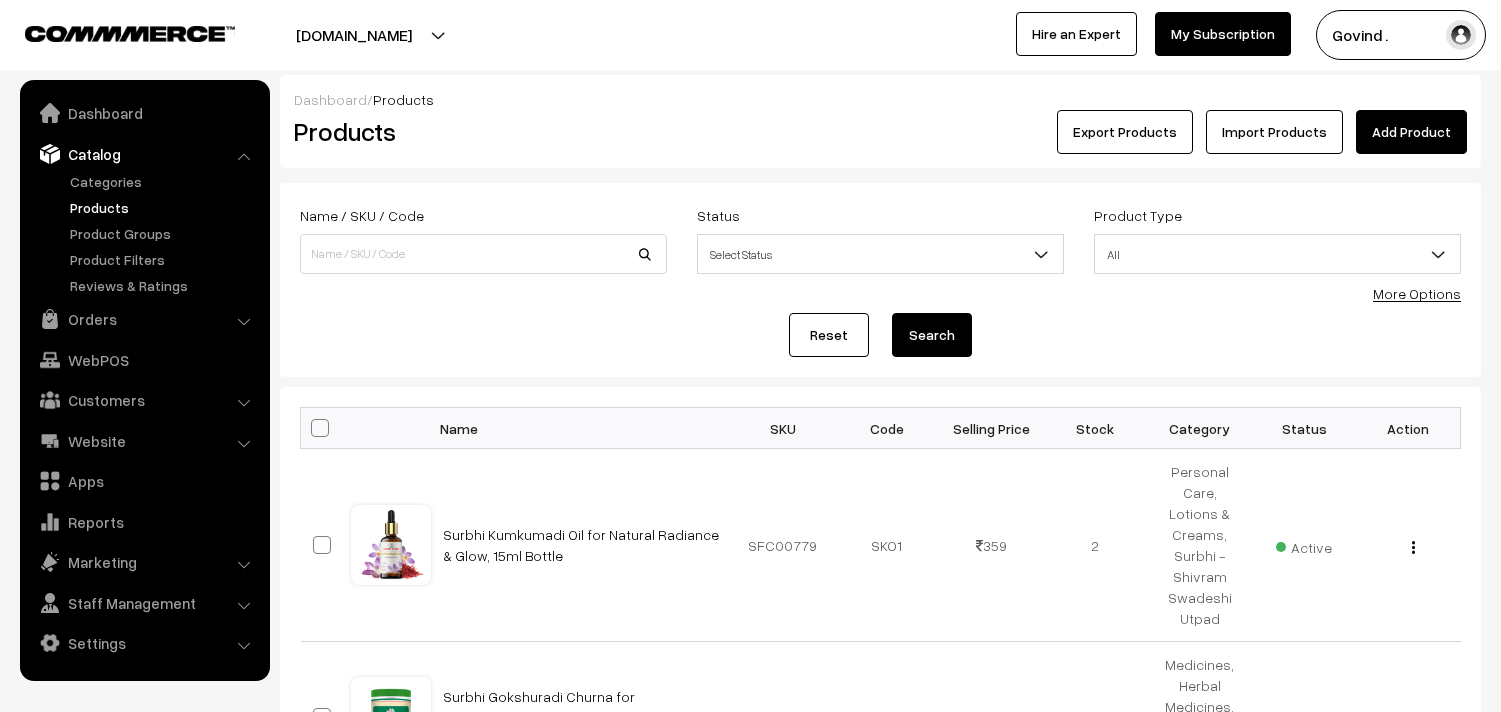 scroll, scrollTop: 0, scrollLeft: 0, axis: both 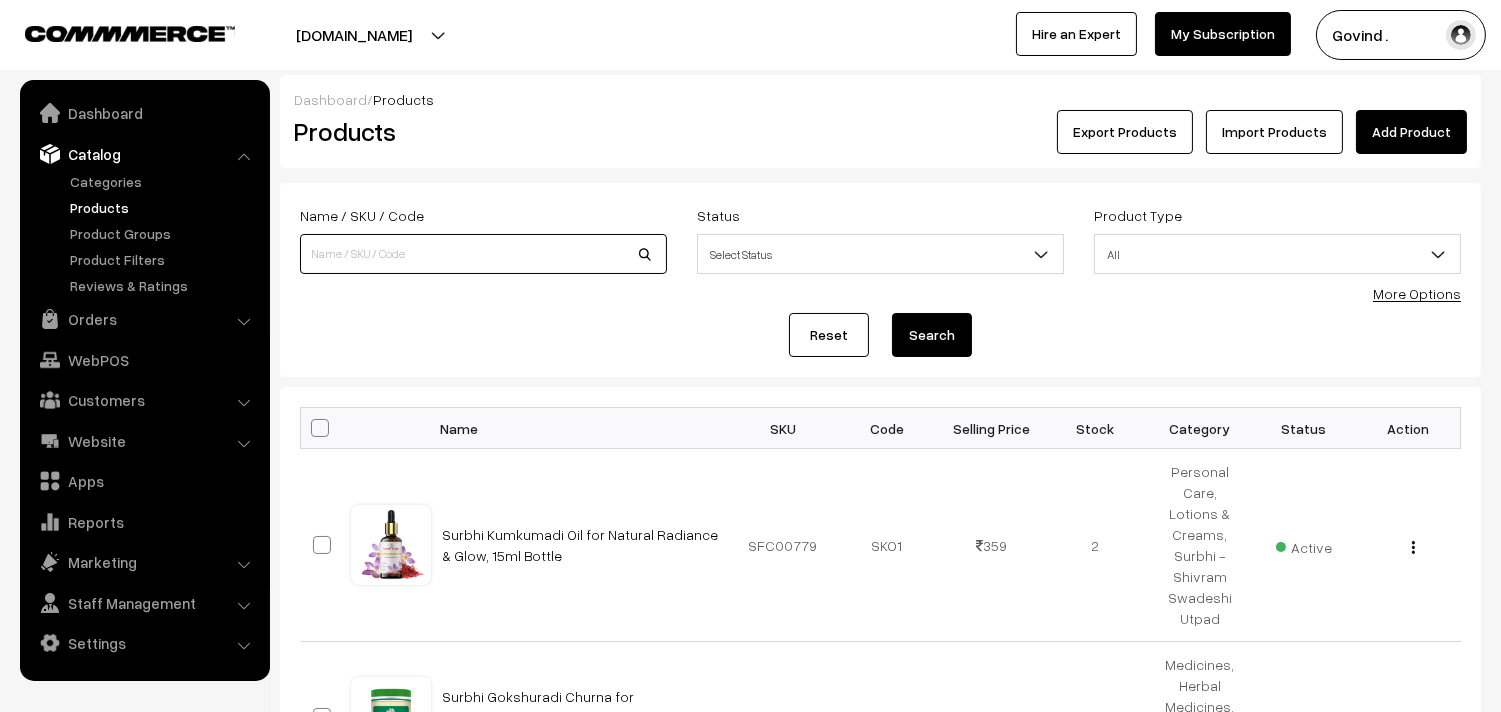 click at bounding box center [483, 254] 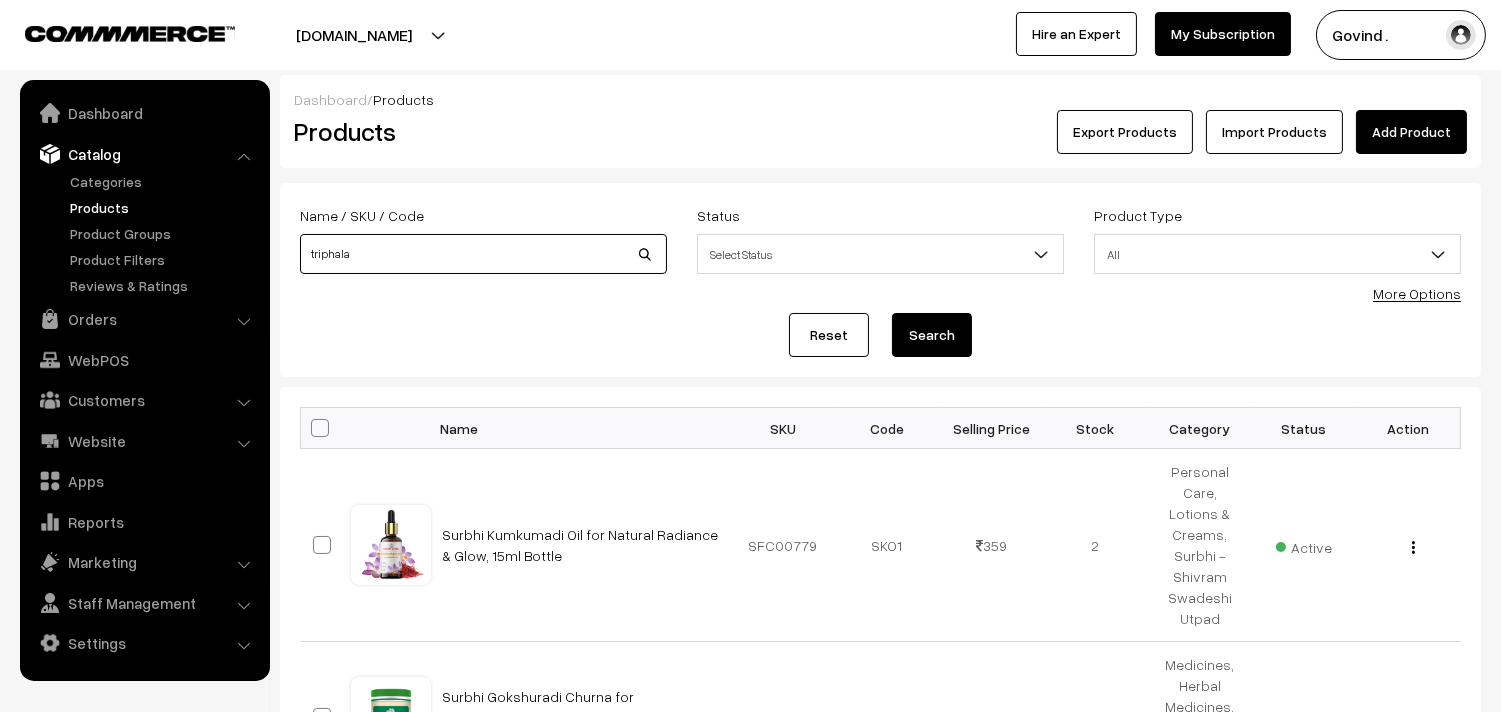 type on "triphala" 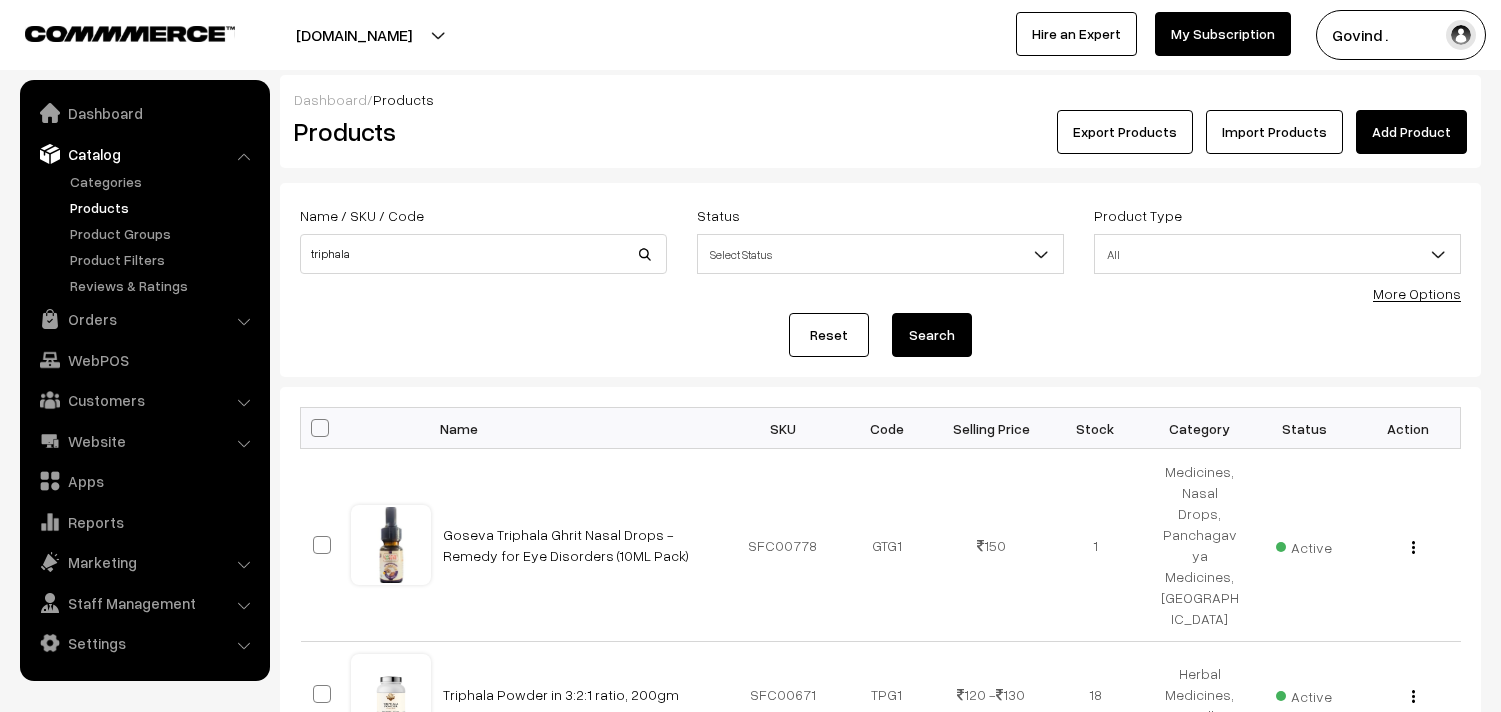 scroll, scrollTop: 0, scrollLeft: 0, axis: both 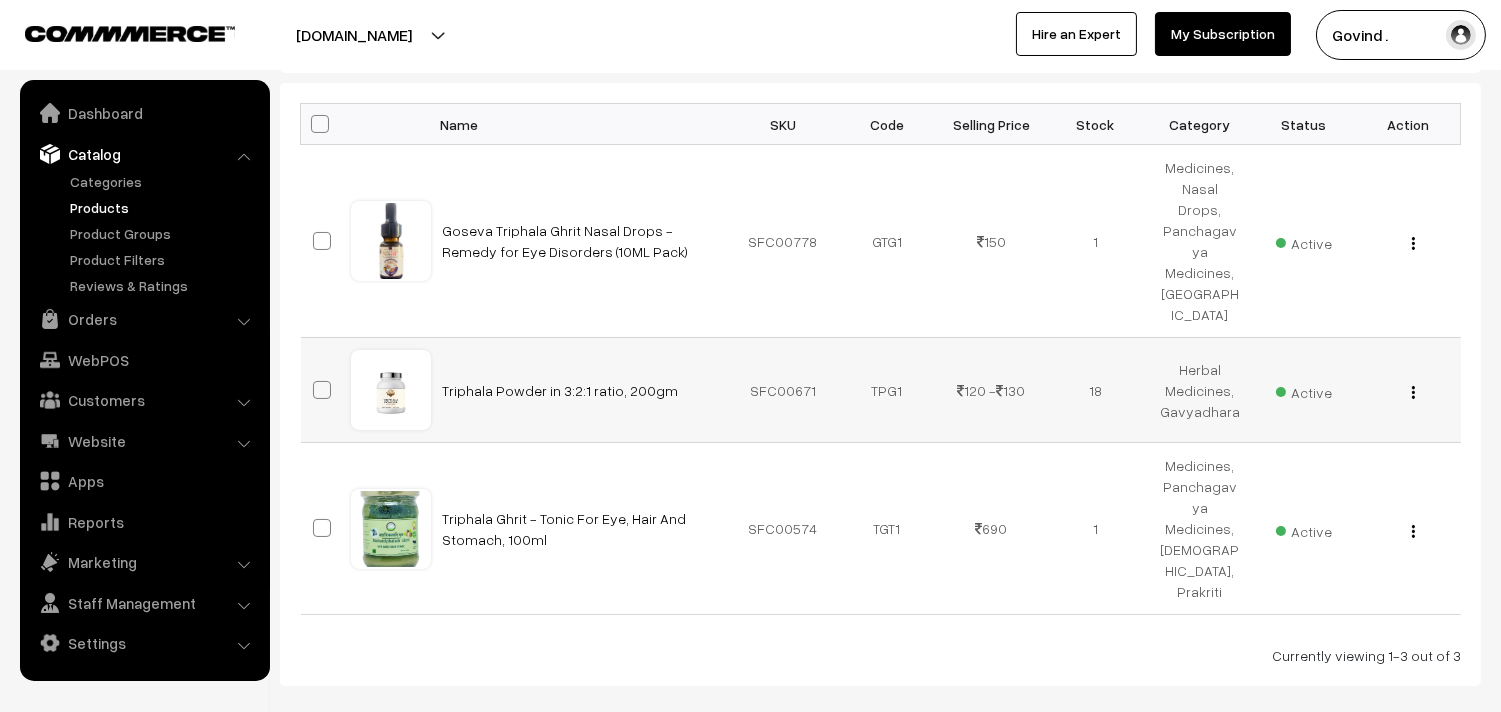 click at bounding box center (1413, 392) 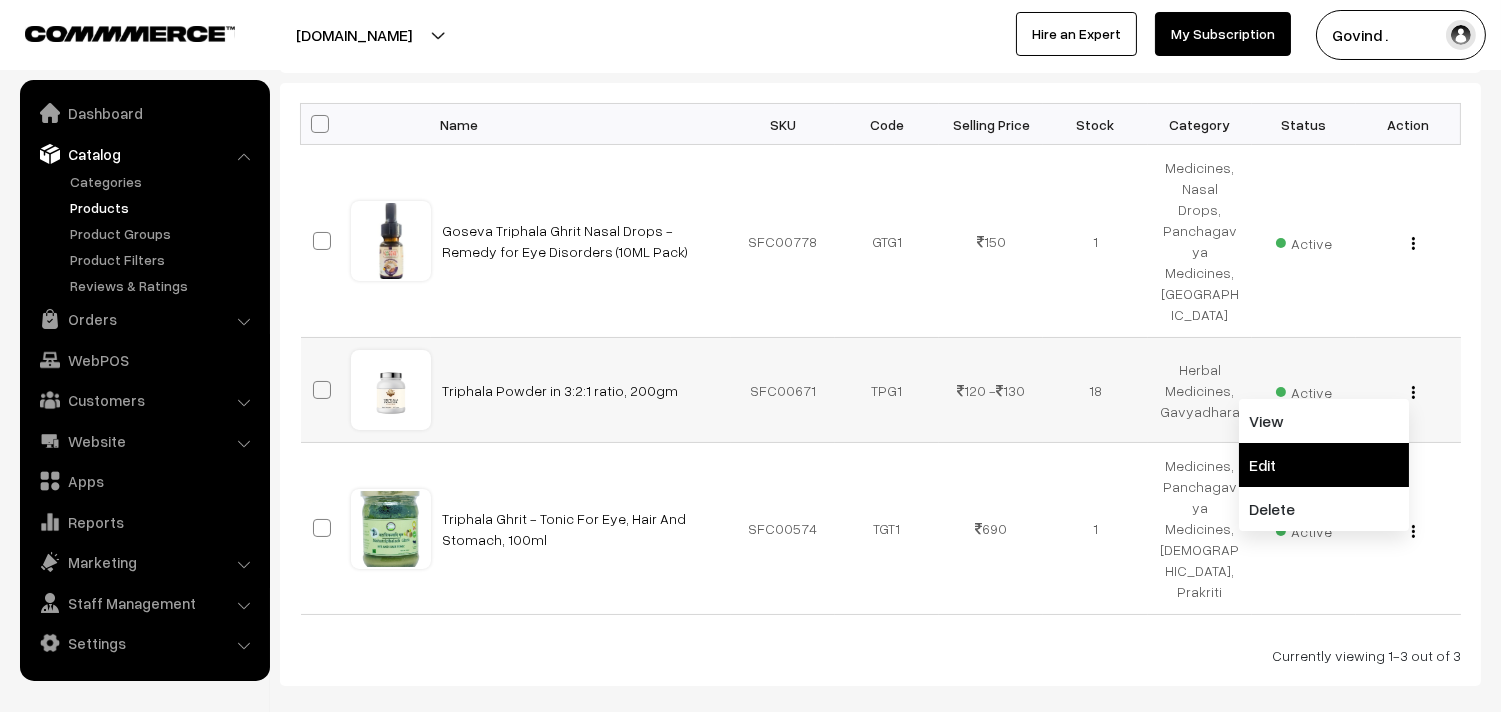 click on "Edit" at bounding box center [1324, 465] 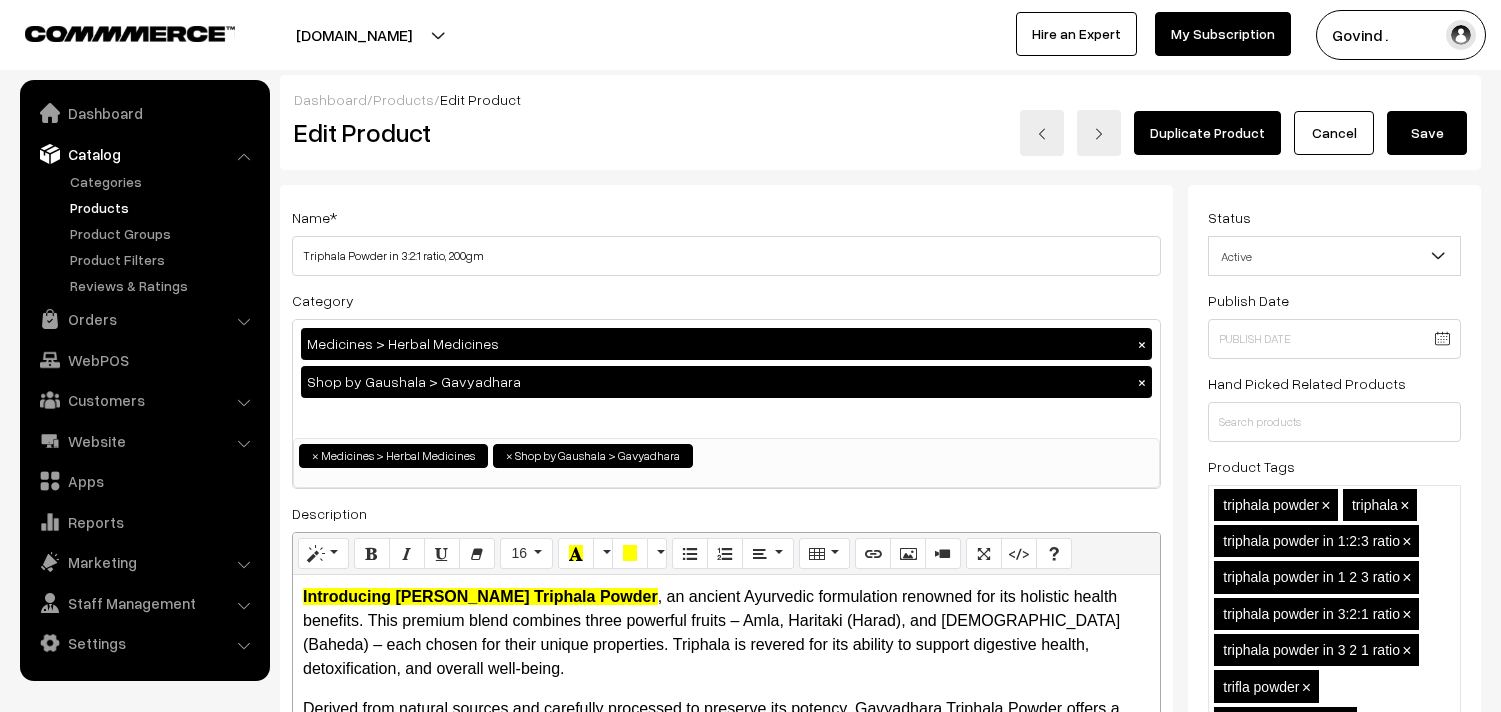 scroll, scrollTop: 0, scrollLeft: 0, axis: both 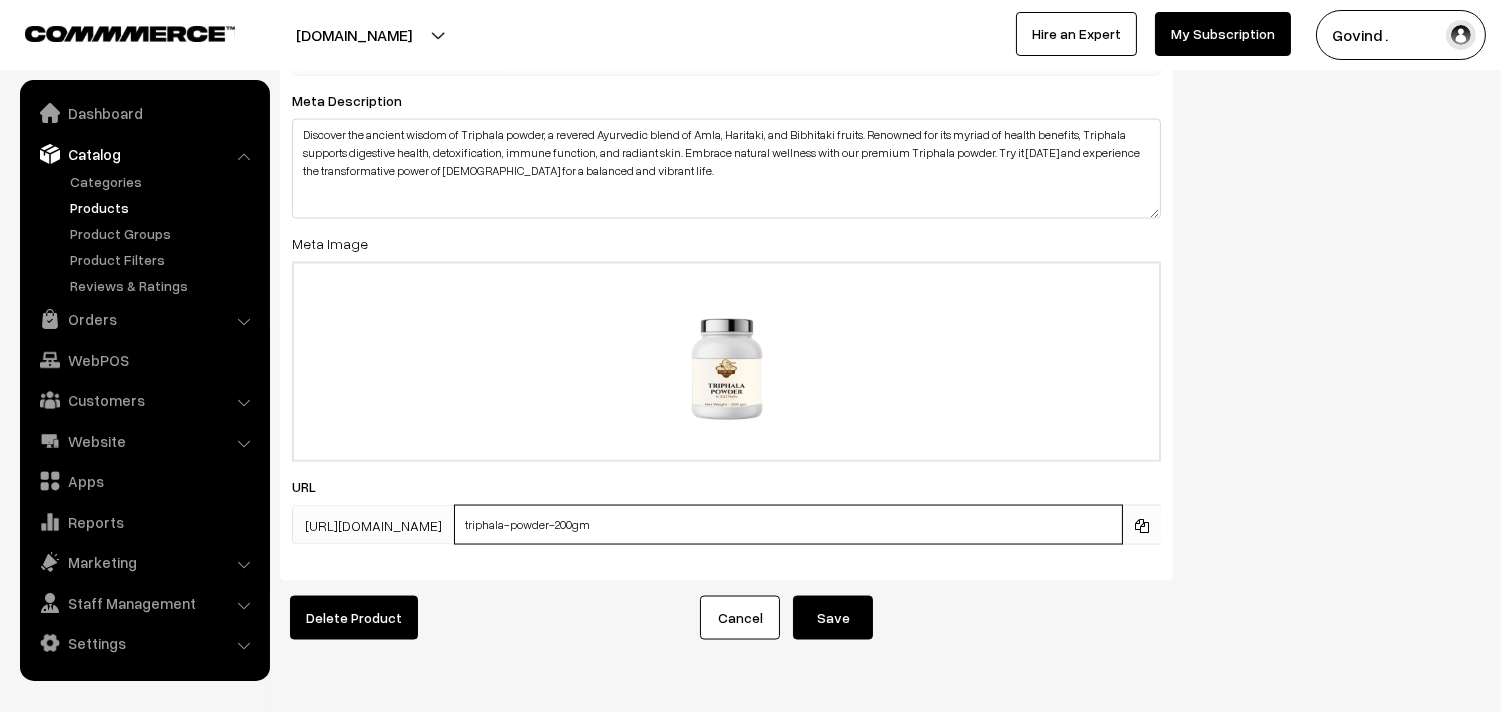 click on "triphala-powder-200gm" at bounding box center (788, 525) 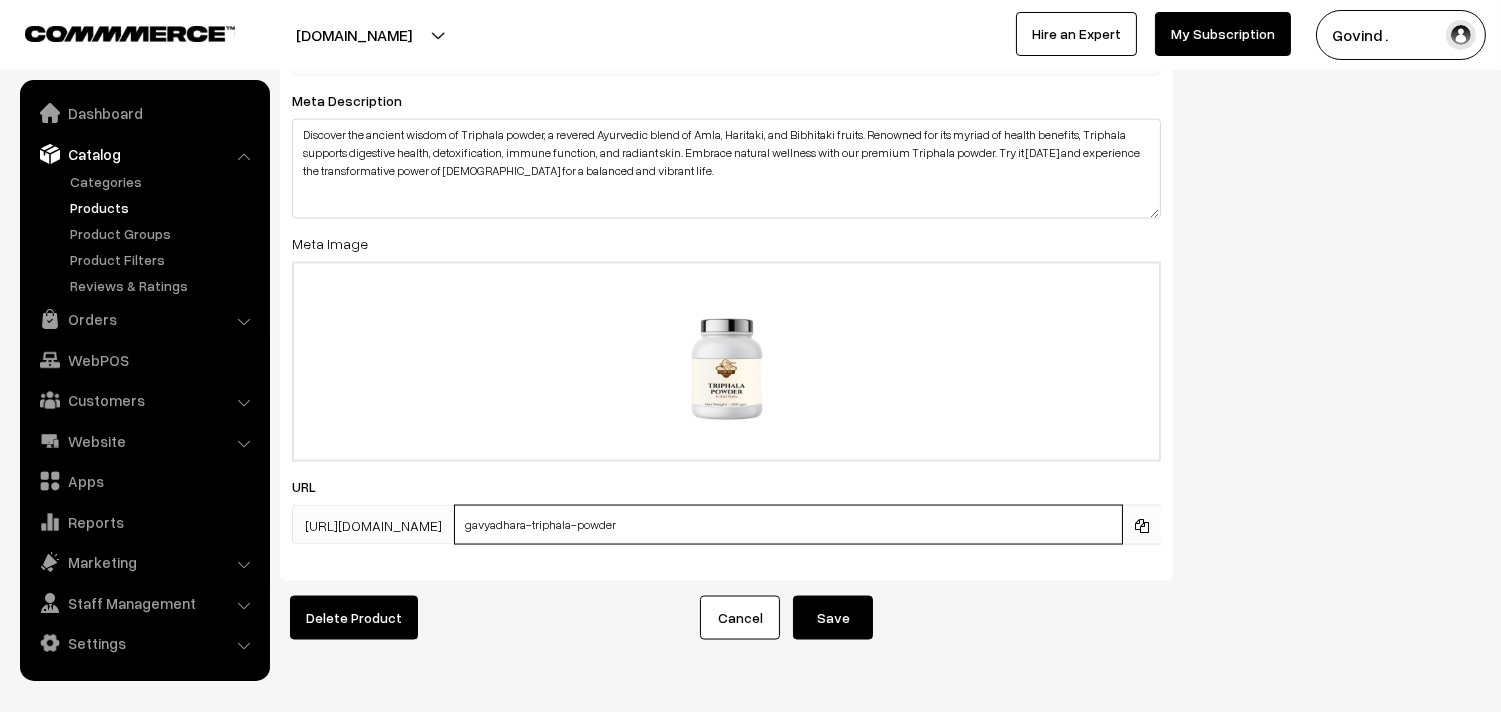type on "gavyadhara-triphala-powder" 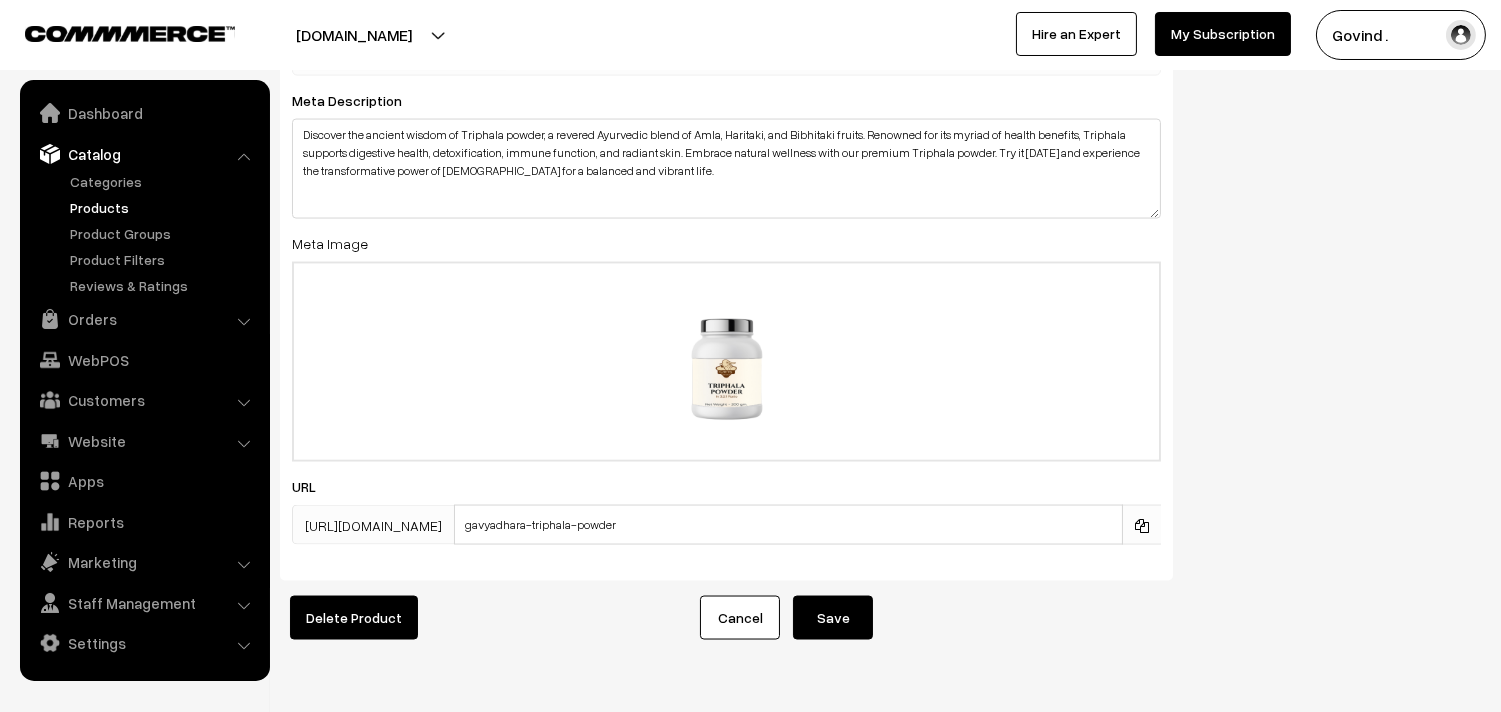 click on "Delete Product
Cancel
Save" at bounding box center (880, 618) 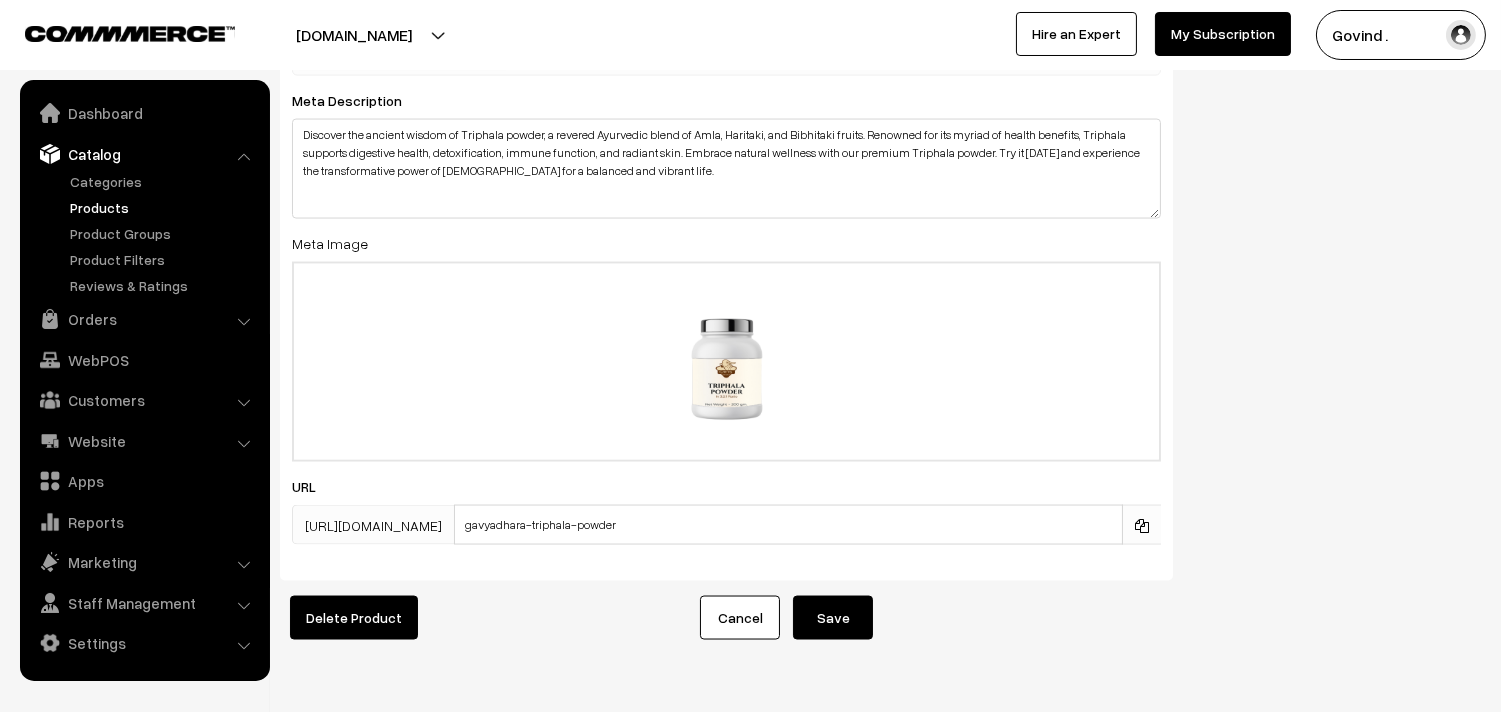 click on "Cancel
Save" at bounding box center (931, 618) 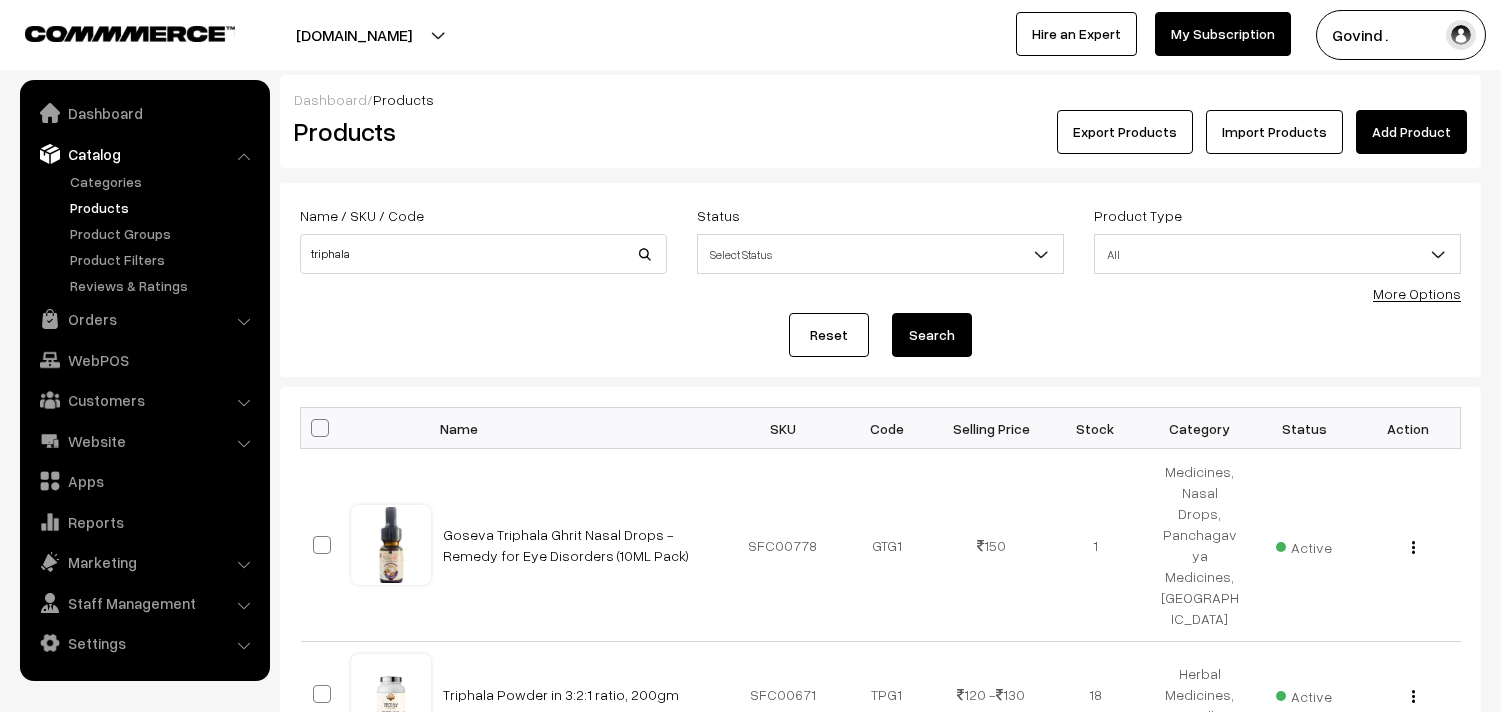 scroll, scrollTop: 0, scrollLeft: 0, axis: both 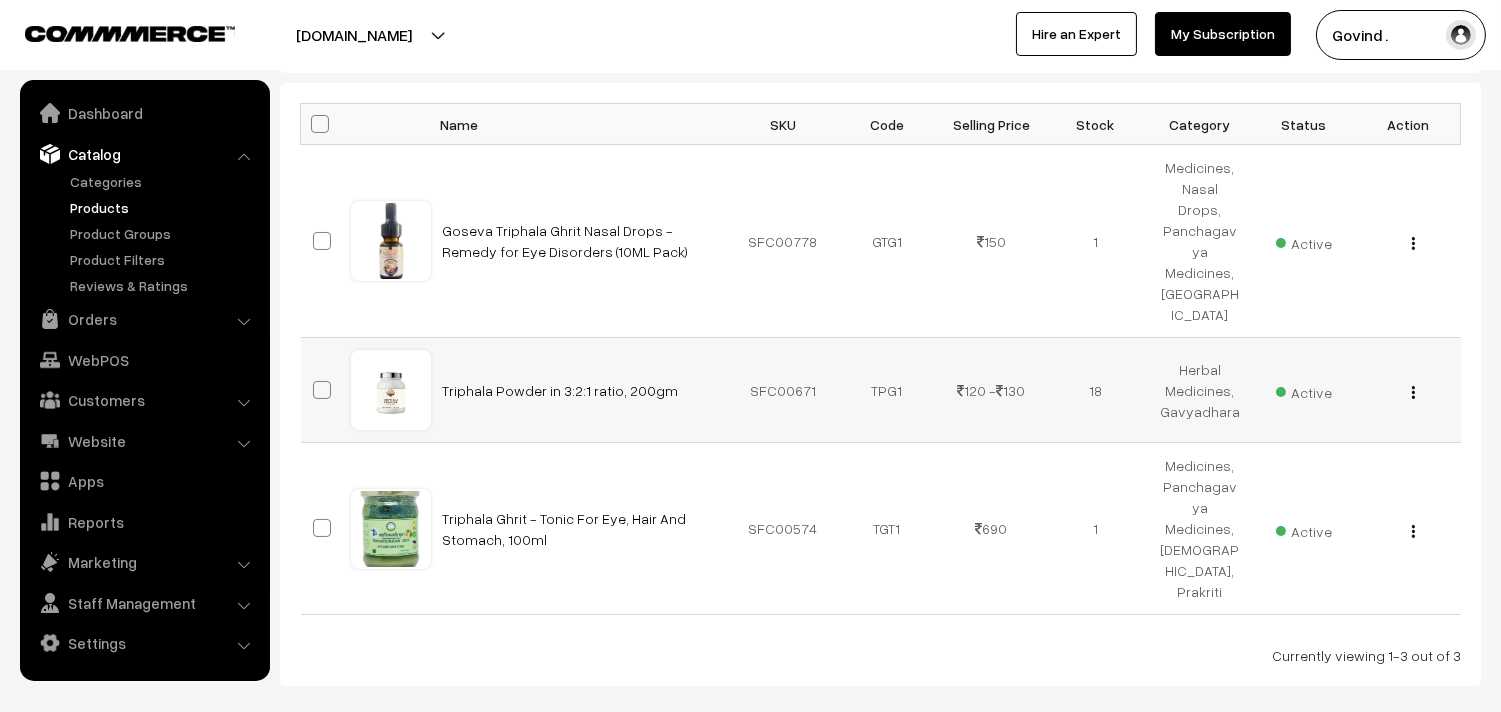 click at bounding box center (1413, 392) 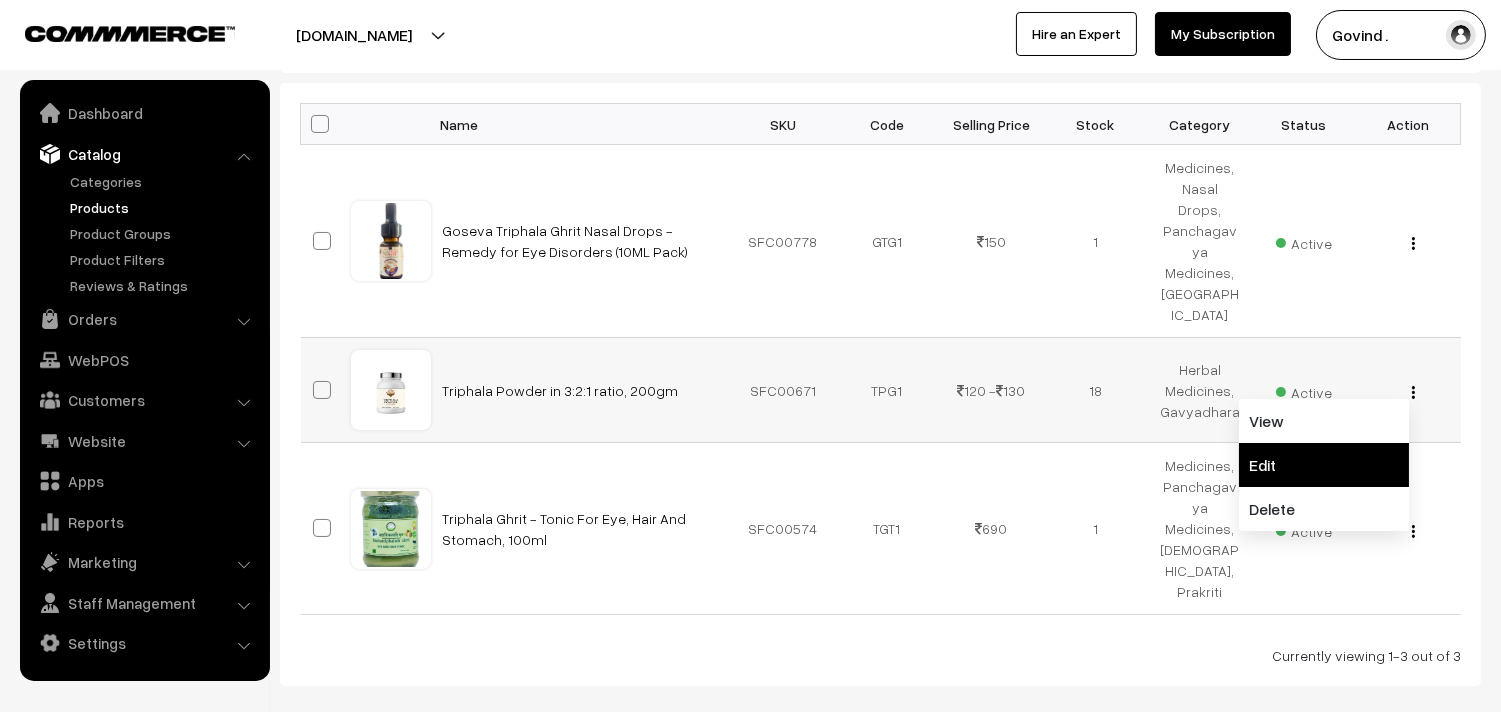 click on "Edit" at bounding box center (1324, 465) 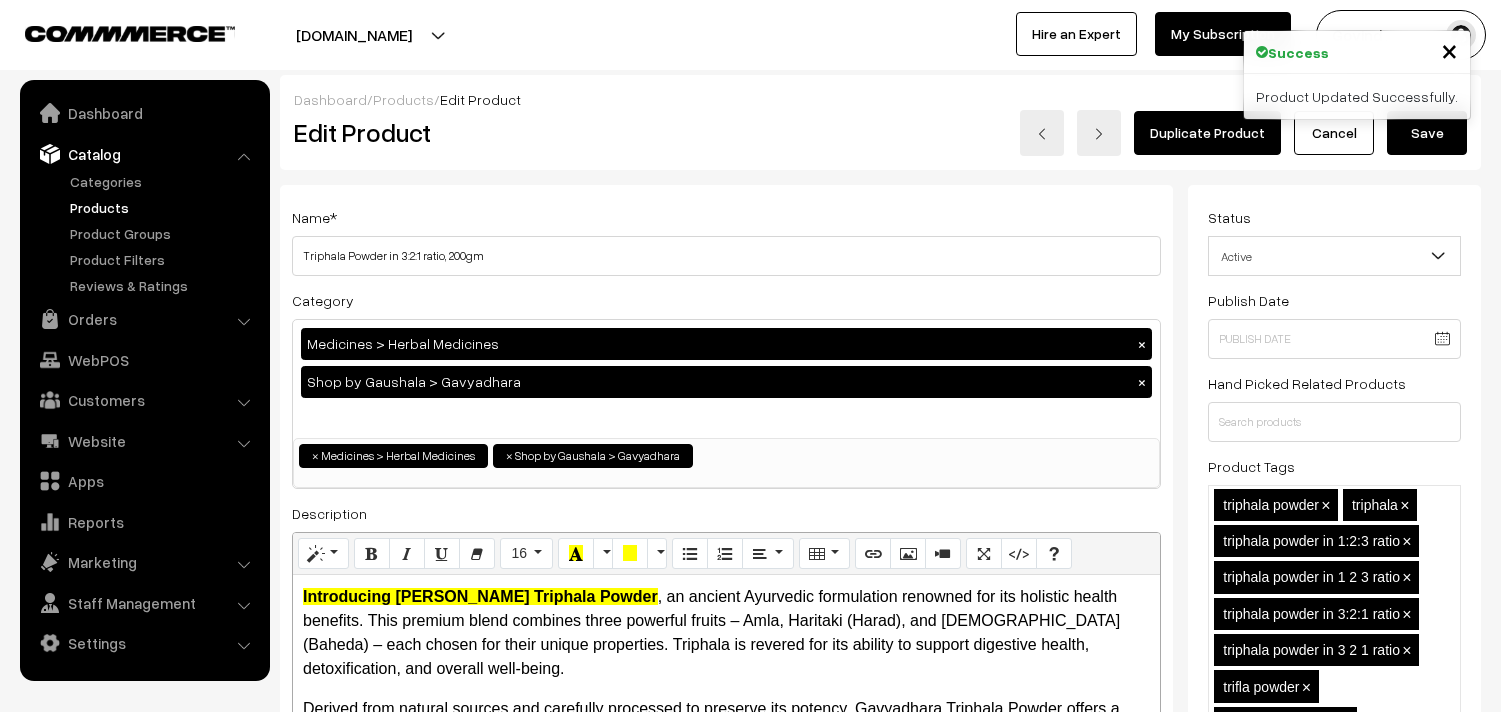 scroll, scrollTop: 0, scrollLeft: 0, axis: both 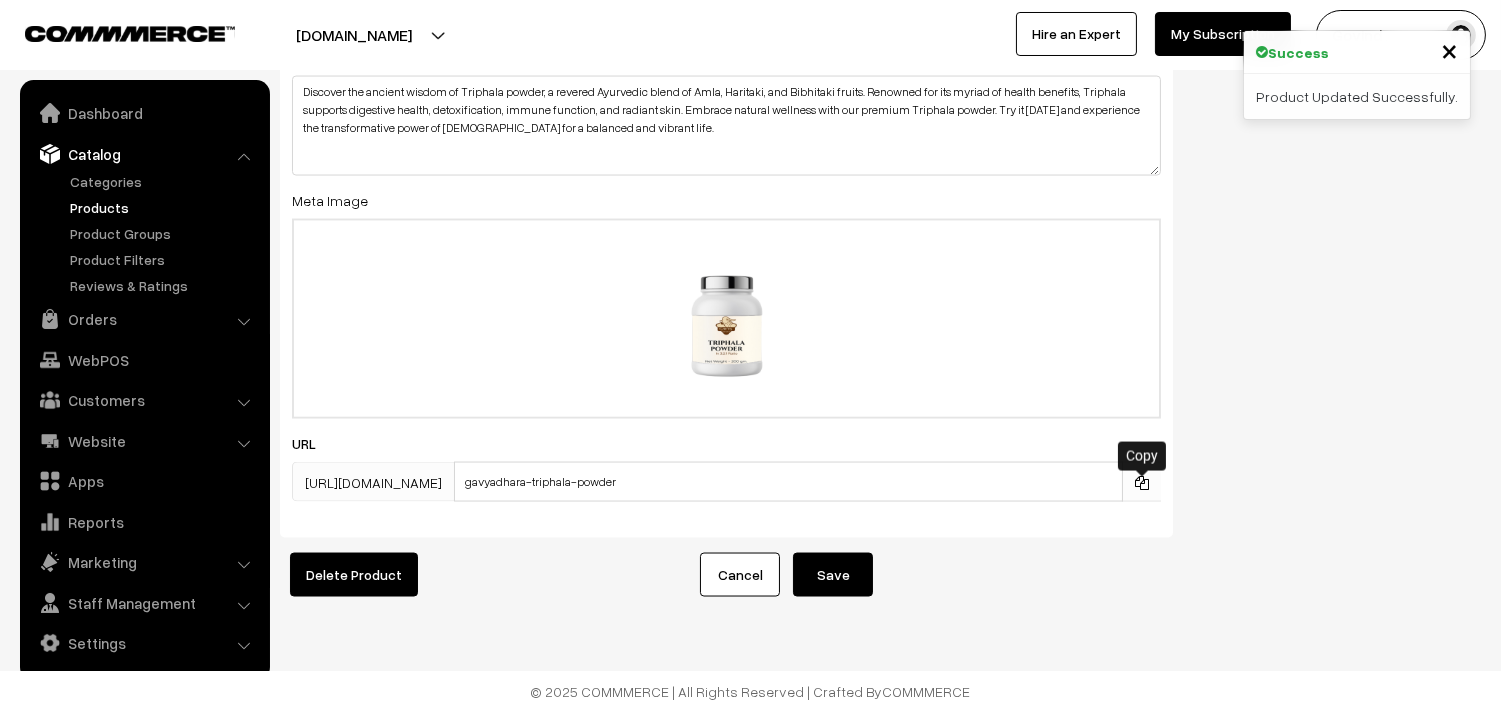 click at bounding box center (1142, 483) 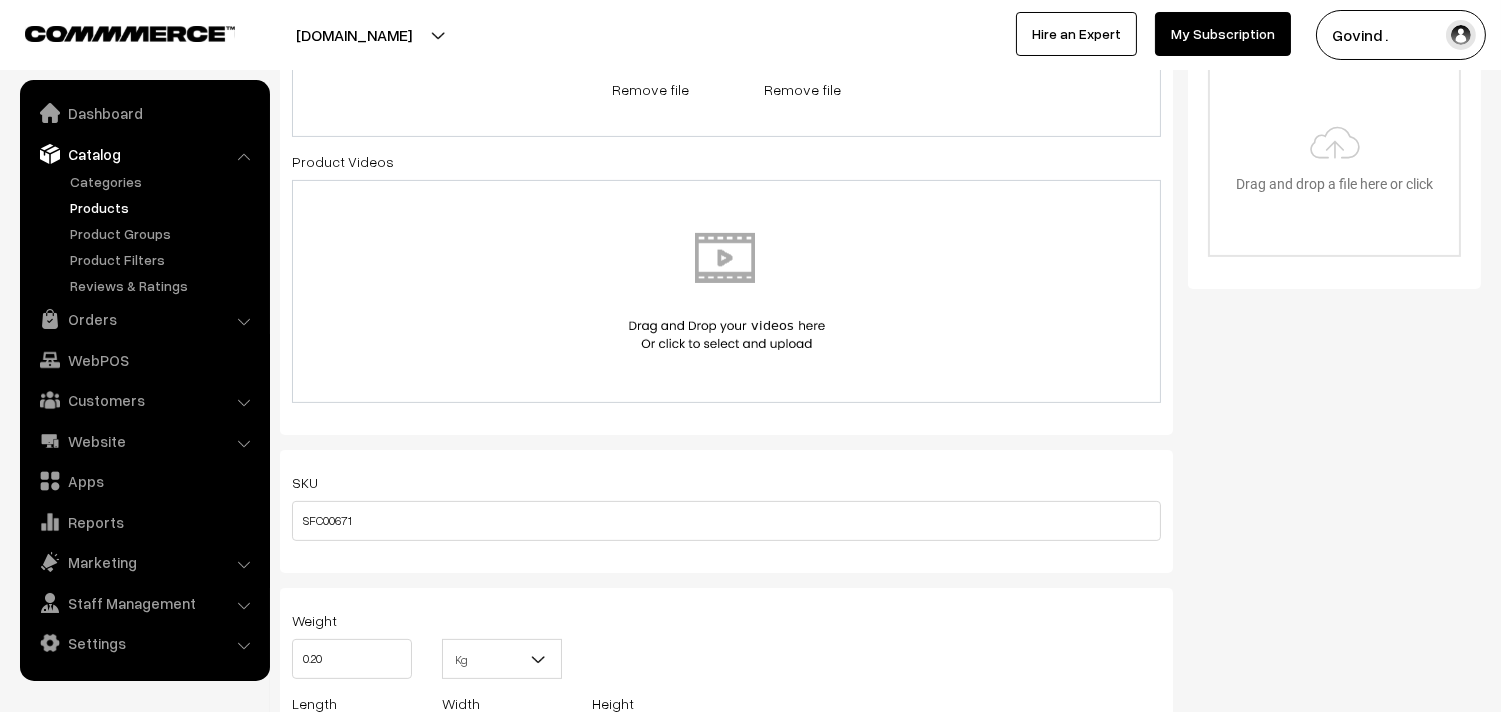 scroll, scrollTop: 0, scrollLeft: 0, axis: both 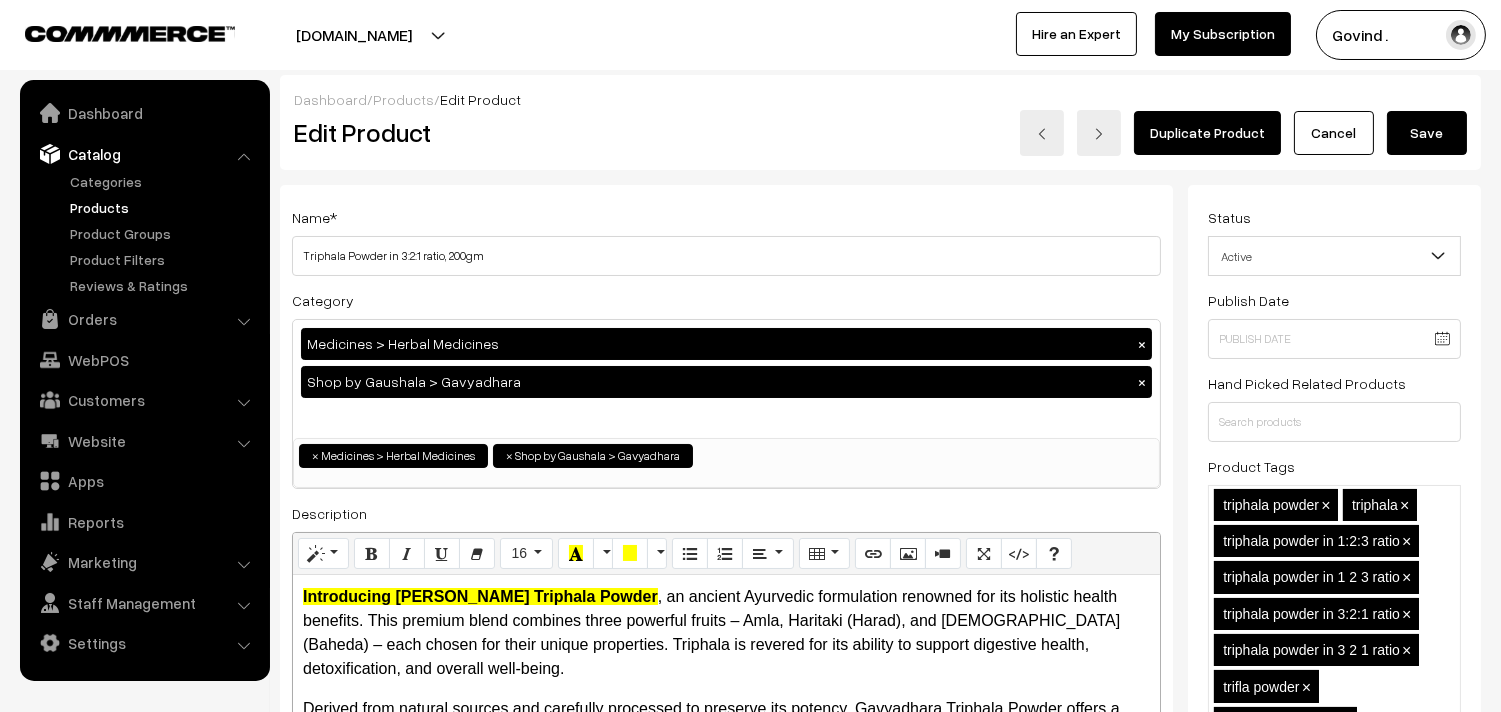 click on "Cancel" at bounding box center (1334, 133) 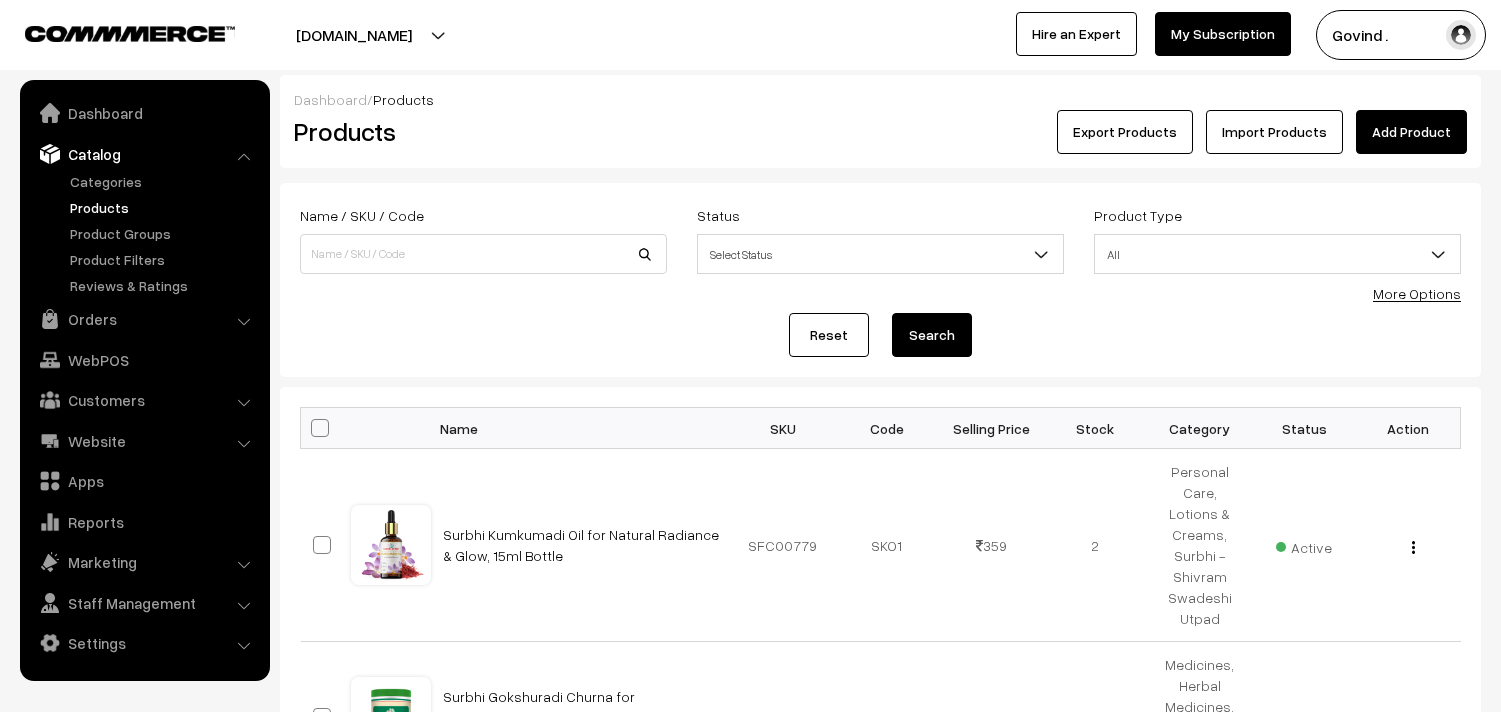 scroll, scrollTop: 0, scrollLeft: 0, axis: both 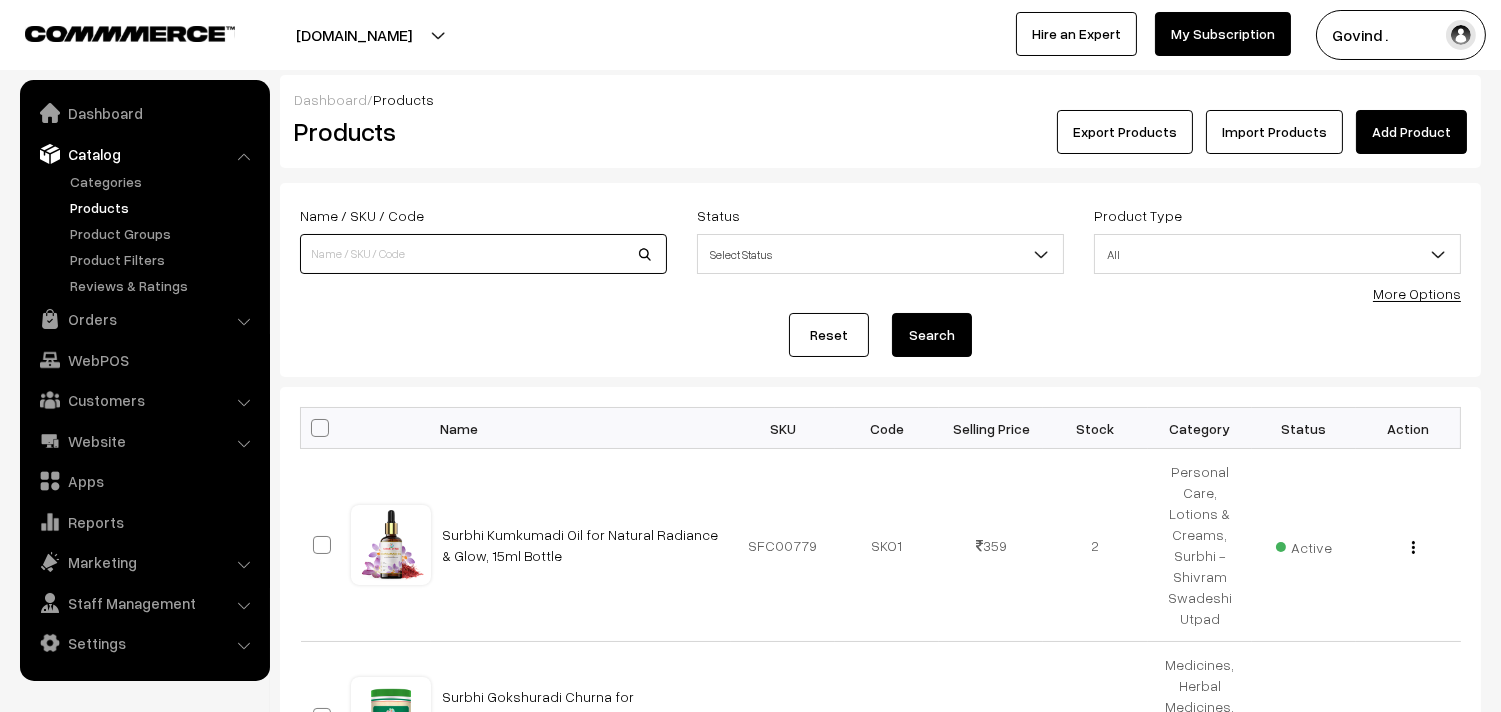 click at bounding box center (483, 254) 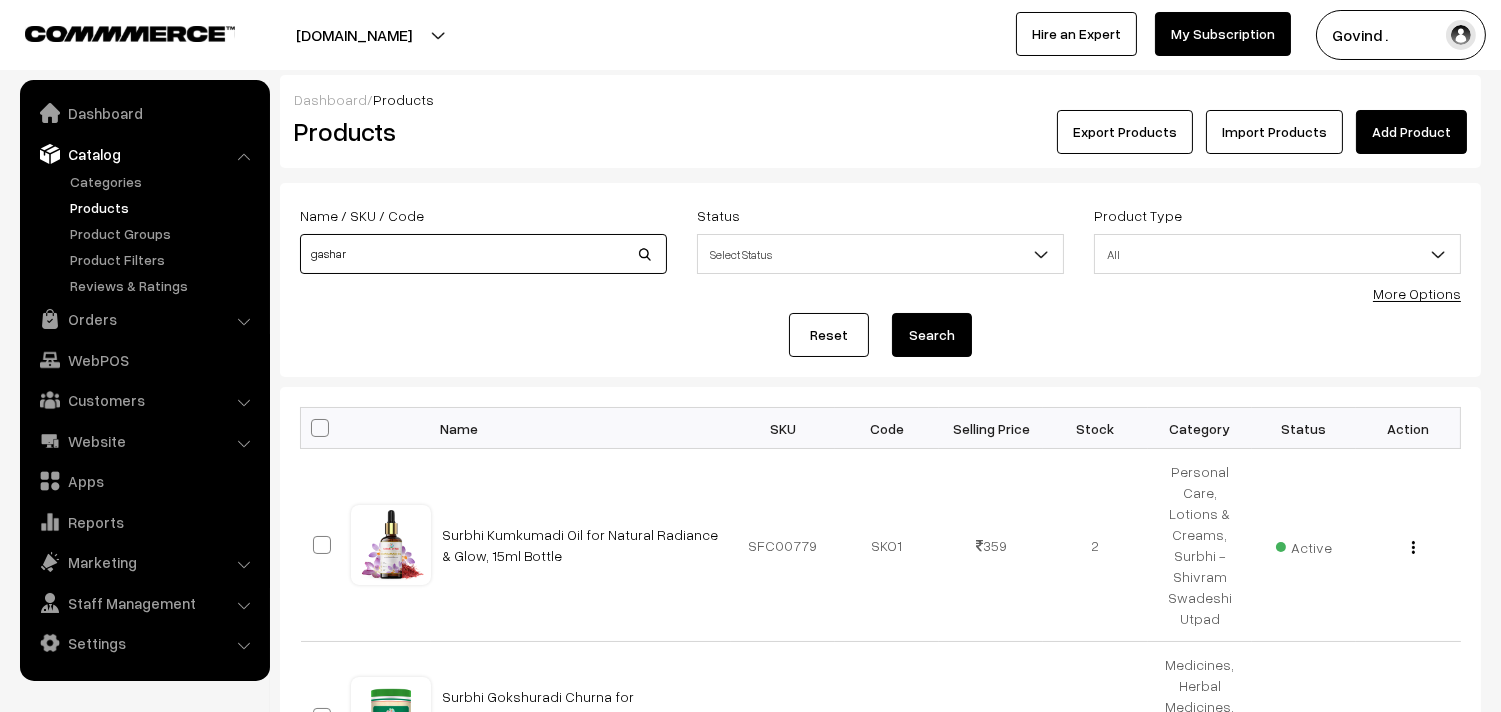 type on "gashar" 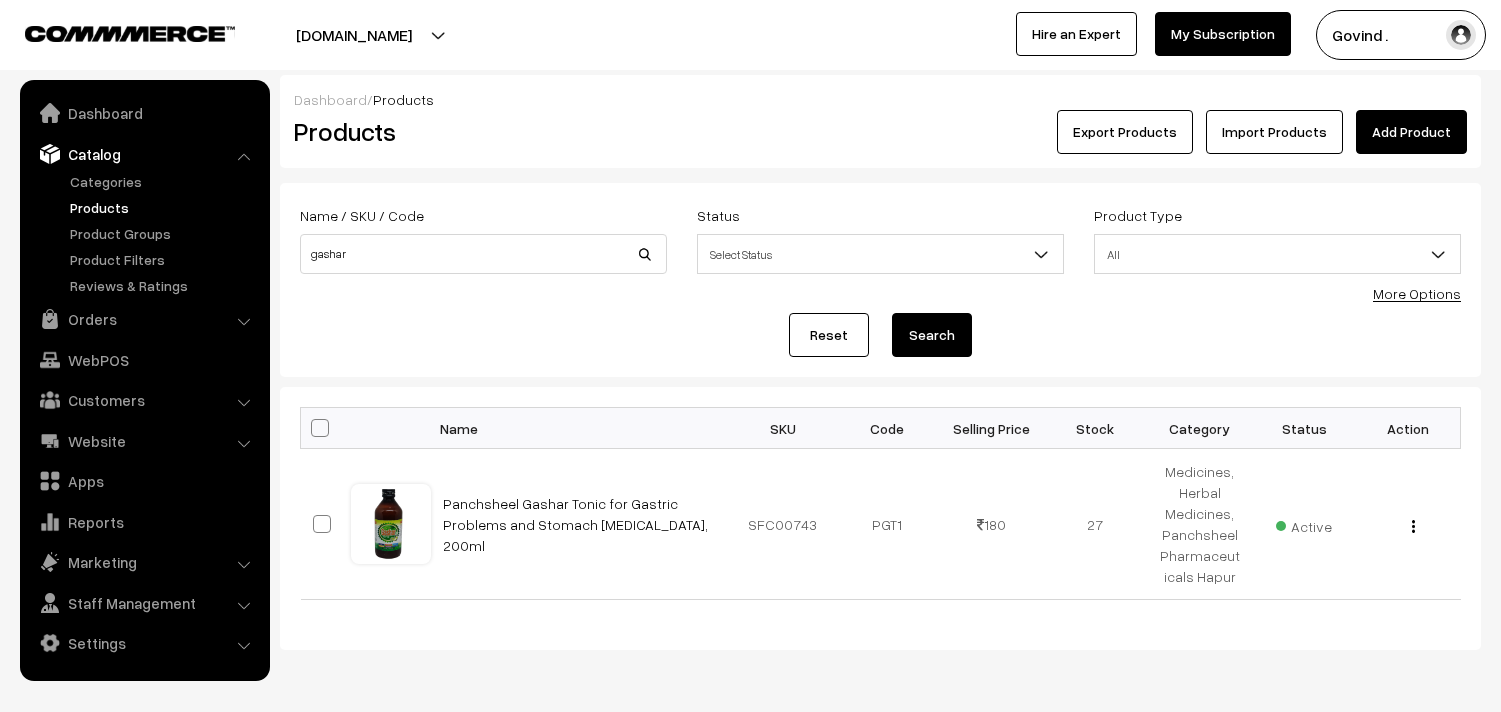 scroll, scrollTop: 0, scrollLeft: 0, axis: both 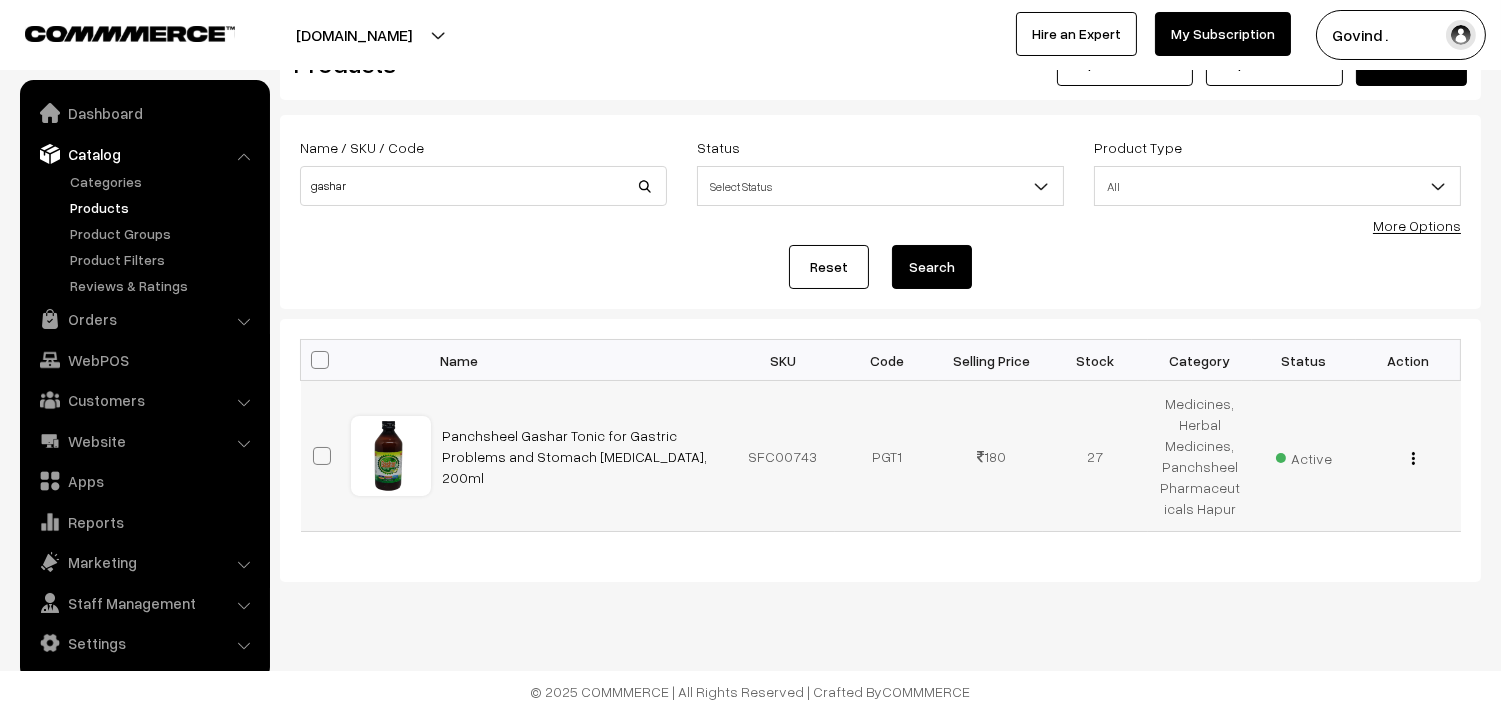 click at bounding box center (1413, 458) 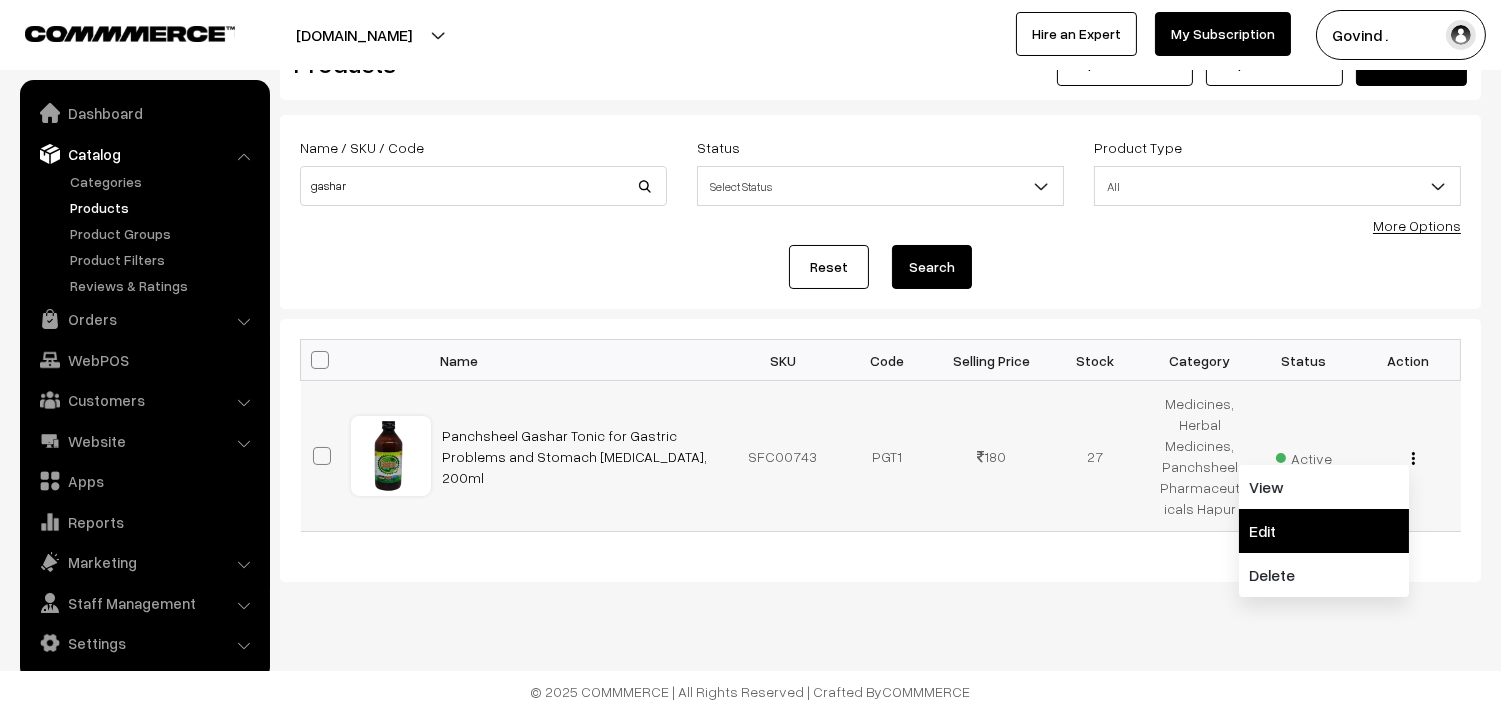 click on "Edit" at bounding box center (1324, 531) 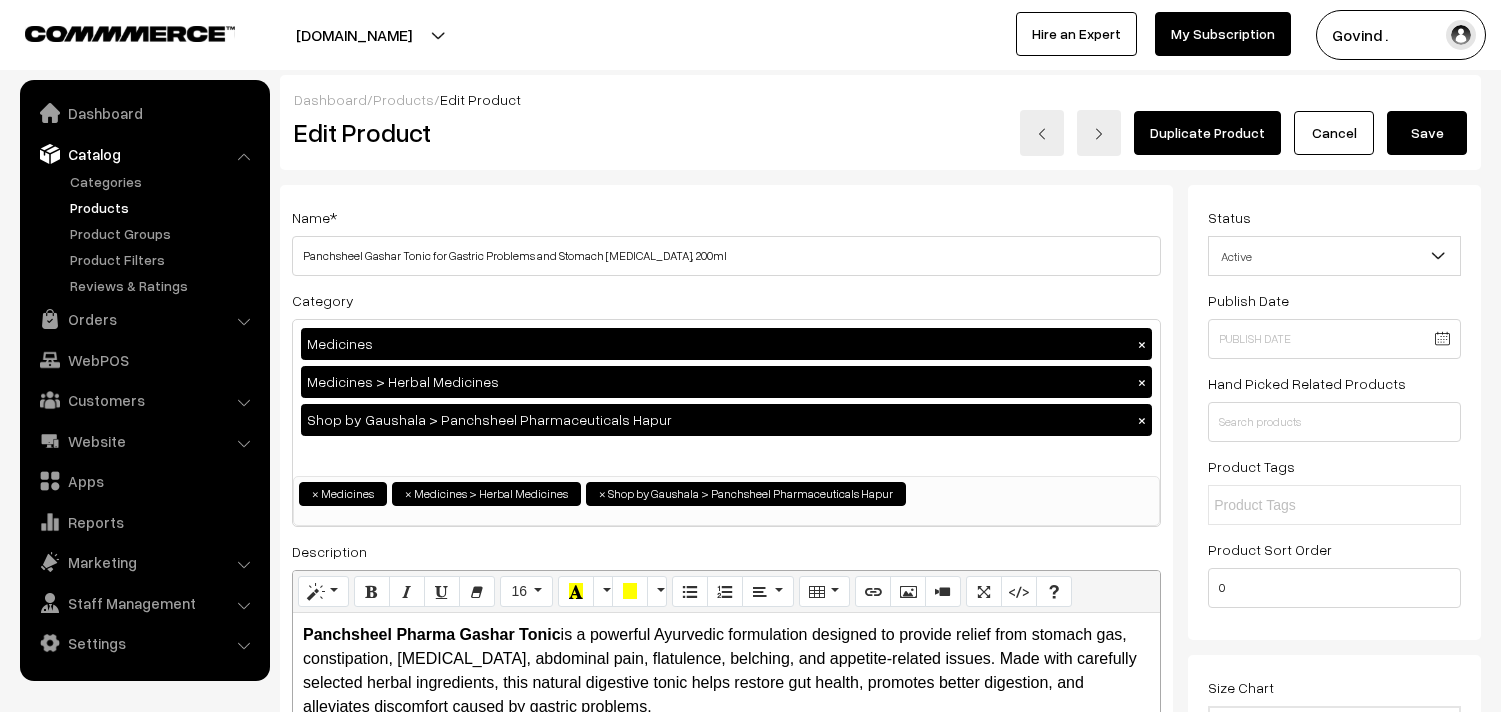 scroll, scrollTop: 0, scrollLeft: 0, axis: both 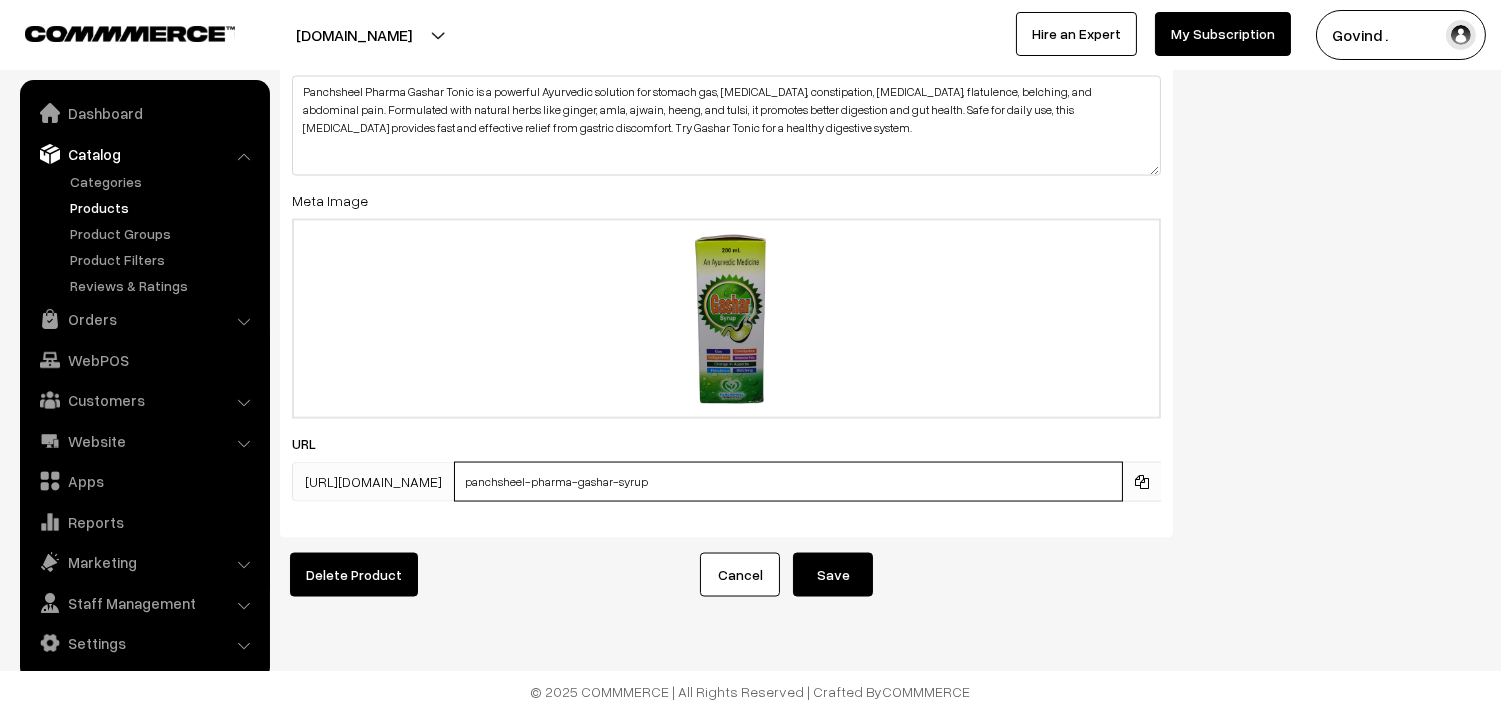 click on "panchsheel-pharma-gashar-syrup" at bounding box center (788, 482) 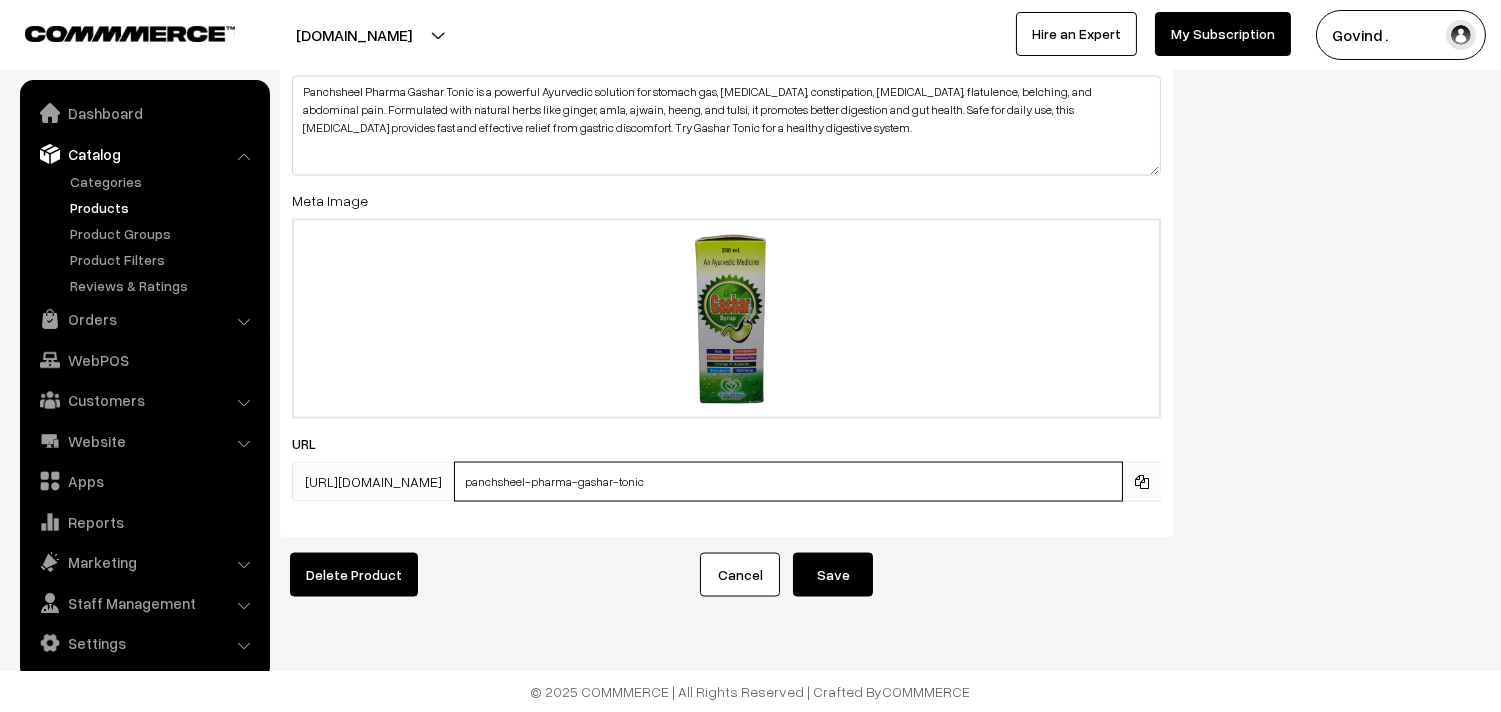 type on "panchsheel-pharma-gashar-tonic" 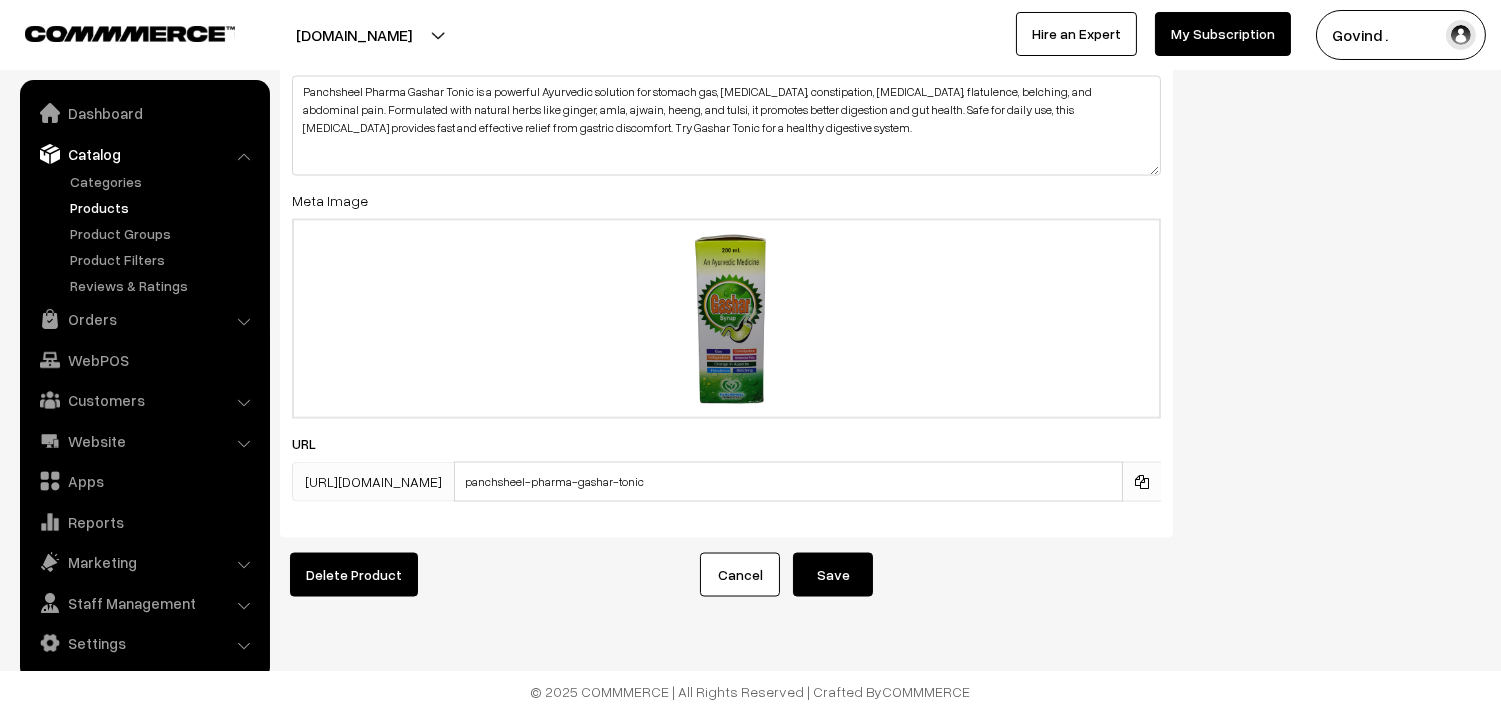 click on "SEO
Meta Title
Buy Panchsheel Gashar Ayurvedic Tonic for Gastric and Bloating Issues
Prefix: Shopforcows
Suffix: A2 Ghee, Triphala, Panchagavya Nasal Drops etc.
Meta Keywords
gashar tonic    gashar ayurvedic tonic    gashar for gas relief    gashar for digestion    panchsheel pharma gashar    panchsheel gashar tonic    stomach gas ayurvedic medicine    best ayurvedic tonic for digestion    herbal remedy for stomach gas    ayurvedic medicine for bloating    natural cure for indigestion    gas relief herbal tonic    ayurvedic solution for constipation    best herbal medicine for flatulence    panchsheel pharma digestive tonic    ayurvedic medicine for belching    natural relief for abdominal pain    gashar for acidity    herbal digestive syrup    ayurvedic gastric tonic    best ayurvedic tonic for stomach" at bounding box center [726, -1090] 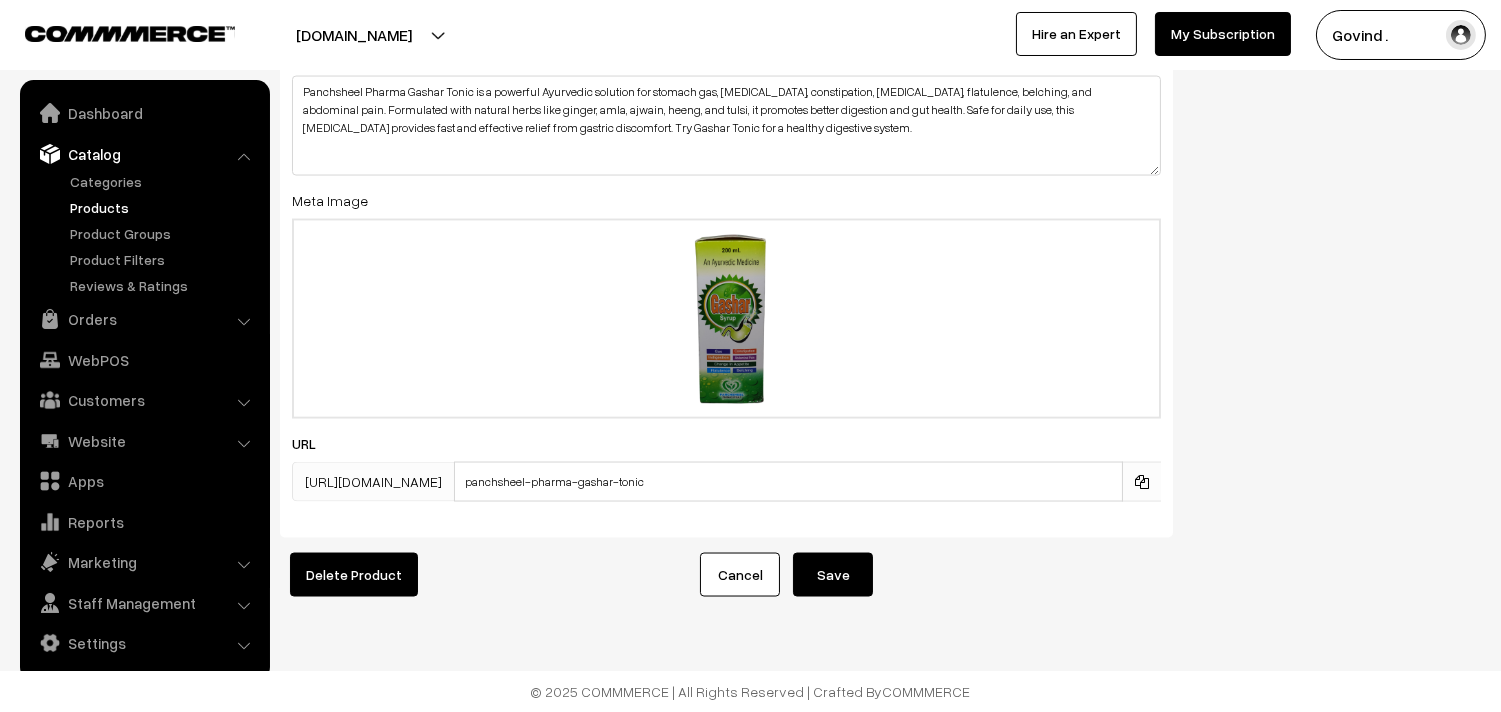 click on "Save" at bounding box center (833, 575) 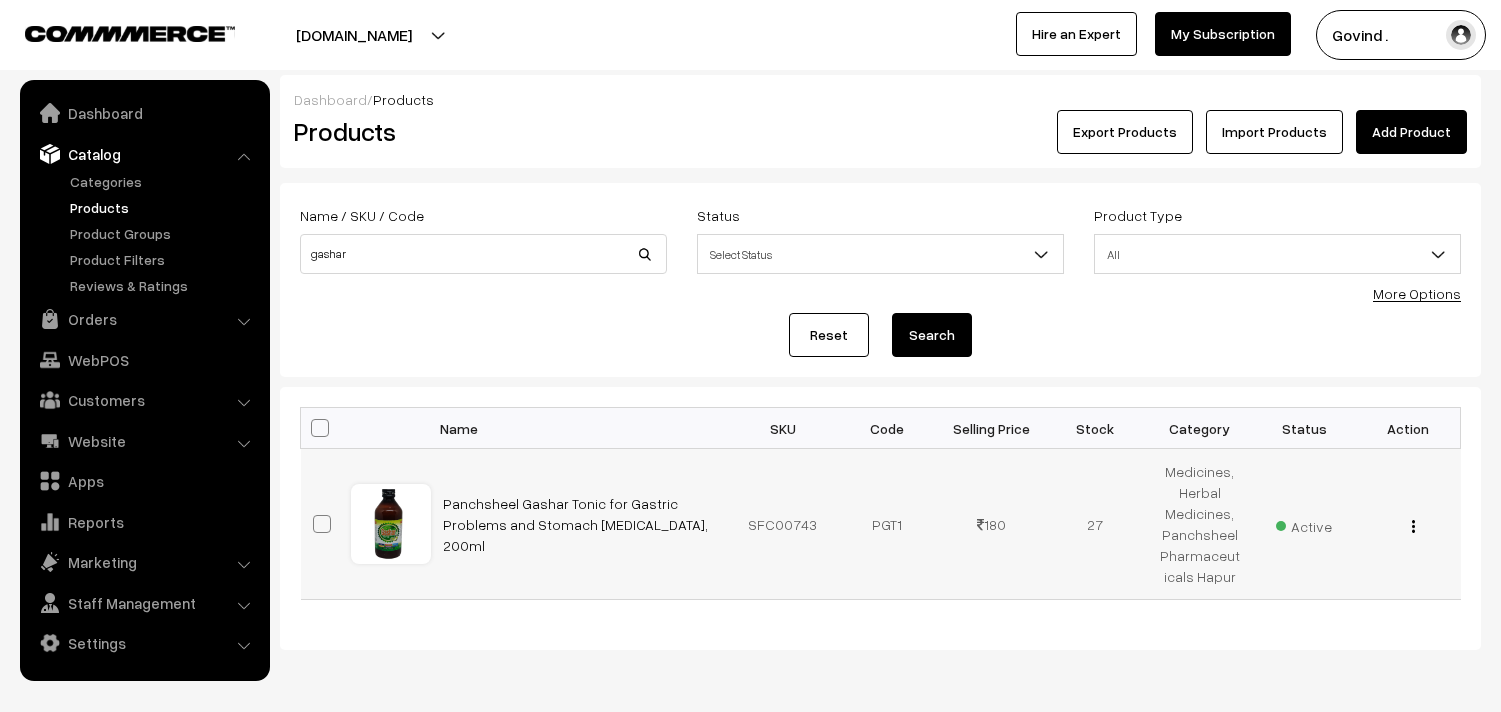 scroll, scrollTop: 0, scrollLeft: 0, axis: both 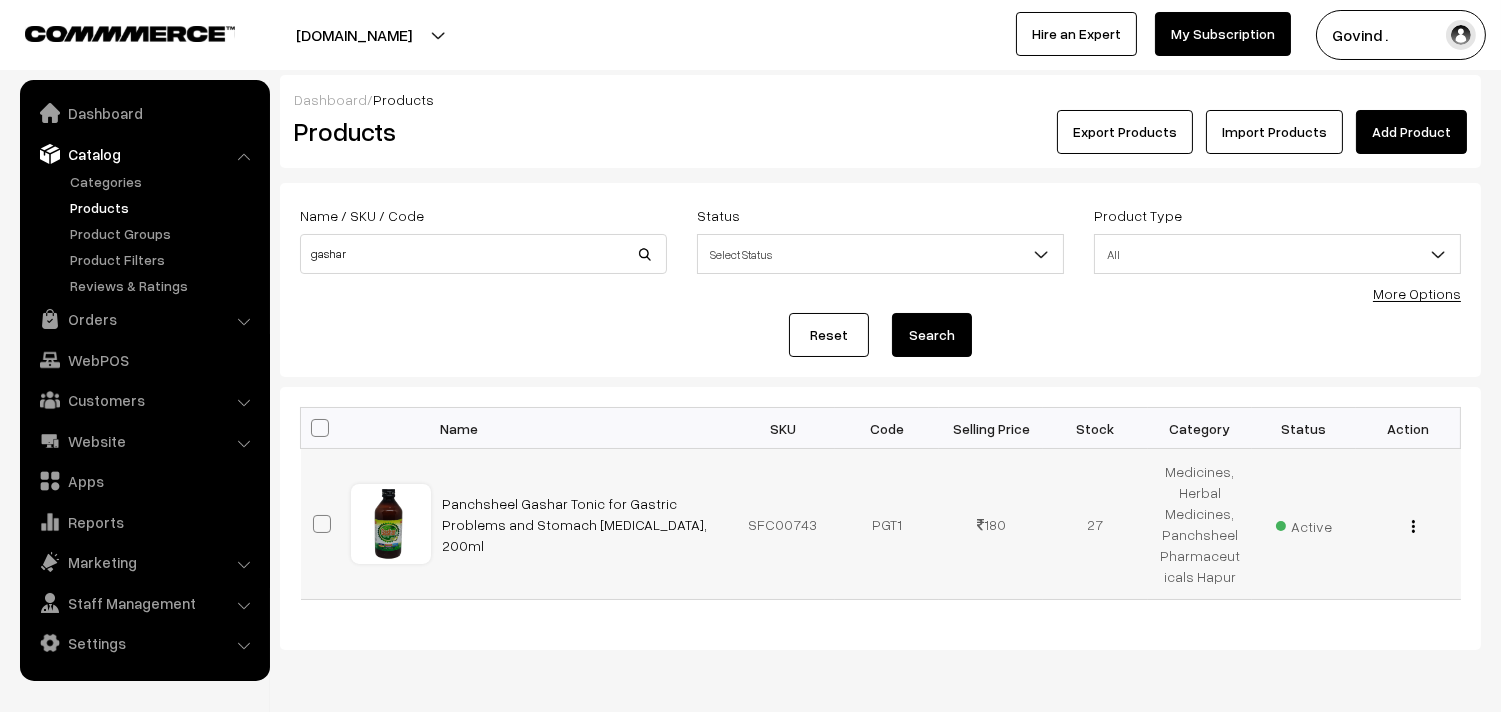 click at bounding box center (1413, 526) 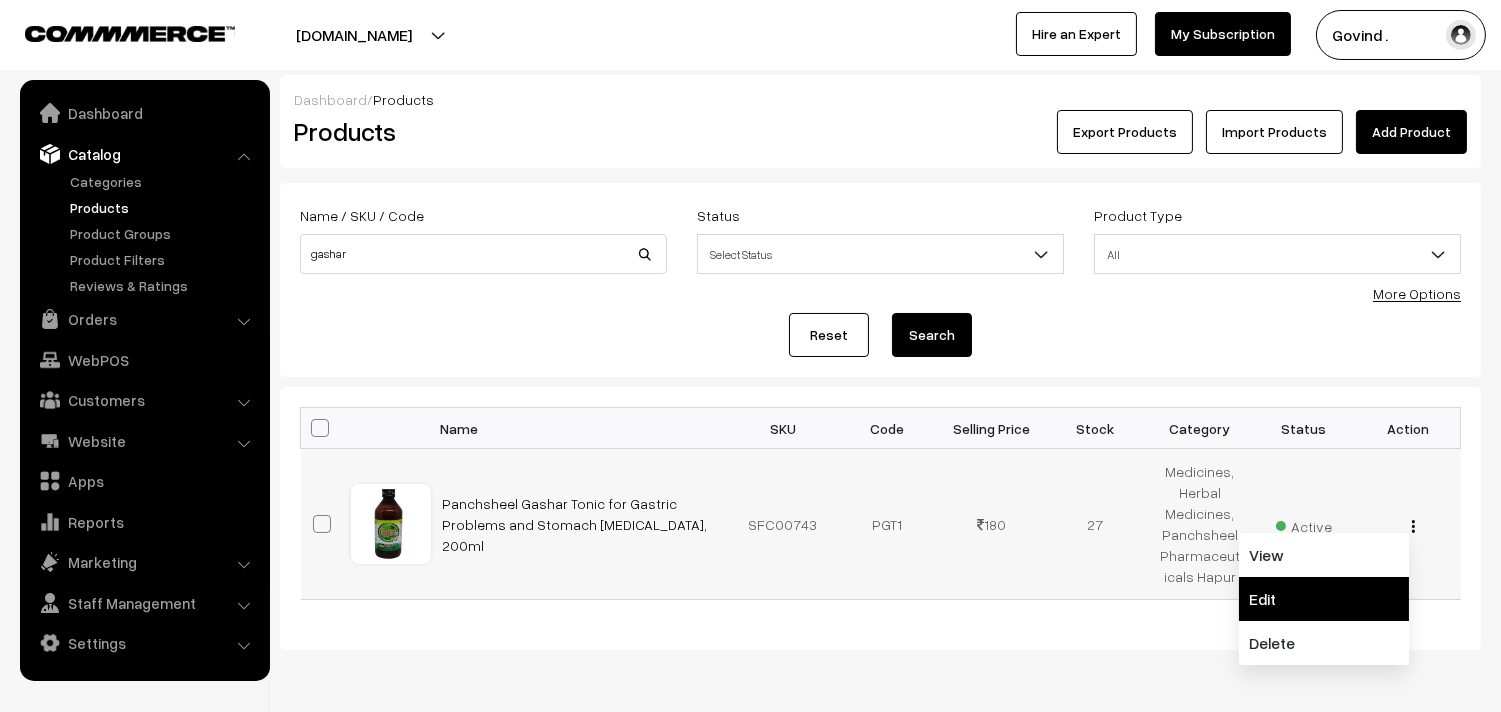 click on "Edit" at bounding box center (1324, 599) 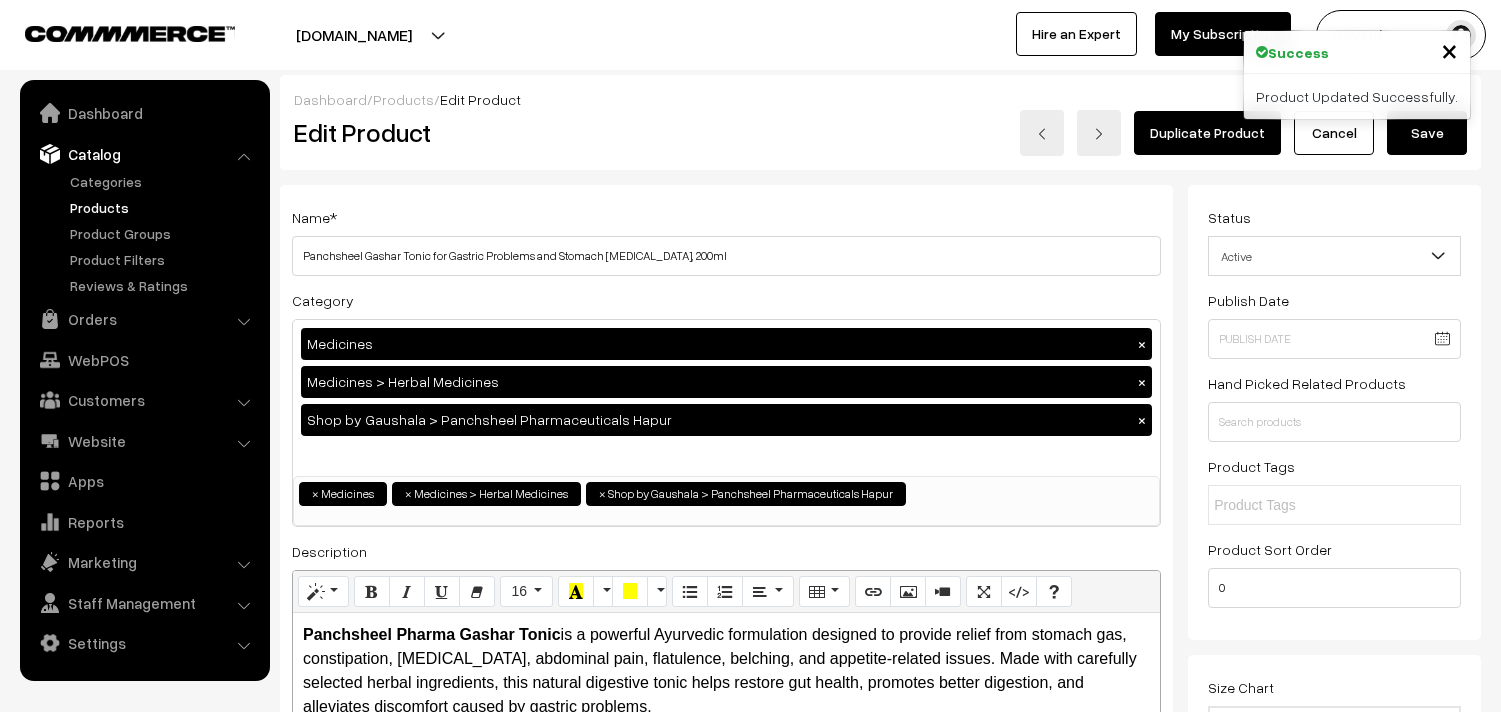 scroll, scrollTop: 0, scrollLeft: 0, axis: both 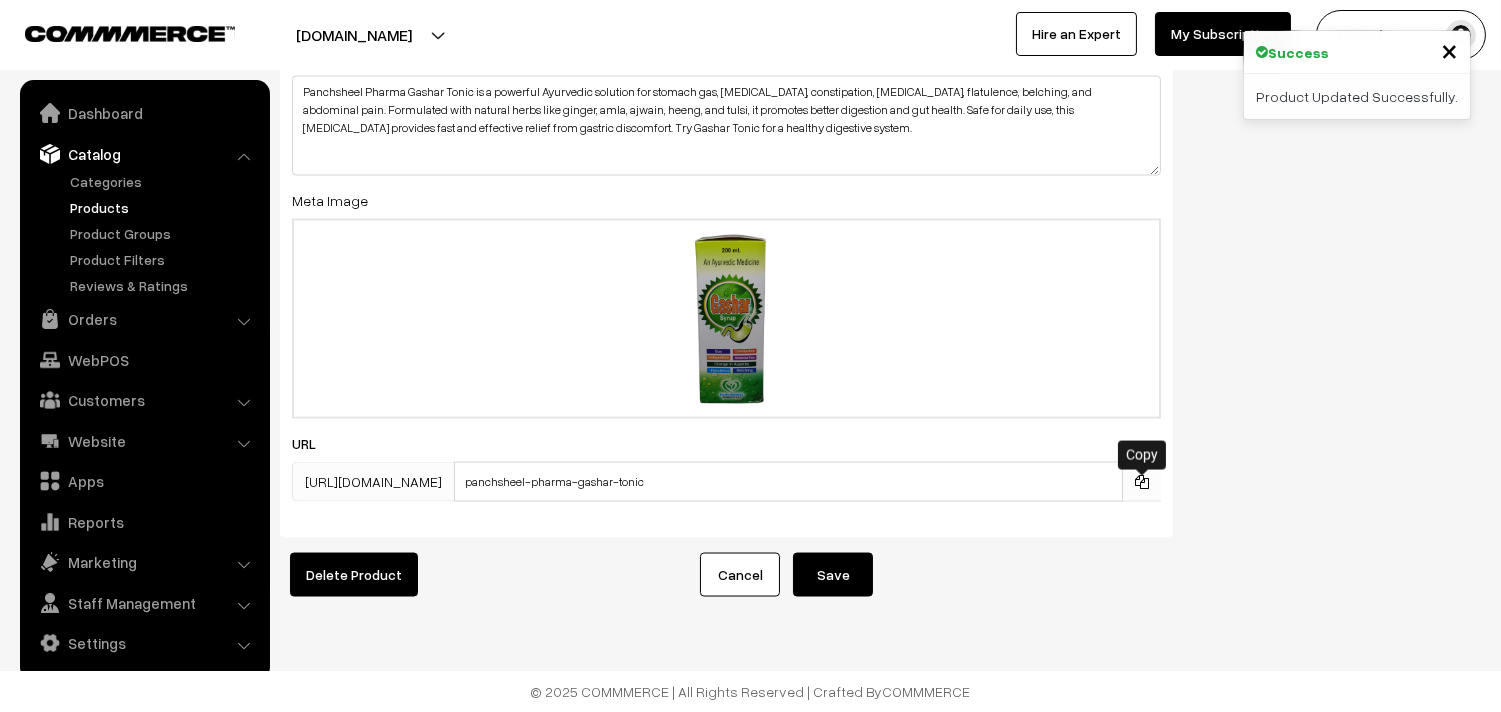 click at bounding box center (1142, 482) 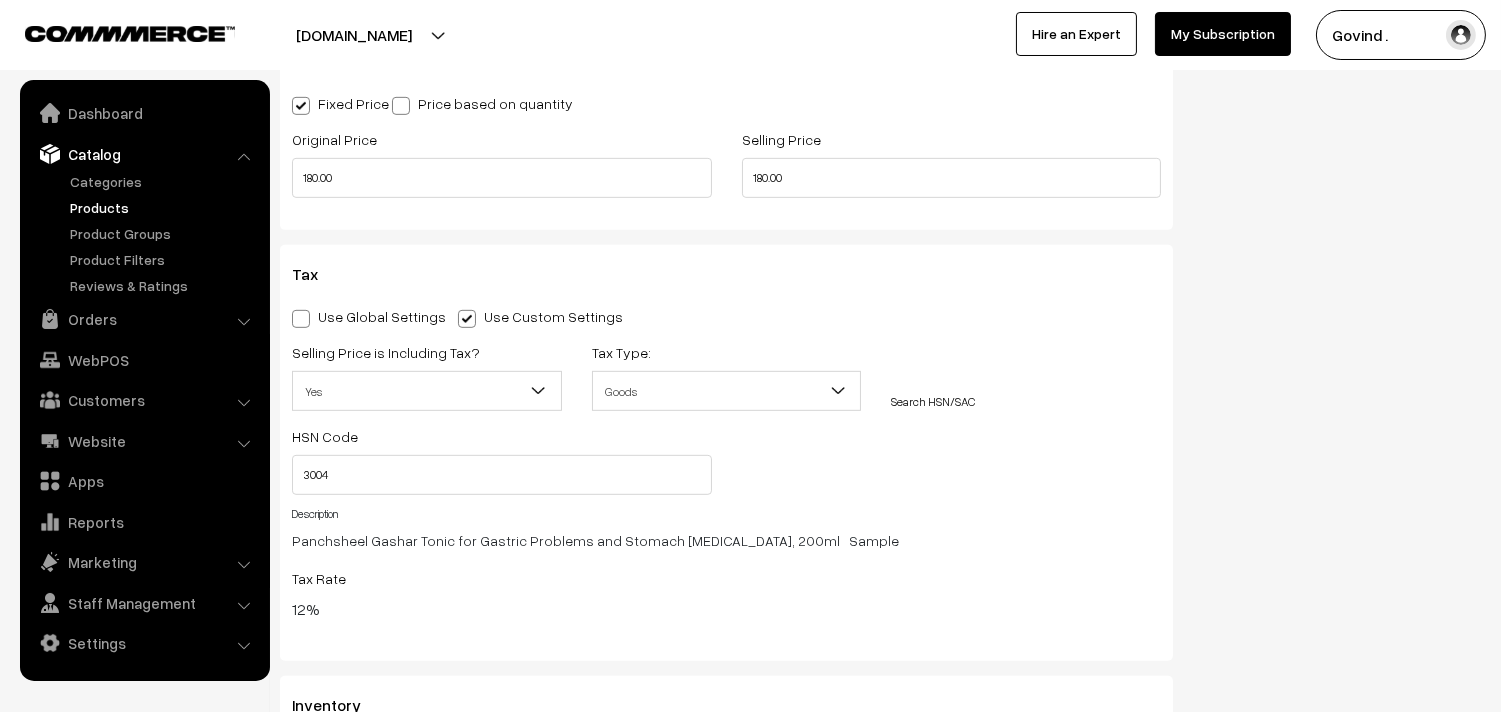 scroll, scrollTop: 0, scrollLeft: 0, axis: both 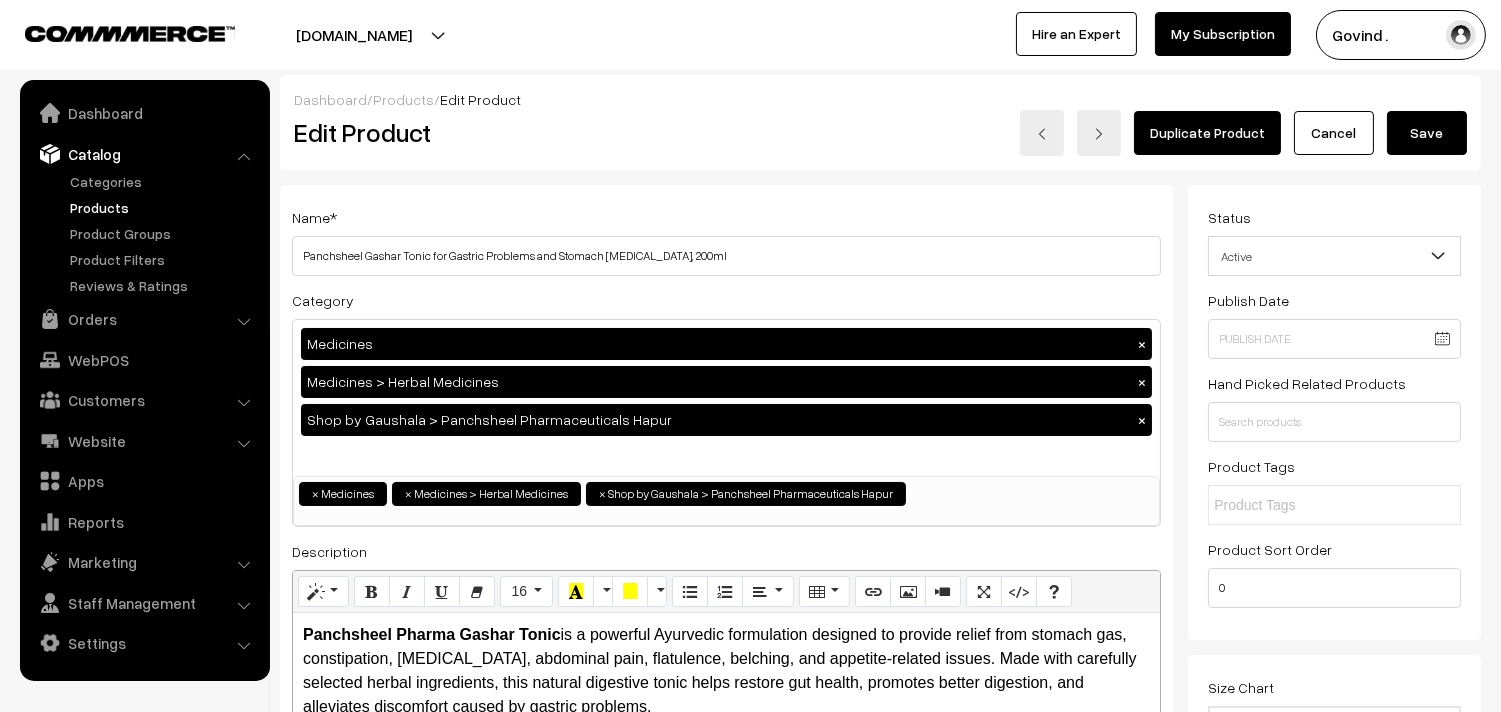 click on "Cancel" at bounding box center (1334, 133) 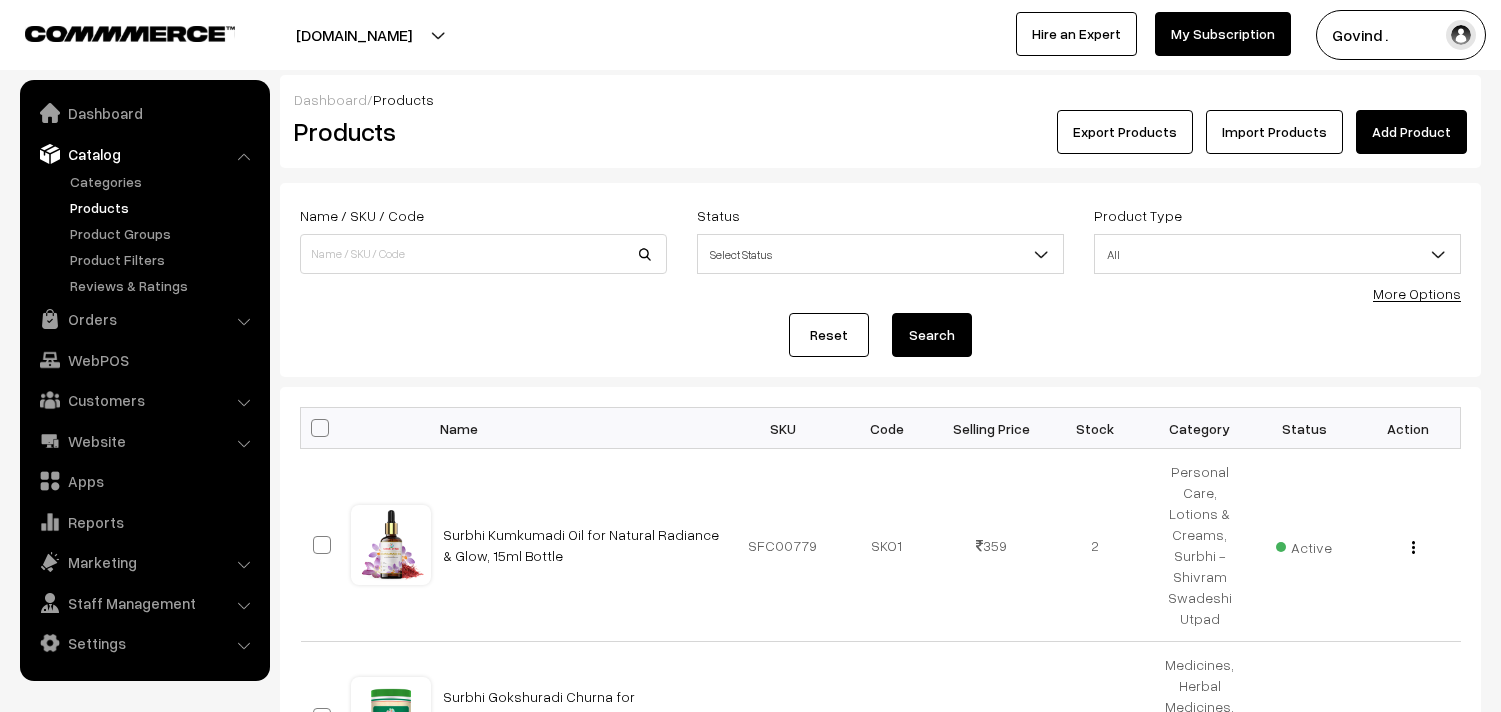 scroll, scrollTop: 0, scrollLeft: 0, axis: both 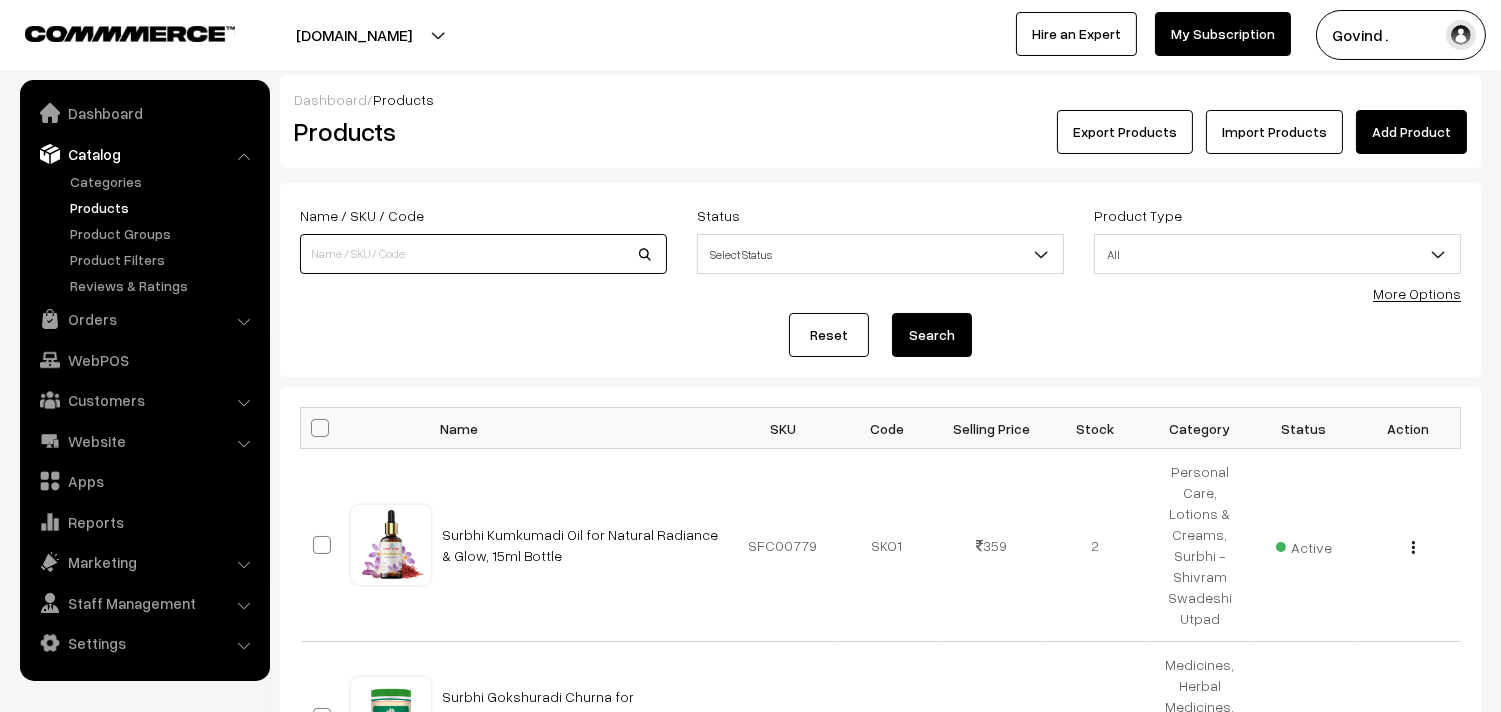 click at bounding box center [483, 254] 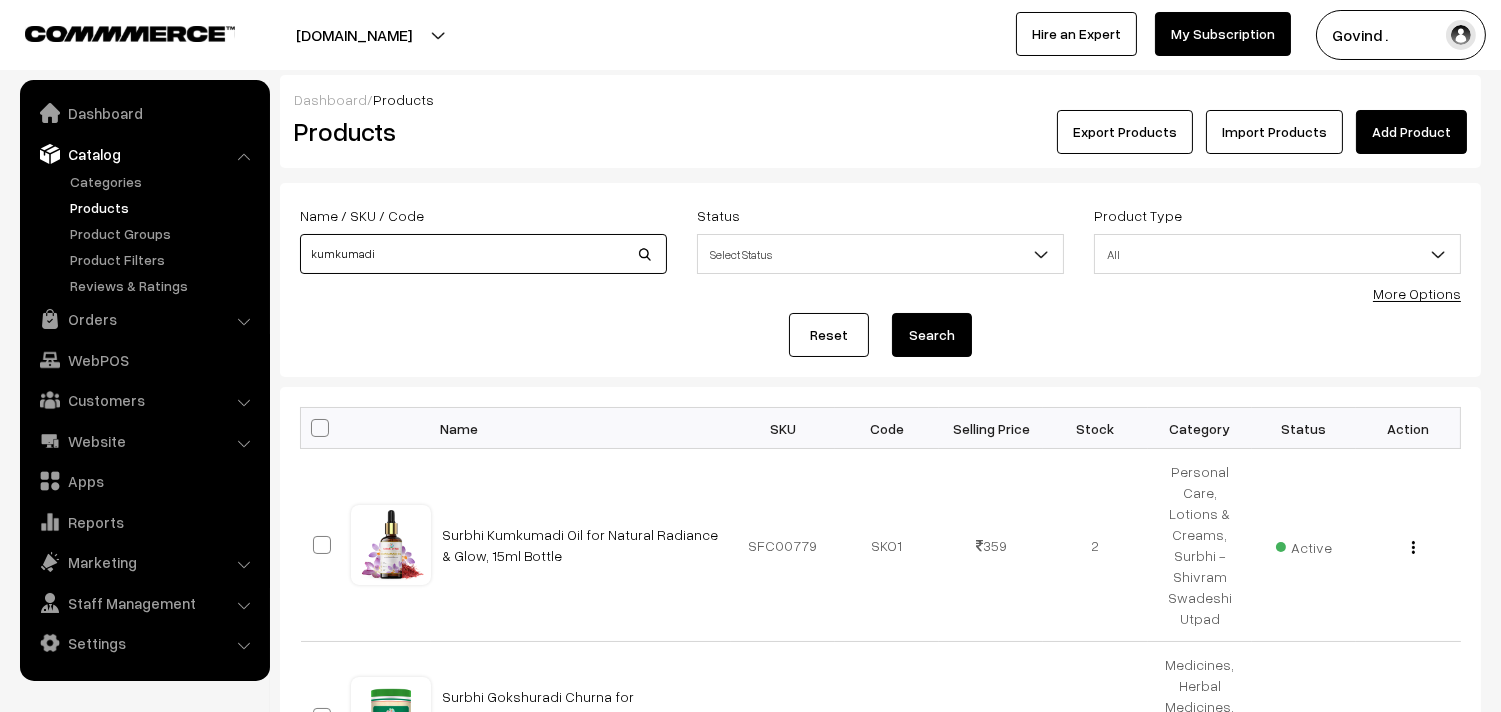 type on "kumkumadi" 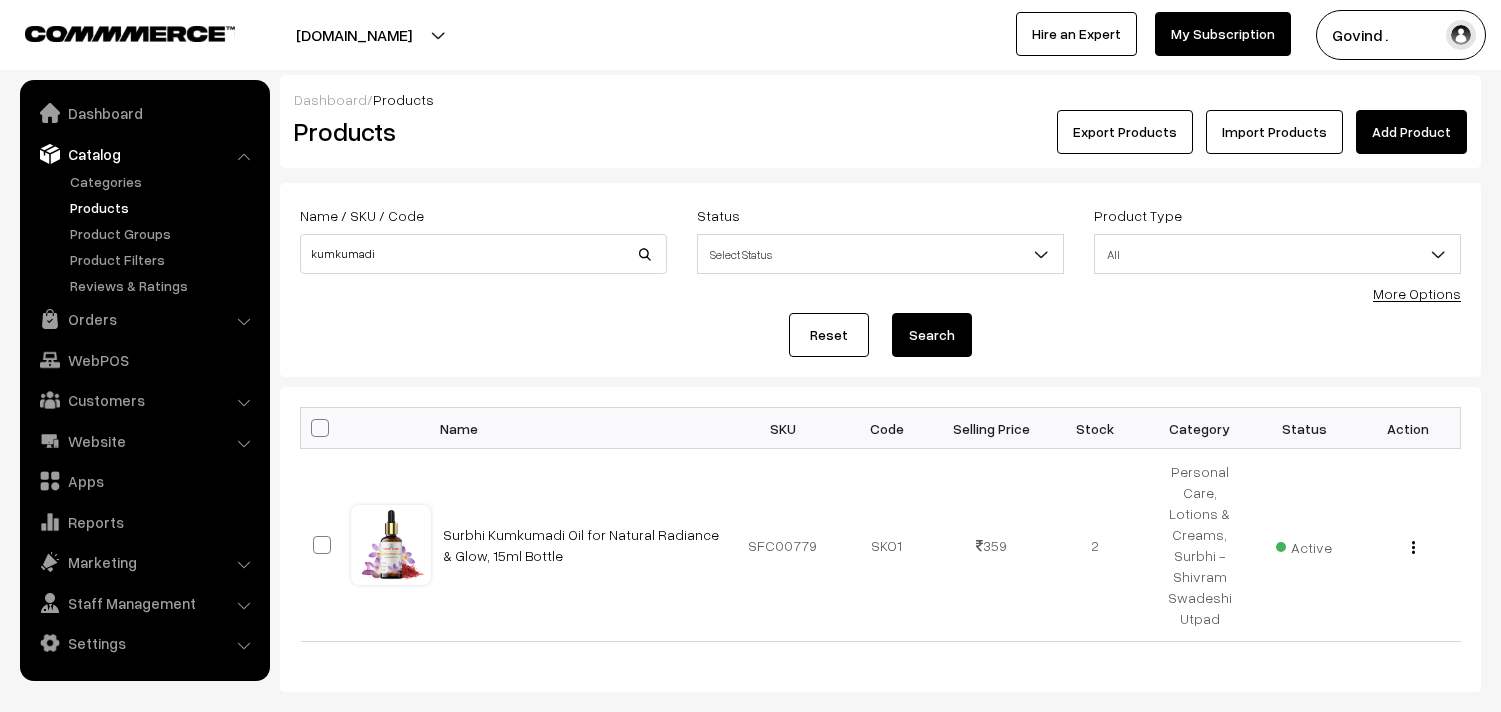 scroll, scrollTop: 0, scrollLeft: 0, axis: both 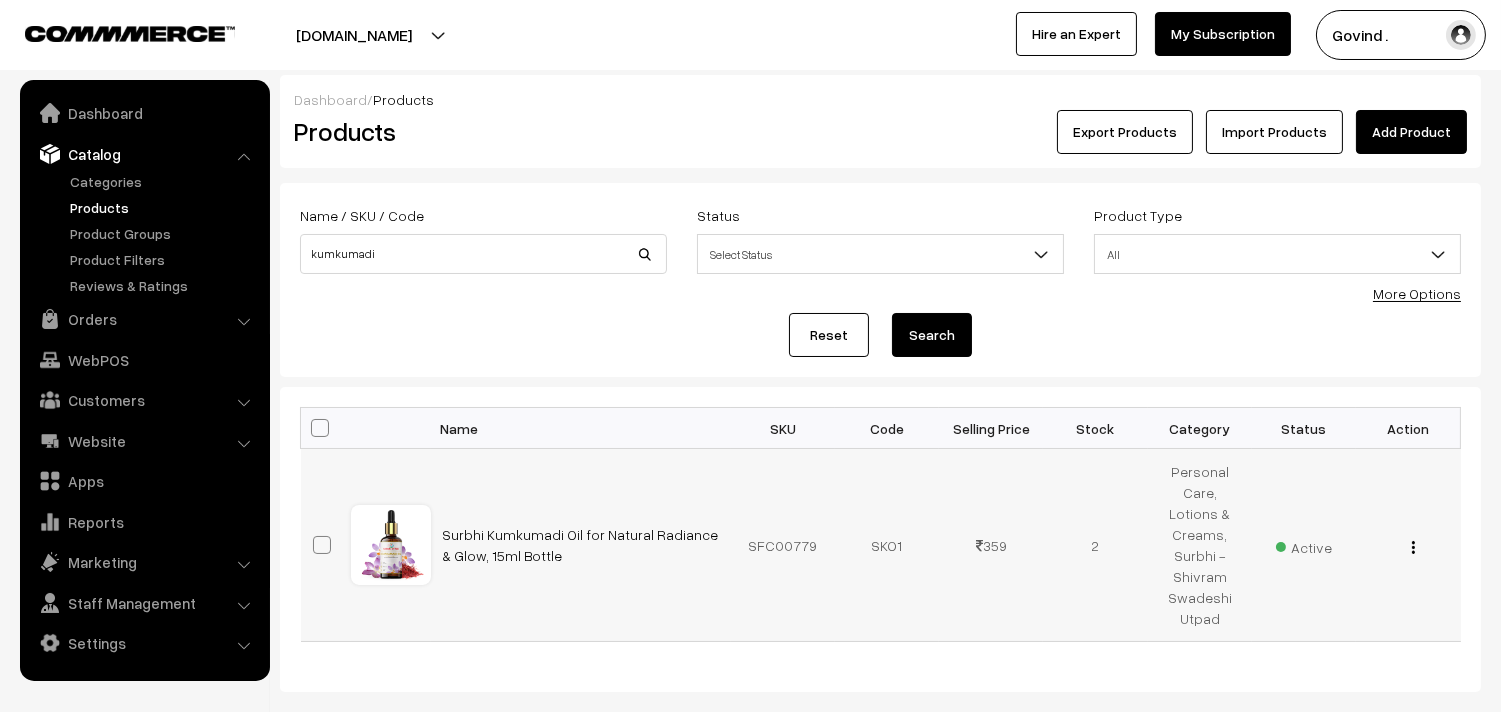 click on "View
Edit
Delete" at bounding box center [1408, 545] 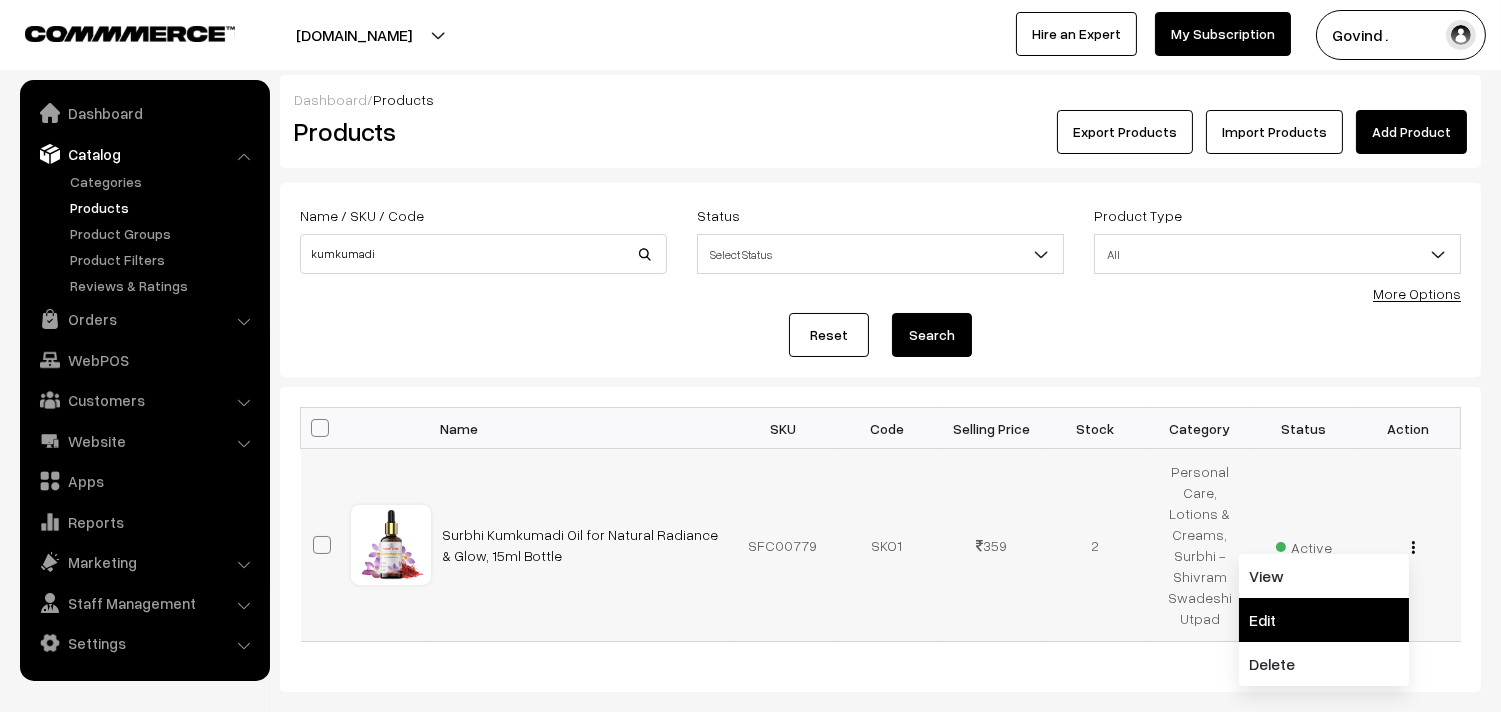 click on "Edit" at bounding box center [1324, 620] 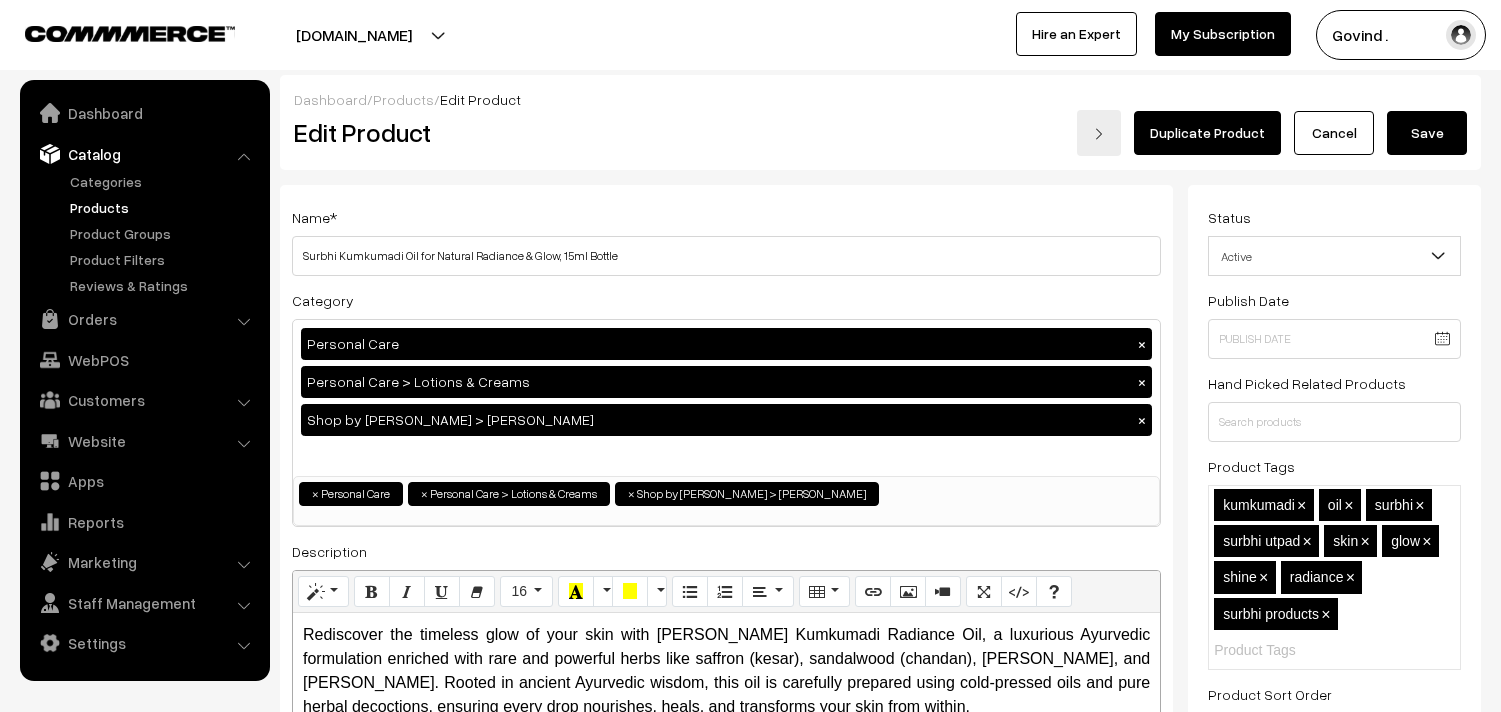 scroll, scrollTop: 0, scrollLeft: 0, axis: both 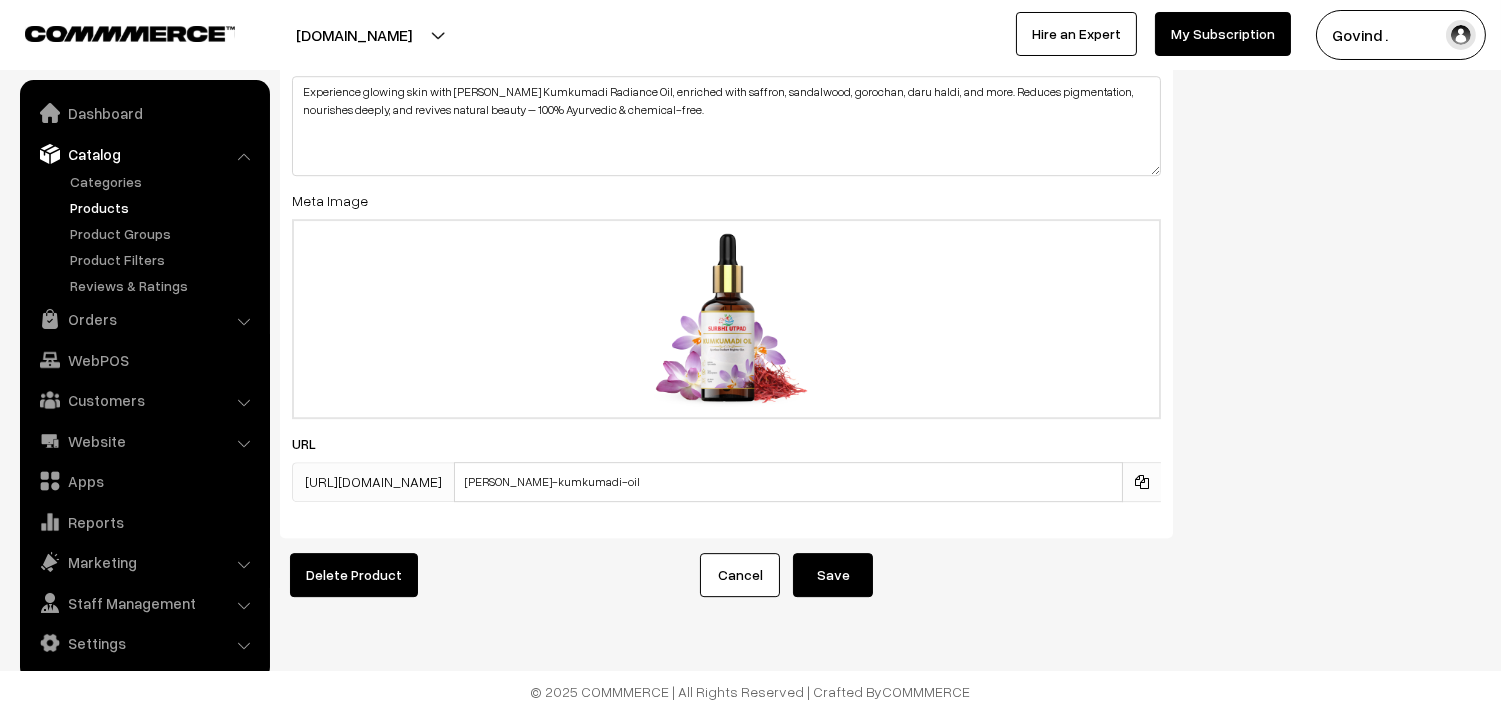 click at bounding box center [1142, 482] 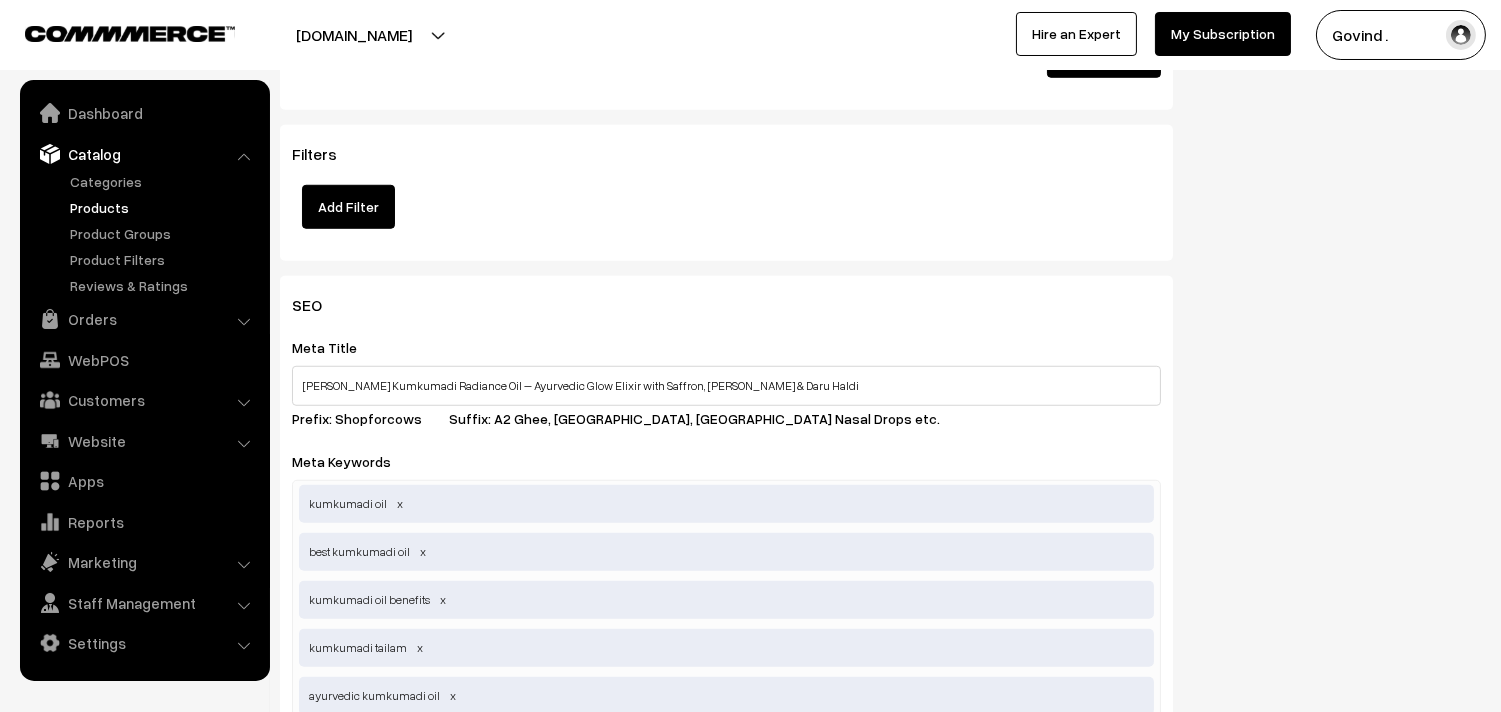scroll, scrollTop: 0, scrollLeft: 0, axis: both 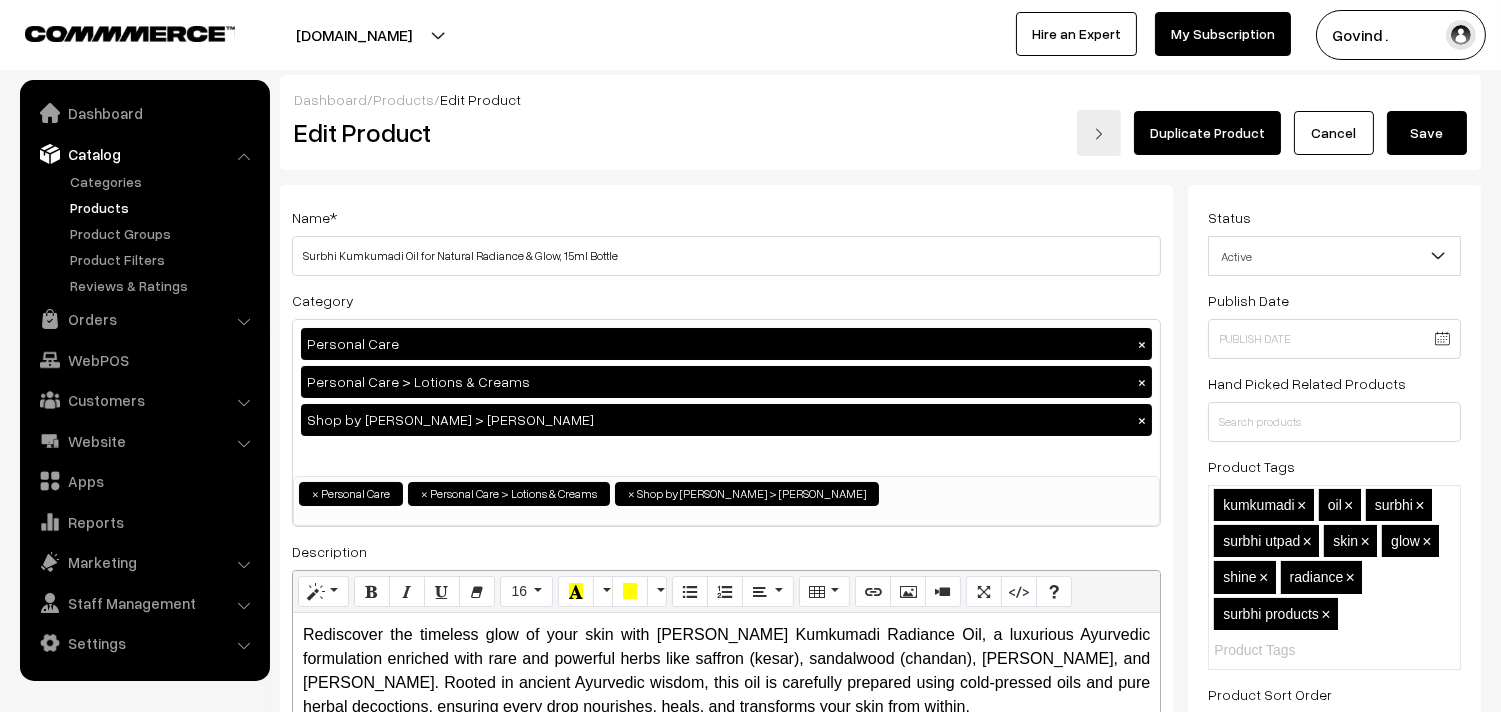 click on "Cancel" at bounding box center (1334, 133) 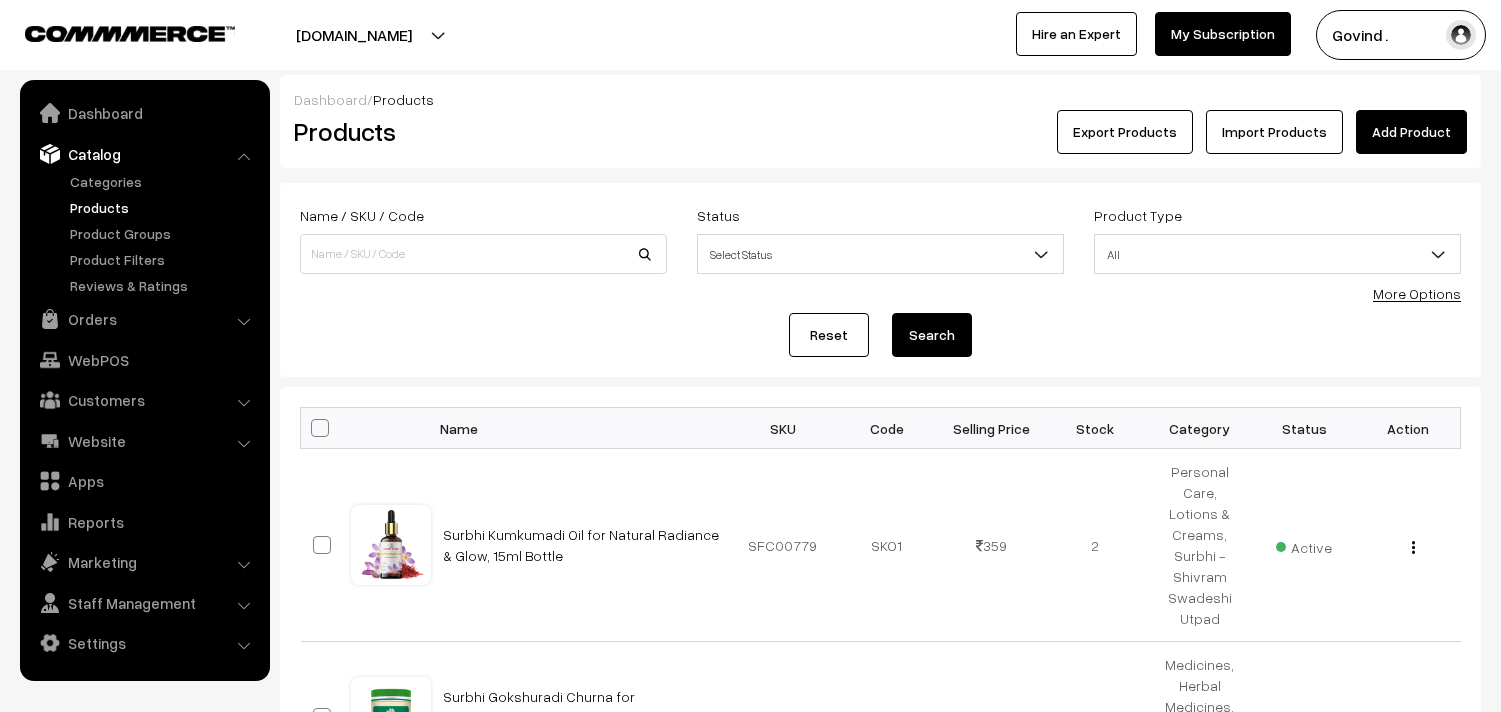 scroll, scrollTop: 0, scrollLeft: 0, axis: both 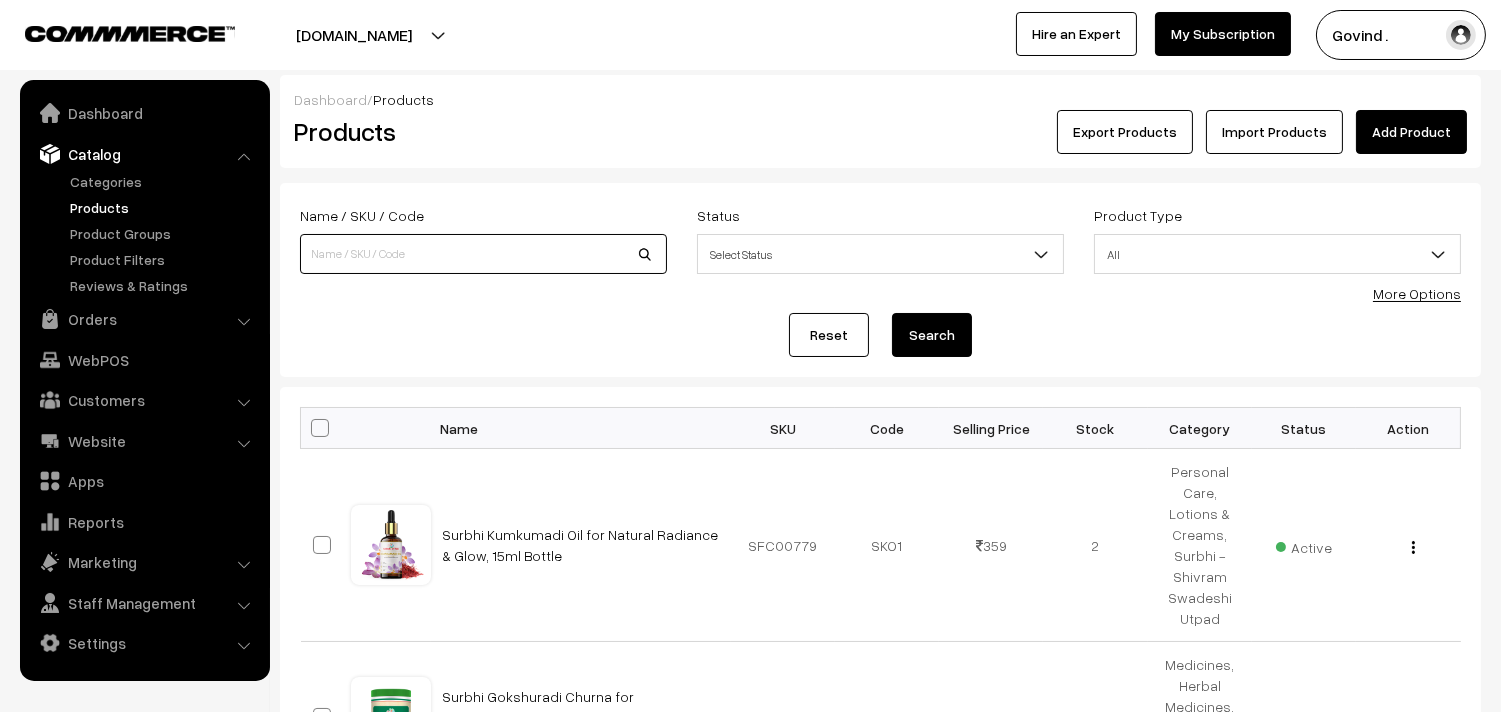 click at bounding box center [483, 254] 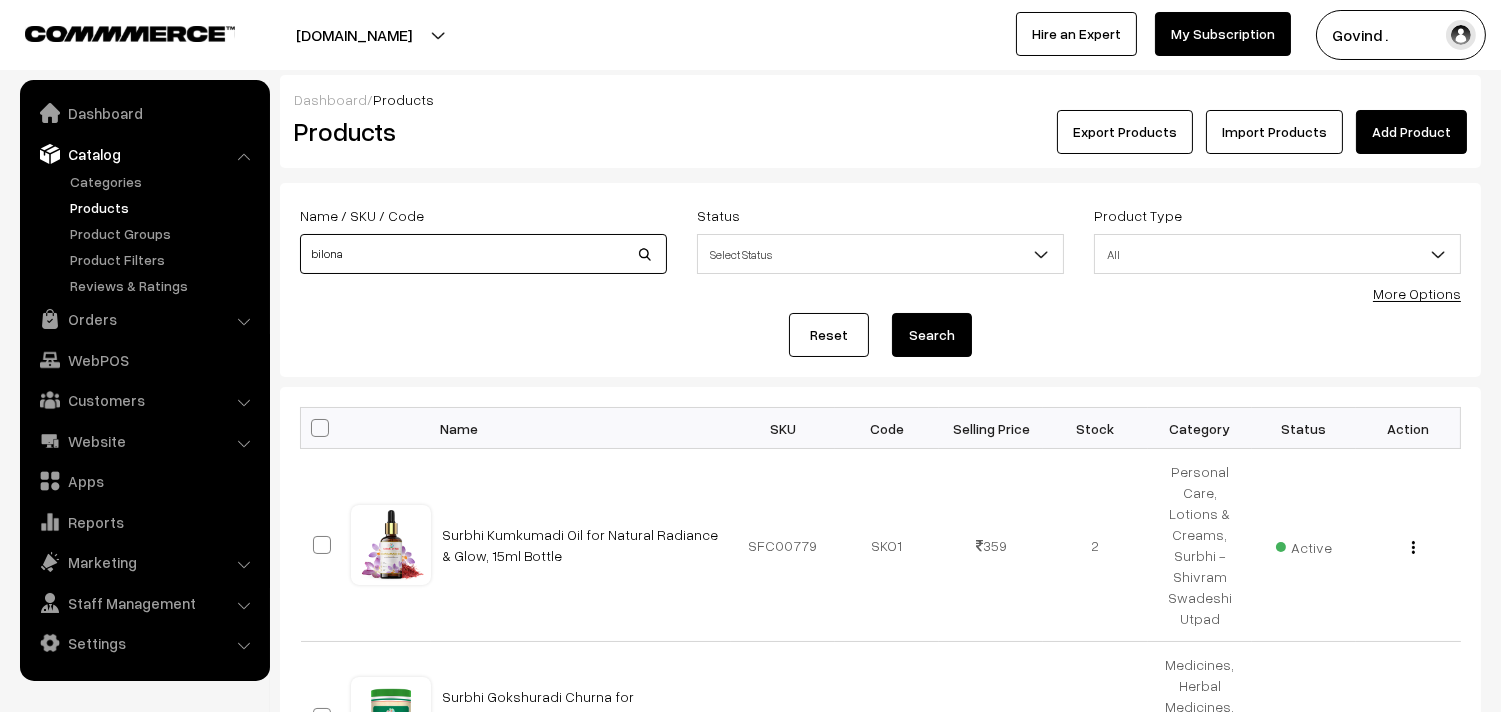 type on "bilona" 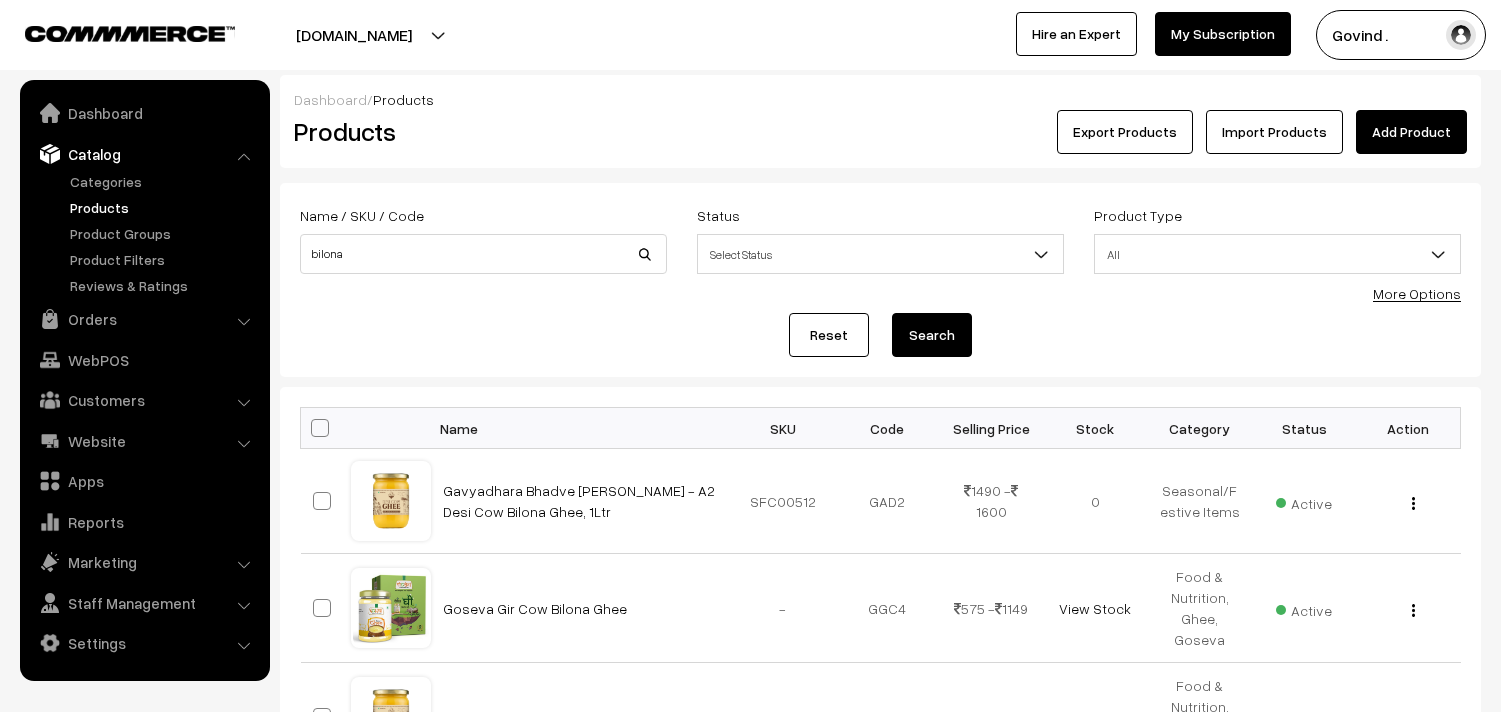 scroll, scrollTop: 0, scrollLeft: 0, axis: both 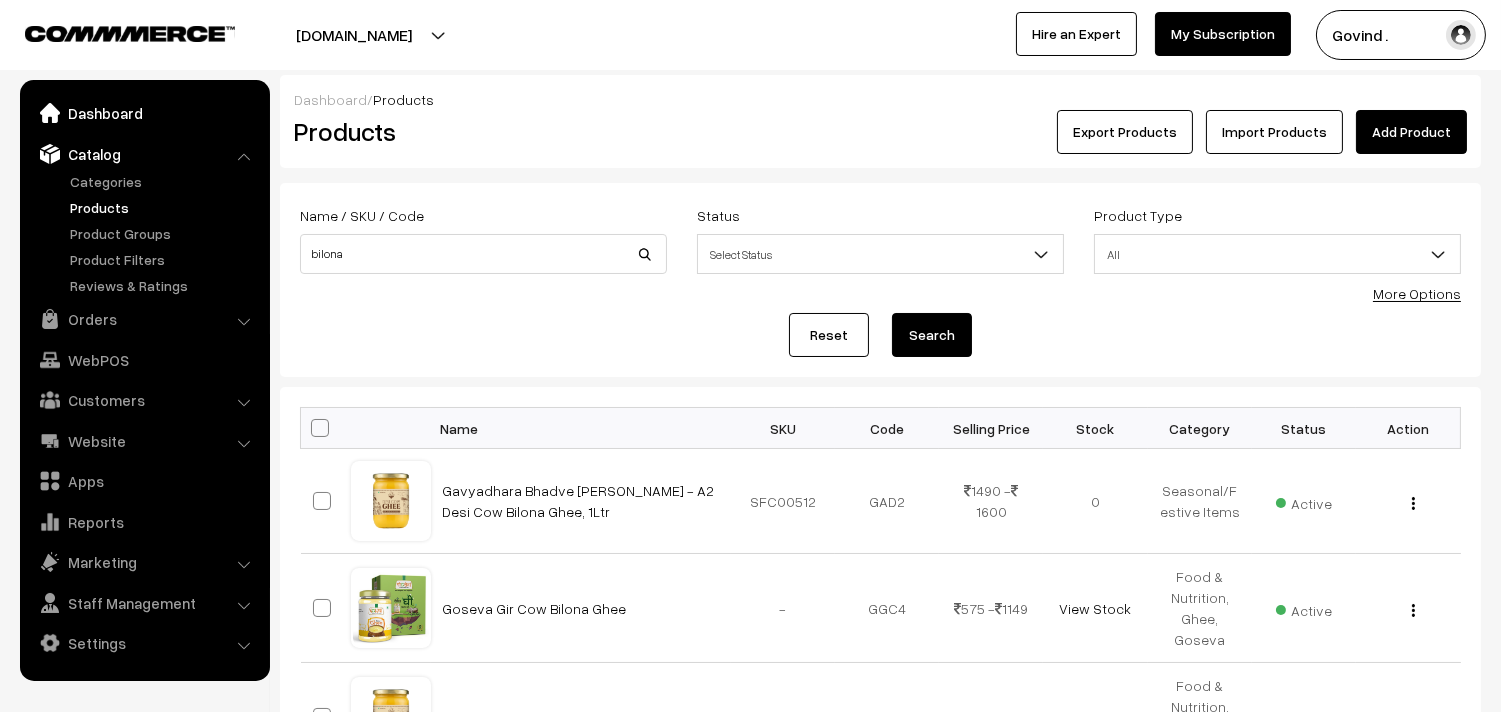 click on "Dashboard" at bounding box center (144, 113) 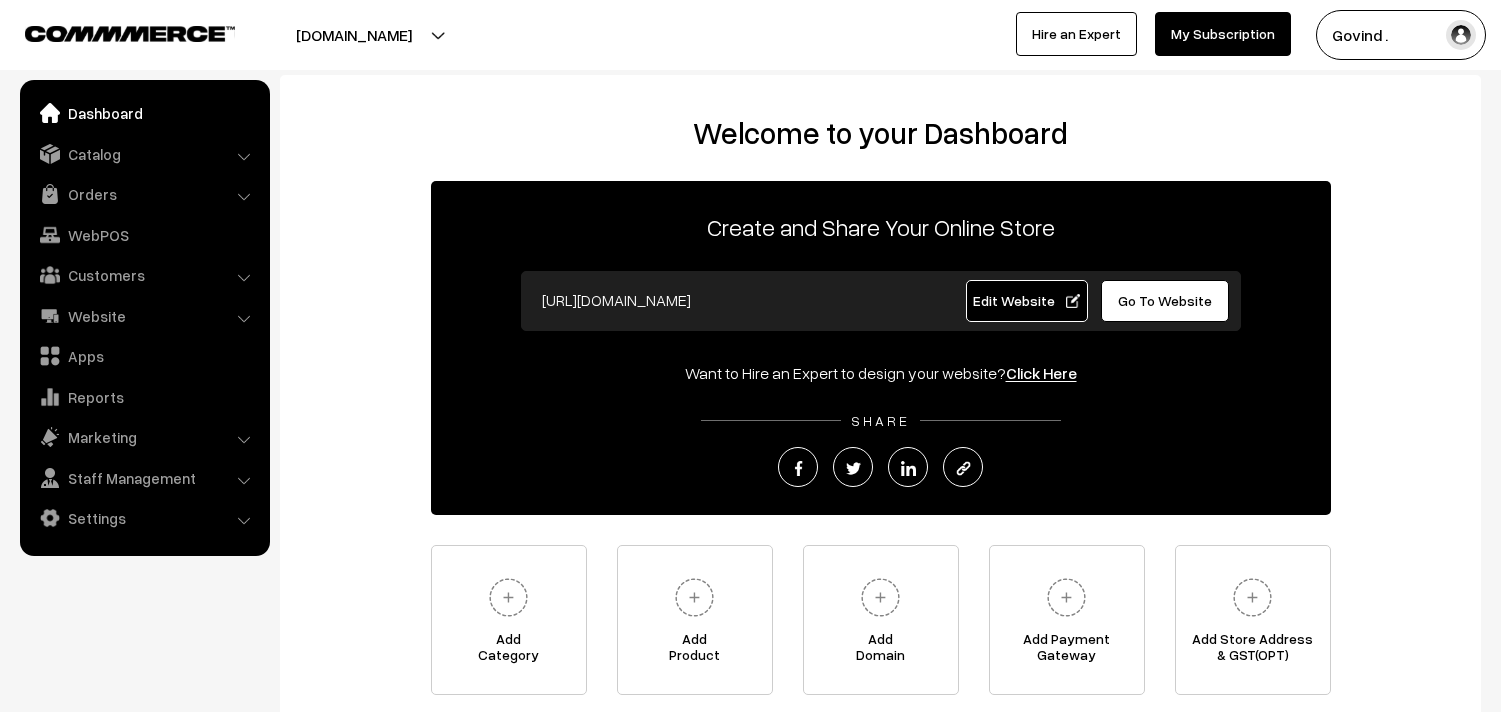 scroll, scrollTop: 0, scrollLeft: 0, axis: both 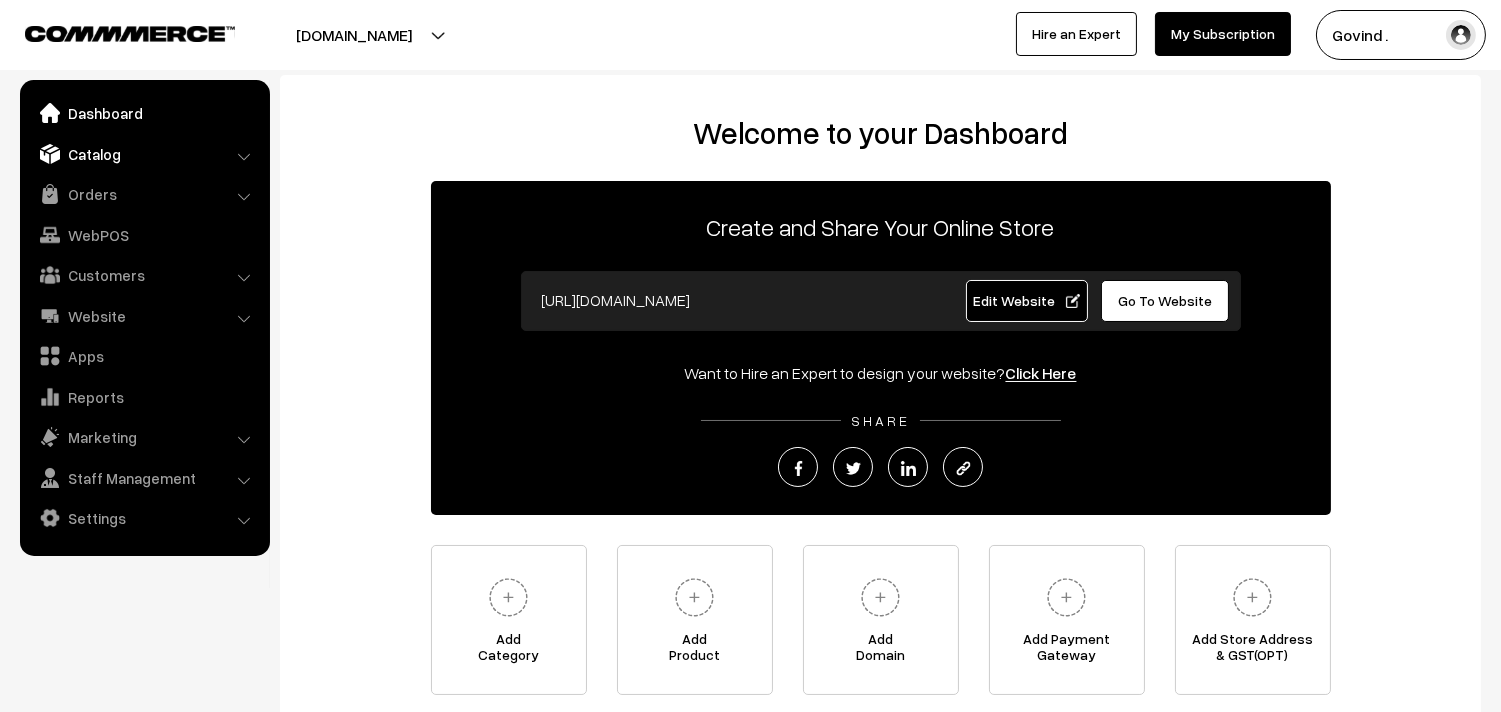 click on "Catalog" at bounding box center (144, 154) 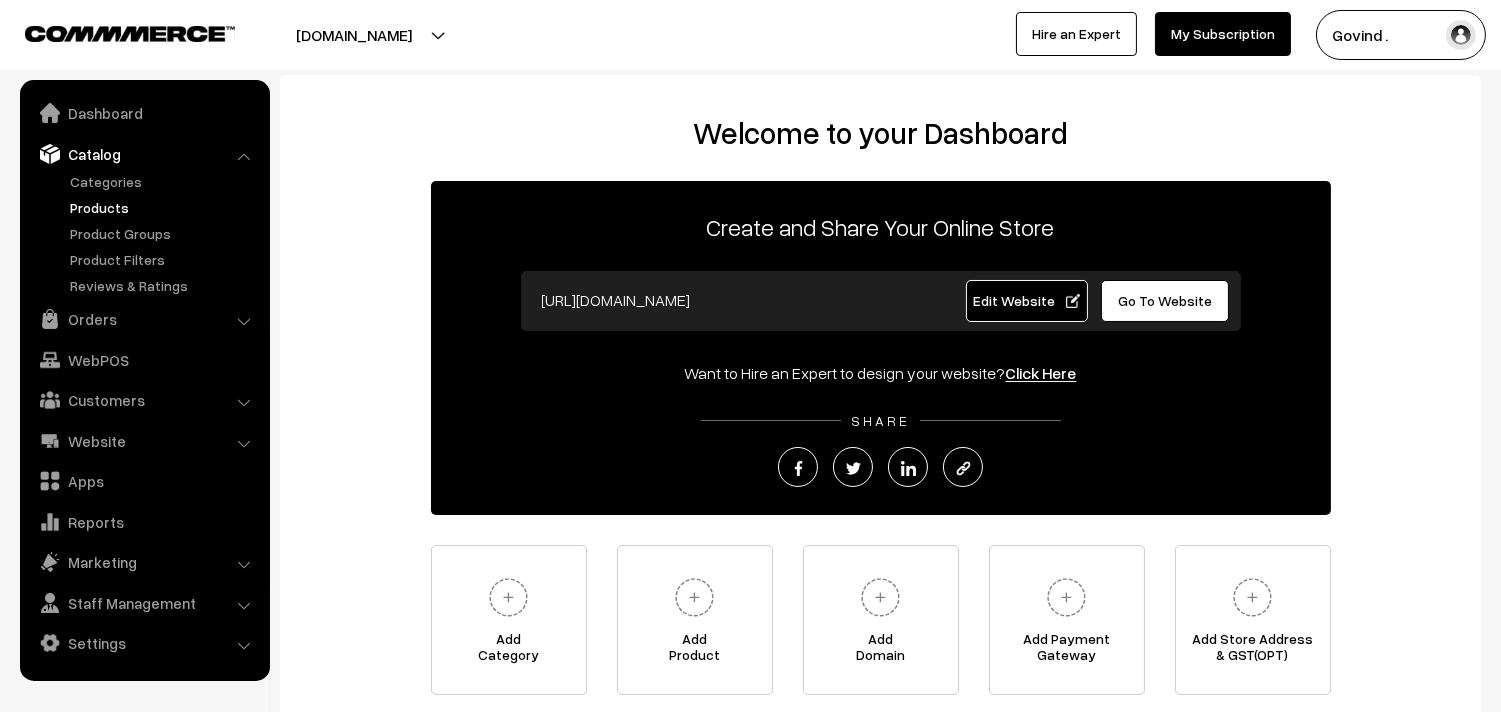 click on "Products" at bounding box center [164, 207] 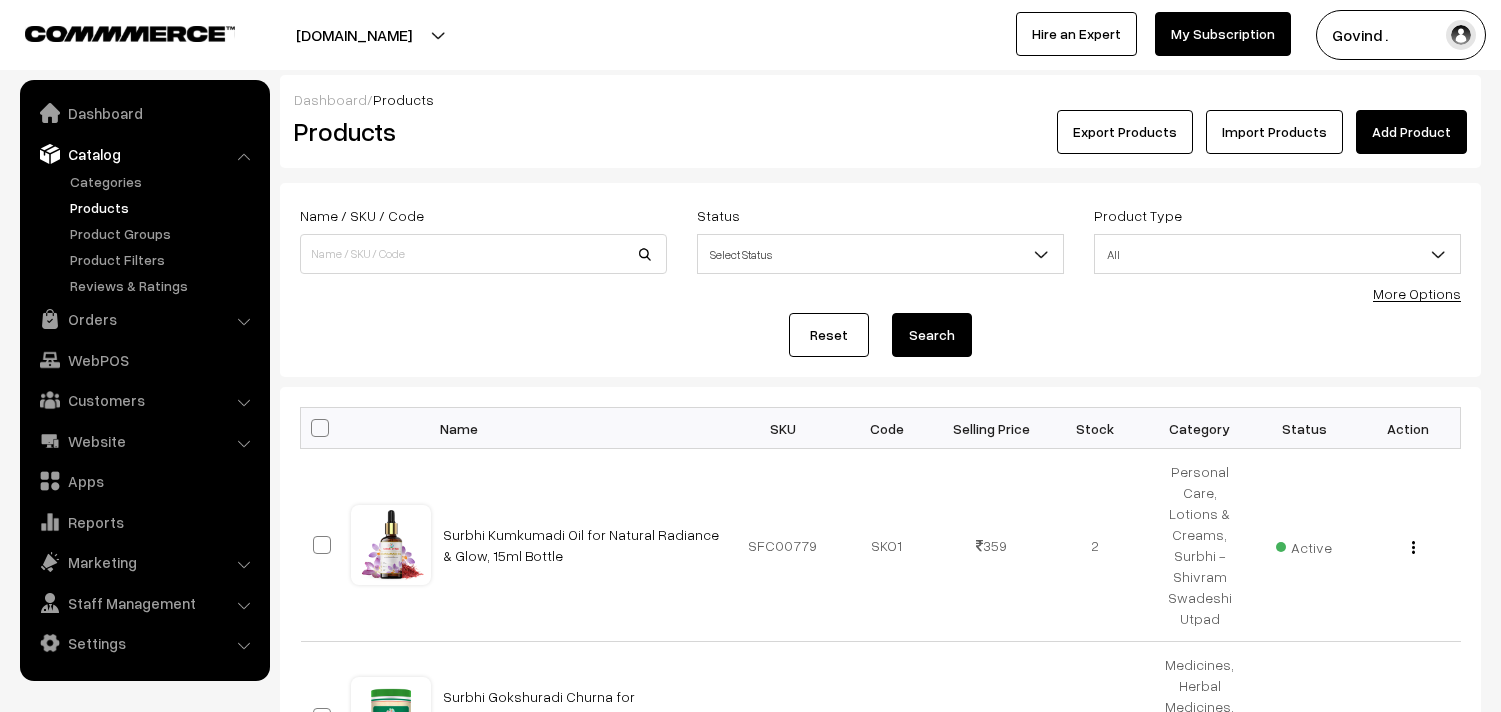 scroll, scrollTop: 0, scrollLeft: 0, axis: both 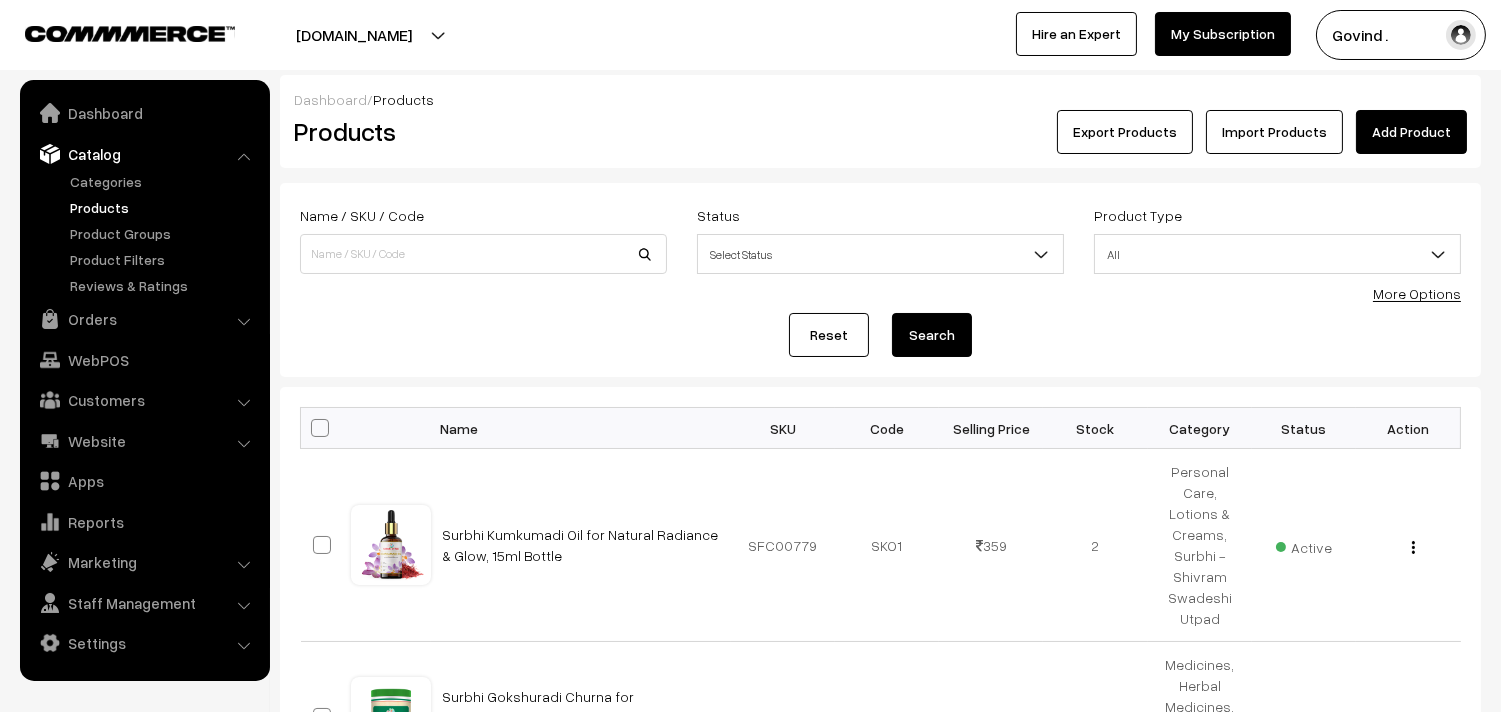 click on "Export Products" at bounding box center (1125, 132) 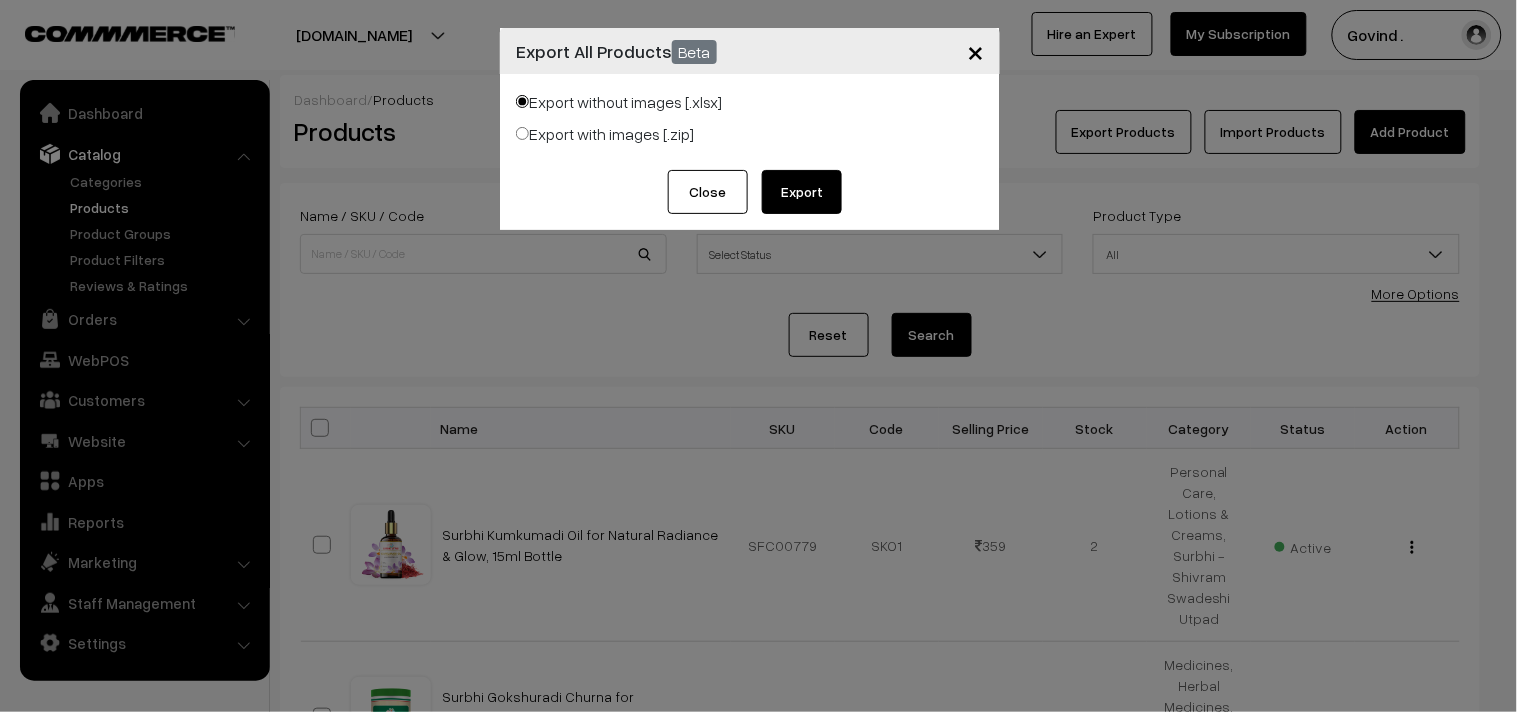 click on "Export with images [.zip]" at bounding box center (522, 133) 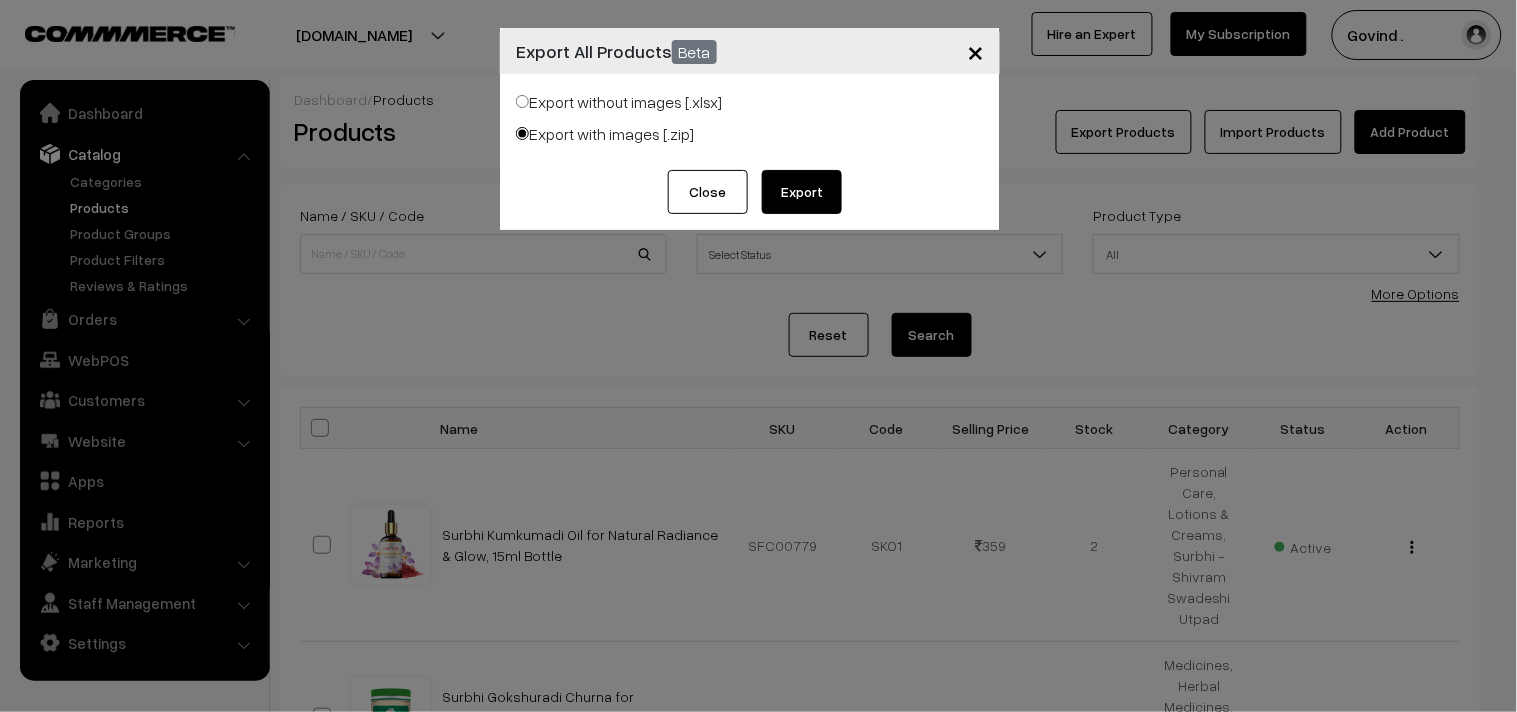 click on "Export" at bounding box center [802, 192] 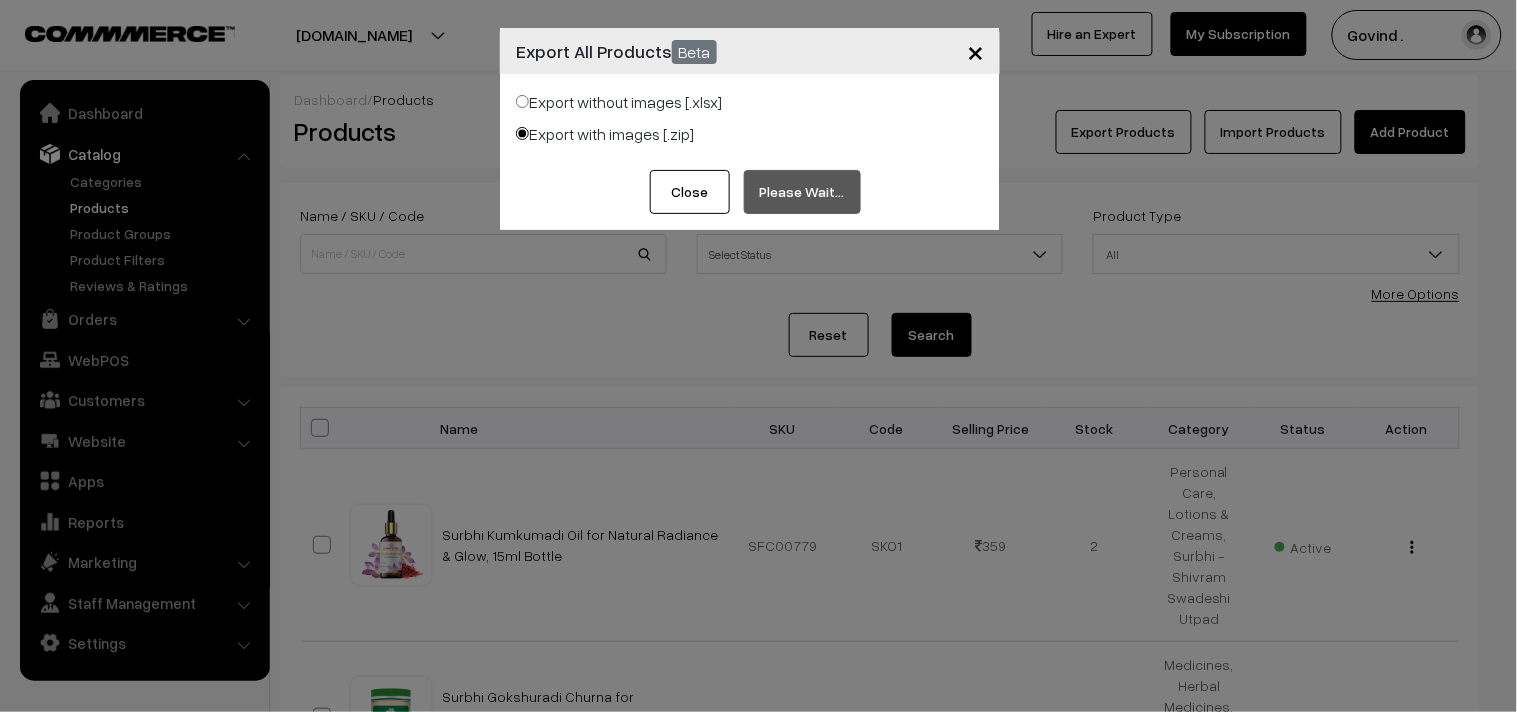 click on "×" at bounding box center [975, 50] 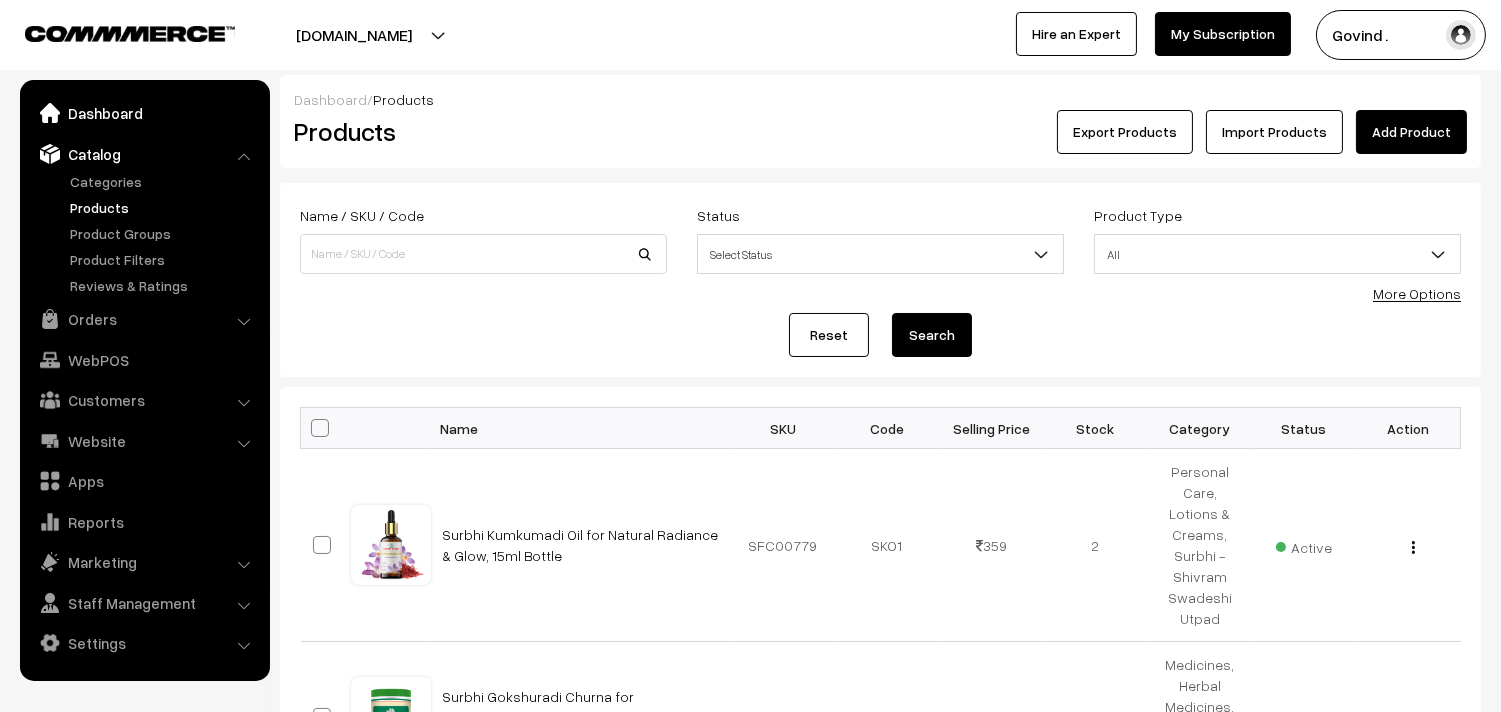 click on "Dashboard" at bounding box center (144, 113) 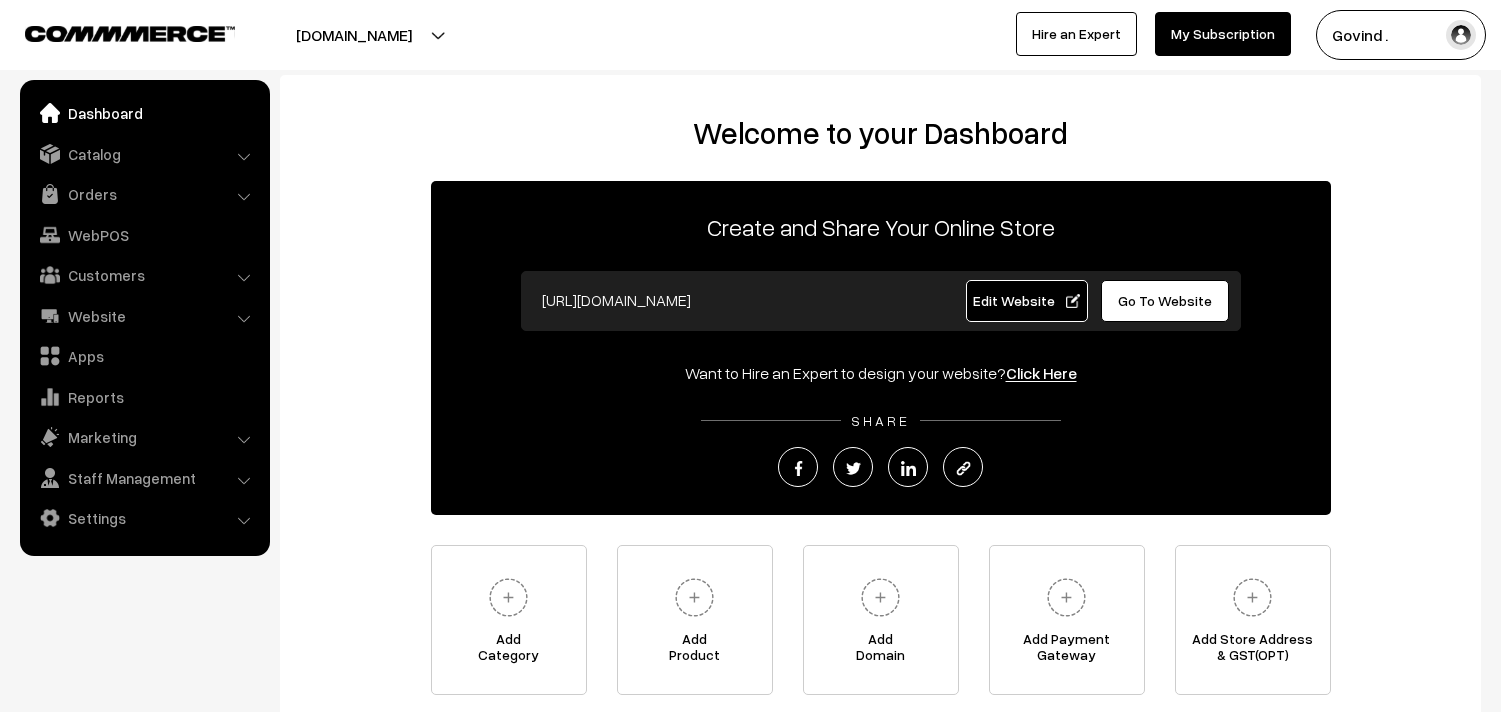 scroll, scrollTop: 0, scrollLeft: 0, axis: both 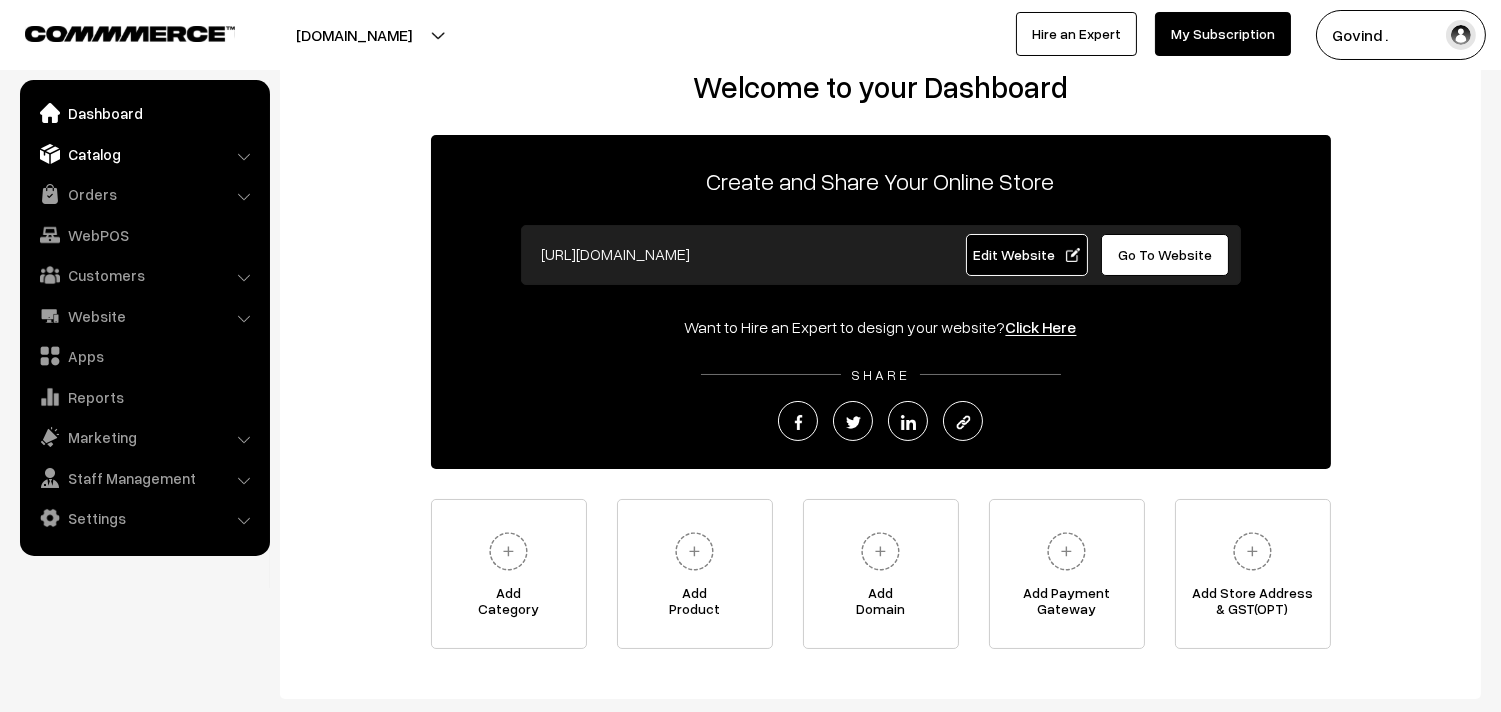 click on "Catalog" at bounding box center (144, 154) 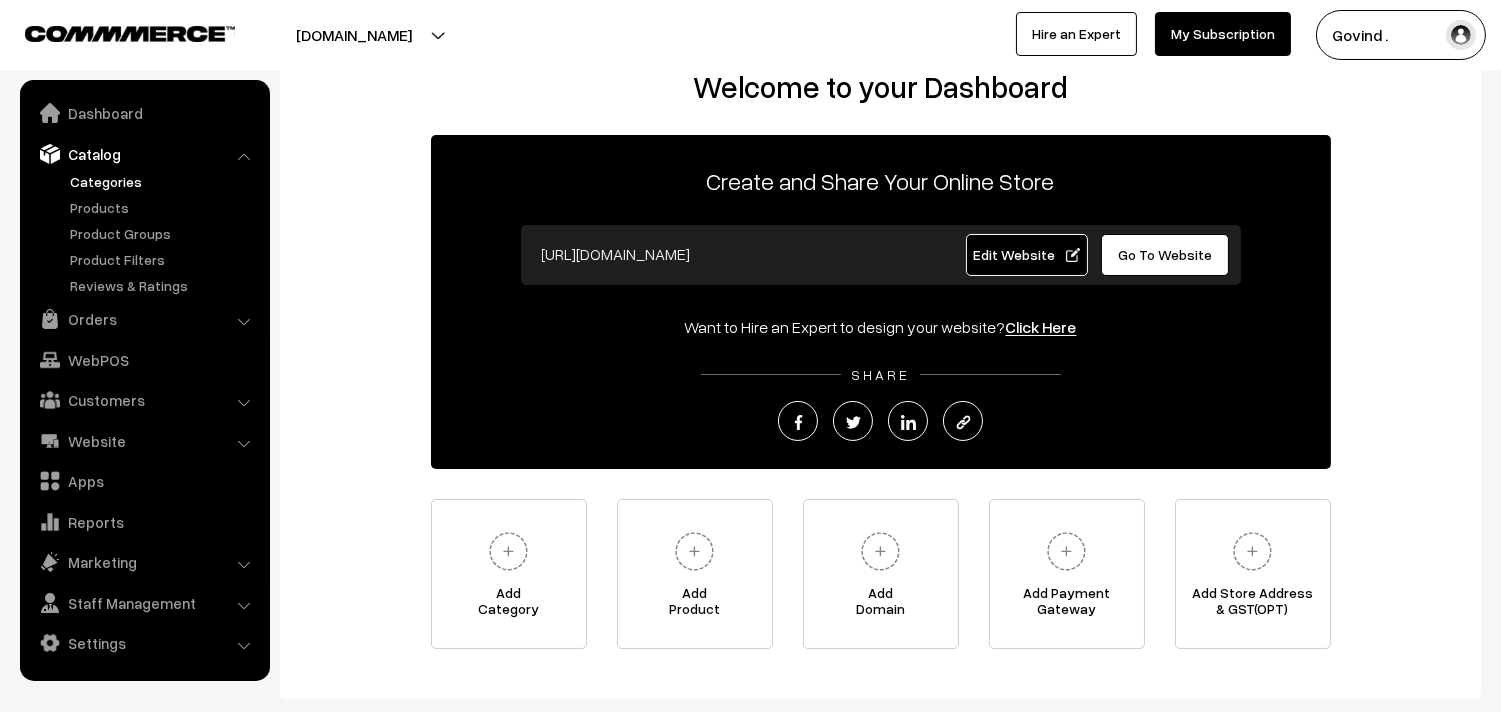 click on "Categories" at bounding box center (164, 181) 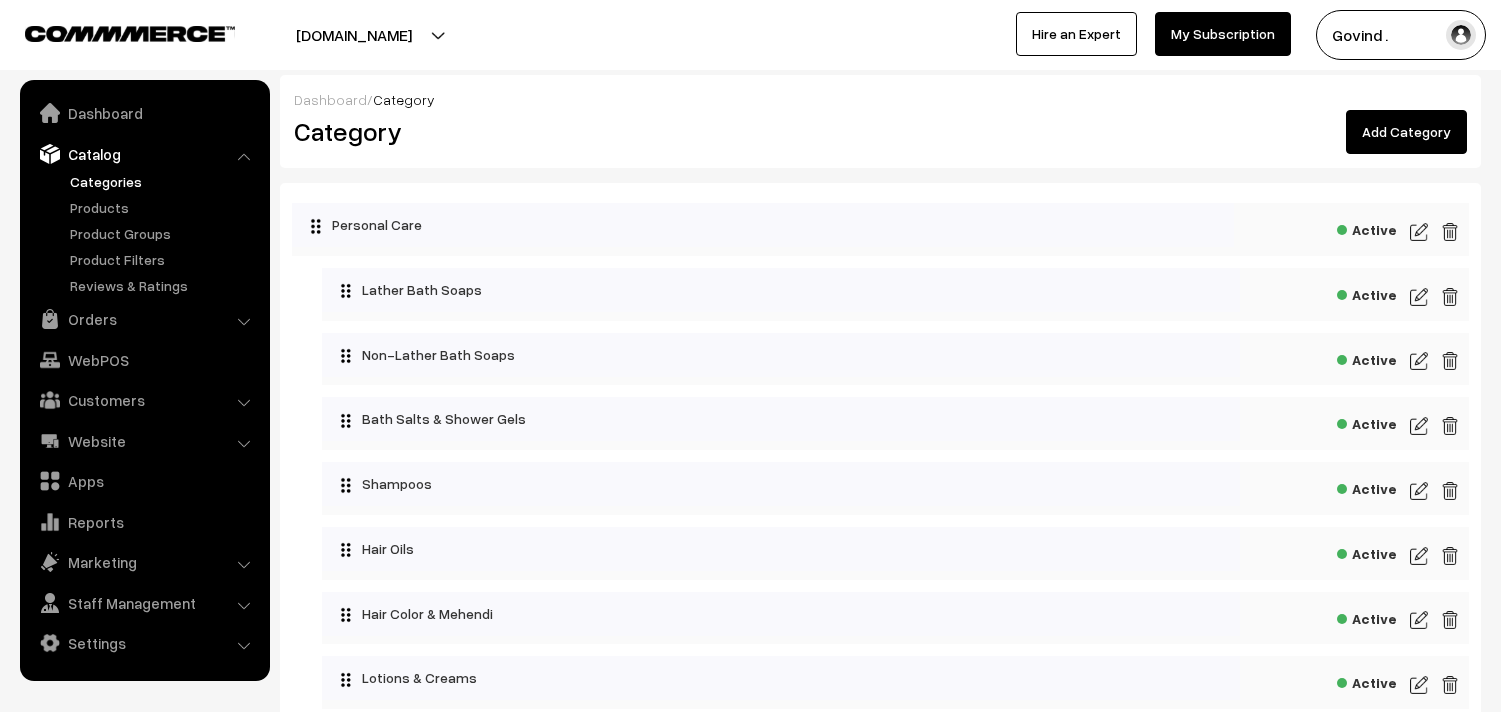 scroll, scrollTop: 0, scrollLeft: 0, axis: both 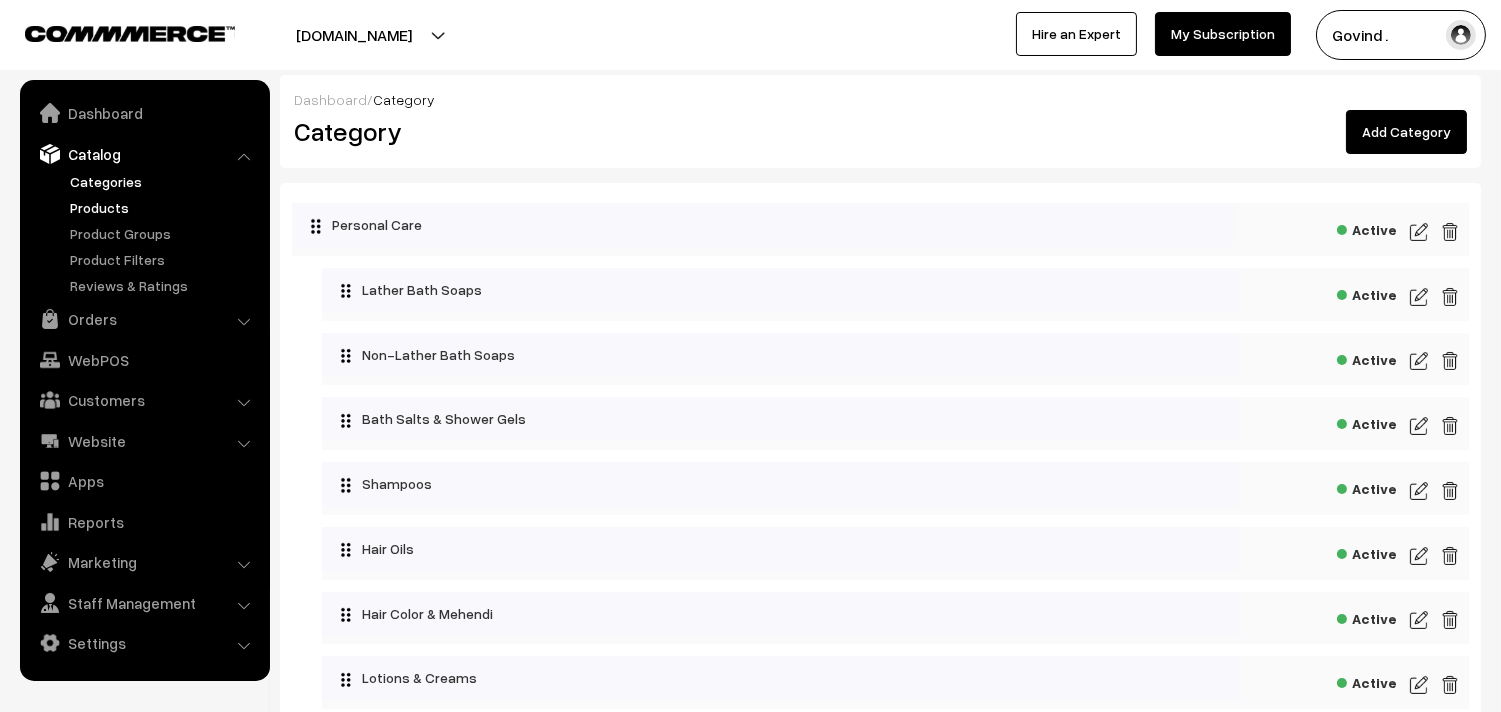 click on "Products" at bounding box center [164, 207] 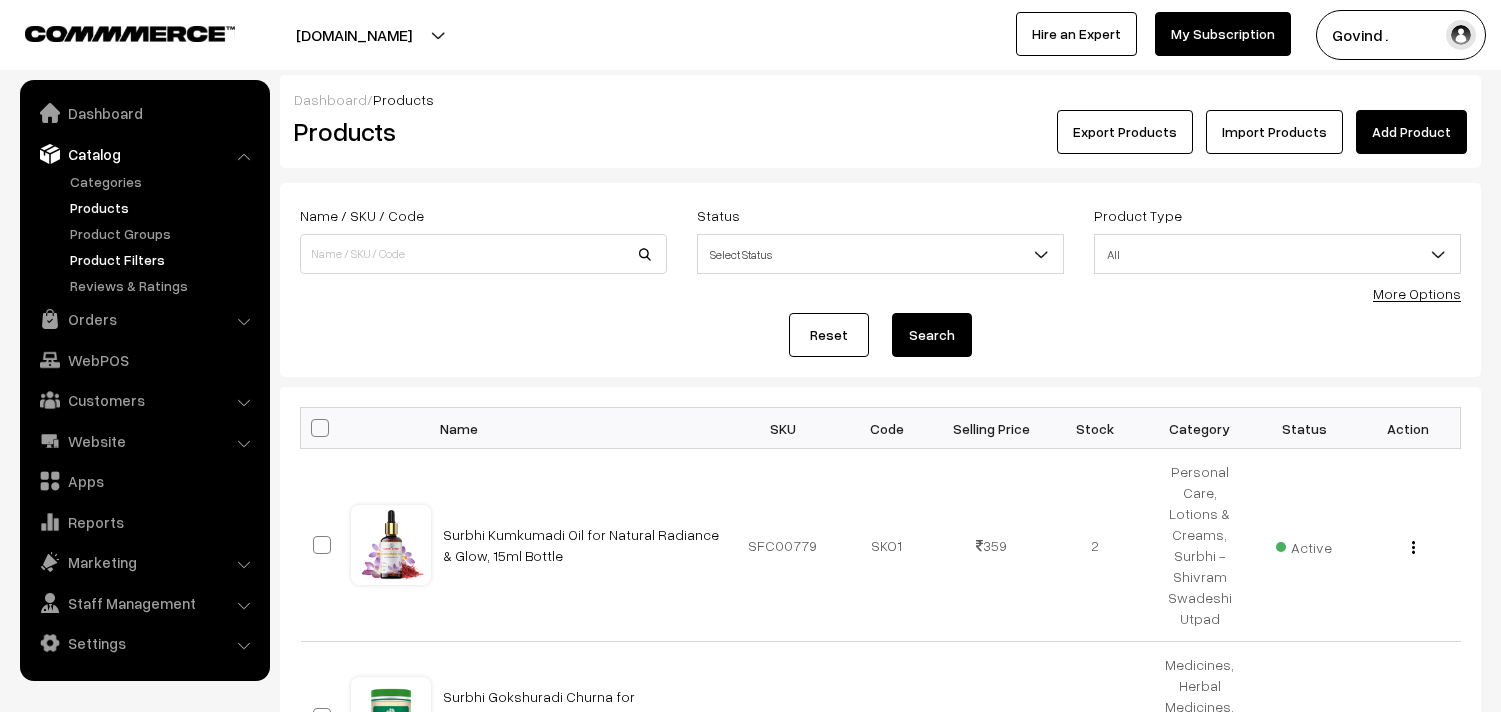scroll, scrollTop: 0, scrollLeft: 0, axis: both 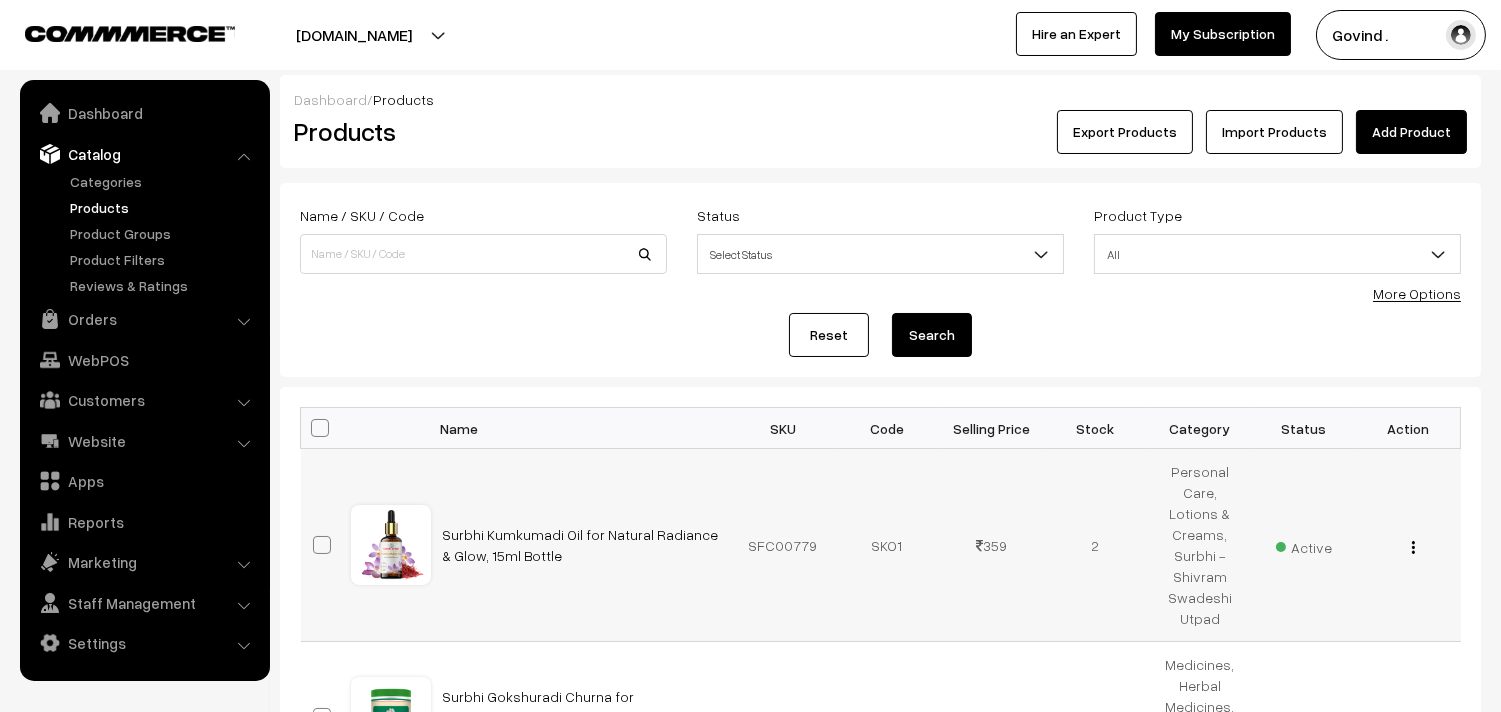 click at bounding box center (1413, 547) 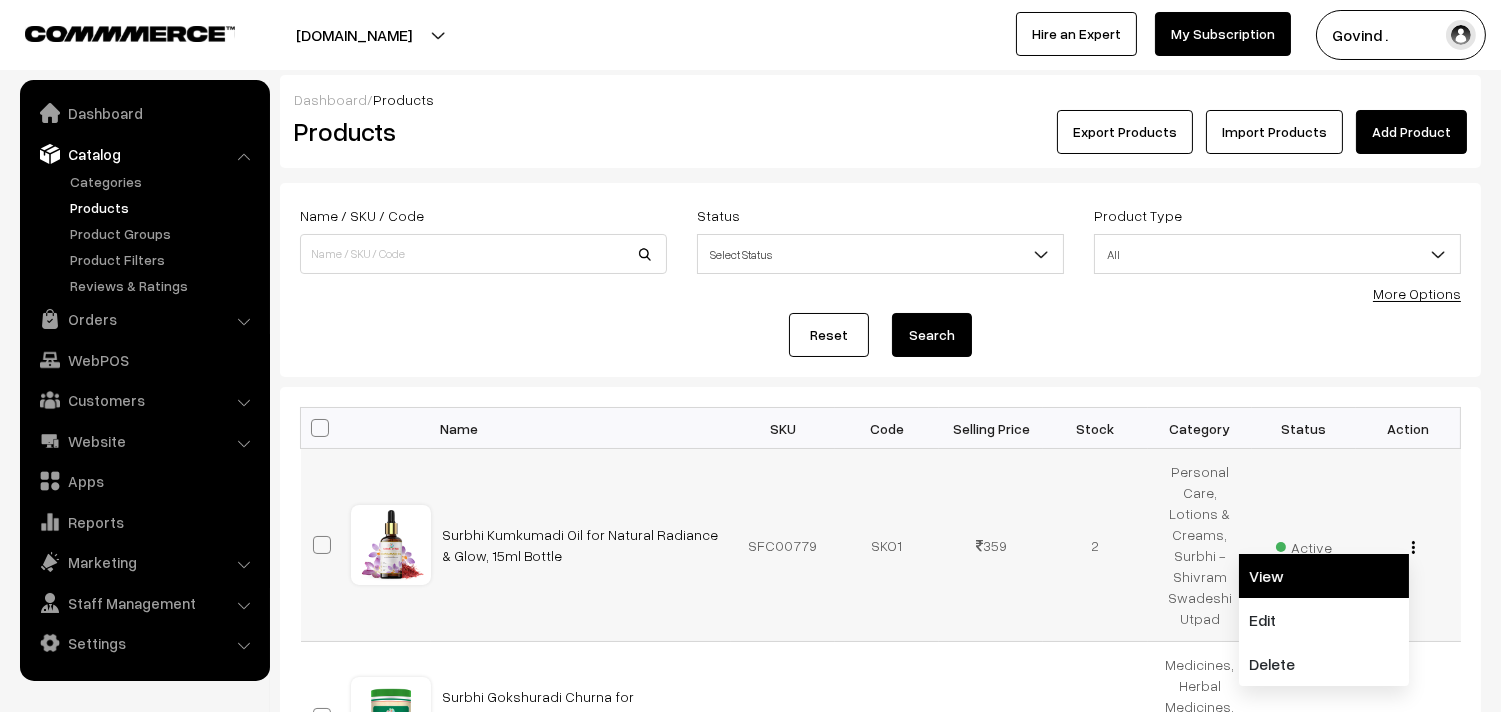 click on "View" at bounding box center [1324, 576] 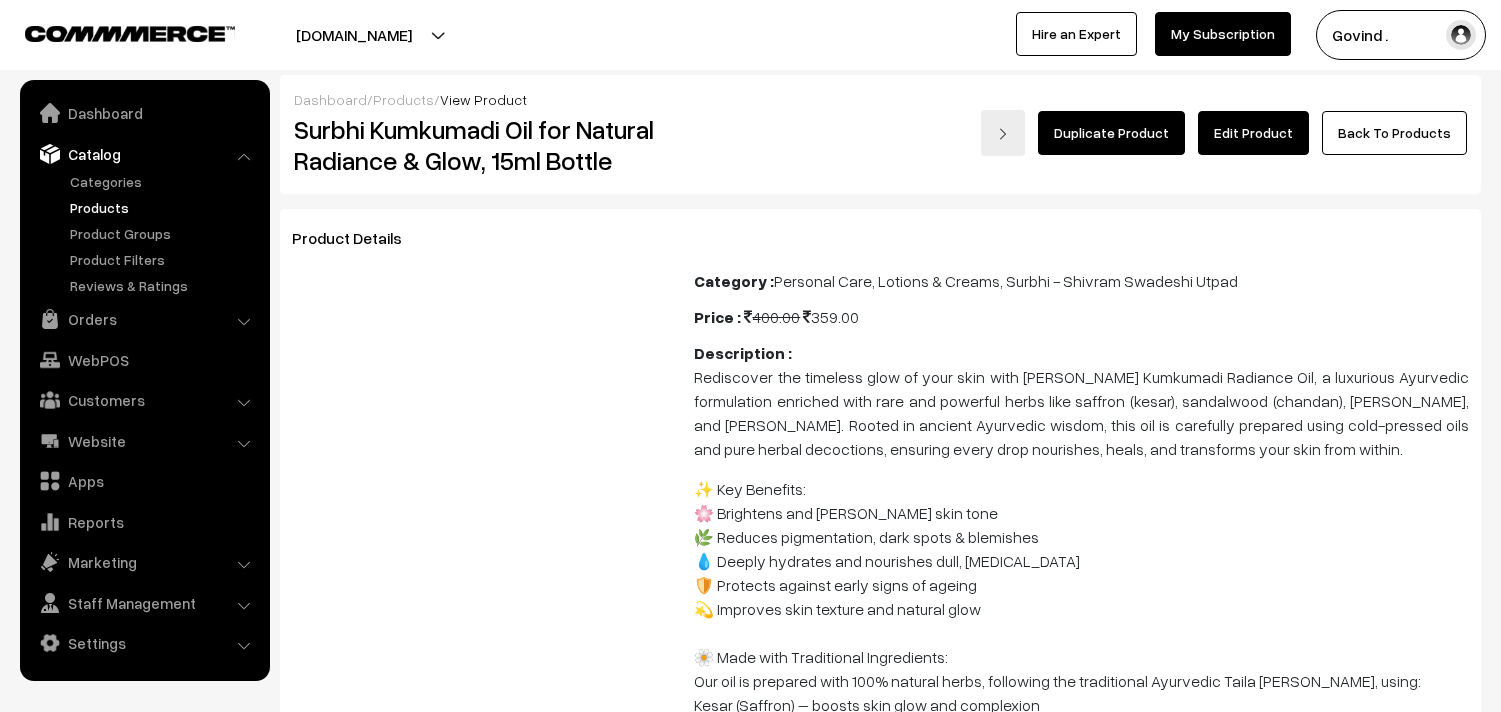 scroll, scrollTop: 0, scrollLeft: 0, axis: both 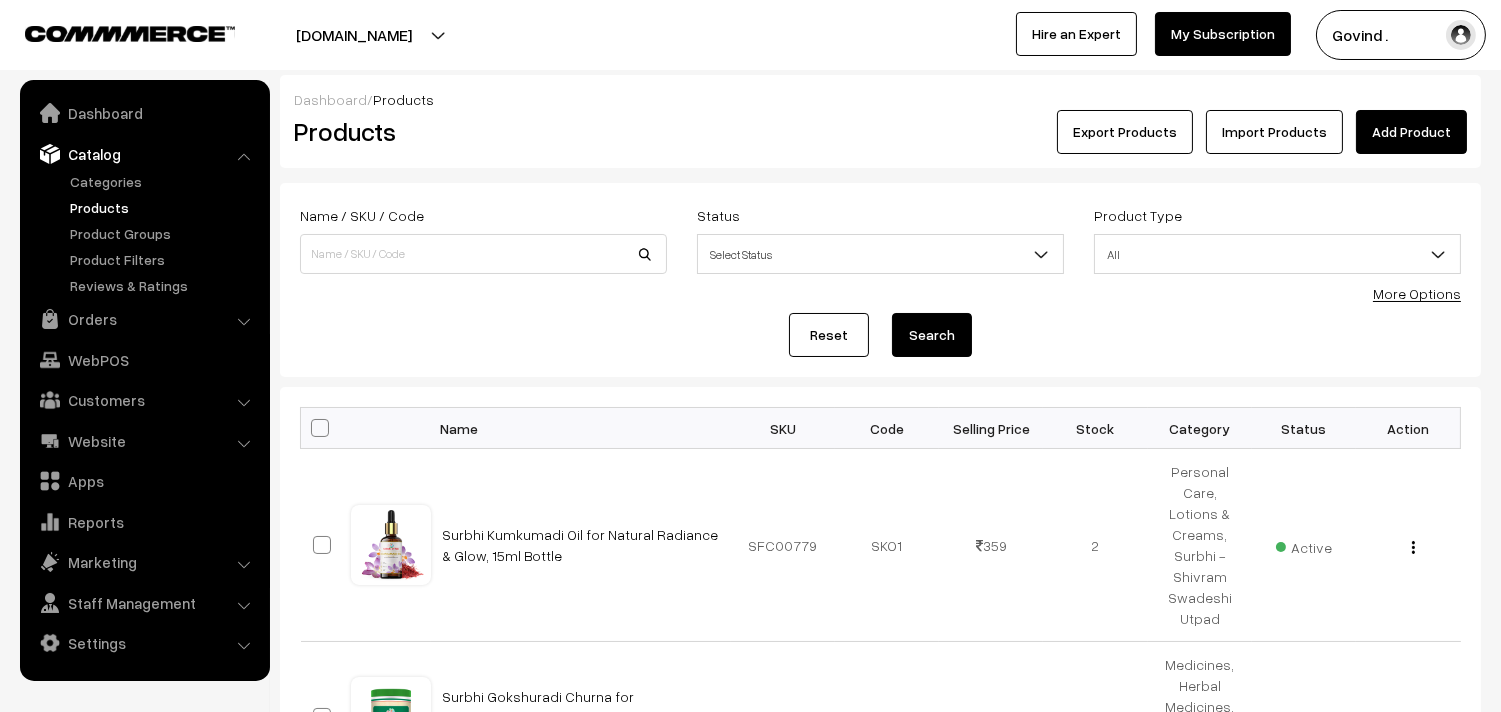 click on "Products" at bounding box center (164, 207) 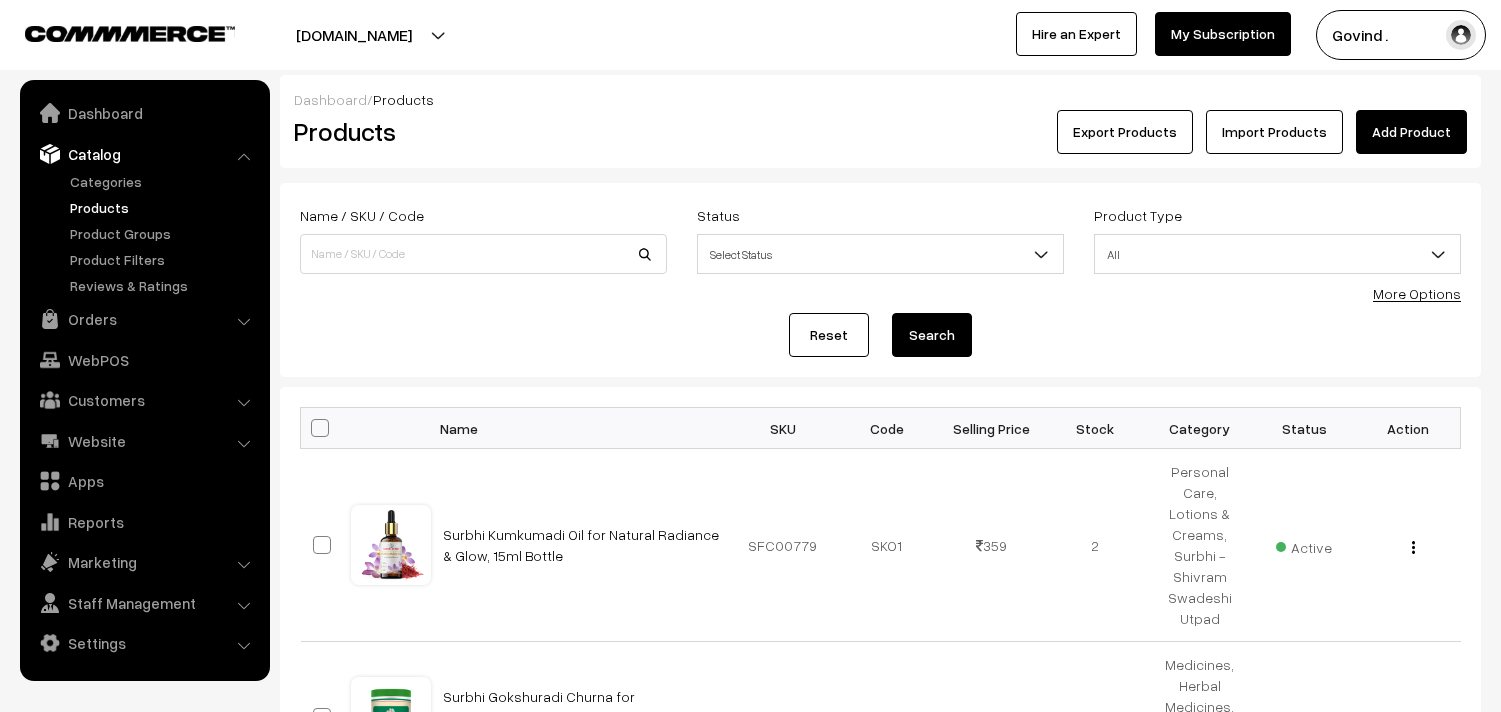 scroll, scrollTop: 0, scrollLeft: 0, axis: both 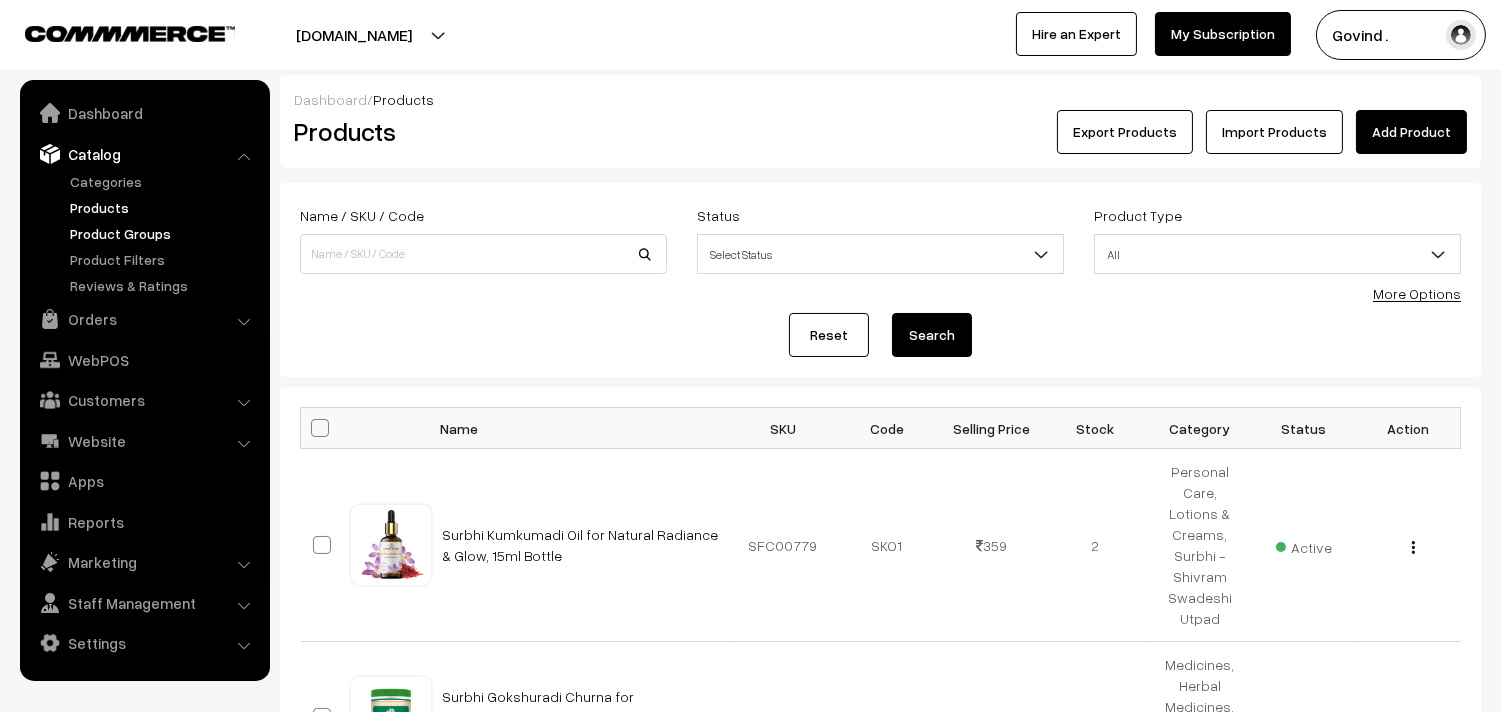 click on "Product Groups" at bounding box center (164, 233) 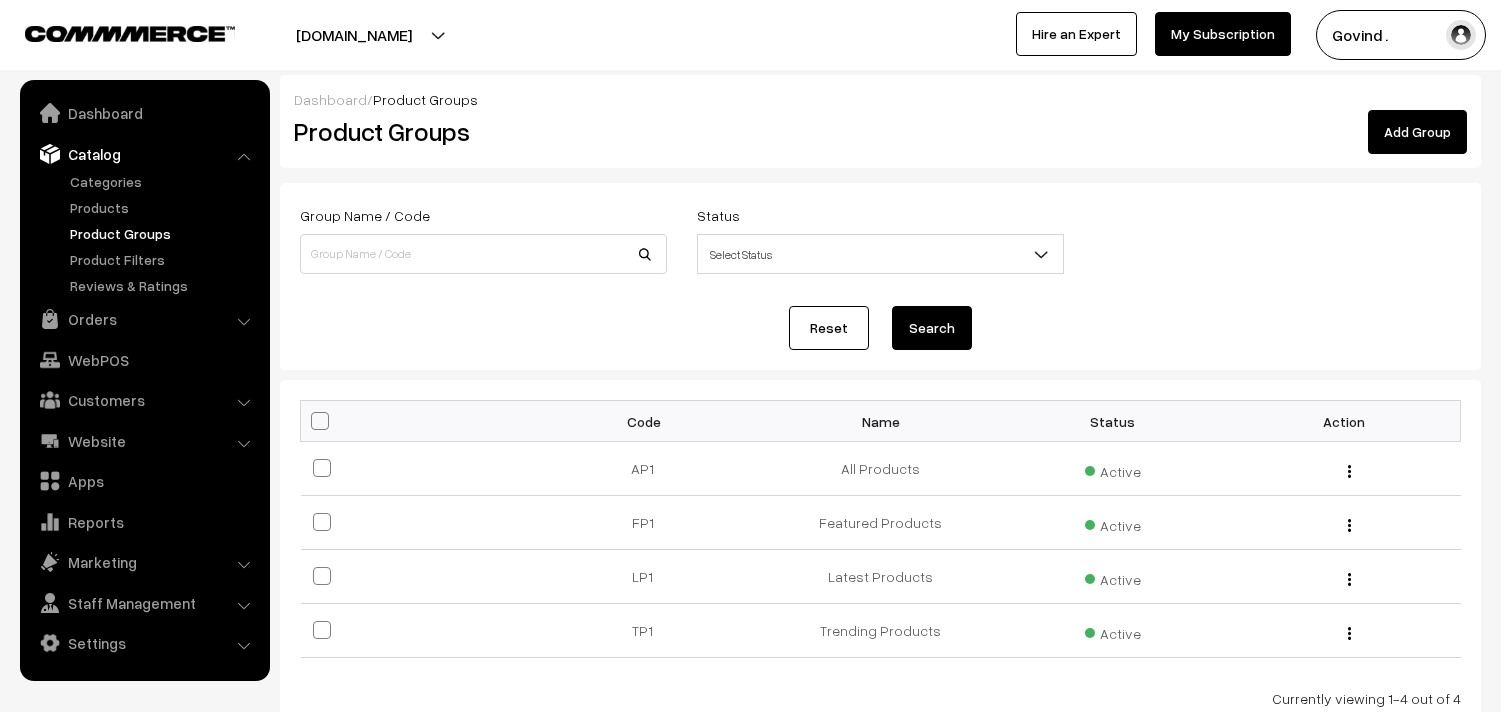 scroll, scrollTop: 0, scrollLeft: 0, axis: both 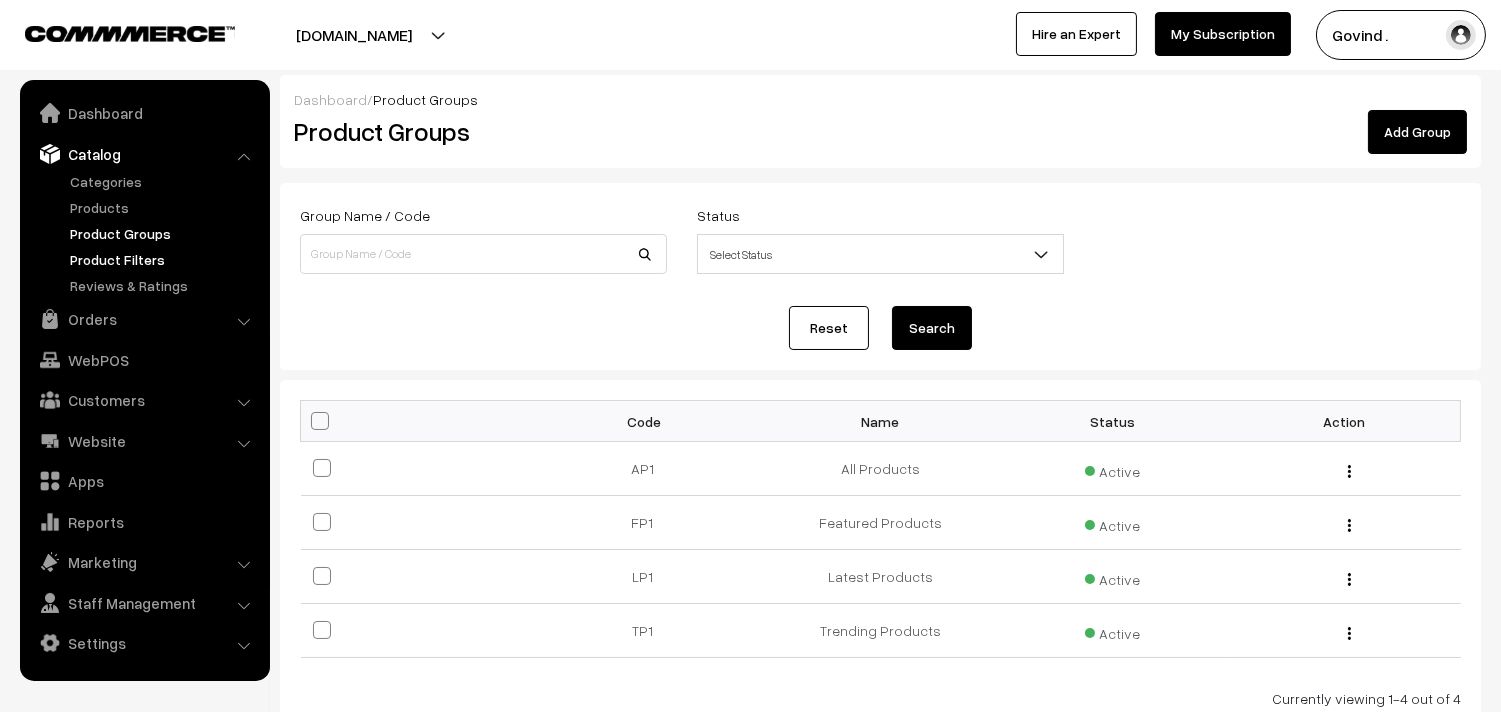 click on "Product Filters" at bounding box center (164, 259) 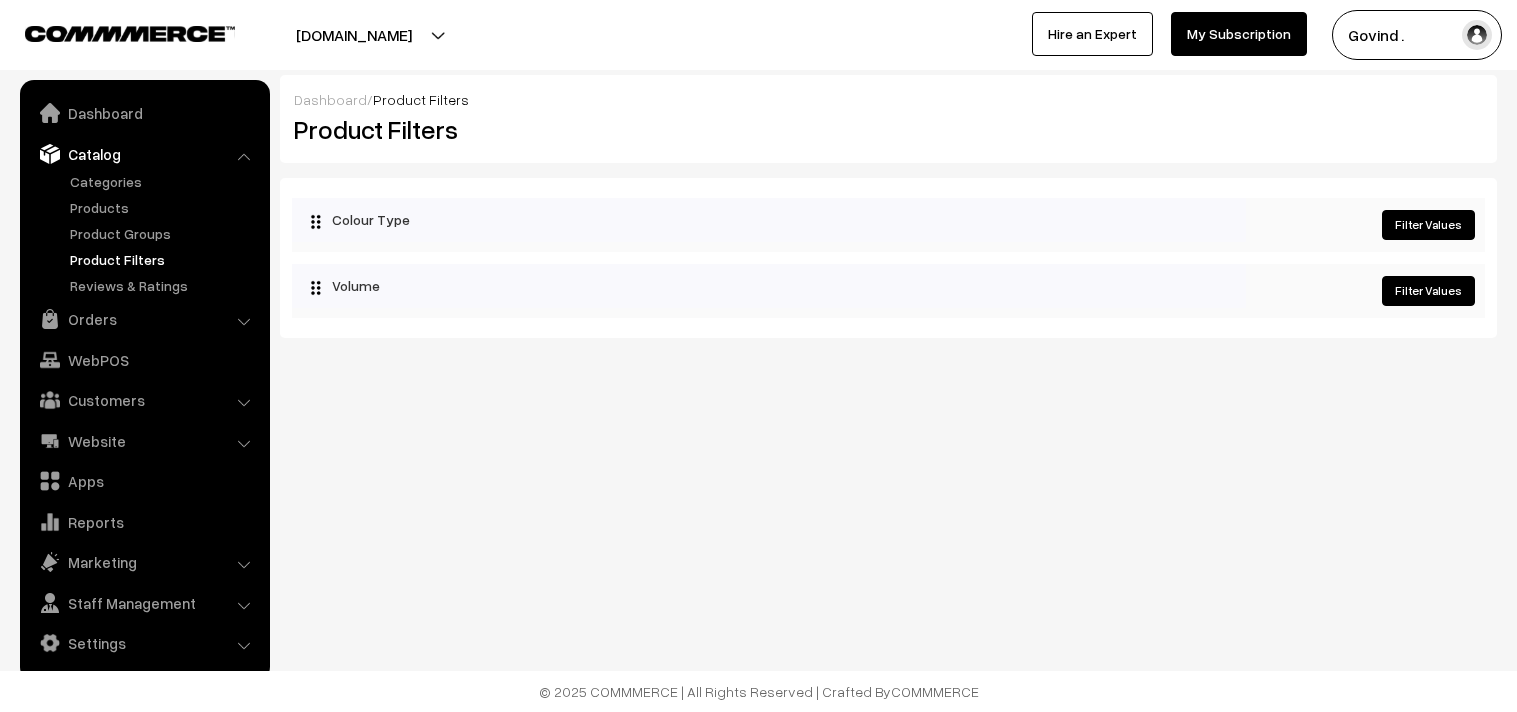 scroll, scrollTop: 0, scrollLeft: 0, axis: both 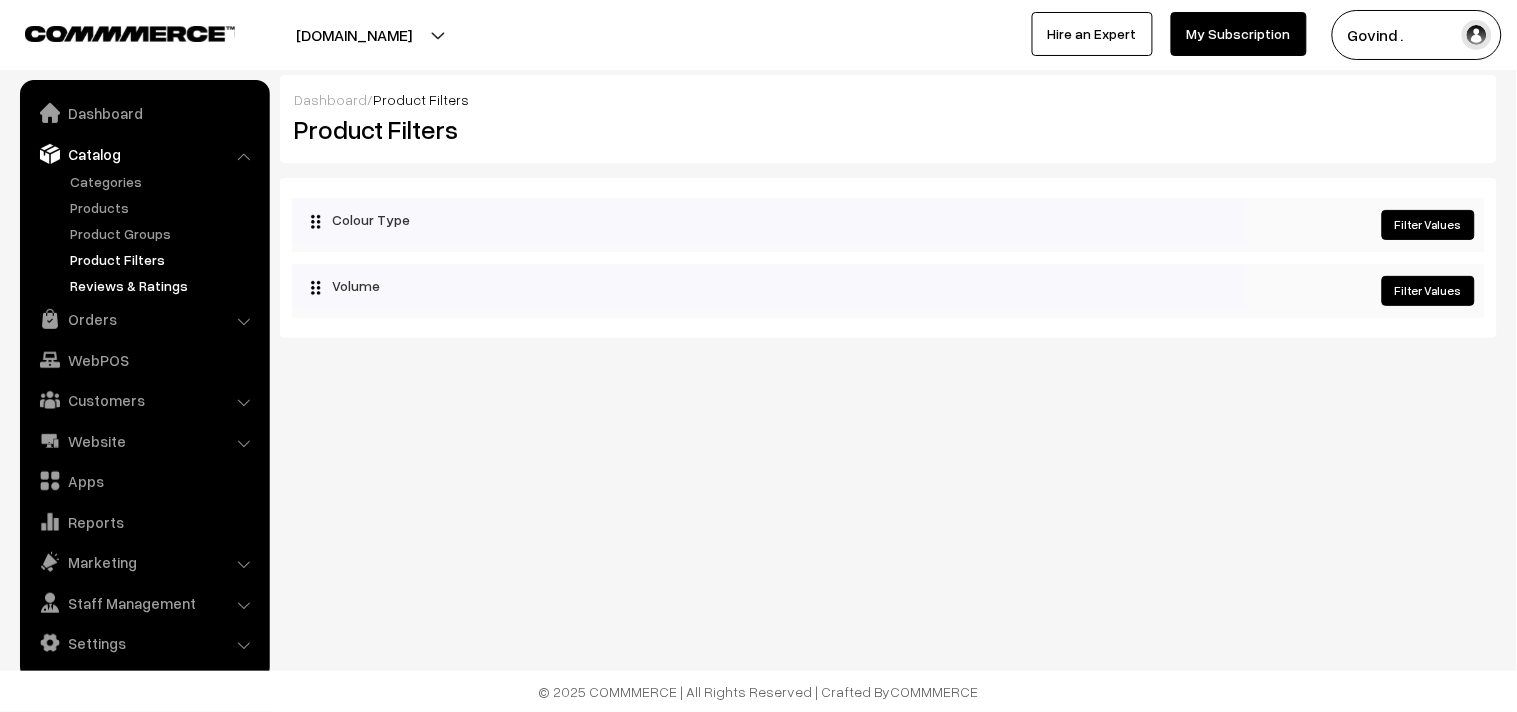 click on "Reviews & Ratings" at bounding box center (164, 285) 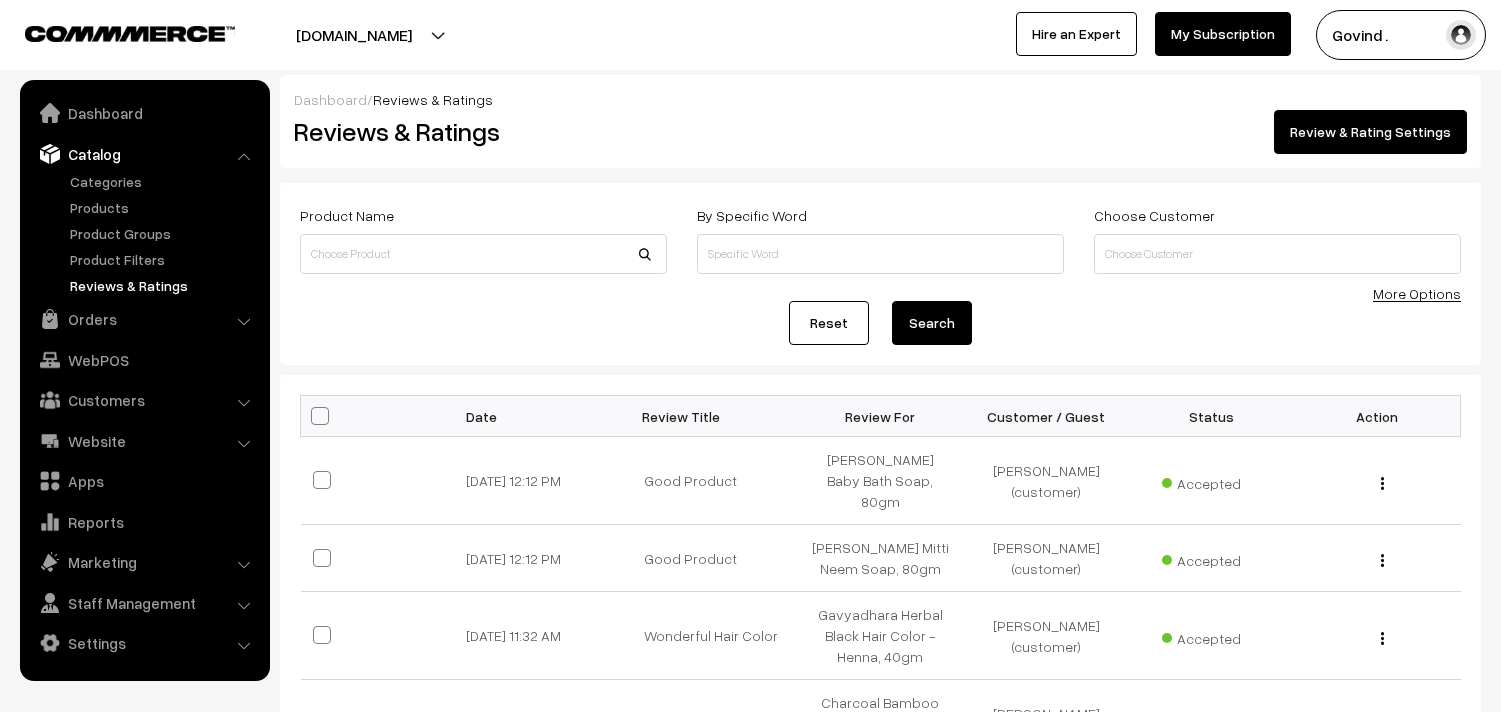 scroll, scrollTop: 0, scrollLeft: 0, axis: both 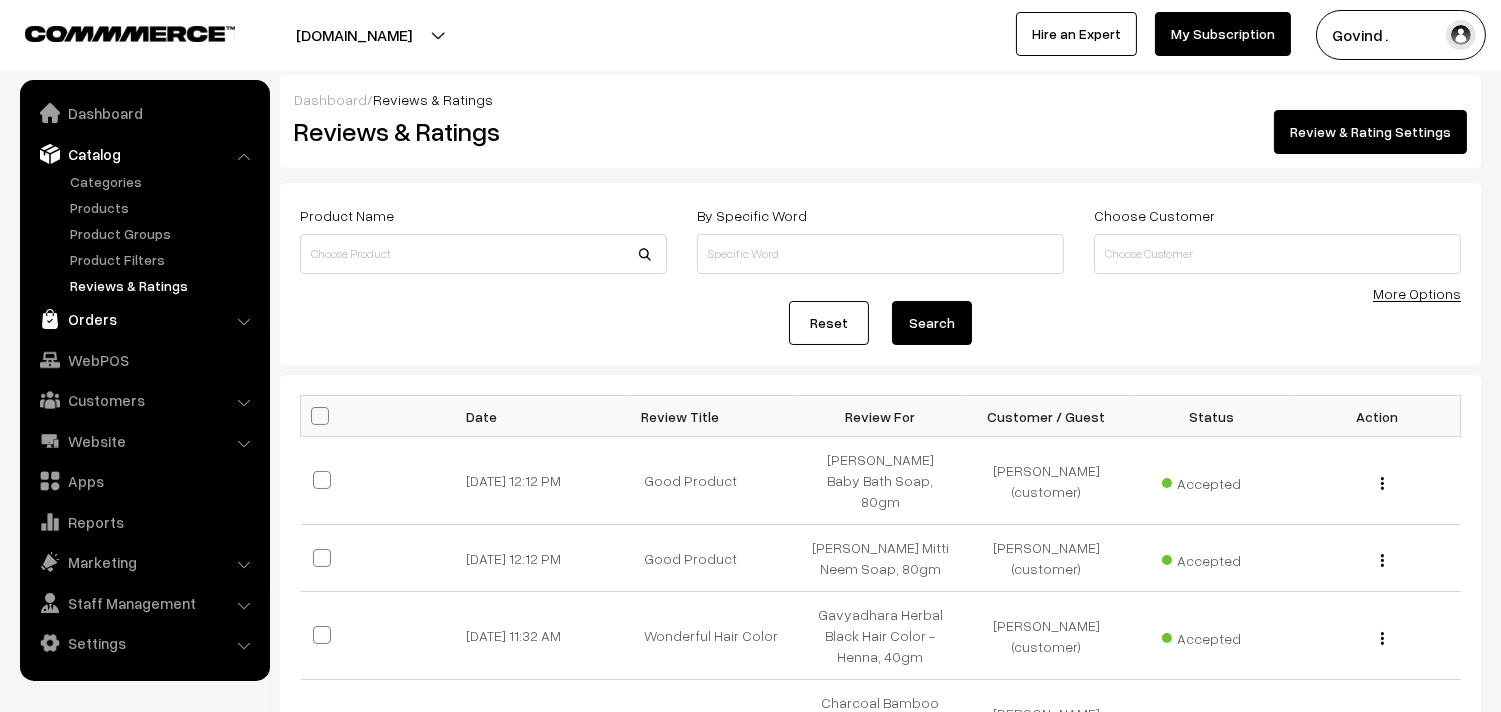 click on "Orders" at bounding box center (144, 319) 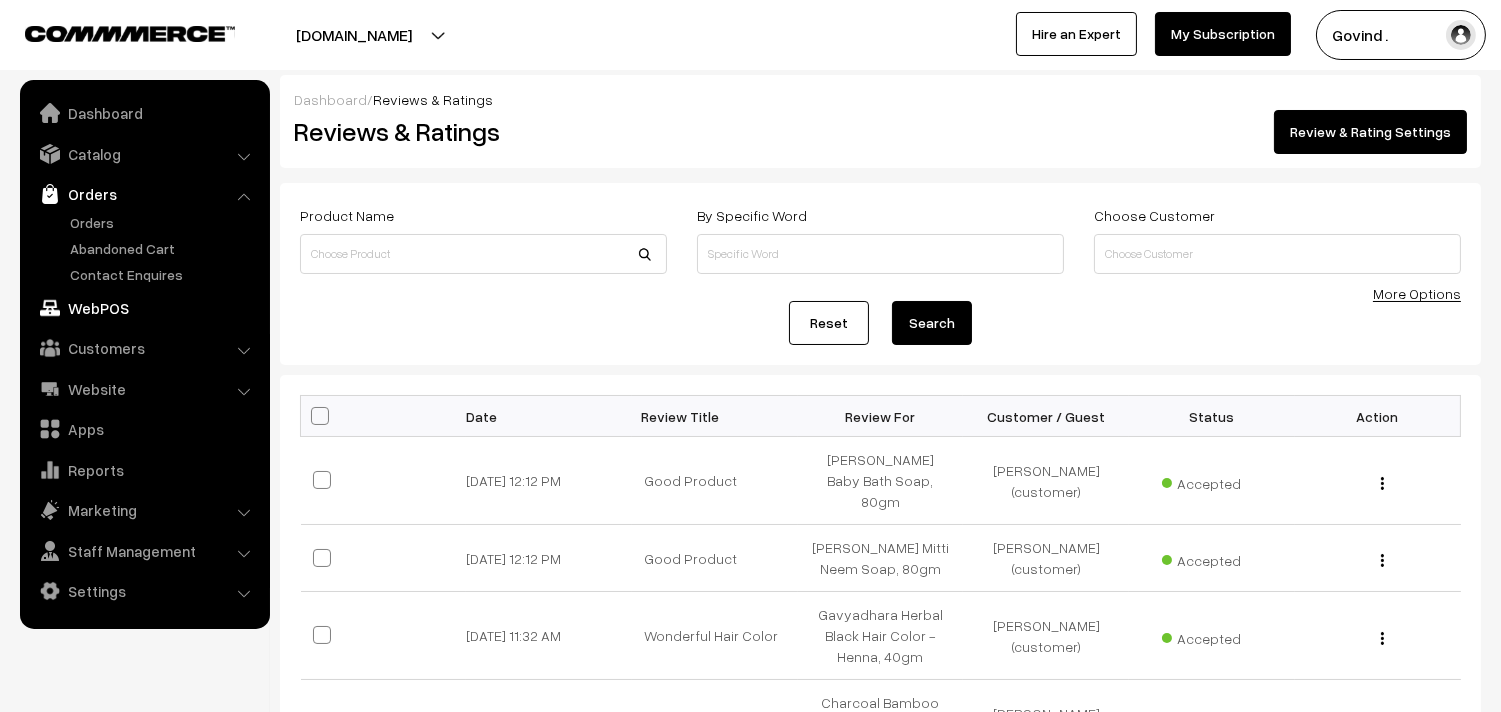 click on "WebPOS" at bounding box center (144, 308) 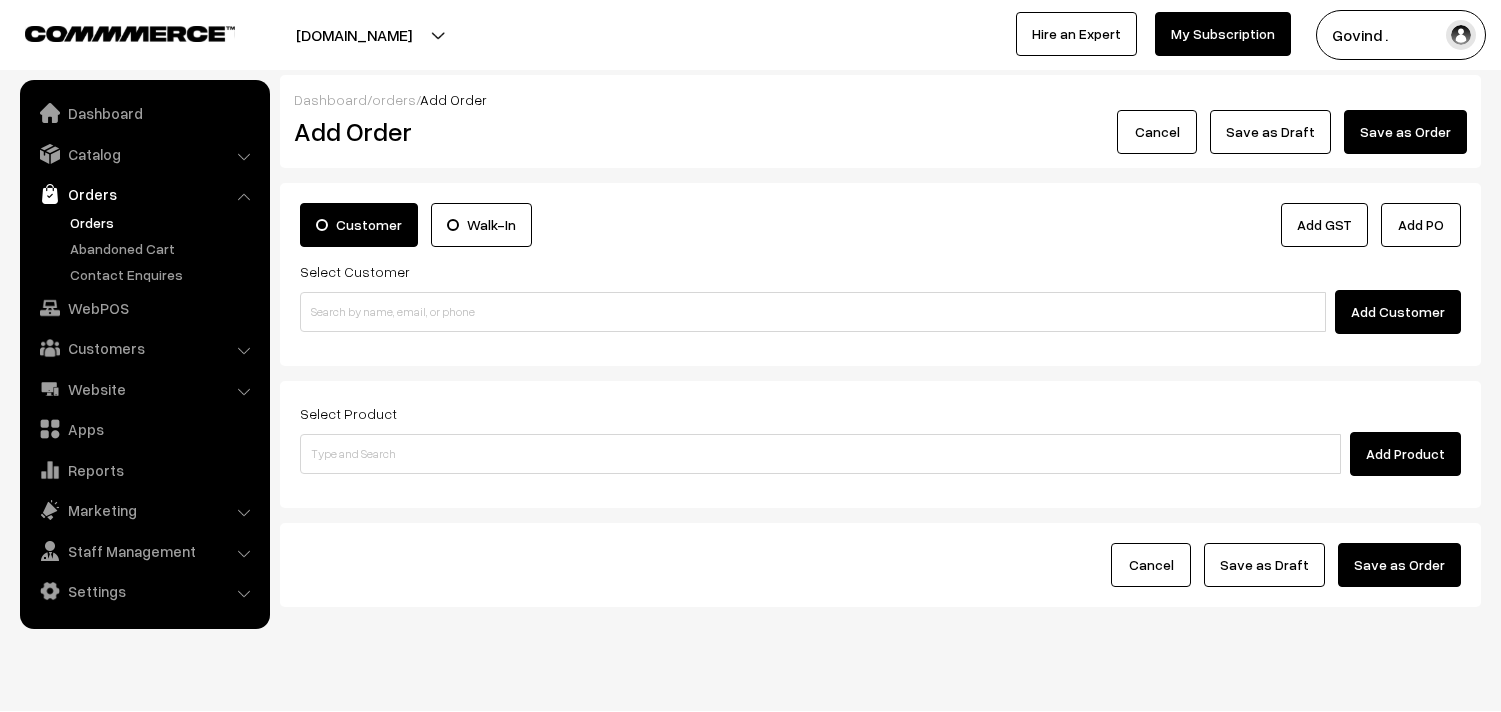 scroll, scrollTop: 0, scrollLeft: 0, axis: both 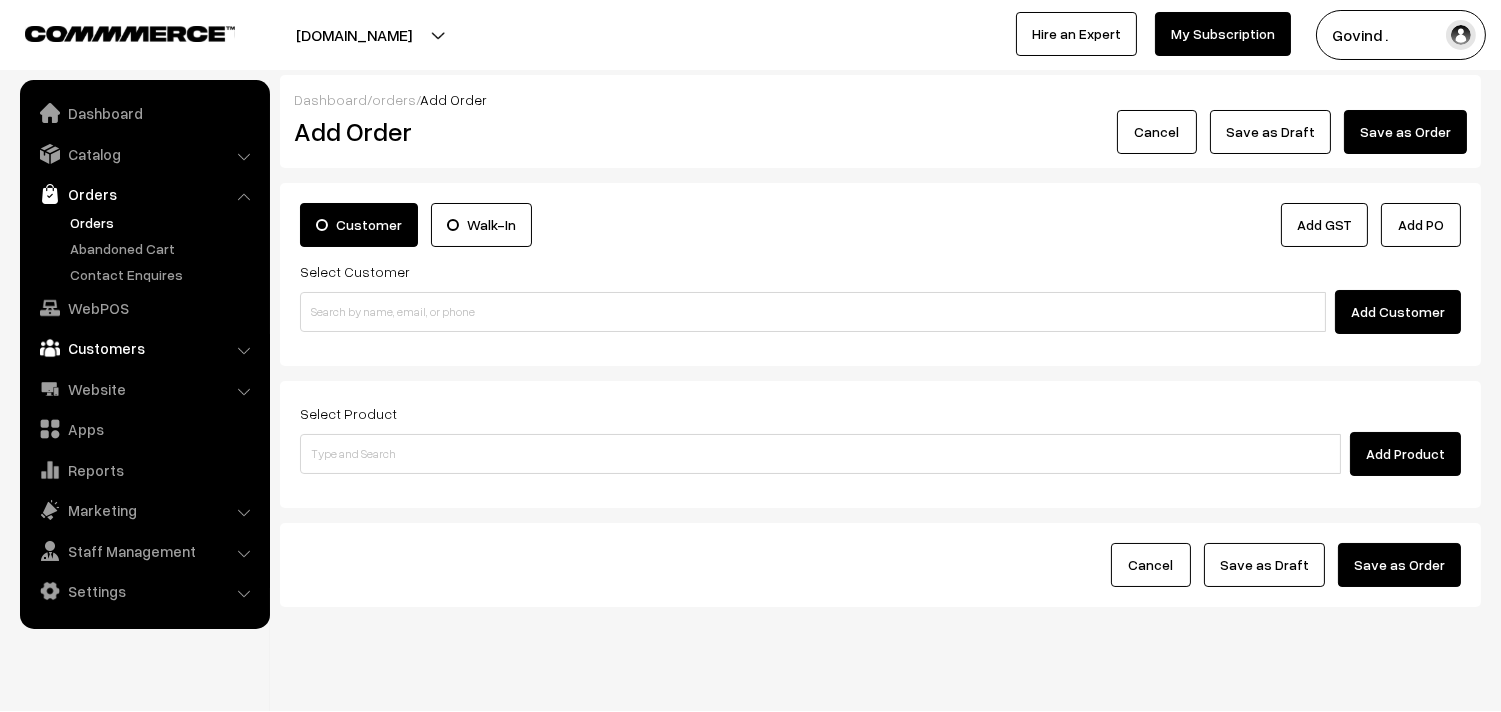 click on "Customers" at bounding box center (144, 348) 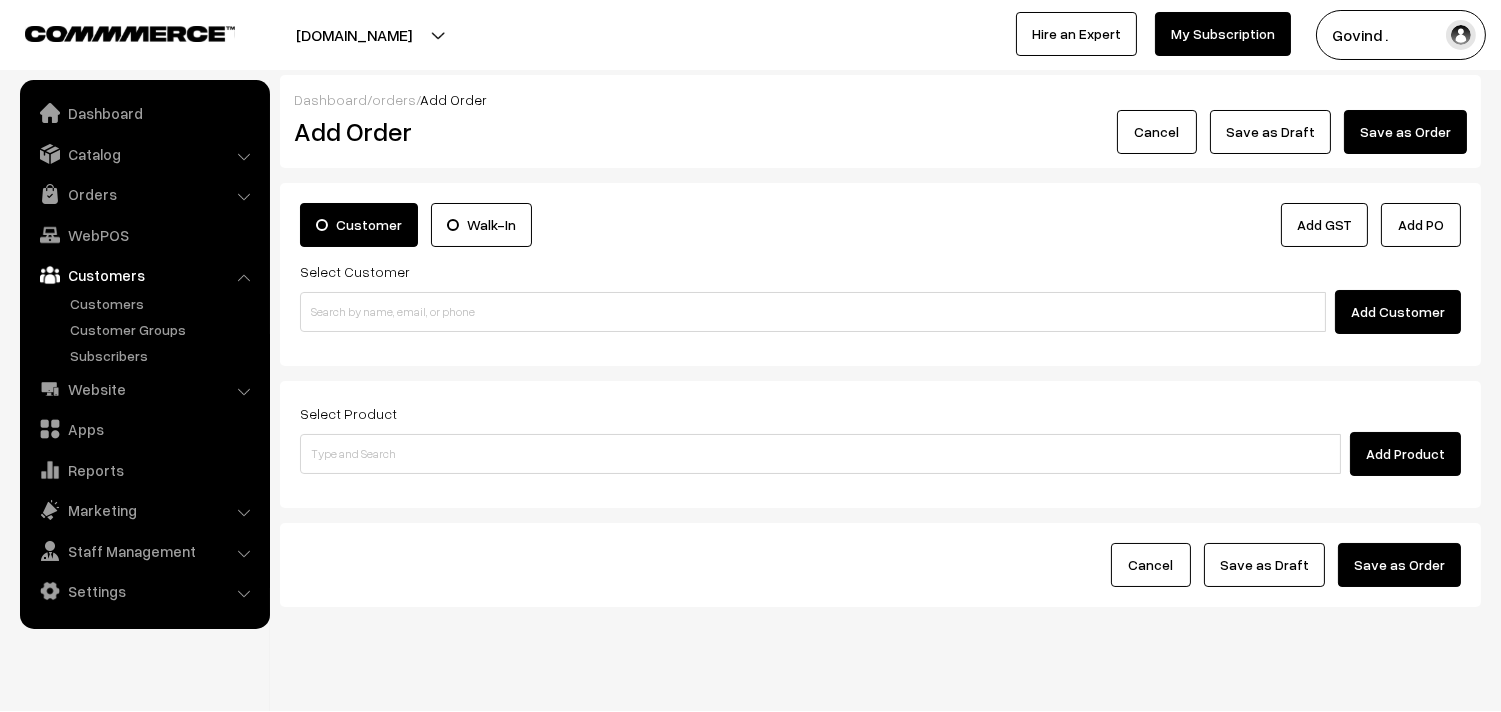 click on "Customers" at bounding box center (144, 275) 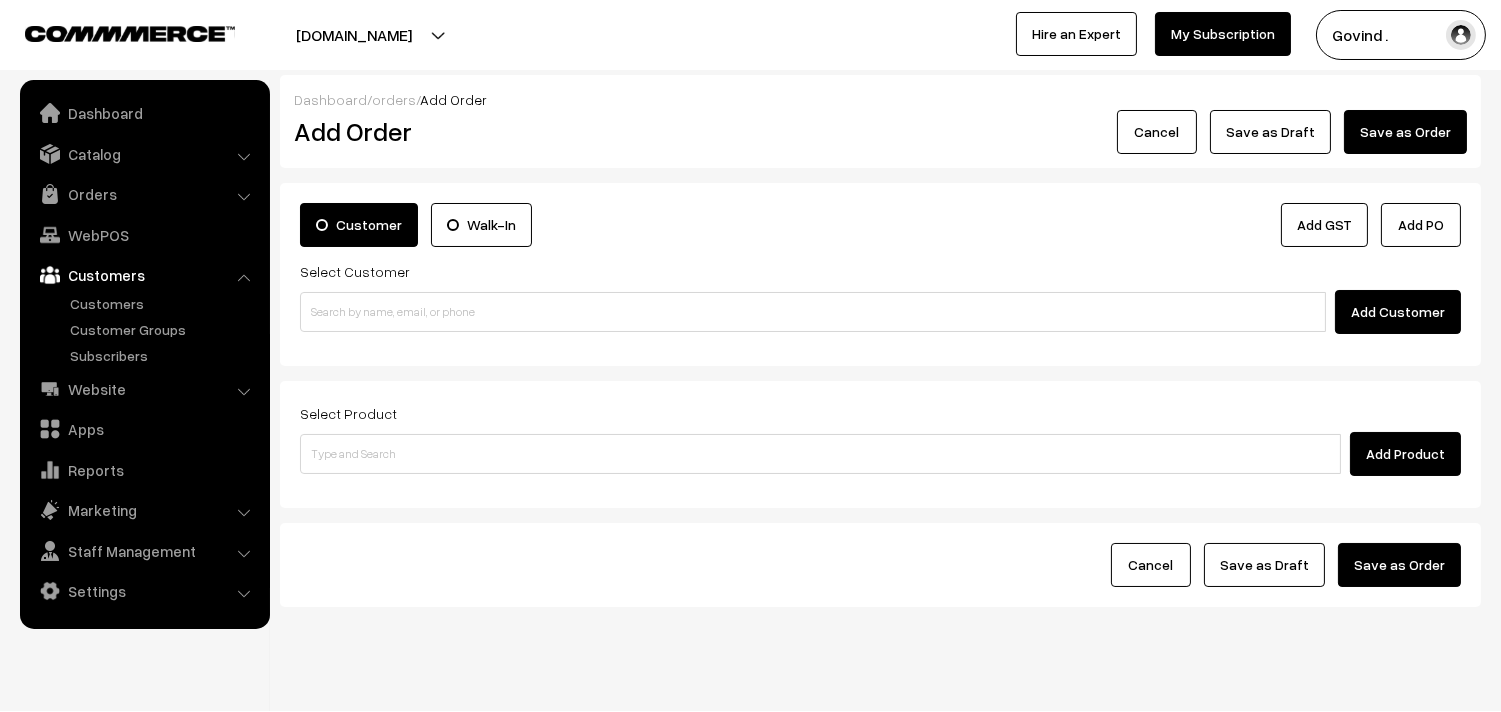 click on "Customers" at bounding box center (144, 275) 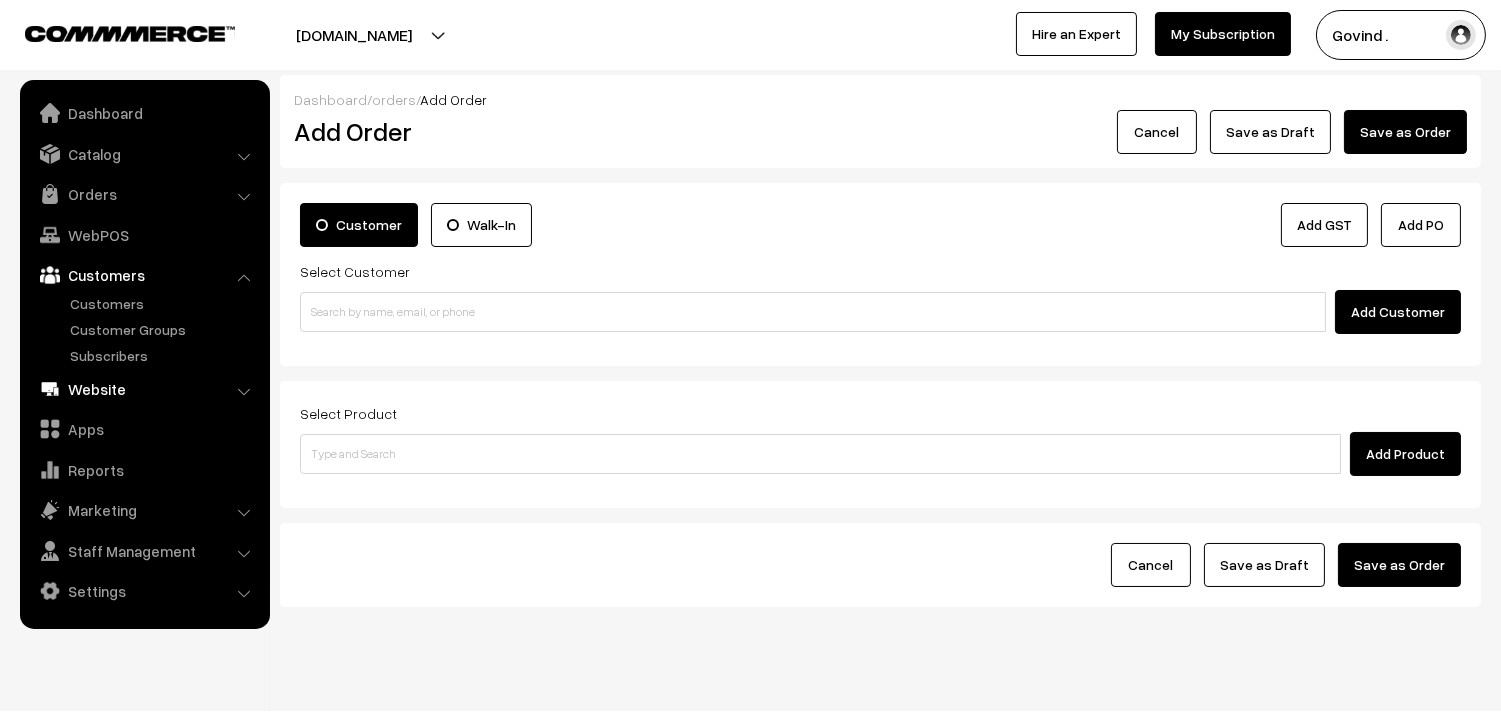 click on "Website" at bounding box center [144, 389] 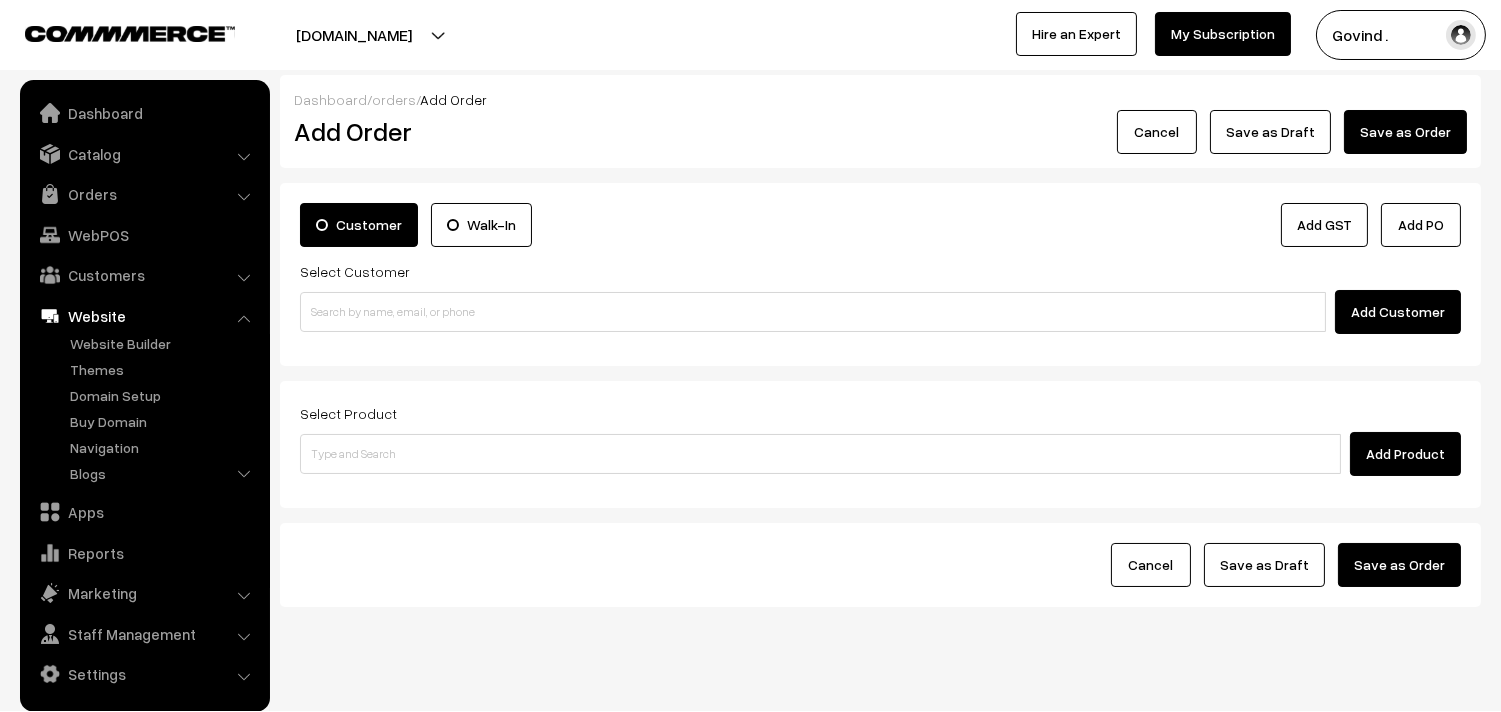 click on "Website" at bounding box center (144, 316) 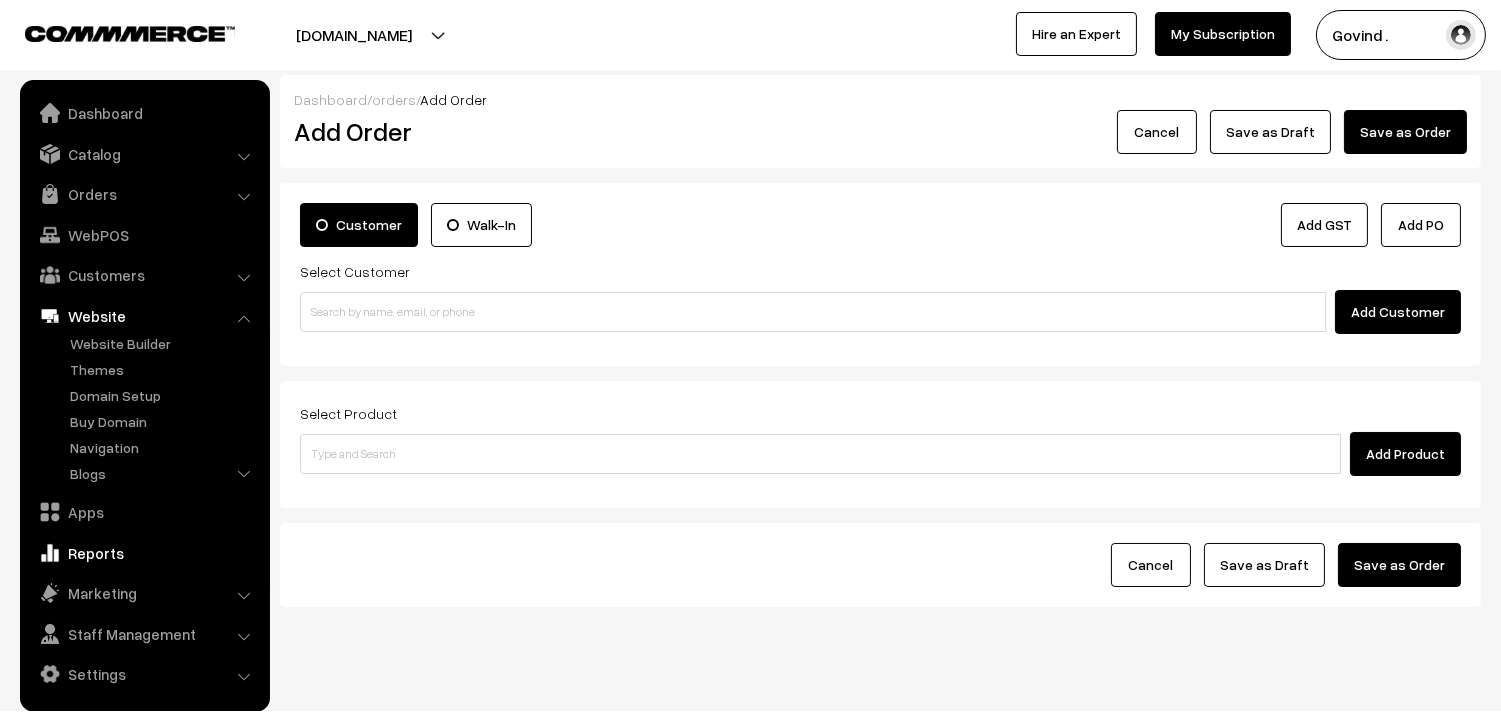 click on "Reports" at bounding box center (144, 553) 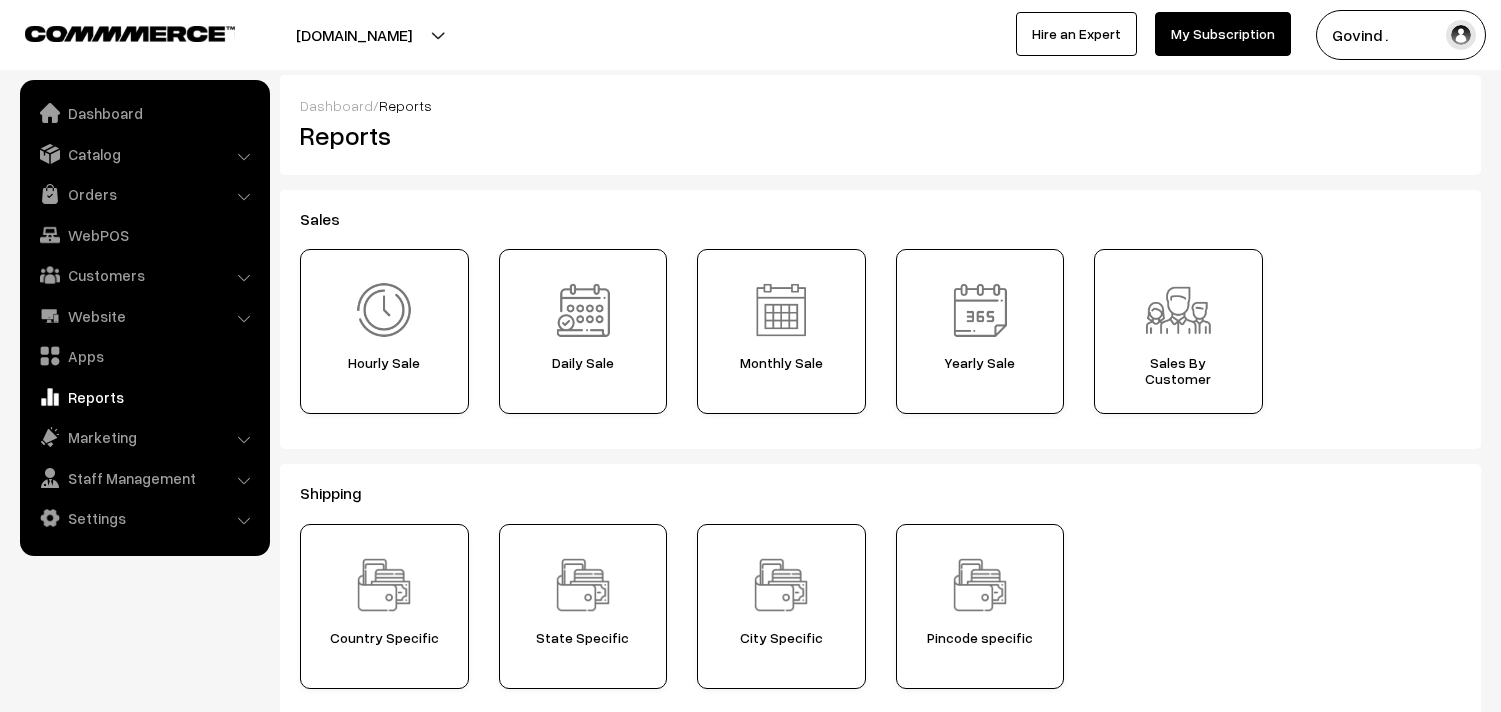 scroll, scrollTop: 0, scrollLeft: 0, axis: both 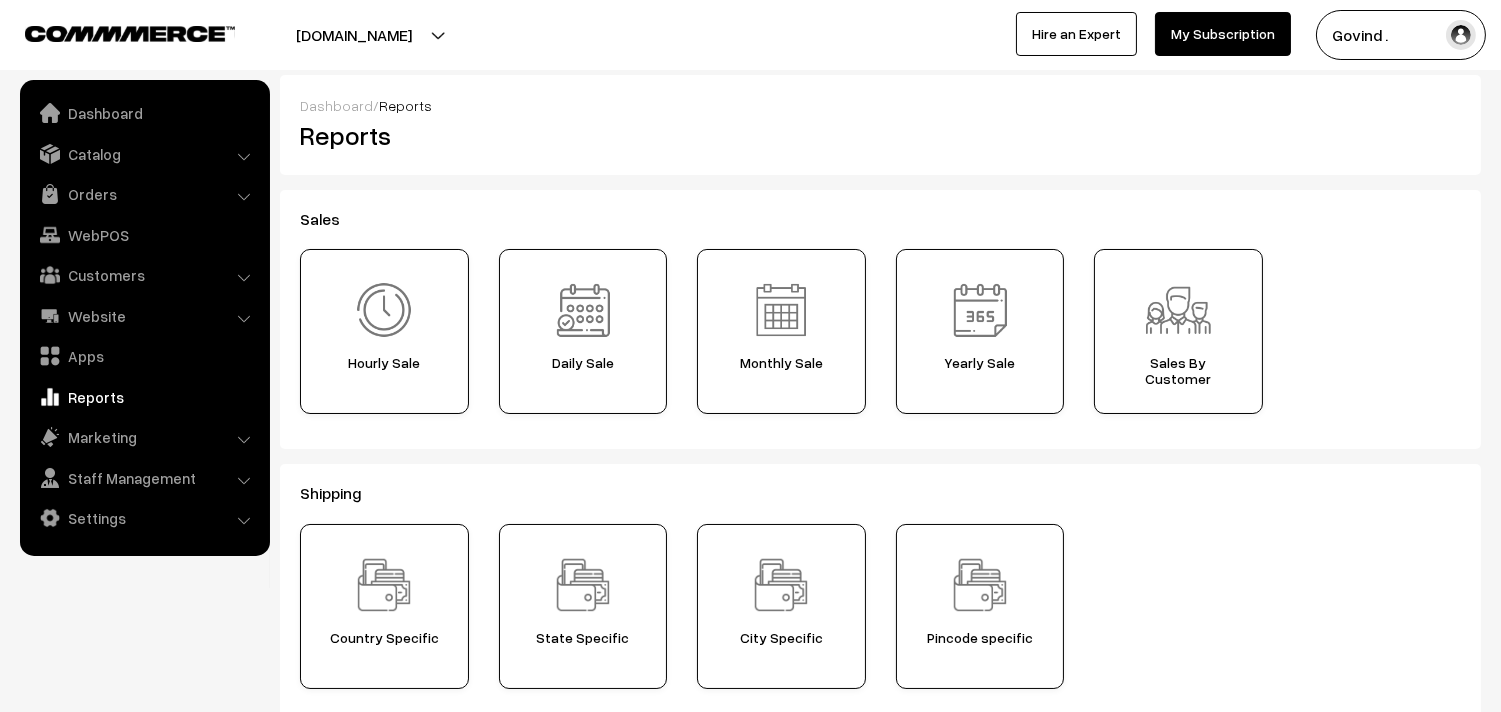 click on "Country Specific
State Specific
City Specific
Pincode specific" at bounding box center [880, 614] 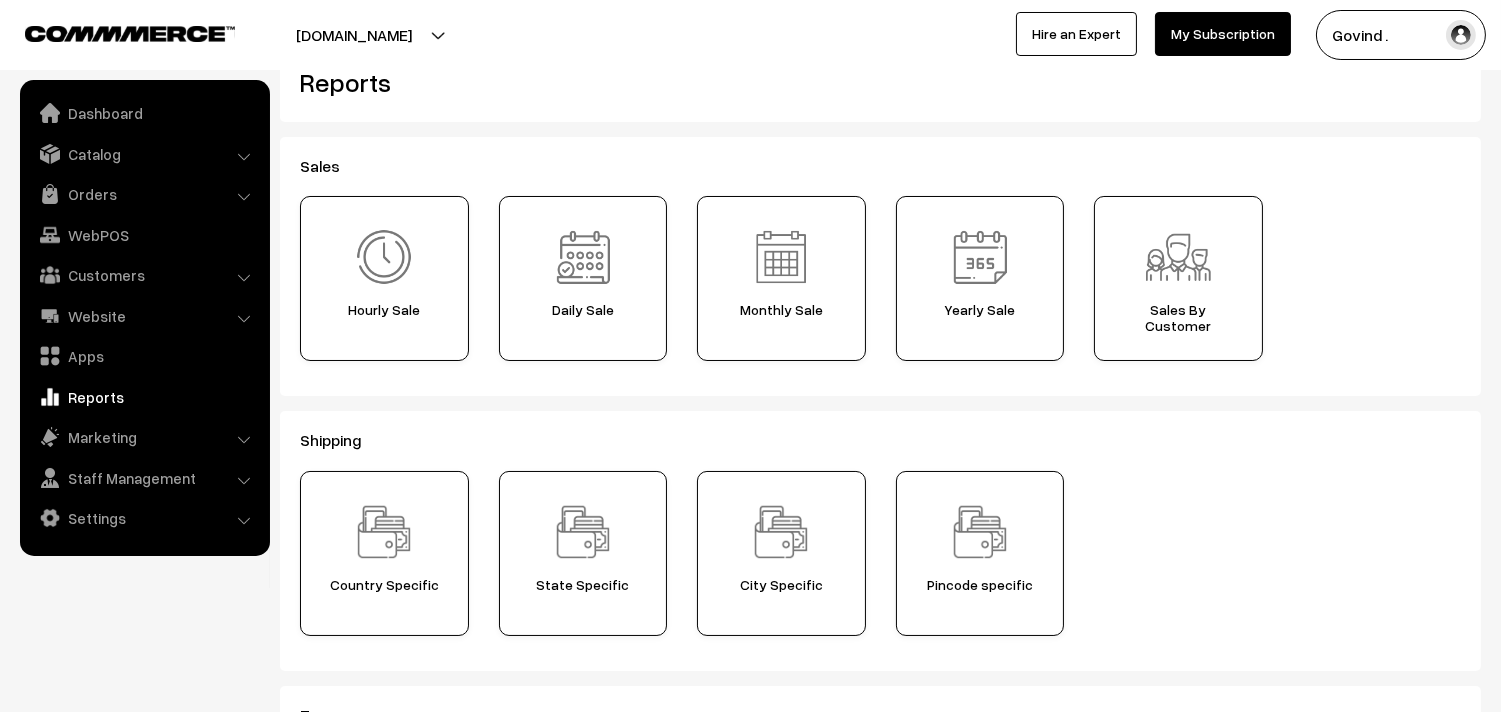 scroll, scrollTop: 0, scrollLeft: 0, axis: both 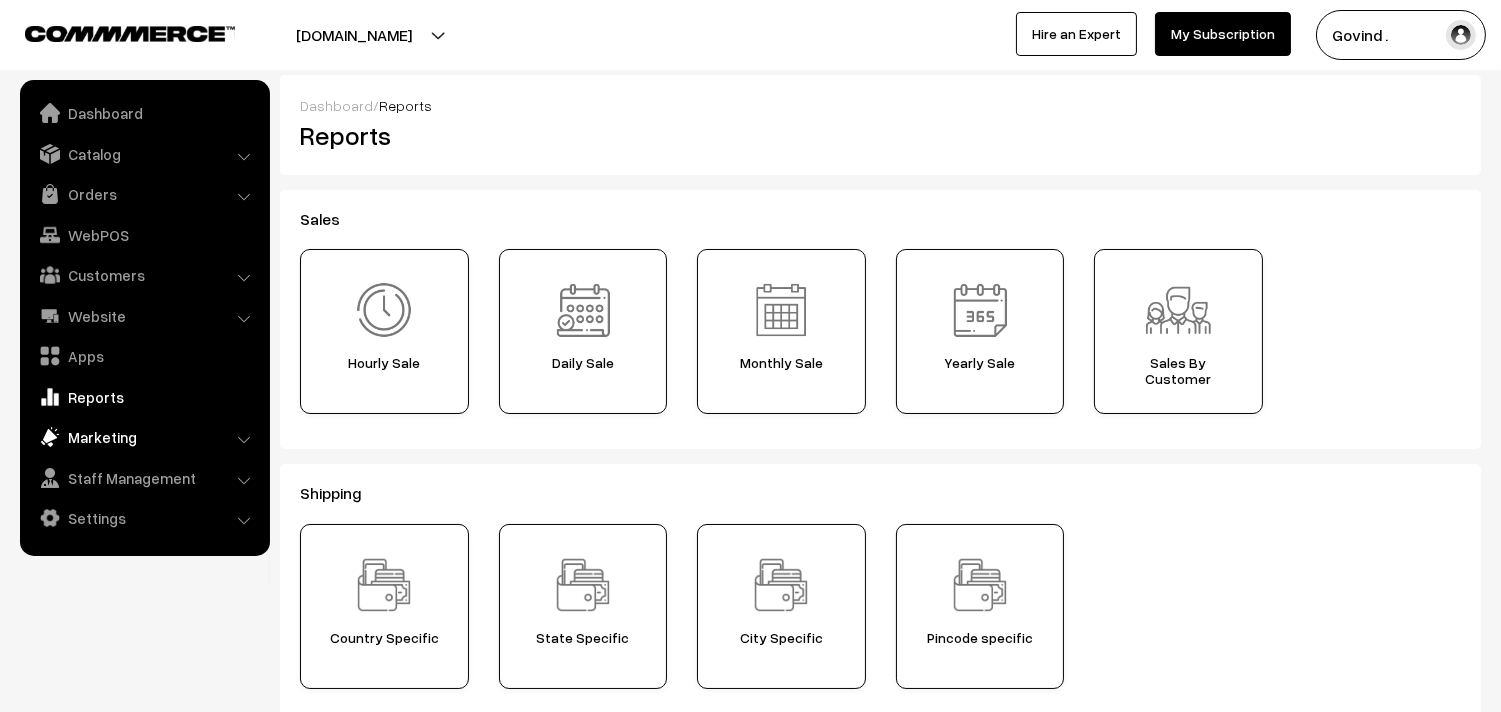 click on "Marketing" at bounding box center (144, 437) 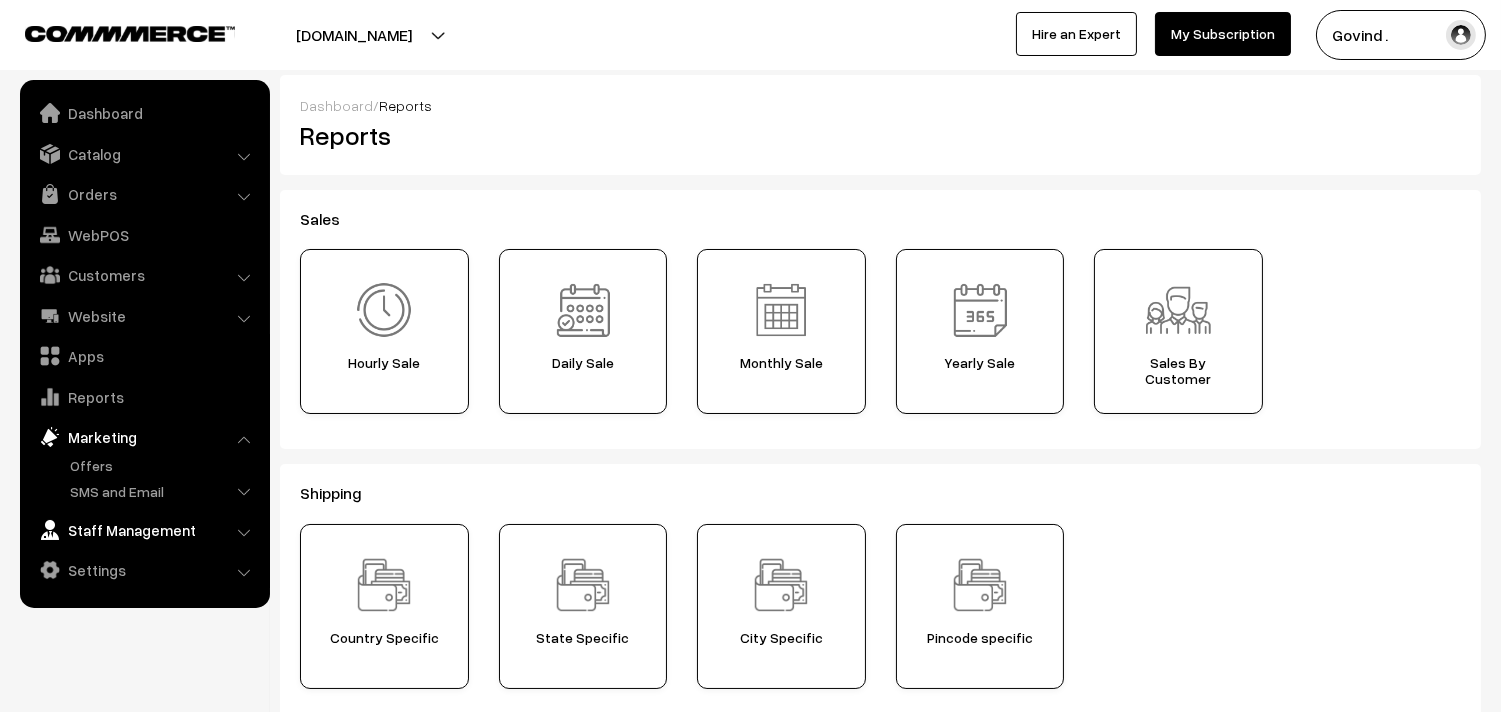 click on "Staff Management" at bounding box center (144, 530) 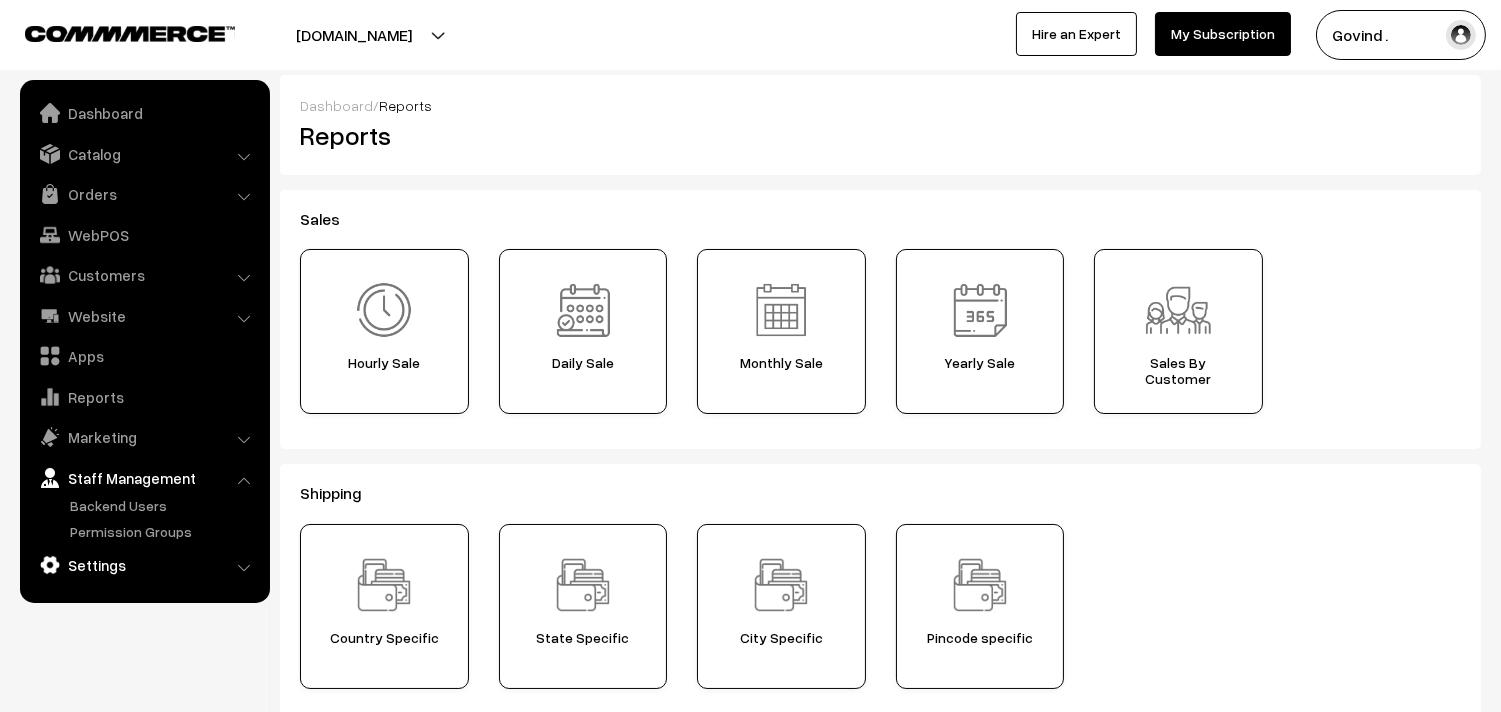 click on "Settings" at bounding box center [144, 565] 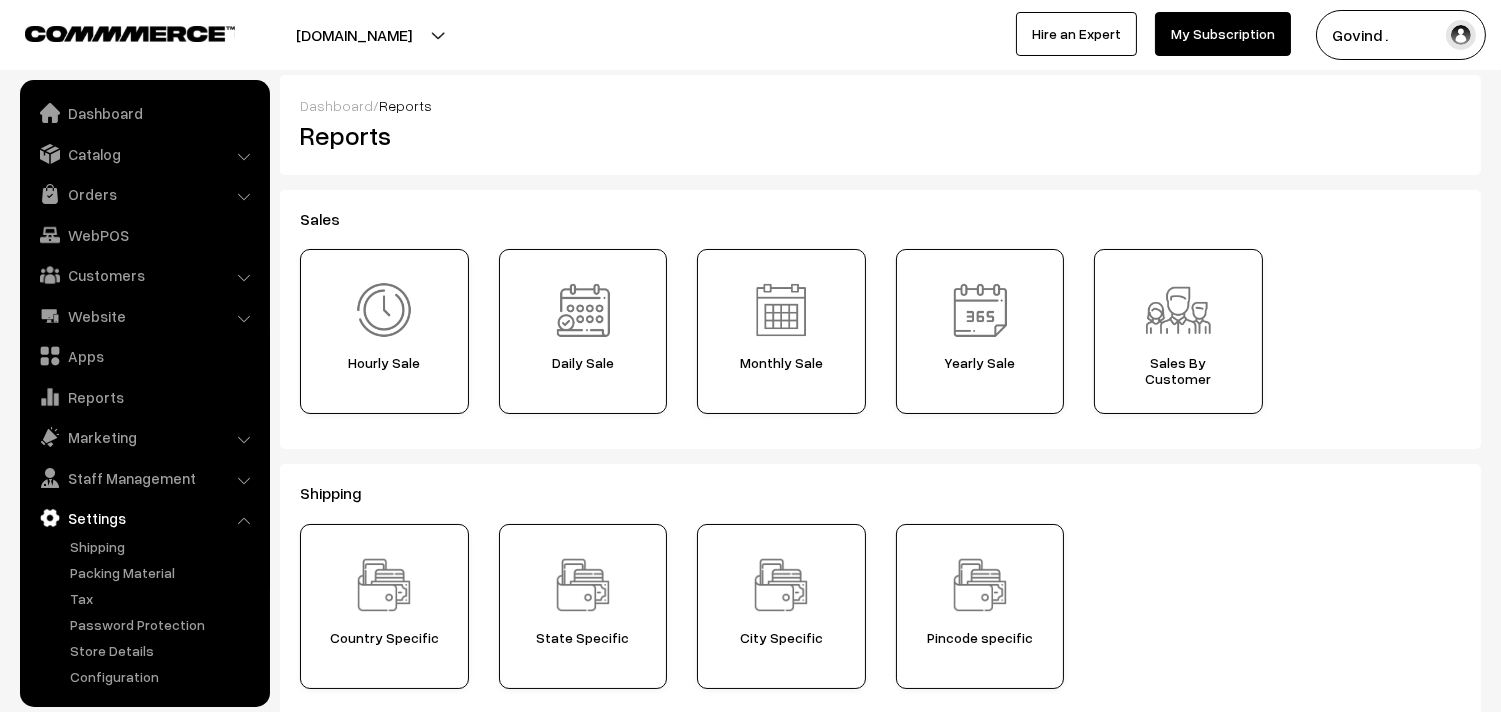 click on "Shipping
Country Specific
State Specific
City Specific
Pincode specific" at bounding box center (880, 593) 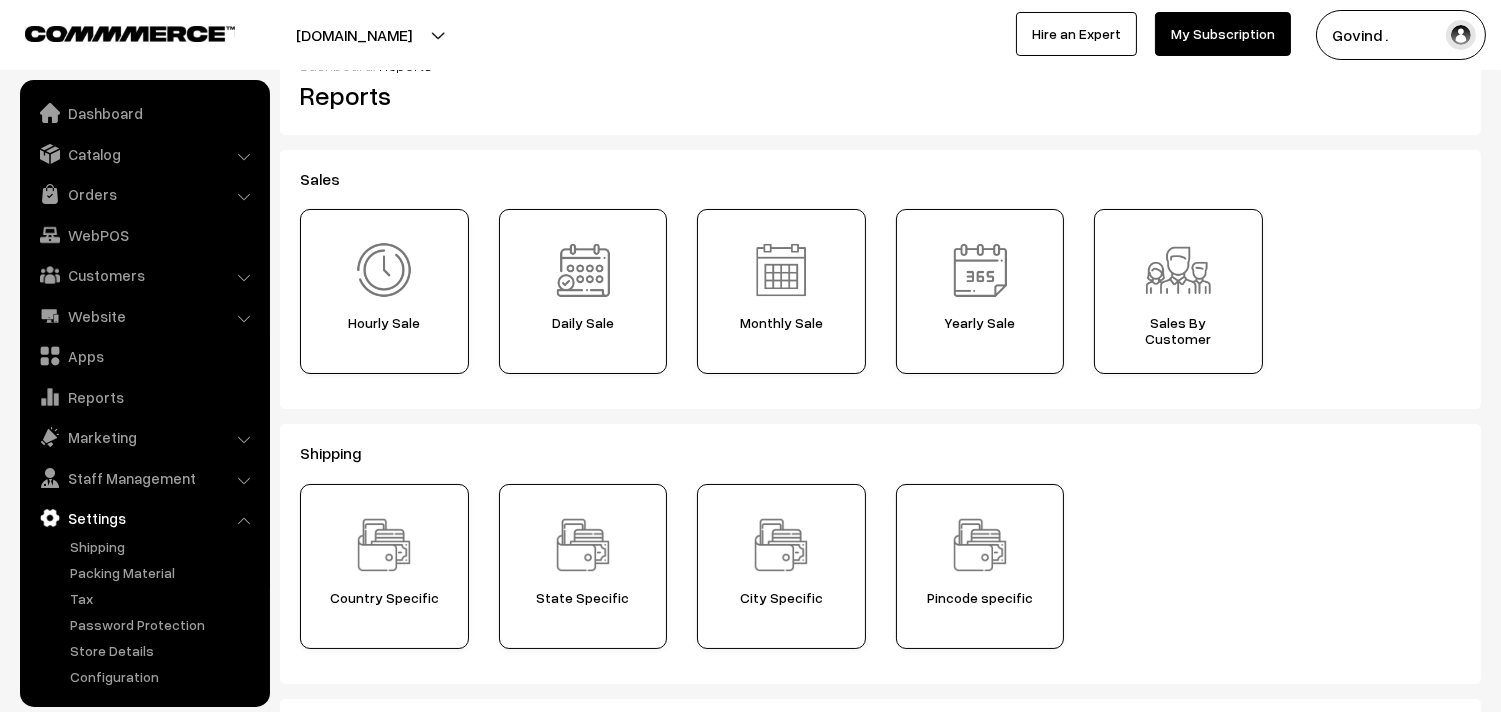 scroll, scrollTop: 0, scrollLeft: 0, axis: both 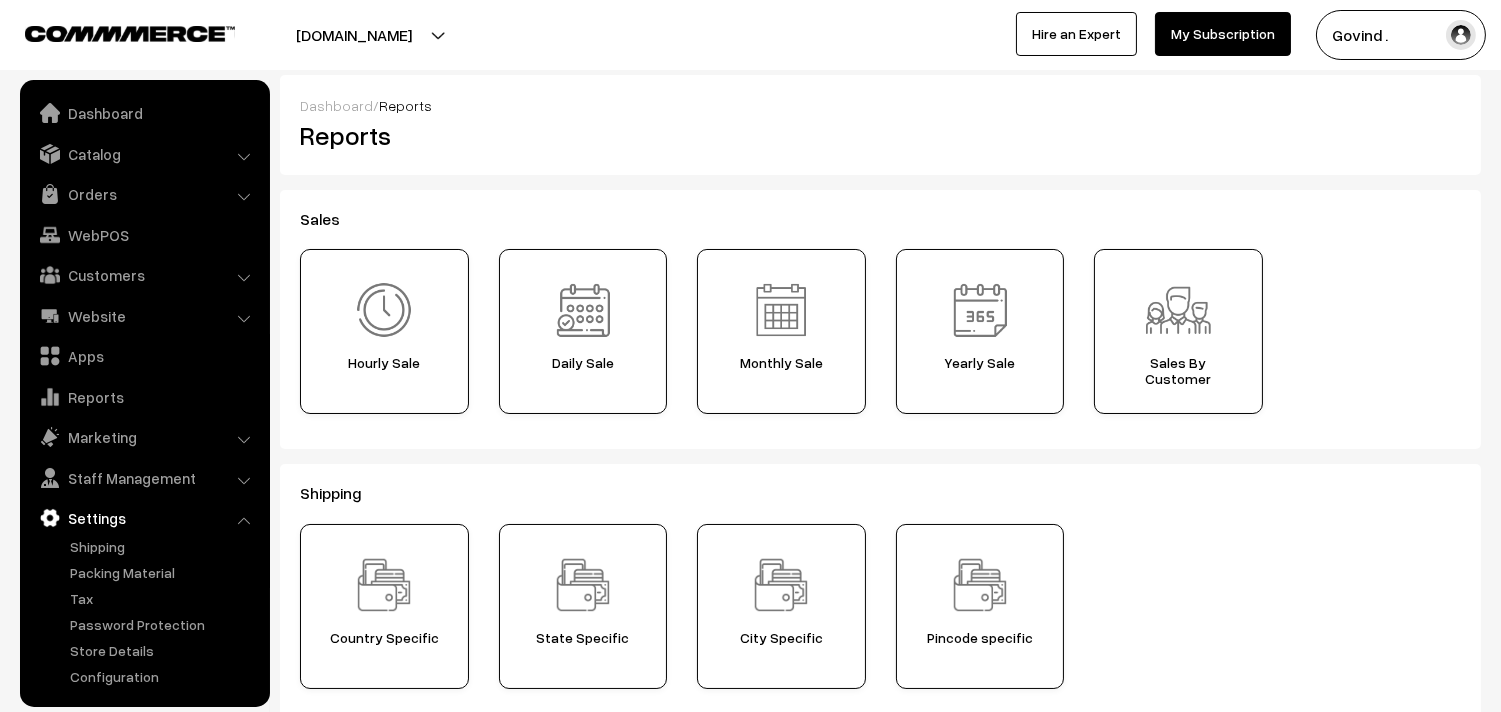 click on "Settings" at bounding box center (144, 518) 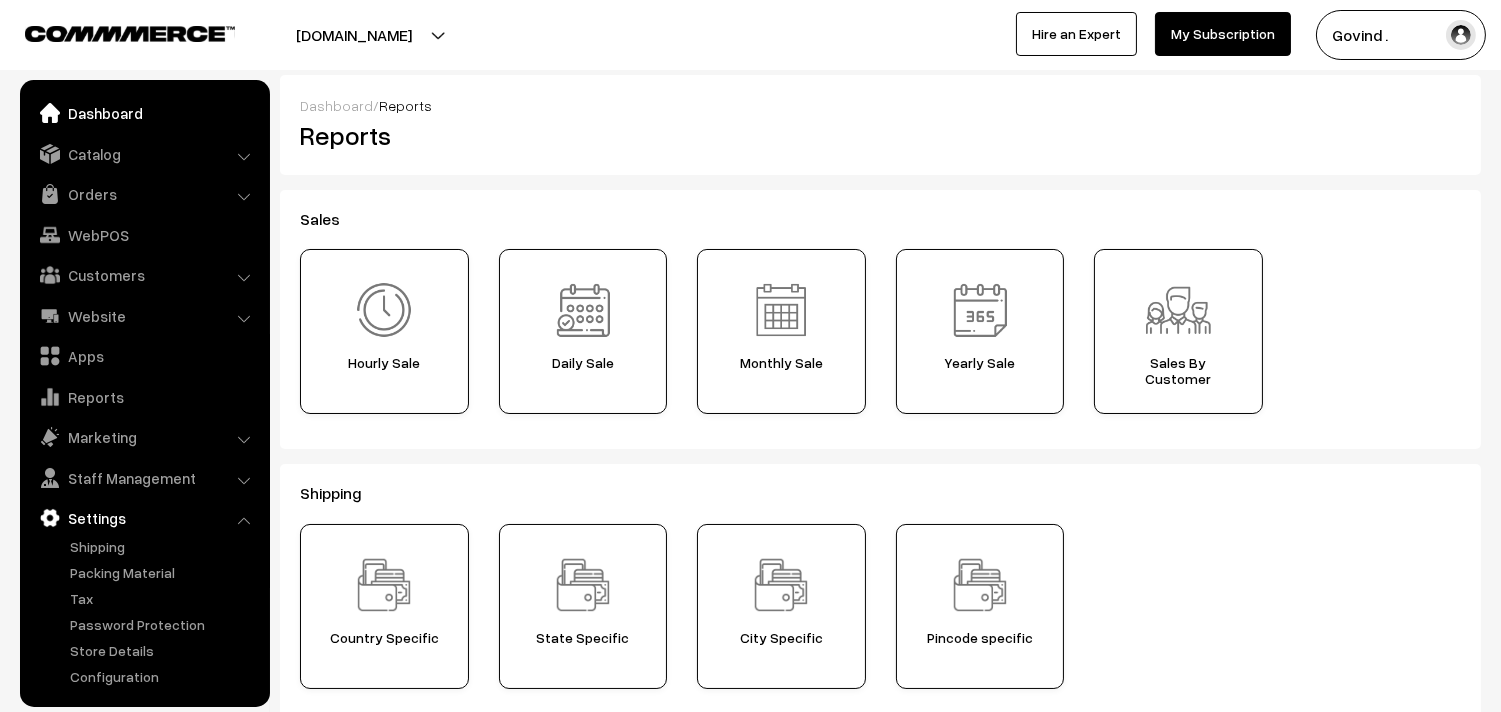 click on "Dashboard" at bounding box center [144, 113] 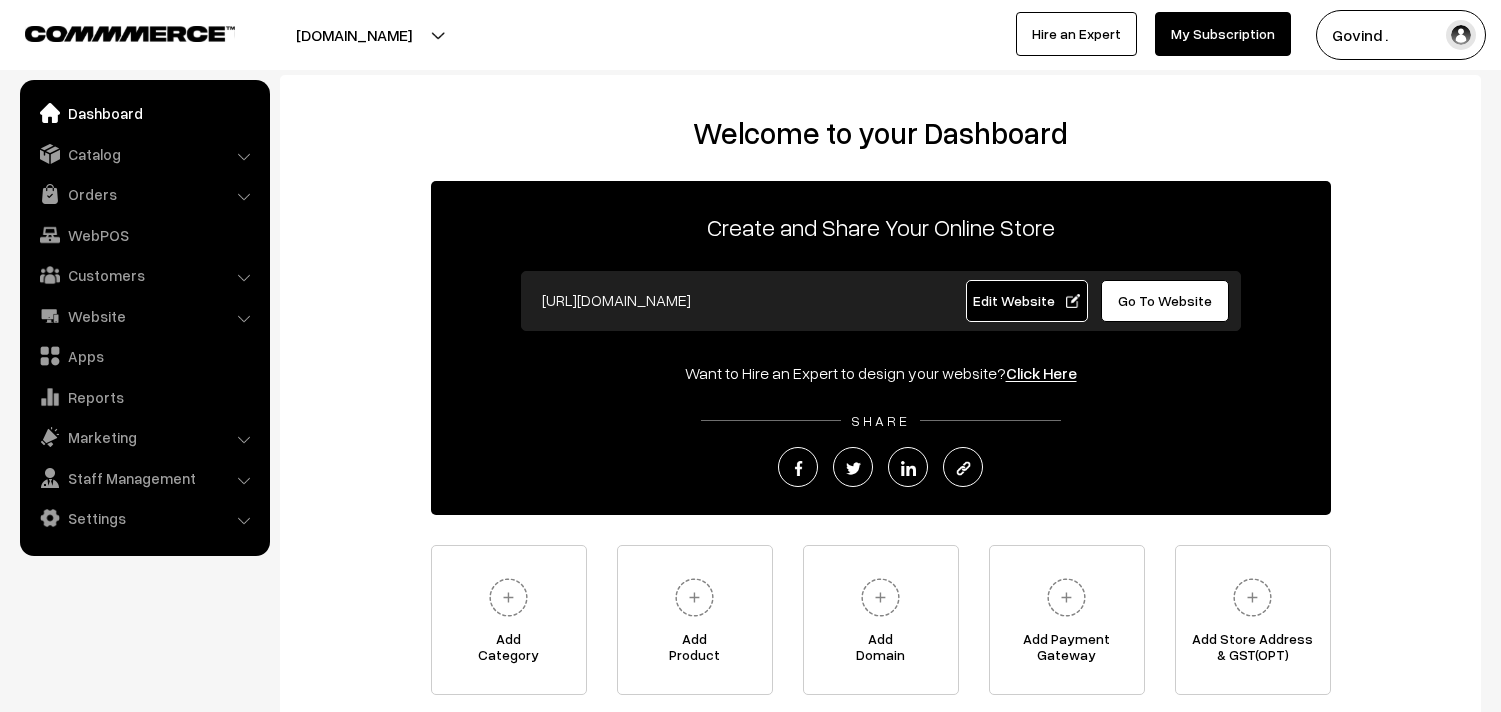 scroll, scrollTop: 0, scrollLeft: 0, axis: both 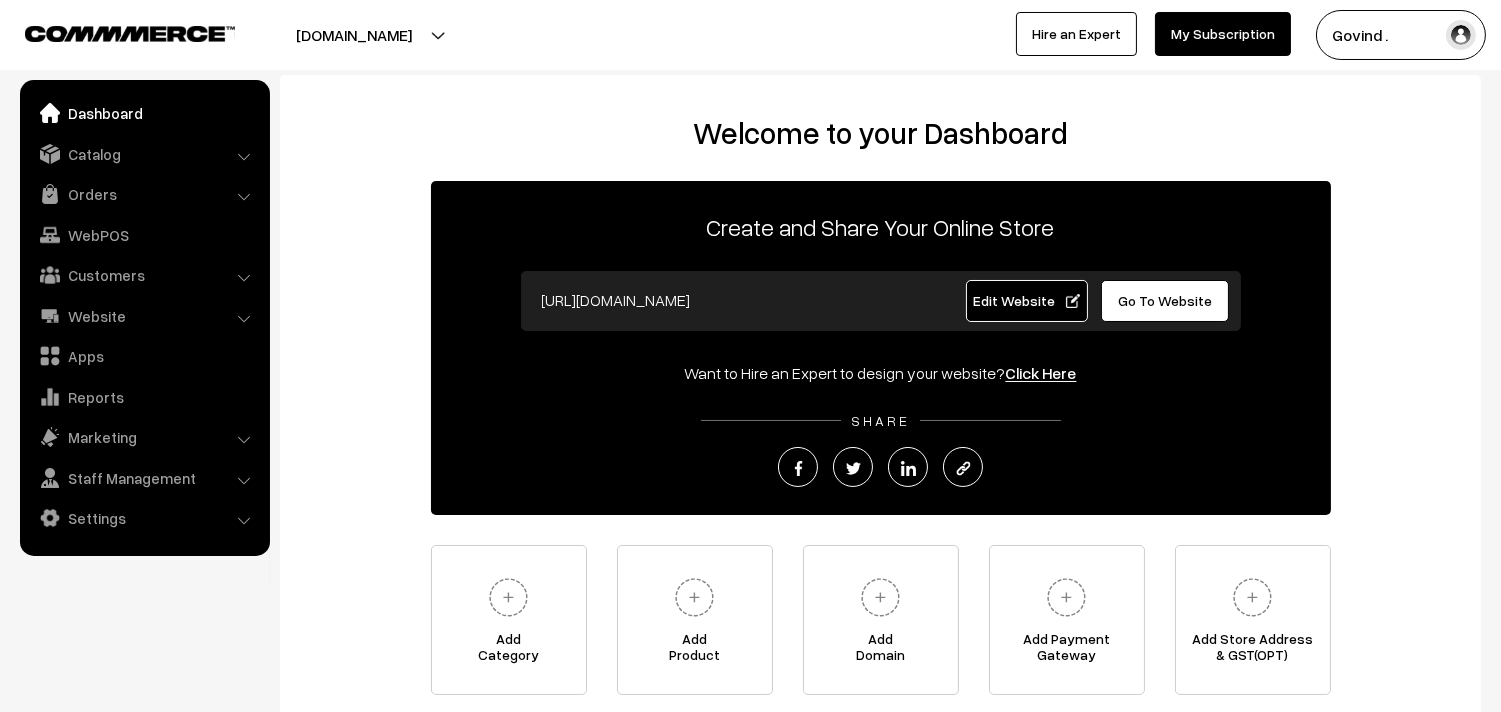 click on "Dashboard
Catalog" at bounding box center (145, 318) 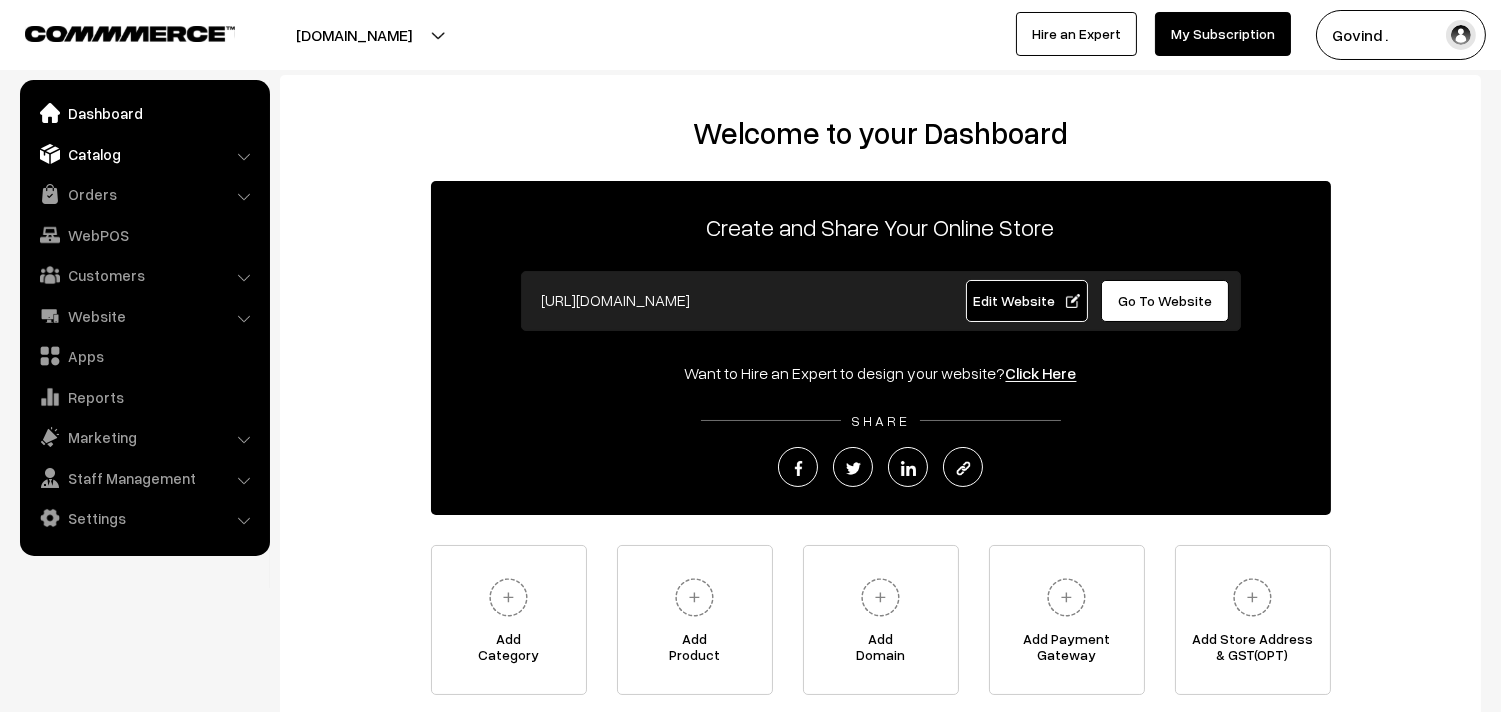 click on "Catalog" at bounding box center [144, 154] 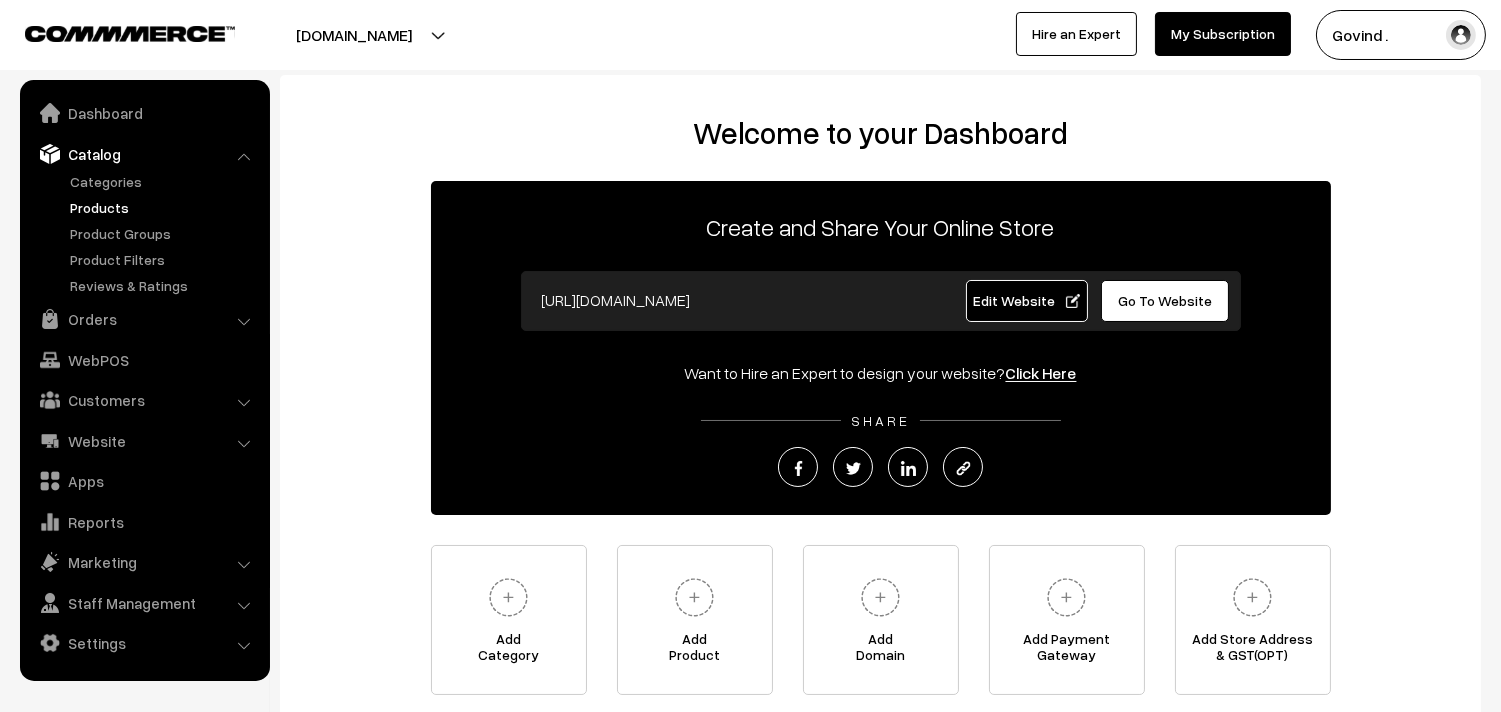 click on "Products" at bounding box center (164, 207) 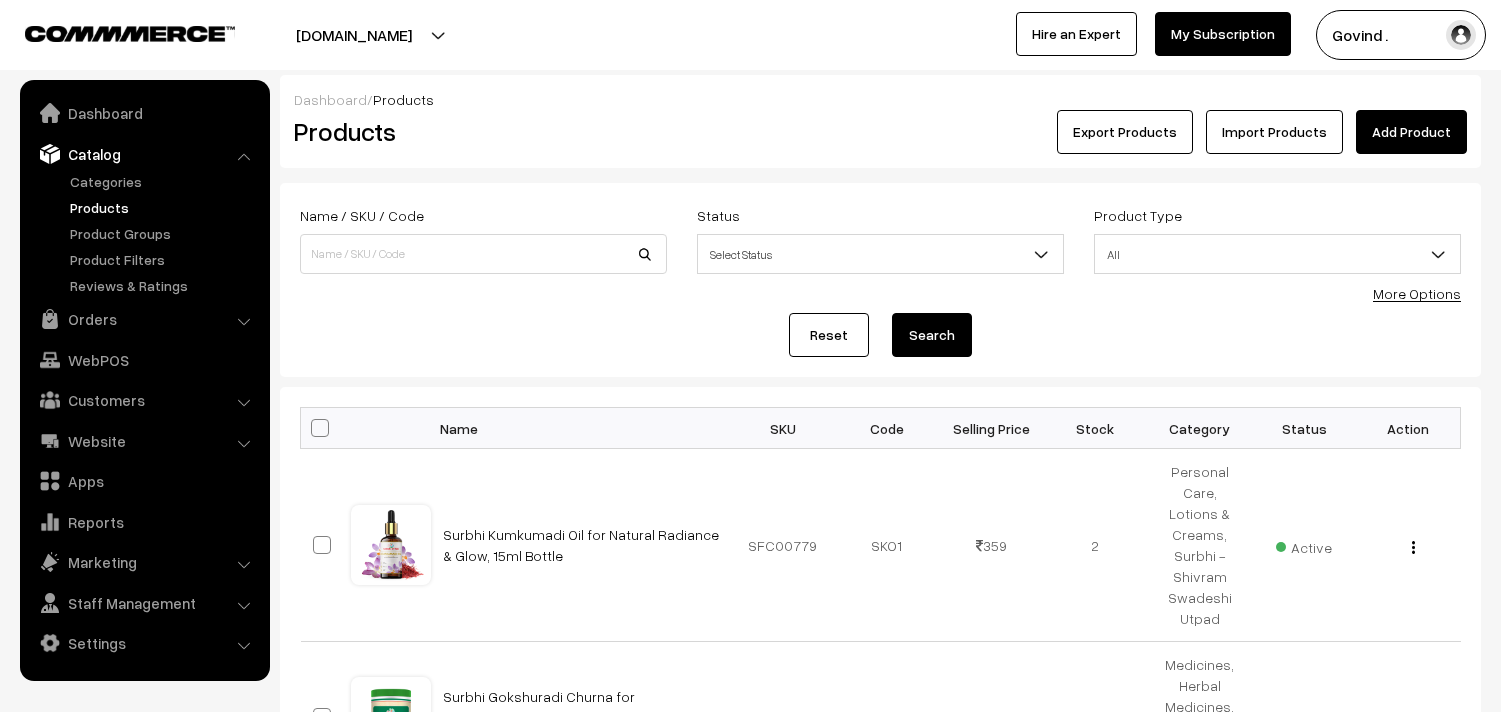 scroll, scrollTop: 0, scrollLeft: 0, axis: both 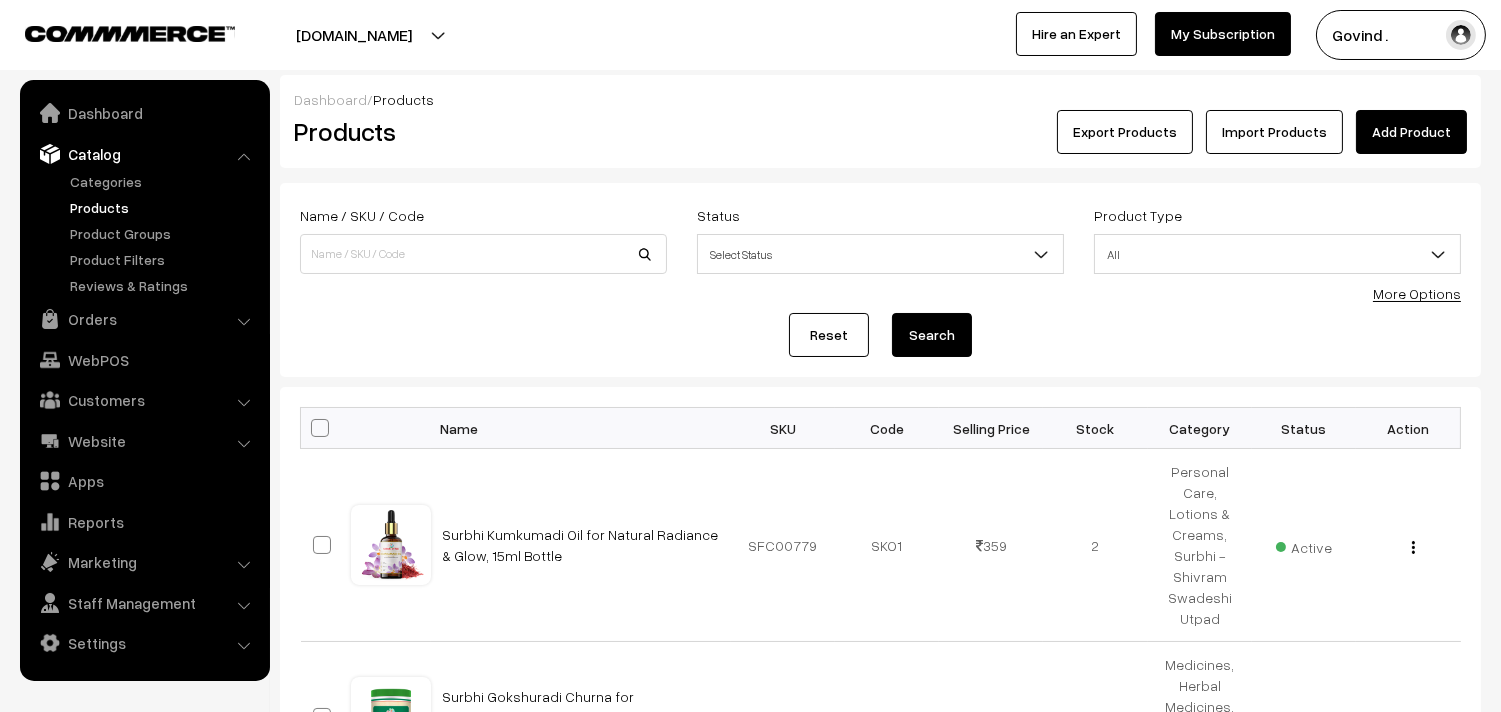 click on "Export Products" at bounding box center [1125, 132] 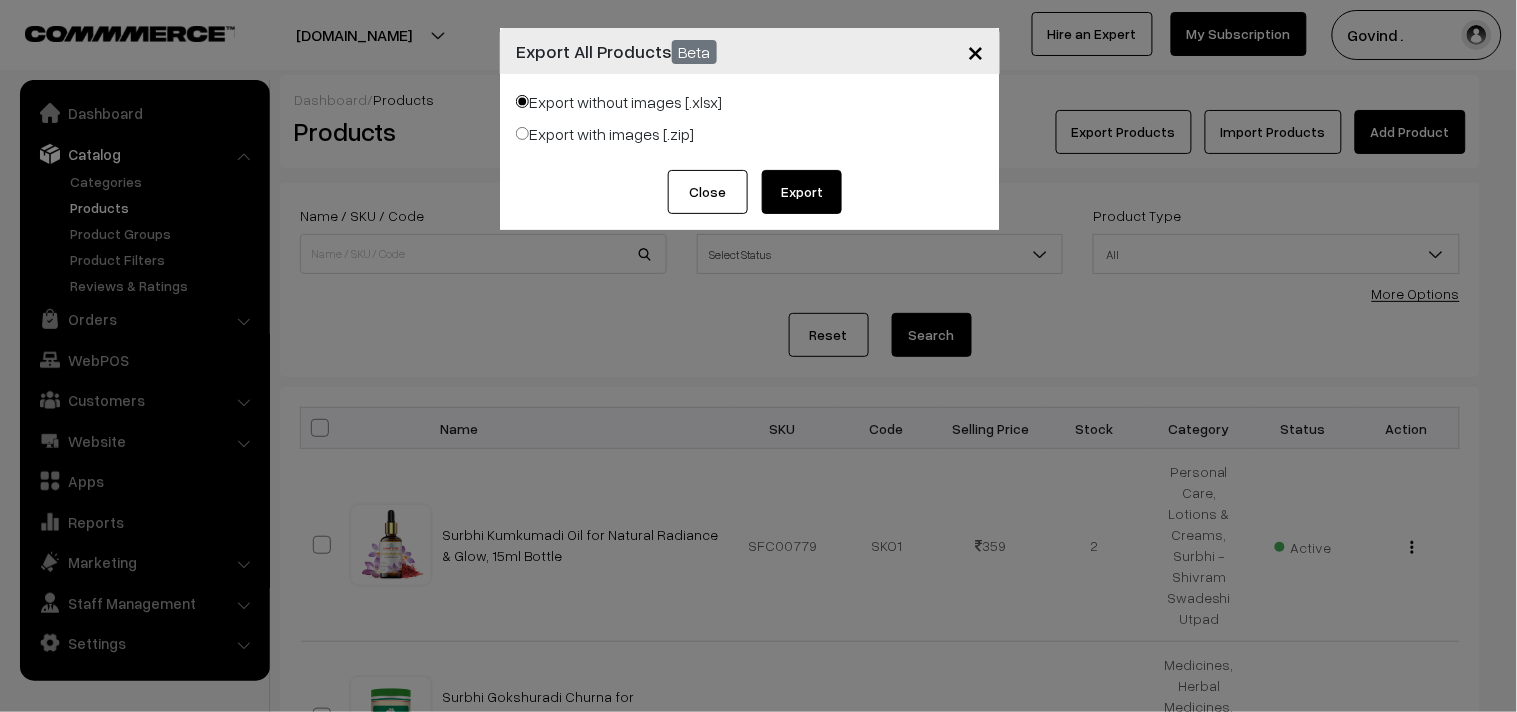 click on "Export with images [.zip]" at bounding box center [605, 134] 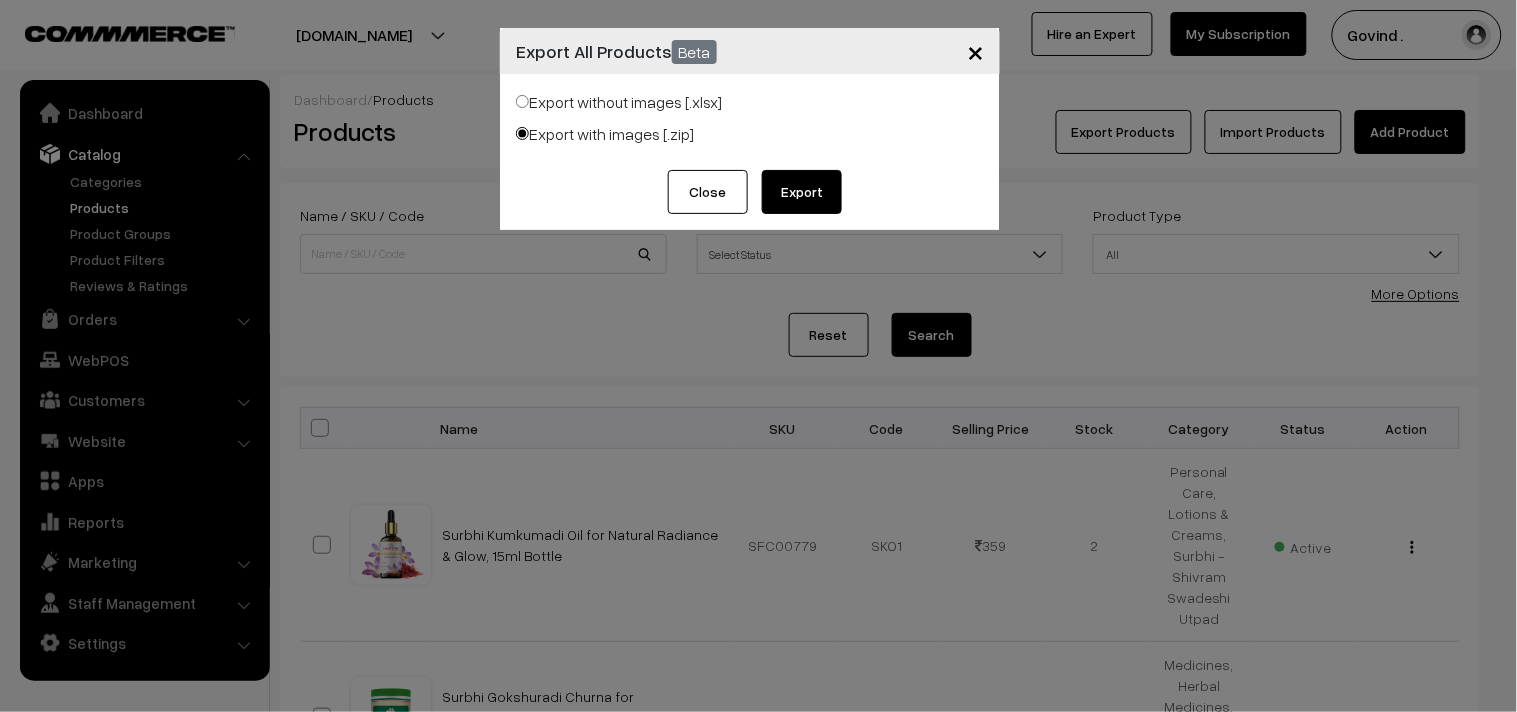 click on "Export" at bounding box center (802, 192) 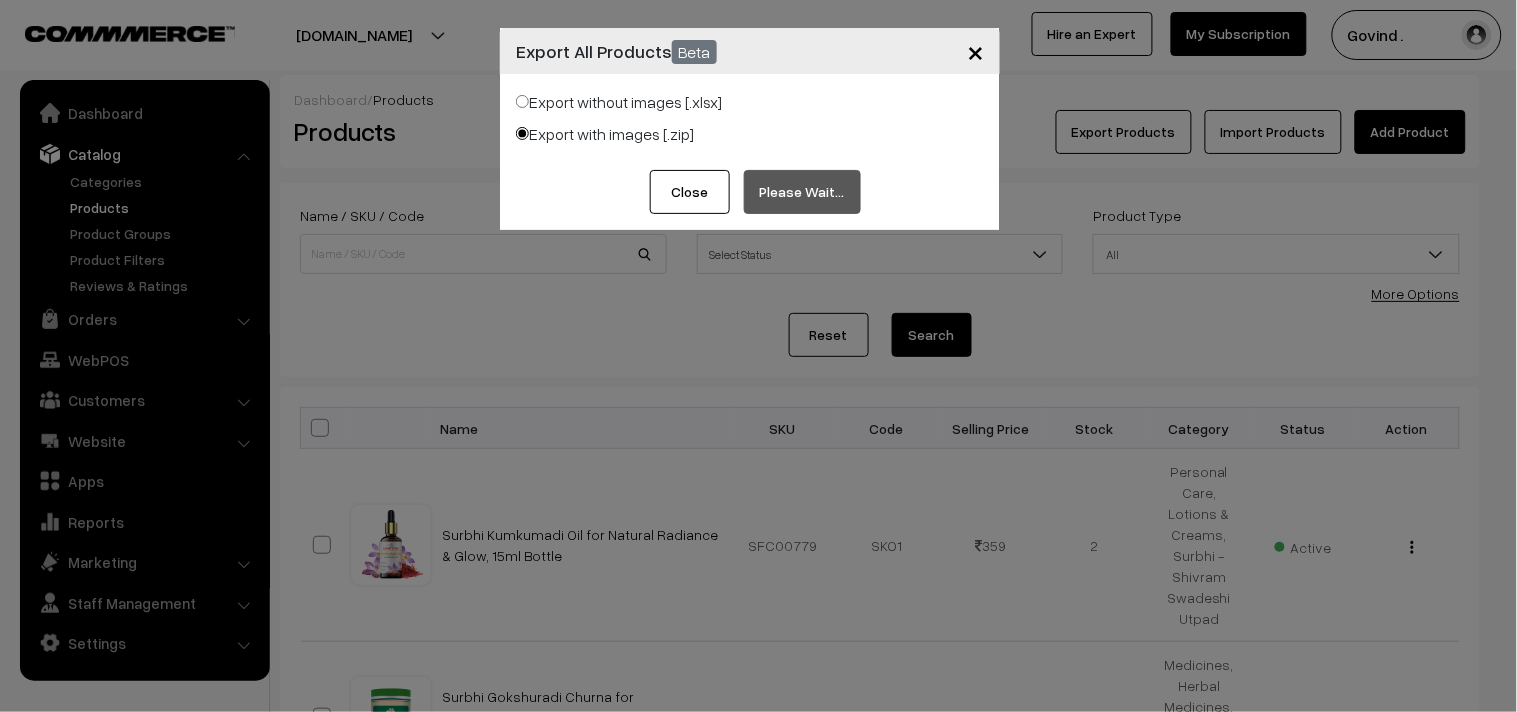 click on "×" at bounding box center (975, 50) 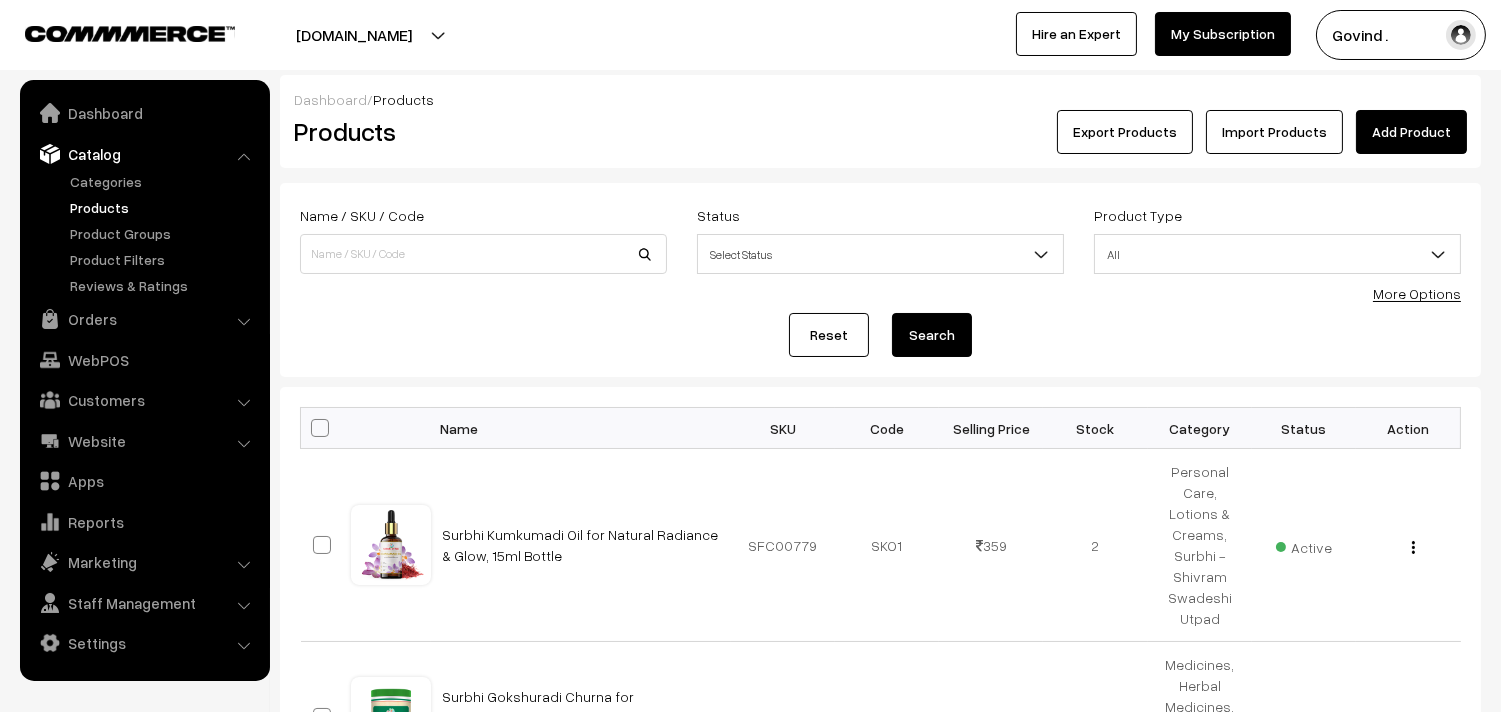 click on "Export Products" at bounding box center (1125, 132) 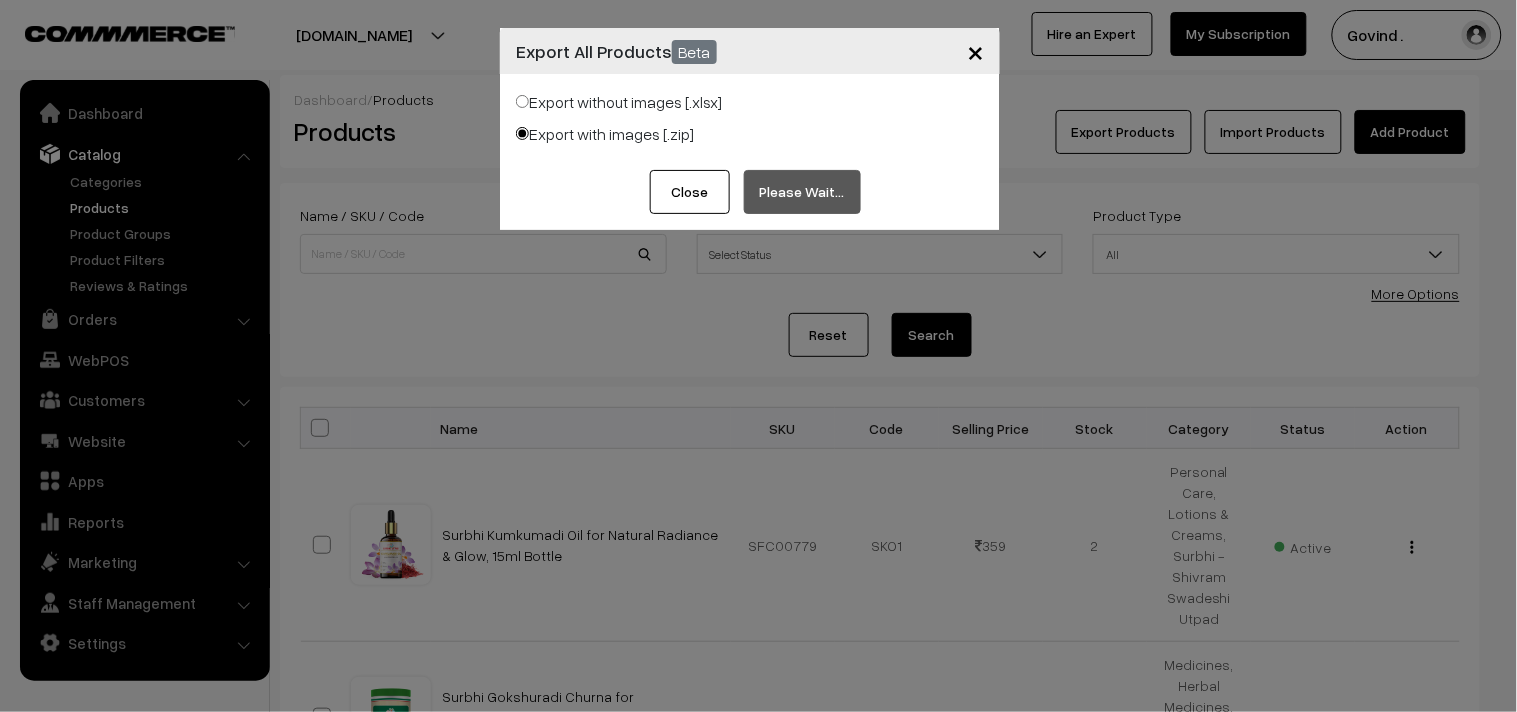 click on "×
Export All Products  Beta
Export without images [.xlsx]
Export with images [.zip]
Close
Please Wait…" at bounding box center (758, 356) 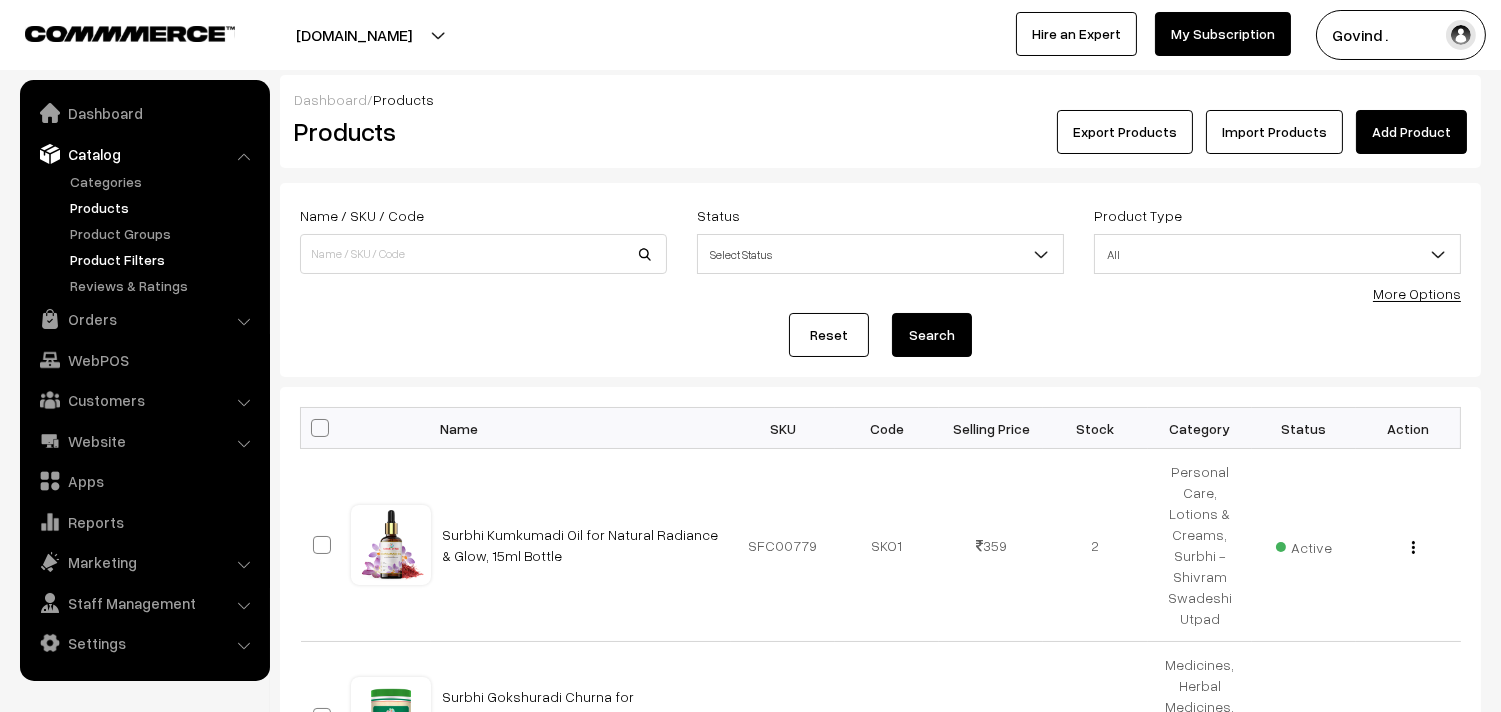 click on "Product Filters" at bounding box center [164, 259] 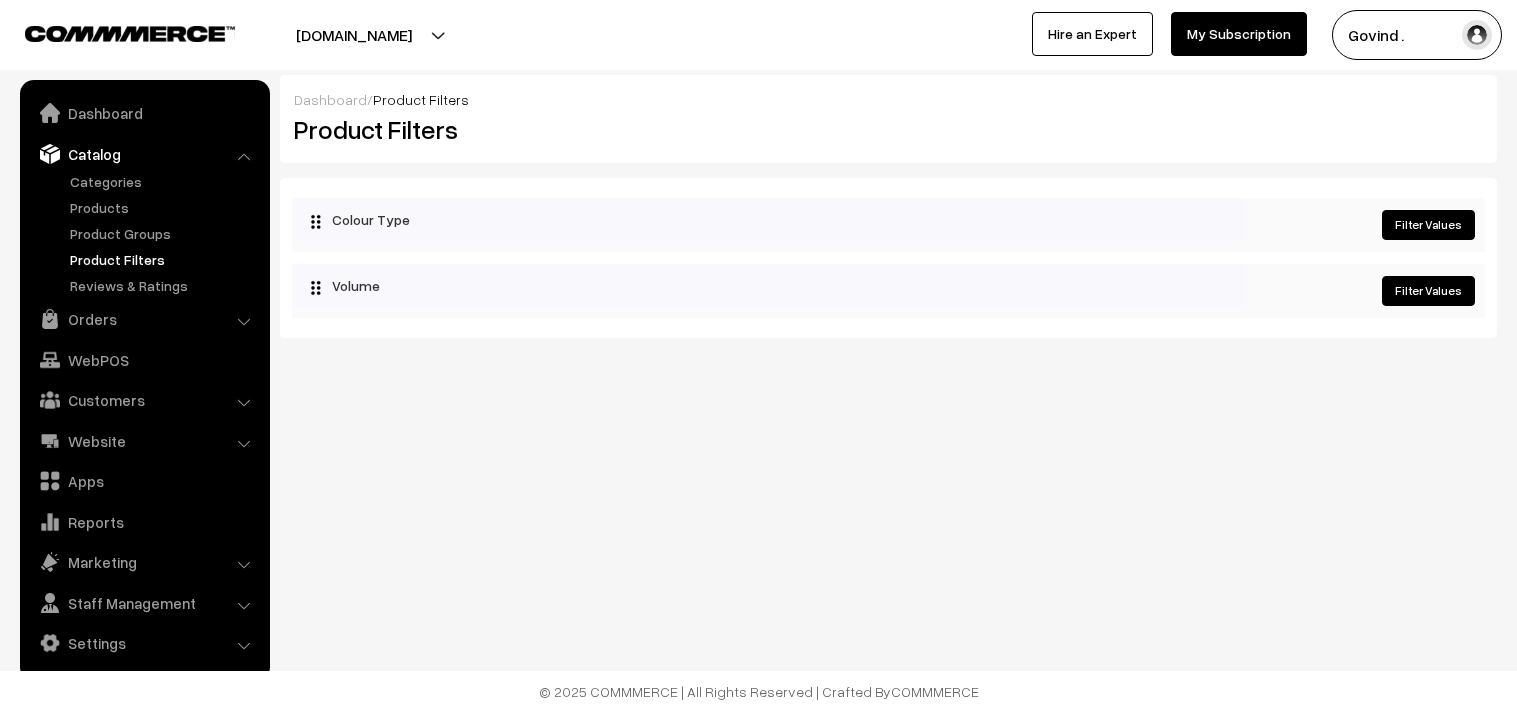 scroll, scrollTop: 0, scrollLeft: 0, axis: both 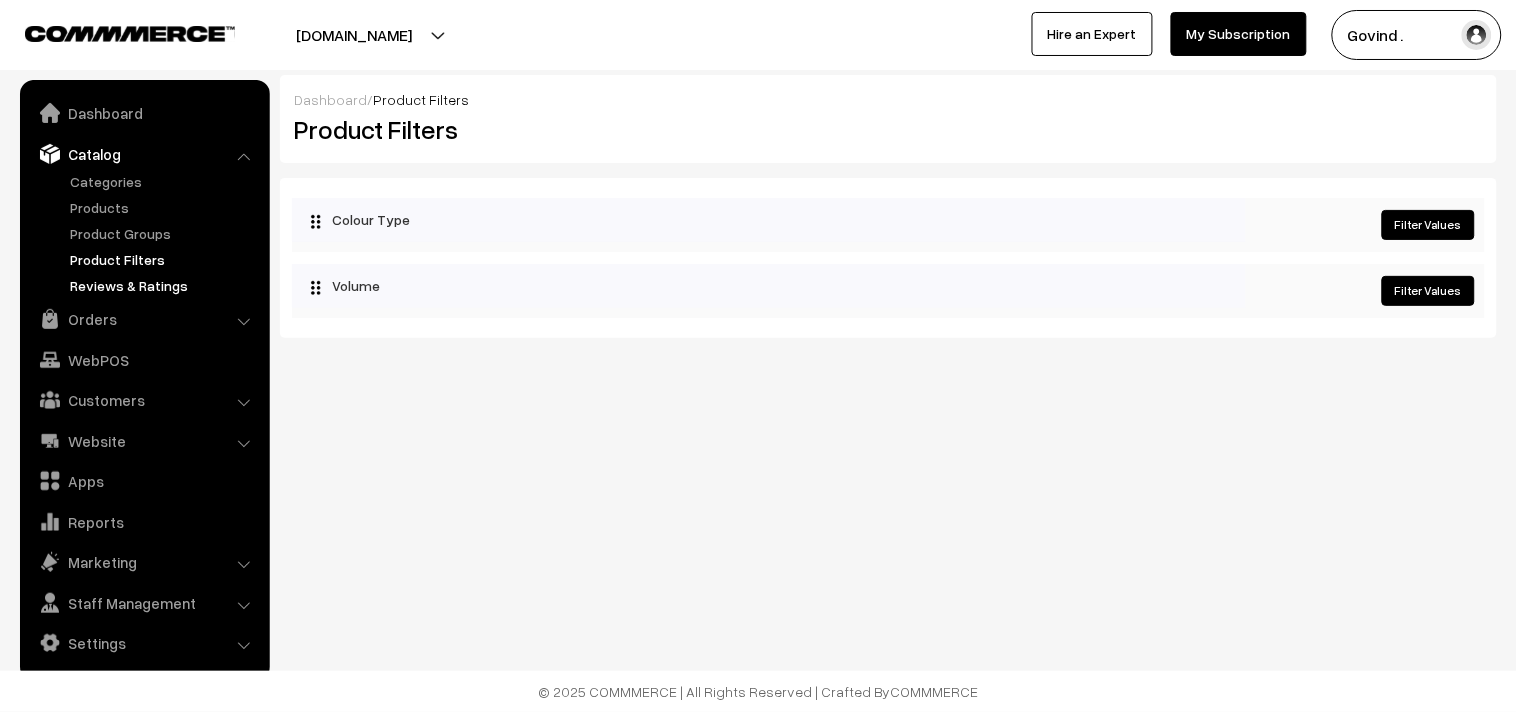 click on "Reviews & Ratings" at bounding box center (164, 285) 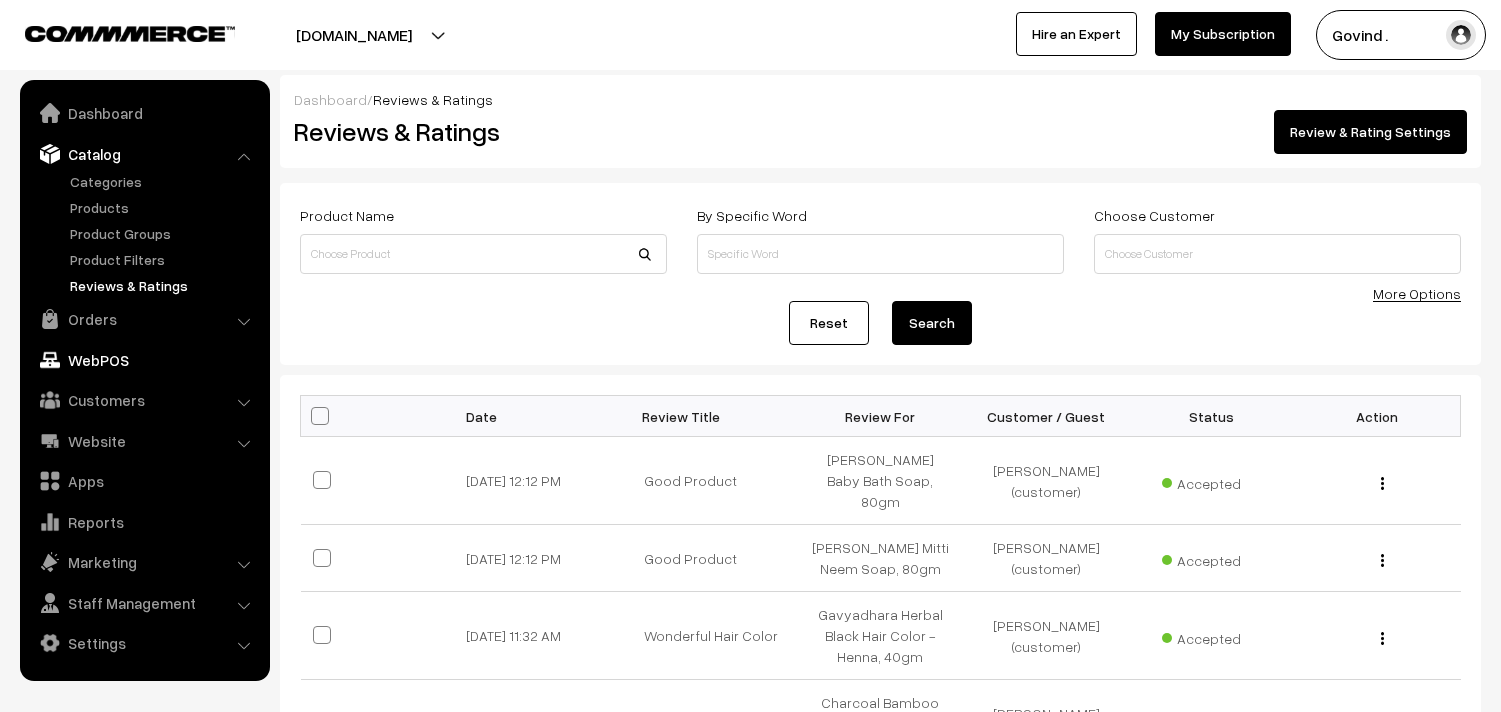 scroll, scrollTop: 0, scrollLeft: 0, axis: both 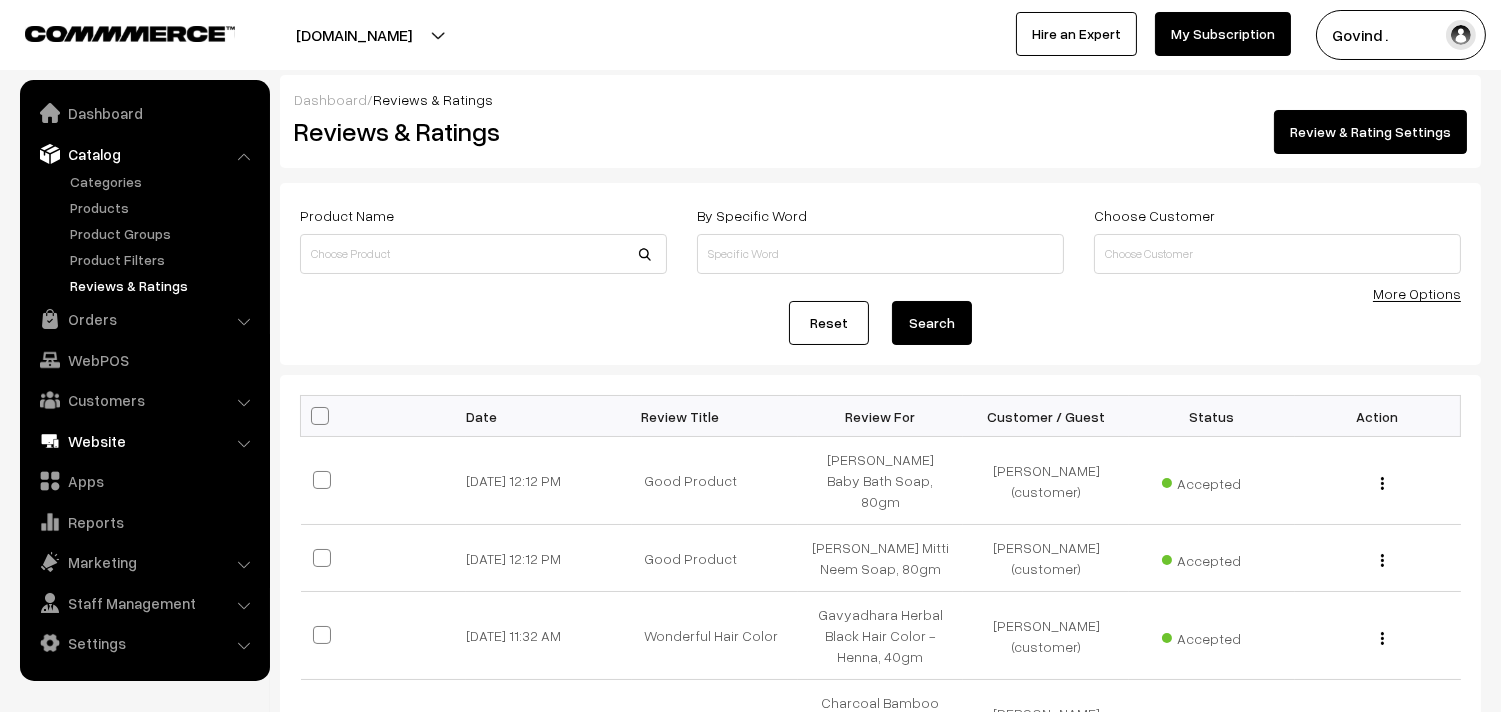 click on "Website" at bounding box center (144, 441) 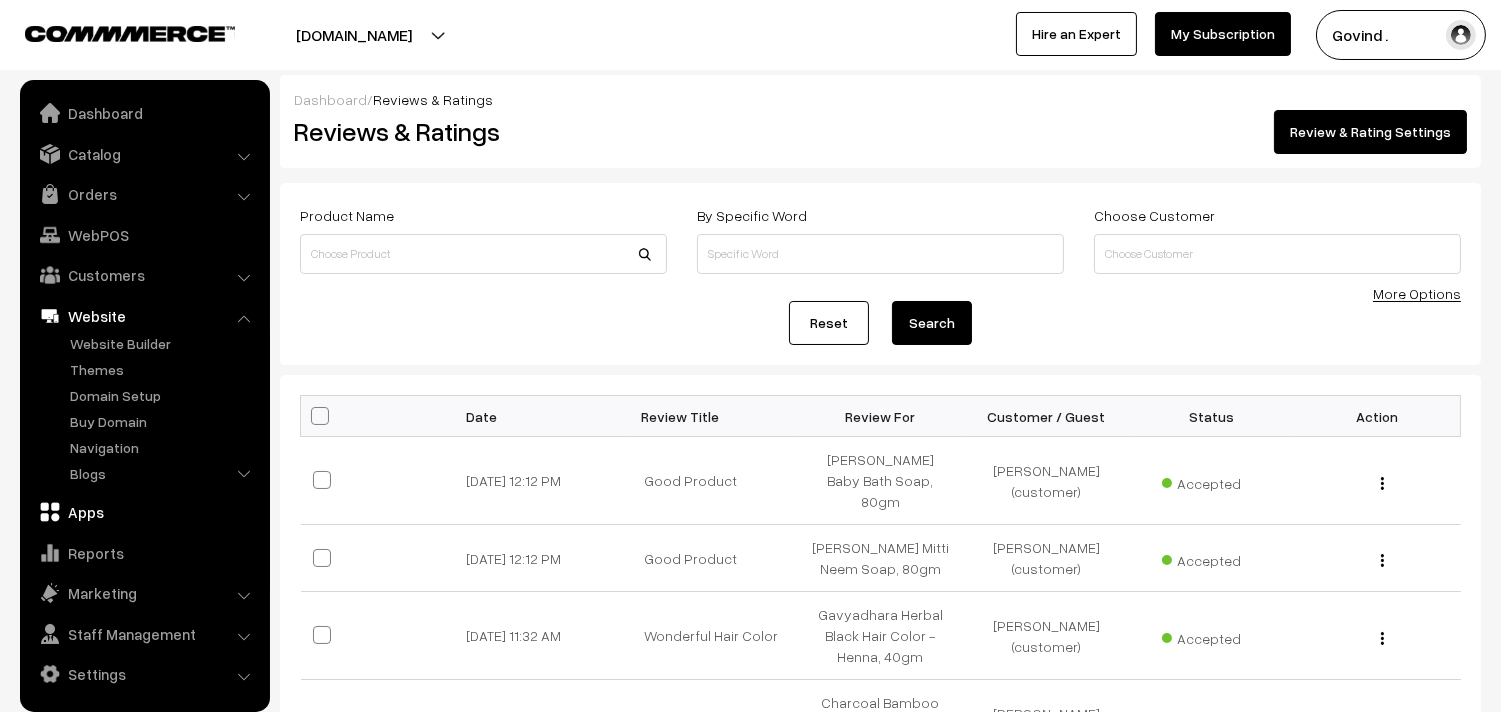 click on "Apps" at bounding box center (144, 512) 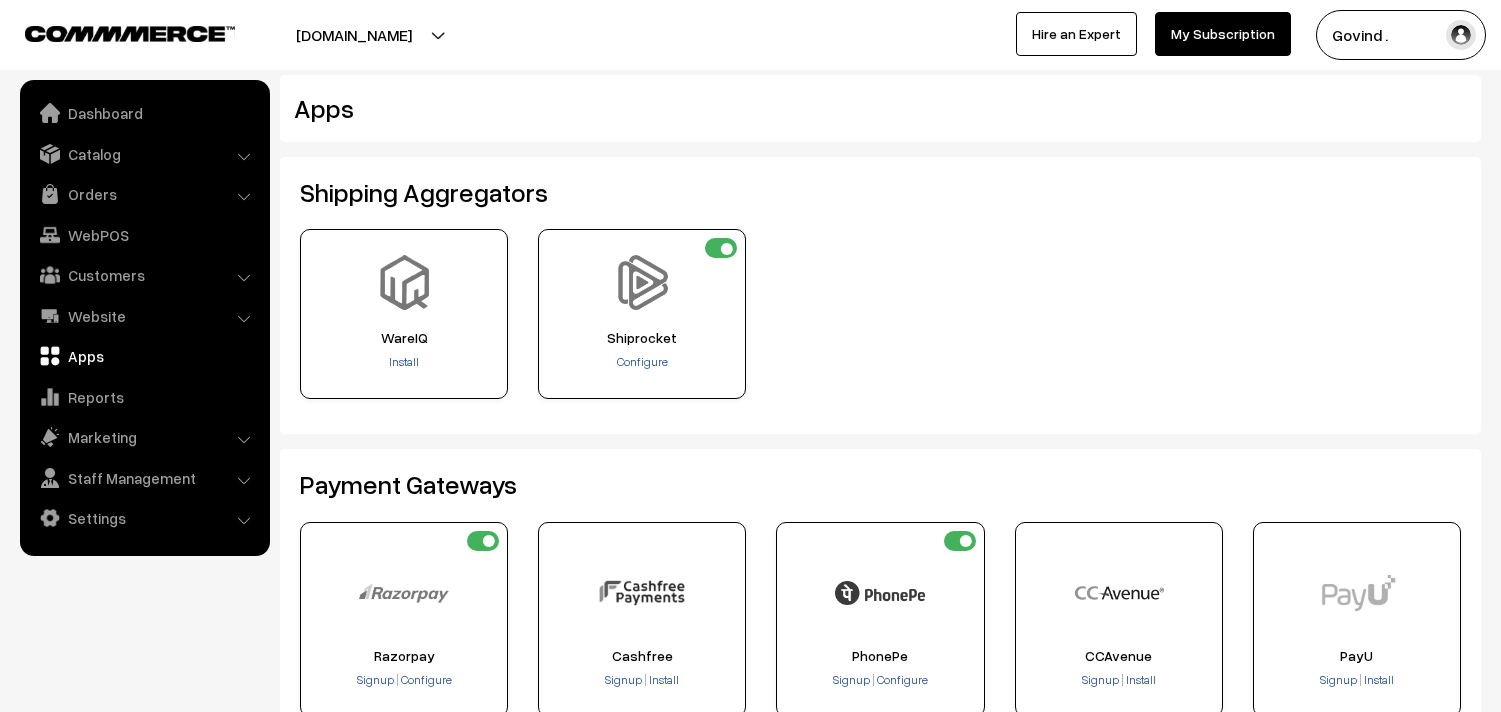 scroll, scrollTop: 0, scrollLeft: 0, axis: both 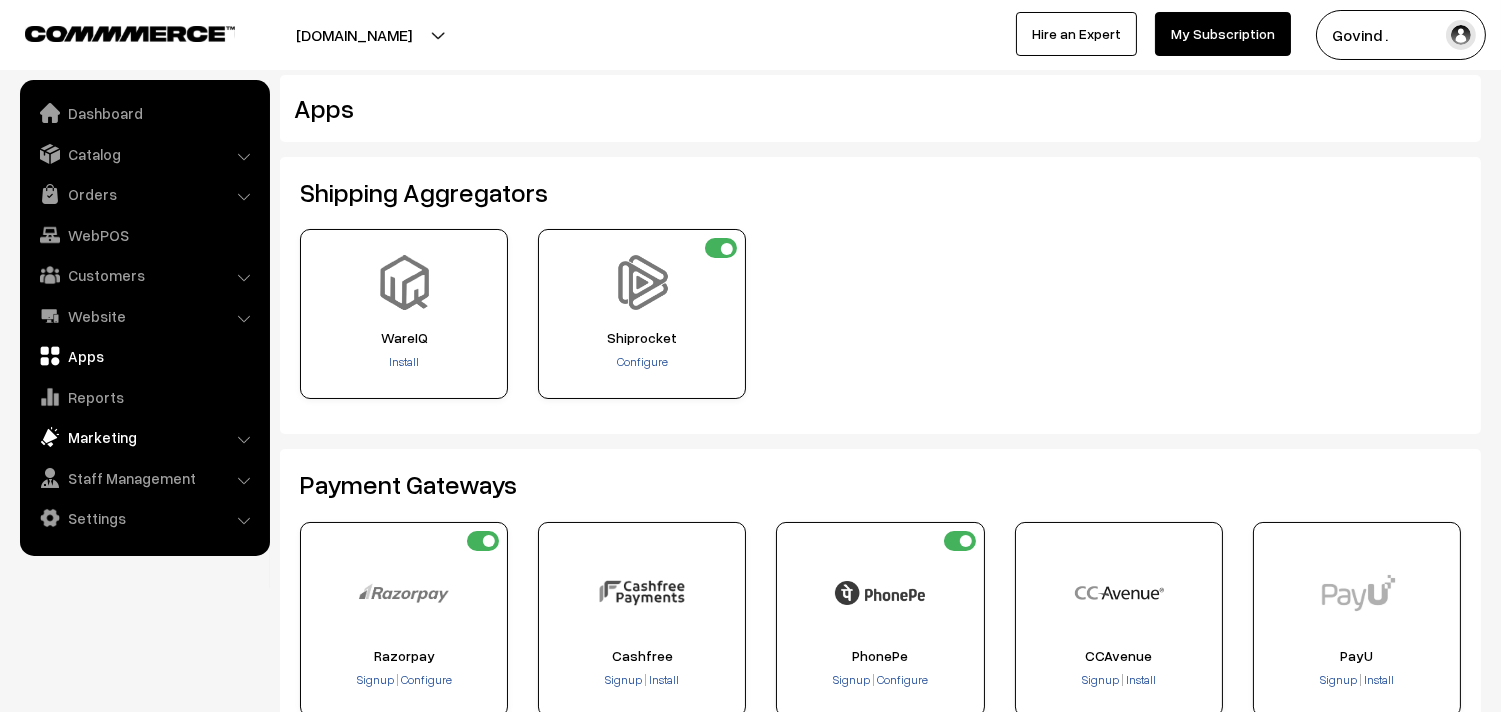 click on "Marketing" at bounding box center [144, 437] 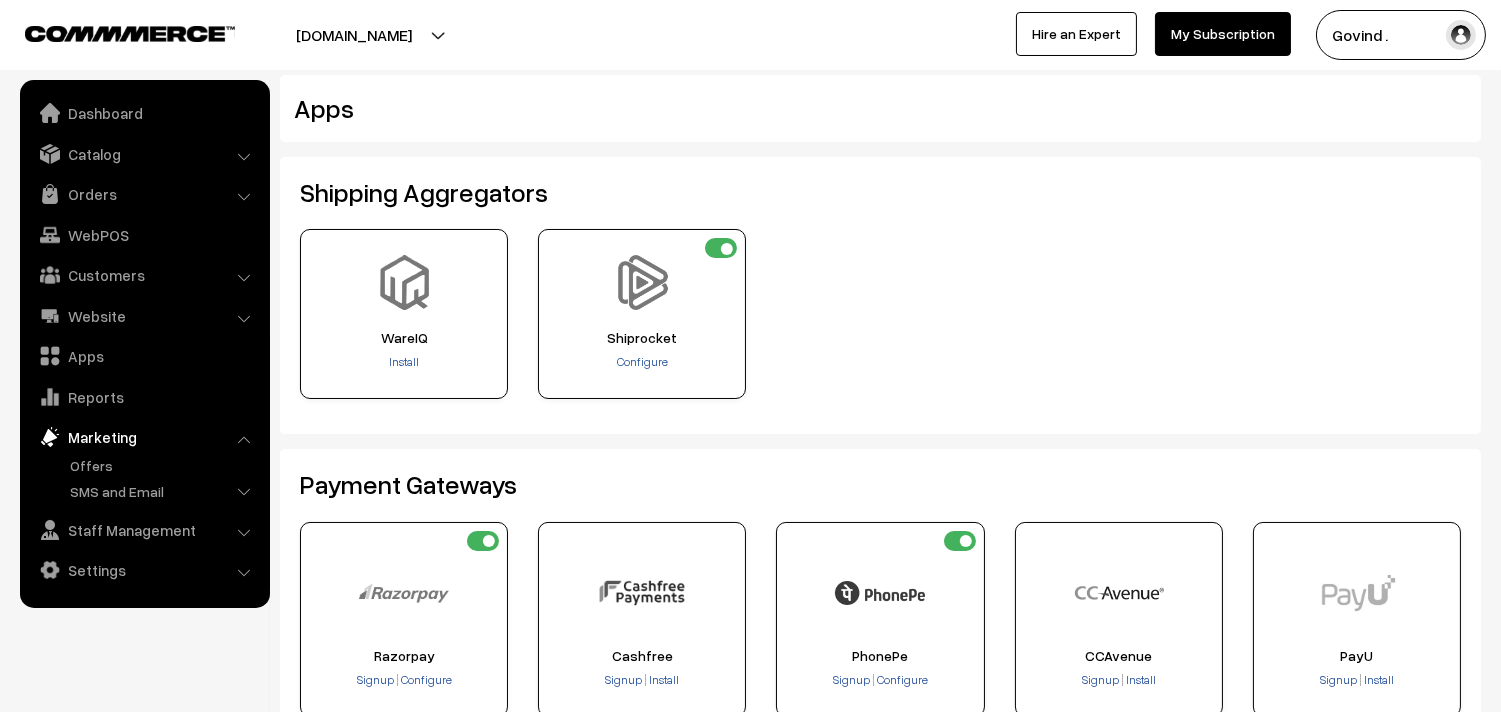 click on "Marketing" at bounding box center [144, 437] 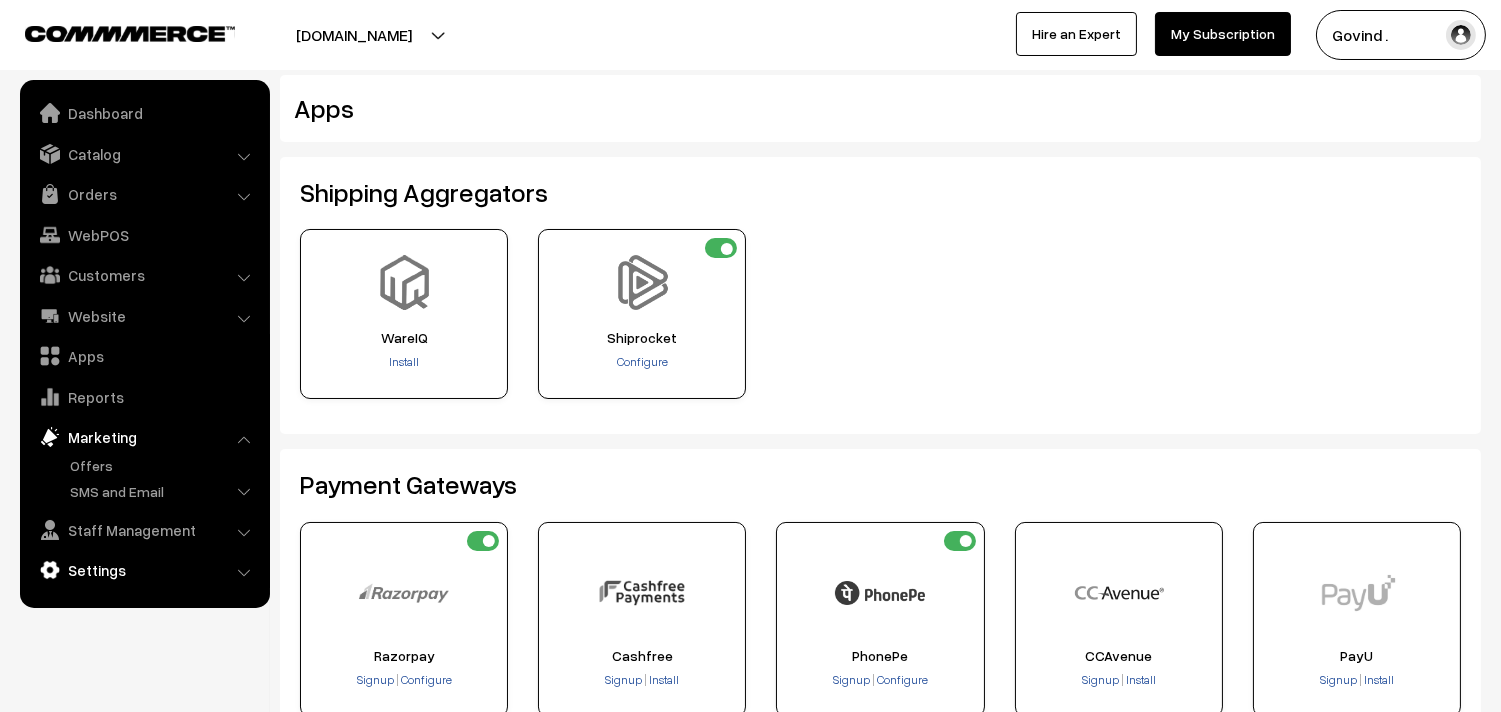 click on "Settings" at bounding box center (144, 570) 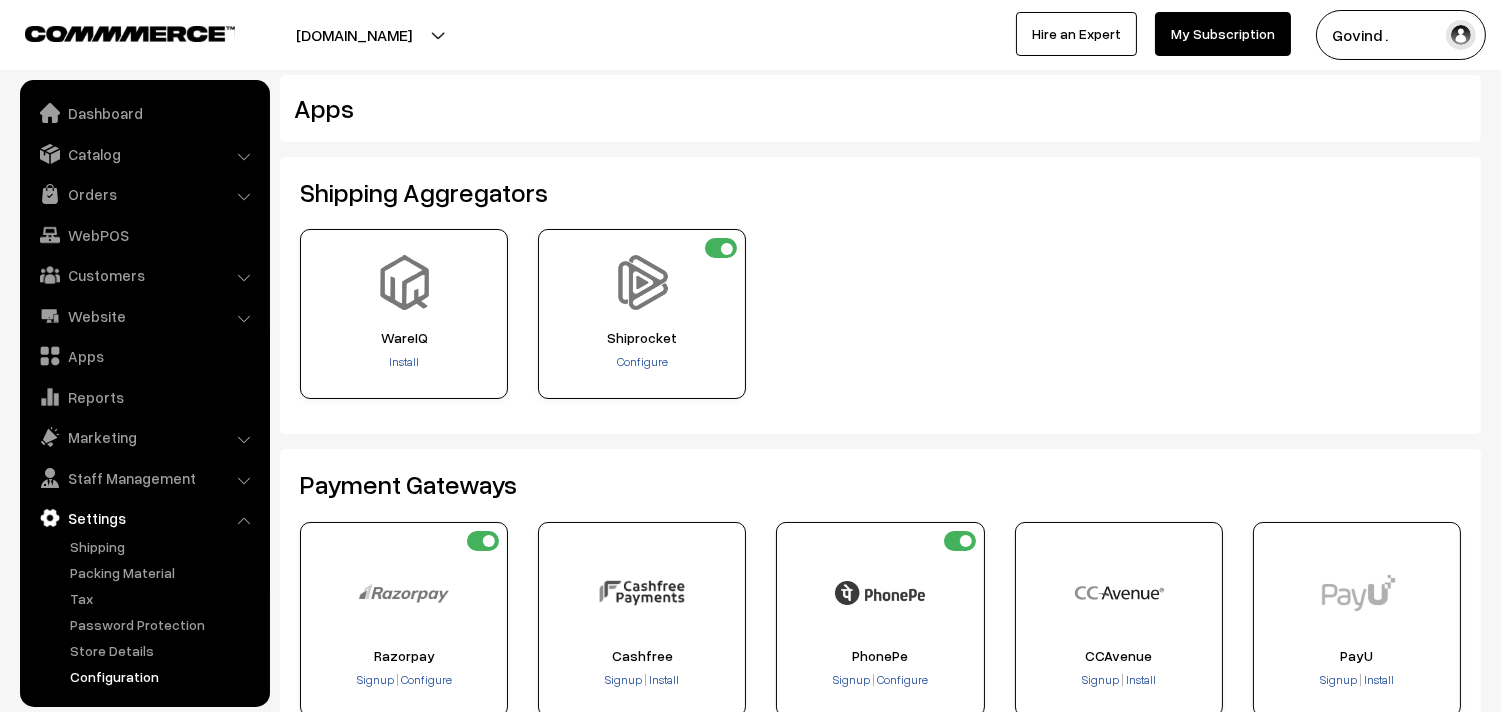 click on "Configuration" at bounding box center (164, 676) 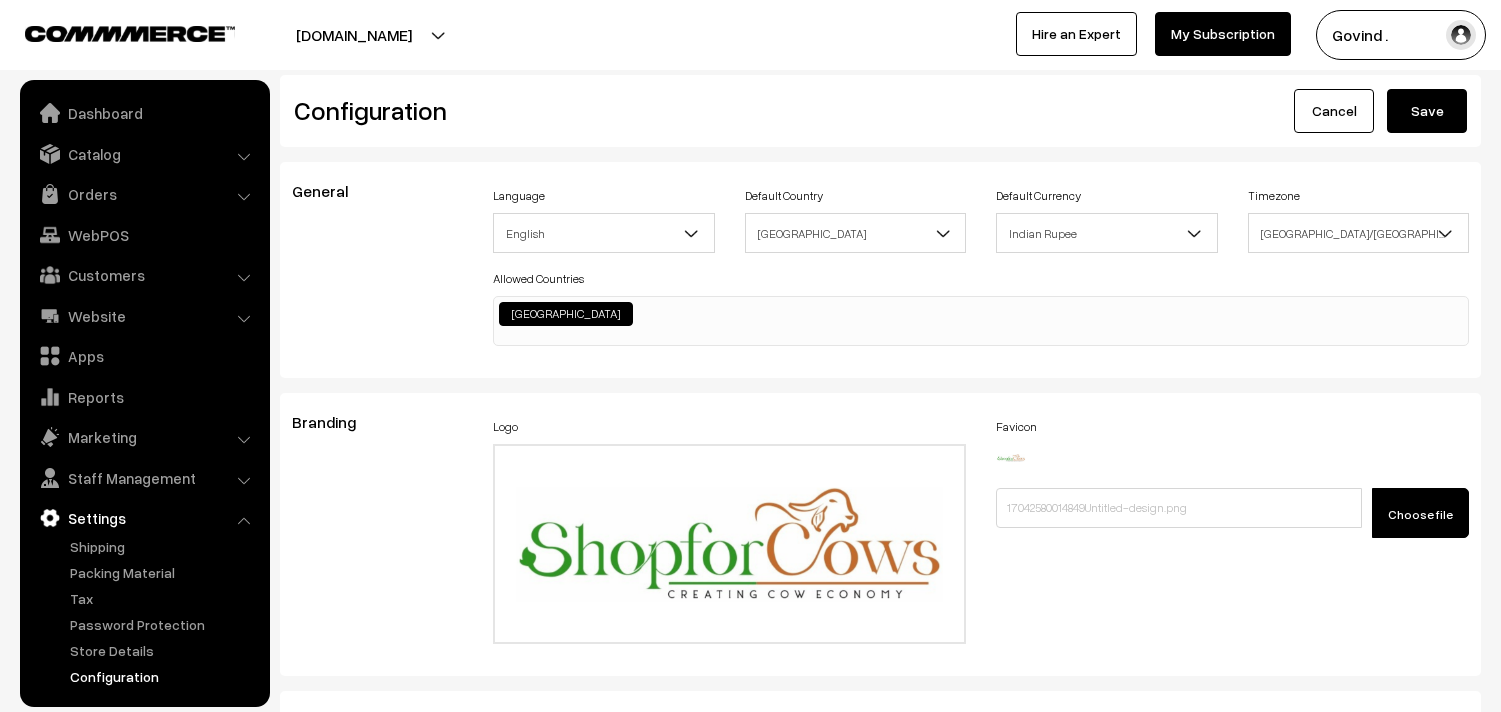 scroll, scrollTop: 0, scrollLeft: 0, axis: both 